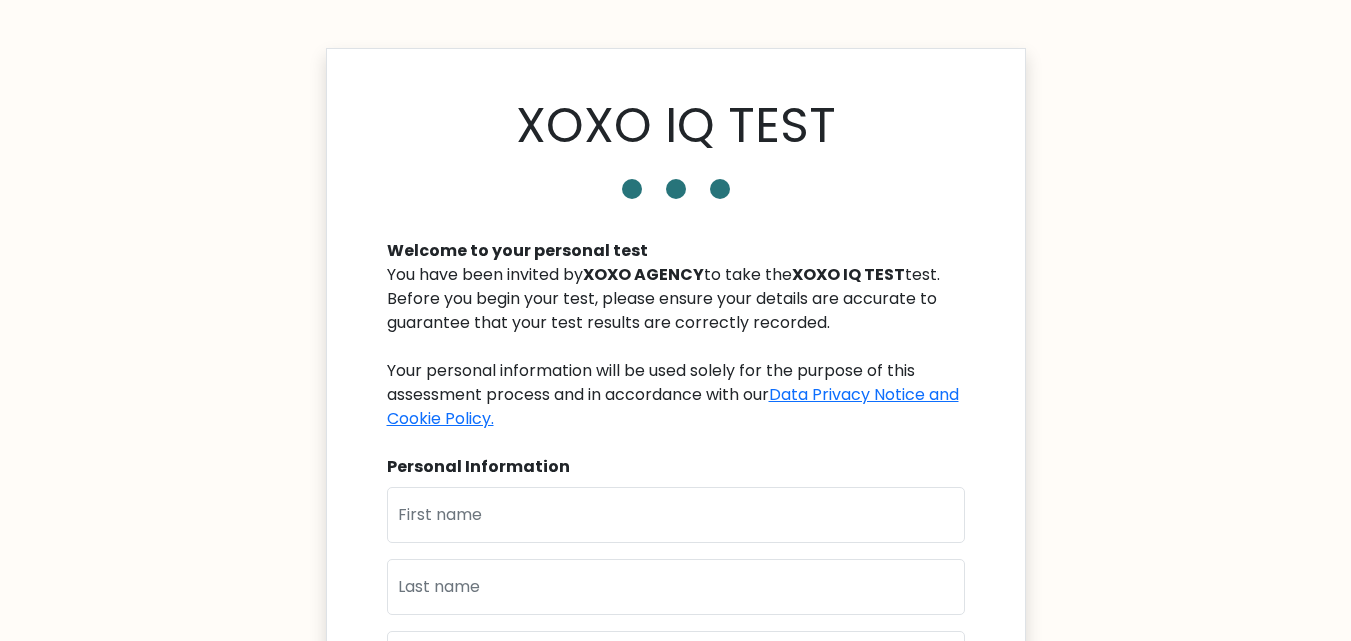 scroll, scrollTop: 0, scrollLeft: 0, axis: both 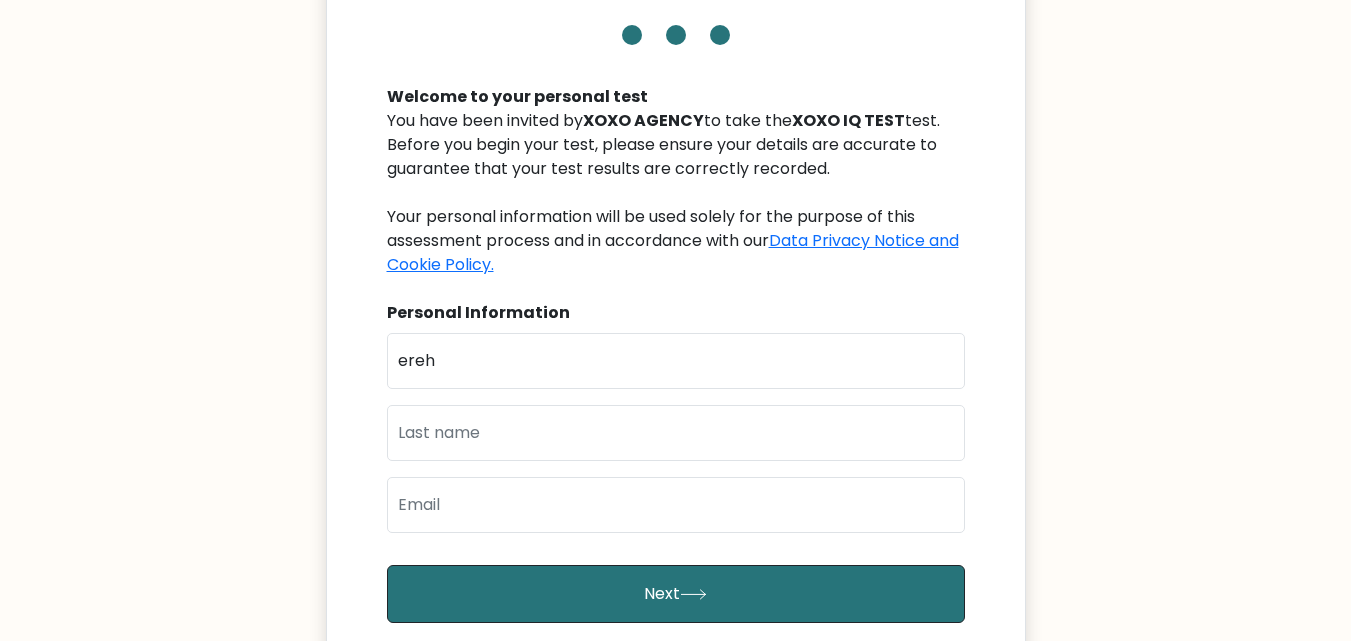 type on "ereh" 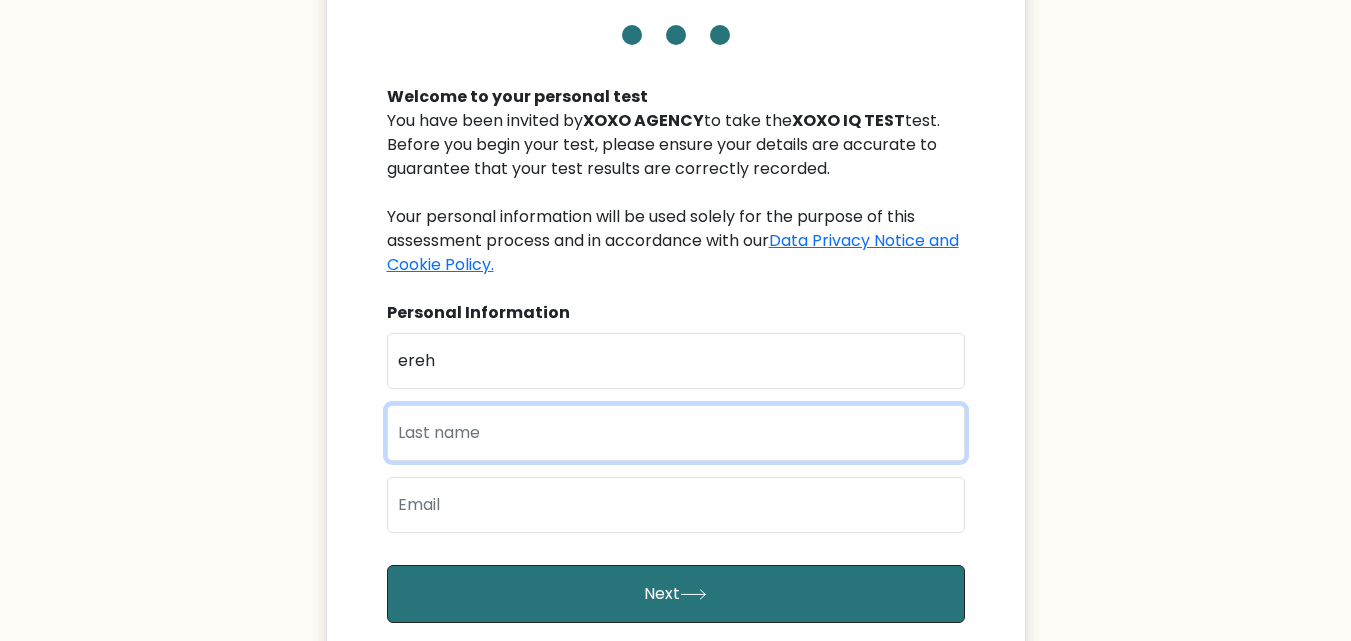 click at bounding box center [676, 433] 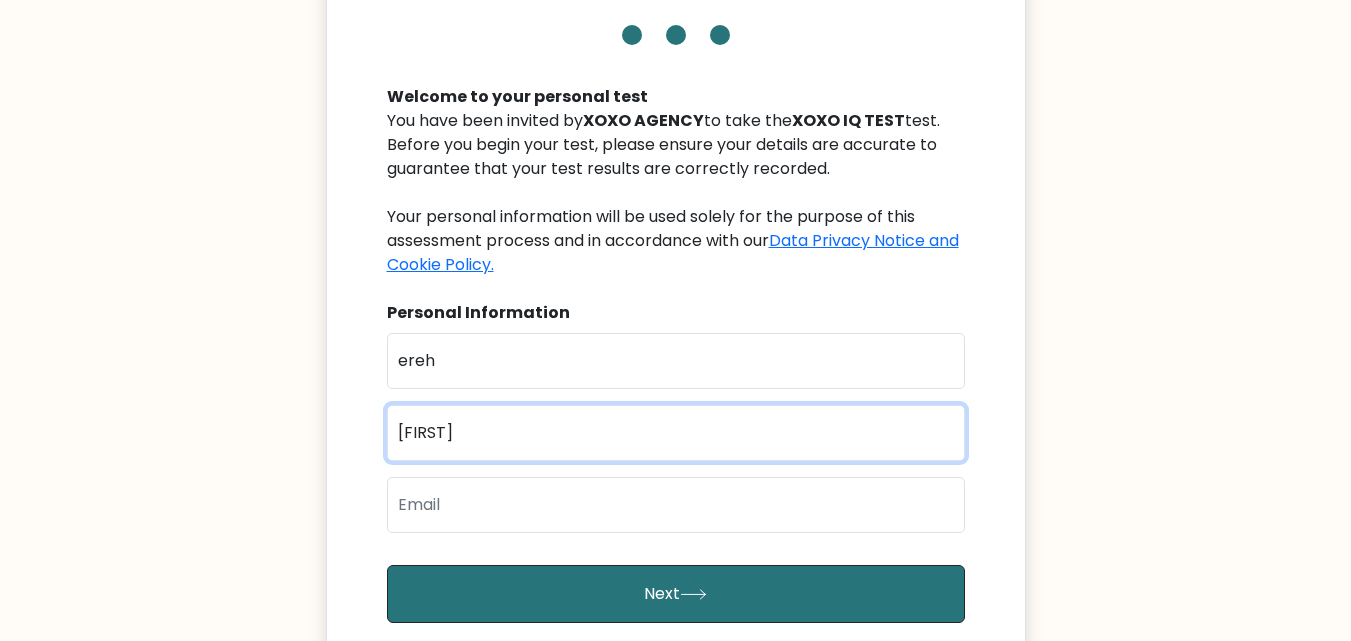 type on "moses" 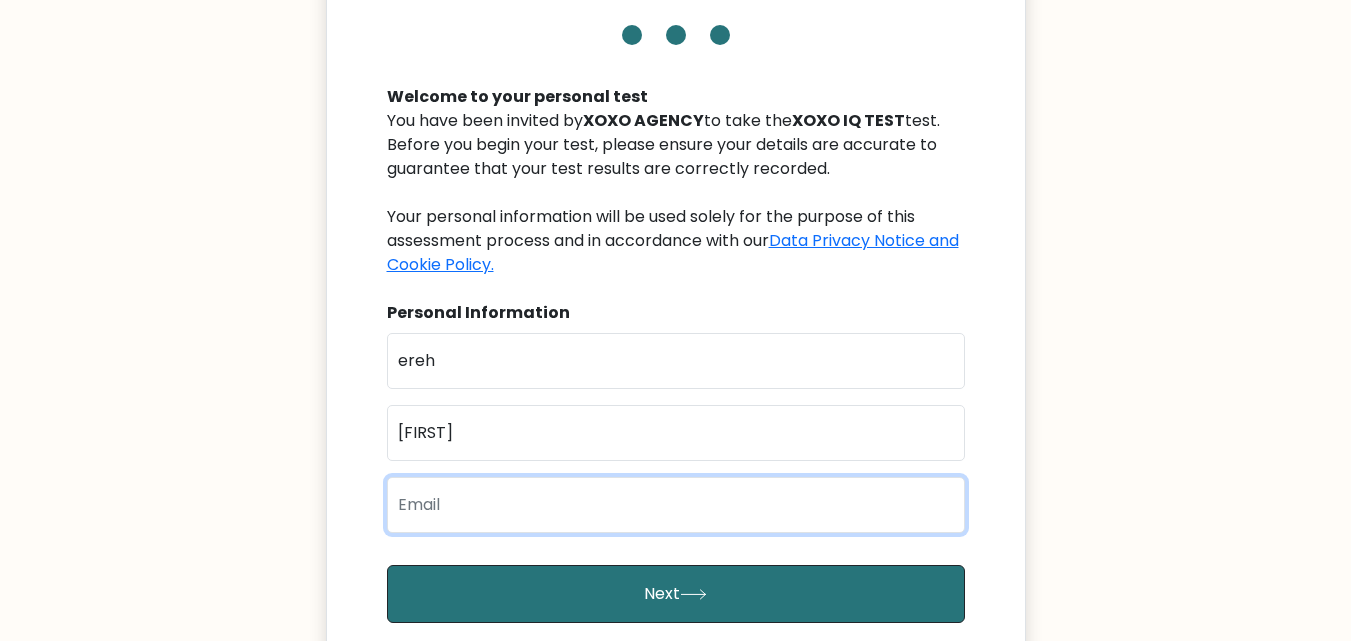 click at bounding box center [676, 505] 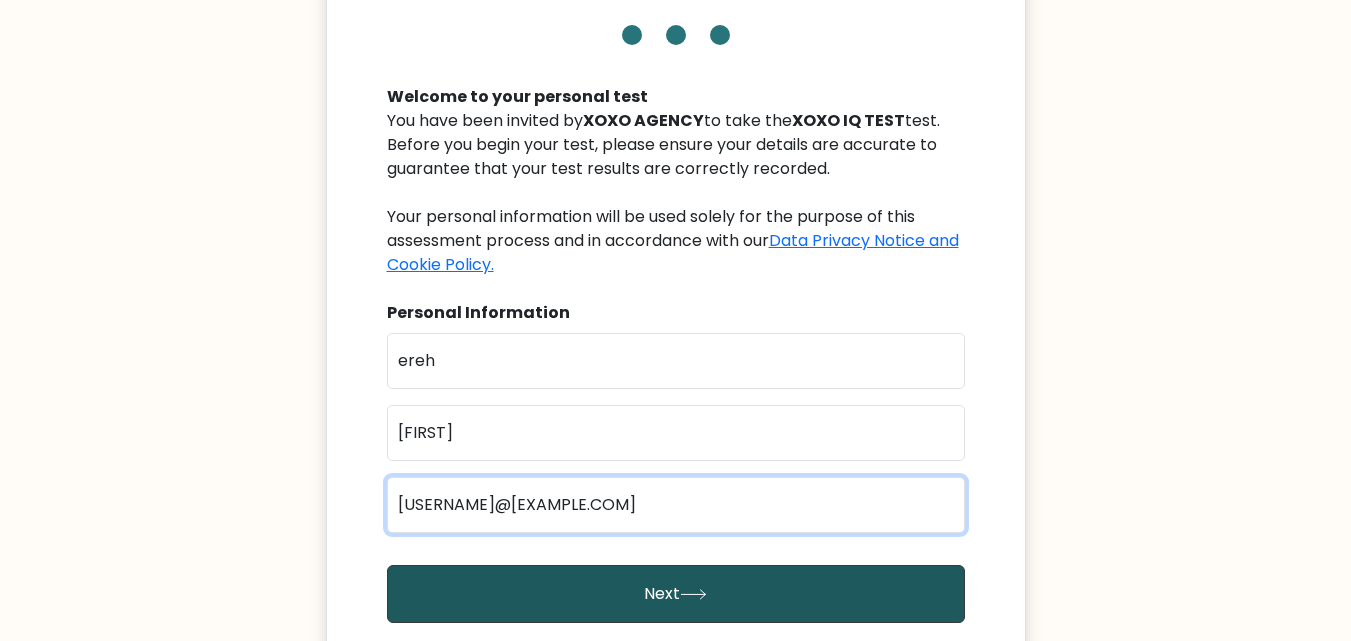type on "thezstriker4@gmail.com" 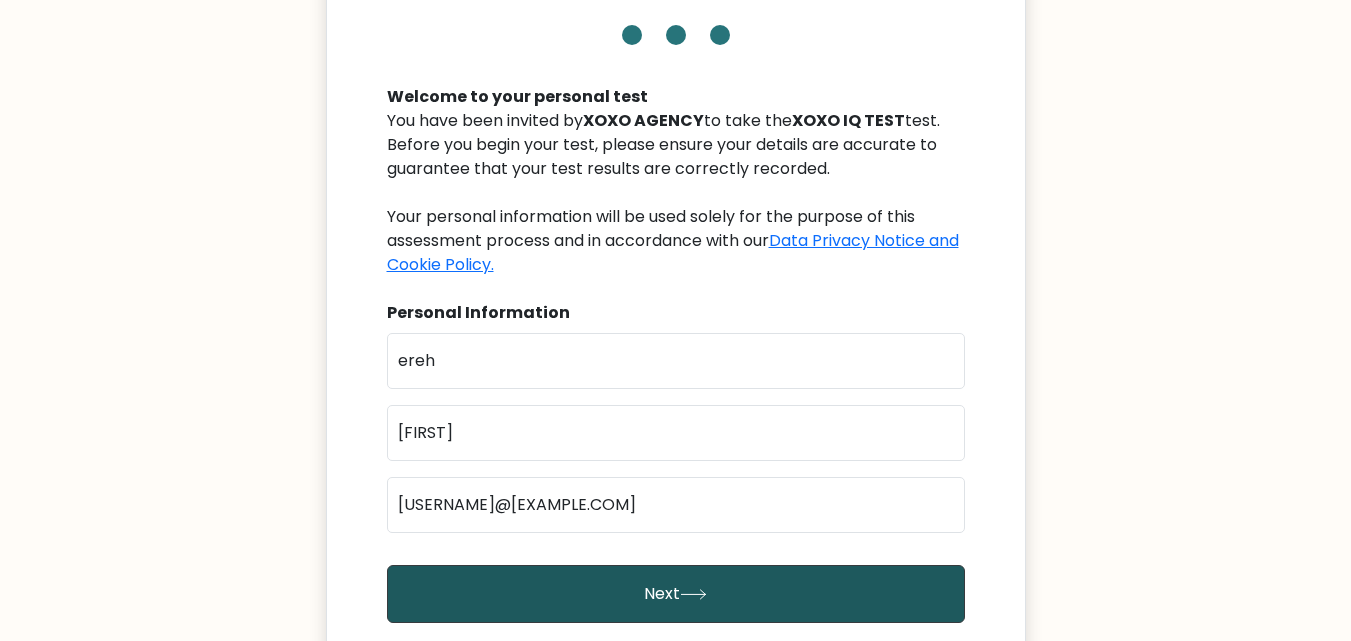 click on "Next" at bounding box center [676, 594] 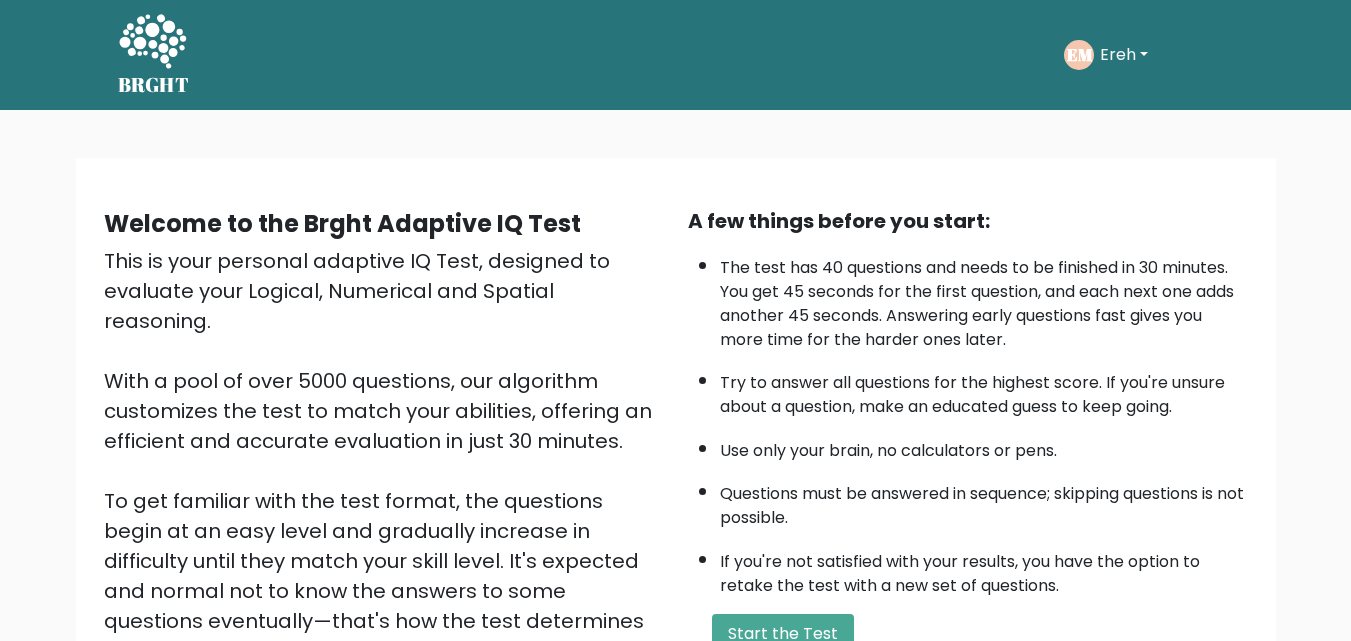 scroll, scrollTop: 0, scrollLeft: 0, axis: both 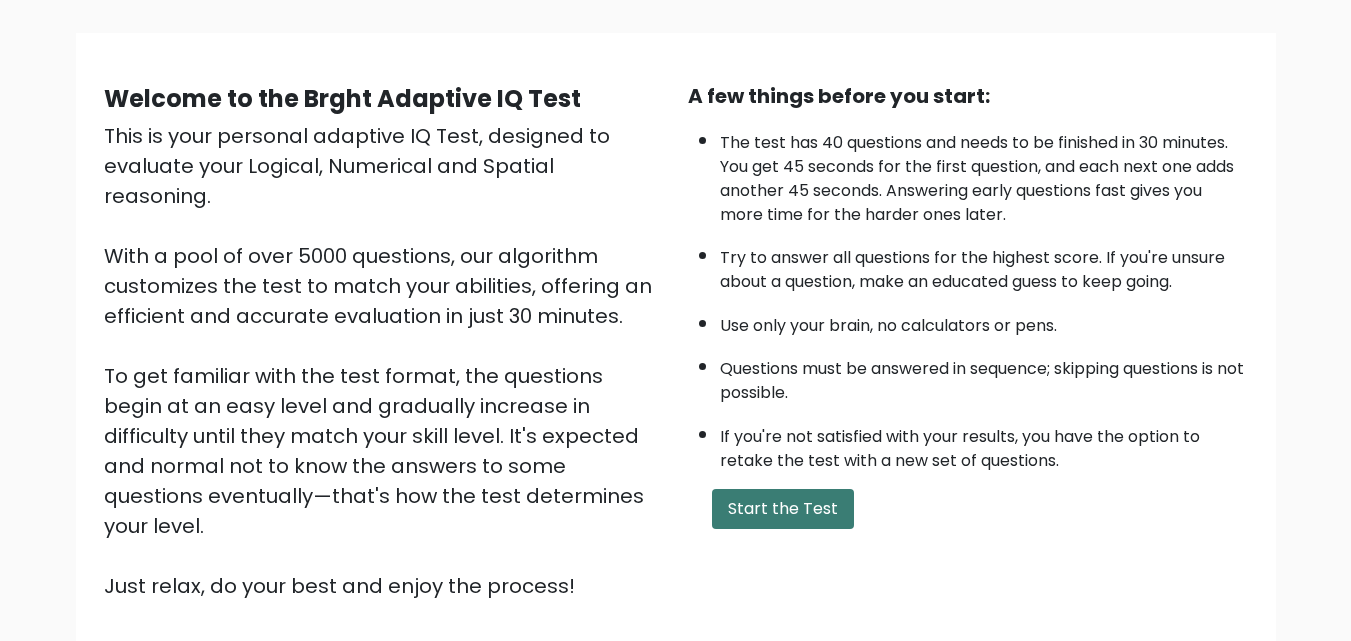 click on "Start the Test" at bounding box center (783, 509) 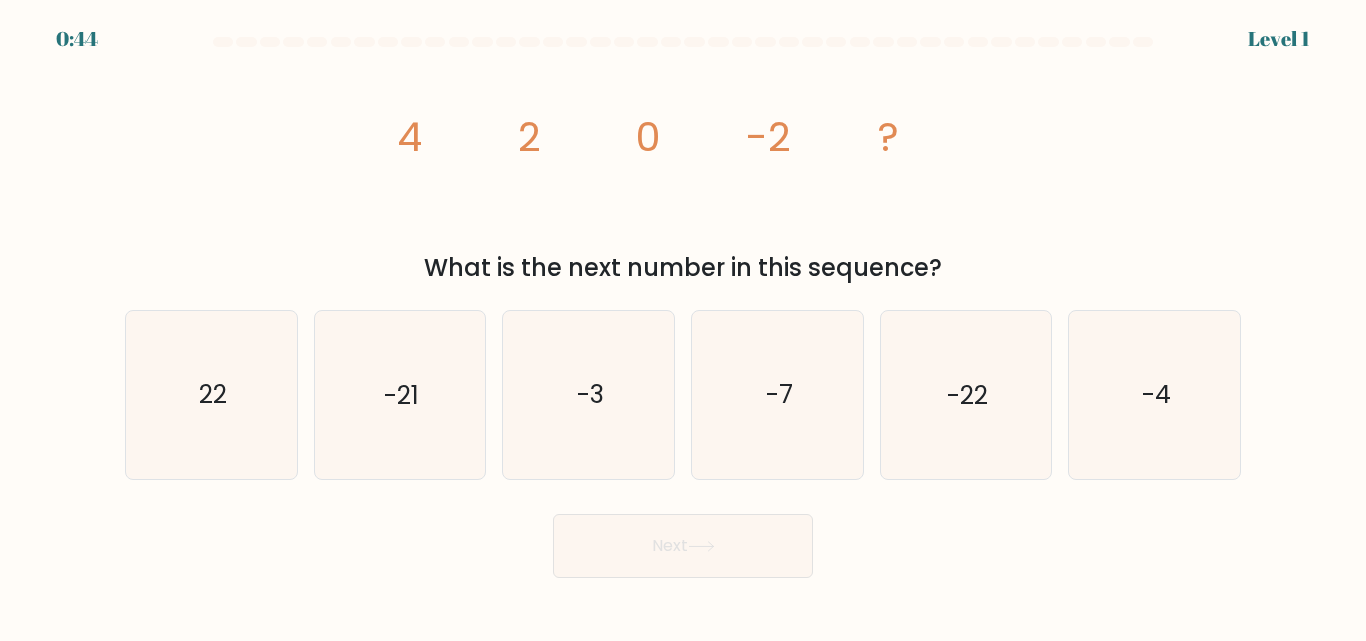 scroll, scrollTop: 0, scrollLeft: 0, axis: both 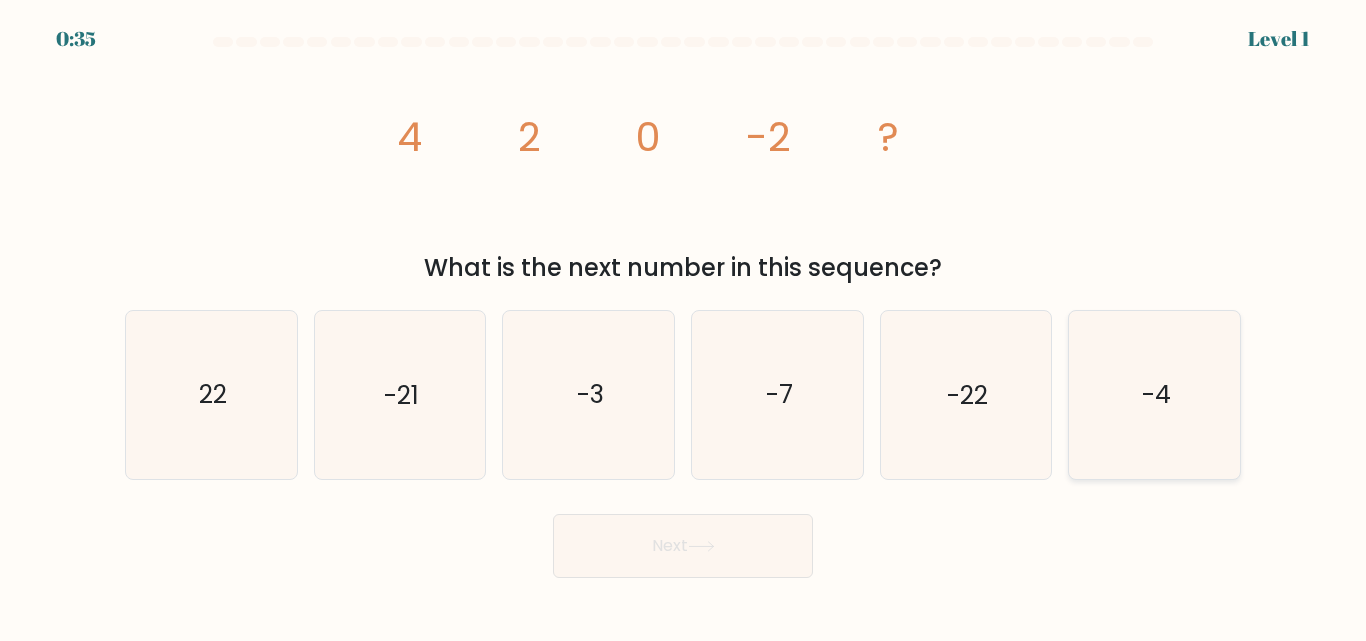 click on "-4" 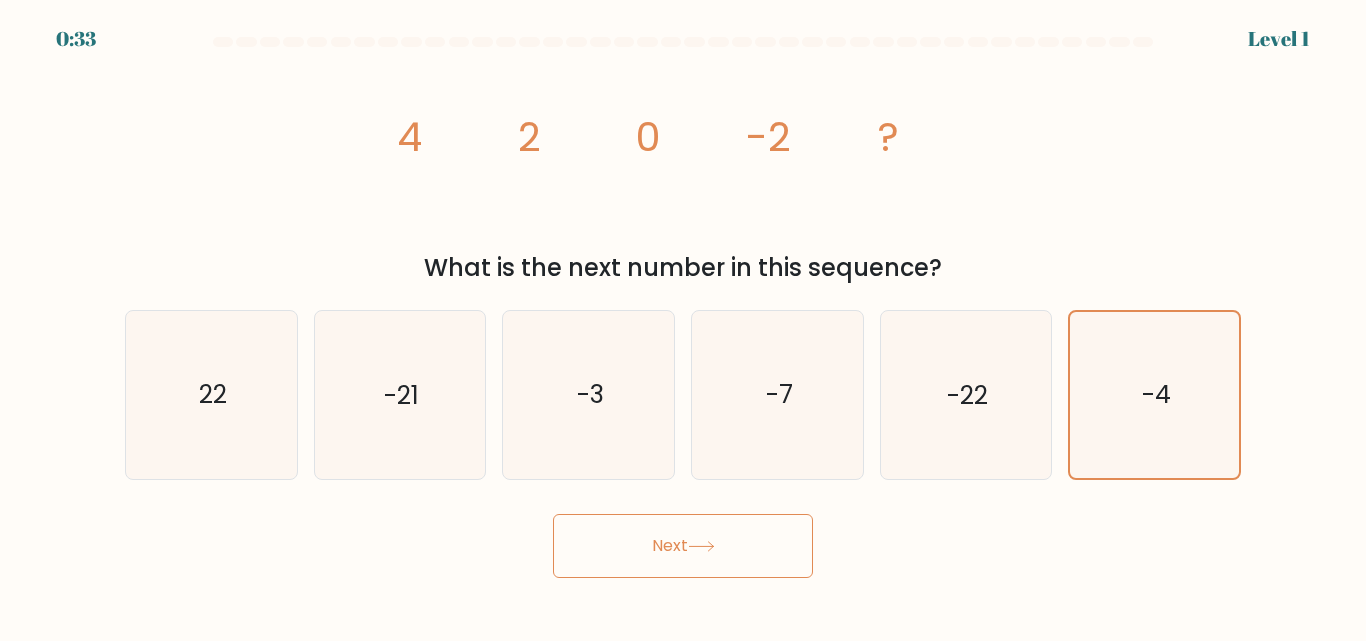 click on "Next" at bounding box center (683, 546) 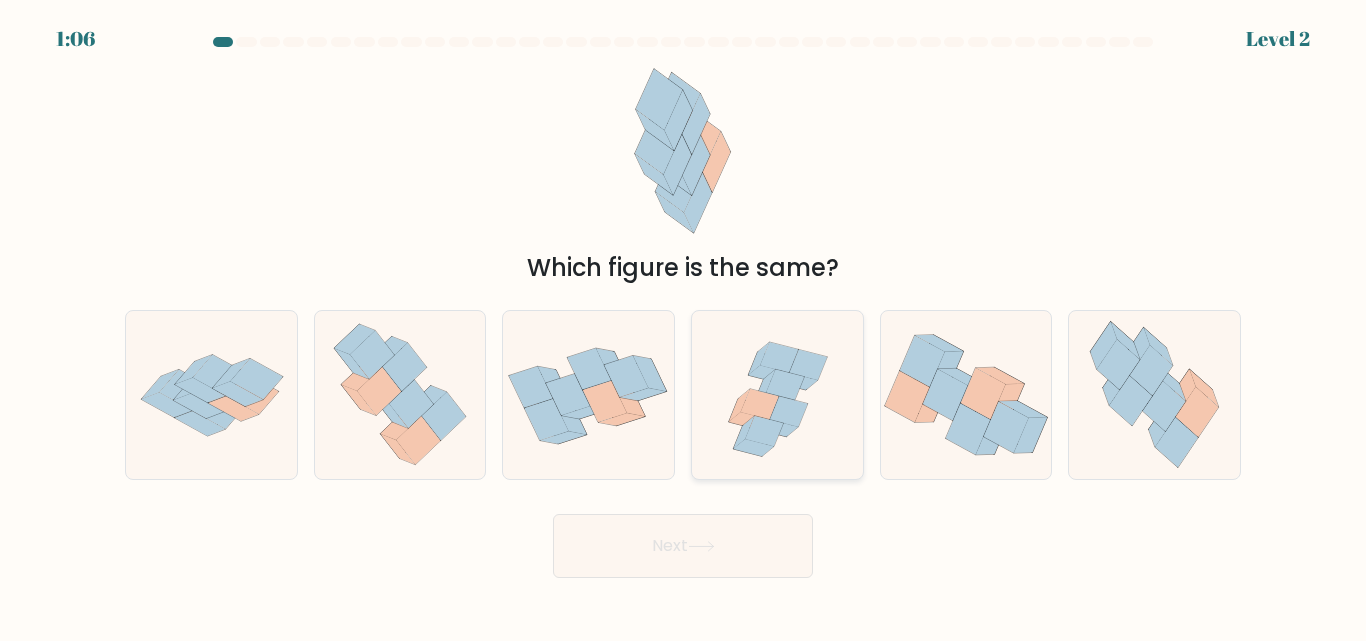 click 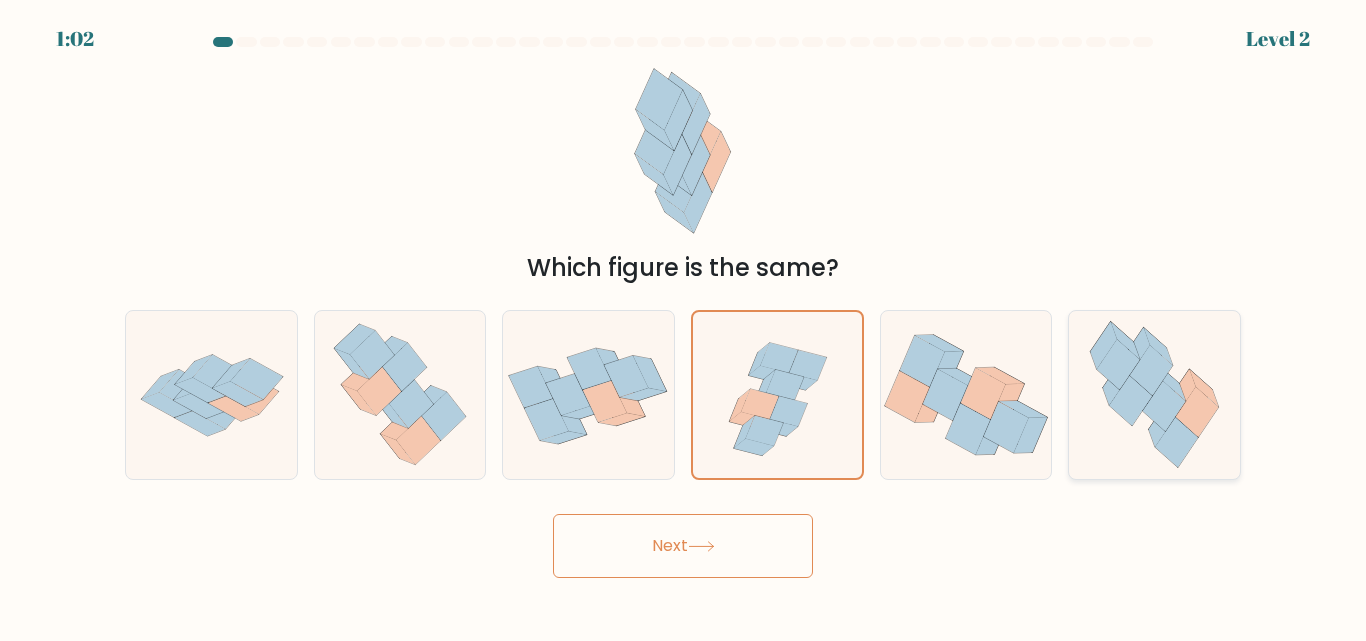 click 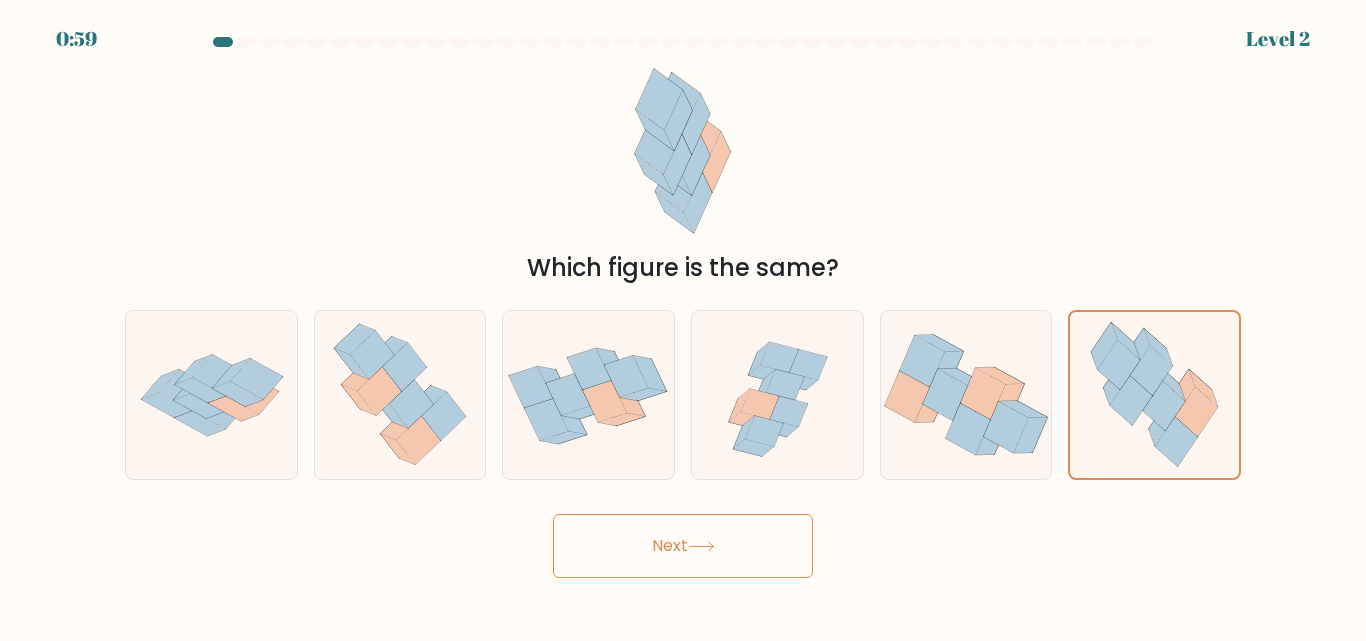 click on "Next" at bounding box center [683, 546] 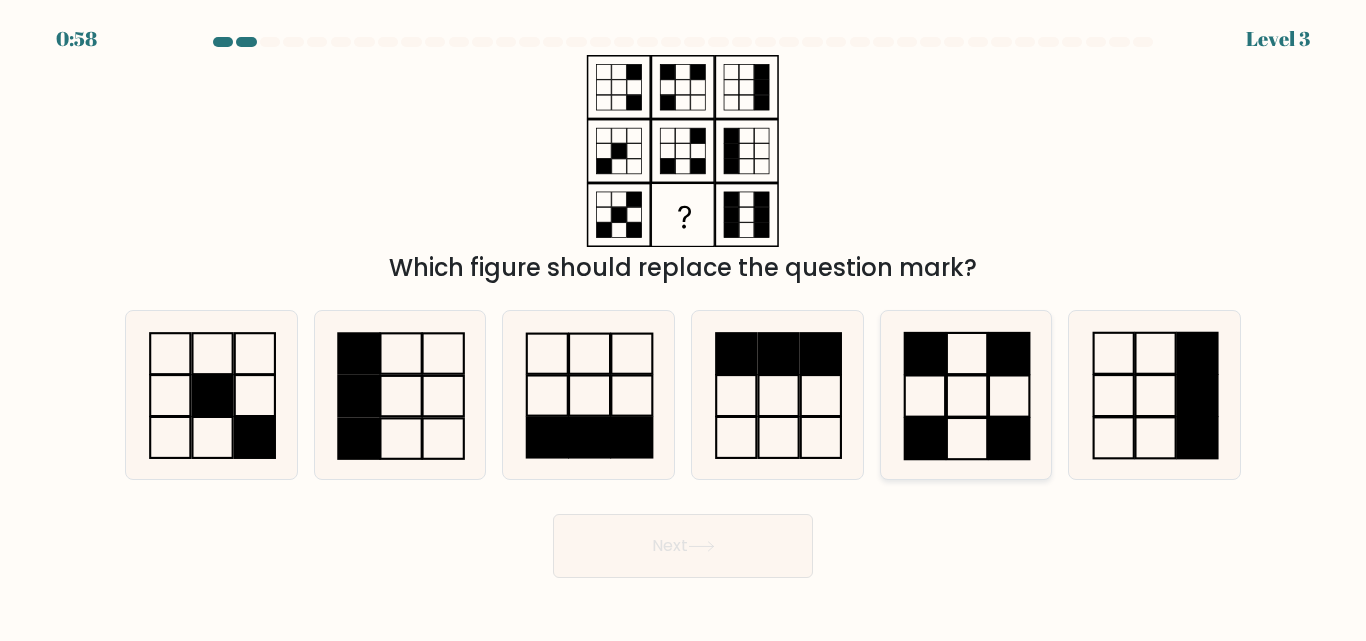 click 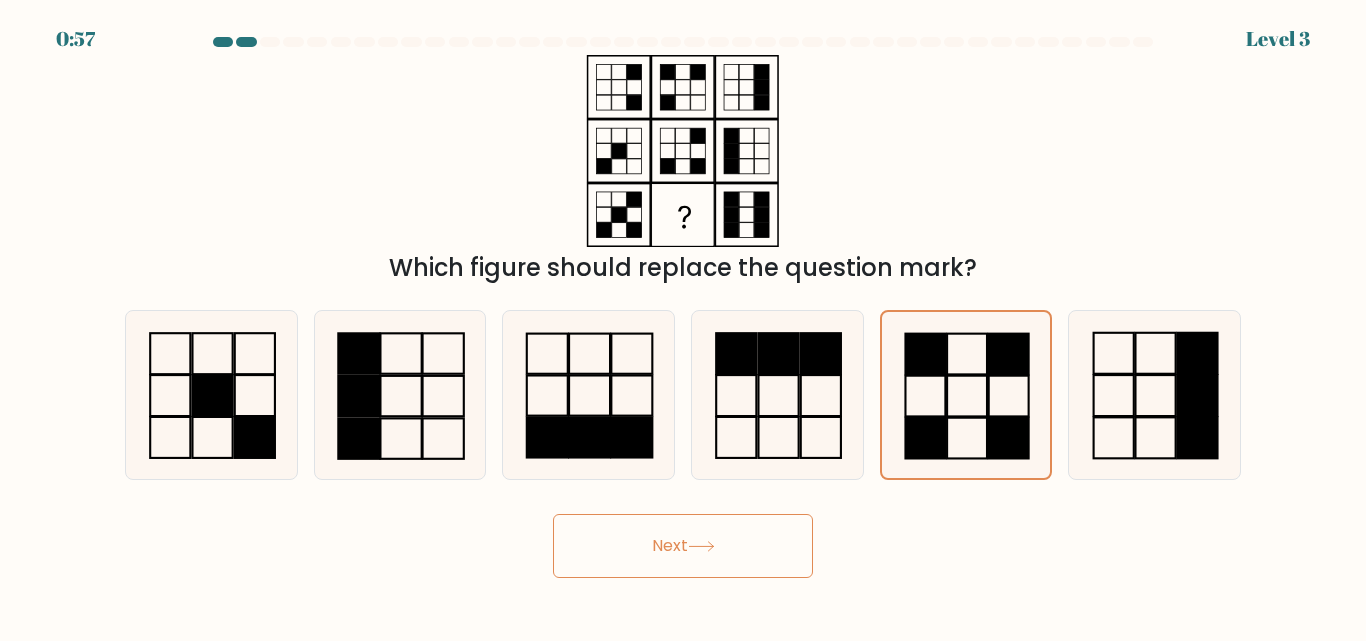 click on "Next" at bounding box center (683, 546) 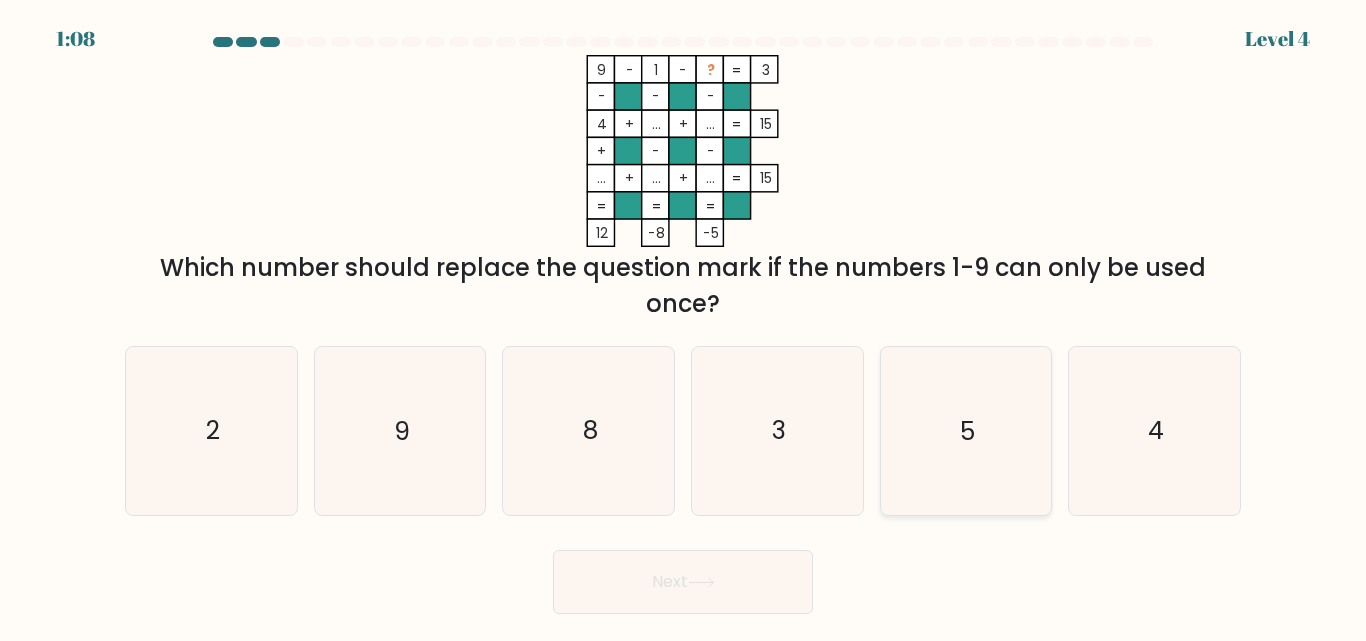 click on "5" 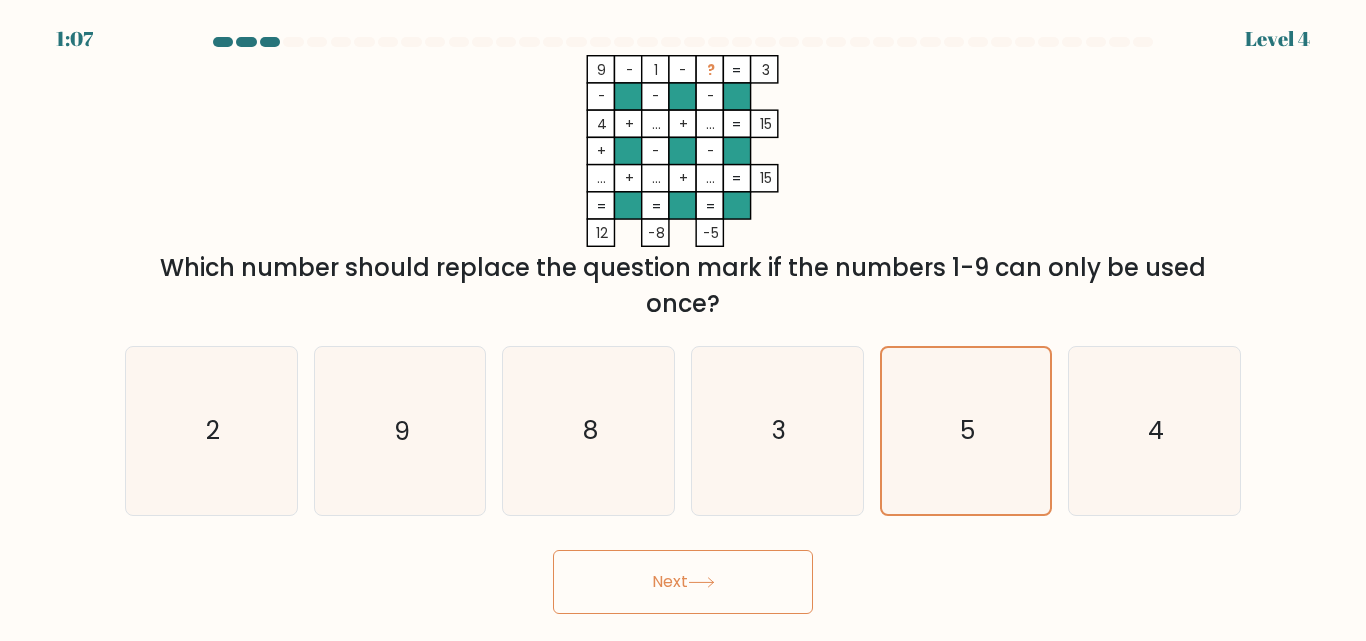 click on "Next" at bounding box center (683, 582) 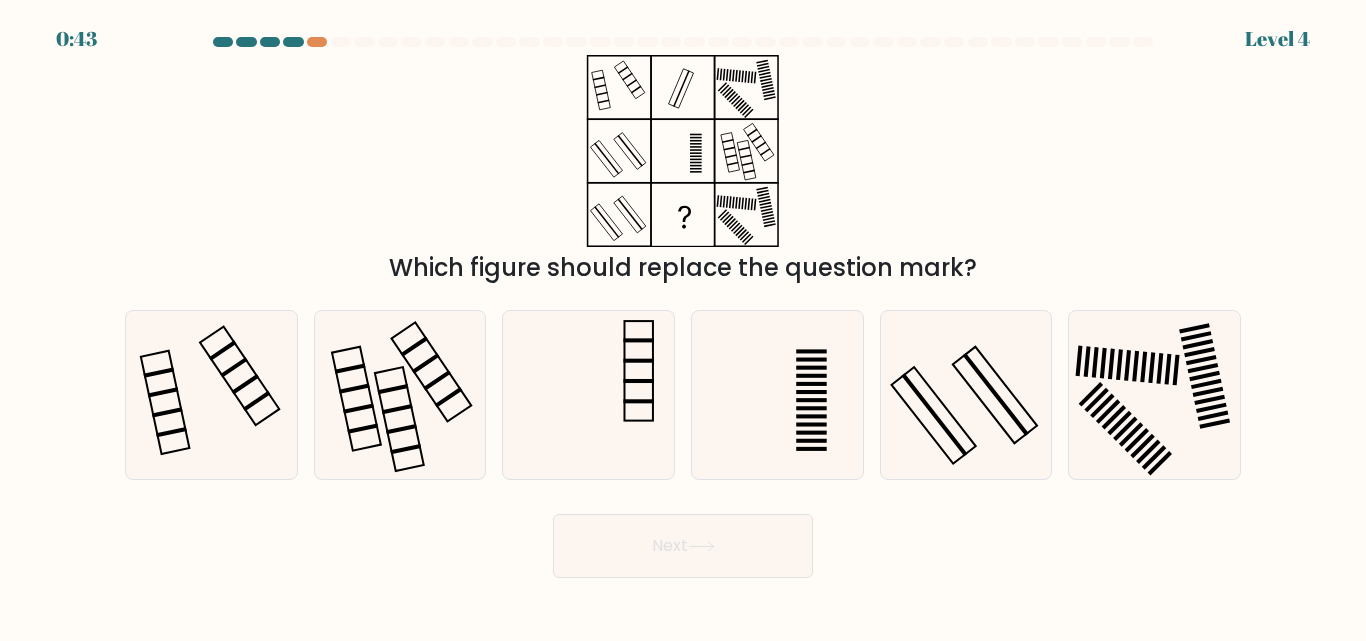 scroll, scrollTop: 0, scrollLeft: 0, axis: both 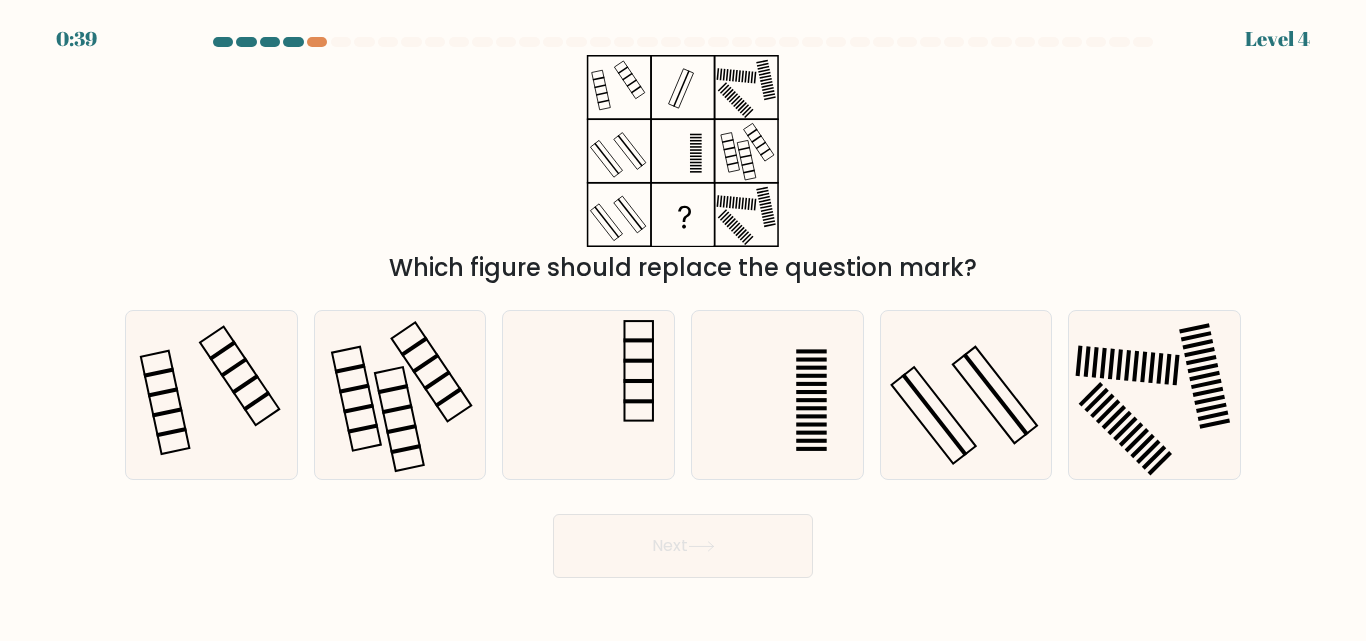 drag, startPoint x: 0, startPoint y: 0, endPoint x: 751, endPoint y: 230, distance: 785.4305 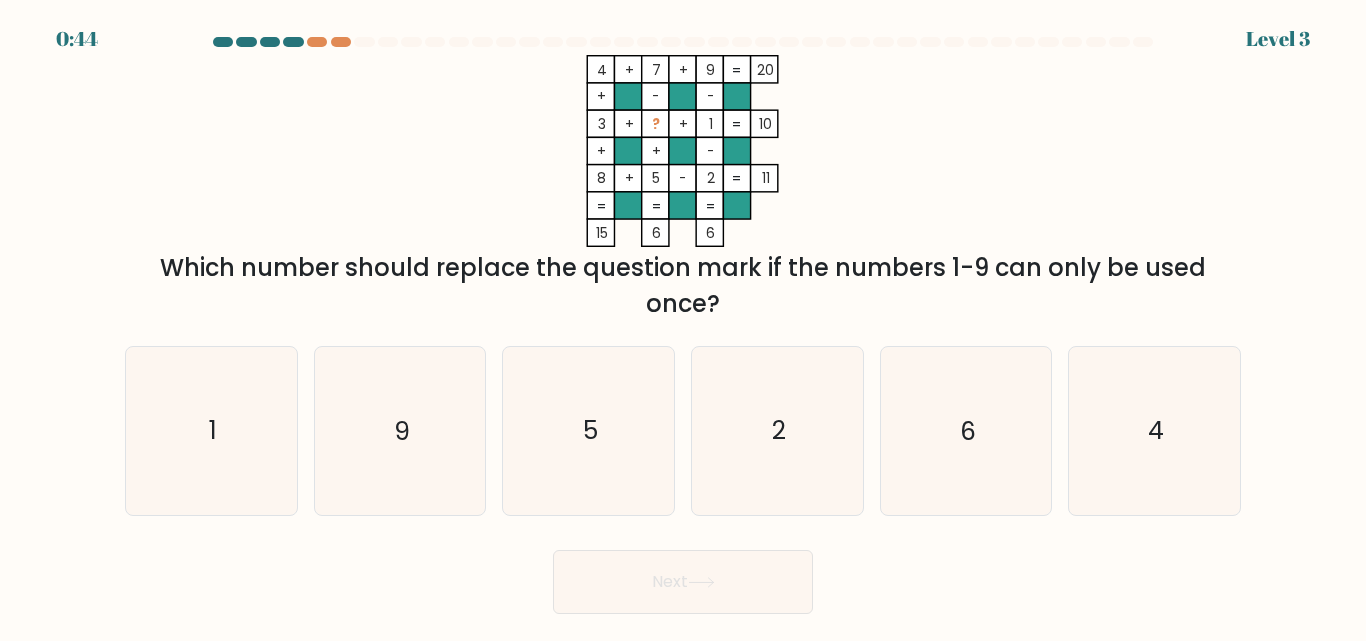 scroll, scrollTop: 0, scrollLeft: 0, axis: both 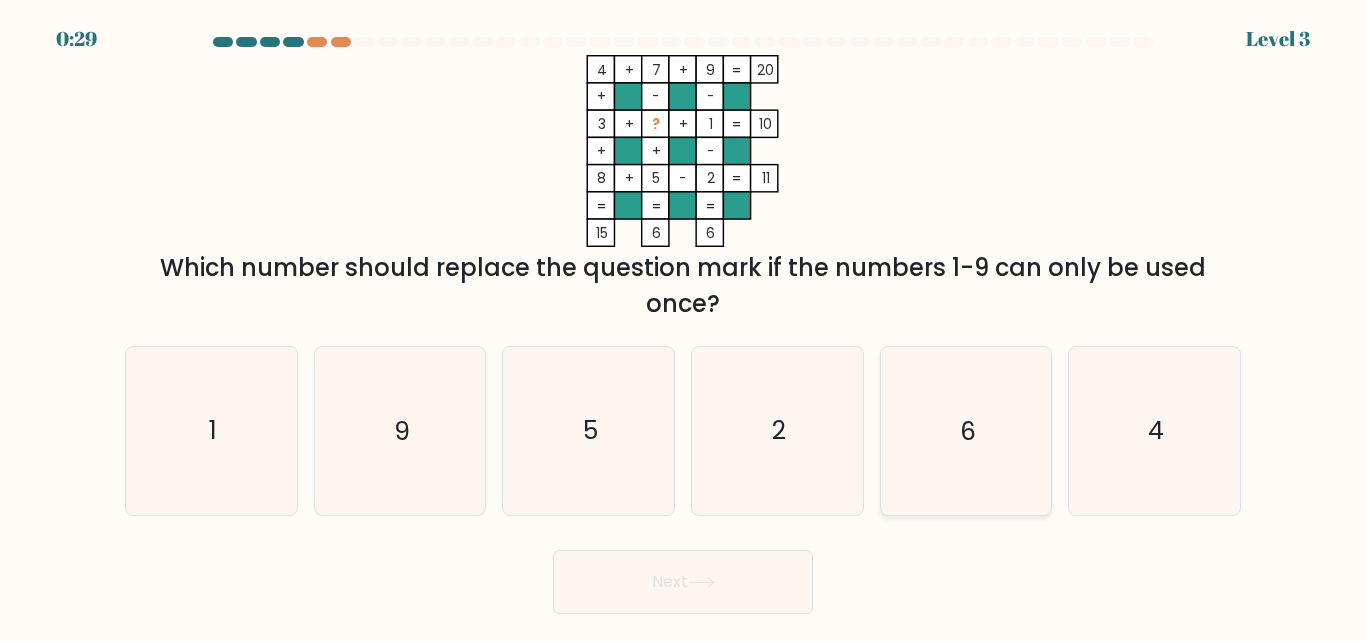 click on "6" 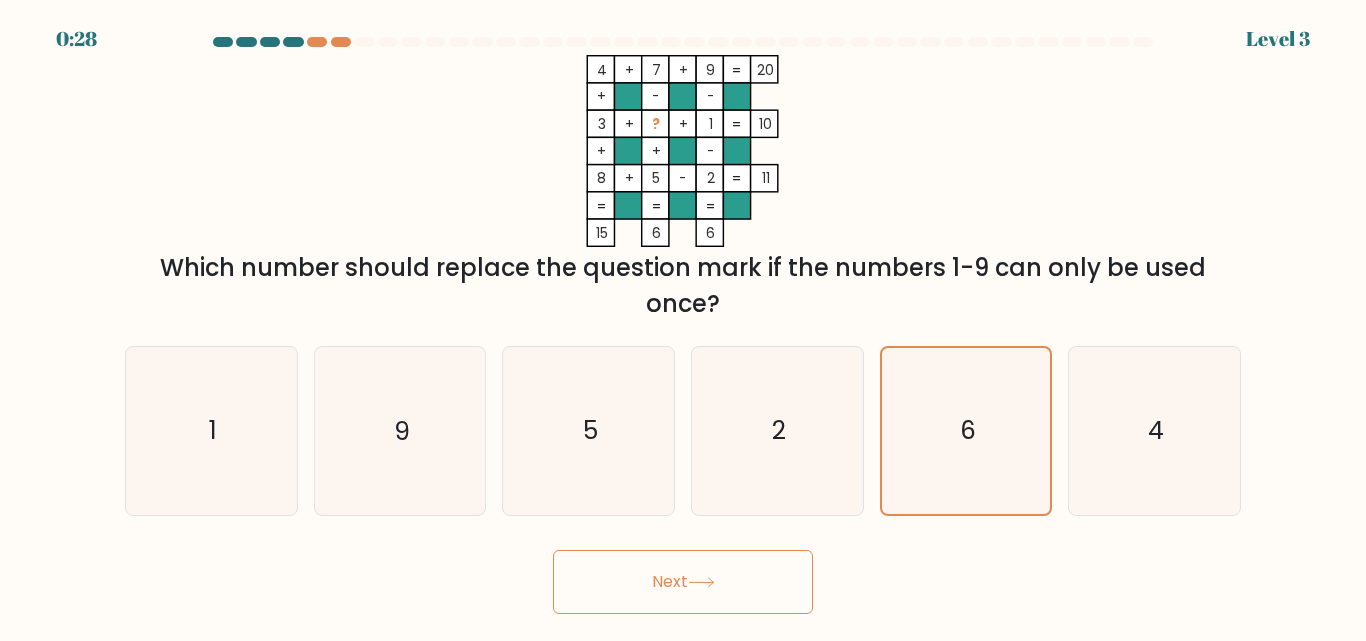 click on "Next" at bounding box center (683, 582) 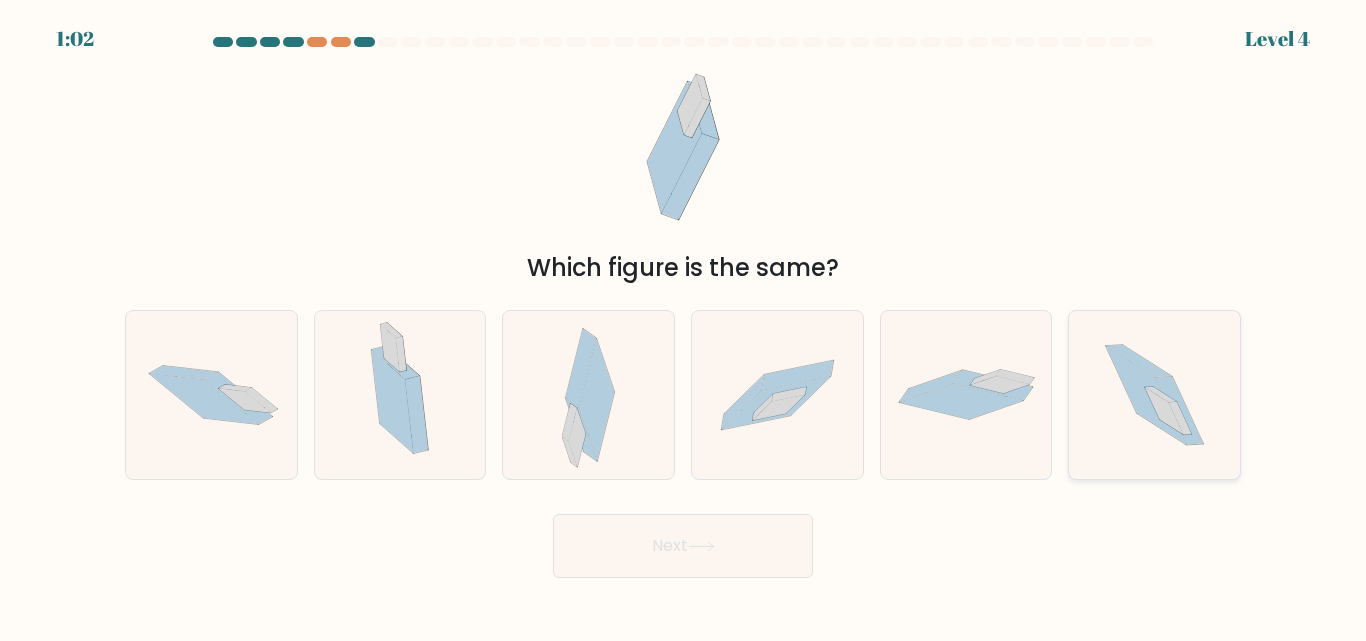 click 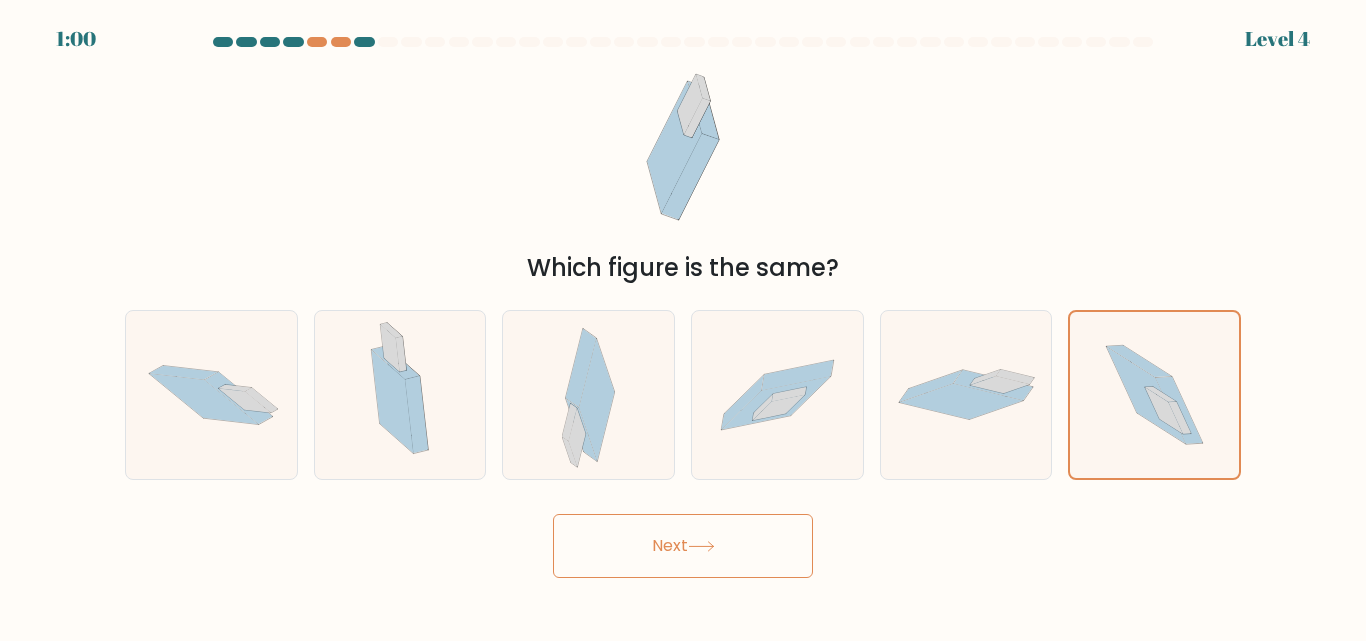 click on "Next" at bounding box center (683, 546) 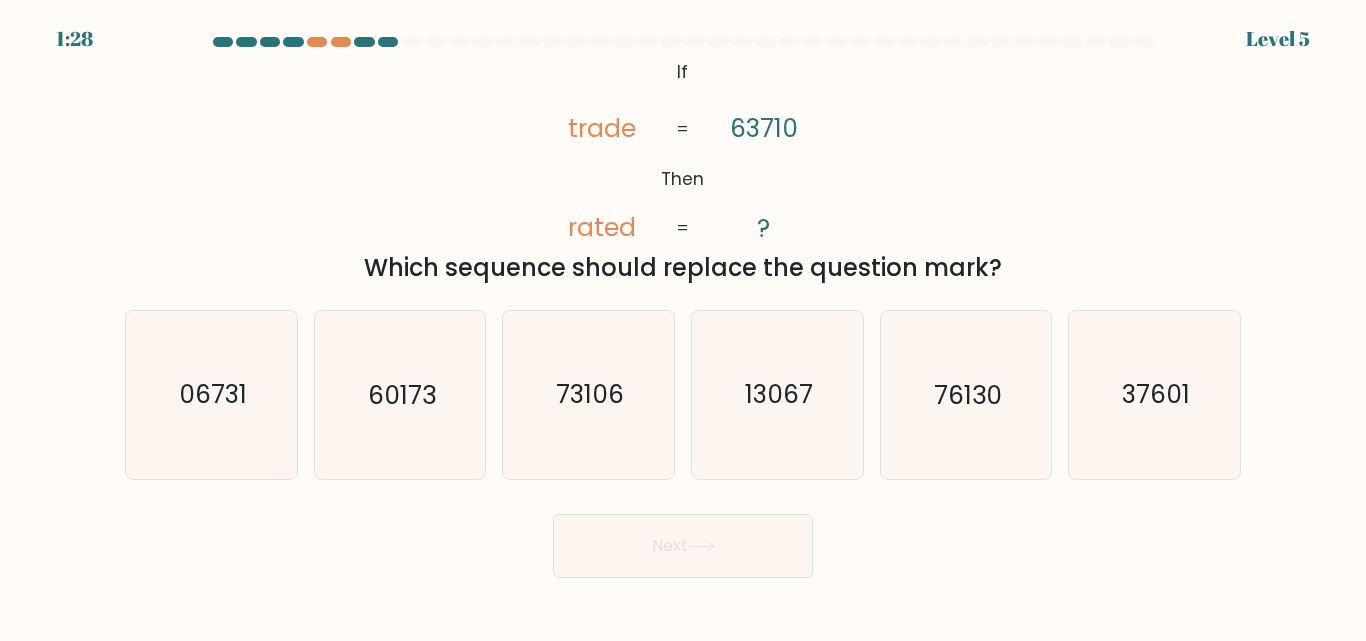 type 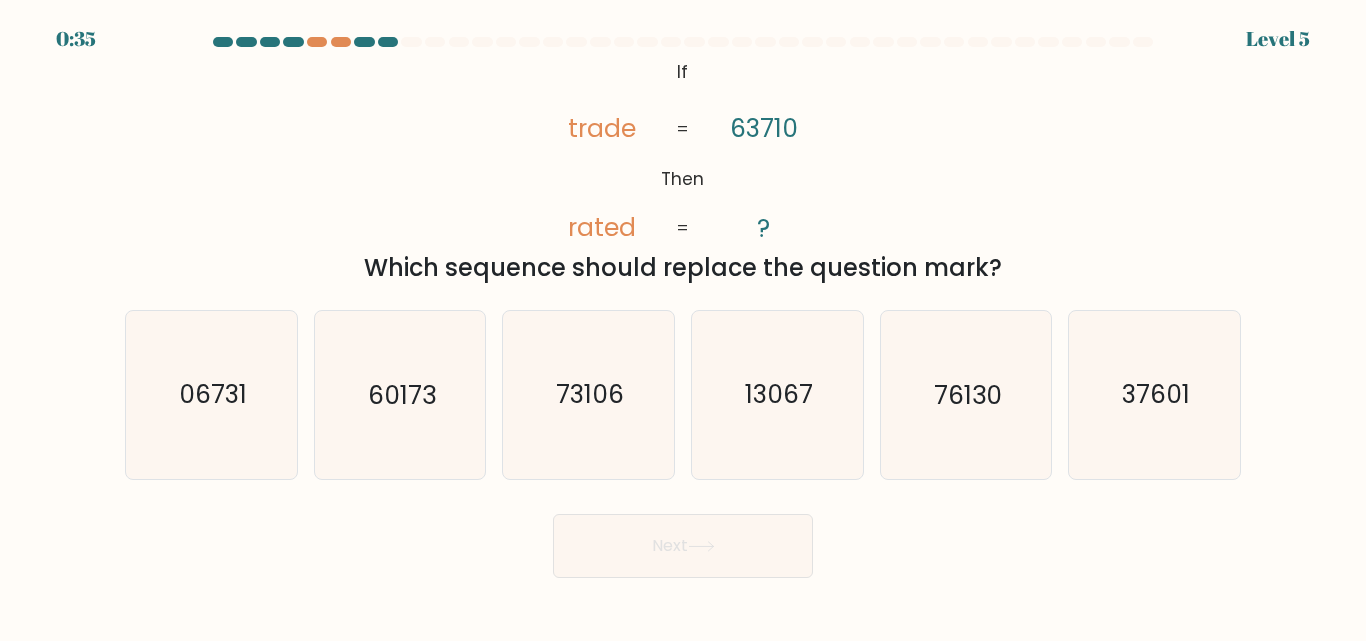 click on "Next" at bounding box center [683, 546] 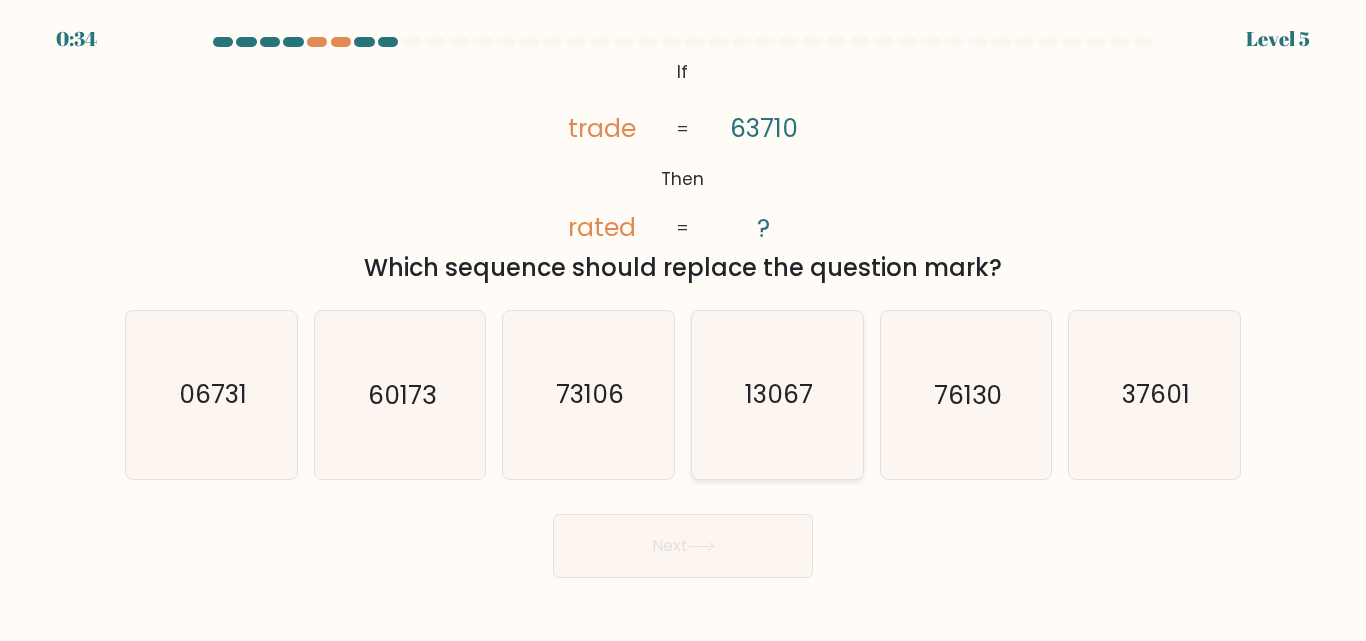 click on "13067" 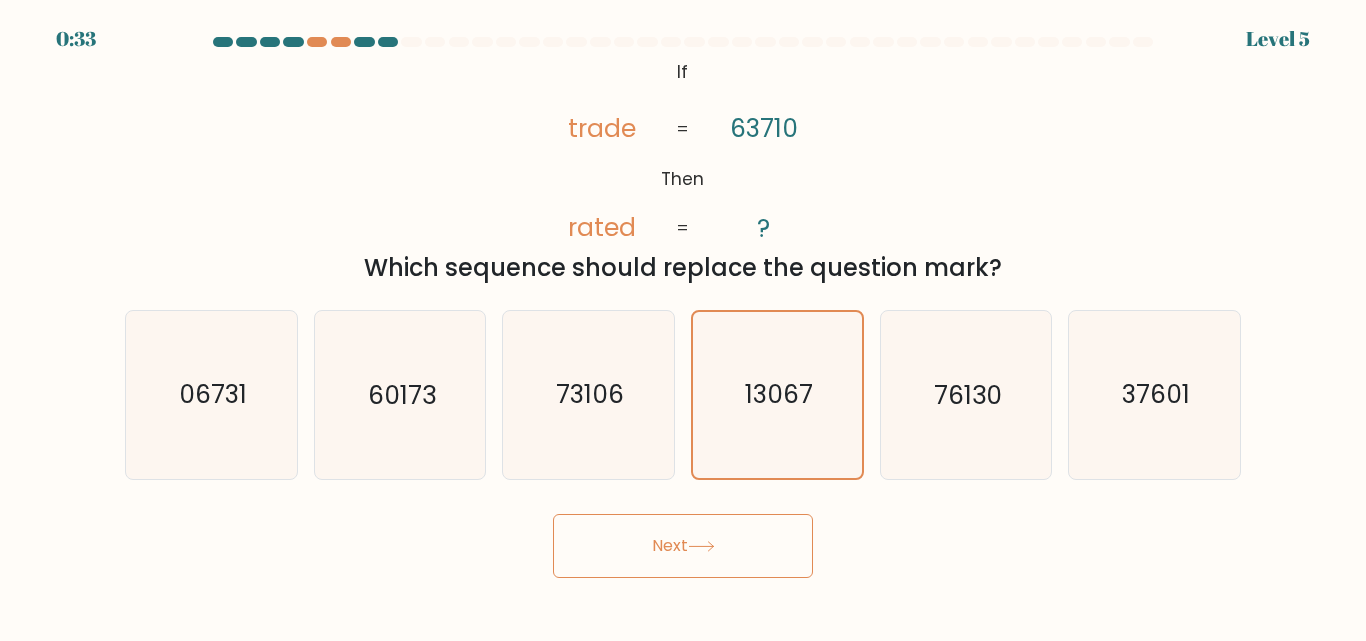 click on "Next" at bounding box center [683, 546] 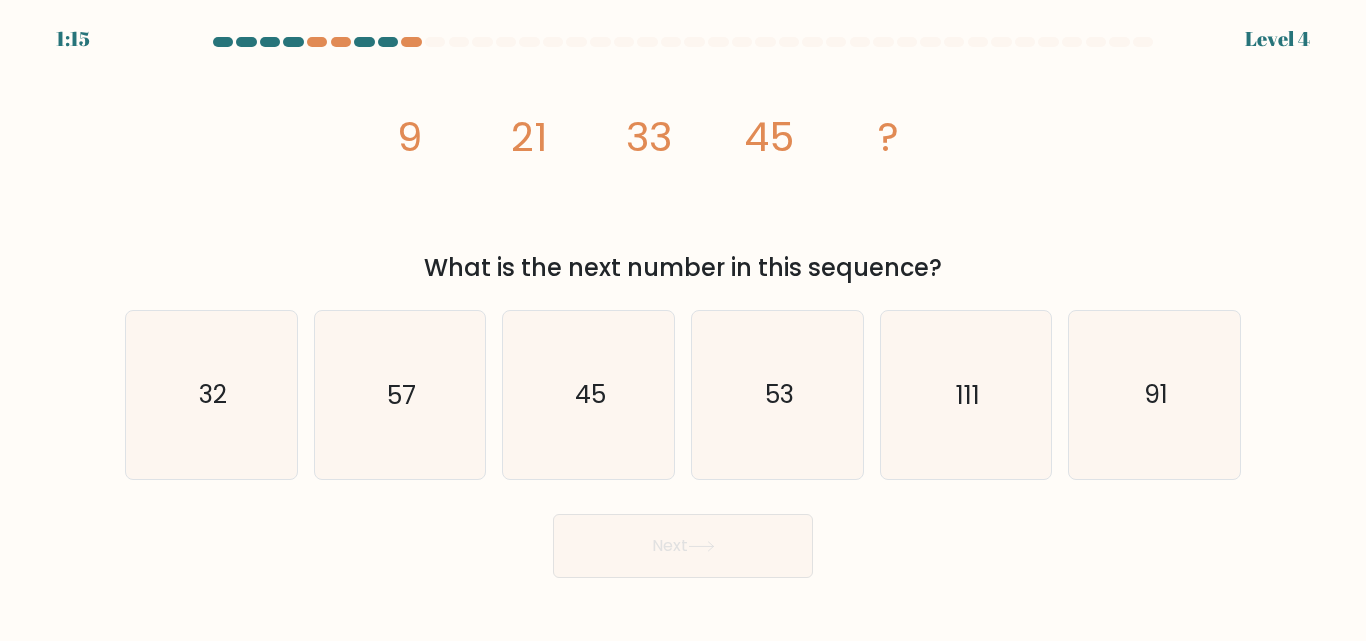 type 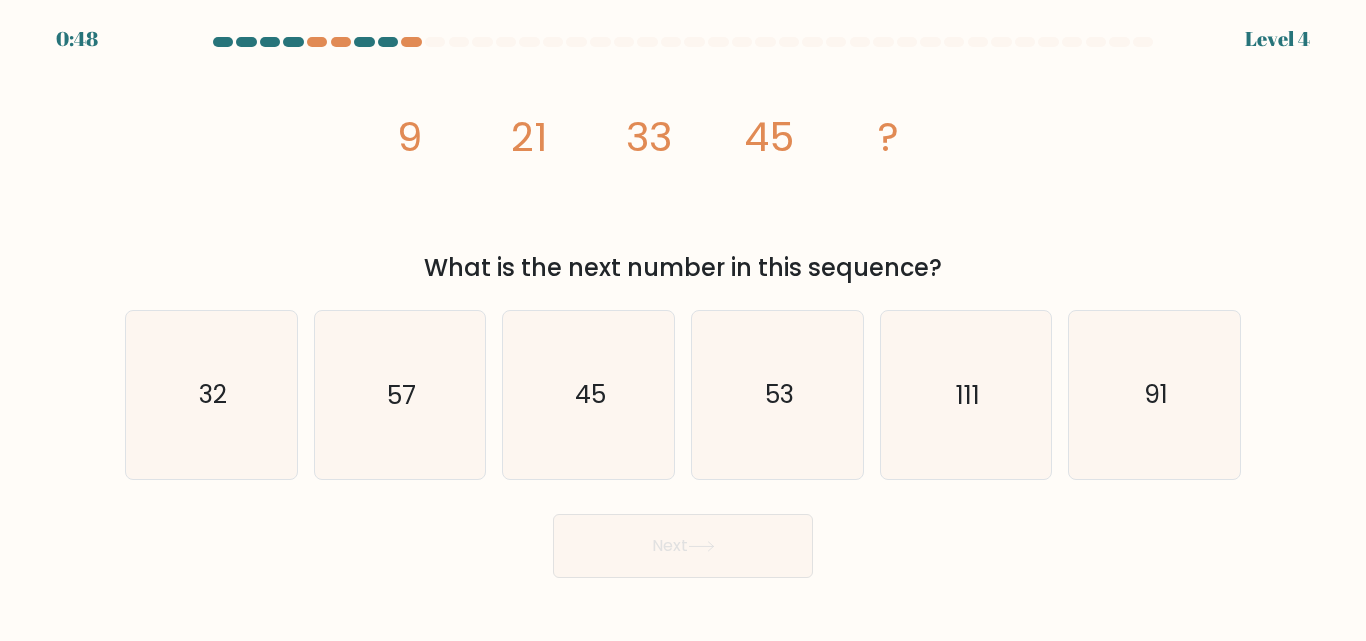 drag, startPoint x: 744, startPoint y: 536, endPoint x: 649, endPoint y: 496, distance: 103.077644 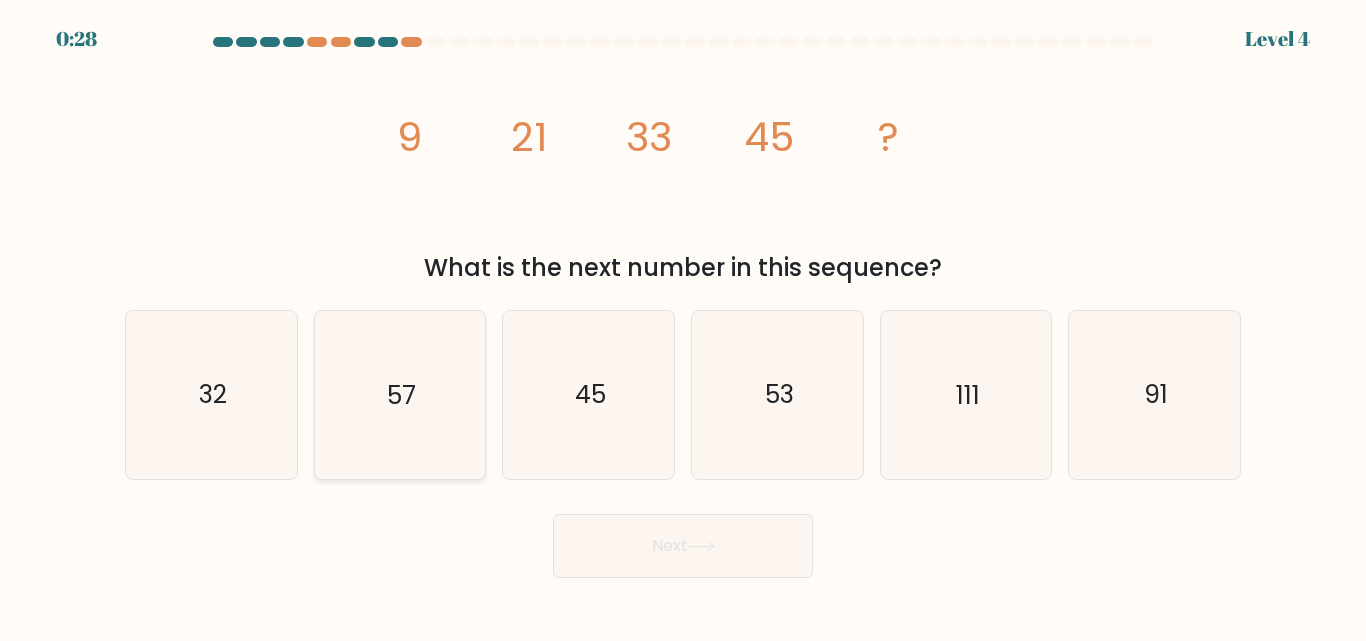 click on "57" 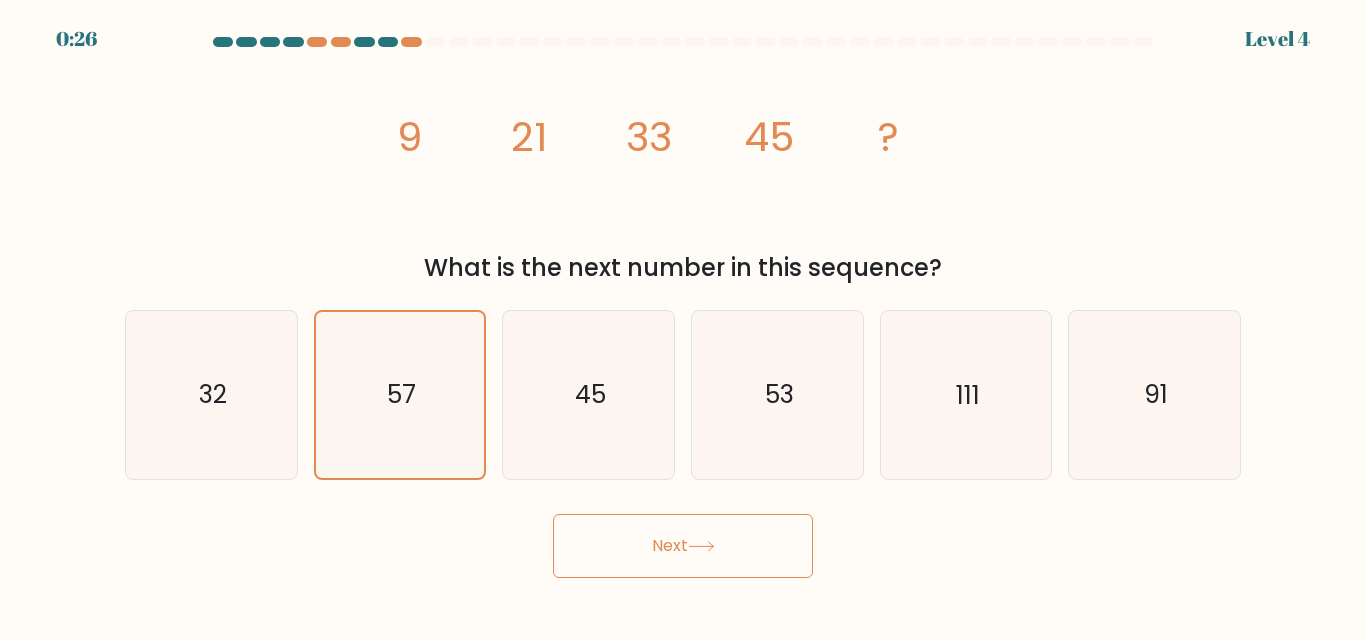 click on "Next" at bounding box center (683, 546) 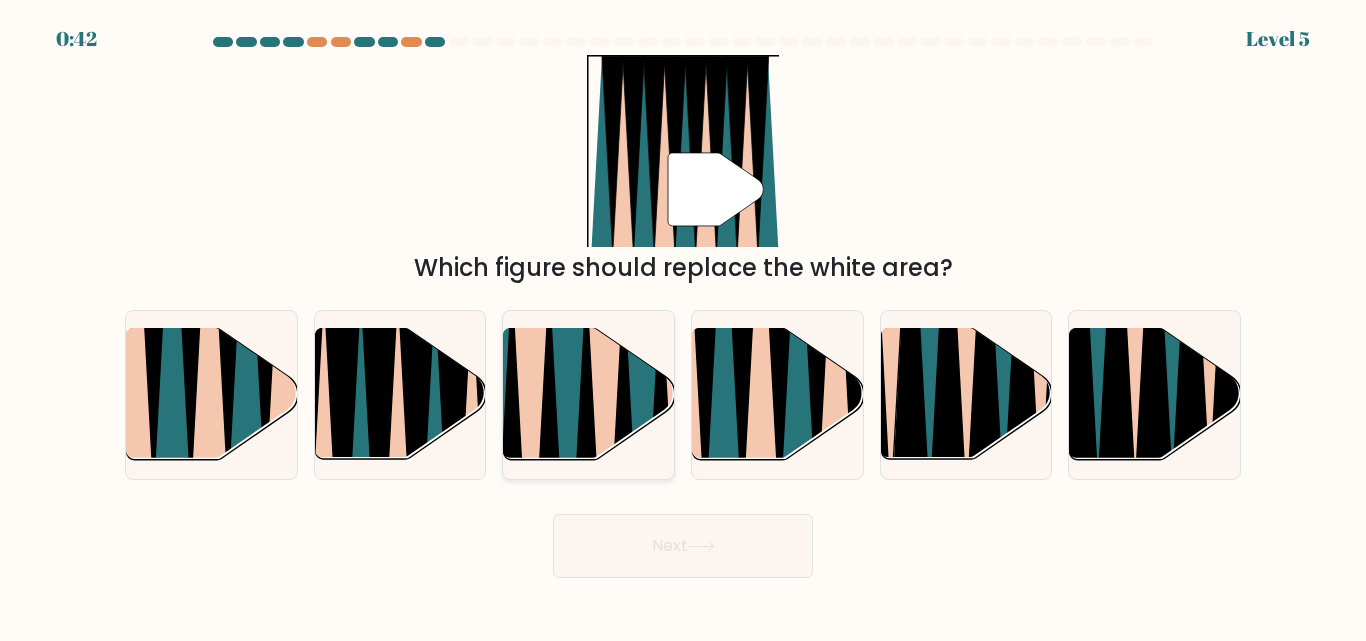 click 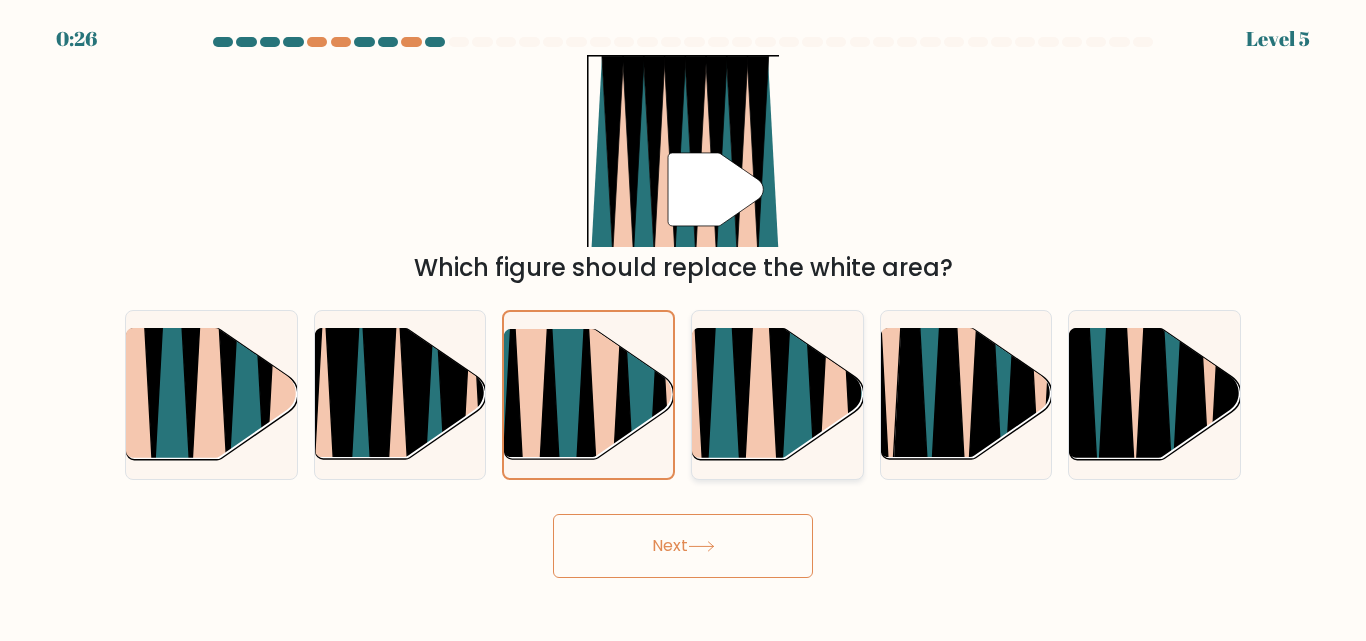 click 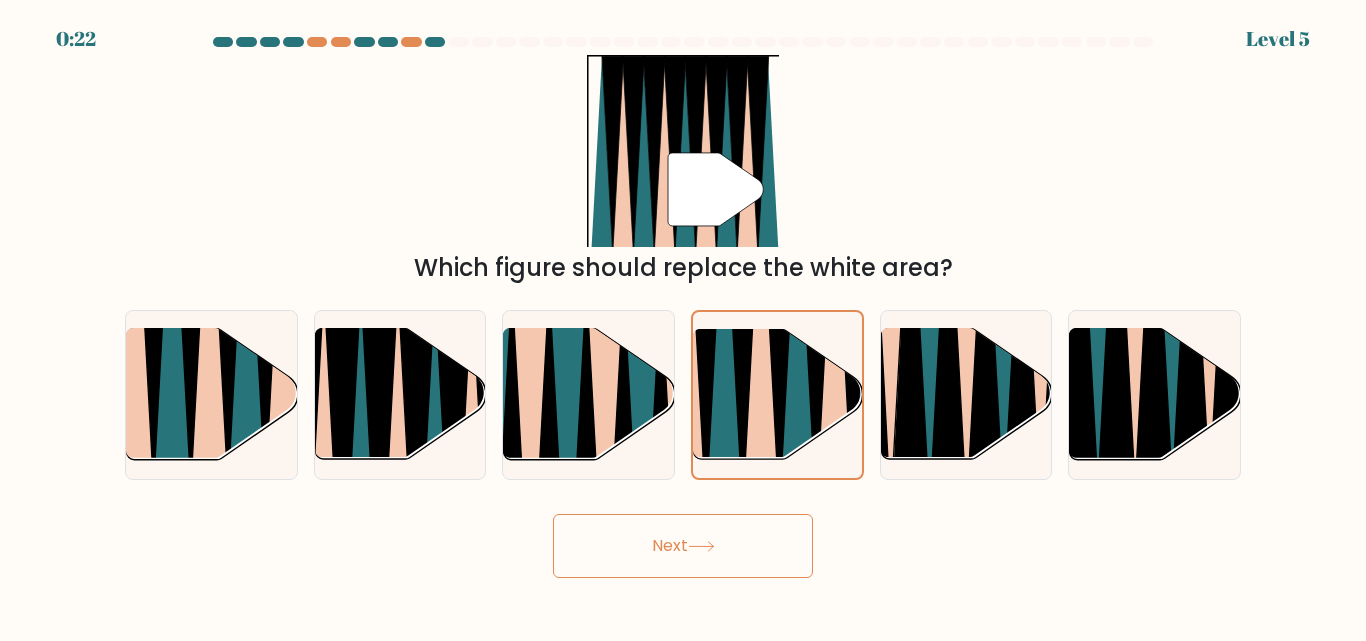 click on "Next" at bounding box center (683, 546) 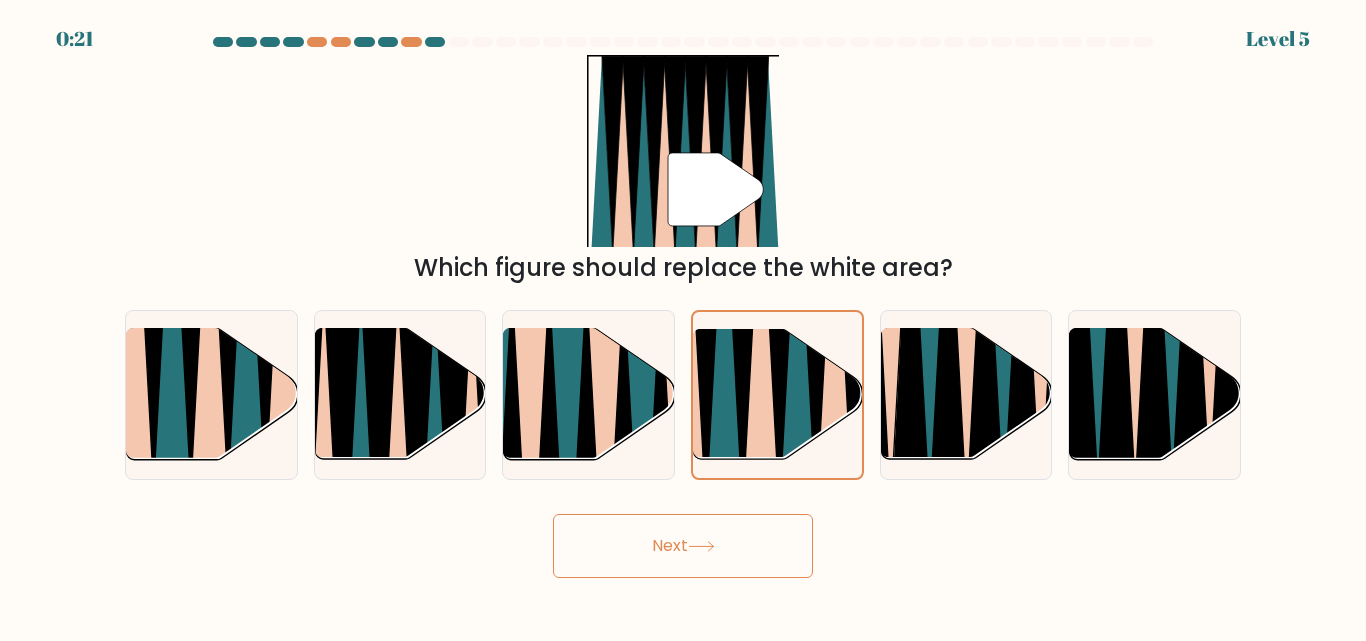click on "Next" at bounding box center (683, 546) 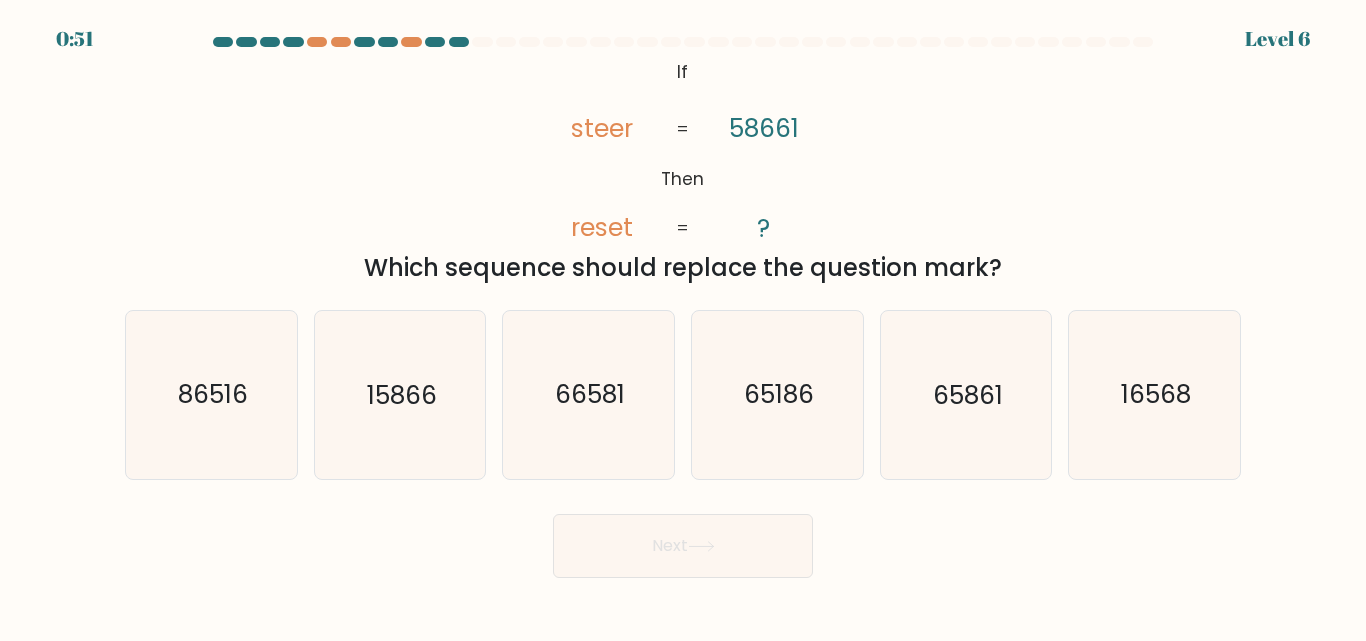 drag, startPoint x: 403, startPoint y: 376, endPoint x: 813, endPoint y: 194, distance: 448.58 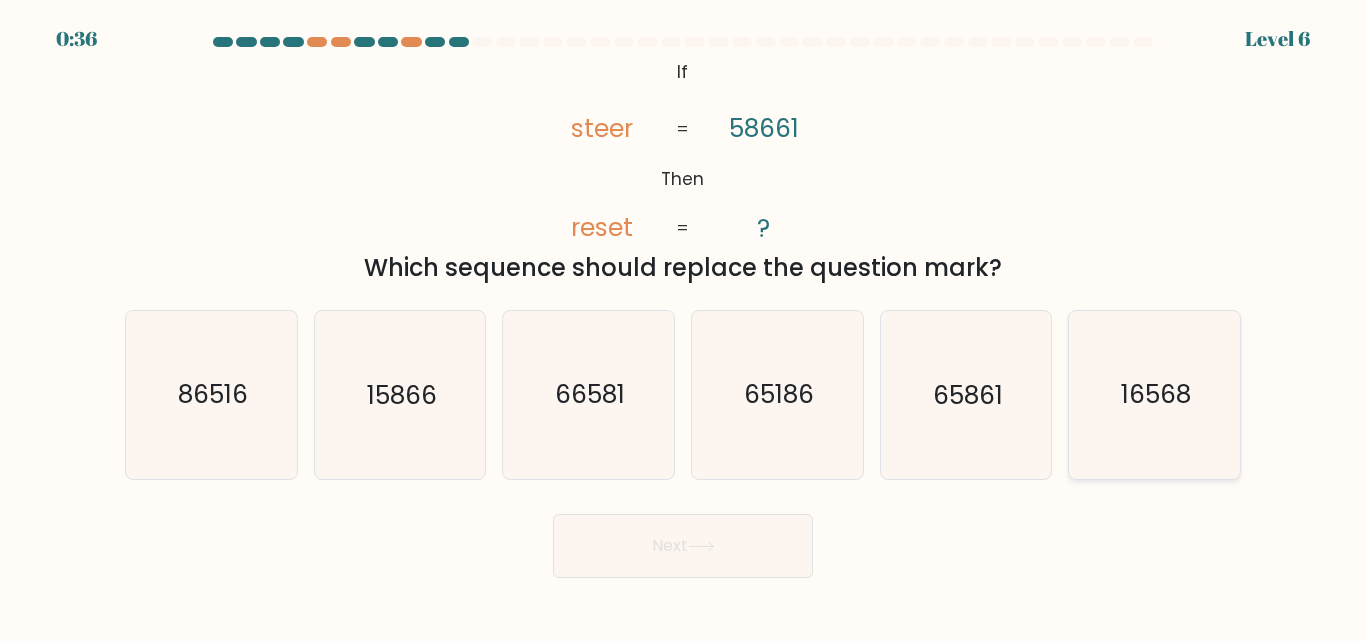 click on "16568" 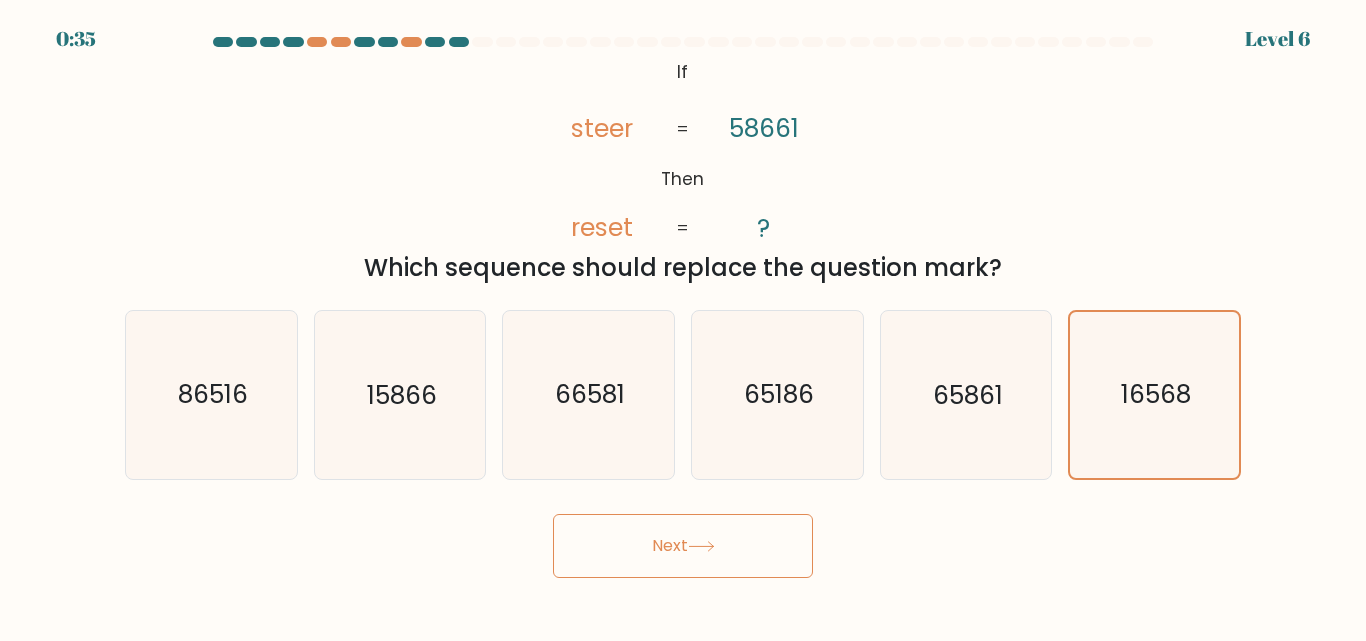 click on "Next" at bounding box center (683, 546) 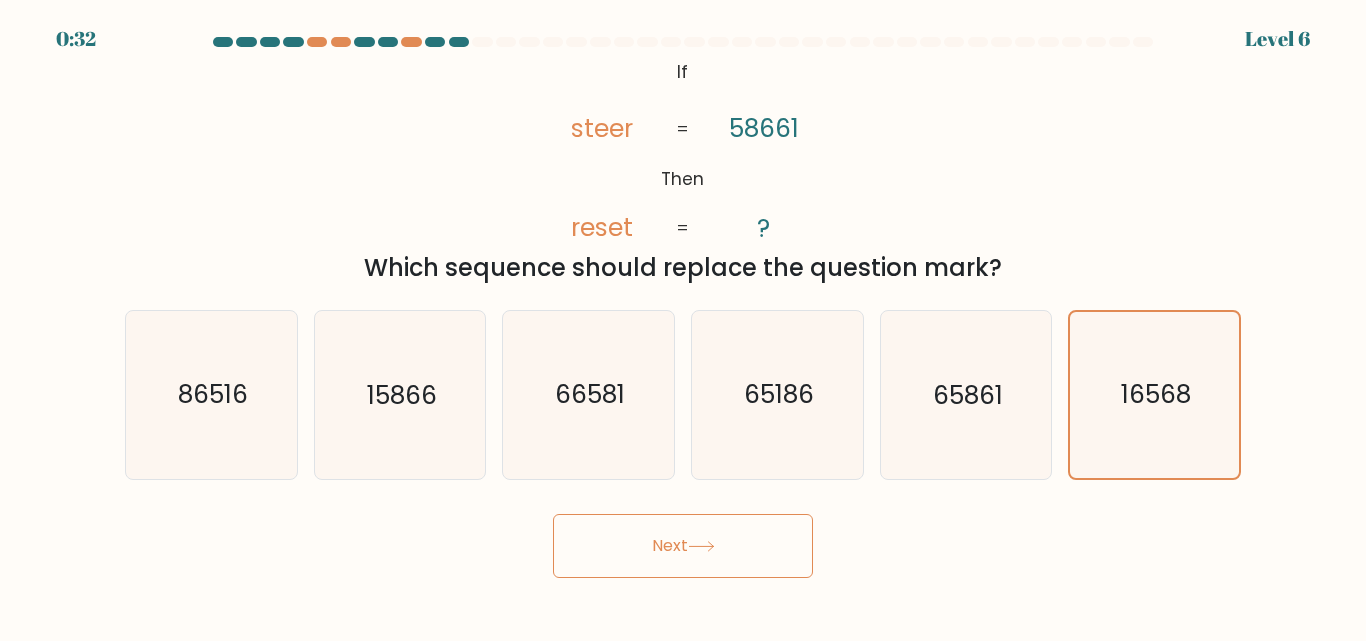 click on "Next" at bounding box center (683, 546) 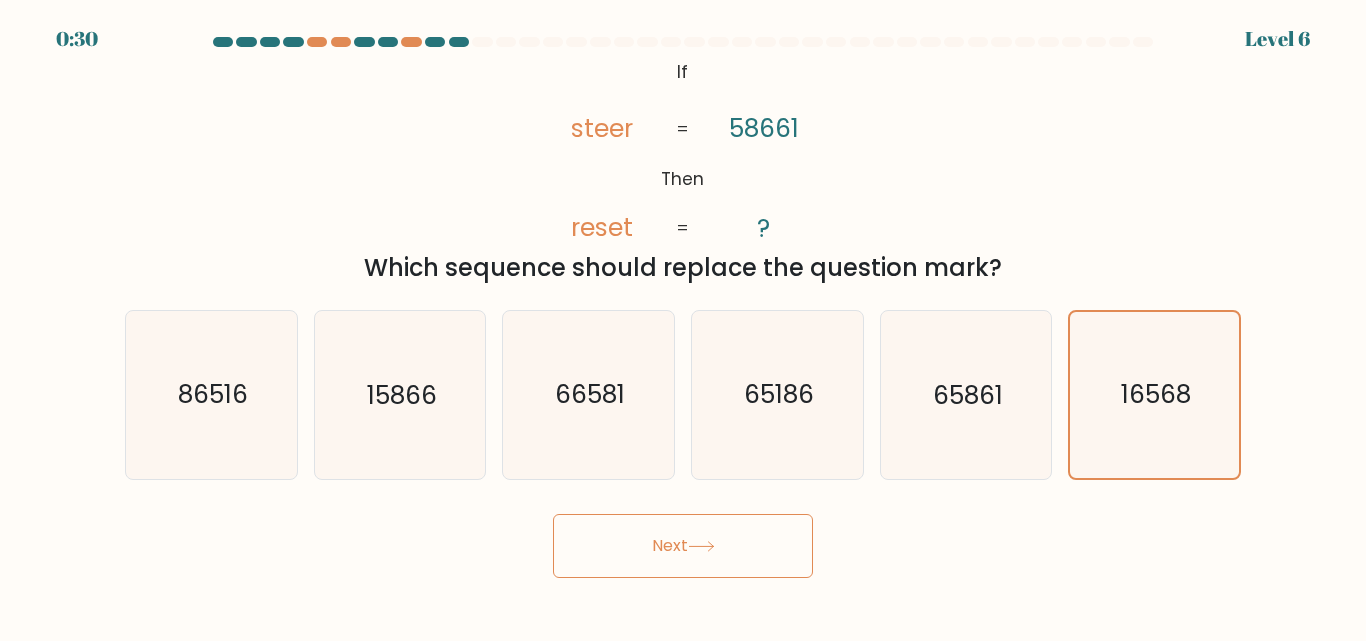 click on "Next" at bounding box center [683, 546] 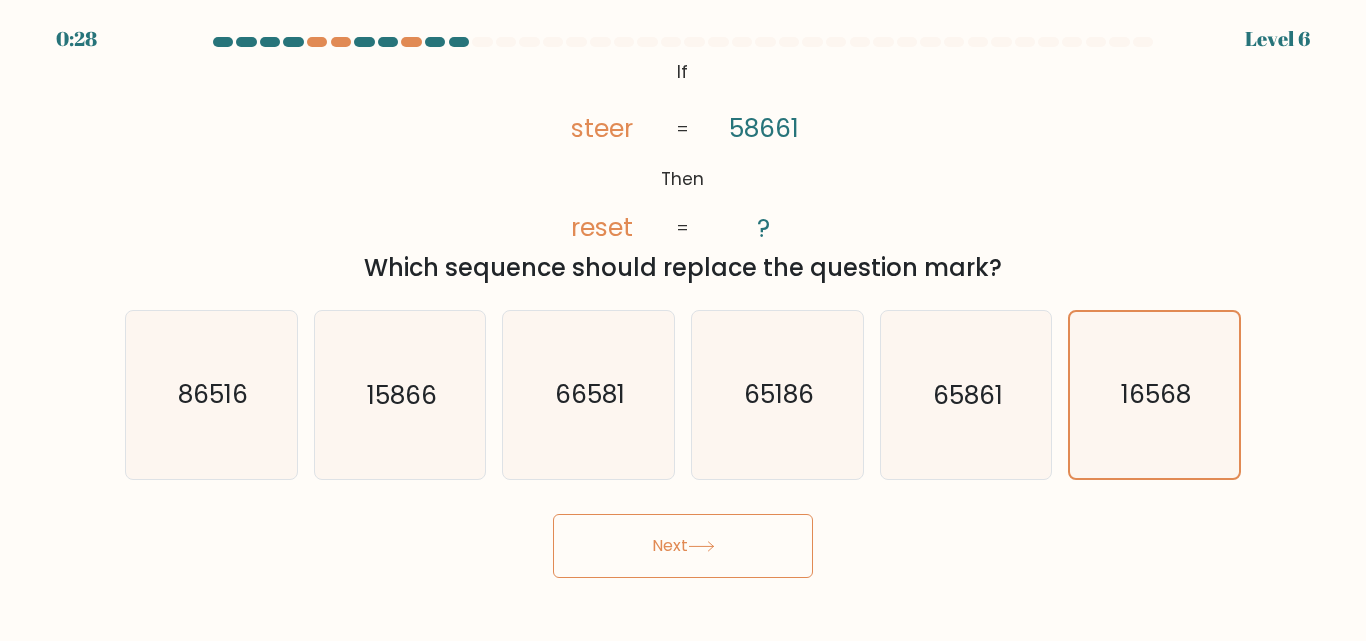 click on "Next" at bounding box center [683, 546] 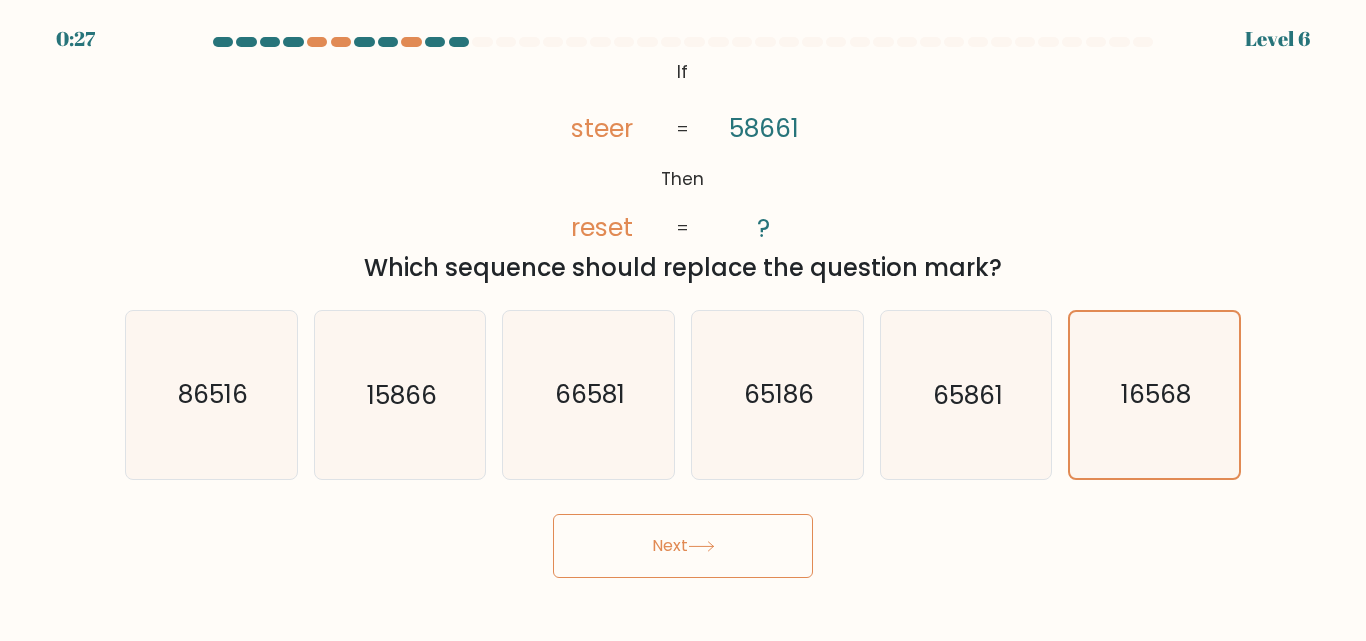 click on "Next" at bounding box center [683, 546] 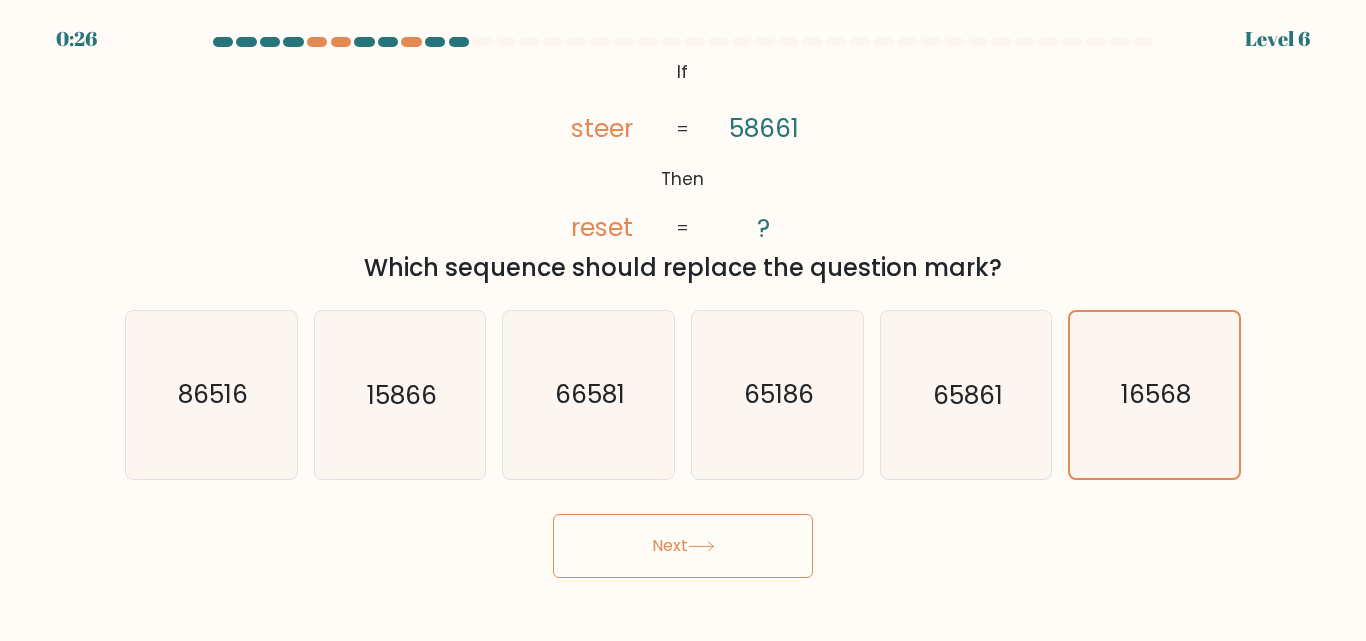 click on "Next" at bounding box center [683, 546] 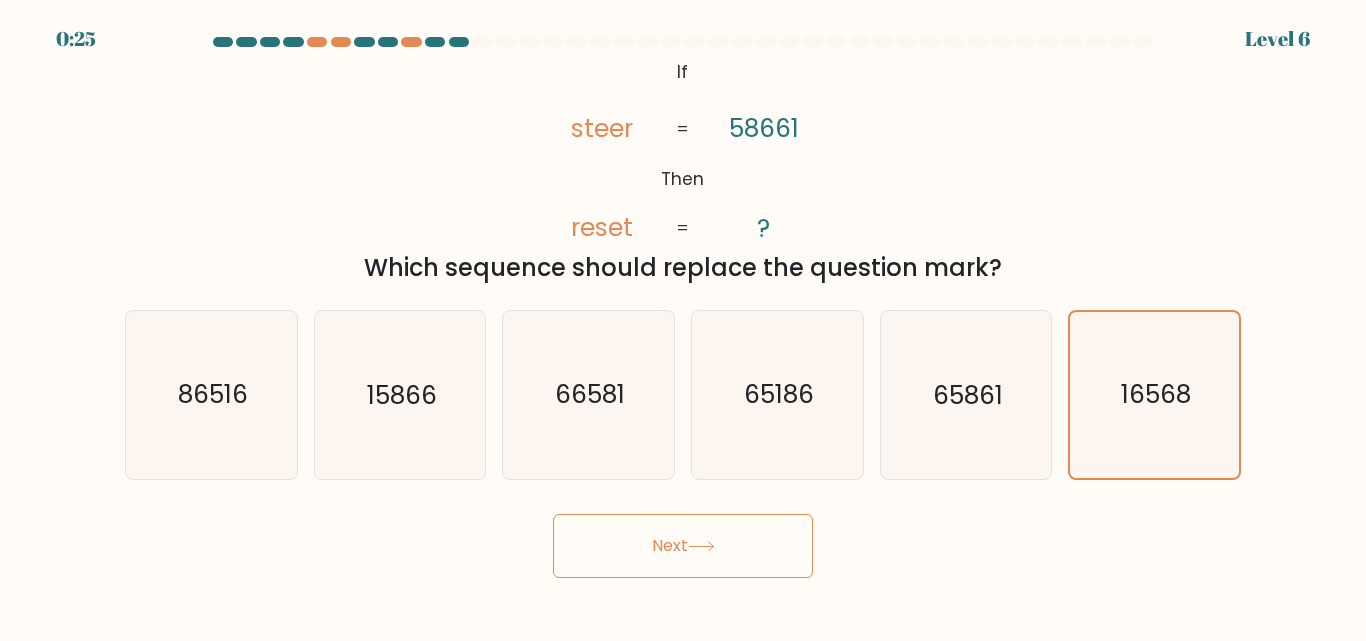 click on "Next" at bounding box center [683, 546] 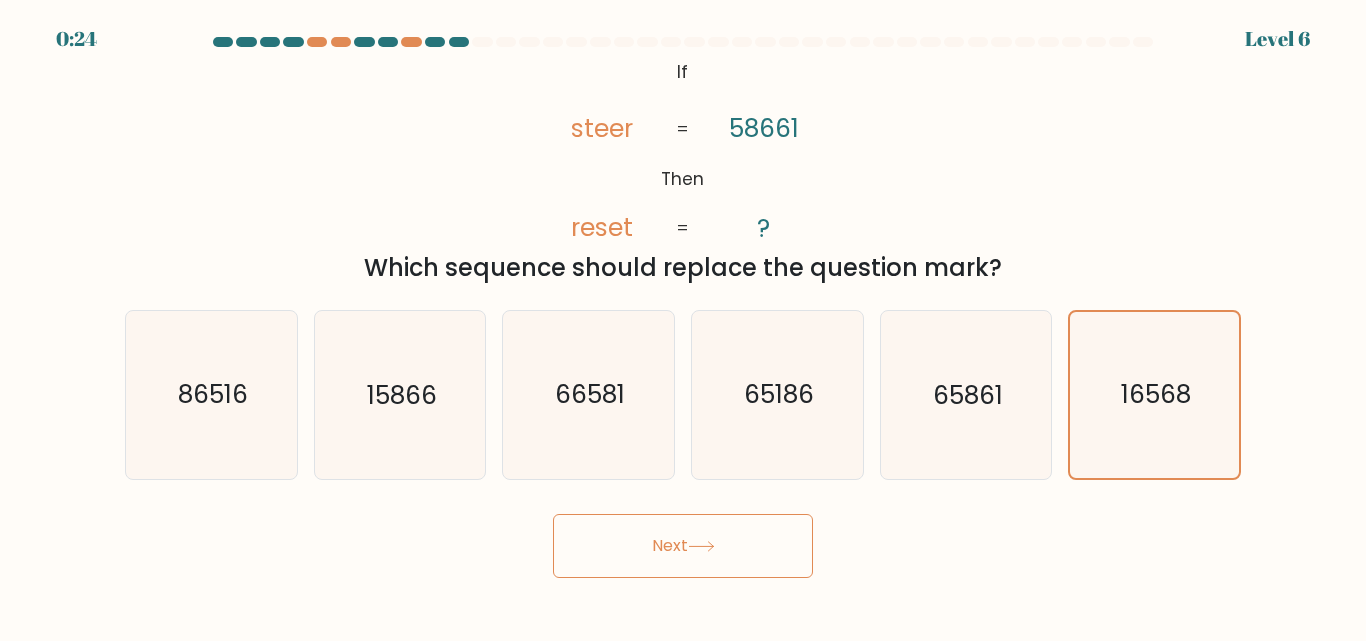 click on "Next" at bounding box center (683, 546) 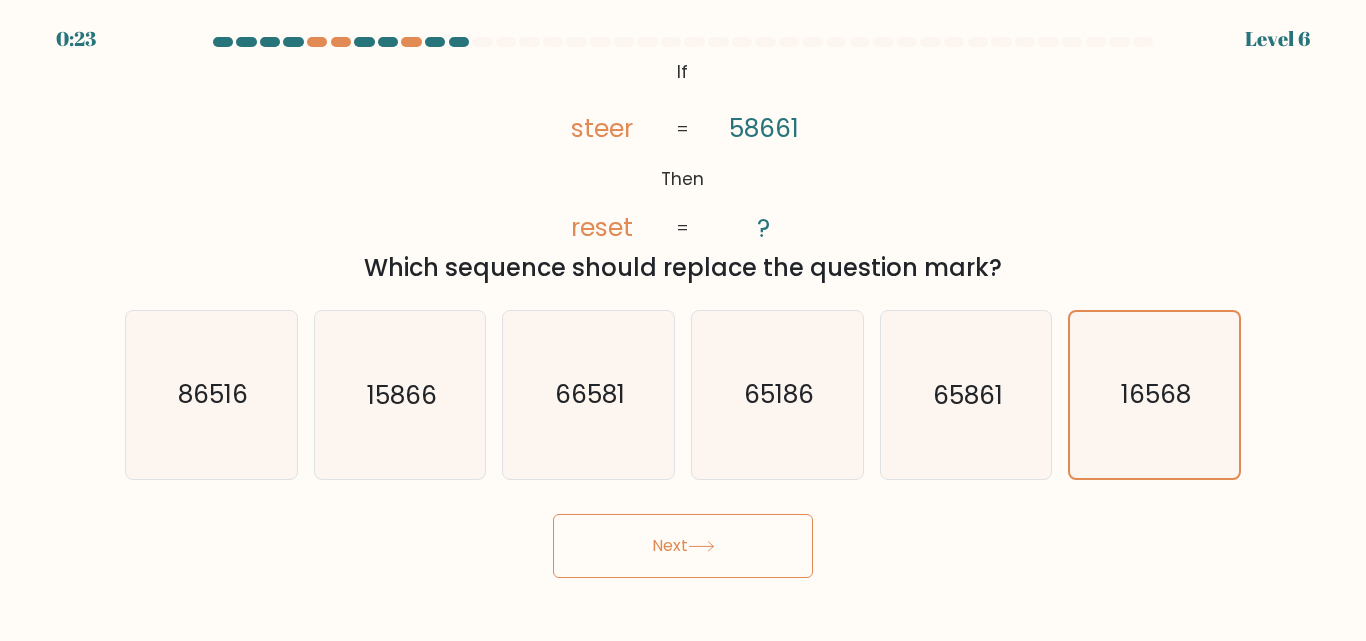 click on "Next" at bounding box center [683, 546] 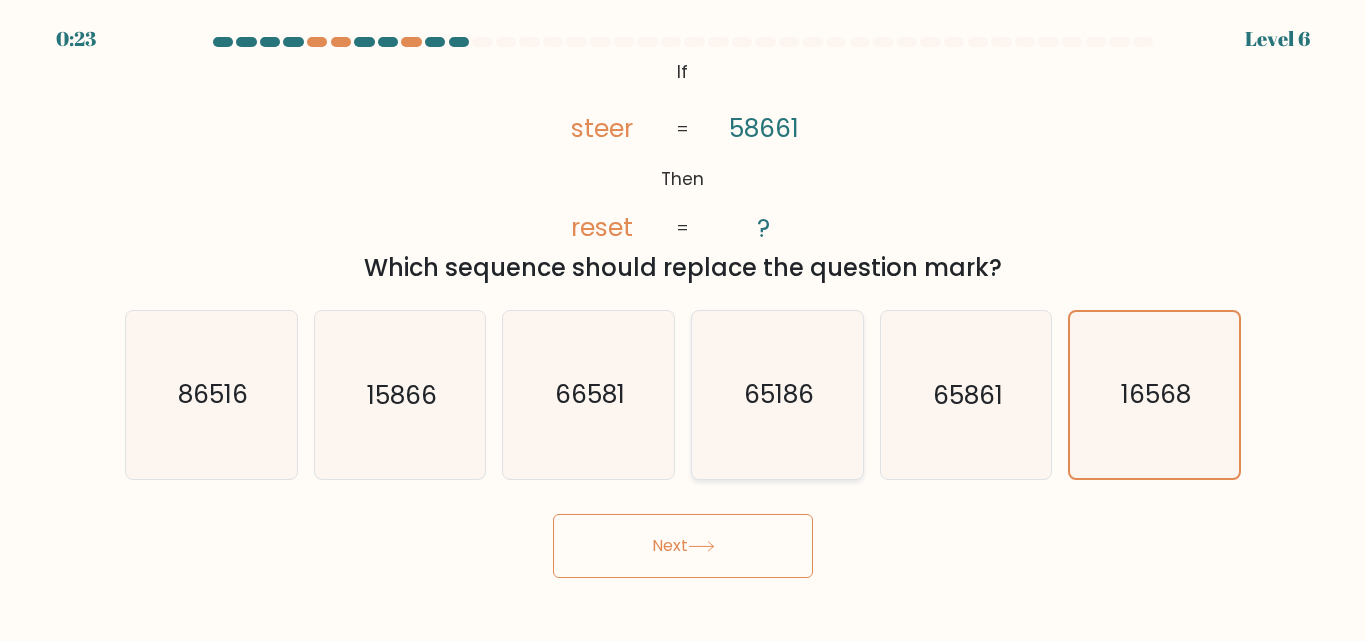 drag, startPoint x: 658, startPoint y: 546, endPoint x: 809, endPoint y: 412, distance: 201.88364 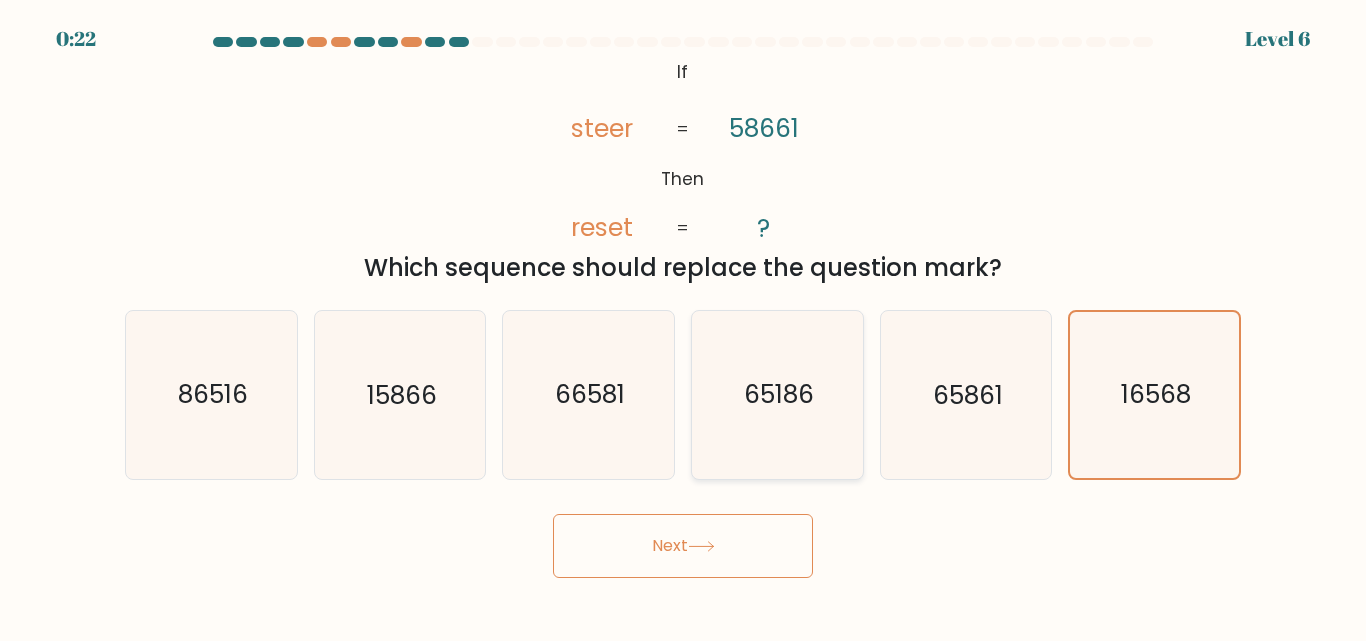 click on "65186" 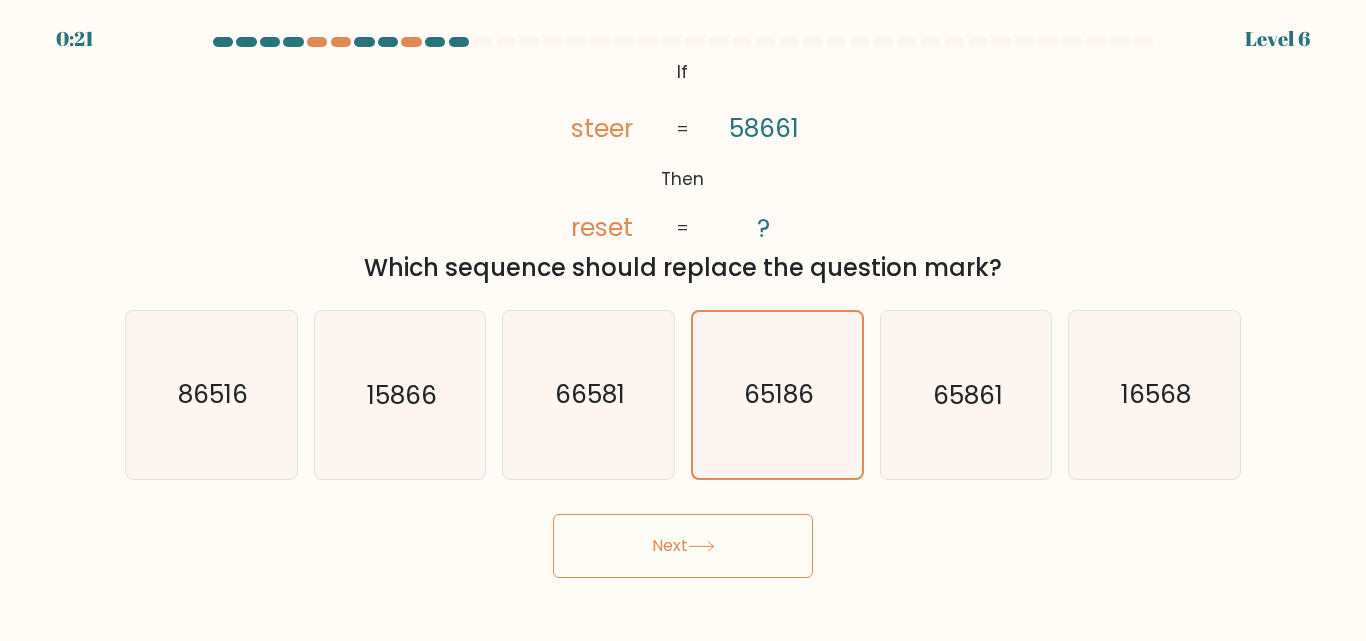 click on "Next" at bounding box center (683, 546) 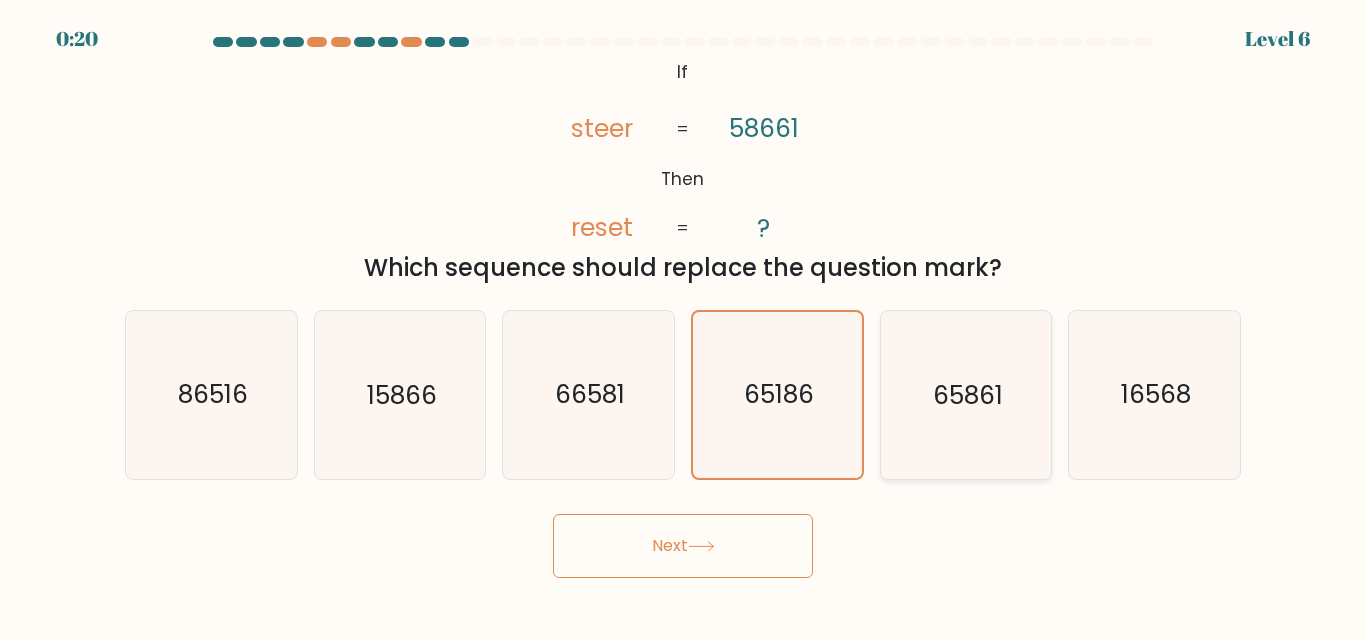 click on "65861" 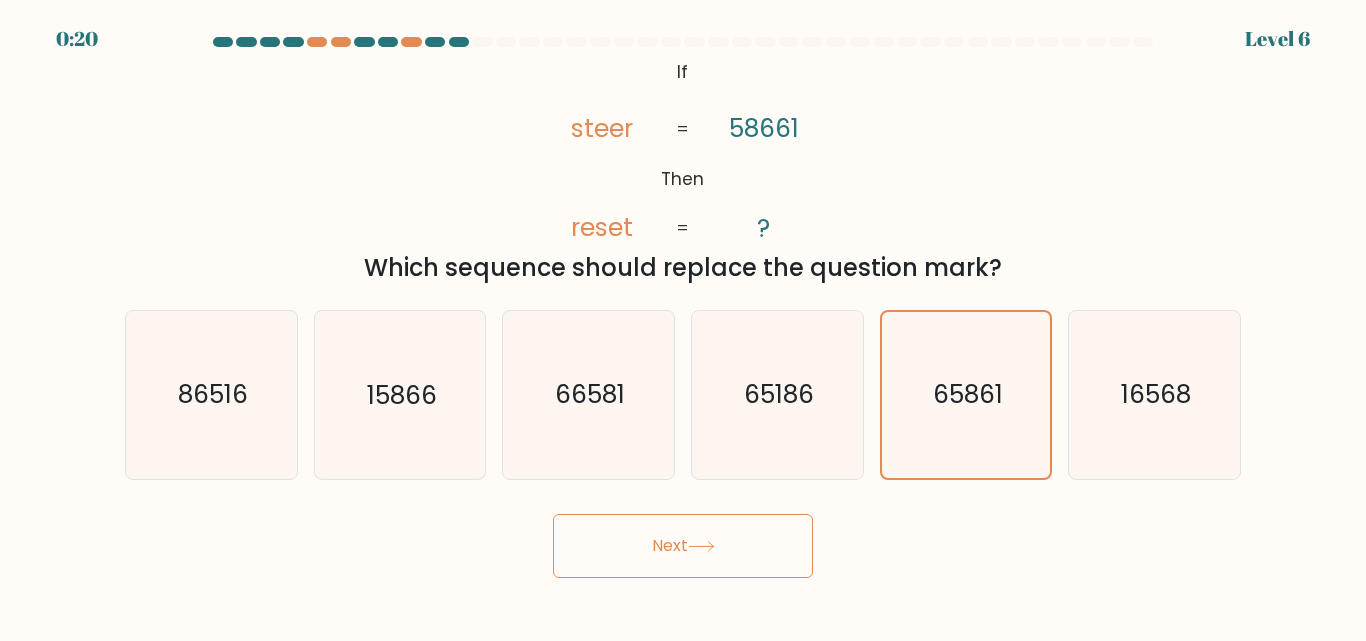 click on "0:20
Level 6
If" at bounding box center [683, 320] 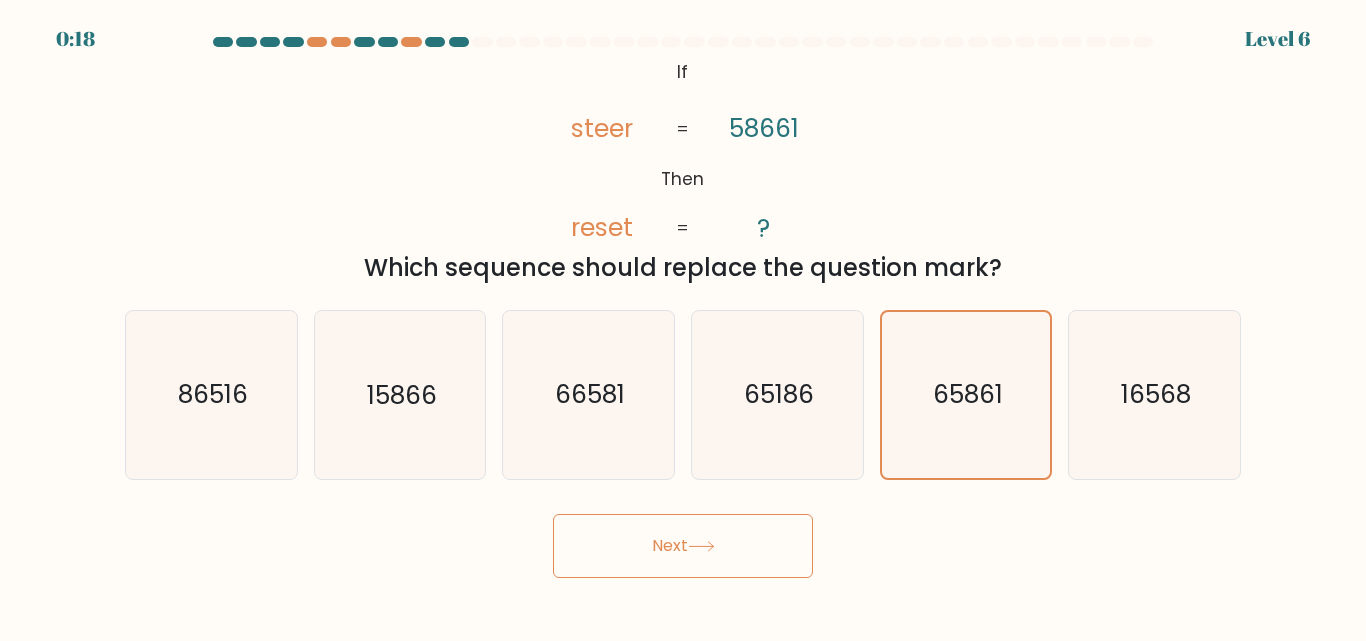 click at bounding box center (482, 42) 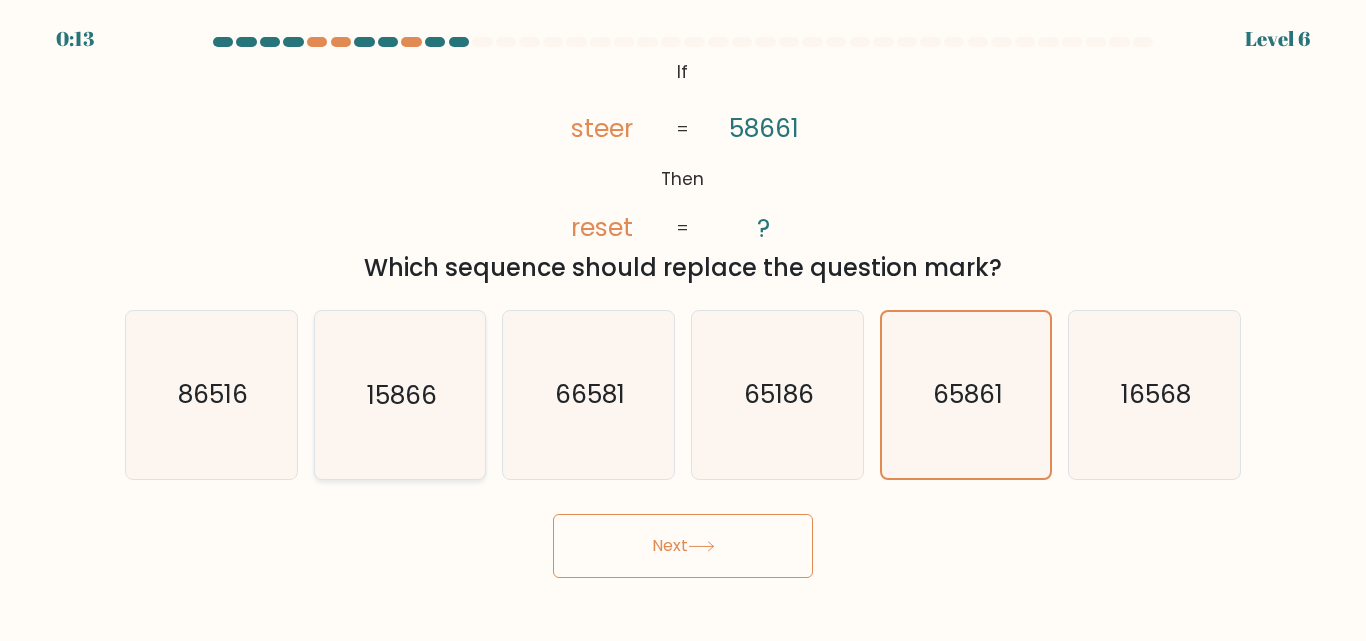 click on "15866" 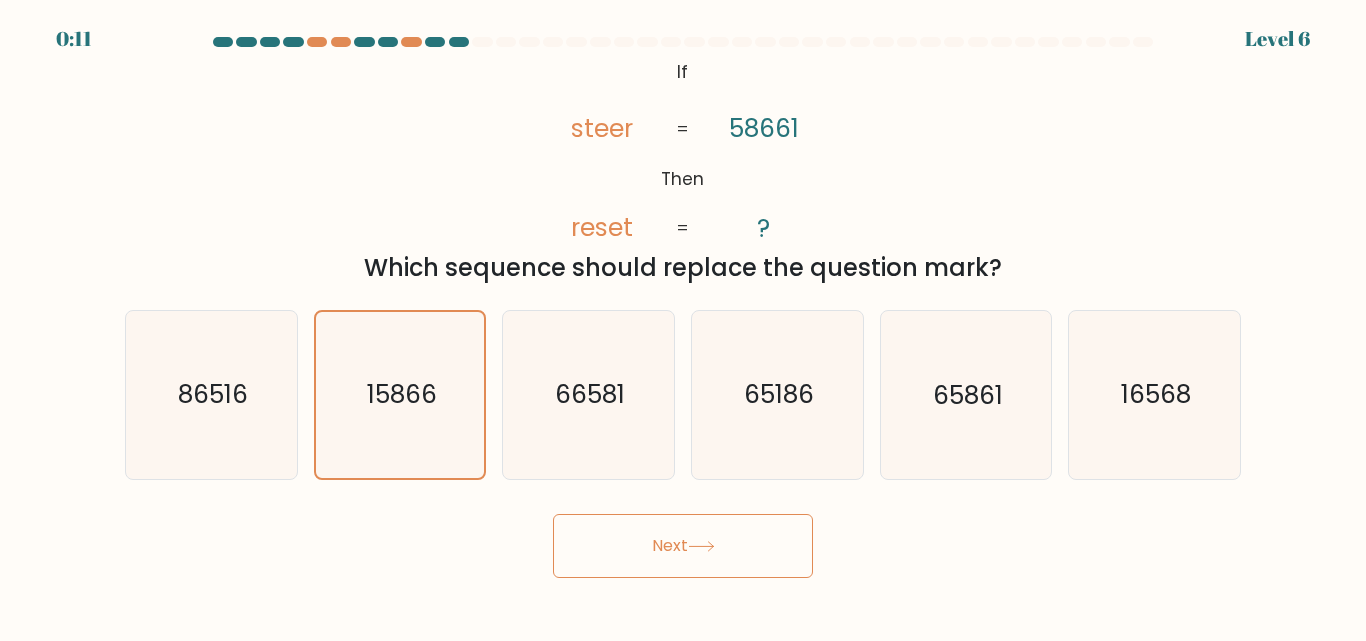click on "Next" at bounding box center [683, 546] 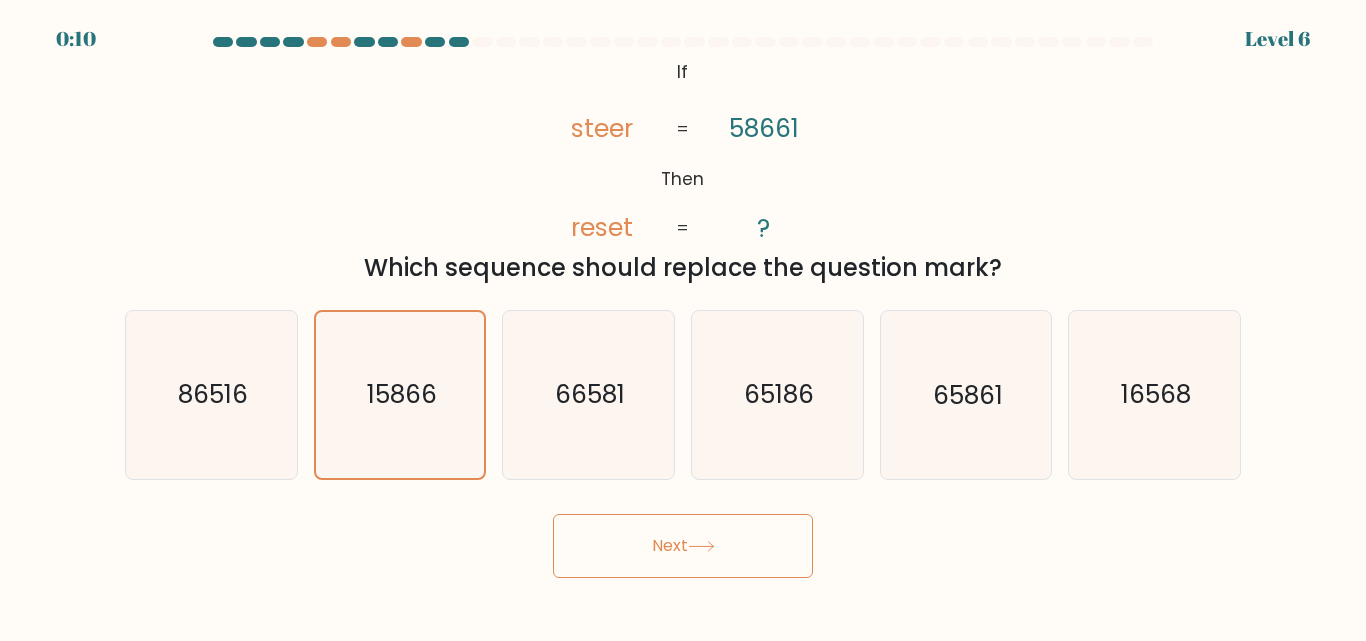 click on "Next" at bounding box center [683, 546] 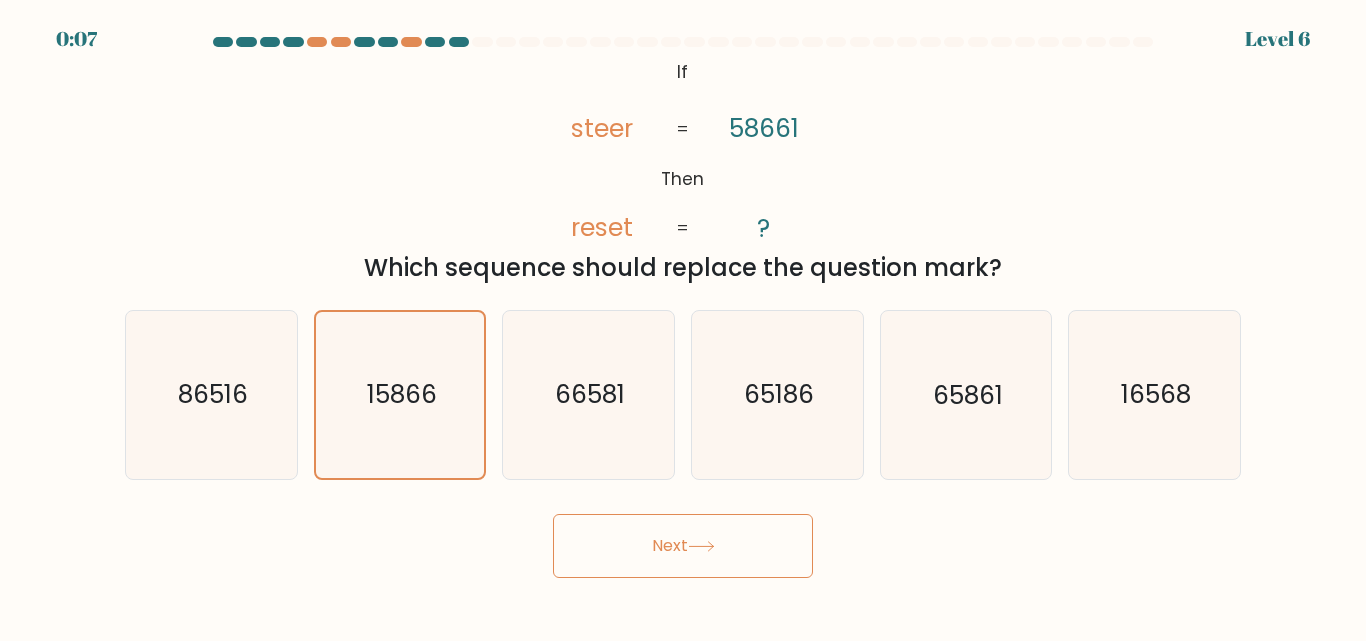 type 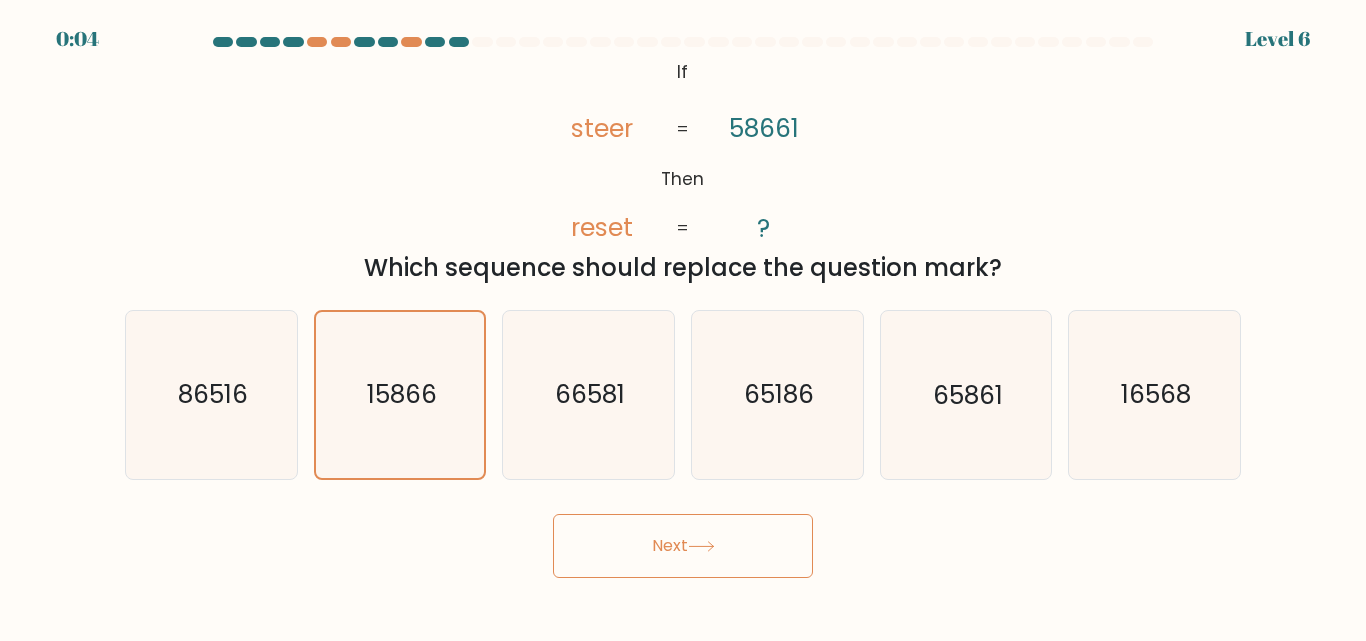 click on "Next" at bounding box center (683, 546) 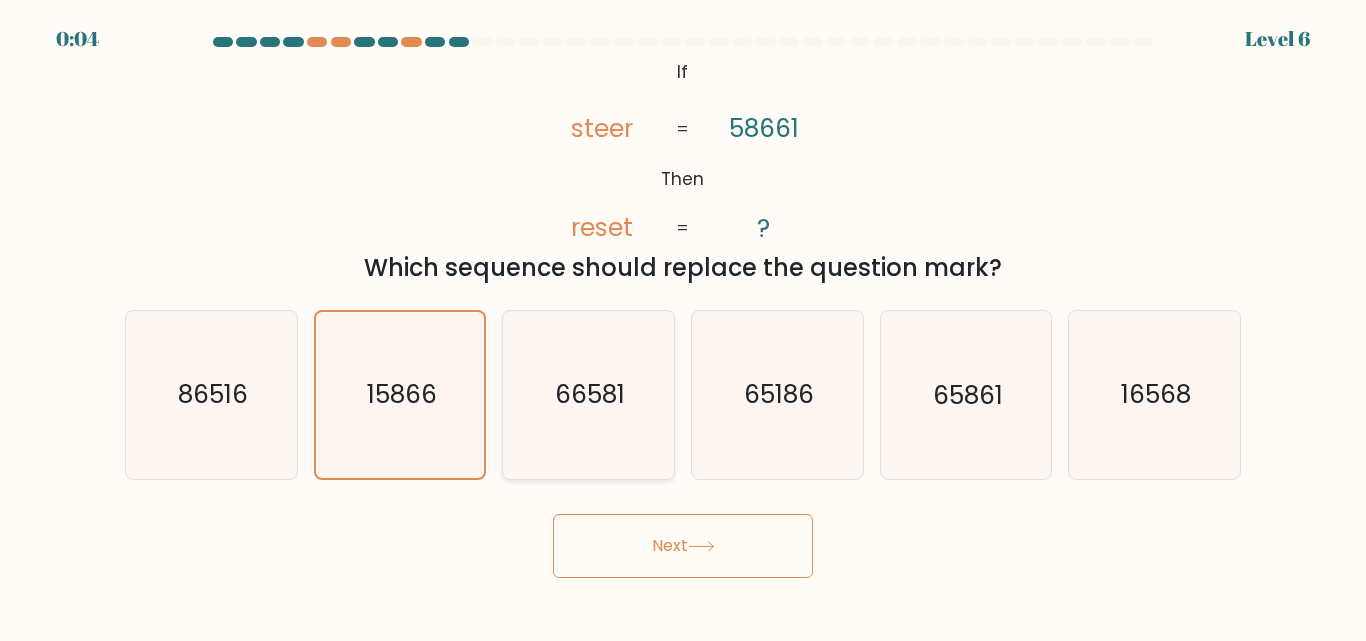 click on "66581" 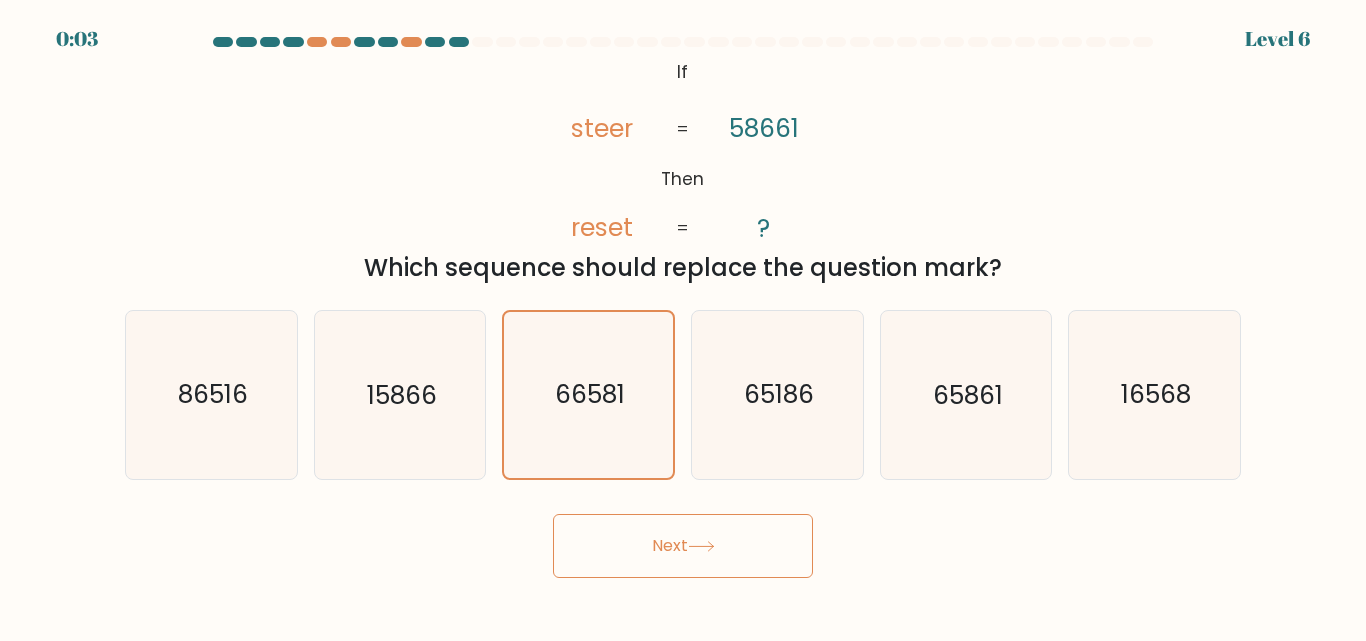 click on "Next" at bounding box center [683, 546] 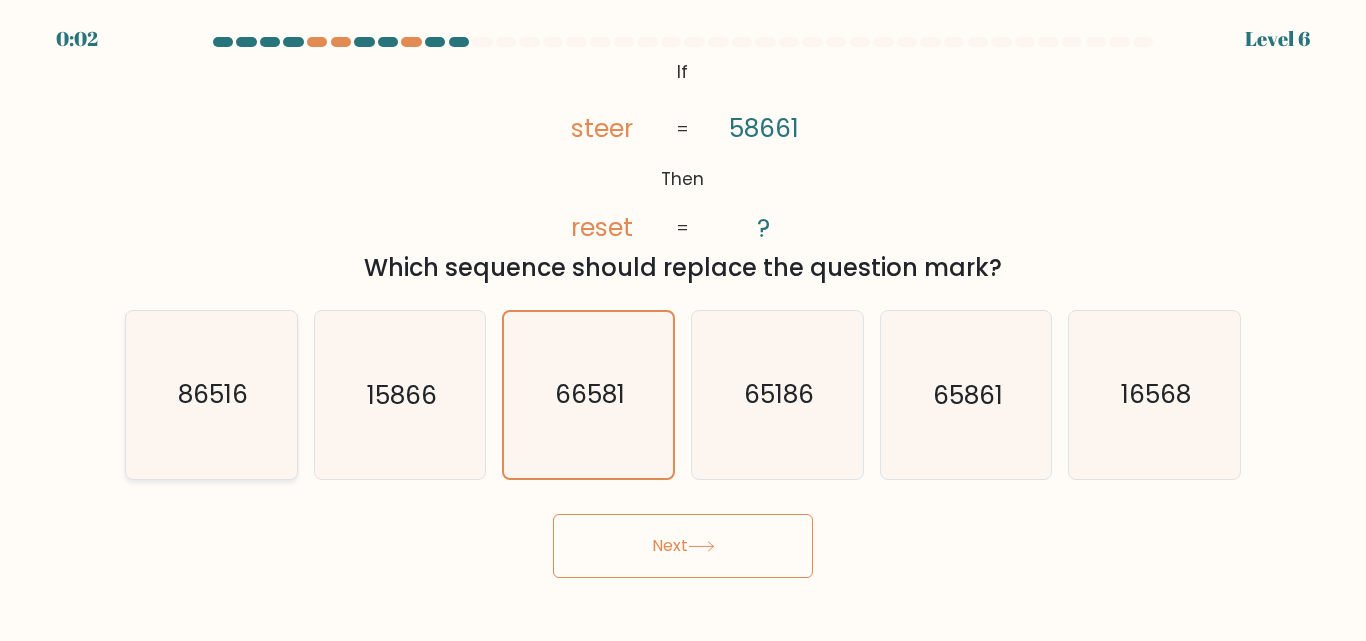 click on "86516" 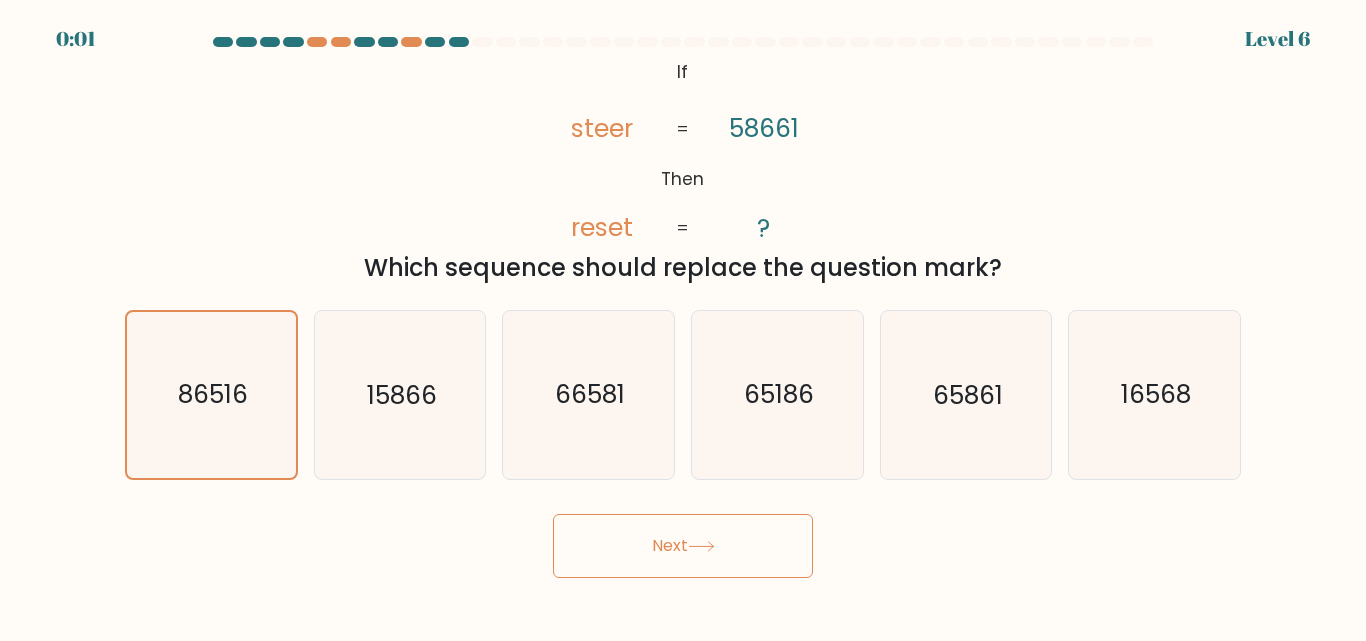 click on "Next" at bounding box center [683, 546] 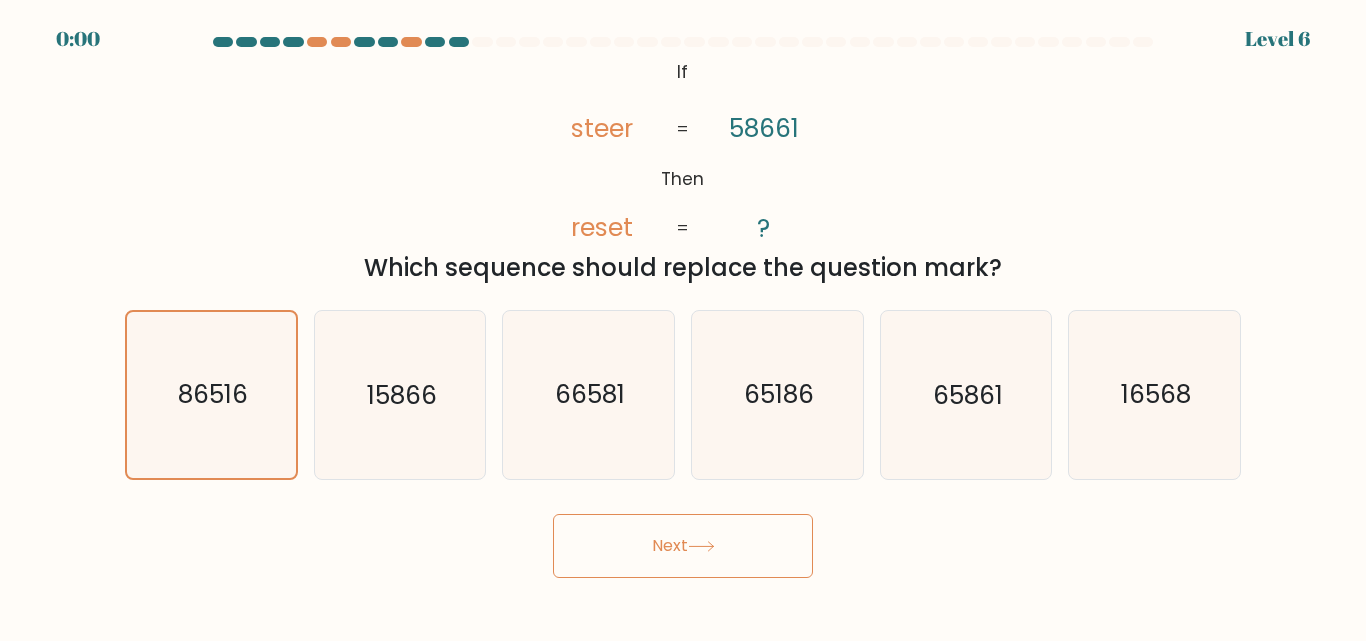 click on "Next" at bounding box center (683, 546) 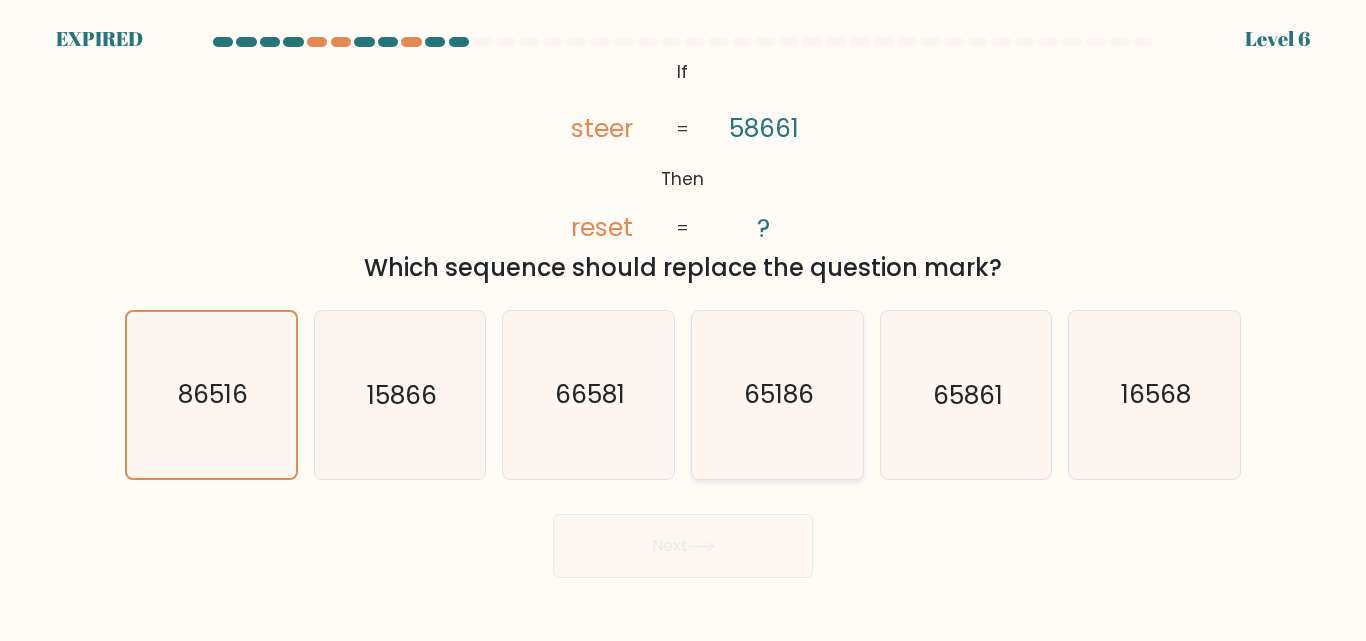 click on "65186" 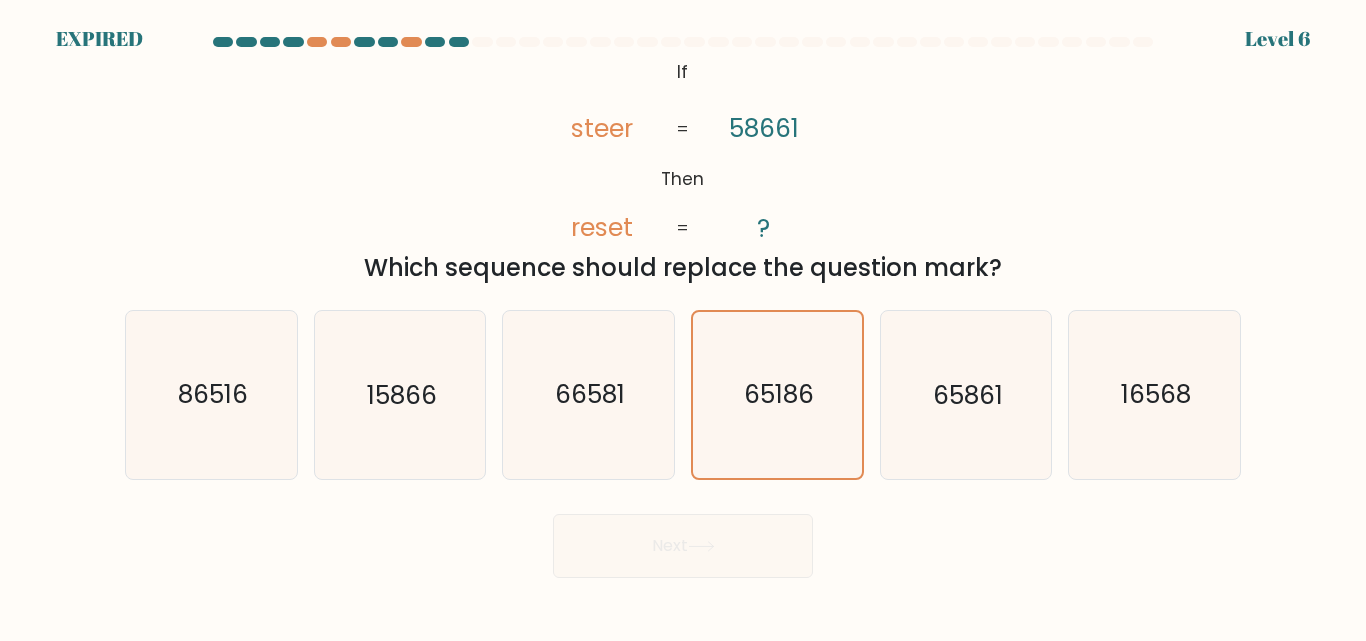 drag, startPoint x: 758, startPoint y: 304, endPoint x: 1117, endPoint y: 581, distance: 453.44238 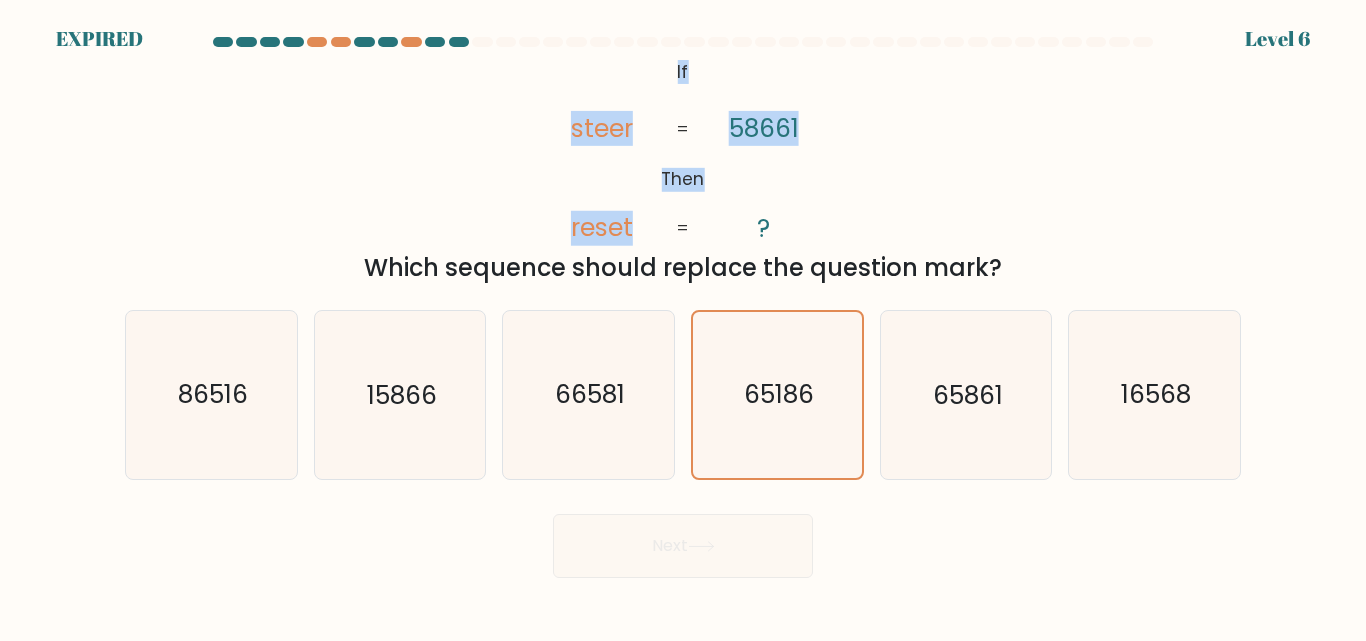 drag, startPoint x: 847, startPoint y: 126, endPoint x: 550, endPoint y: 38, distance: 309.76282 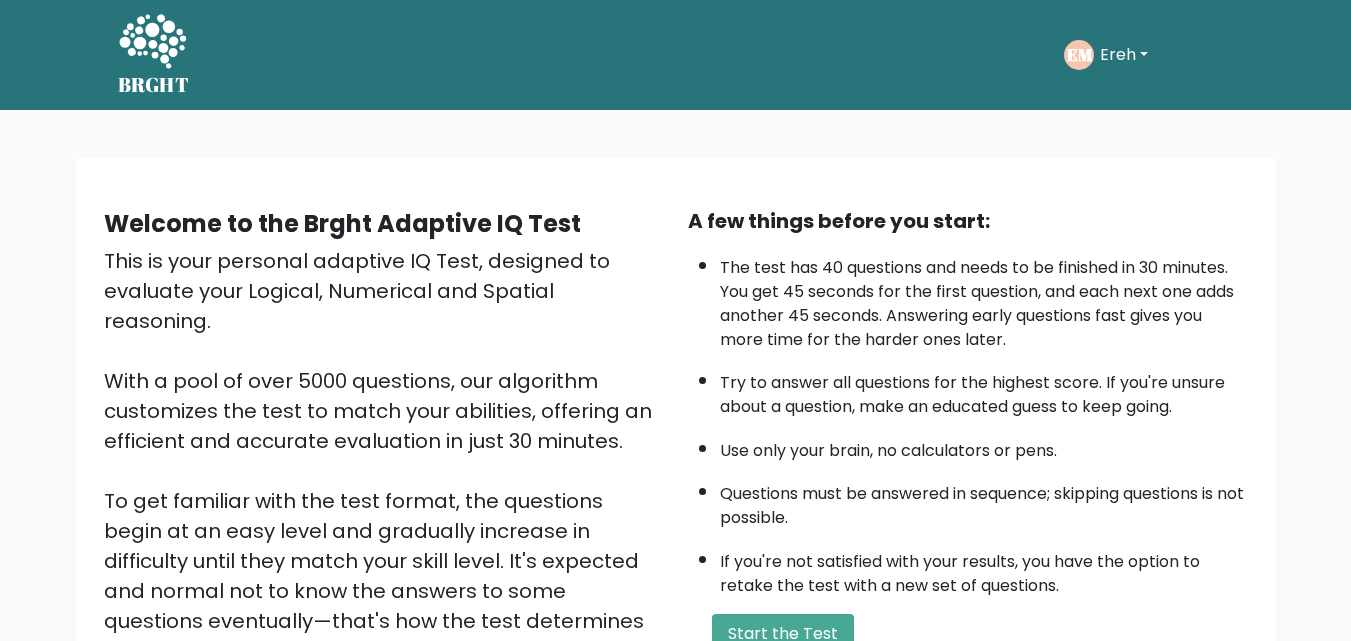scroll, scrollTop: 0, scrollLeft: 0, axis: both 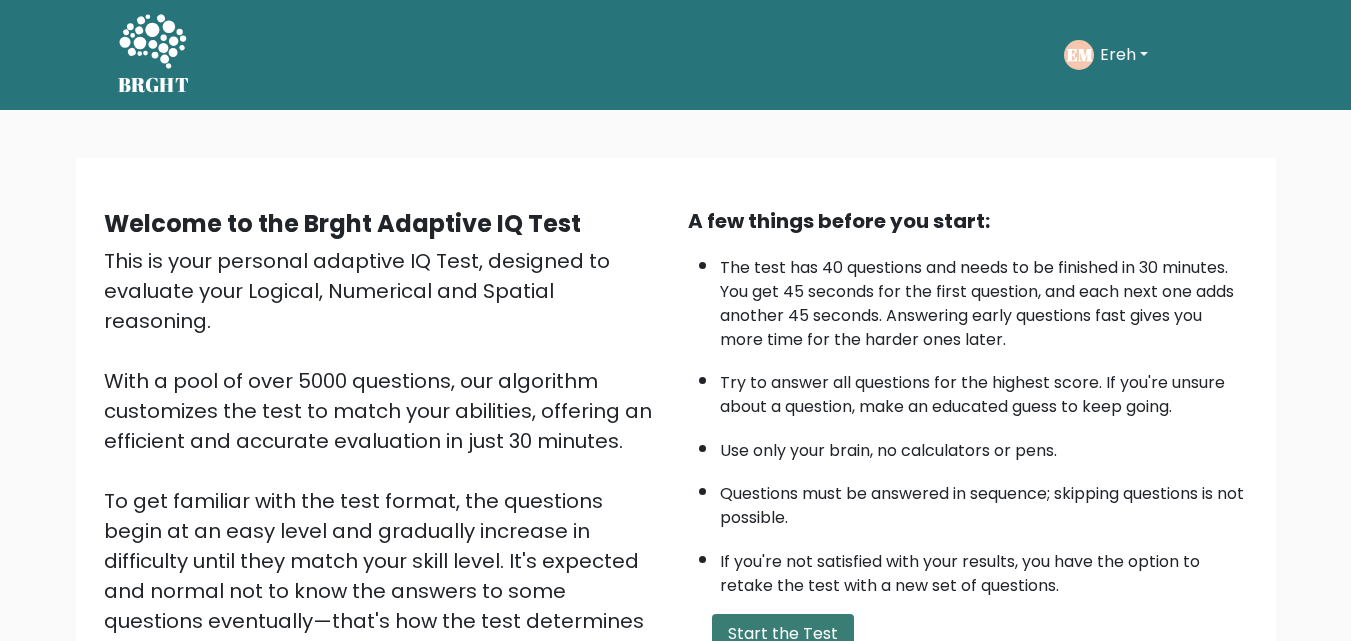 click on "Start the Test" at bounding box center (783, 634) 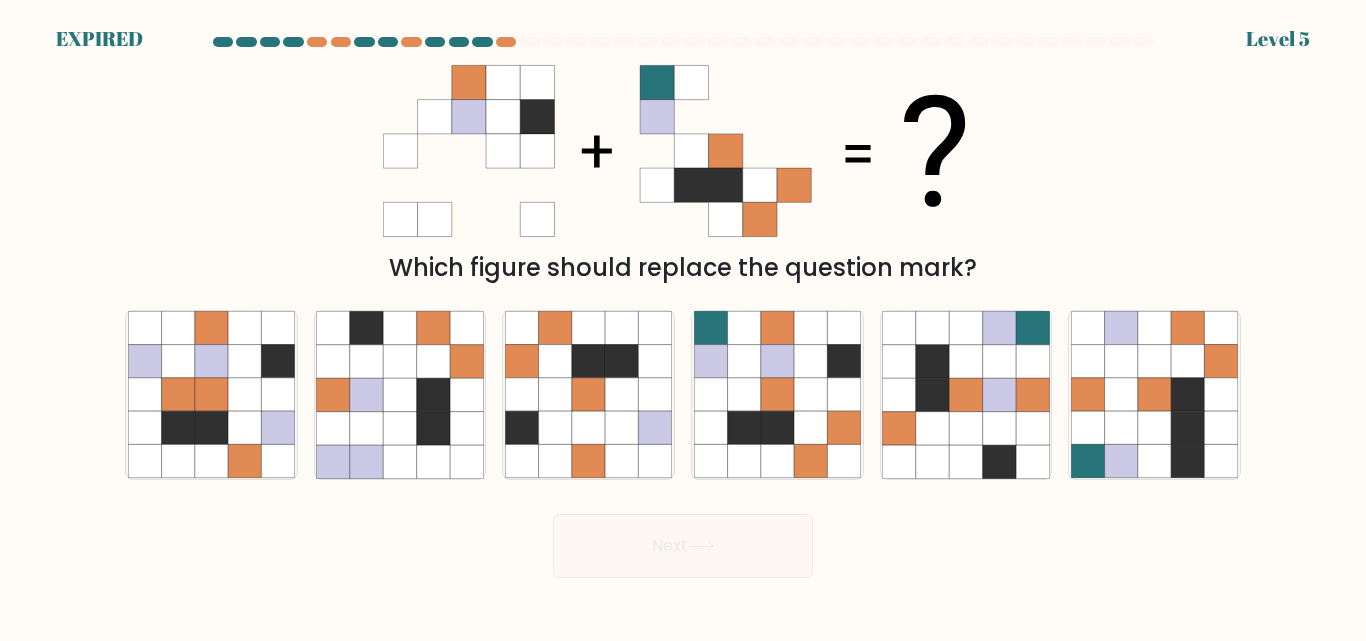 scroll, scrollTop: 0, scrollLeft: 0, axis: both 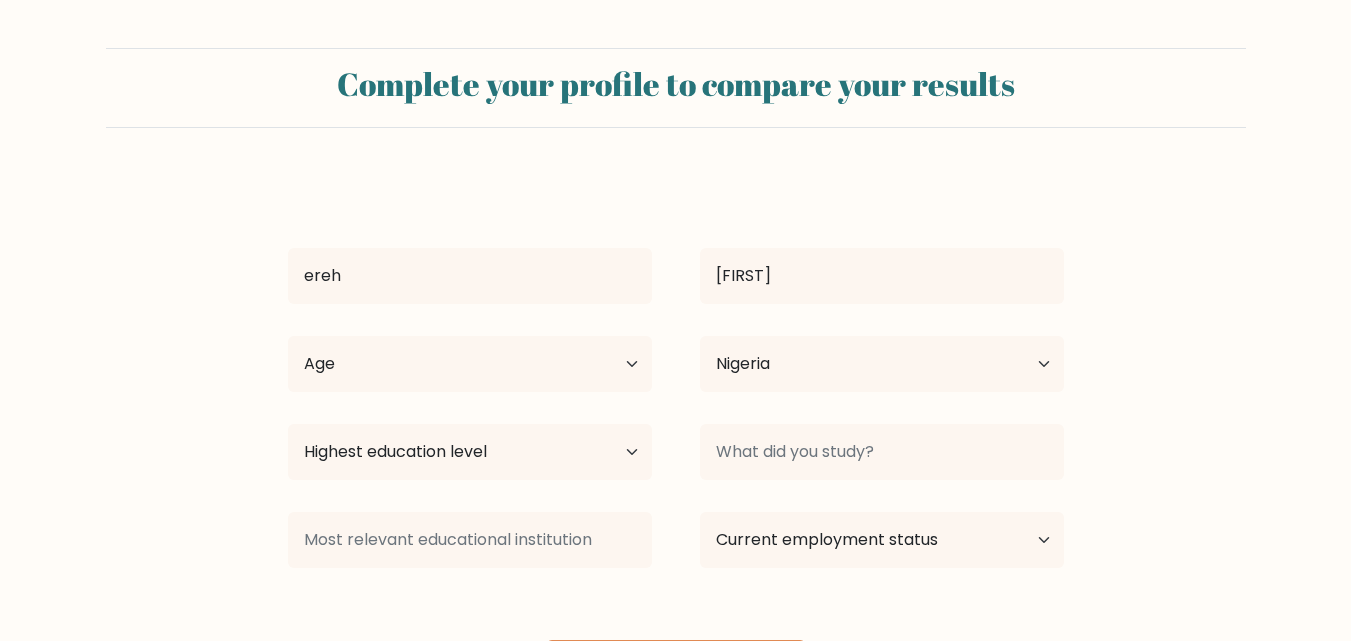 select on "NG" 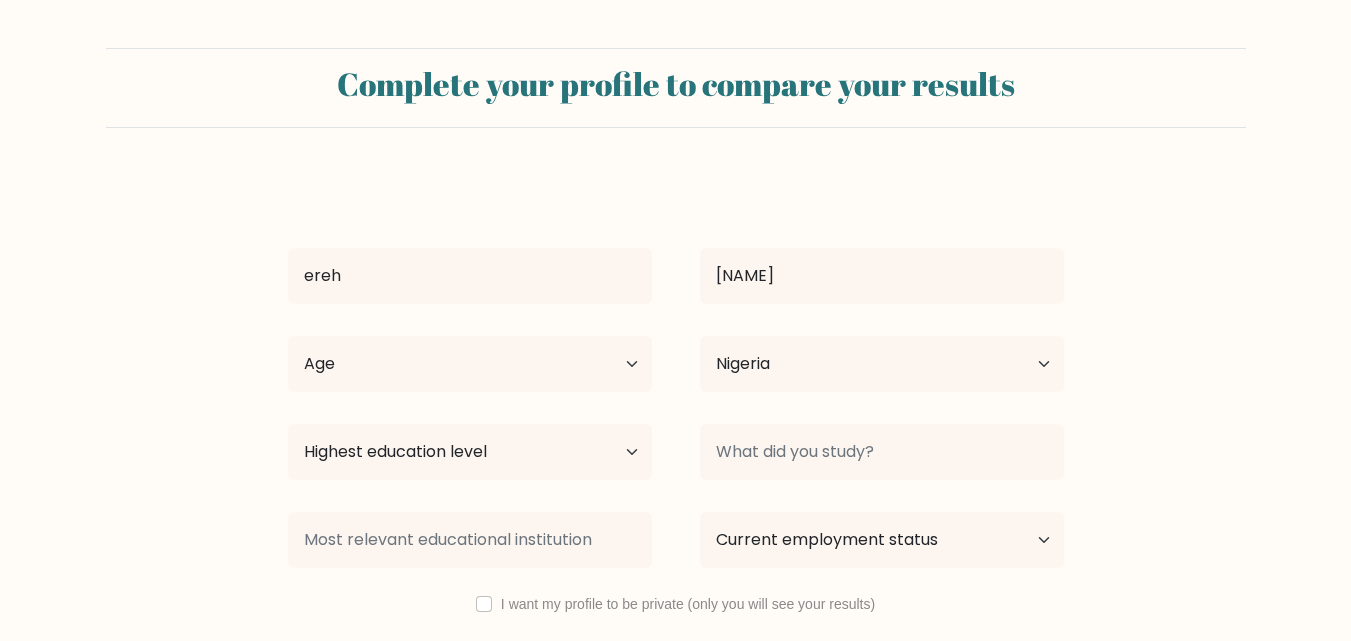 select on "NG" 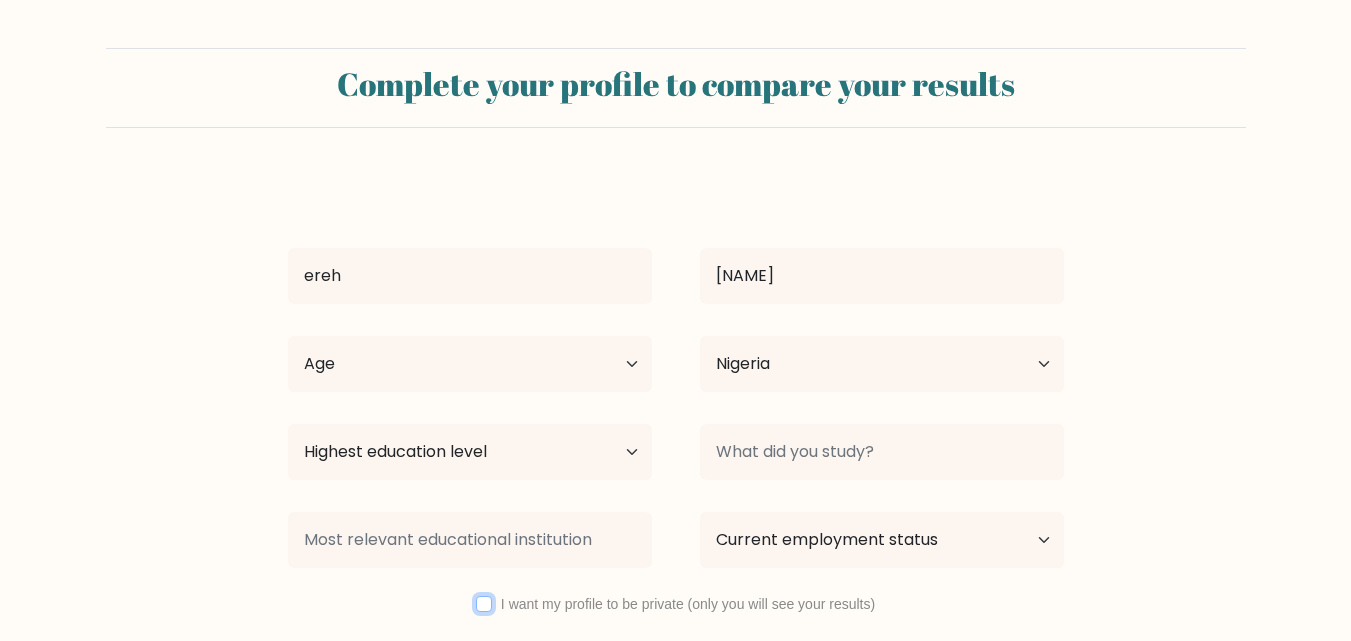 click at bounding box center [484, 604] 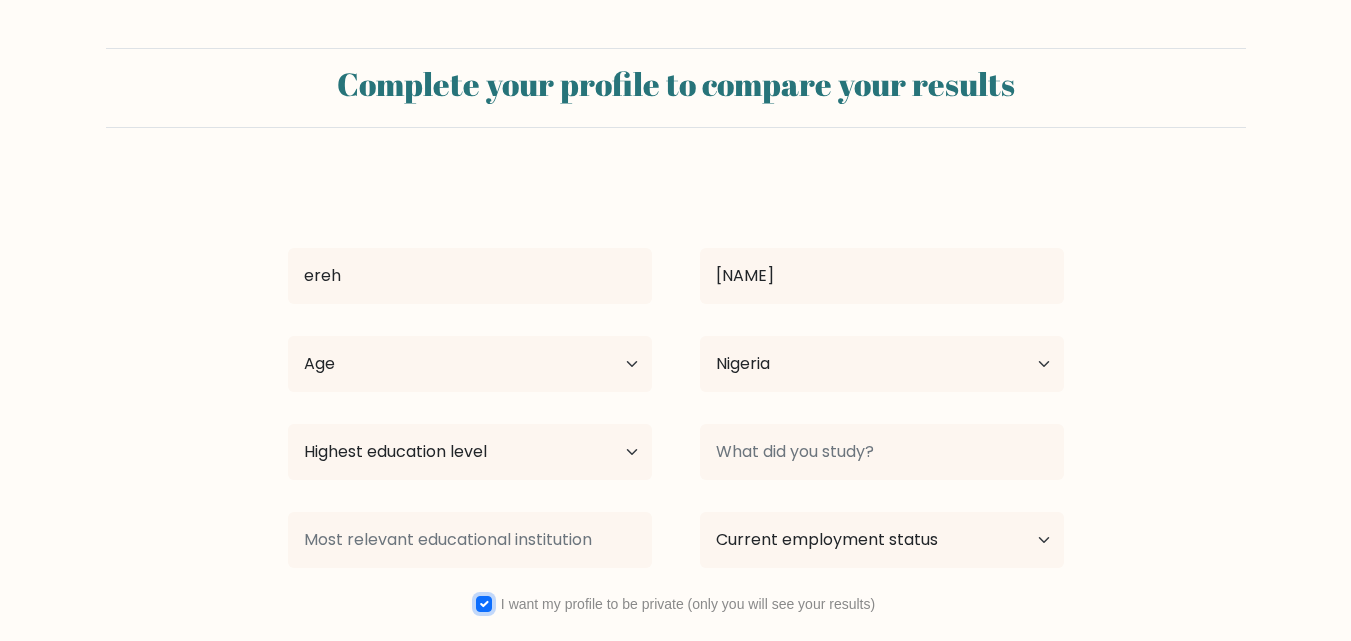 scroll, scrollTop: 117, scrollLeft: 0, axis: vertical 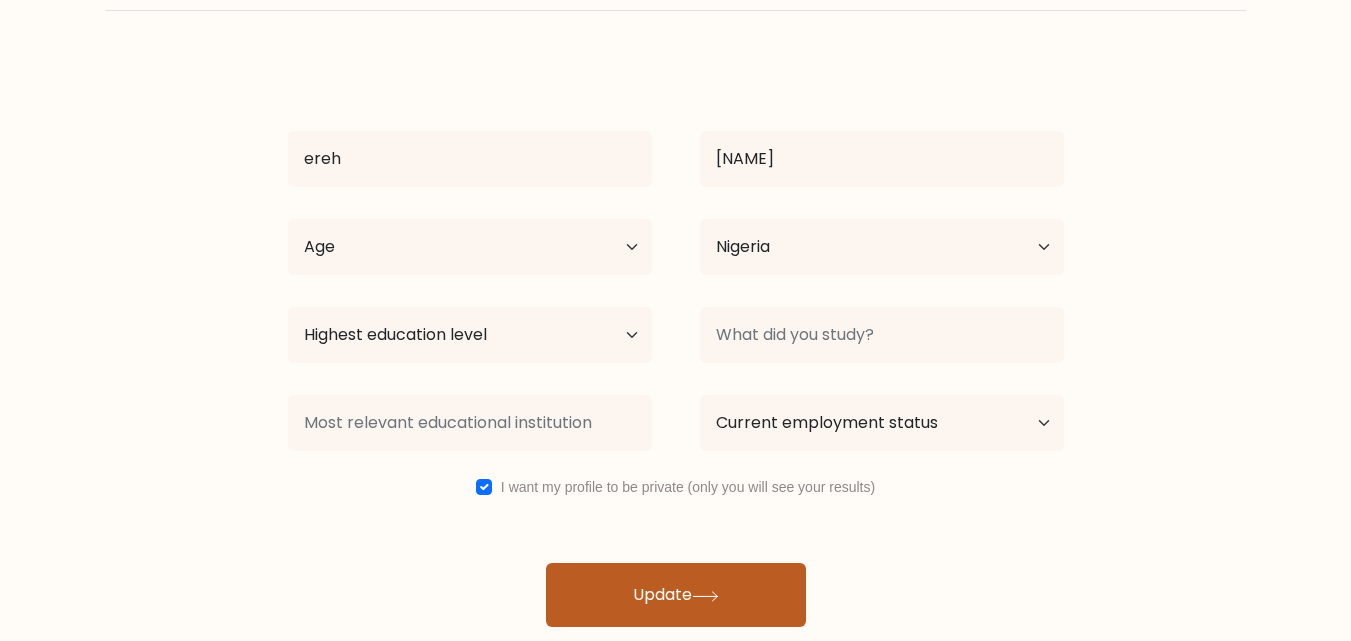 click on "Update" at bounding box center [676, 595] 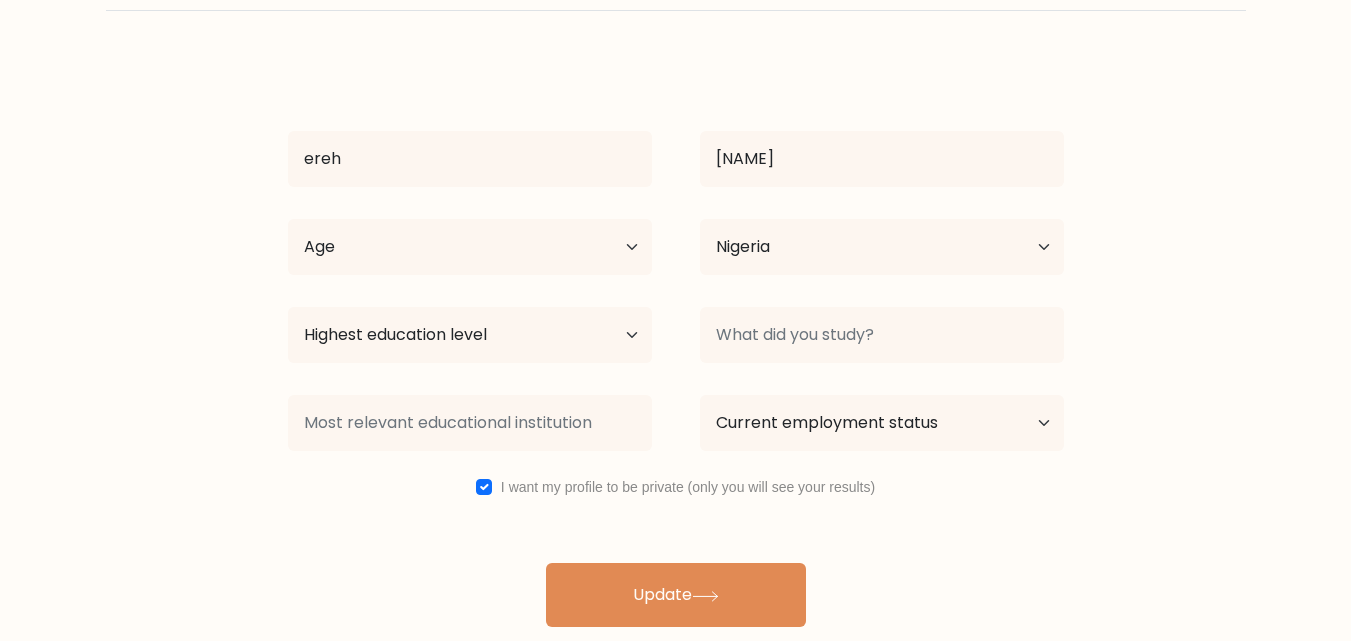click on "Age
Under 18 years old
18-24 years old
25-34 years old
35-44 years old
45-54 years old
55-64 years old
65 years old and above" at bounding box center [470, 247] 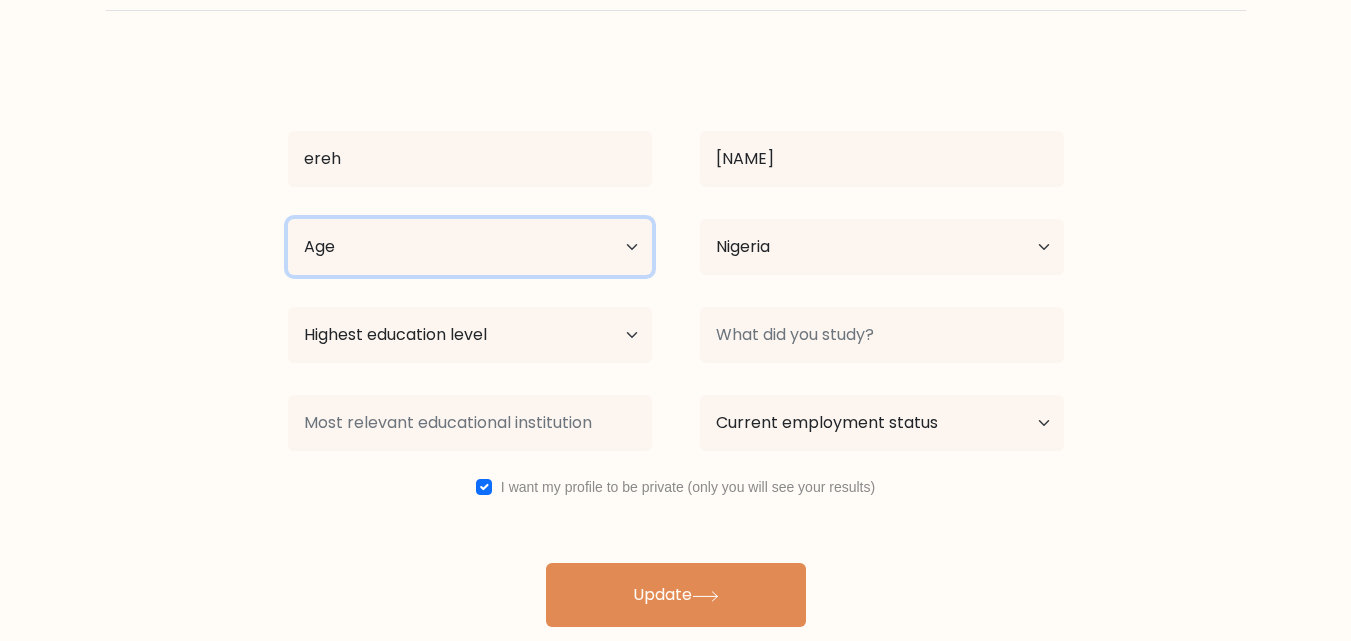 click on "Age
Under 18 years old
18-24 years old
25-34 years old
35-44 years old
45-54 years old
55-64 years old
65 years old and above" at bounding box center [470, 247] 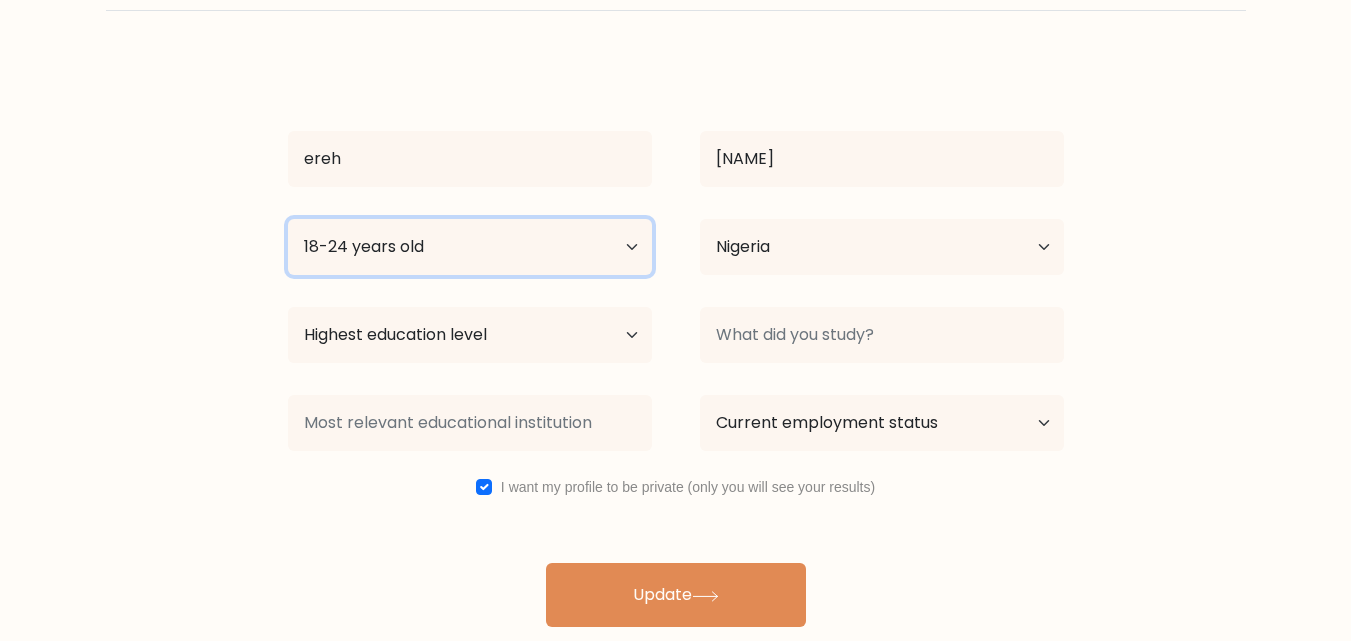 click on "Age
Under 18 years old
18-24 years old
25-34 years old
35-44 years old
45-54 years old
55-64 years old
65 years old and above" at bounding box center (470, 247) 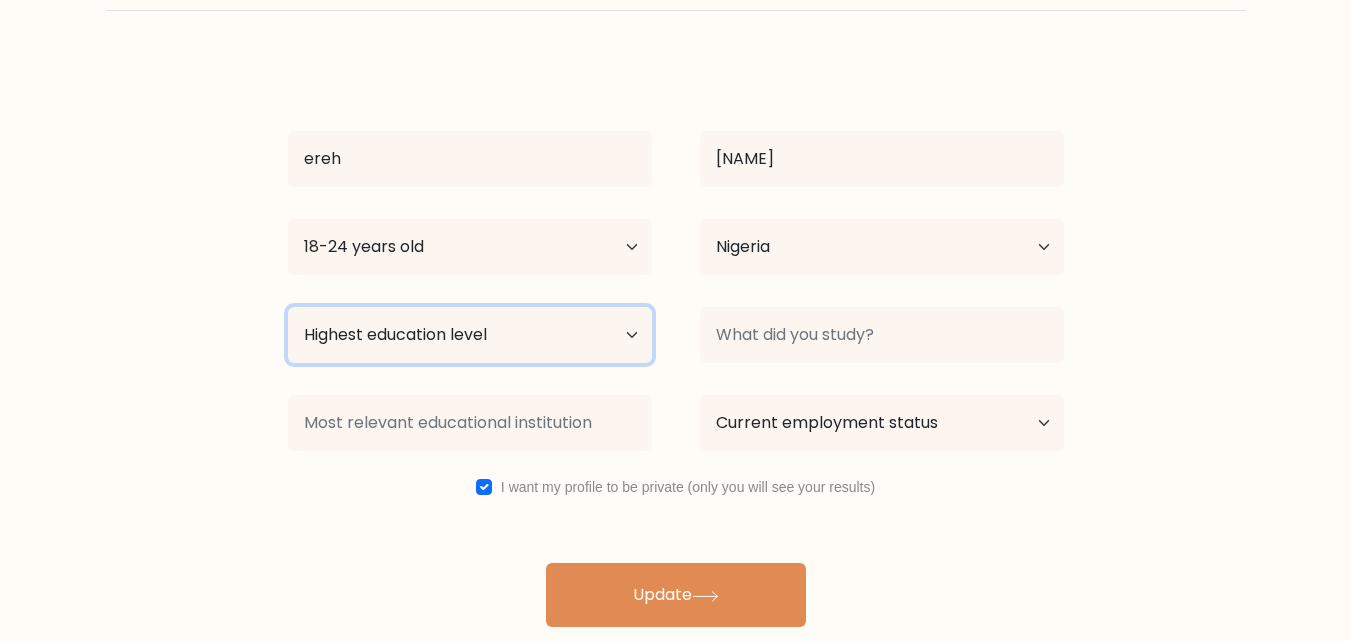 click on "Highest education level
No schooling
Primary
Lower Secondary
Upper Secondary
Occupation Specific
Bachelor's degree
Master's degree
Doctoral degree" at bounding box center [470, 335] 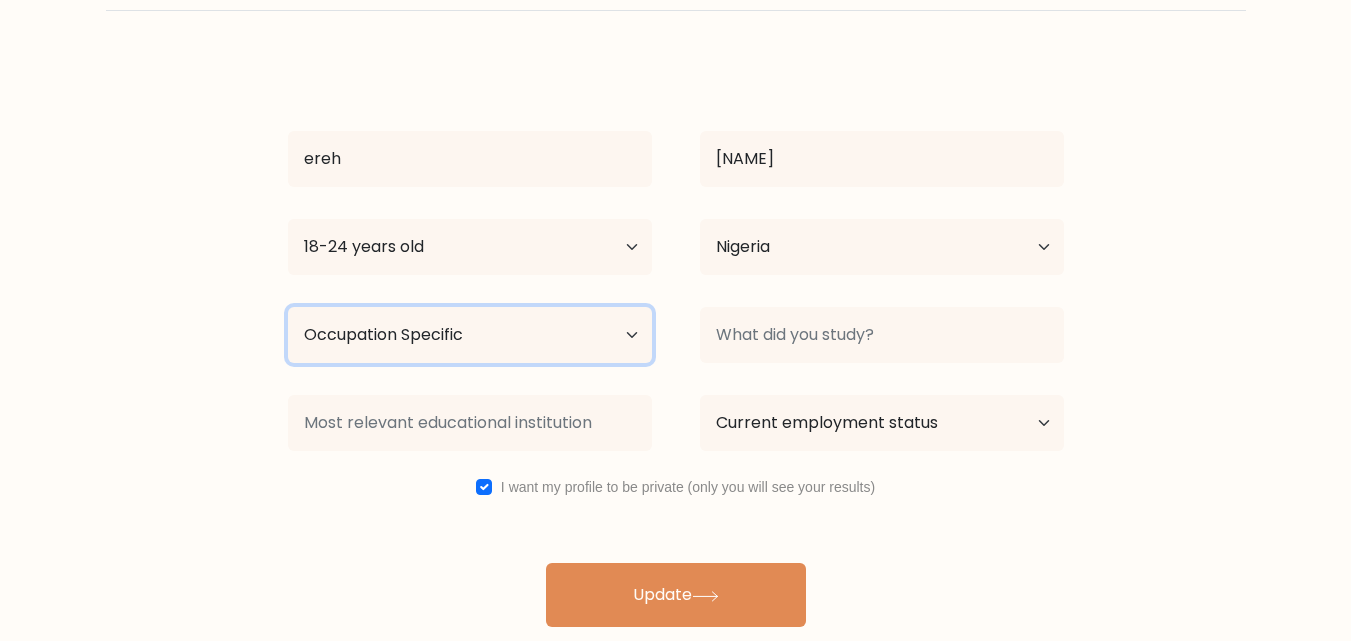 click on "Highest education level
No schooling
Primary
Lower Secondary
Upper Secondary
Occupation Specific
Bachelor's degree
Master's degree
Doctoral degree" at bounding box center [470, 335] 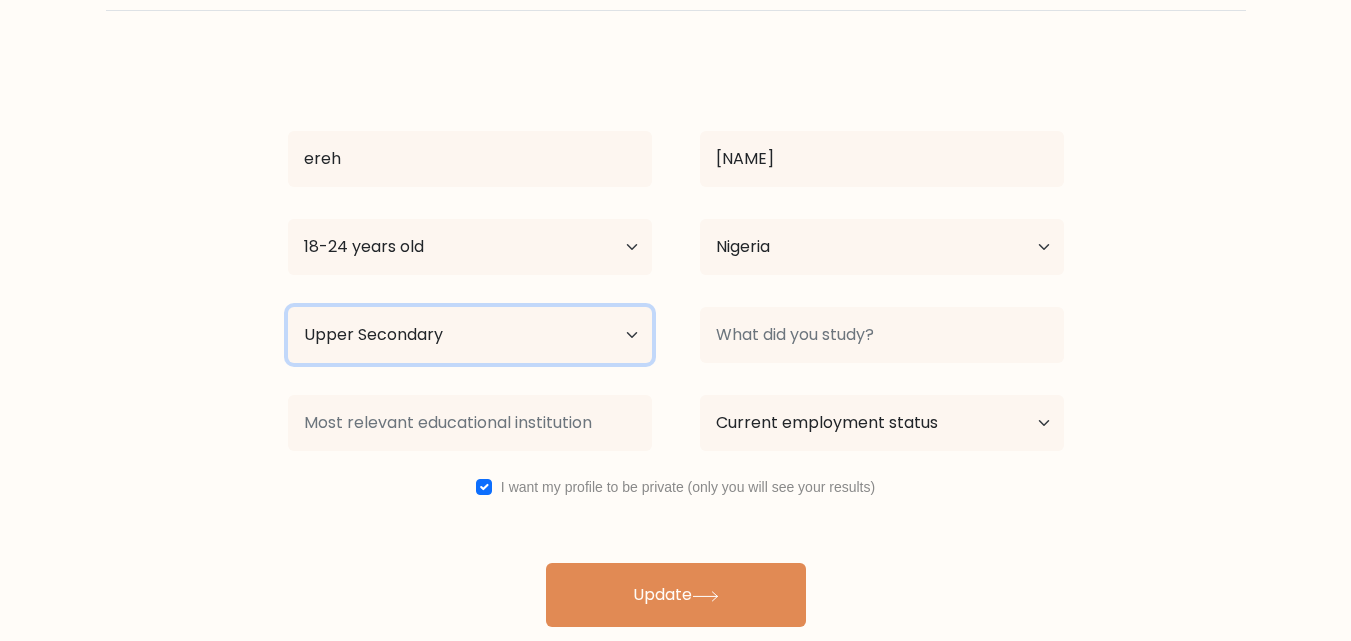 click on "Highest education level
No schooling
Primary
Lower Secondary
Upper Secondary
Occupation Specific
Bachelor's degree
Master's degree
Doctoral degree" at bounding box center (470, 335) 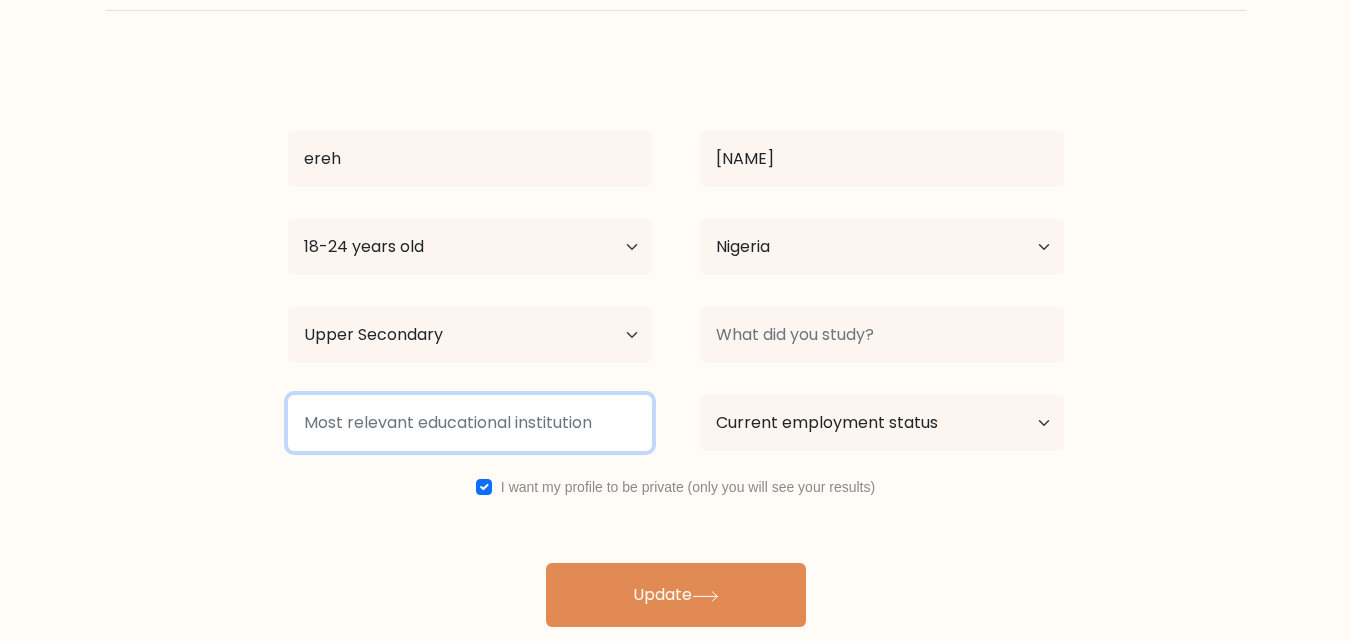 click at bounding box center [470, 423] 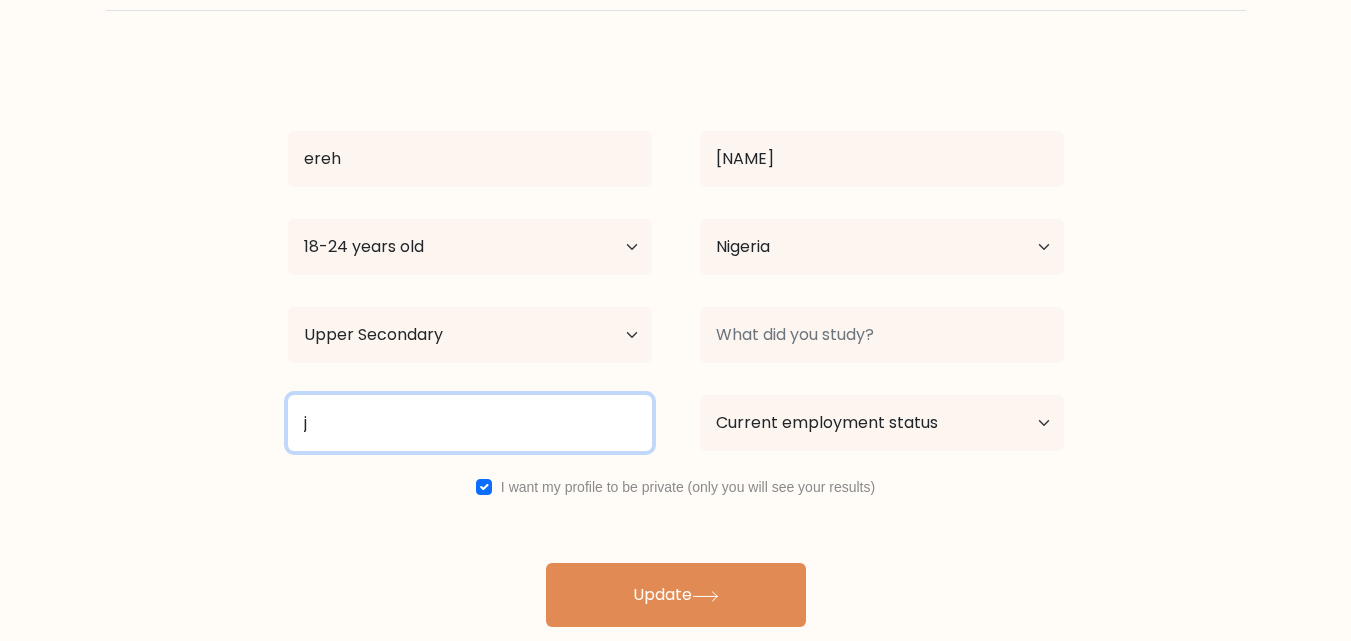 type on "j" 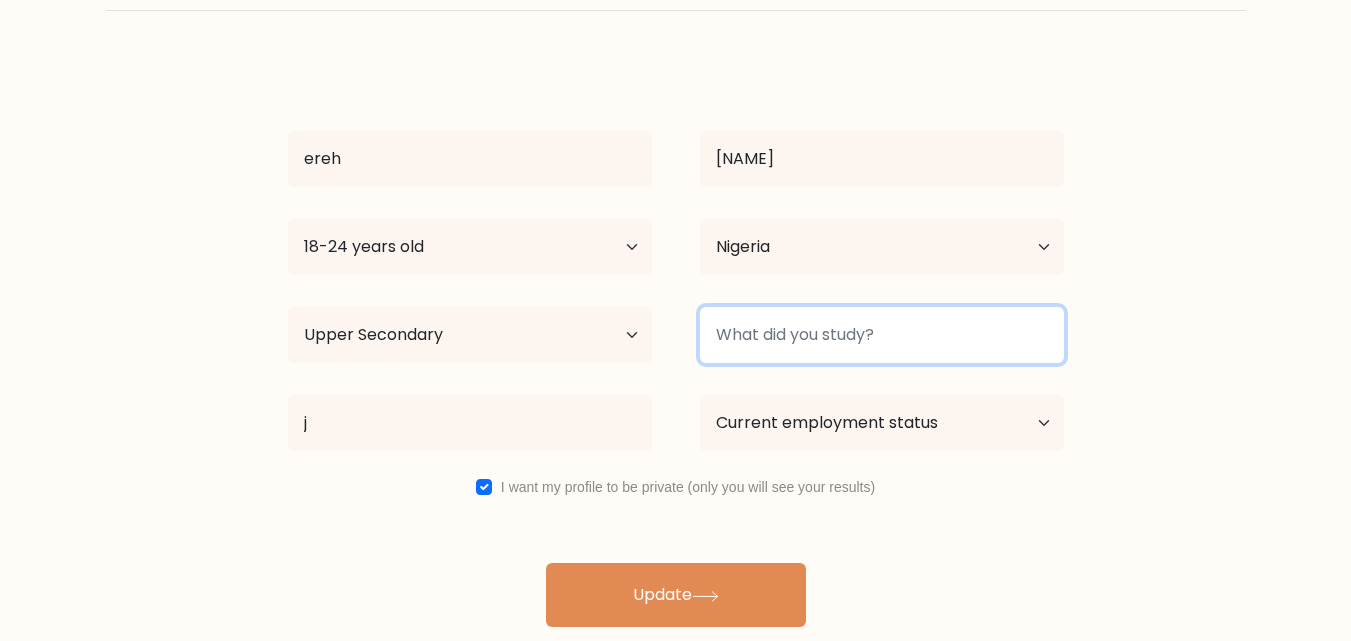 click at bounding box center [882, 335] 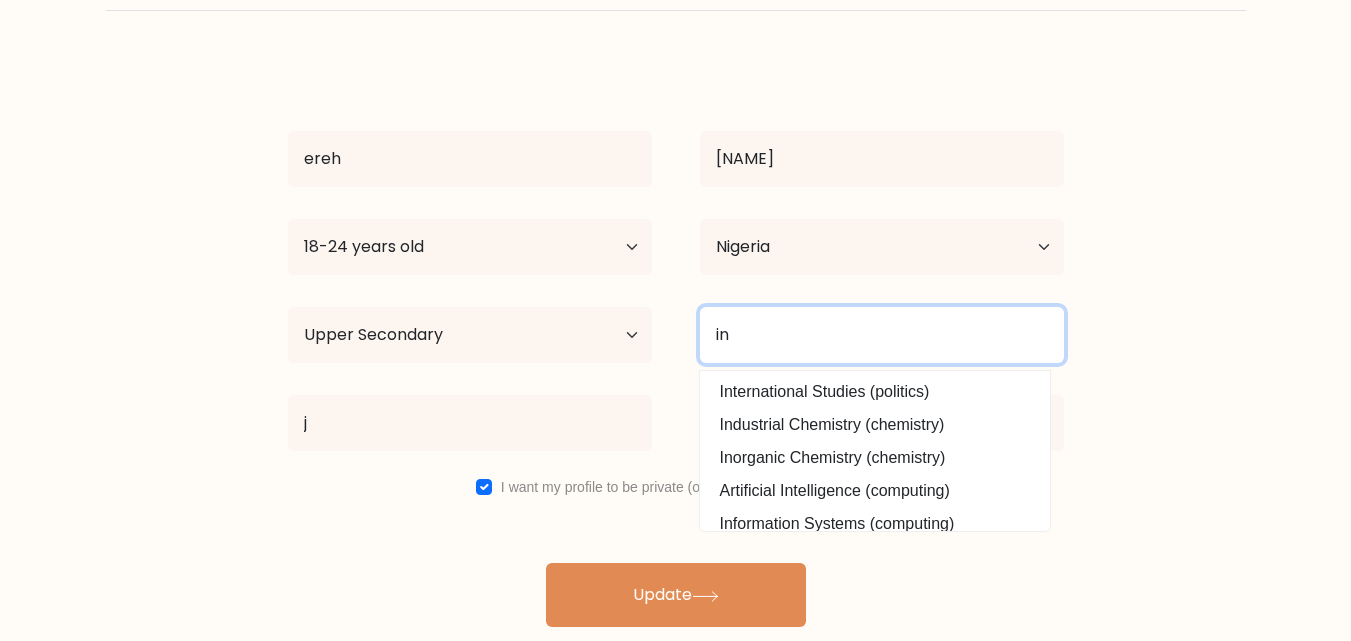scroll, scrollTop: 40, scrollLeft: 0, axis: vertical 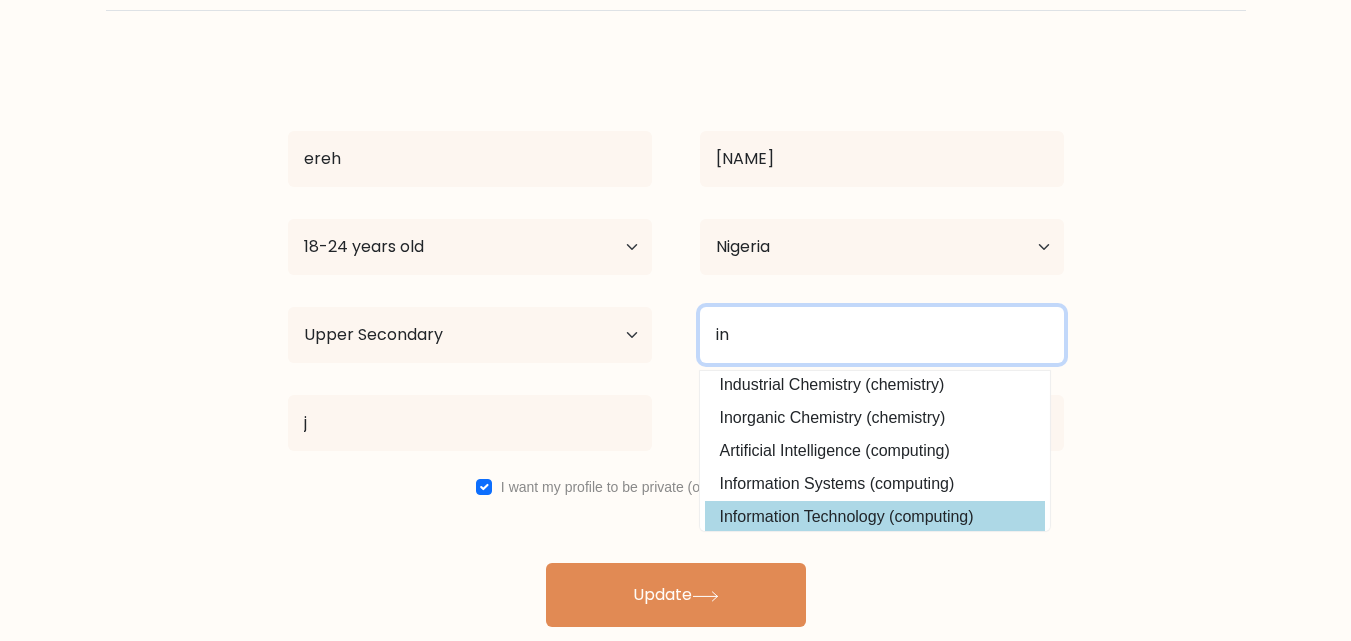 type on "in" 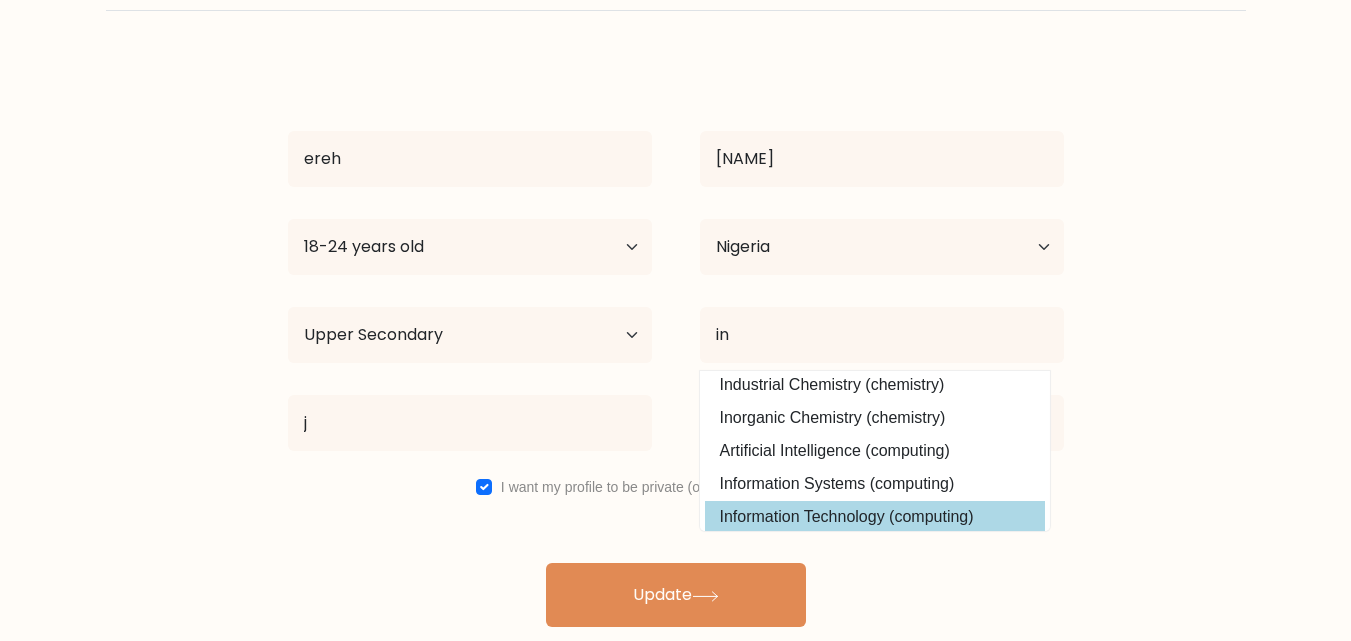 click on "ereh
moses
Age
Under 18 years old
18-24 years old
25-34 years old
35-44 years old
45-54 years old
55-64 years old
65 years old and above
Country
Afghanistan
Albania
Algeria
American Samoa
Andorra
Angola
Anguilla
Antarctica
Antigua and Barbuda
Argentina
Armenia
Aruba
Australia
Austria
Azerbaijan
Bahamas
Bahrain
Bangladesh
Barbados
Belarus
Belgium
Belize
Benin
Bermuda
Bhutan
Bolivia" at bounding box center [676, 343] 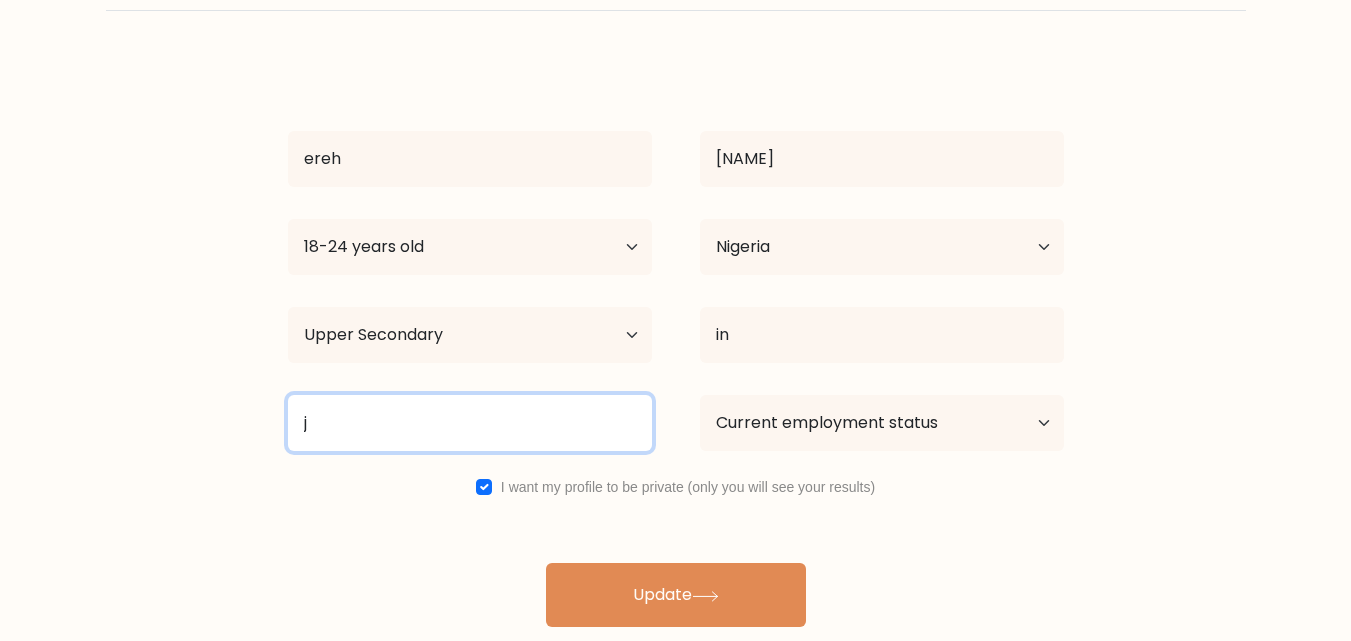 click on "j" at bounding box center (470, 423) 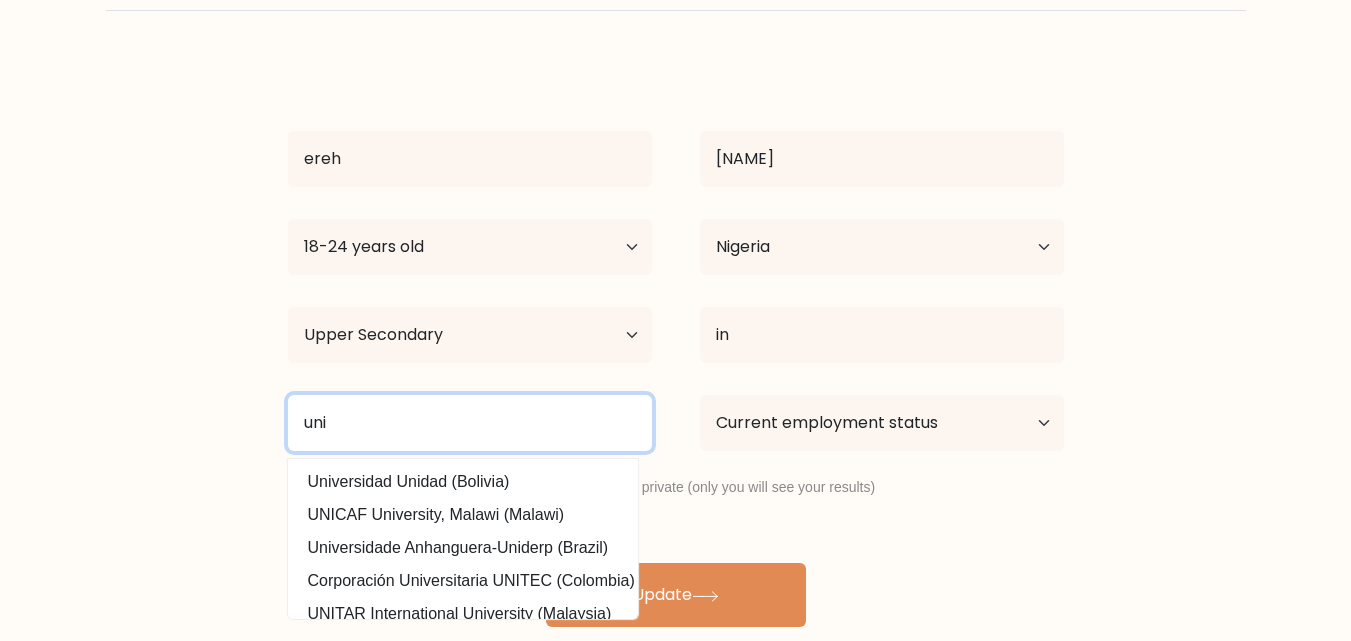 scroll, scrollTop: 0, scrollLeft: 0, axis: both 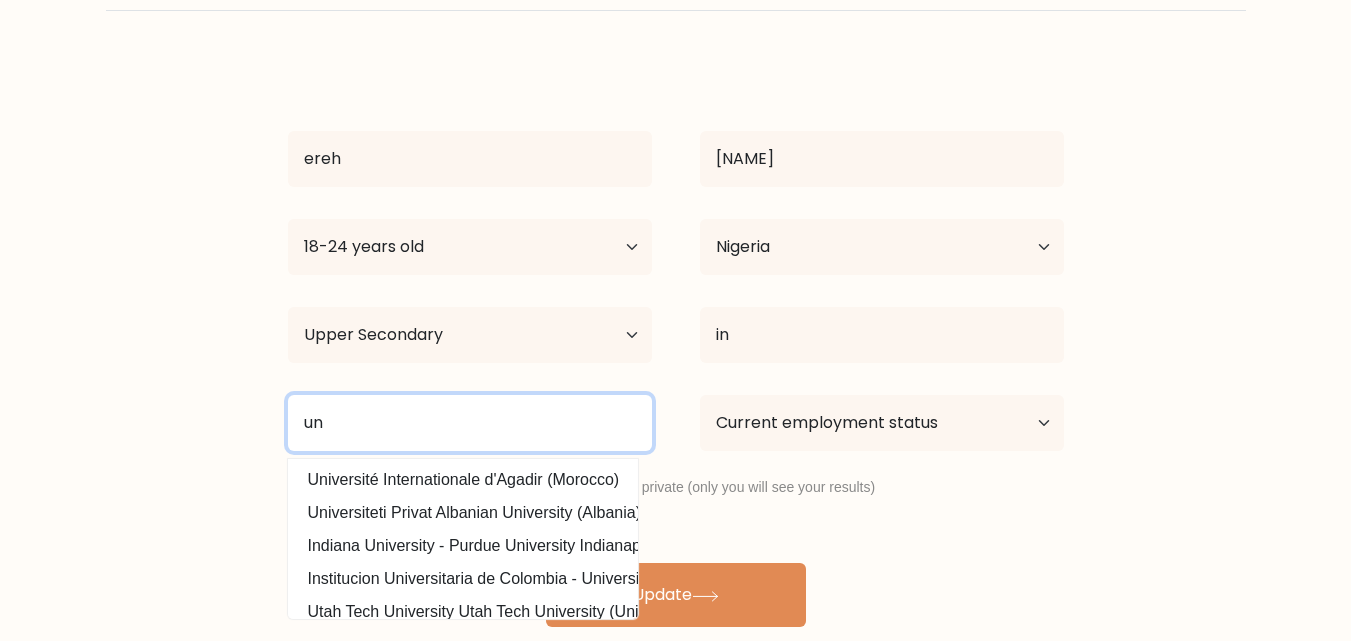 type on "u" 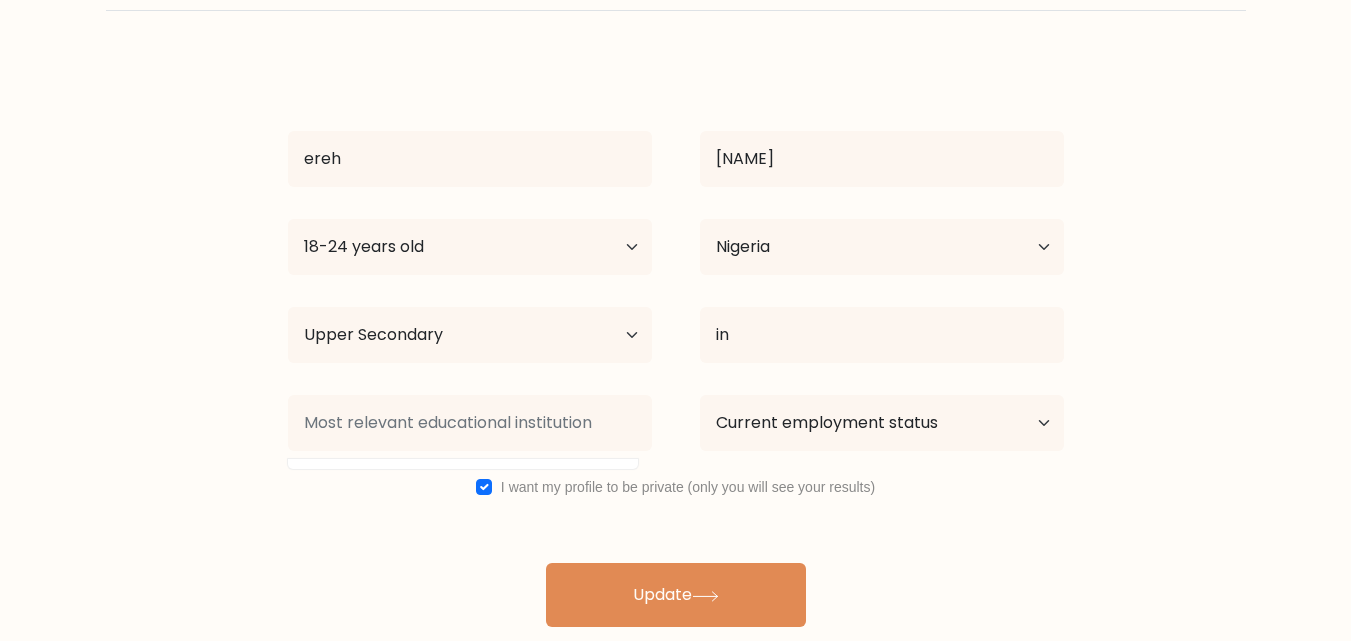 click on "ereh
moses
Age
Under 18 years old
18-24 years old
25-34 years old
35-44 years old
45-54 years old
55-64 years old
65 years old and above
Country
Afghanistan
Albania
Algeria
American Samoa
Andorra
Angola
Anguilla
Antarctica
Antigua and Barbuda
Argentina
Armenia
Aruba
Australia
Austria
Azerbaijan
Bahamas
Bahrain
Bangladesh
Barbados
Belarus
Belgium
Belize
Benin
Bermuda
Bhutan
Bolivia" at bounding box center [676, 343] 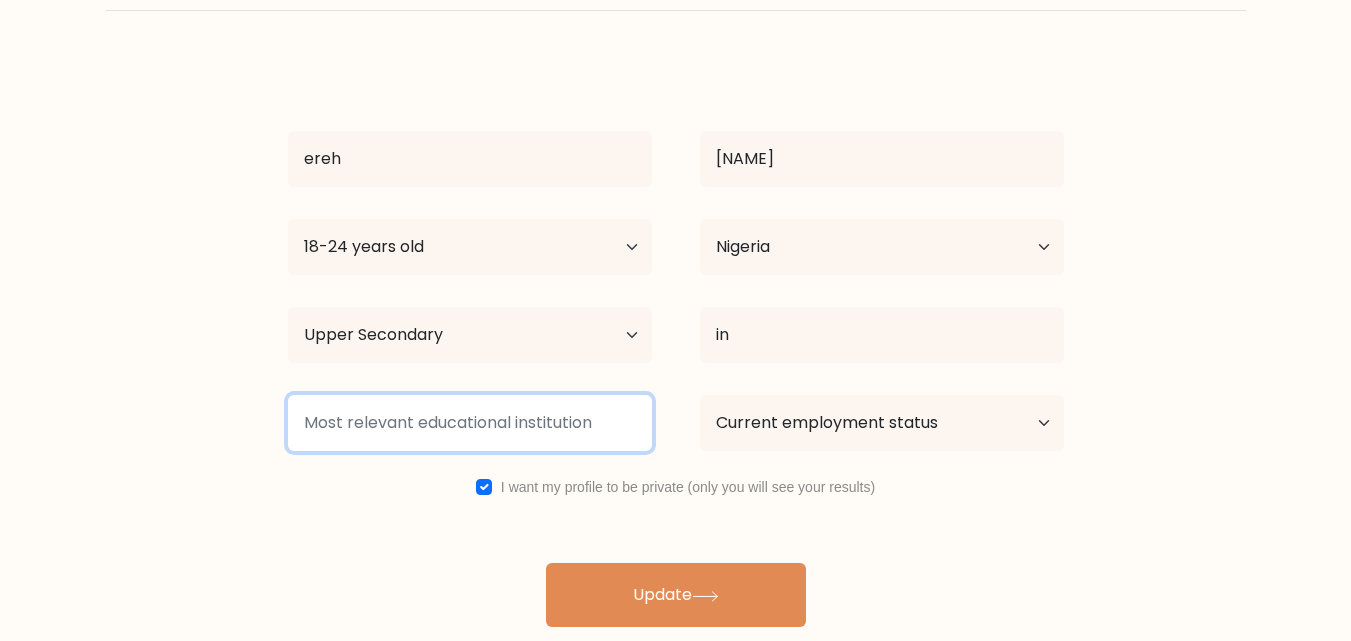click at bounding box center [470, 423] 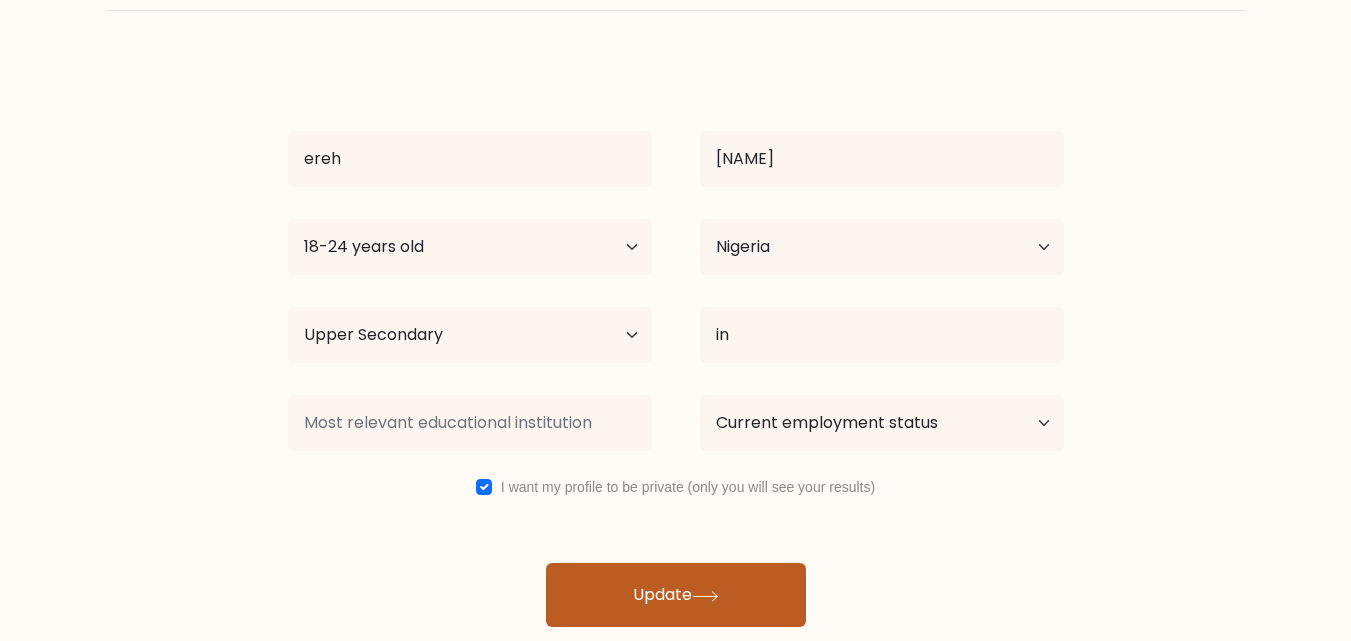 click 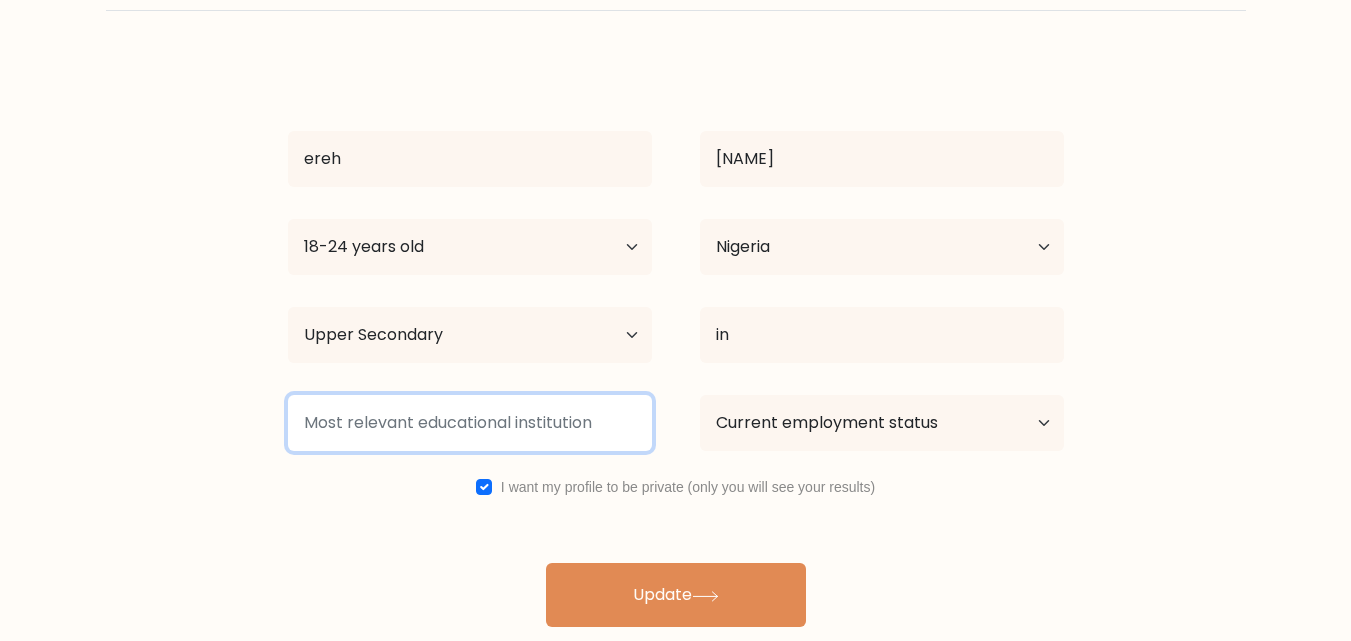 click at bounding box center [470, 423] 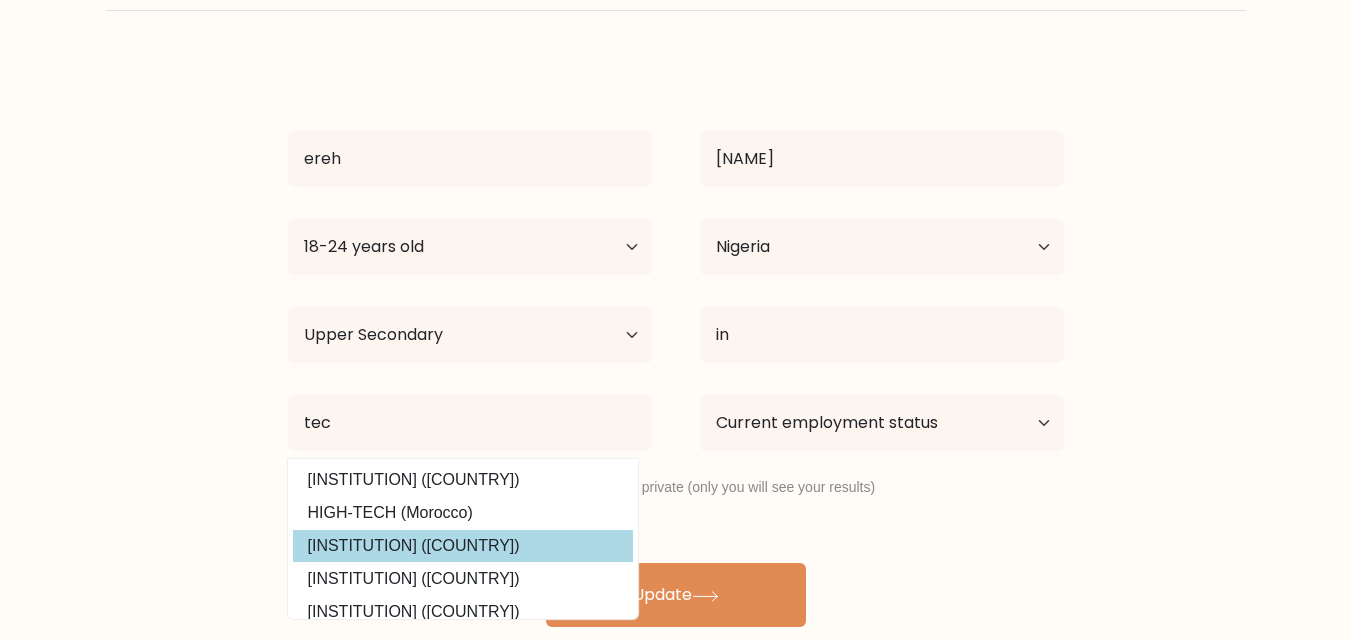 click on "ereh
moses
Age
Under 18 years old
18-24 years old
25-34 years old
35-44 years old
45-54 years old
55-64 years old
65 years old and above
Country
Afghanistan
Albania
Algeria
American Samoa
Andorra
Angola
Anguilla
Antarctica
Antigua and Barbuda
Argentina
Armenia
Aruba
Australia
Austria
Azerbaijan
Bahamas
Bahrain
Bangladesh
Barbados
Belarus
Belgium
Belize
Benin
Bermuda
Bhutan
Bolivia" at bounding box center [676, 343] 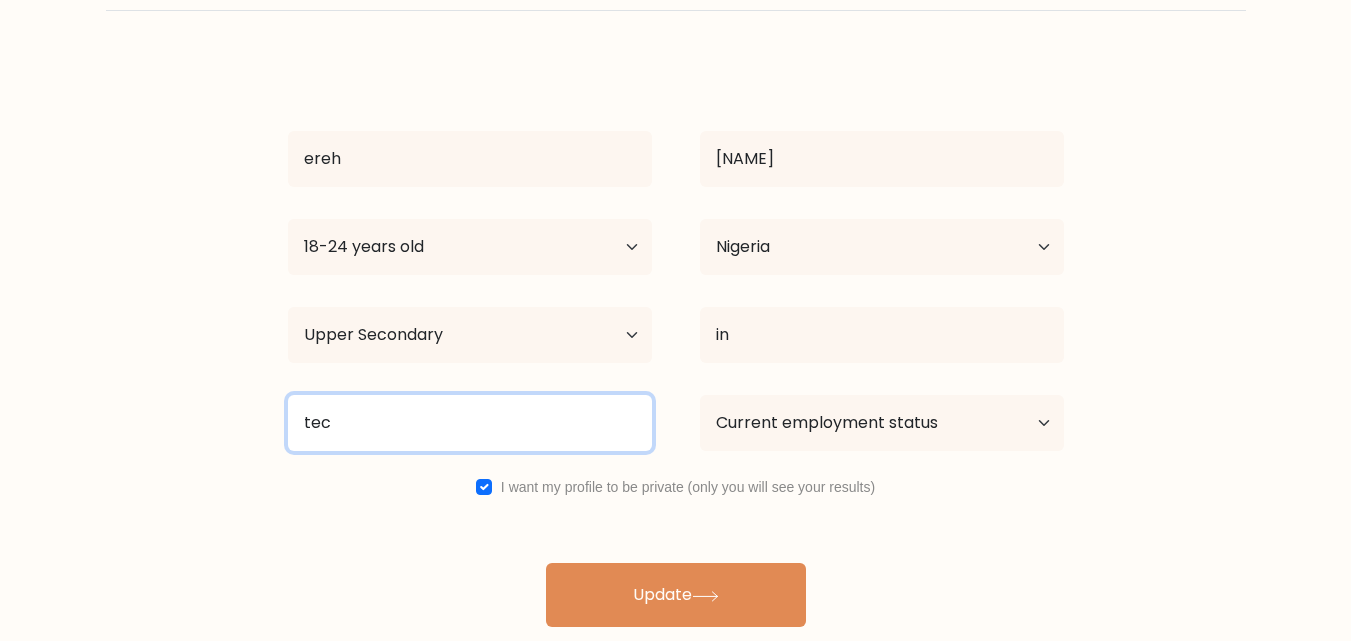 click on "tec" at bounding box center [470, 423] 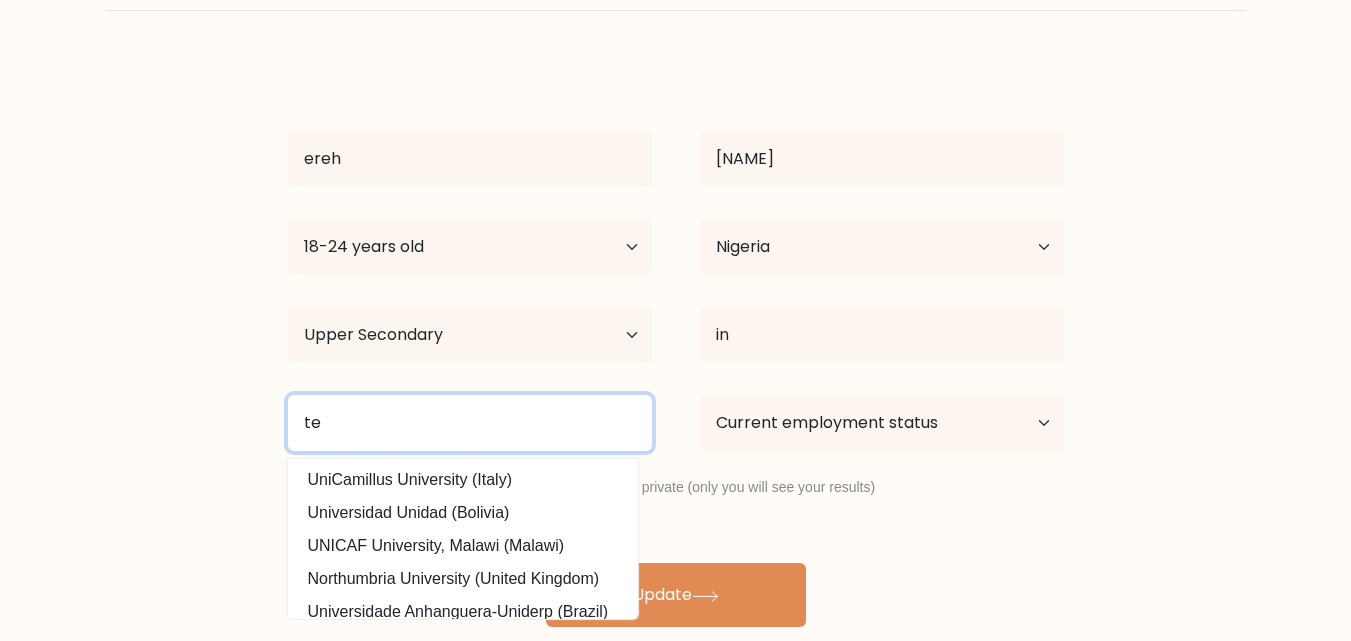 type on "t" 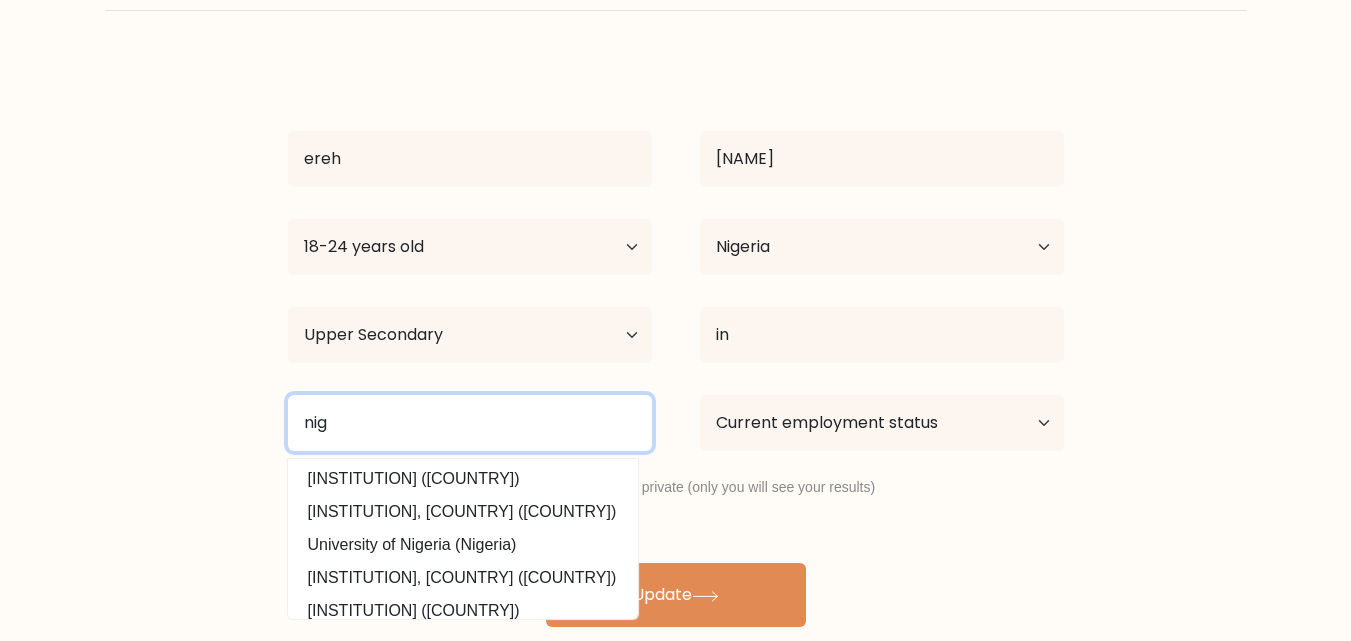 scroll, scrollTop: 0, scrollLeft: 0, axis: both 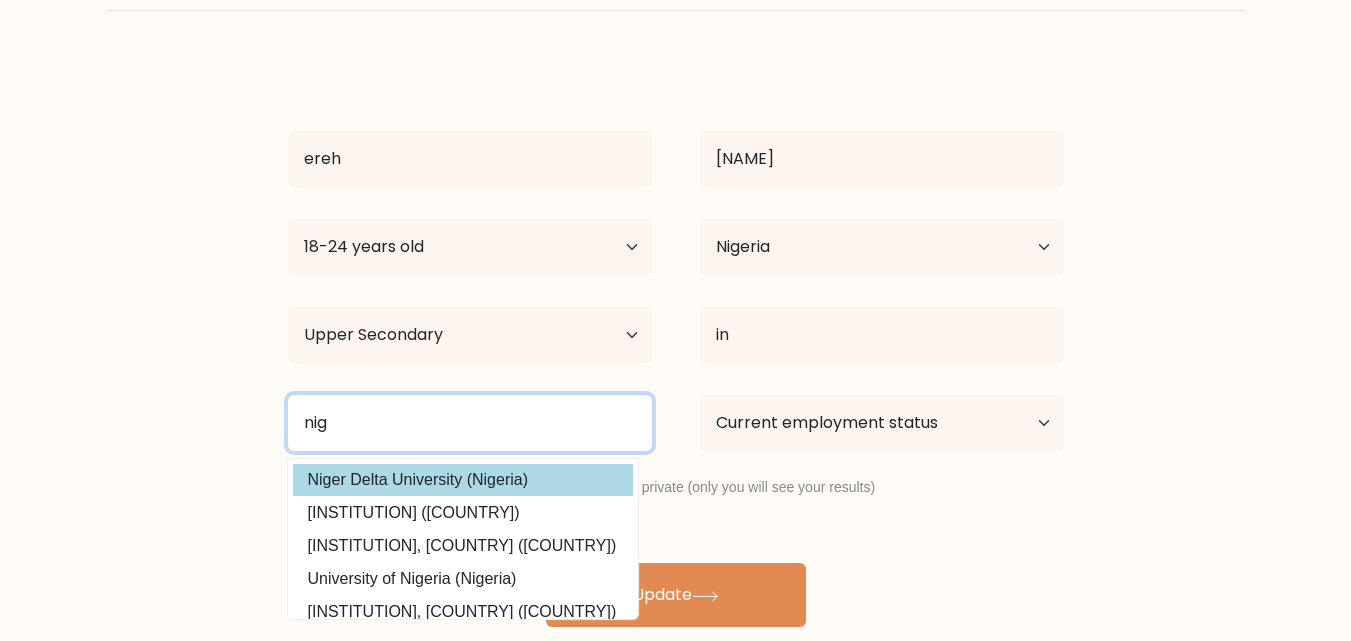 type on "nig" 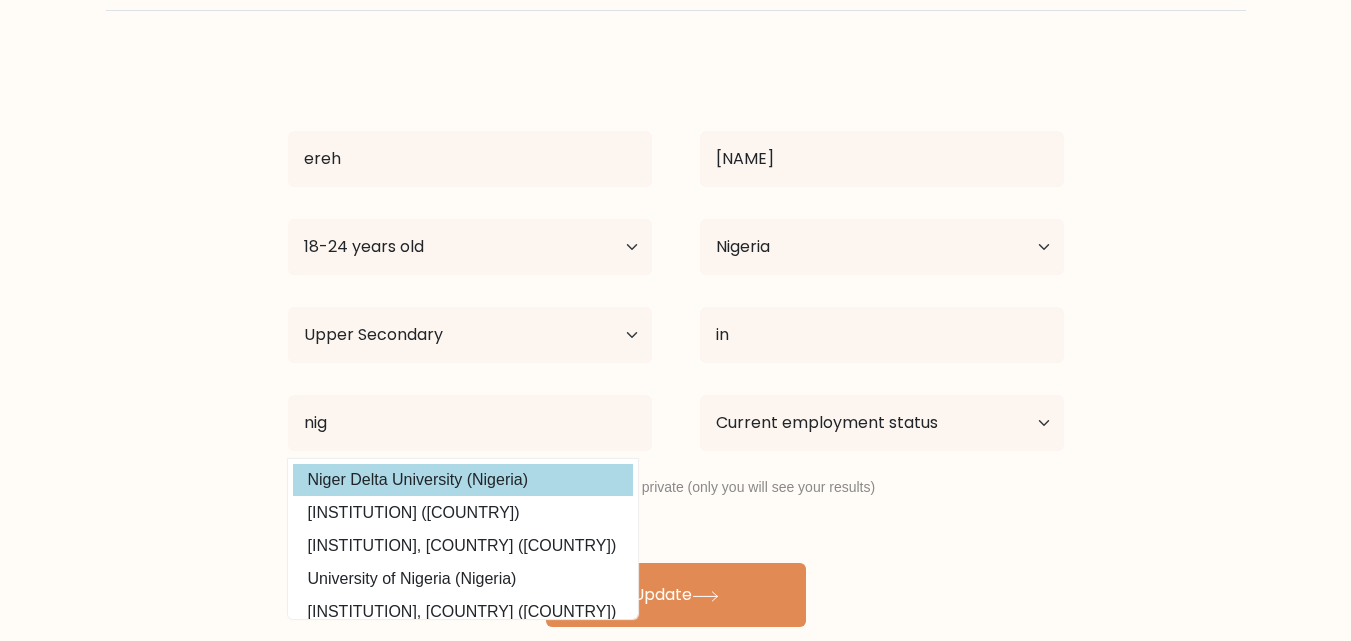 click on "ereh
moses
Age
Under 18 years old
18-24 years old
25-34 years old
35-44 years old
45-54 years old
55-64 years old
65 years old and above
Country
Afghanistan
Albania
Algeria
American Samoa
Andorra
Angola
Anguilla
Antarctica
Antigua and Barbuda
Argentina
Armenia
Aruba
Australia
Austria
Azerbaijan
Bahamas
Bahrain
Bangladesh
Barbados
Belarus
Belgium
Belize
Benin
Bermuda
Bhutan
Bolivia" at bounding box center [676, 343] 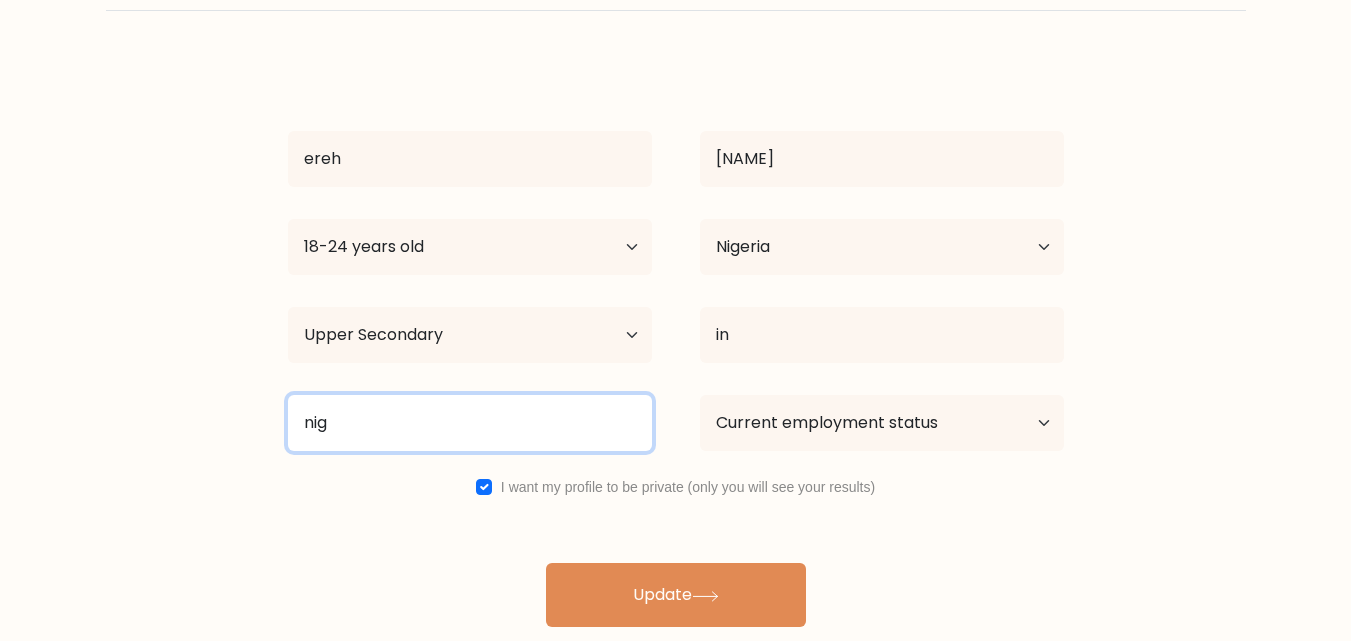 click on "nig" at bounding box center [470, 423] 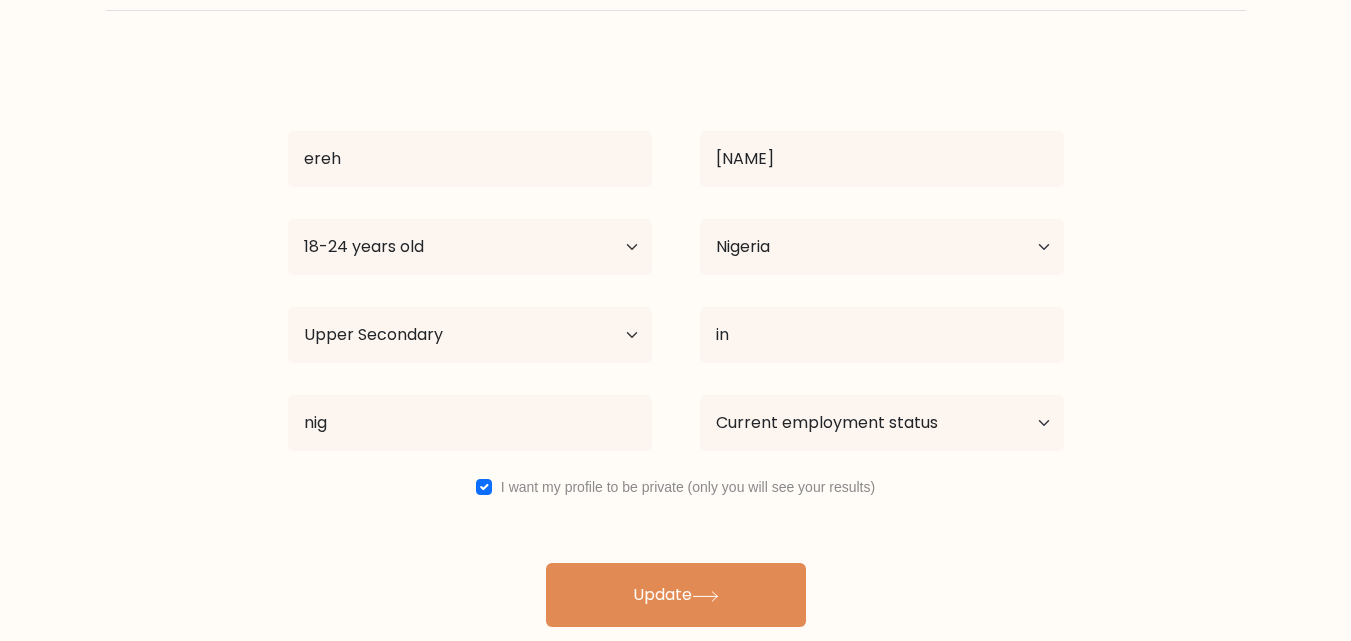 click on "Complete your profile to compare your results
ereh
moses
Age
Under 18 years old
18-24 years old
25-34 years old
35-44 years old
45-54 years old
55-64 years old
65 years old and above
Country
Afghanistan
Albania
Algeria" at bounding box center [675, 262] 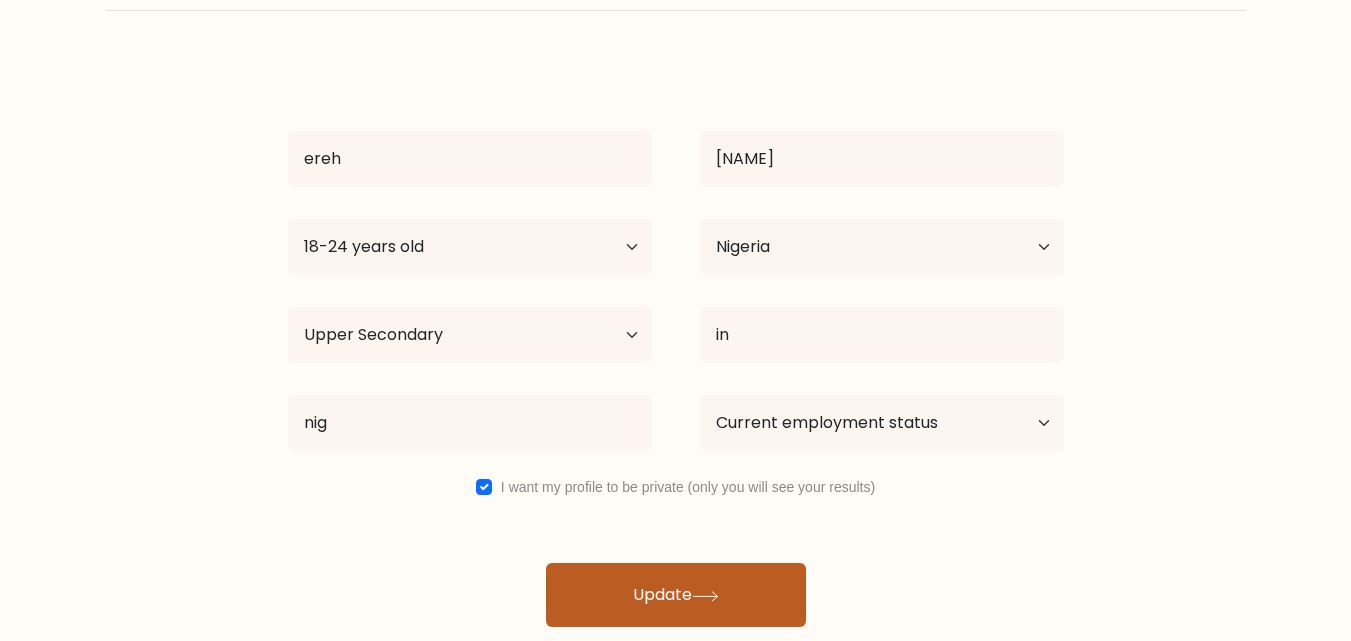 click on "Update" at bounding box center (676, 595) 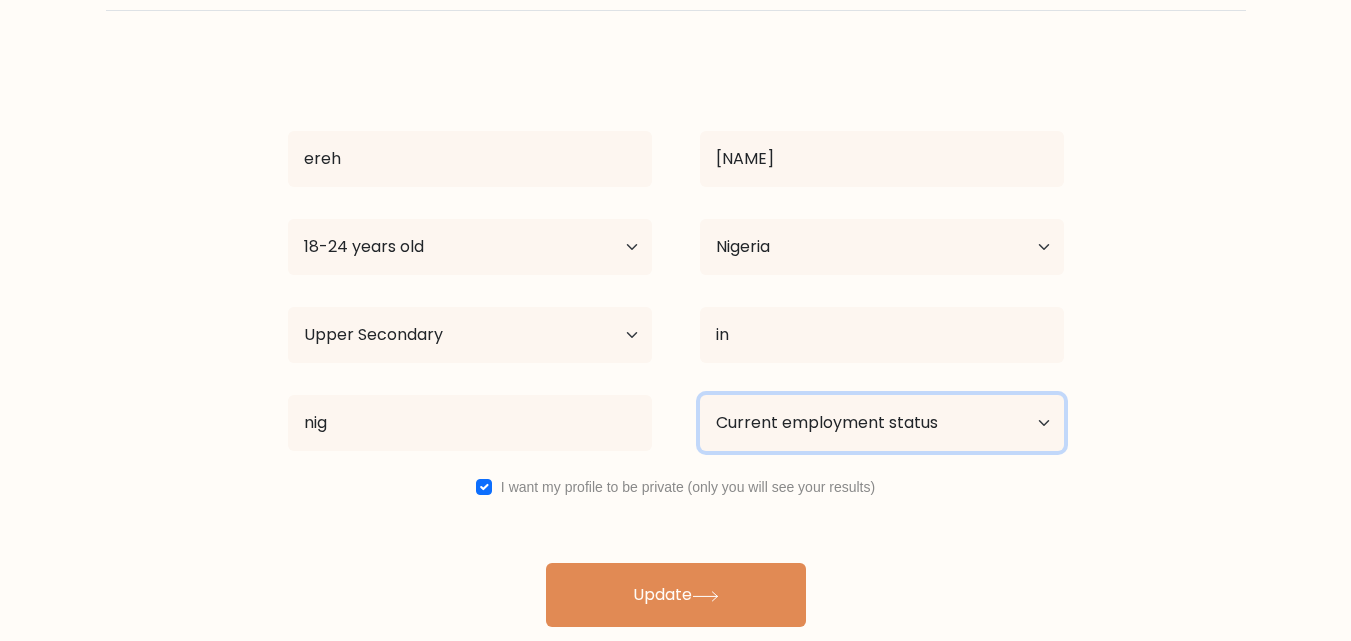 click on "Current employment status
Employed
Student
Retired
Other / prefer not to answer" at bounding box center (882, 423) 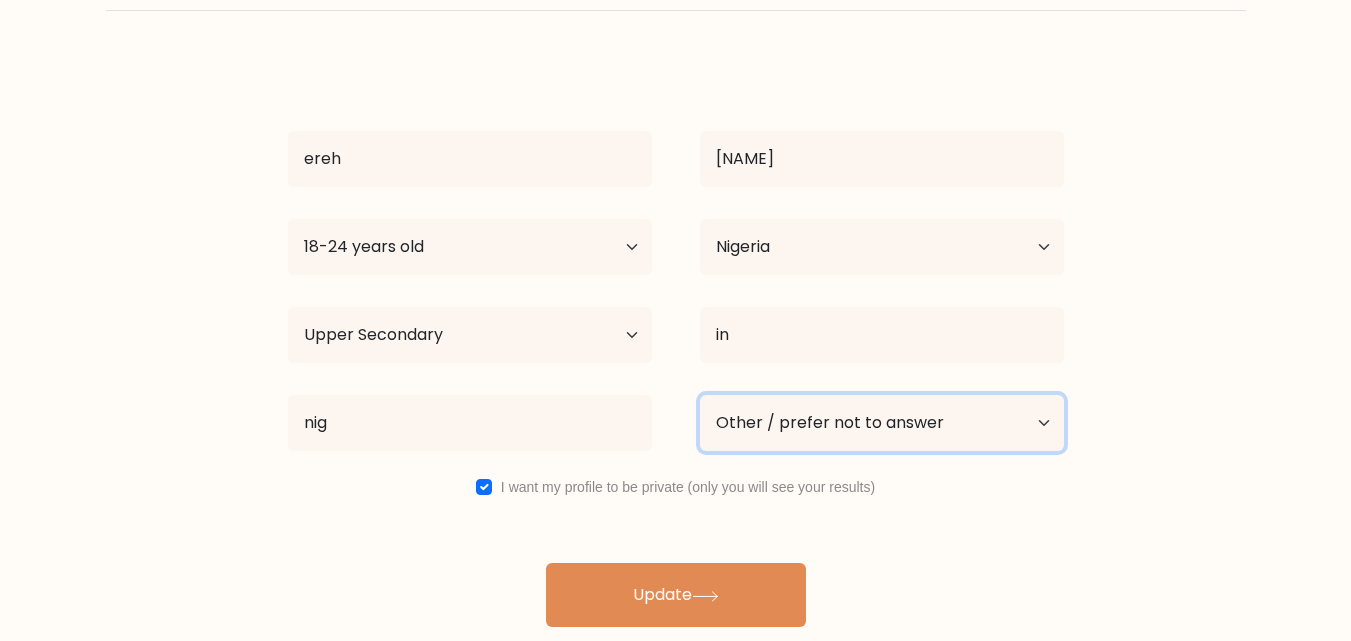 click on "Current employment status
Employed
Student
Retired
Other / prefer not to answer" at bounding box center [882, 423] 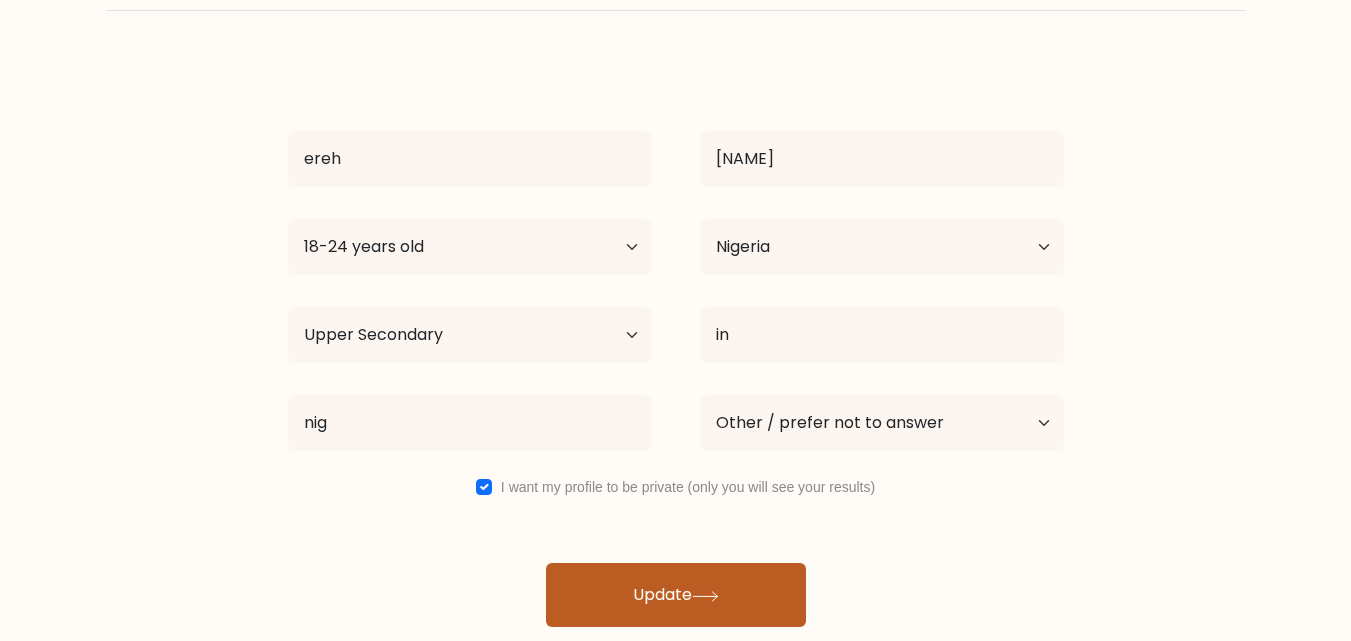 click 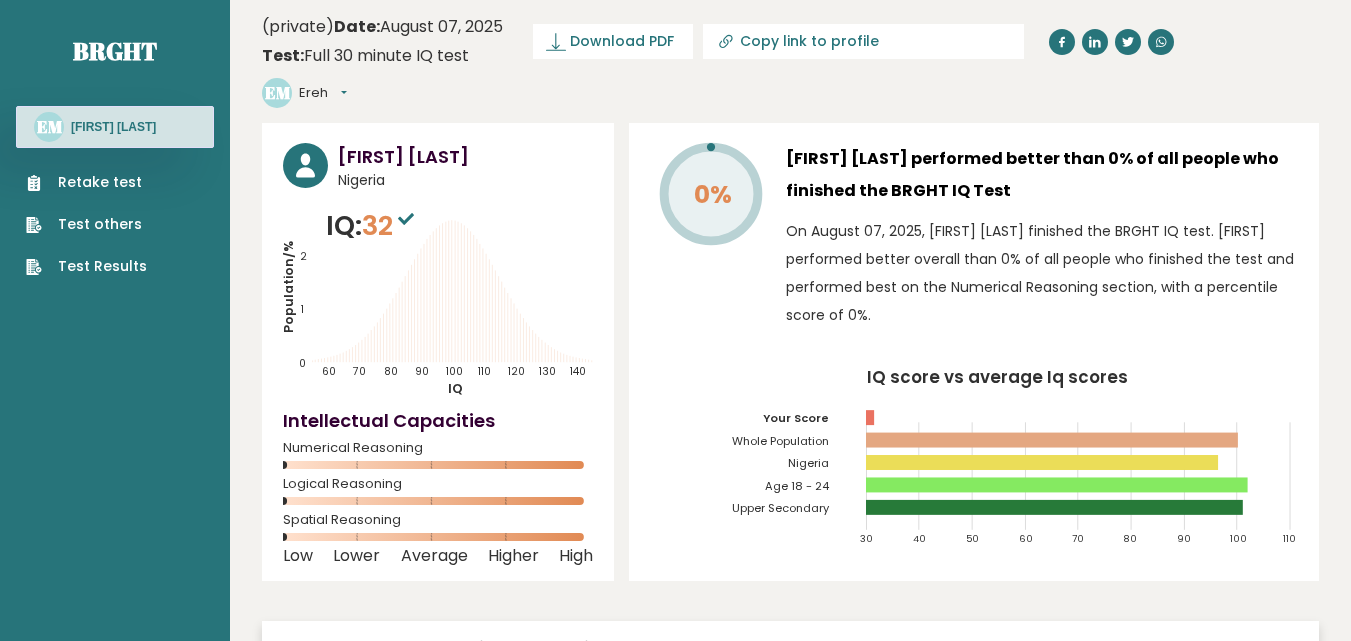 scroll, scrollTop: 0, scrollLeft: 0, axis: both 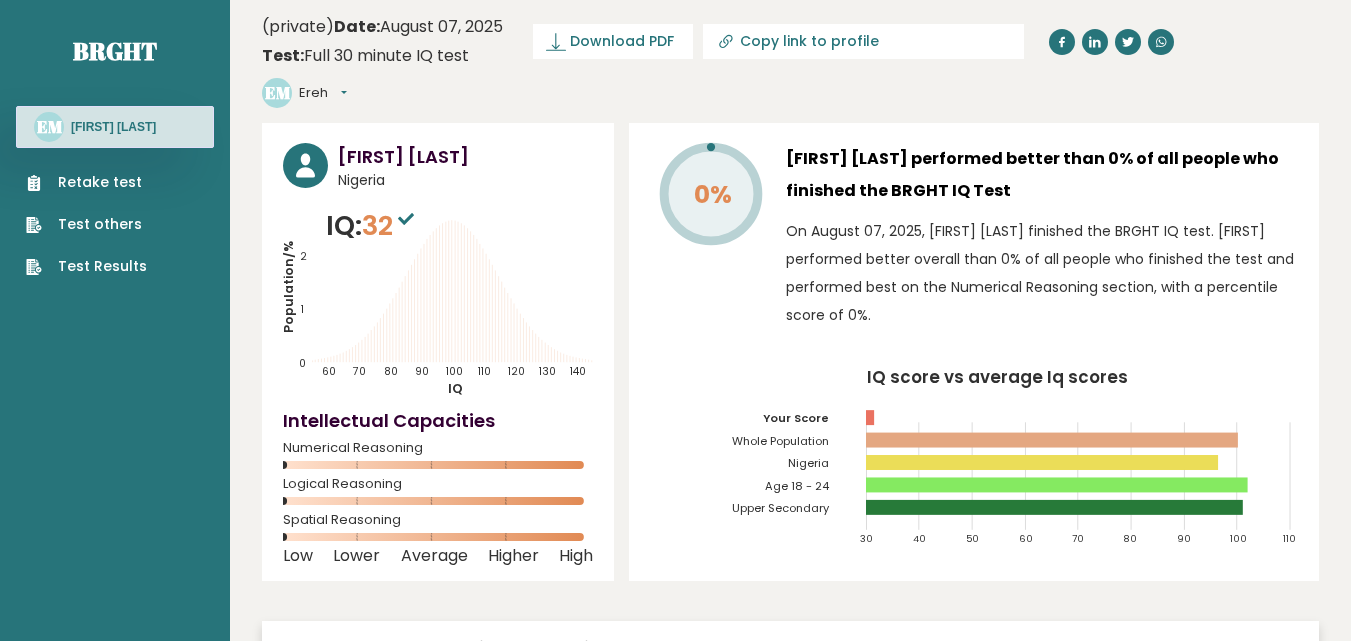 click on "Retake test" at bounding box center [86, 182] 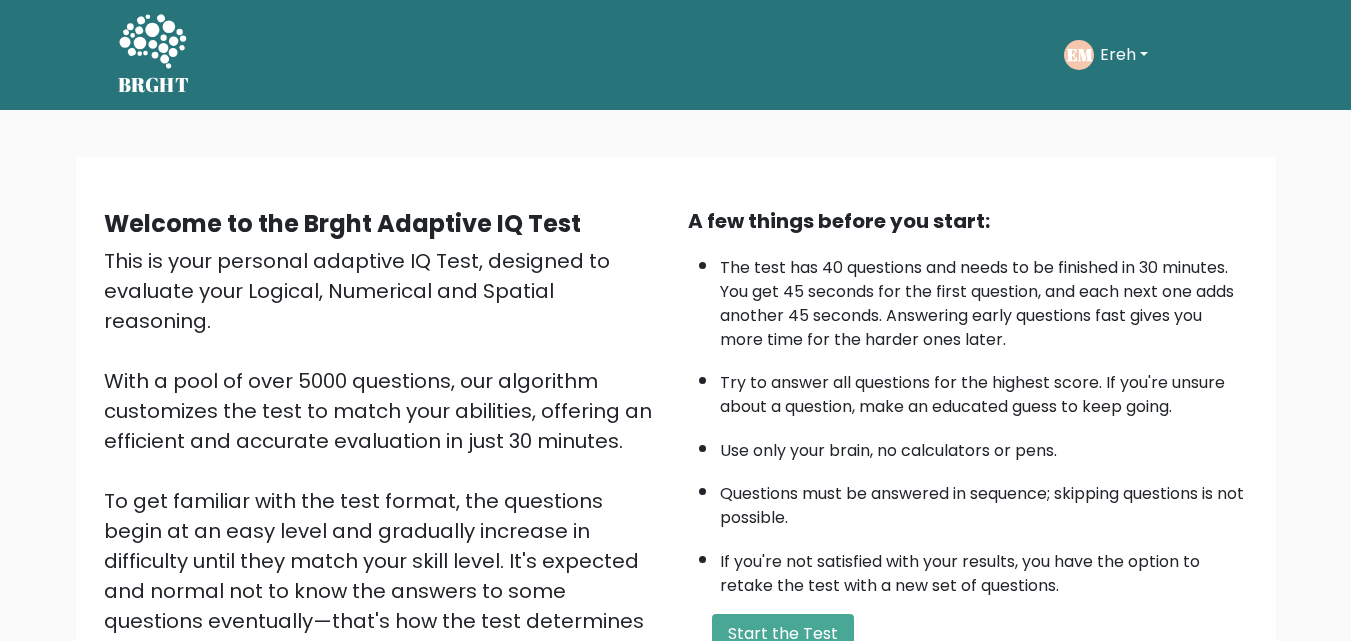 scroll, scrollTop: 0, scrollLeft: 0, axis: both 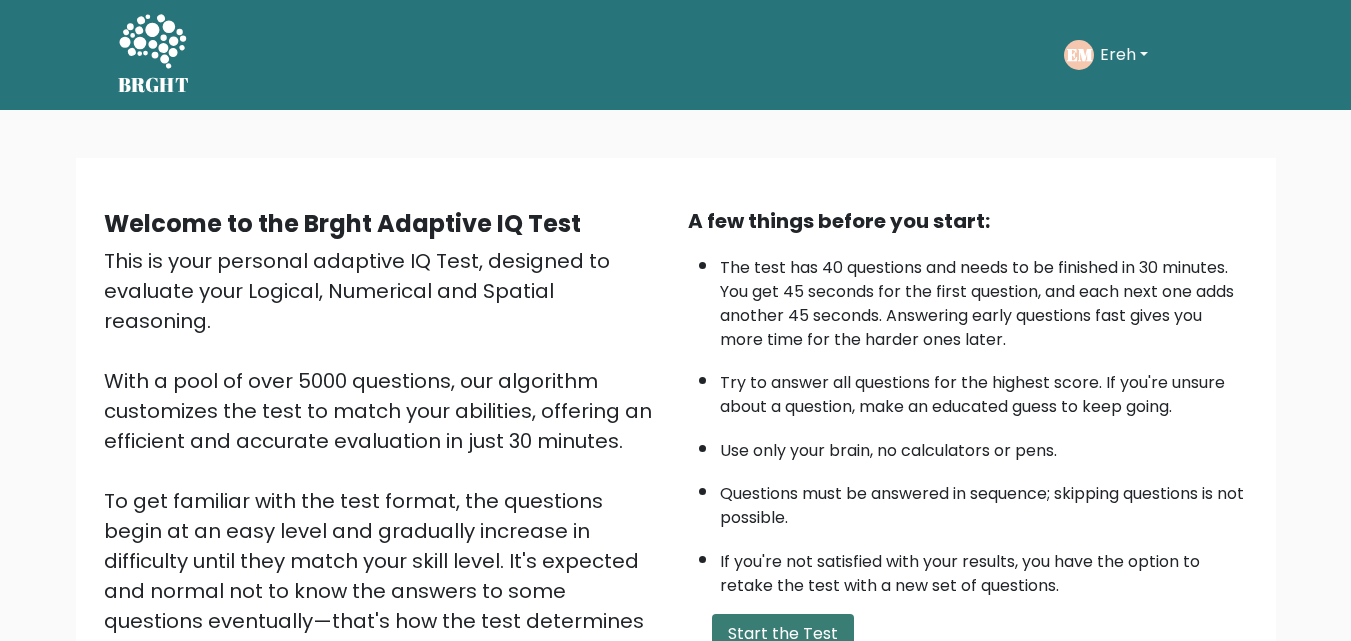 click on "Start the Test" at bounding box center [783, 634] 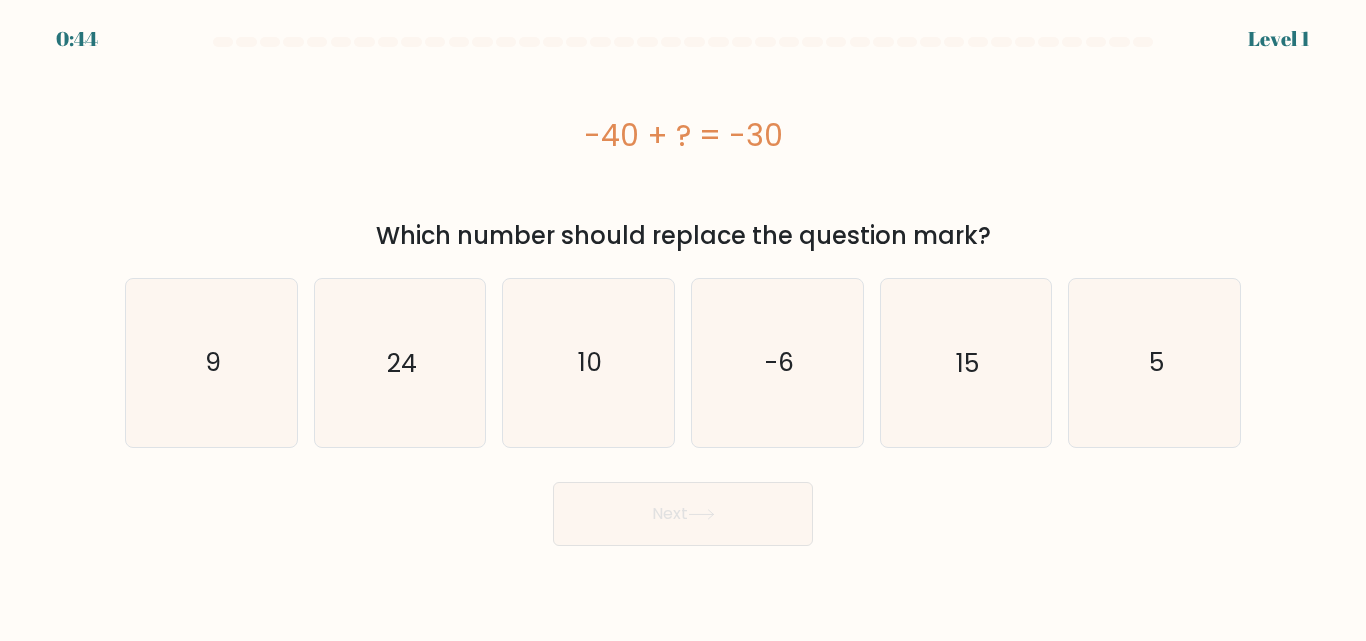scroll, scrollTop: 0, scrollLeft: 0, axis: both 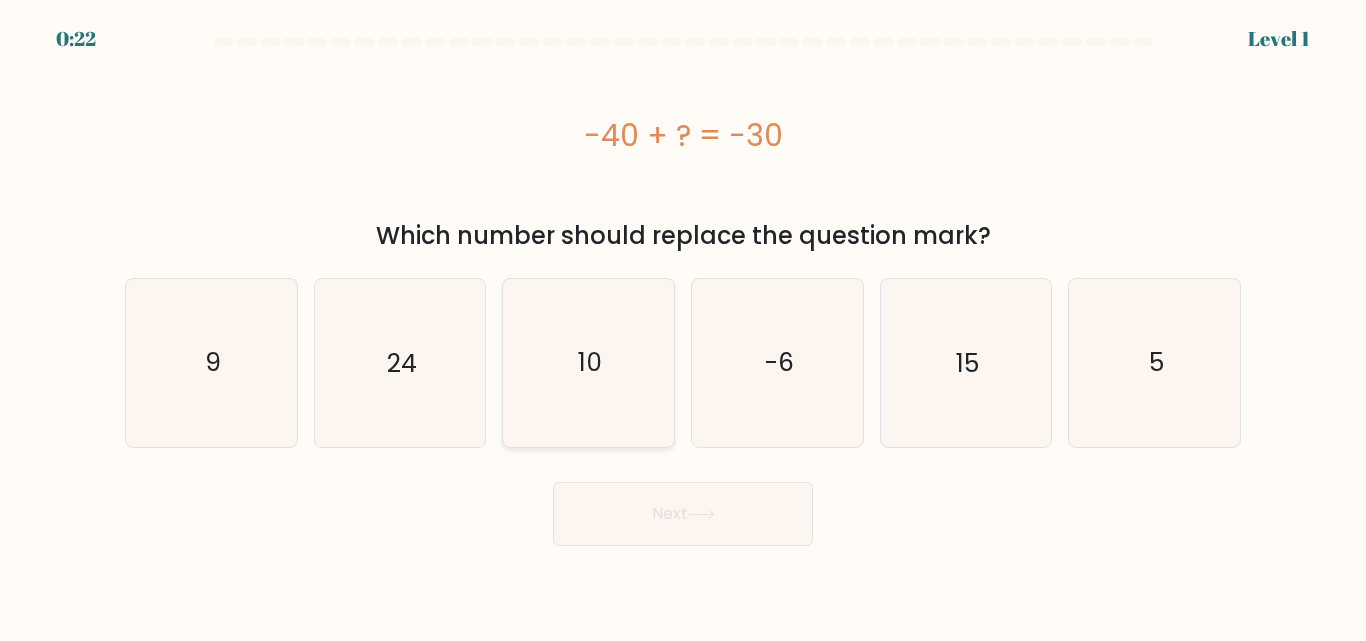 click on "10" 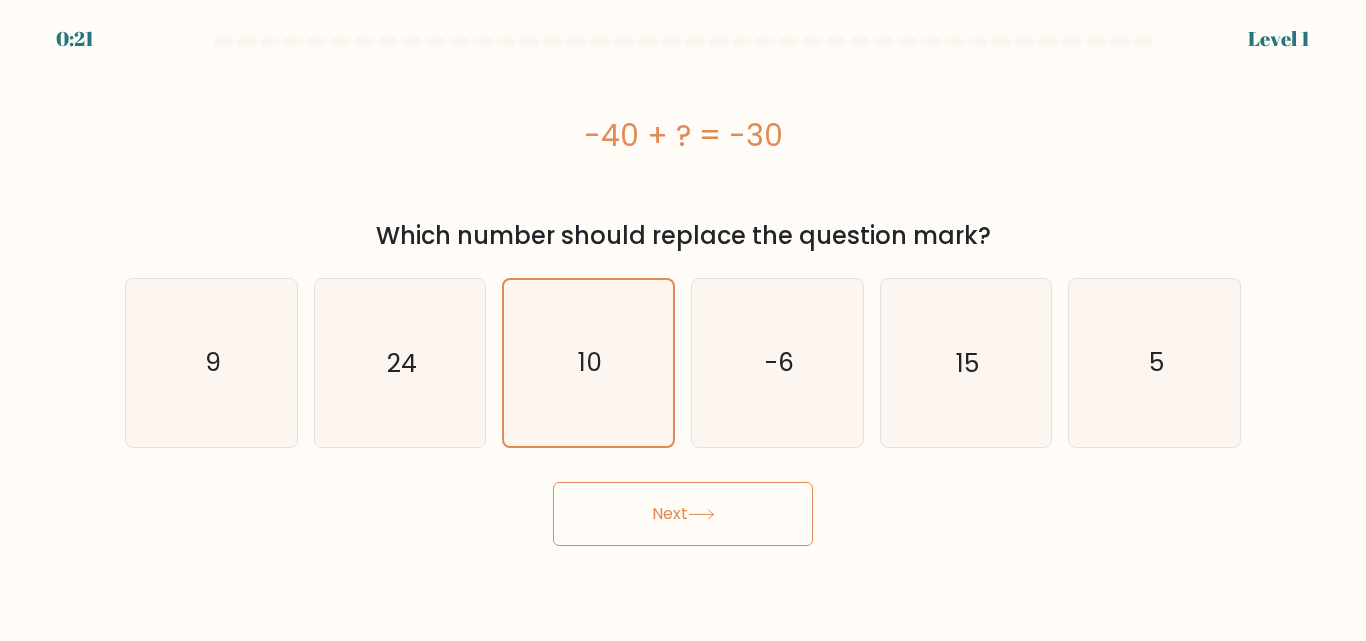 click on "Next" at bounding box center (683, 514) 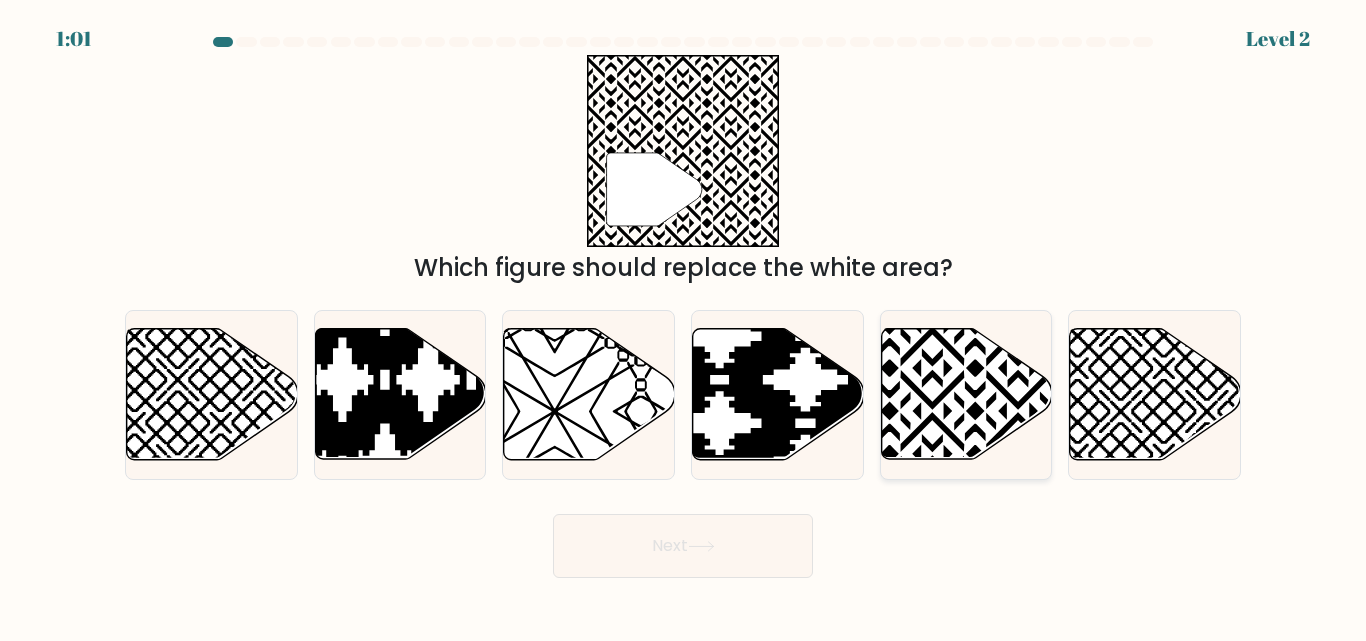 click 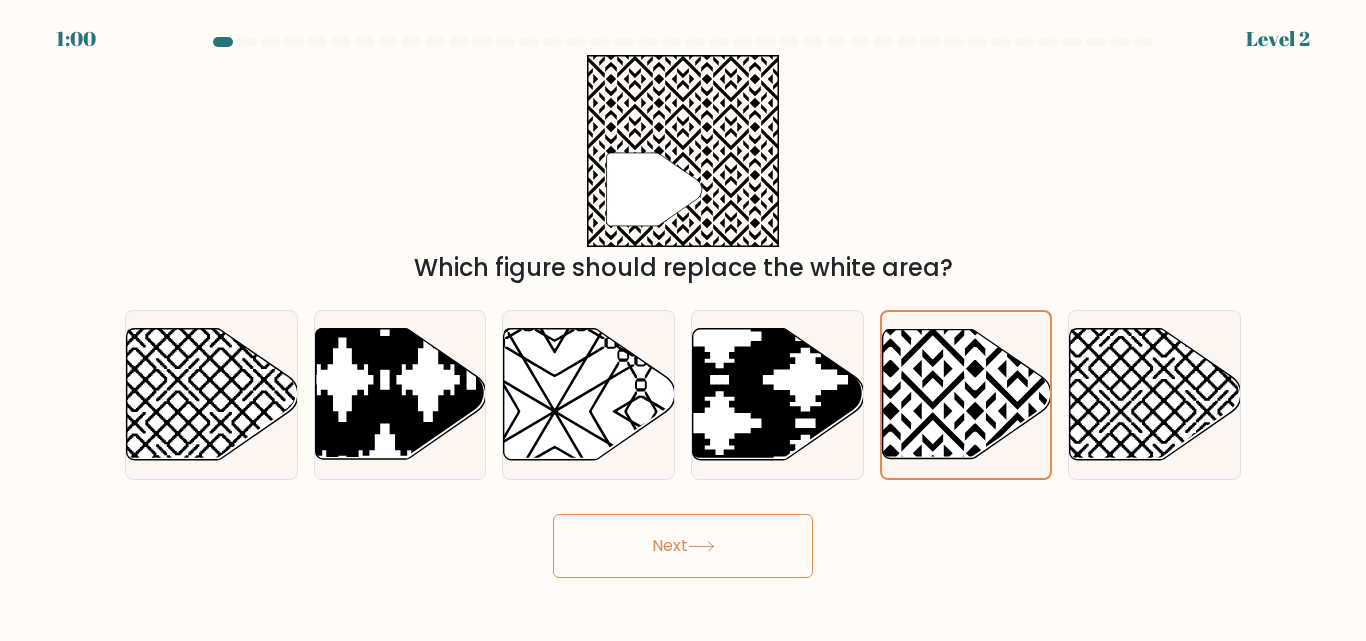 click on "Next" at bounding box center (683, 546) 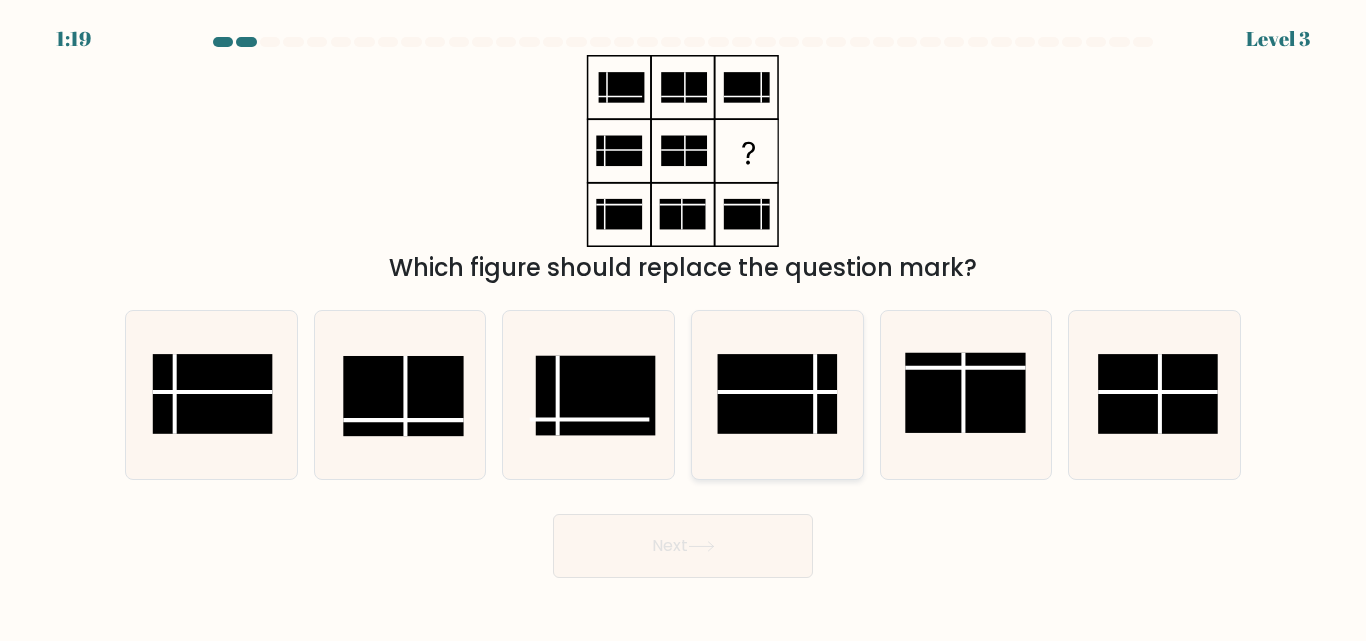 click 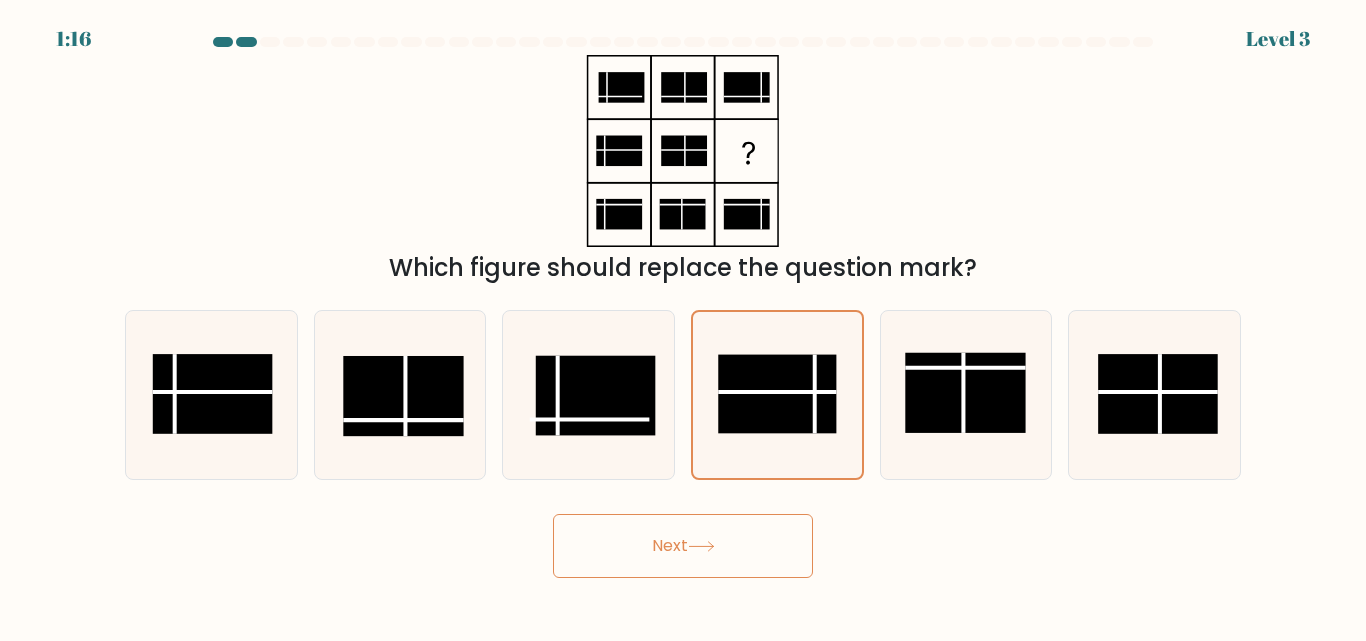 click on "Next" at bounding box center (683, 546) 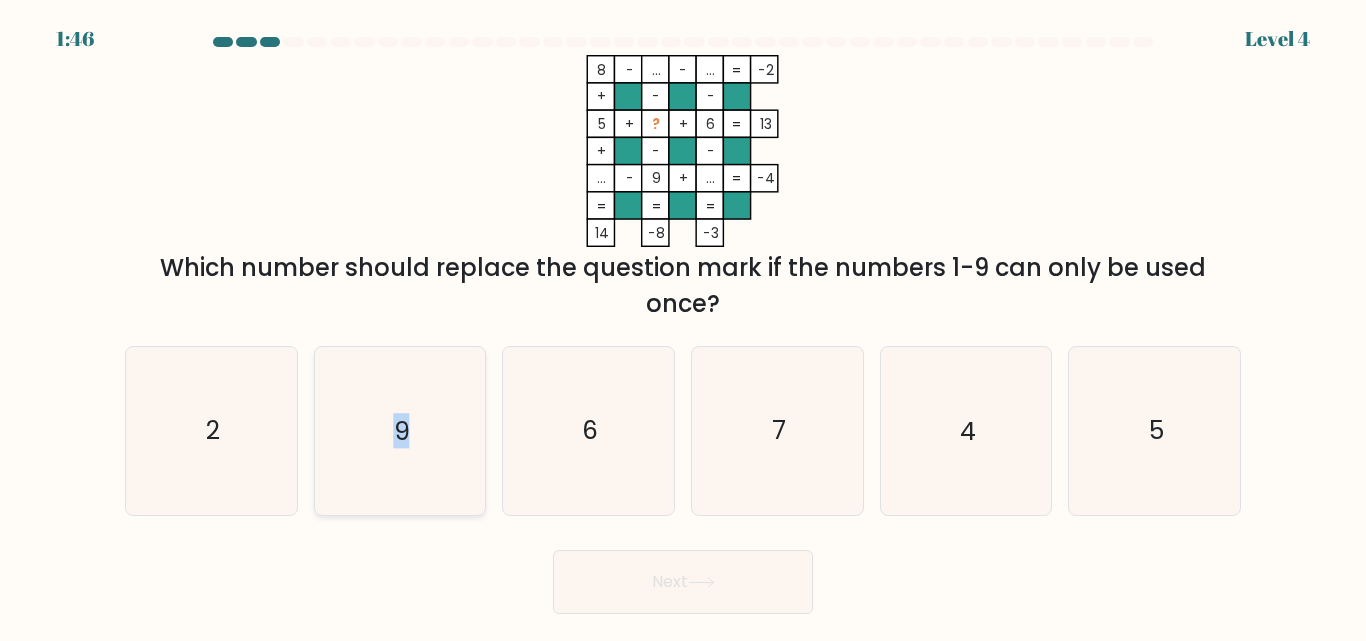 drag, startPoint x: 245, startPoint y: 467, endPoint x: 446, endPoint y: 509, distance: 205.34119 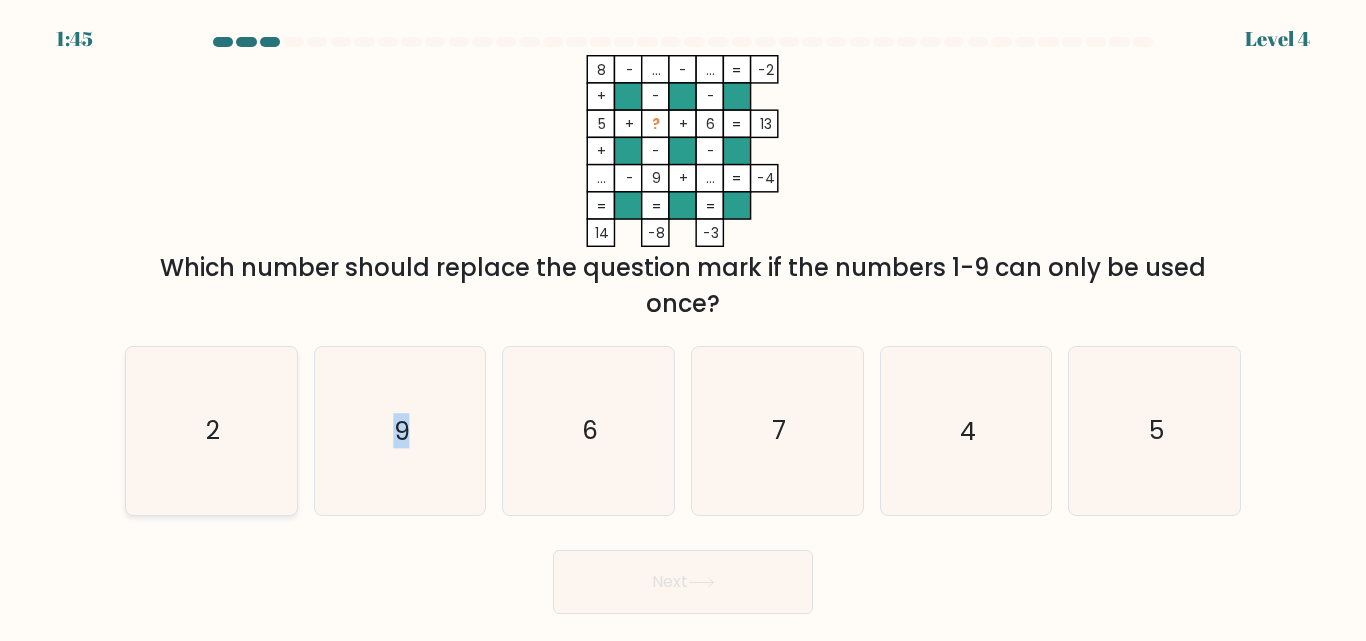 click on "2" 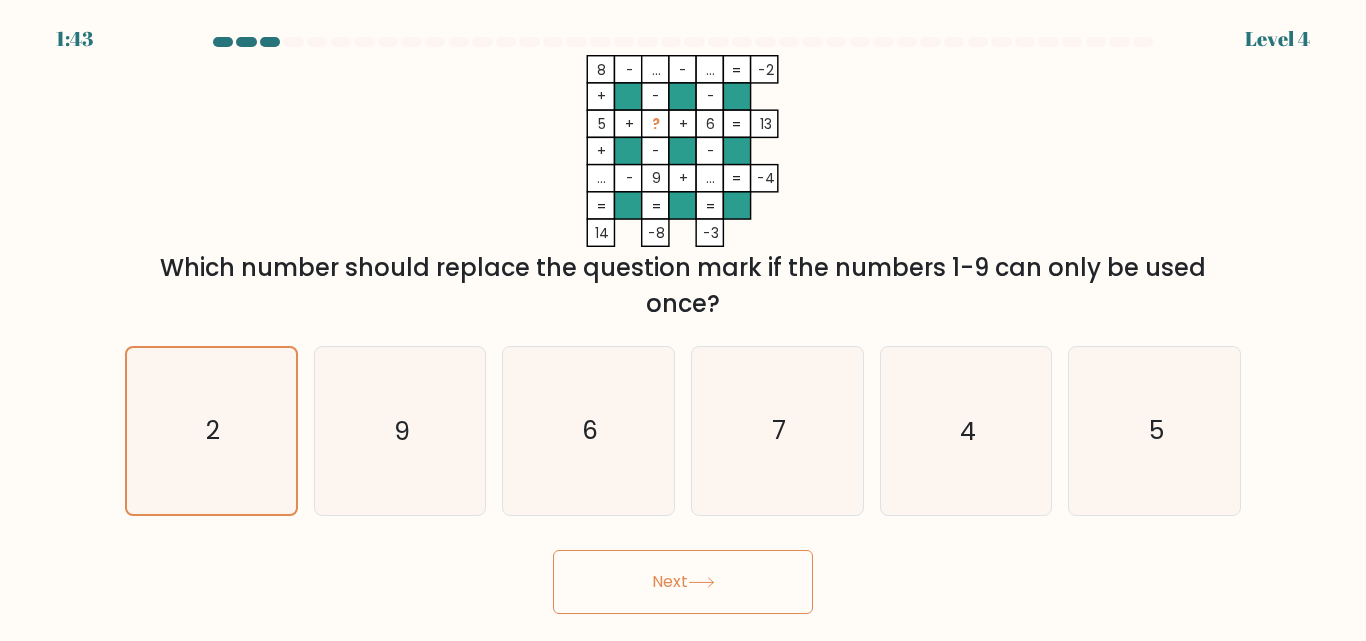 click on "Next" at bounding box center (683, 582) 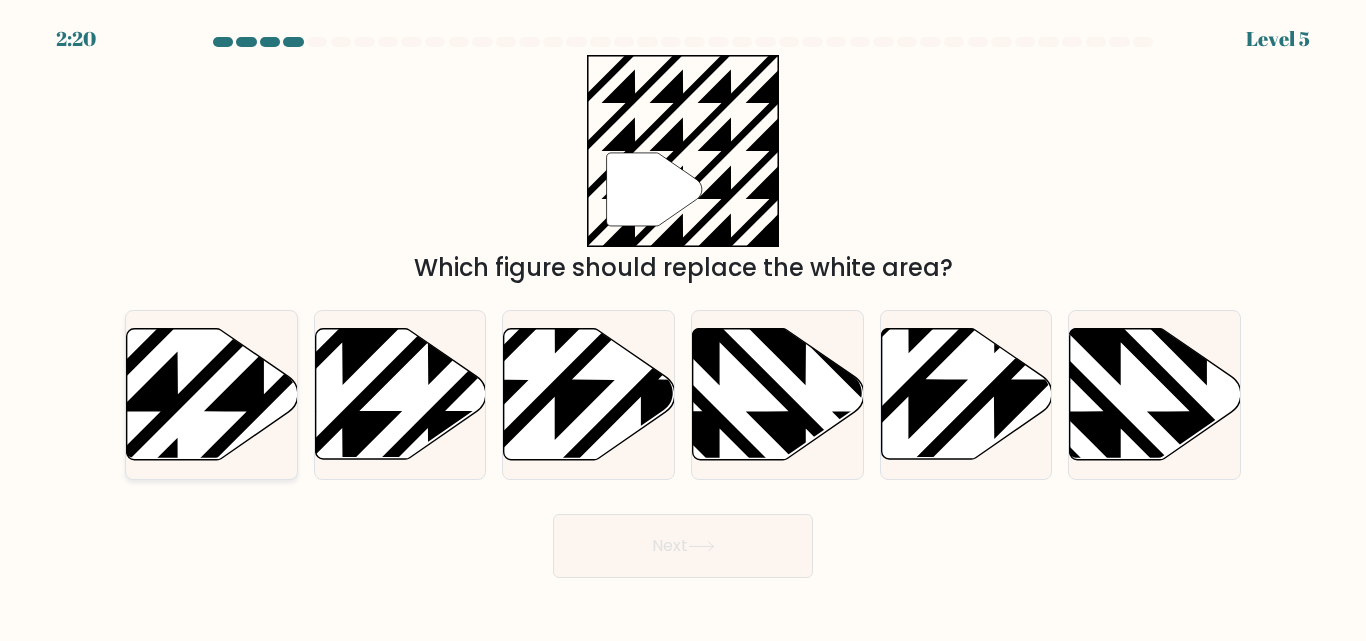 click 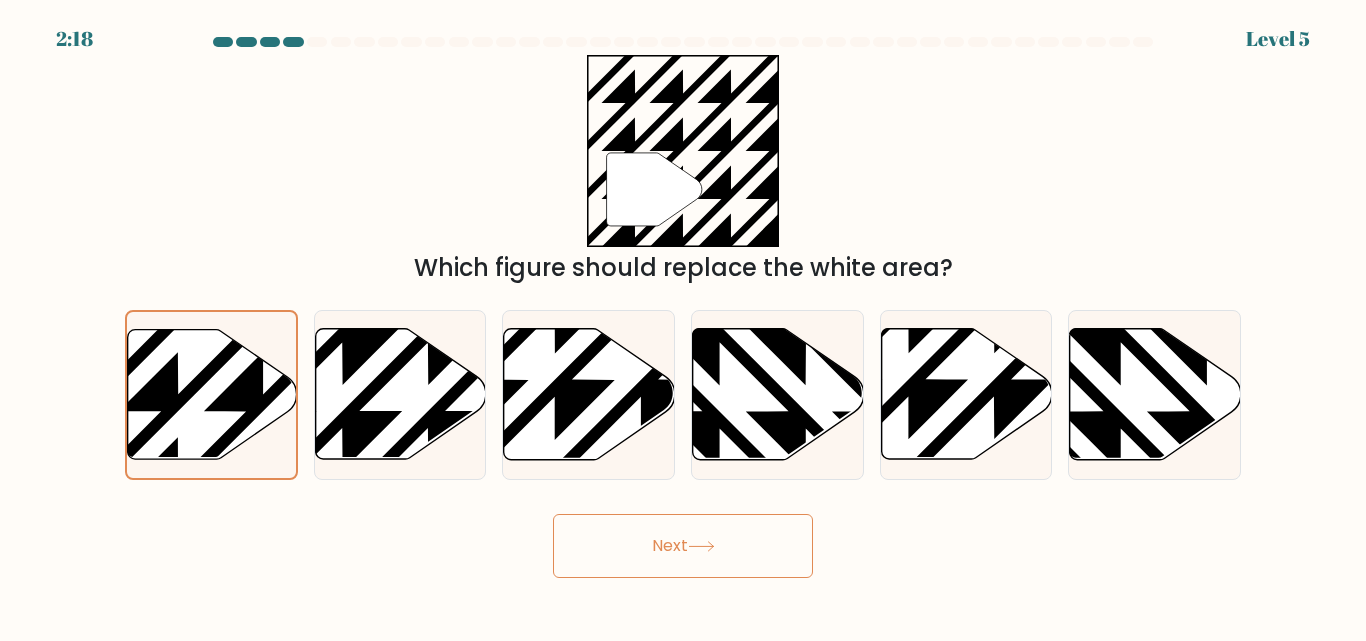 click on "Next" at bounding box center (683, 546) 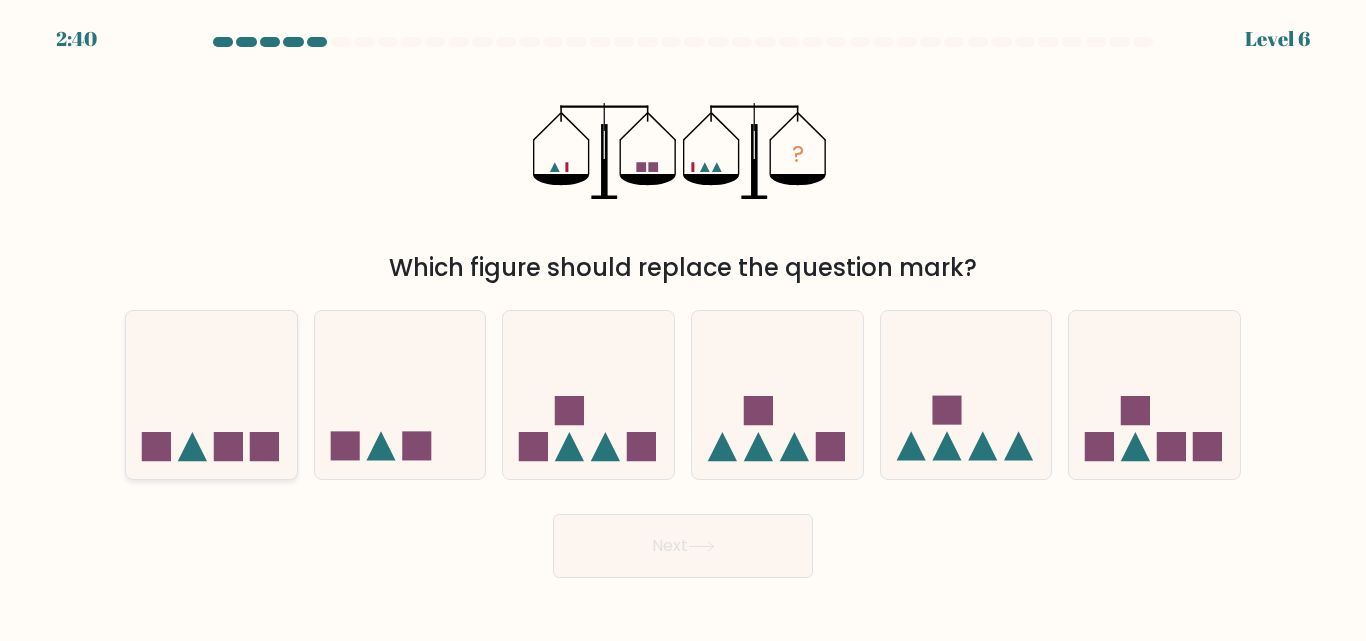 click 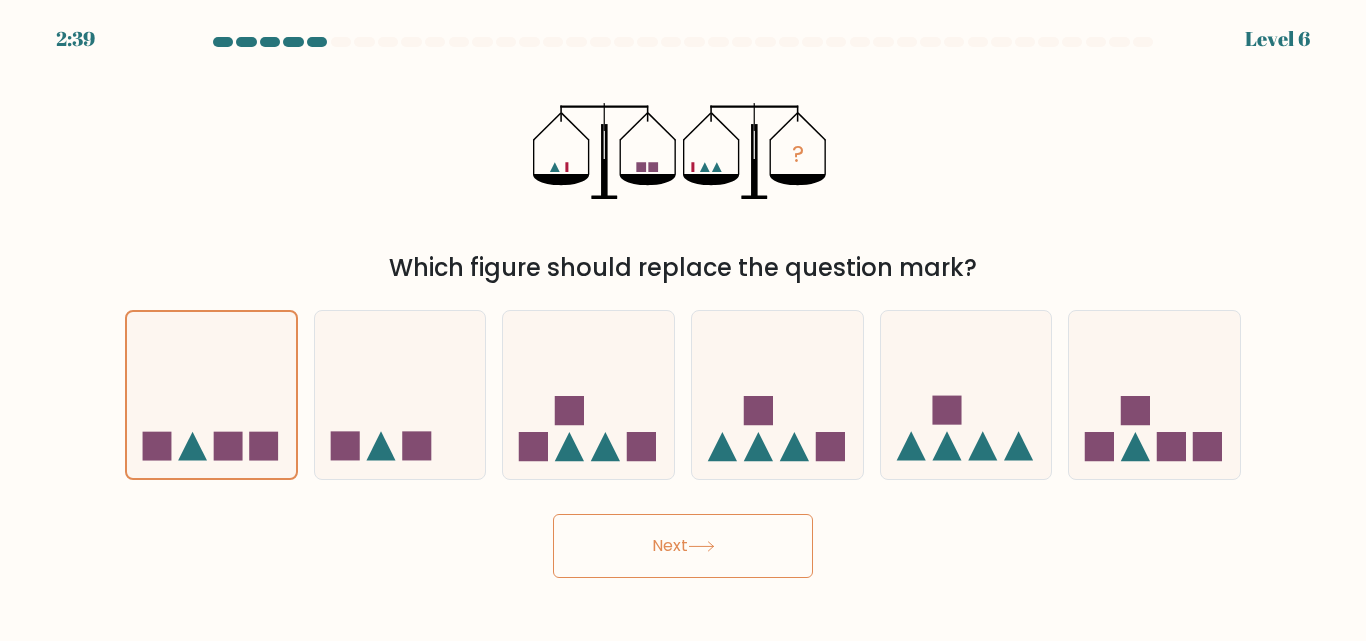 click on "Next" at bounding box center (683, 546) 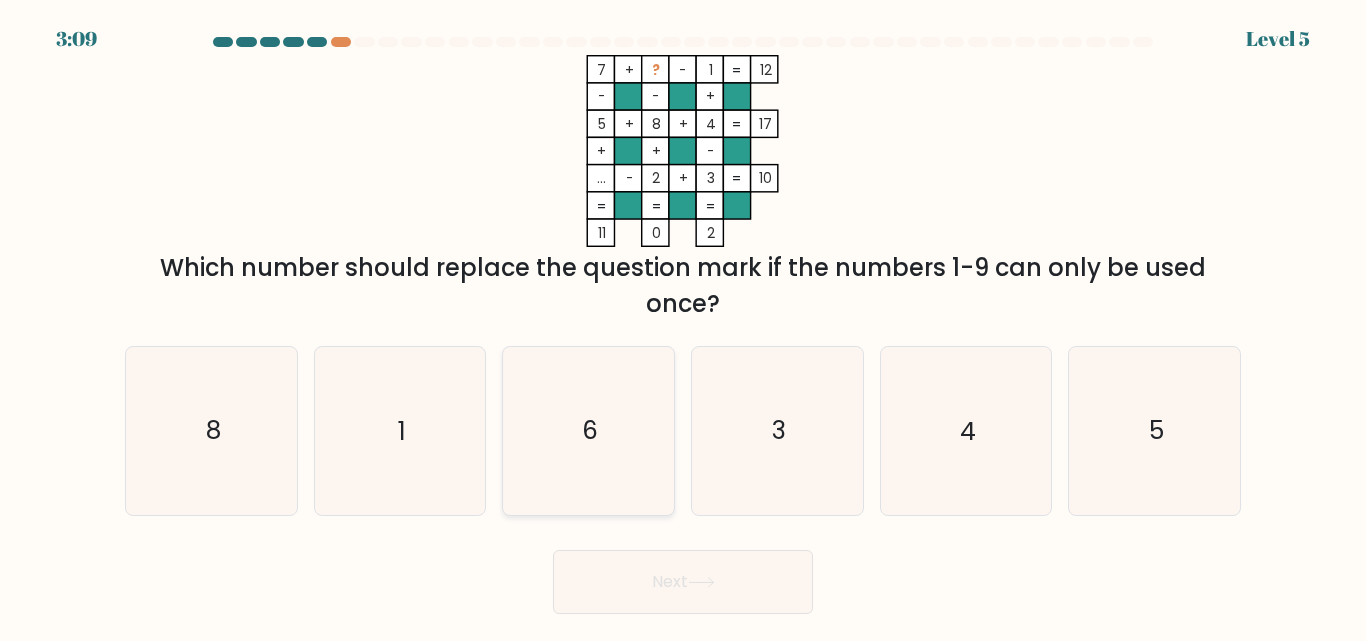 click on "6" 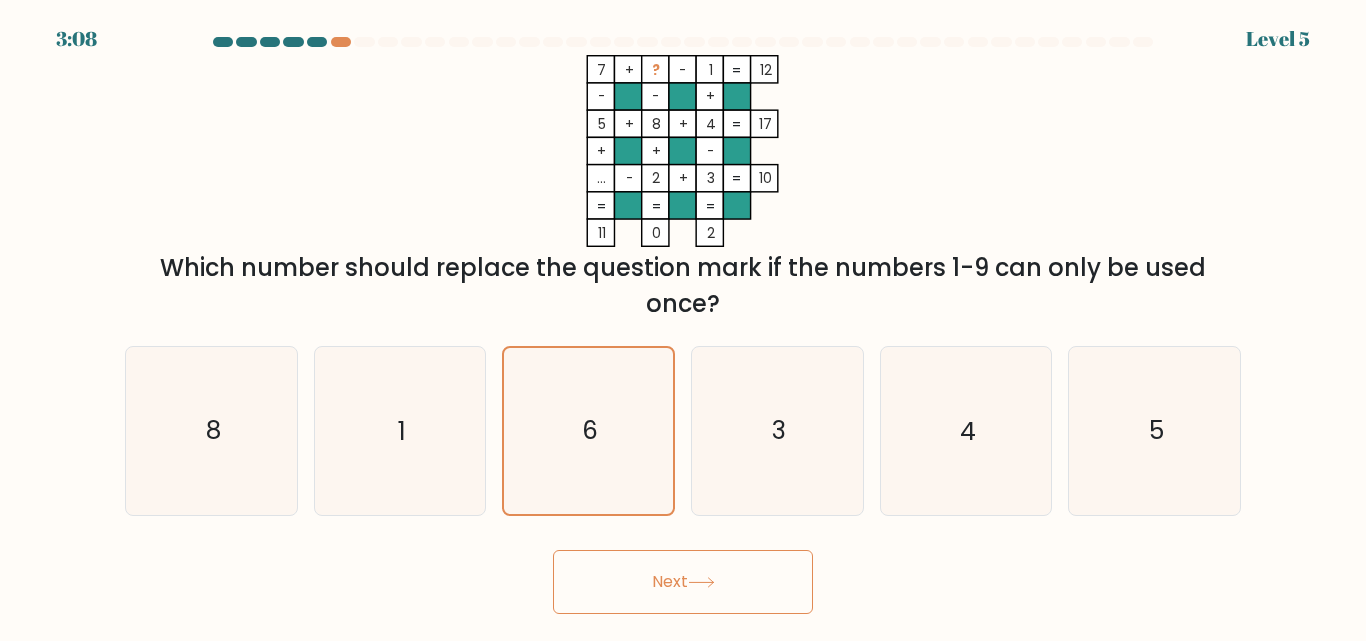 click on "Next" at bounding box center [683, 582] 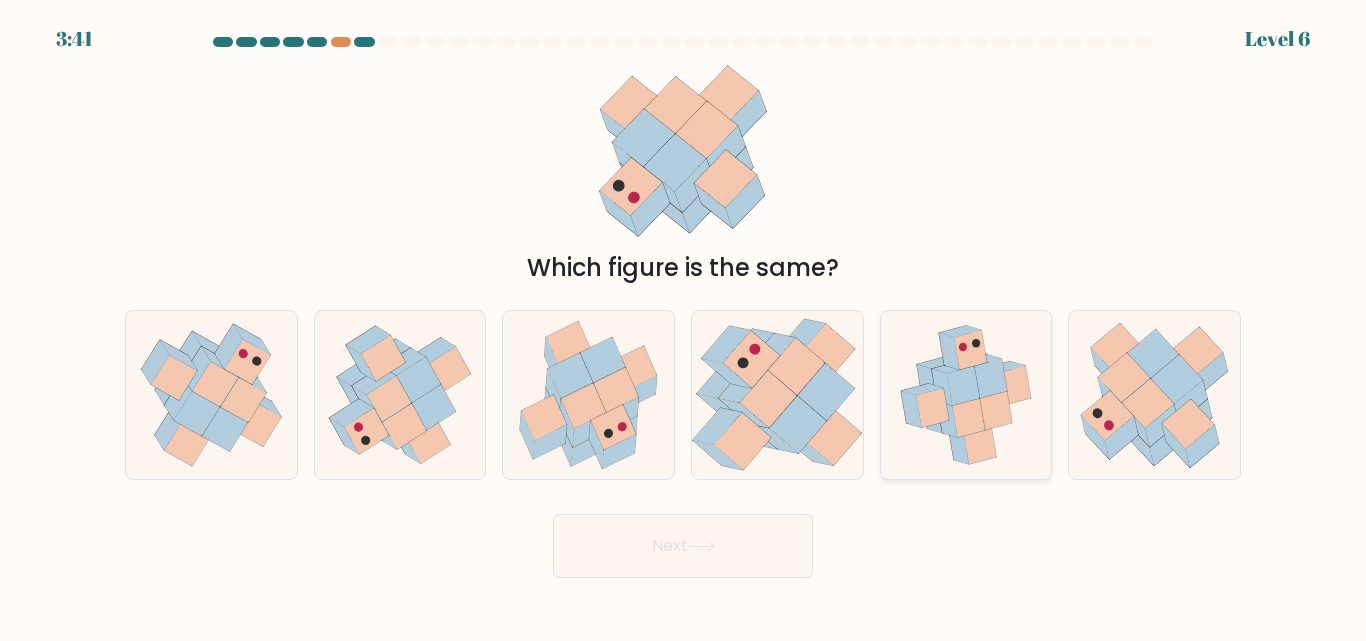 click 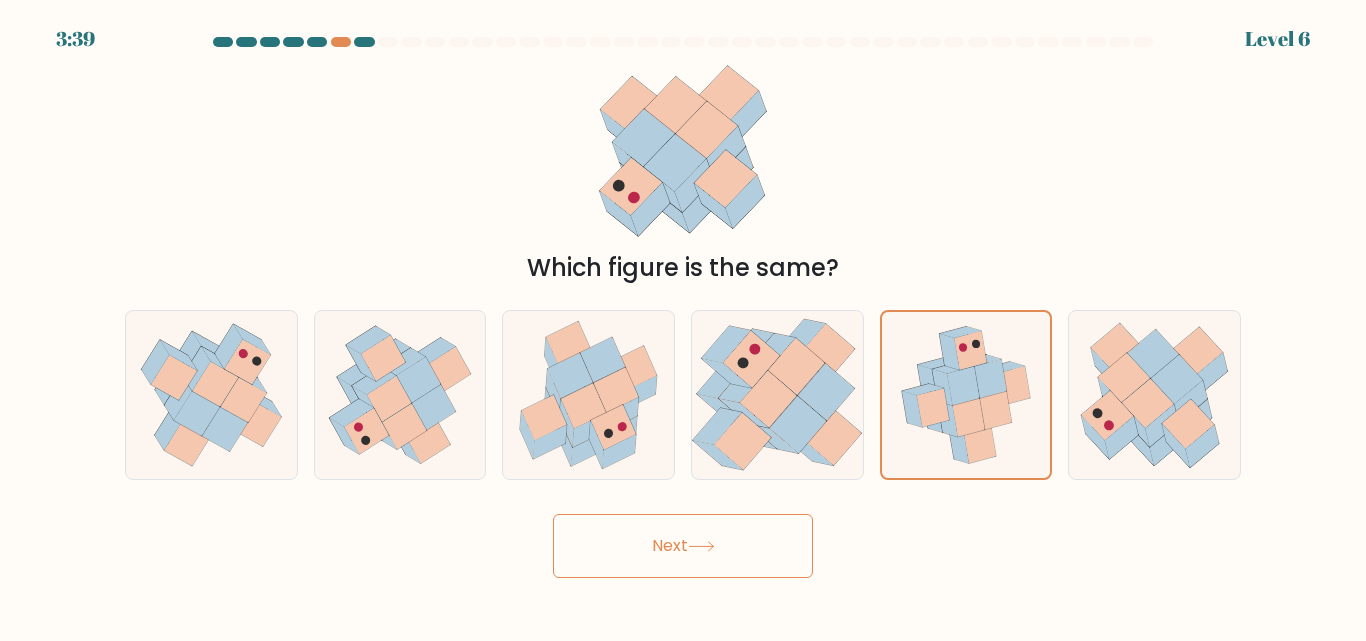 click on "Next" at bounding box center (683, 546) 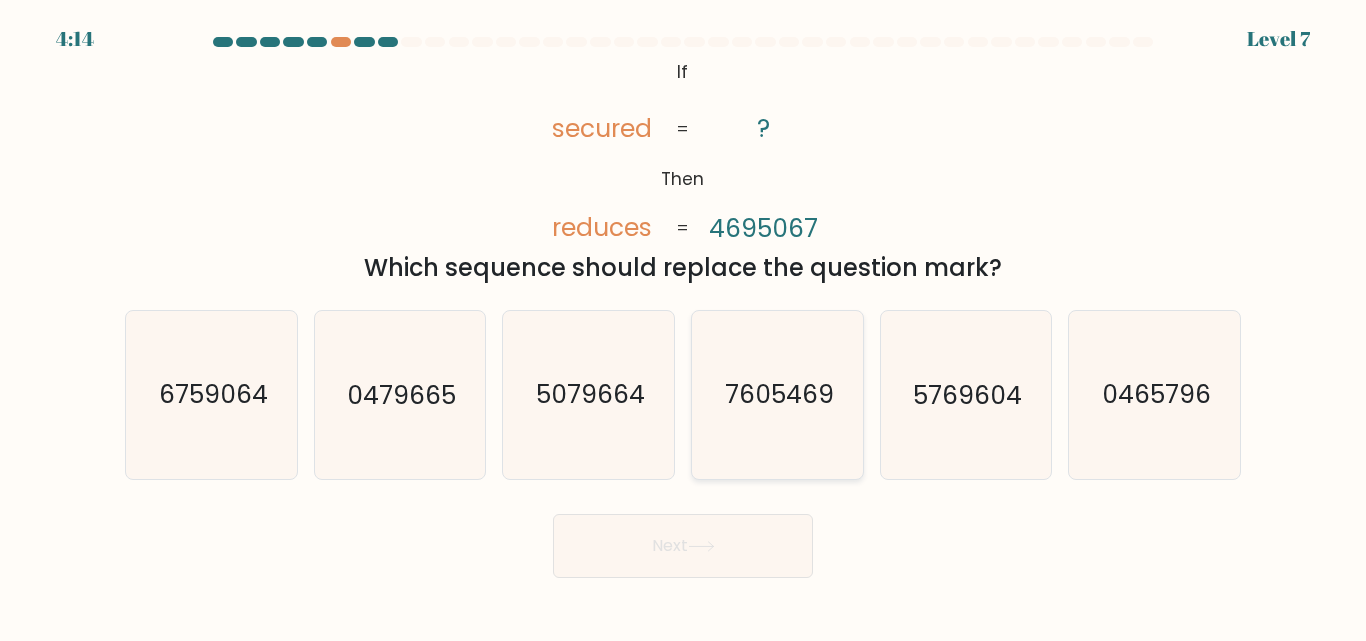 click on "7605469" 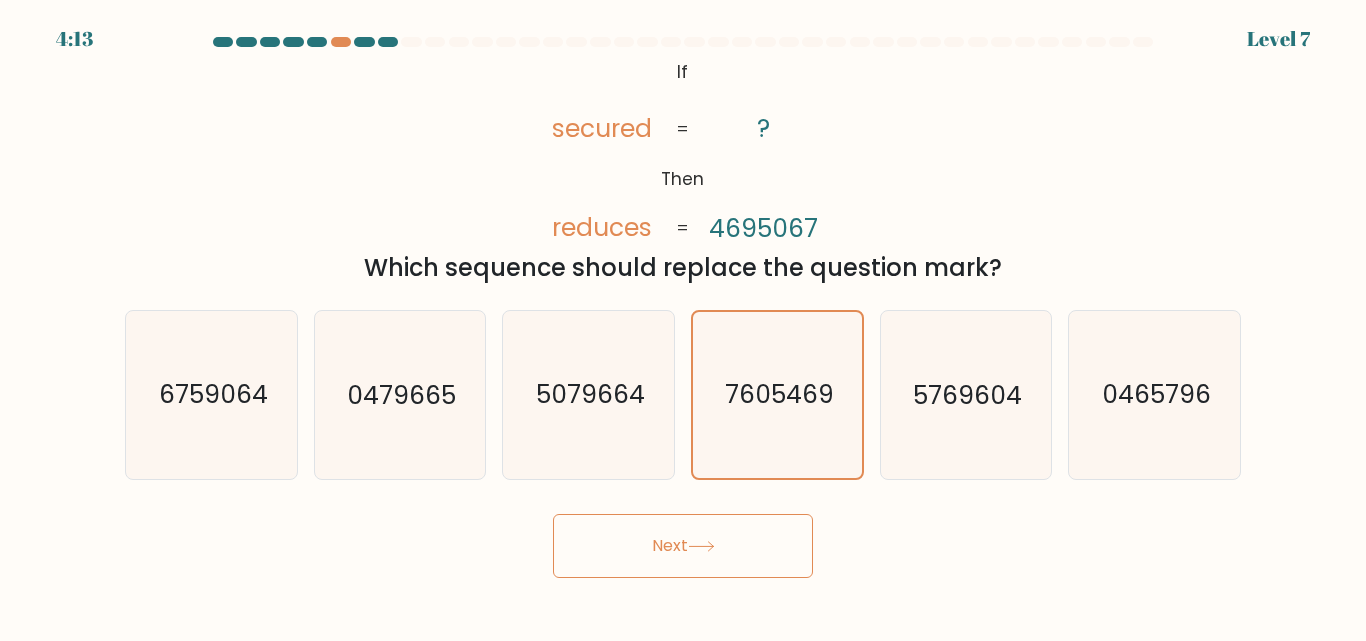 click 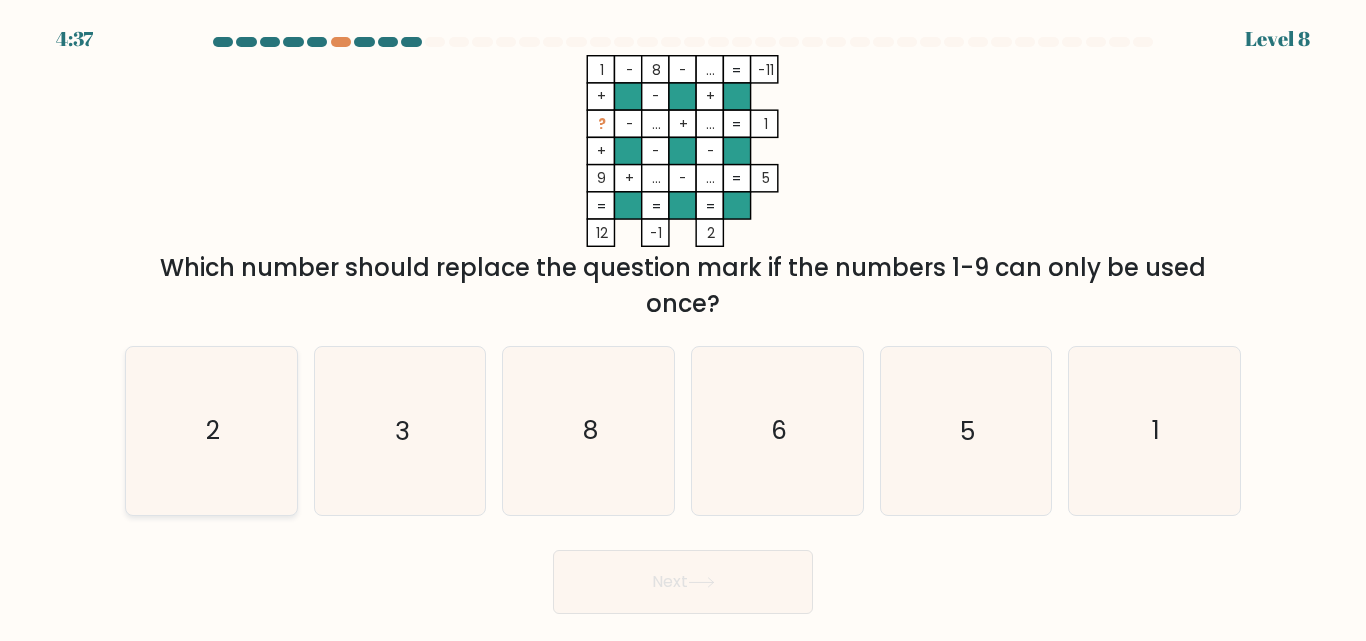 click on "2" 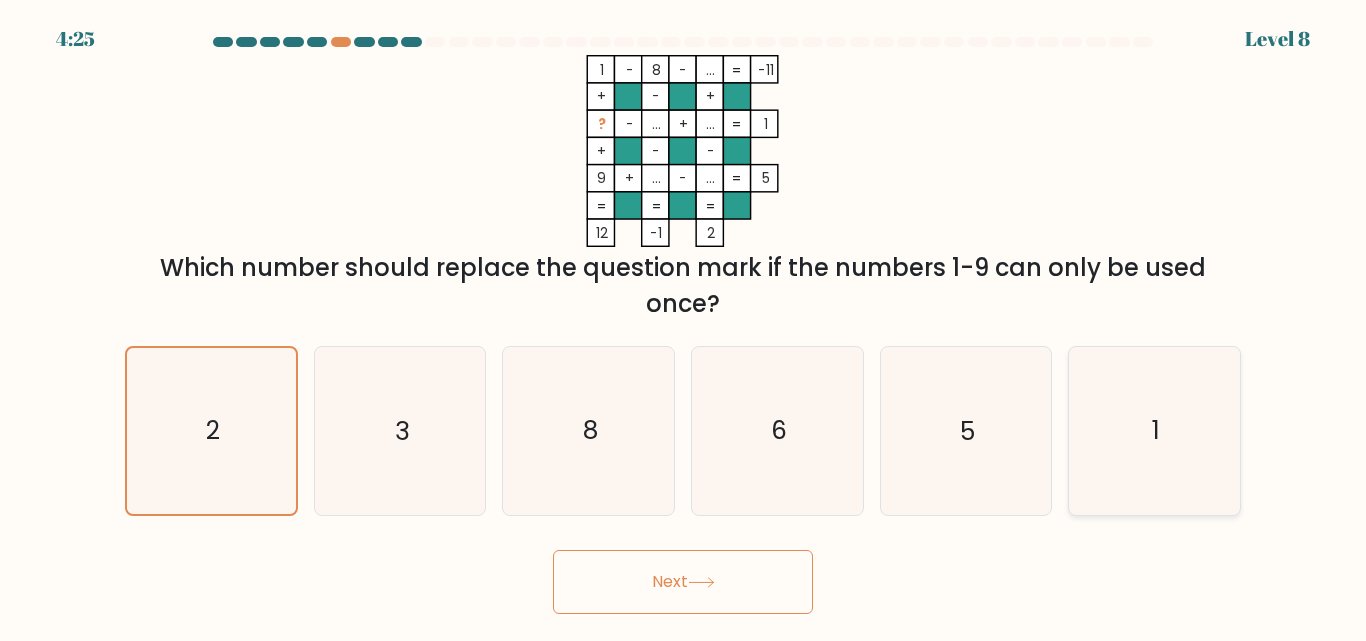 click on "1" 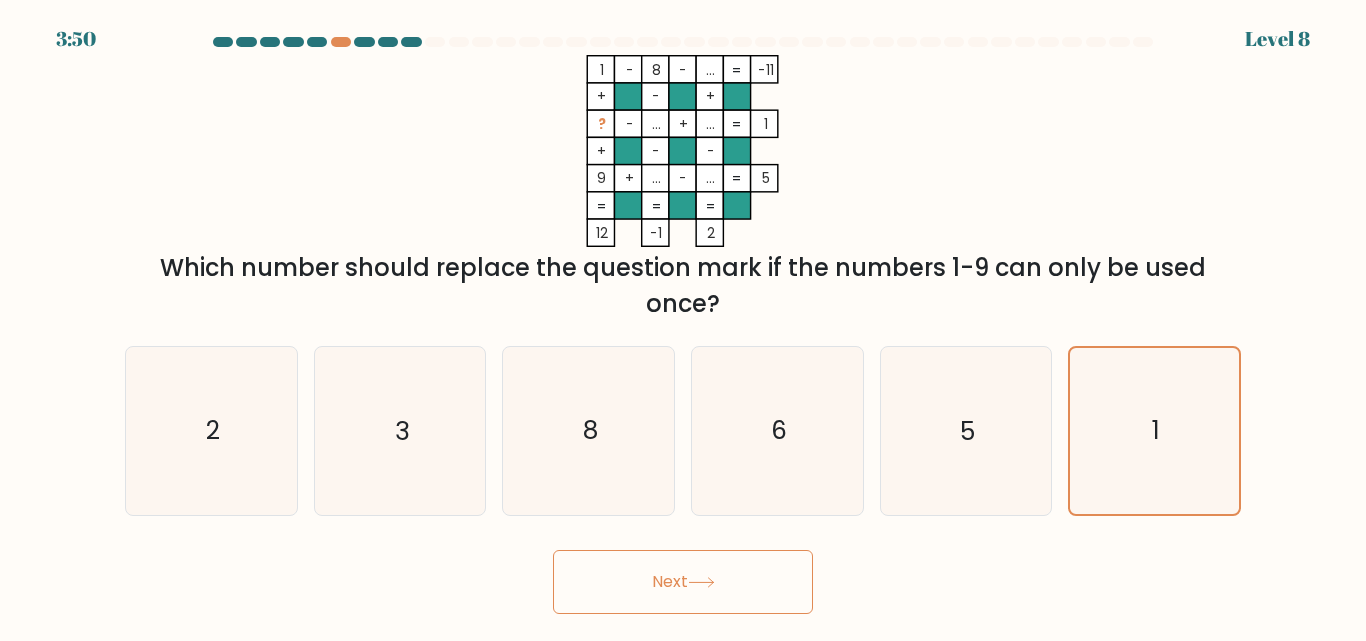click on "Next" at bounding box center (683, 582) 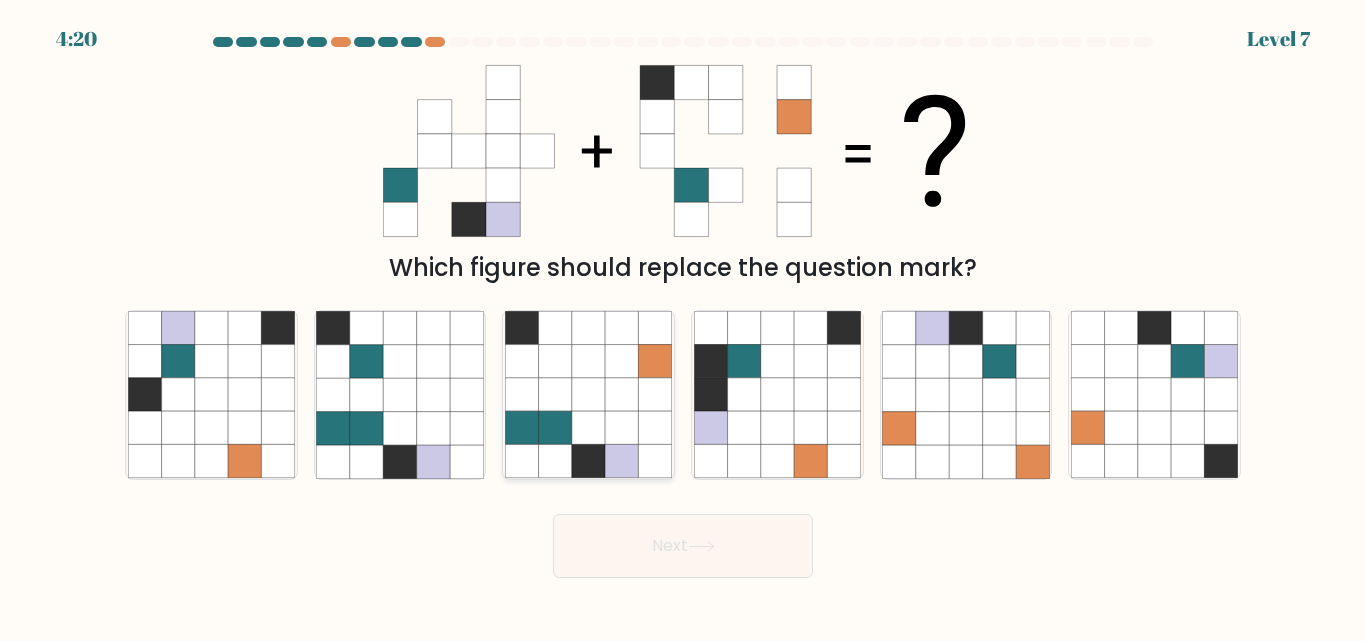 click 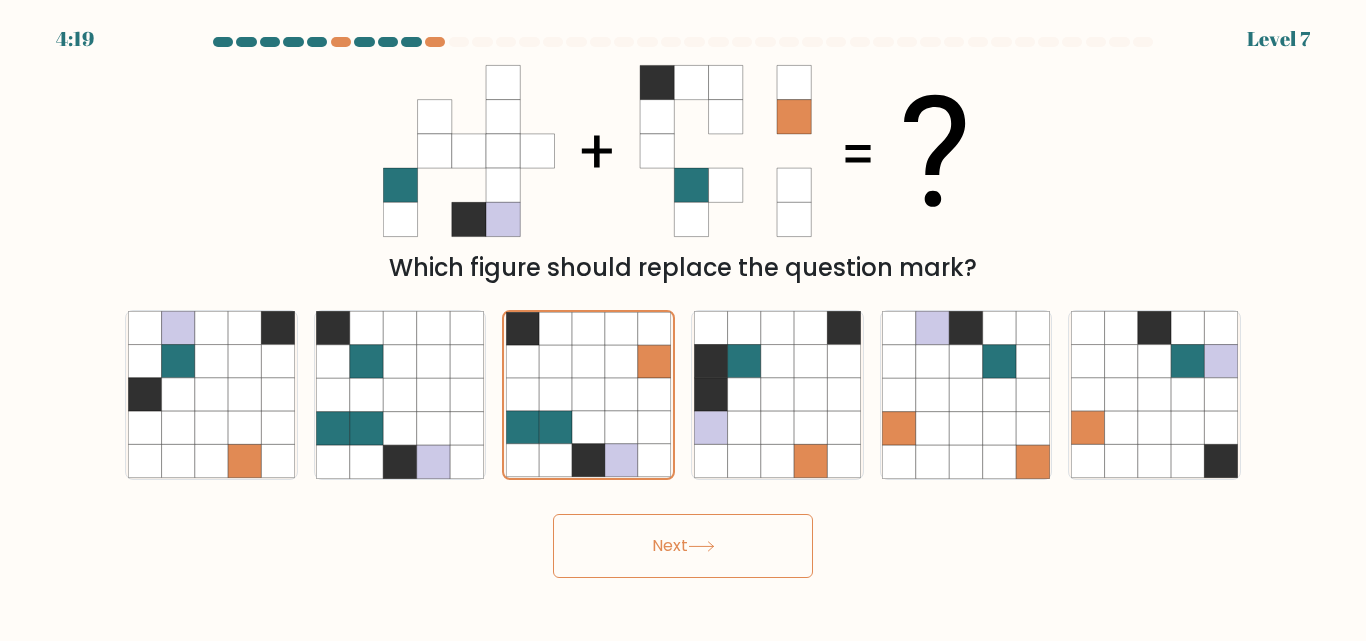 click on "Next" at bounding box center [683, 546] 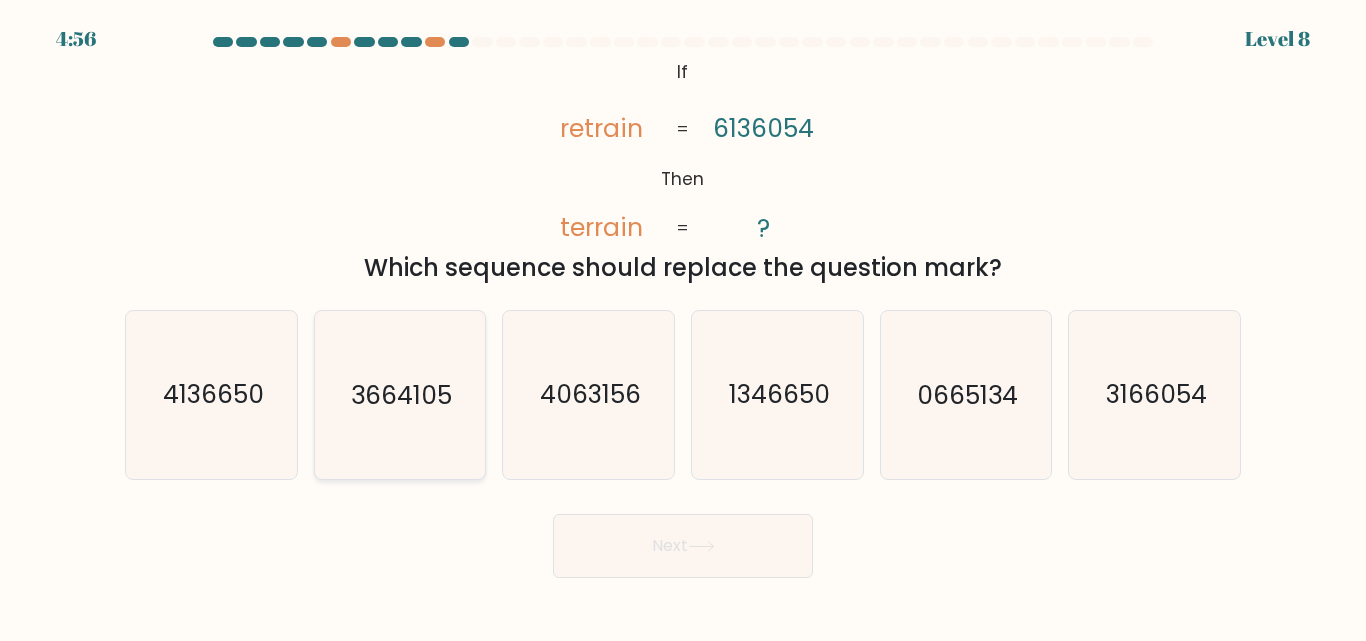 click on "3664105" 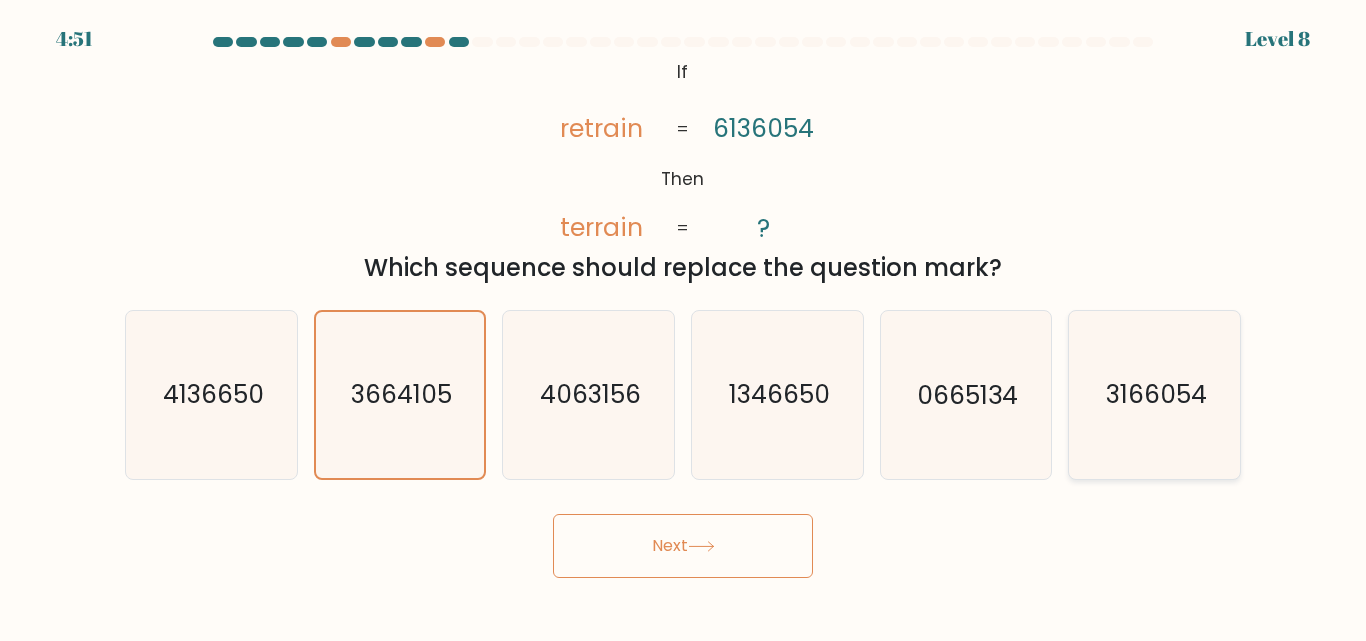 click on "3166054" 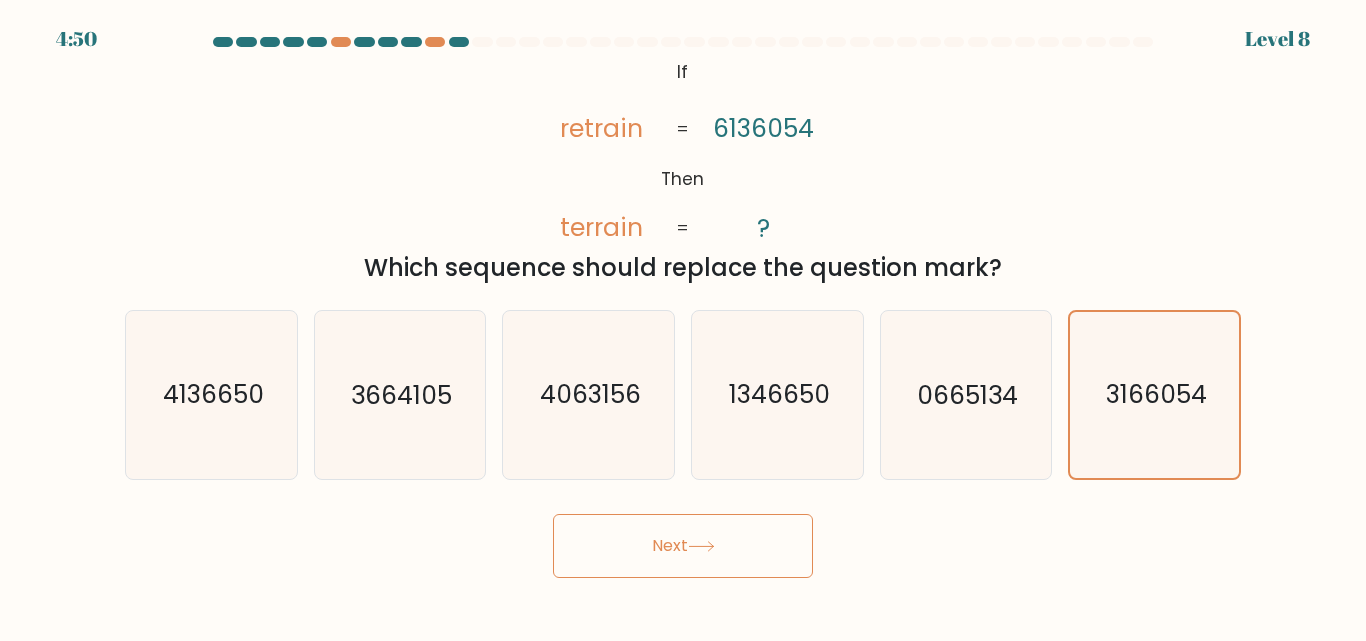 click on "Next" at bounding box center (683, 546) 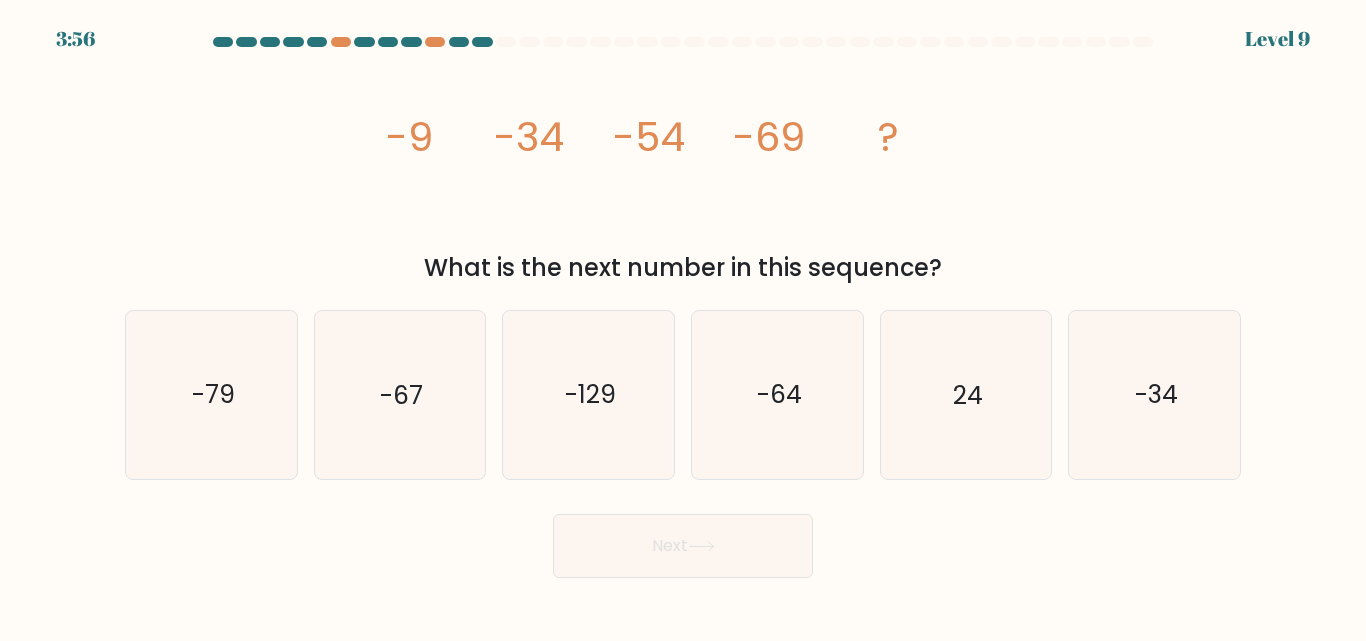 type 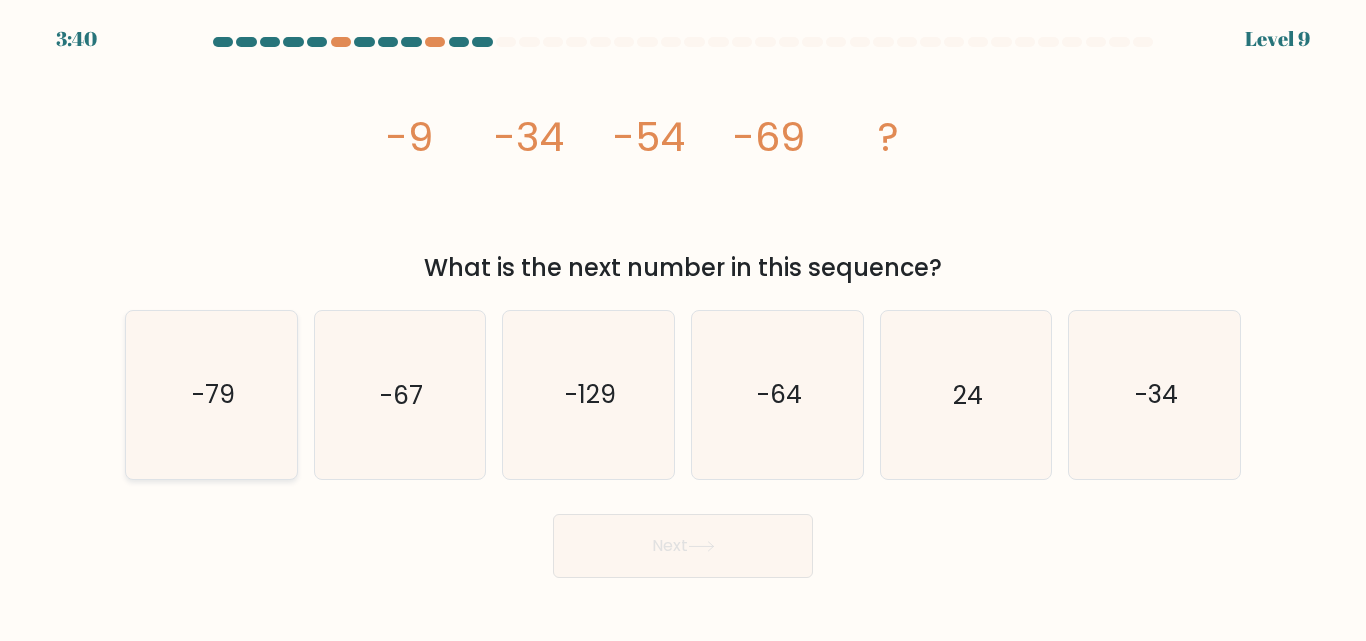click on "-79" 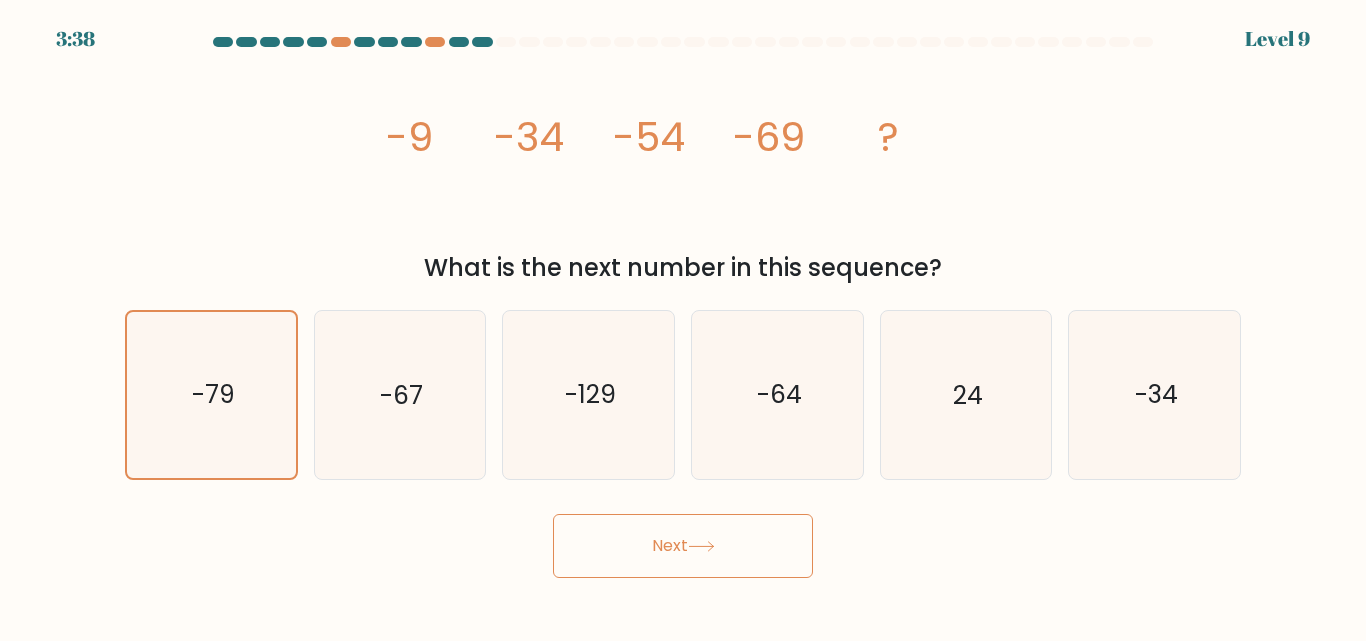 click on "Next" at bounding box center (683, 546) 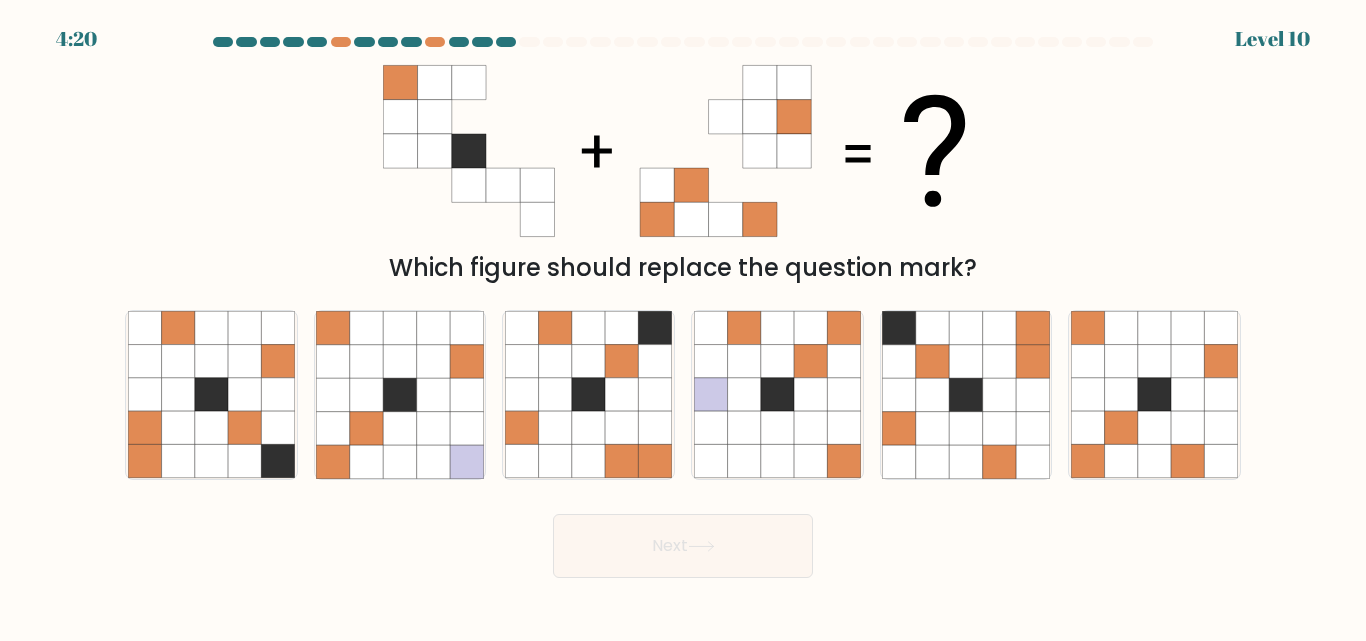 type 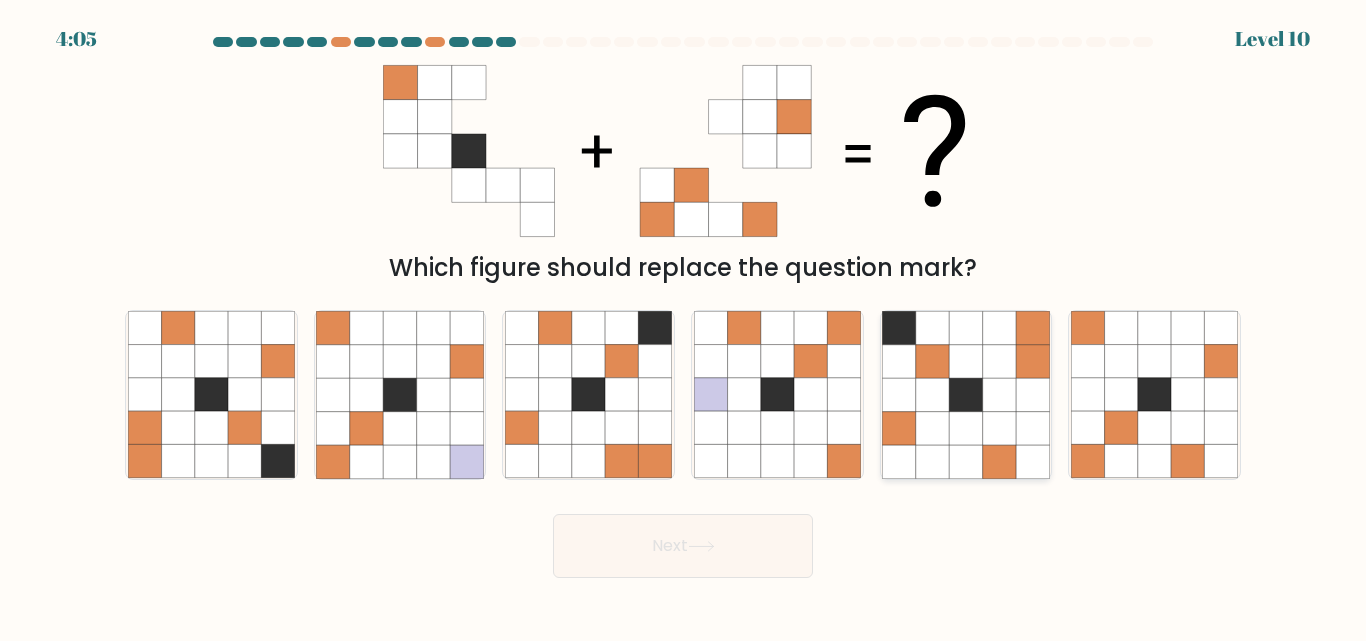 click 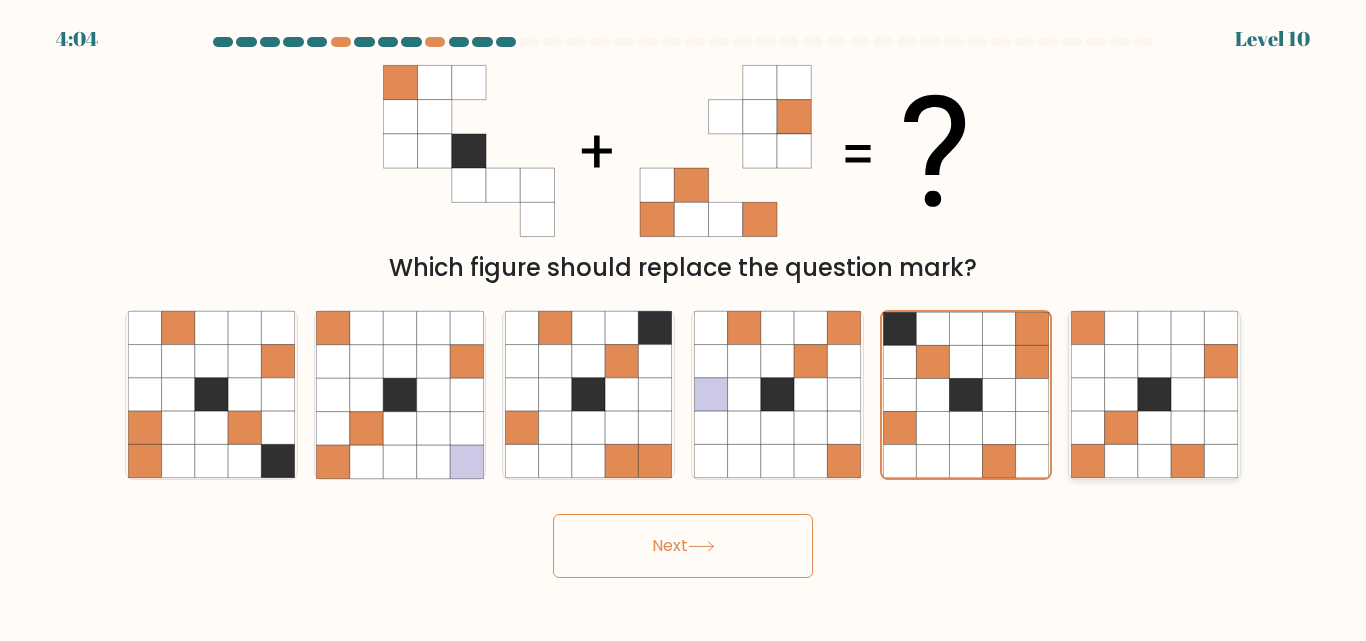 click 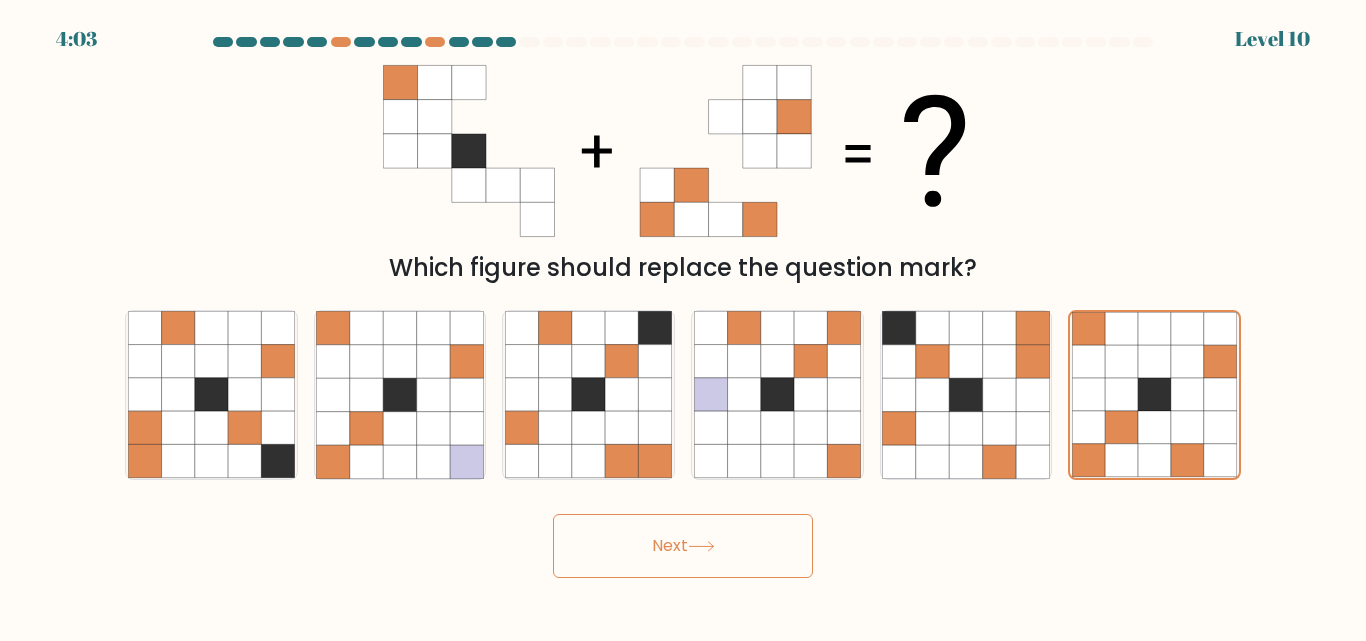 click 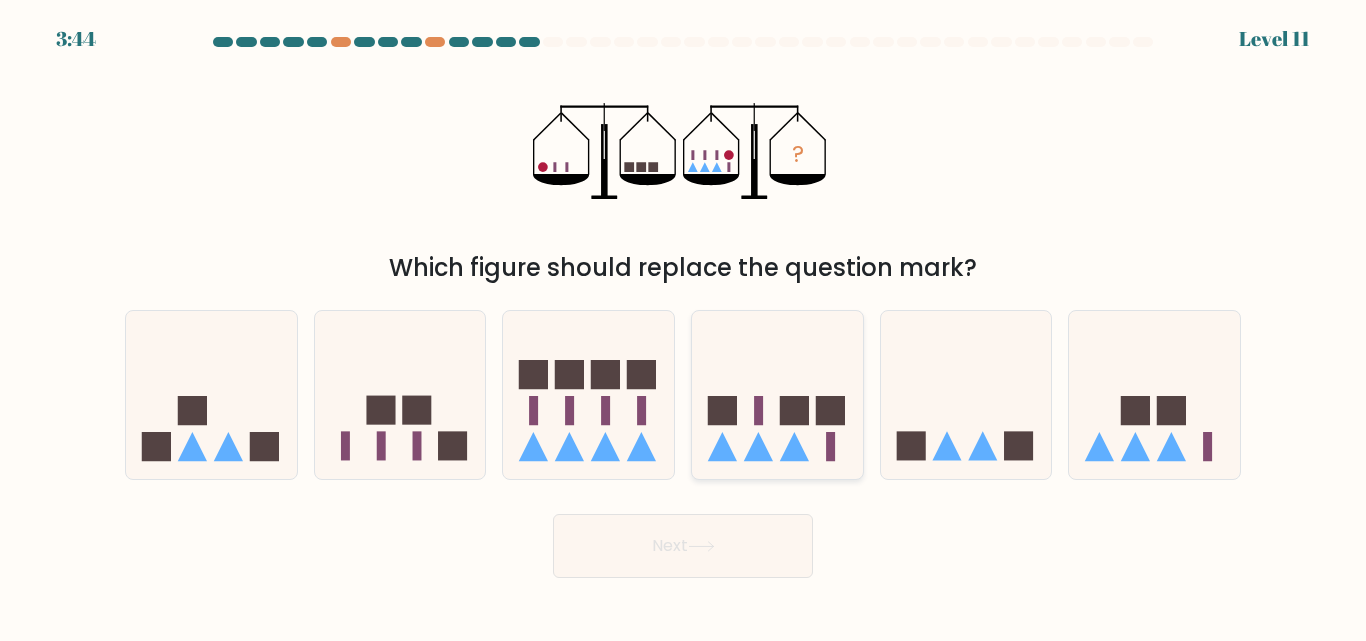 click 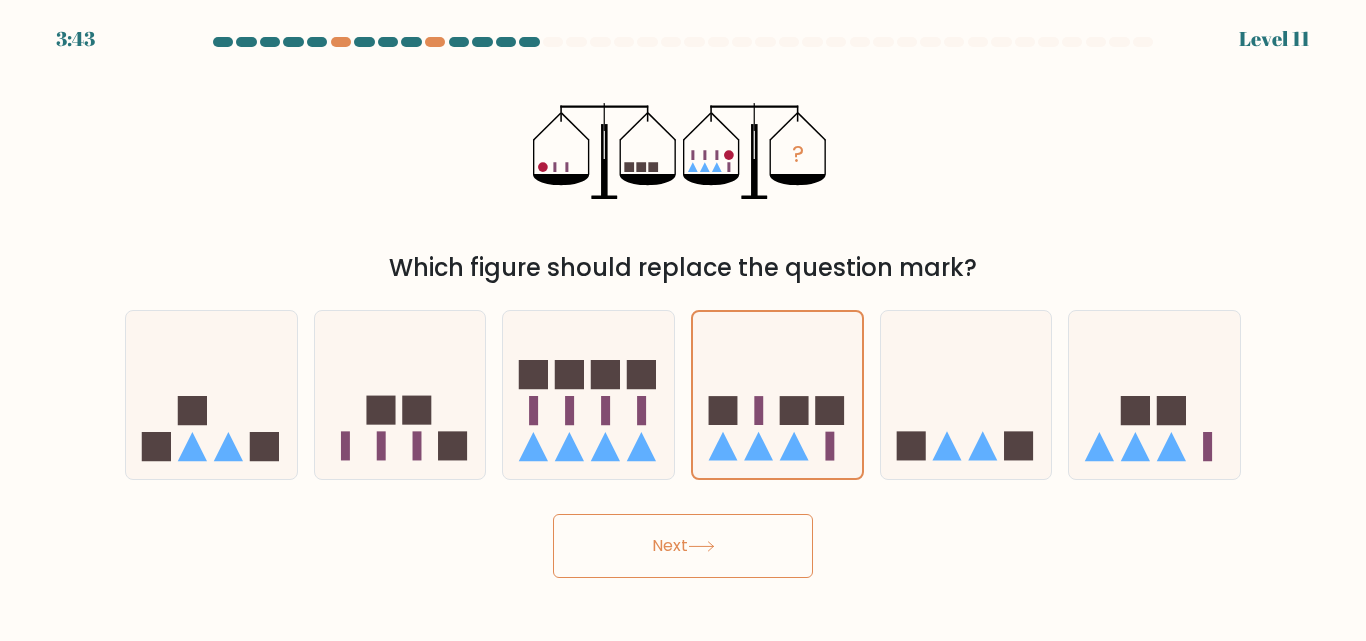 click on "Next" at bounding box center (683, 546) 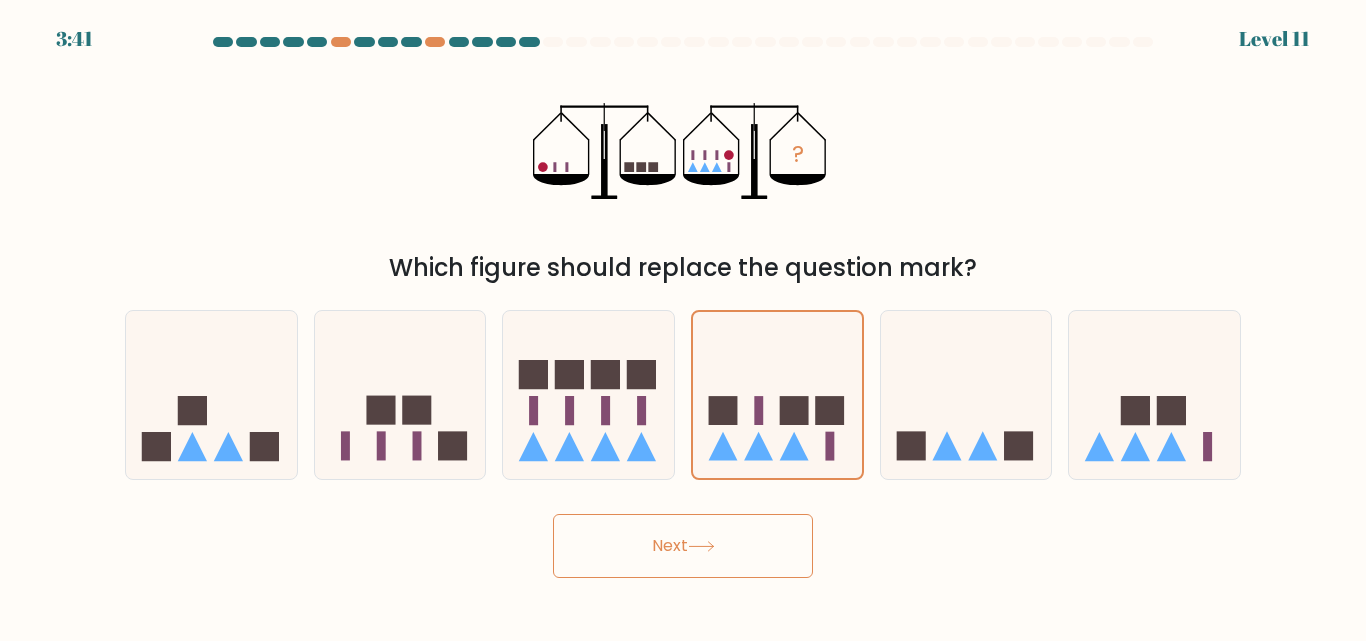 click on "Next" at bounding box center [683, 546] 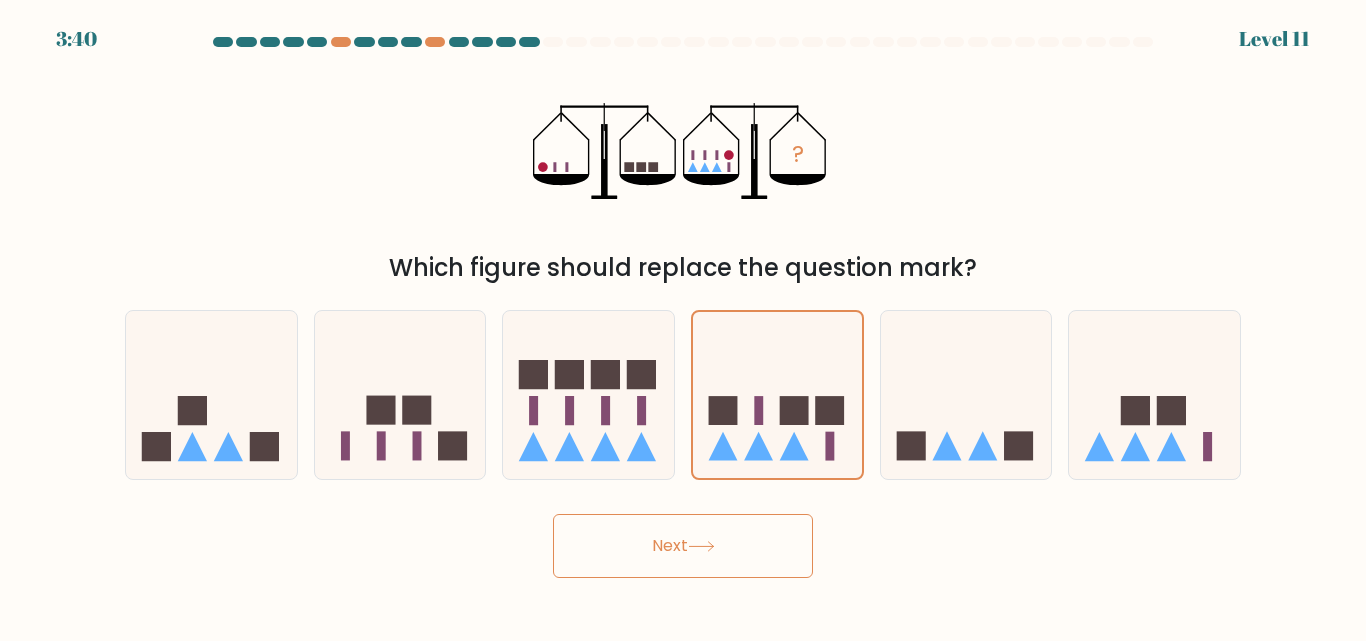 click on "Next" at bounding box center [683, 546] 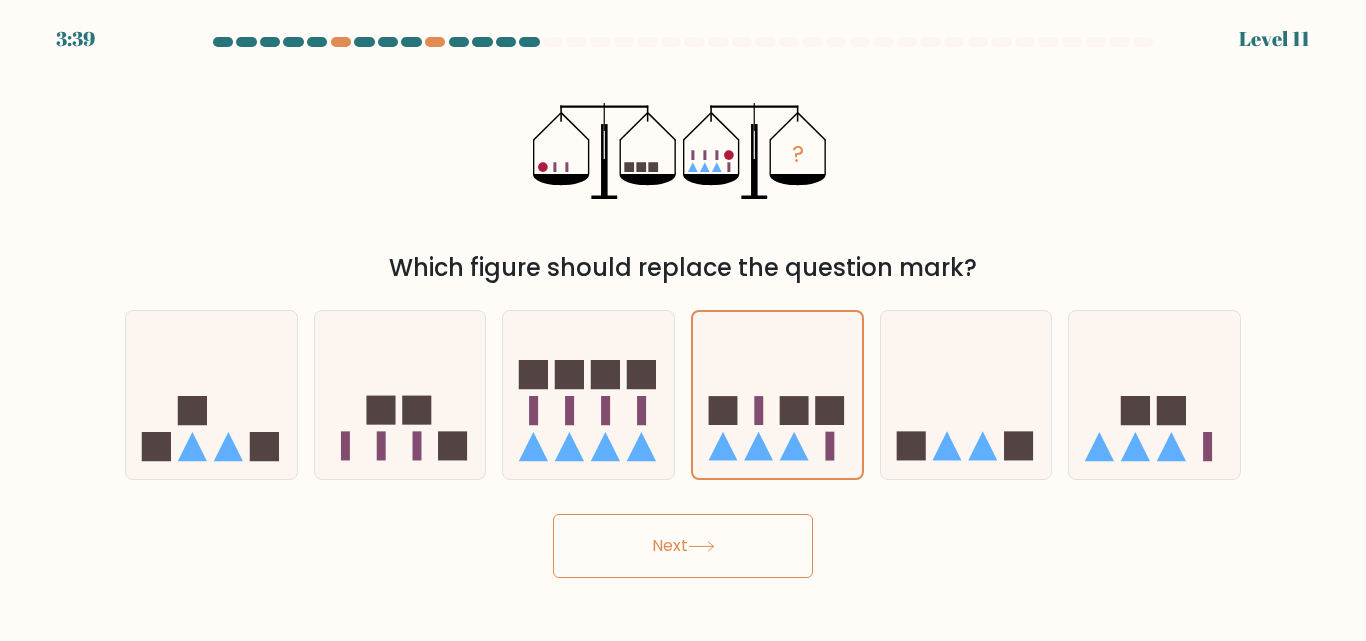 click on "Next" at bounding box center [683, 546] 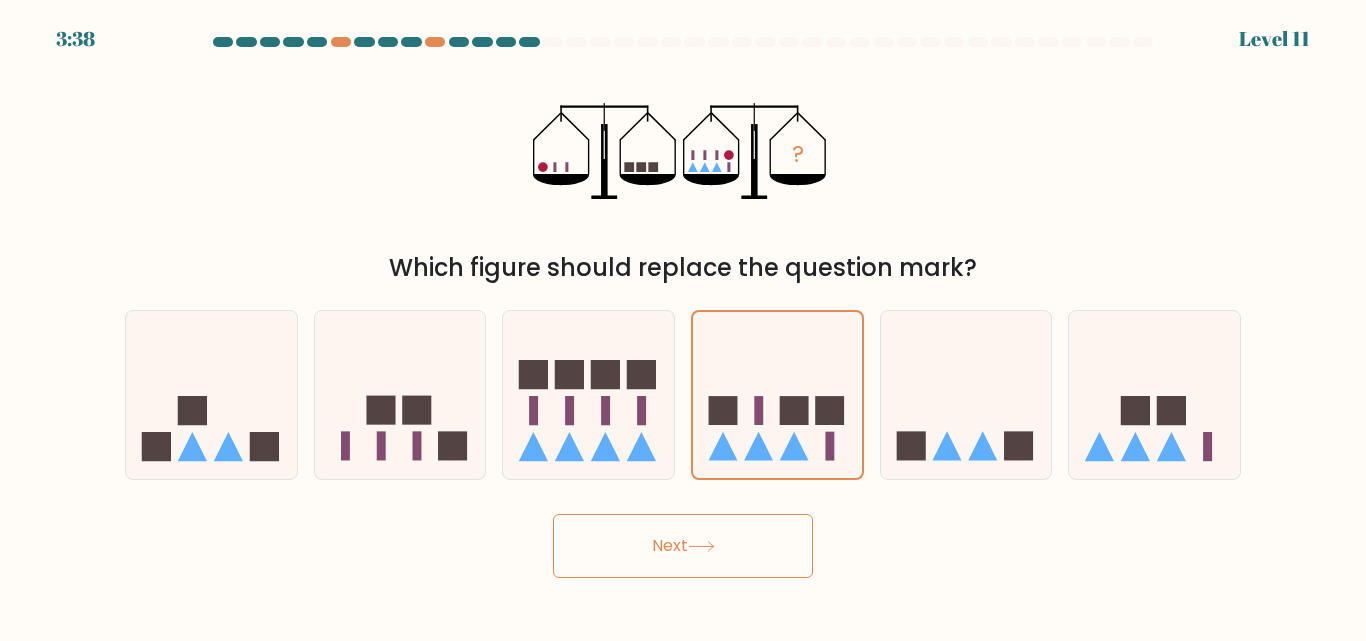click on "Next" at bounding box center (683, 546) 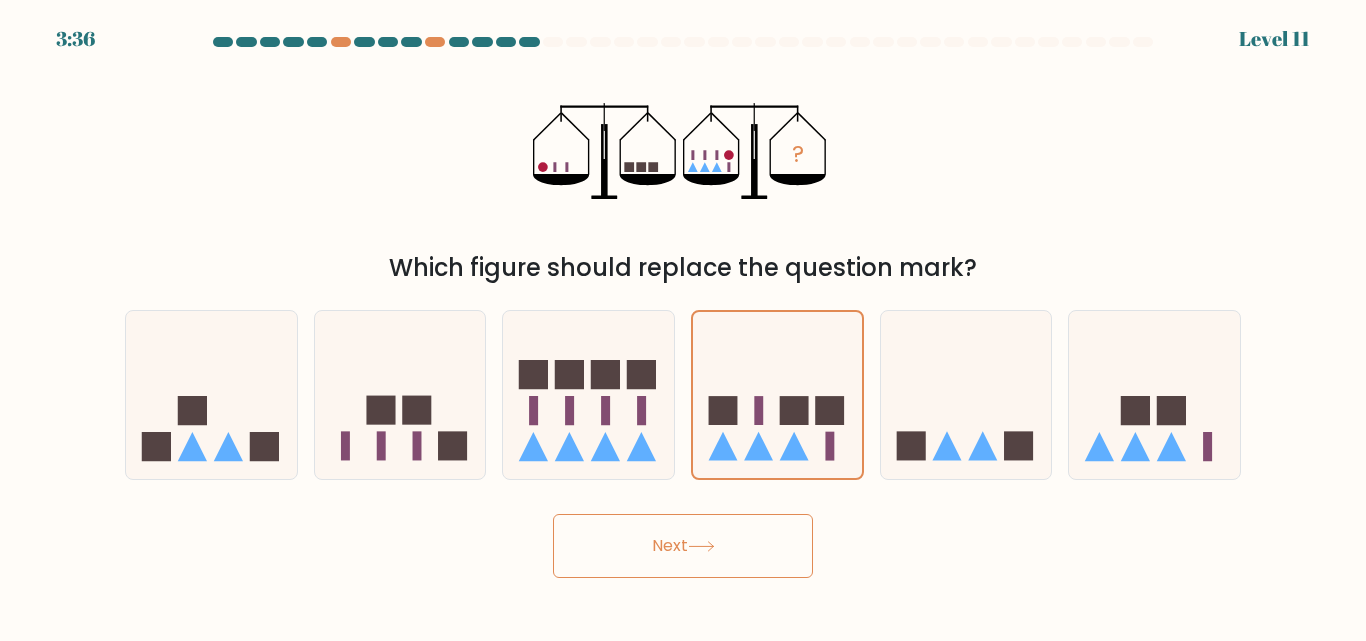 click 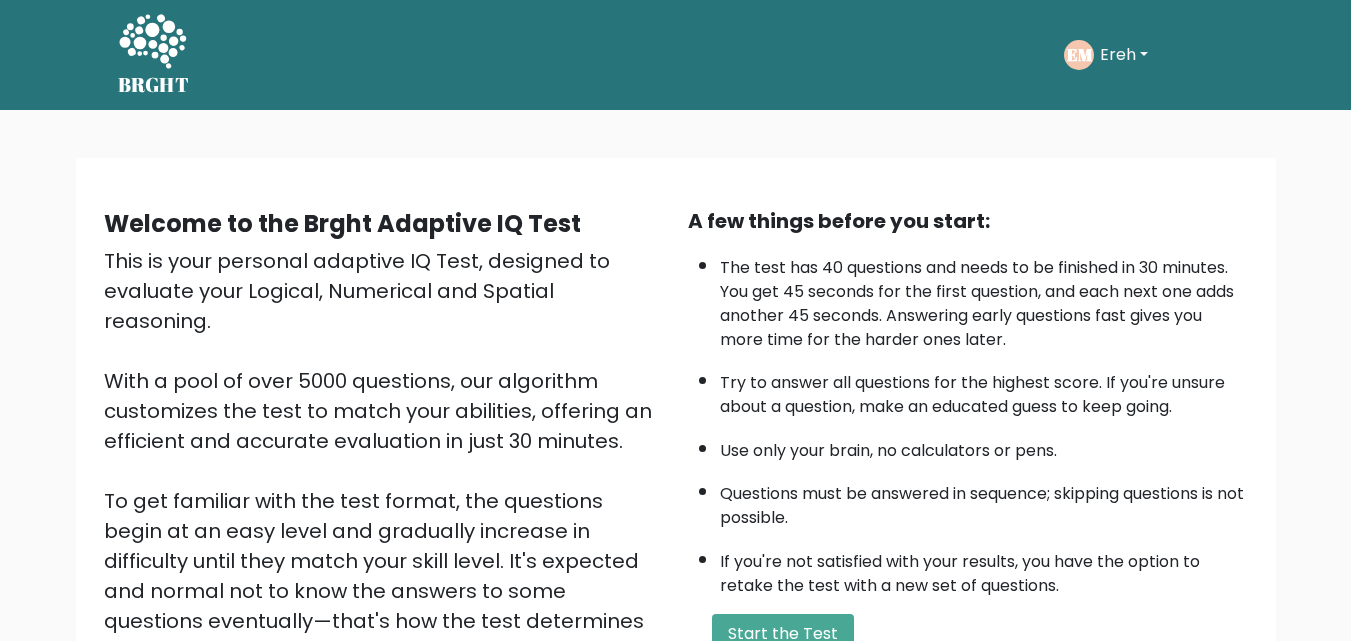 scroll, scrollTop: 0, scrollLeft: 0, axis: both 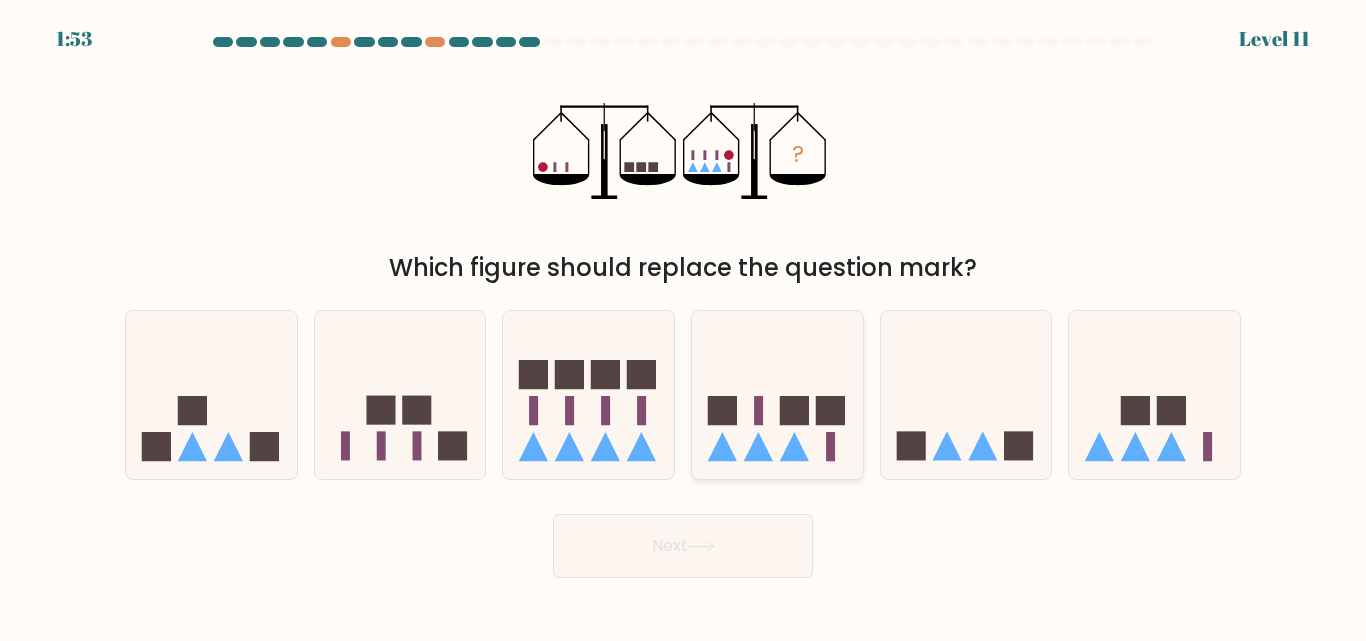 click 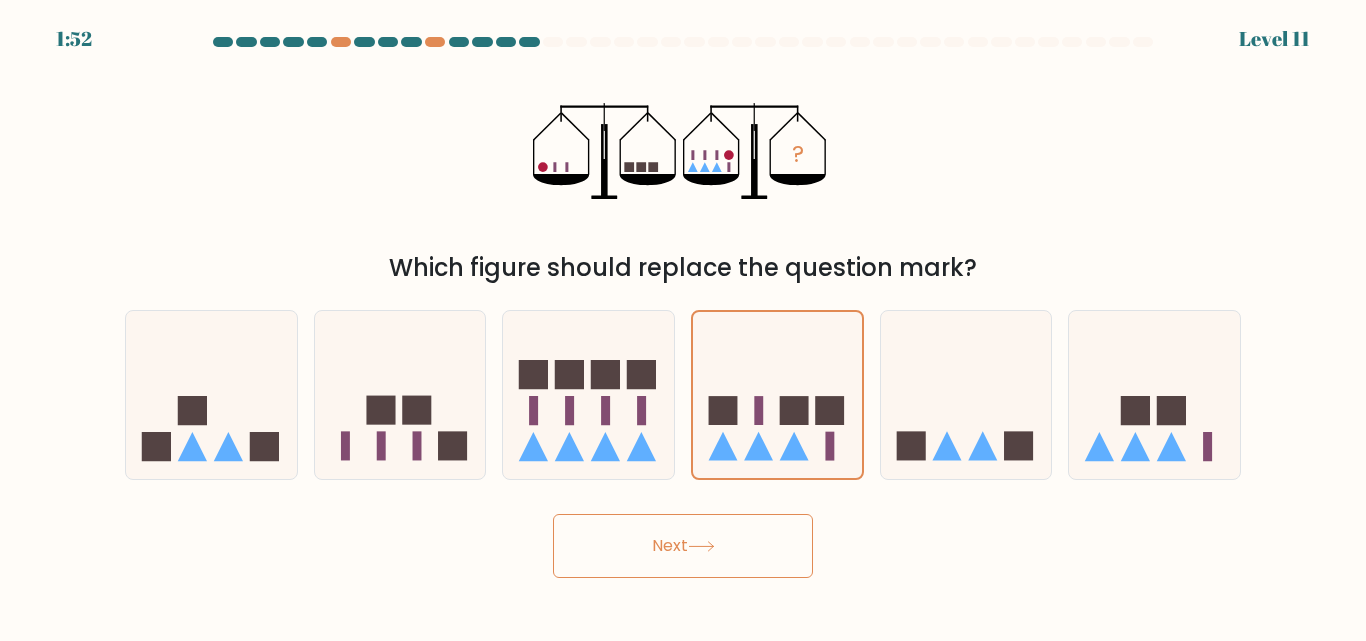 click 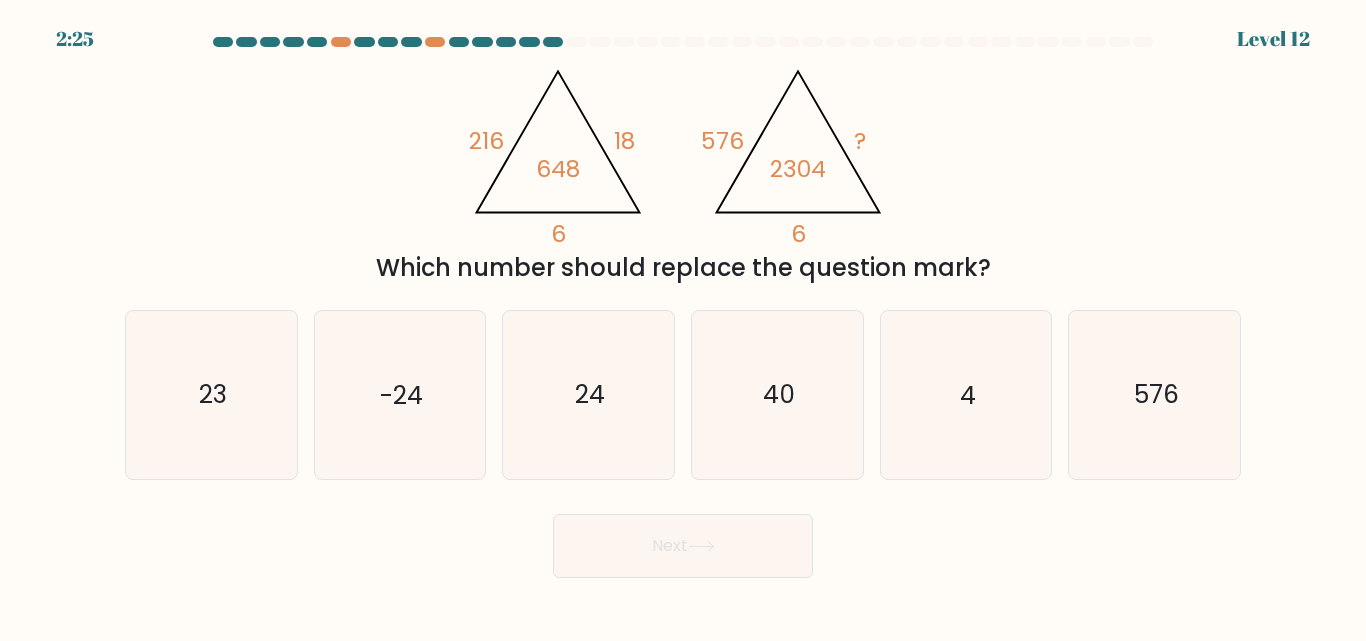 type 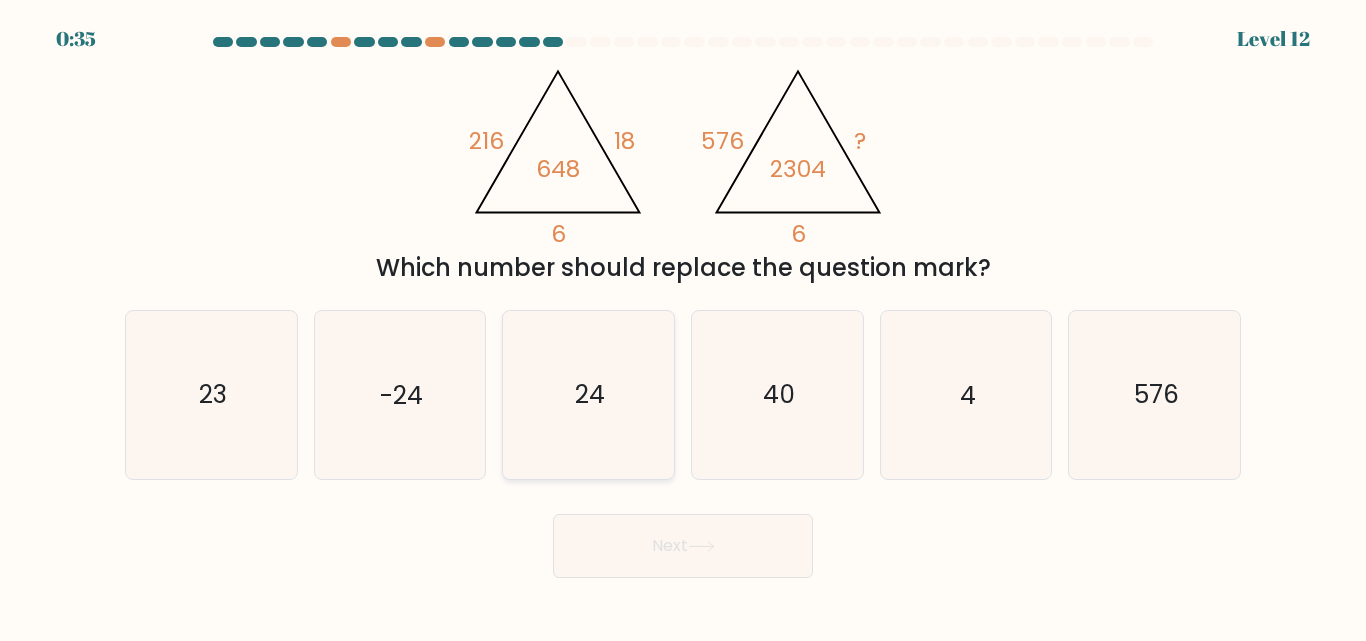 click on "24" 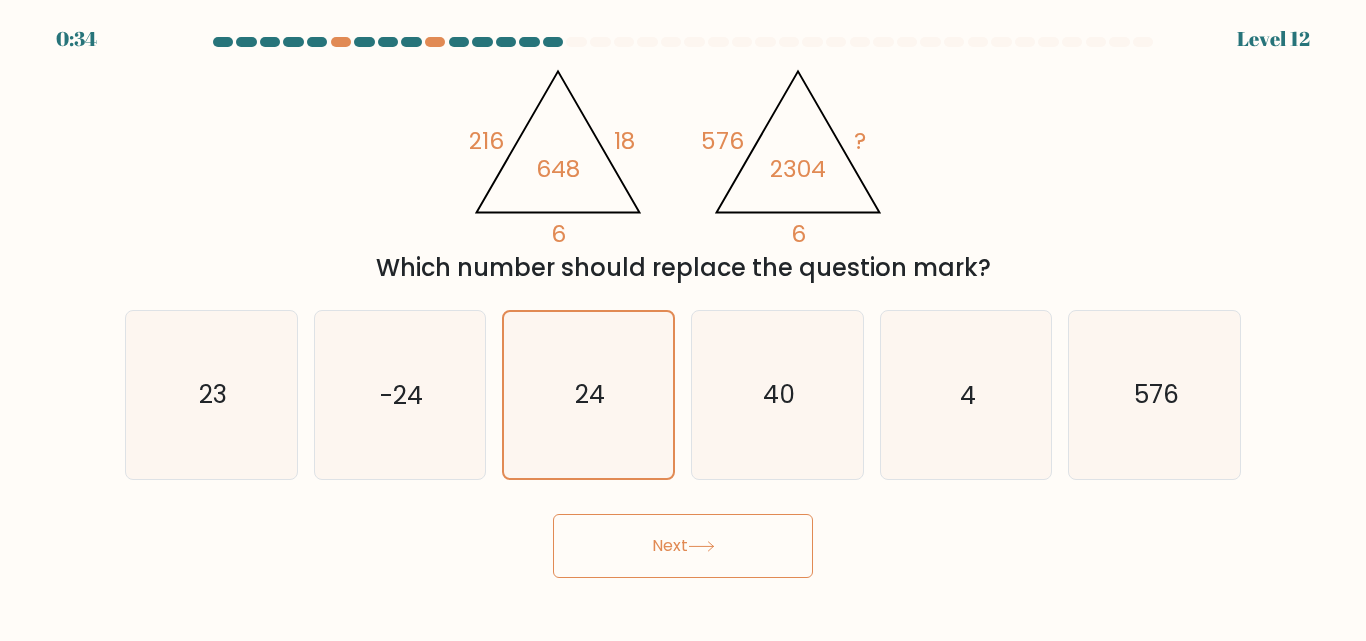 click on "Next" at bounding box center (683, 546) 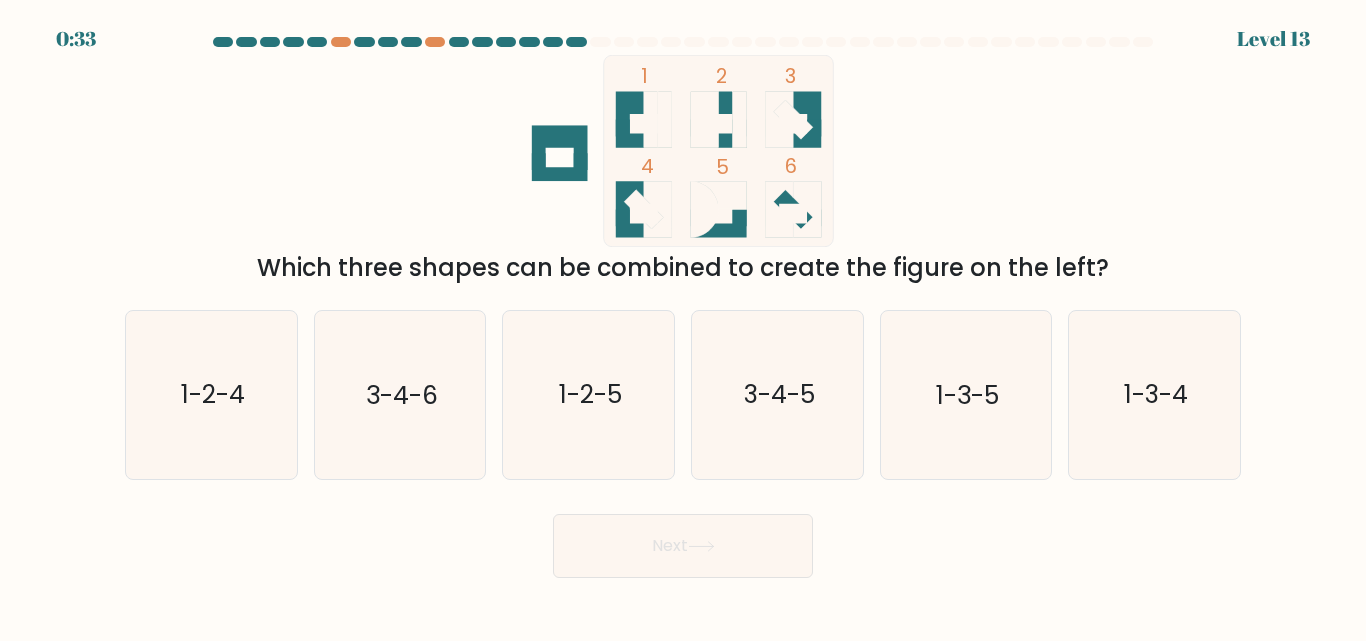 click on "Next" at bounding box center (683, 546) 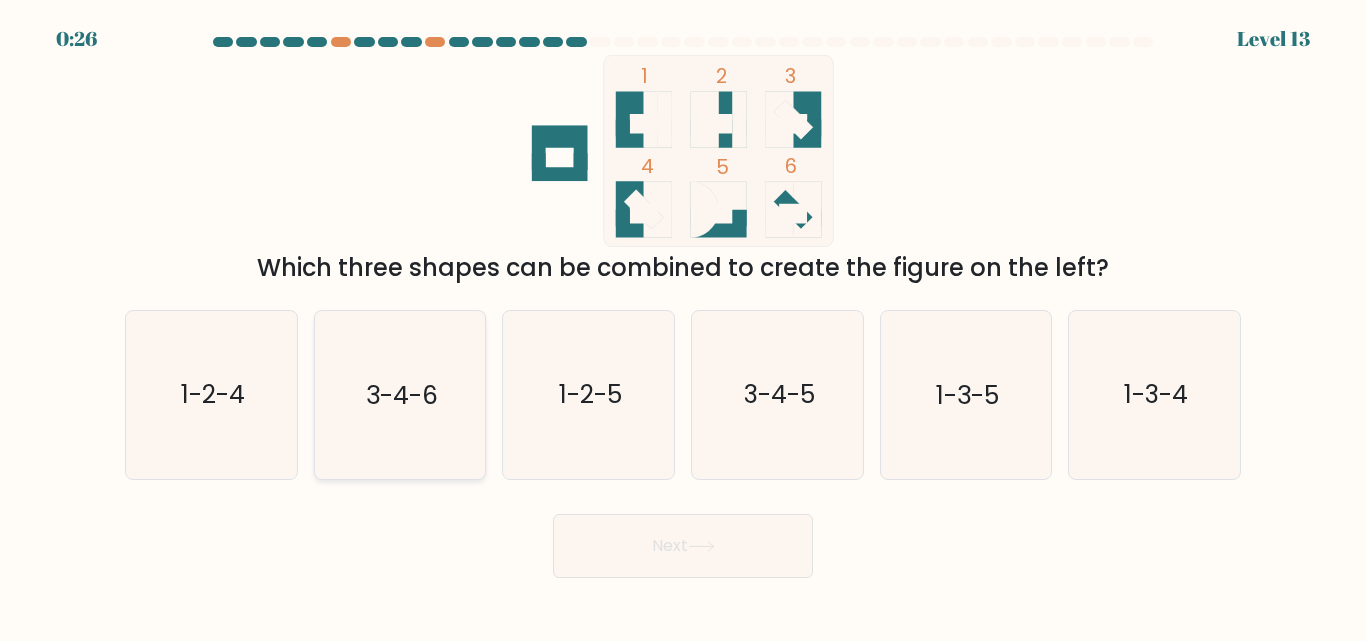 click on "3-4-6" 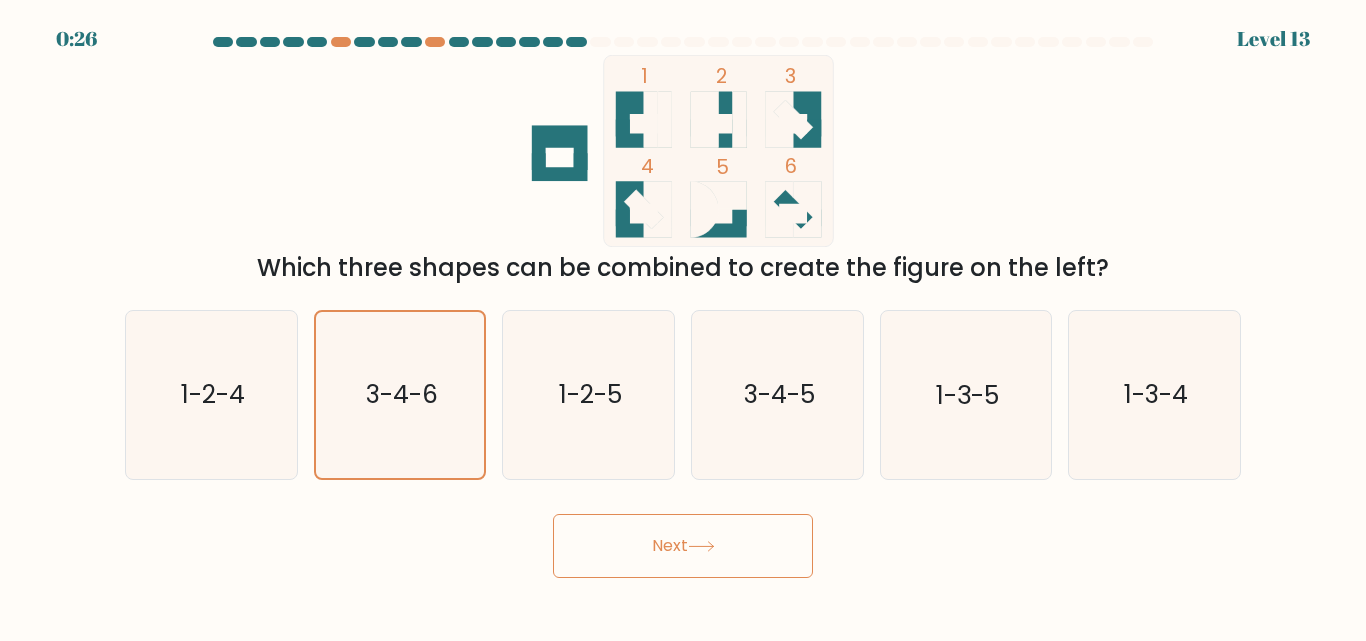 click on "Next" at bounding box center [683, 546] 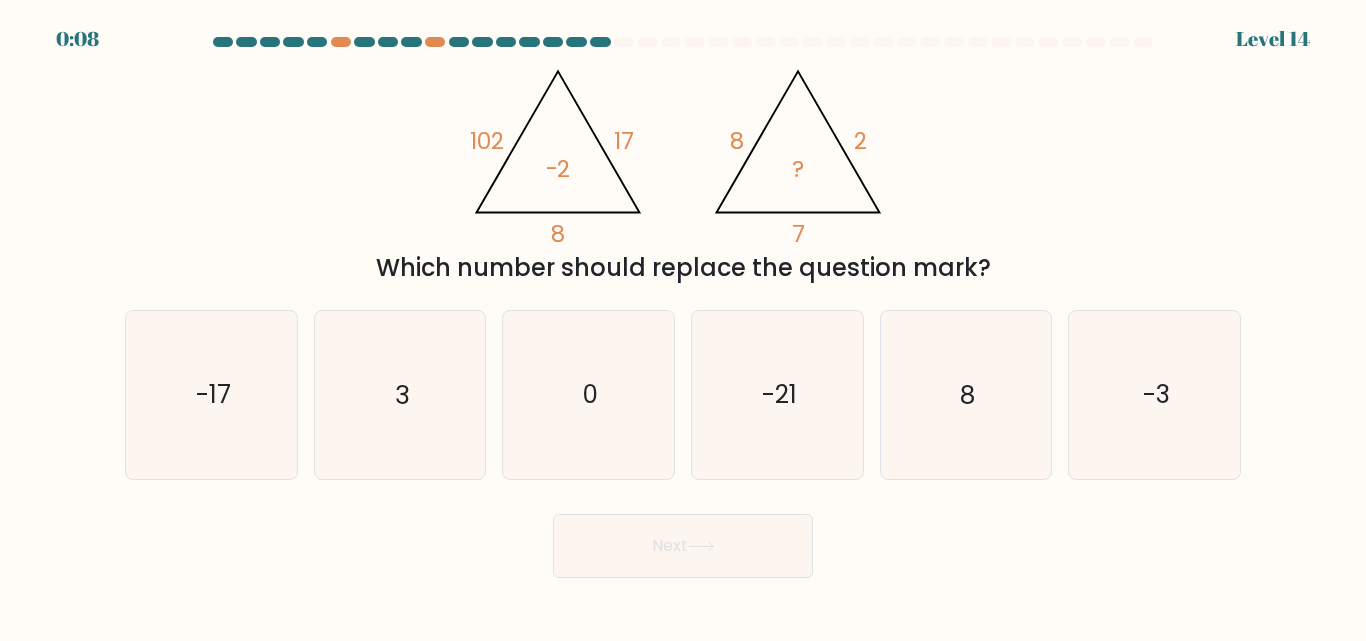 click on "@import url('https://fonts.googleapis.com/css?family=Abril+Fatface:400,100,100italic,300,300italic,400italic,500,500italic,700,700italic,900,900italic');                        102       17       8       -2                                       @import url('https://fonts.googleapis.com/css?family=Abril+Fatface:400,100,100italic,300,300italic,400italic,500,500italic,700,700italic,900,900italic');                        8       2       7       ?" 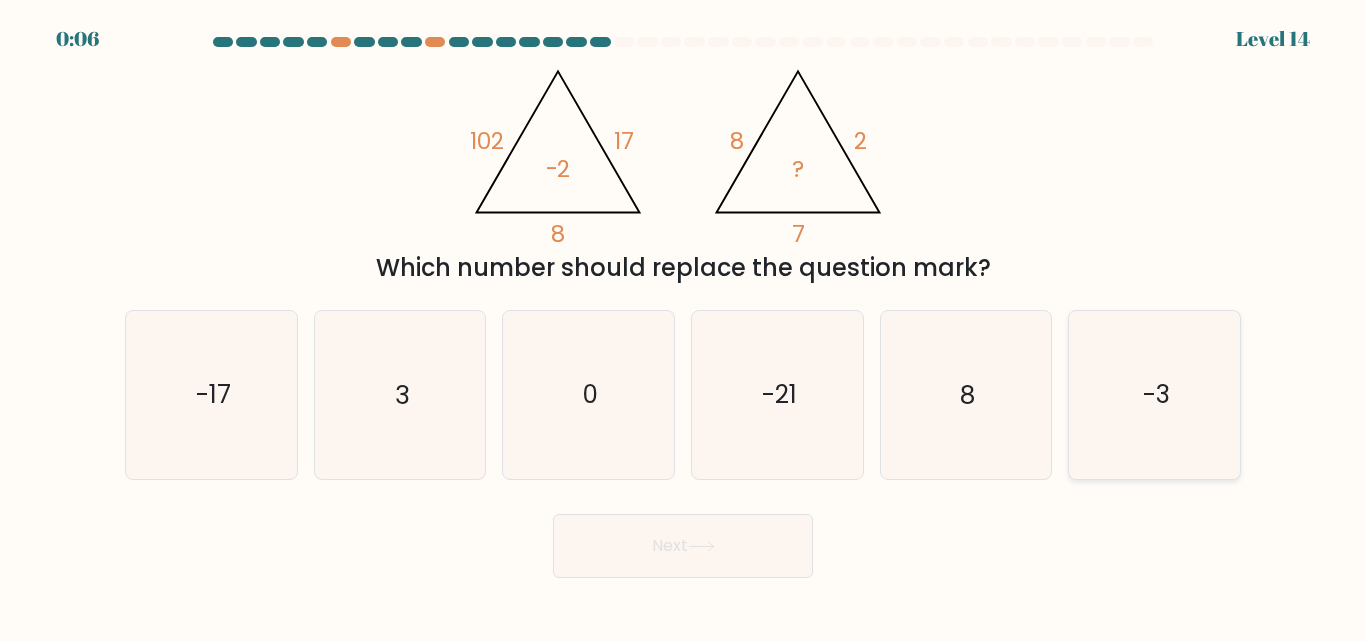 click on "-3" 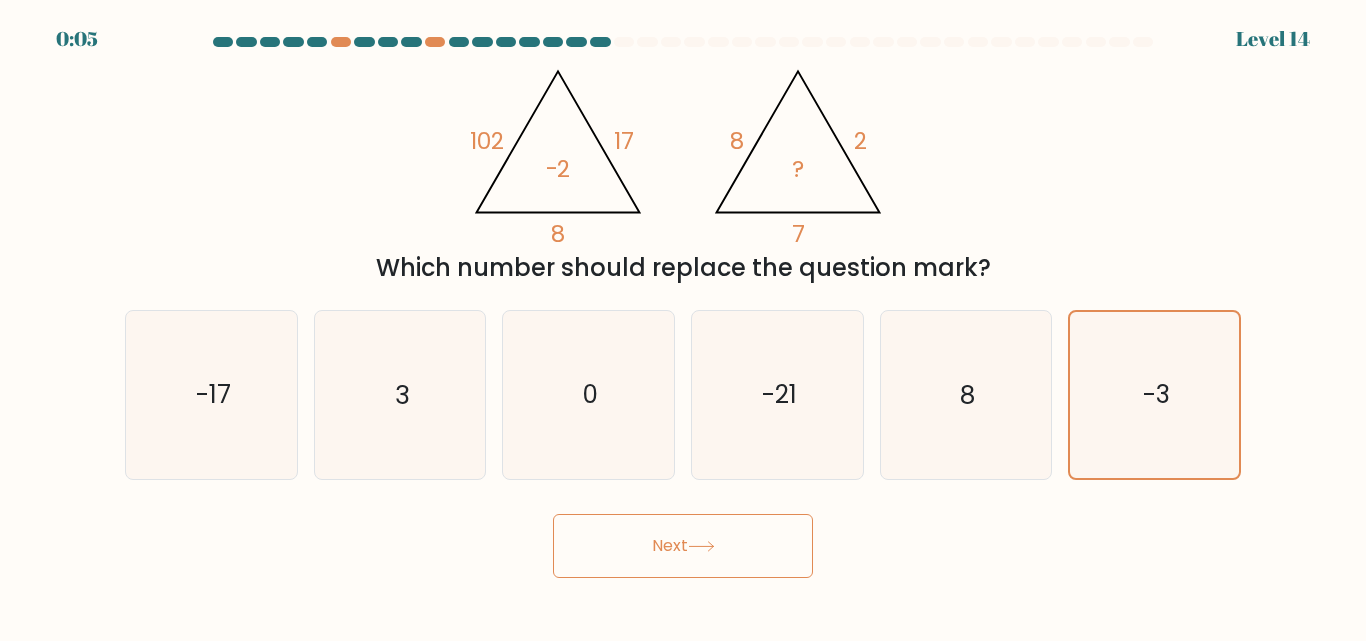 click on "Next" at bounding box center (683, 546) 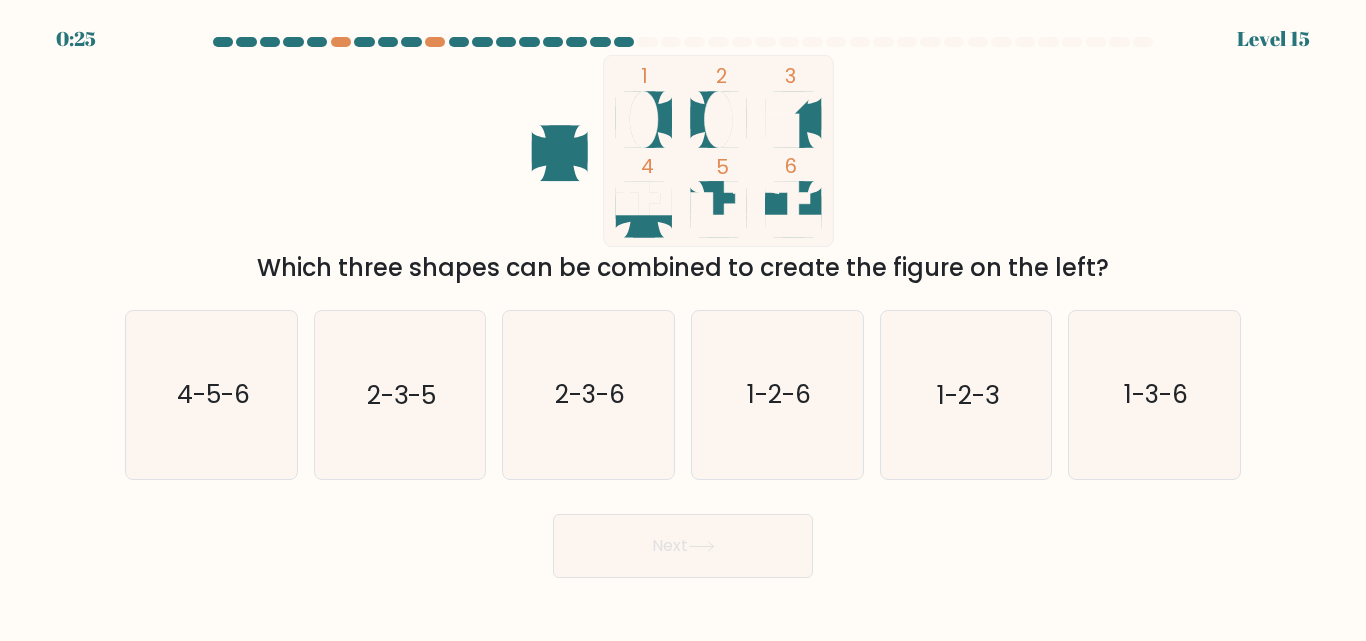 click 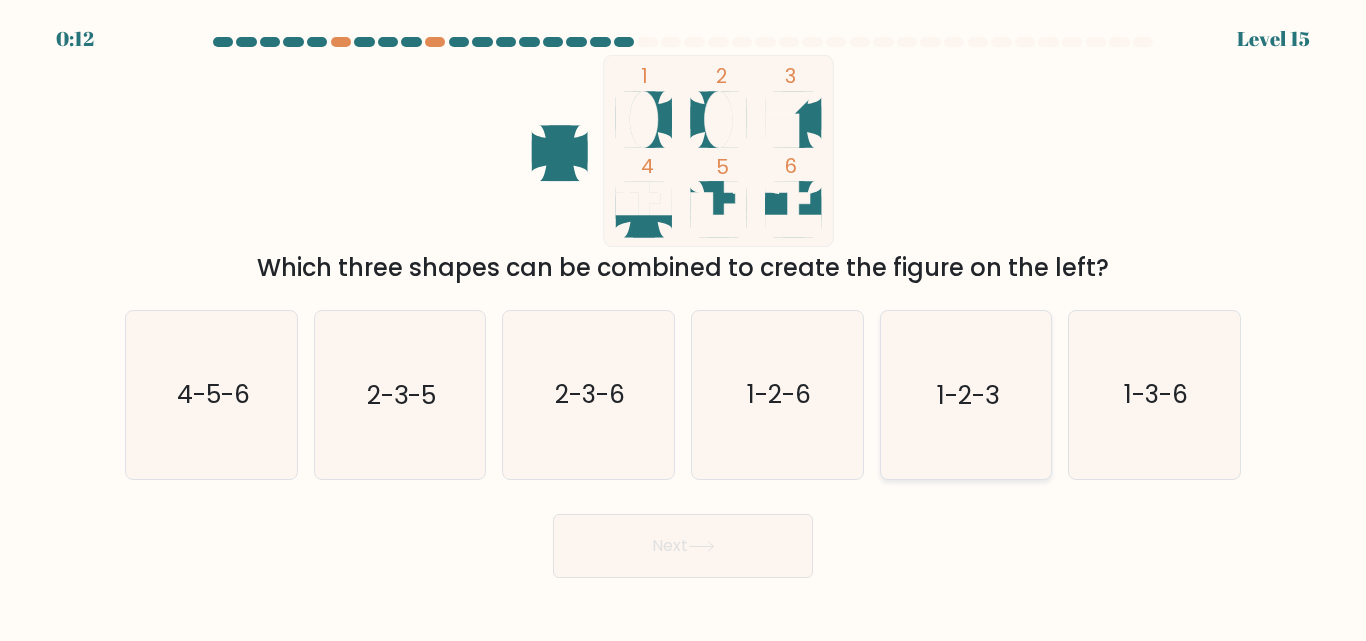 click on "1-2-3" 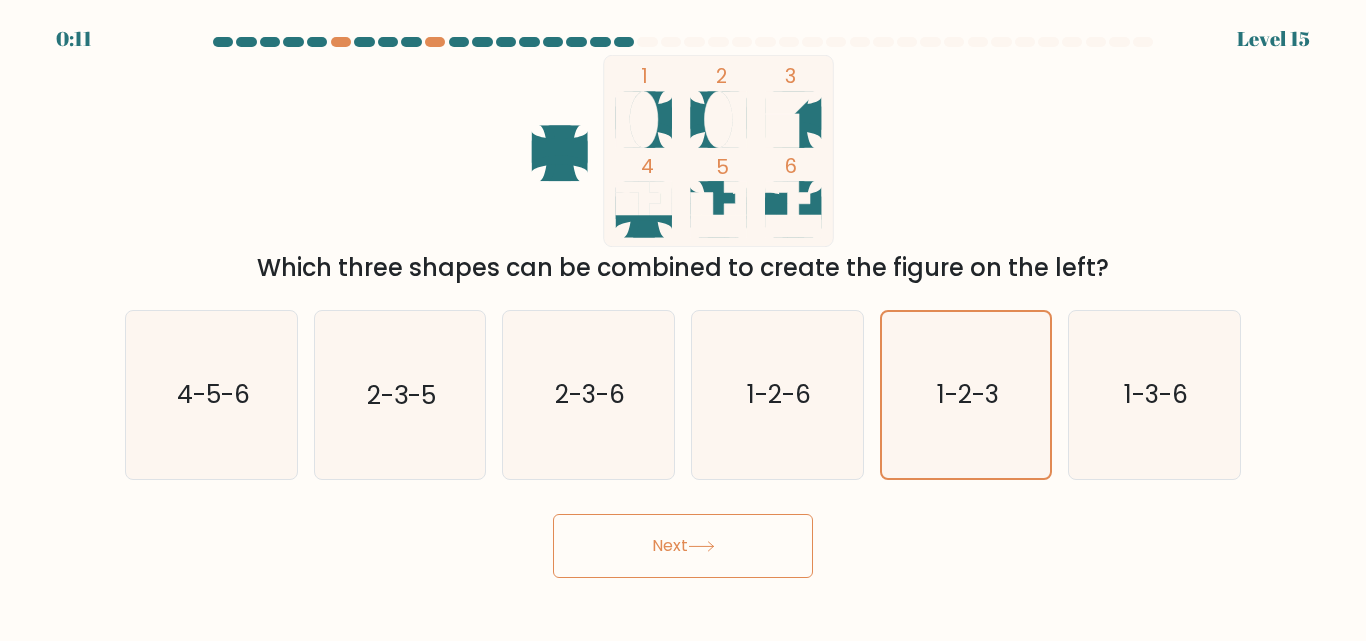 click on "Next" at bounding box center (683, 546) 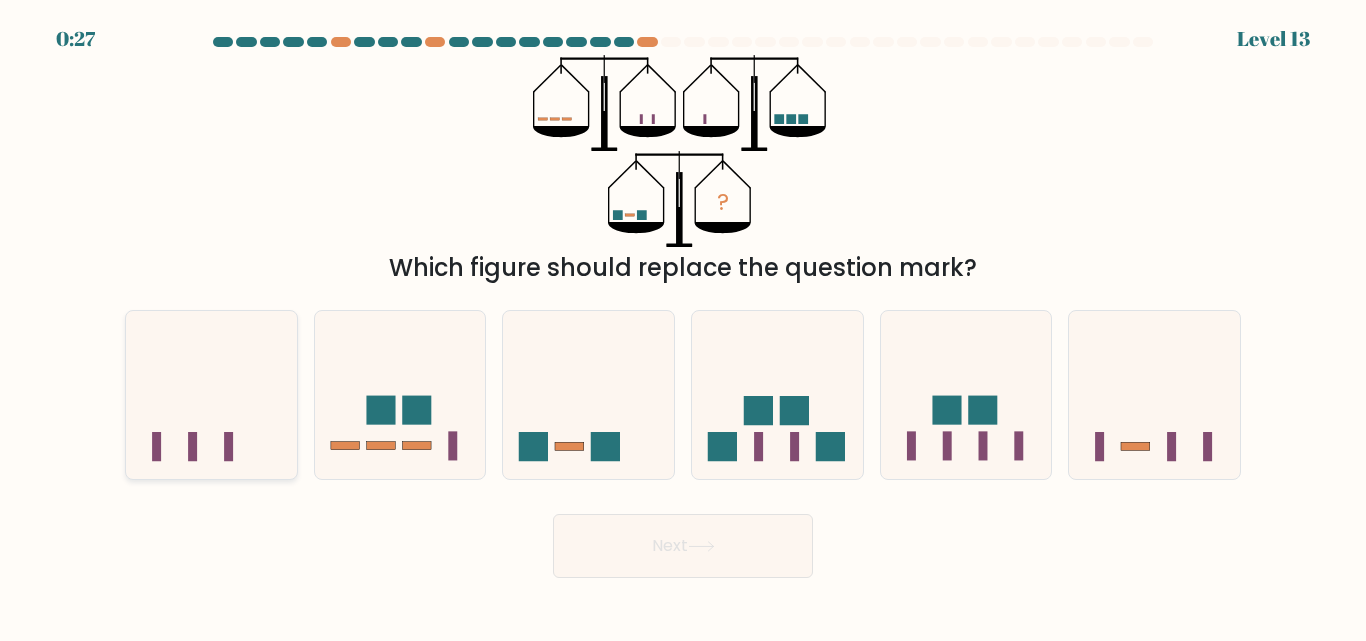 click 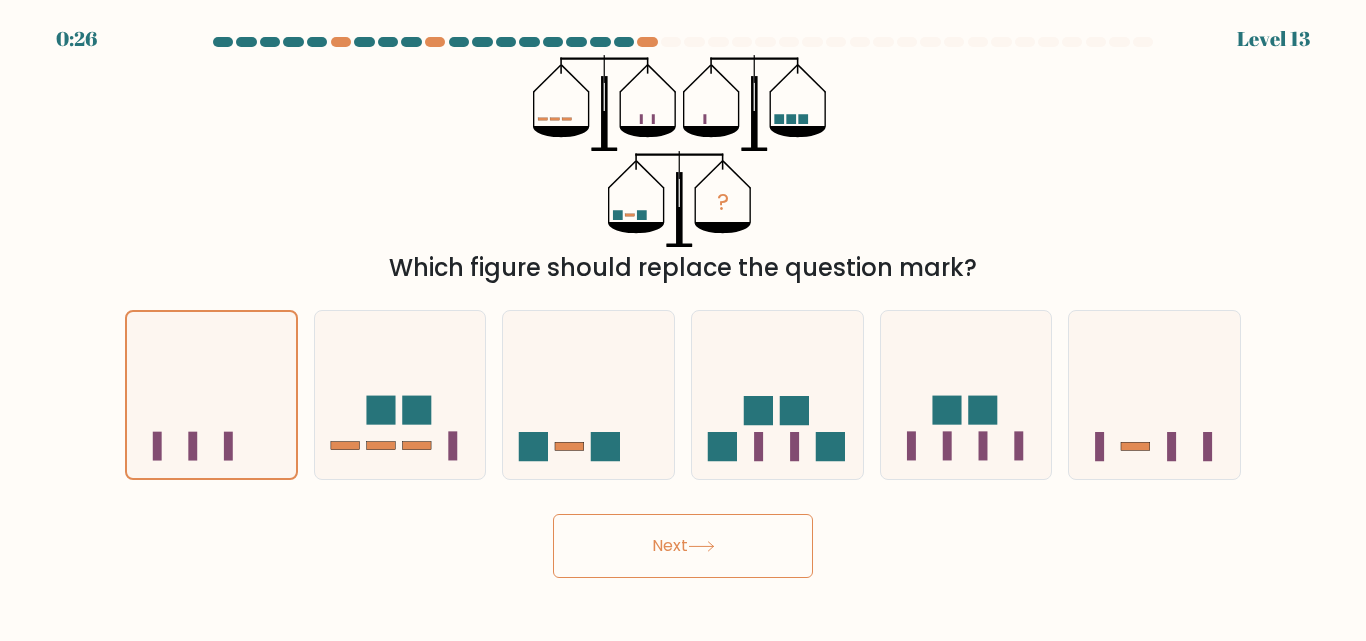 click on "Next" at bounding box center [683, 546] 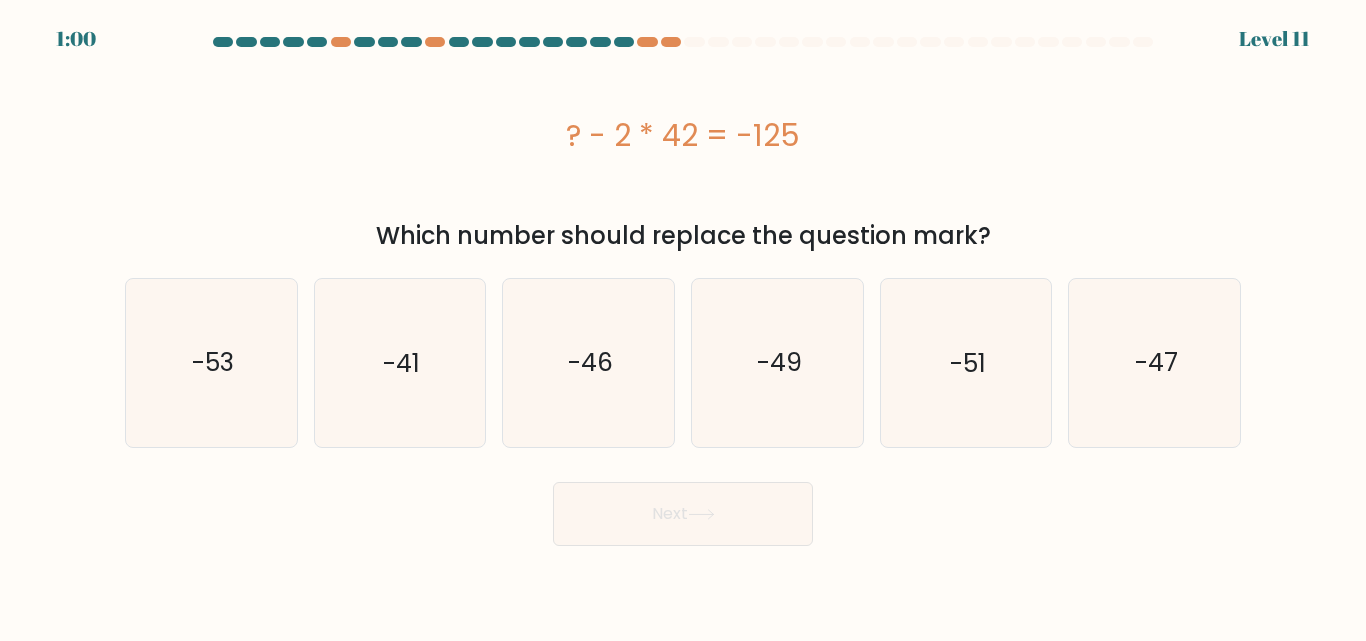 type 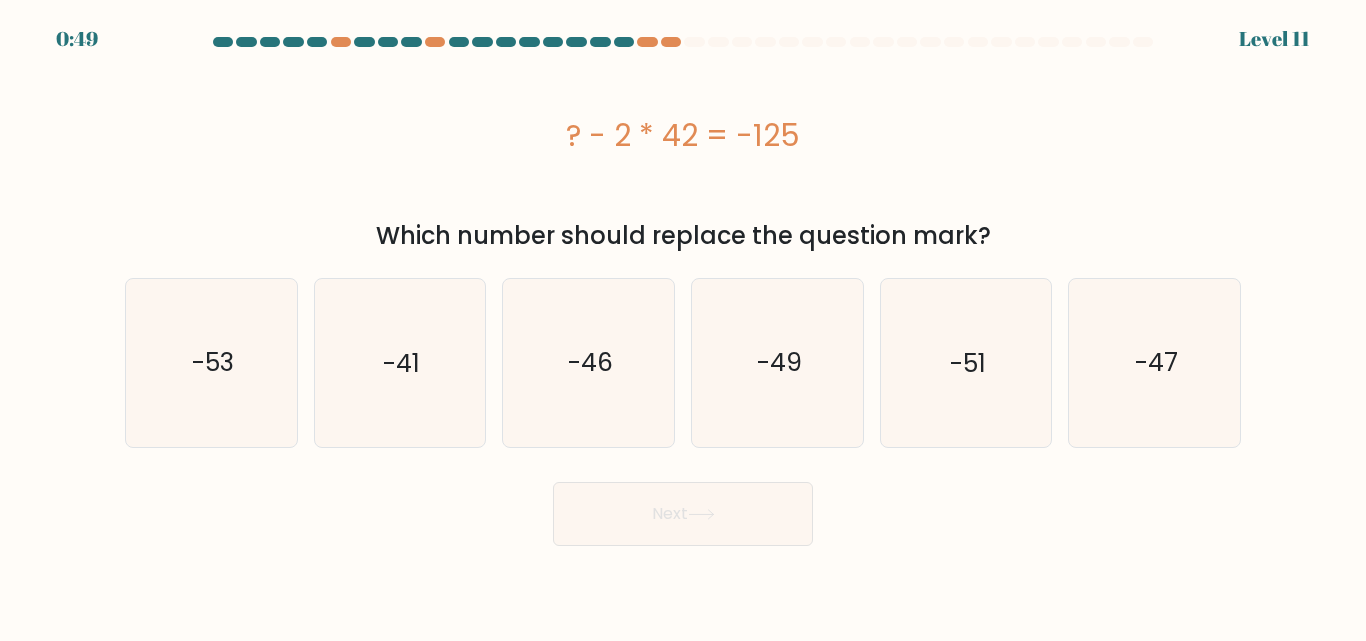click on "? - 2 * 42 = -125" at bounding box center (683, 135) 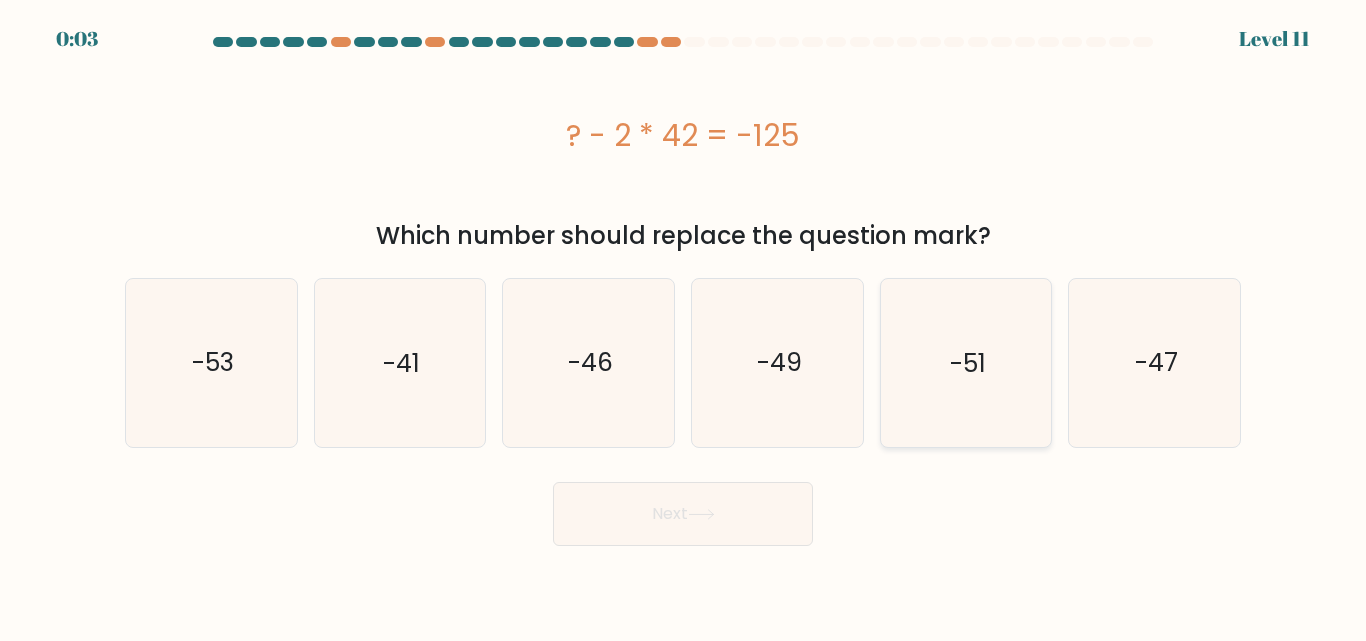 click on "-51" 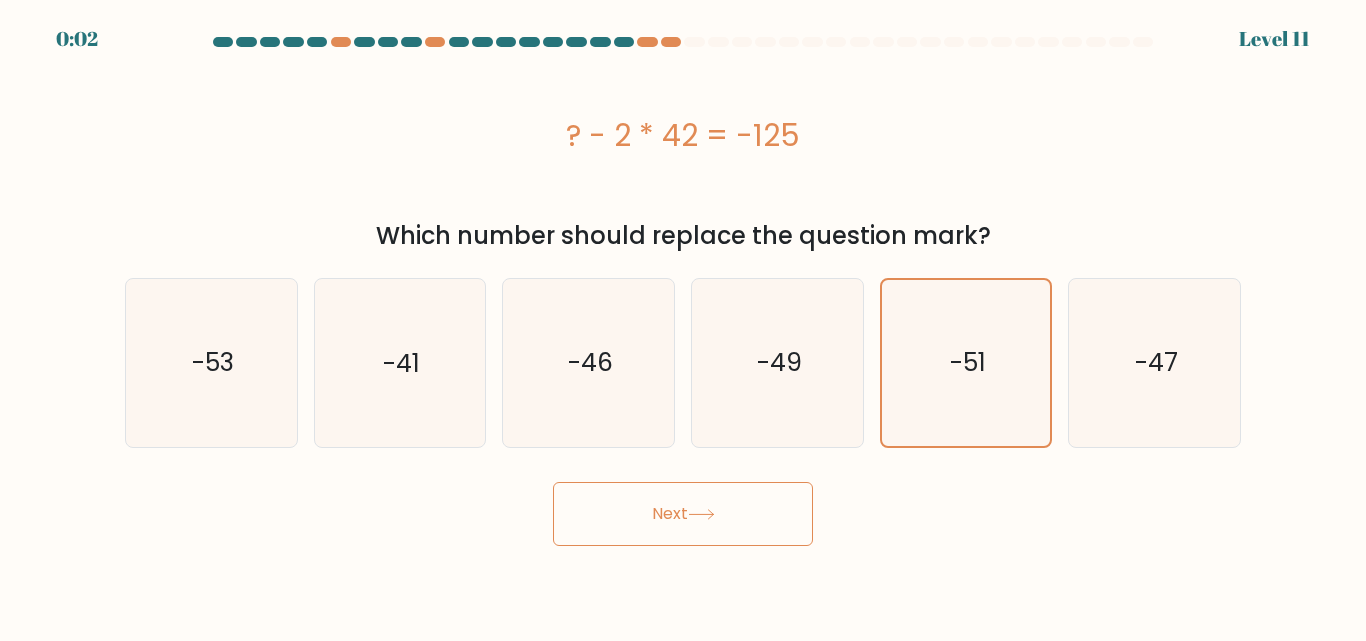 click on "Next" at bounding box center [683, 514] 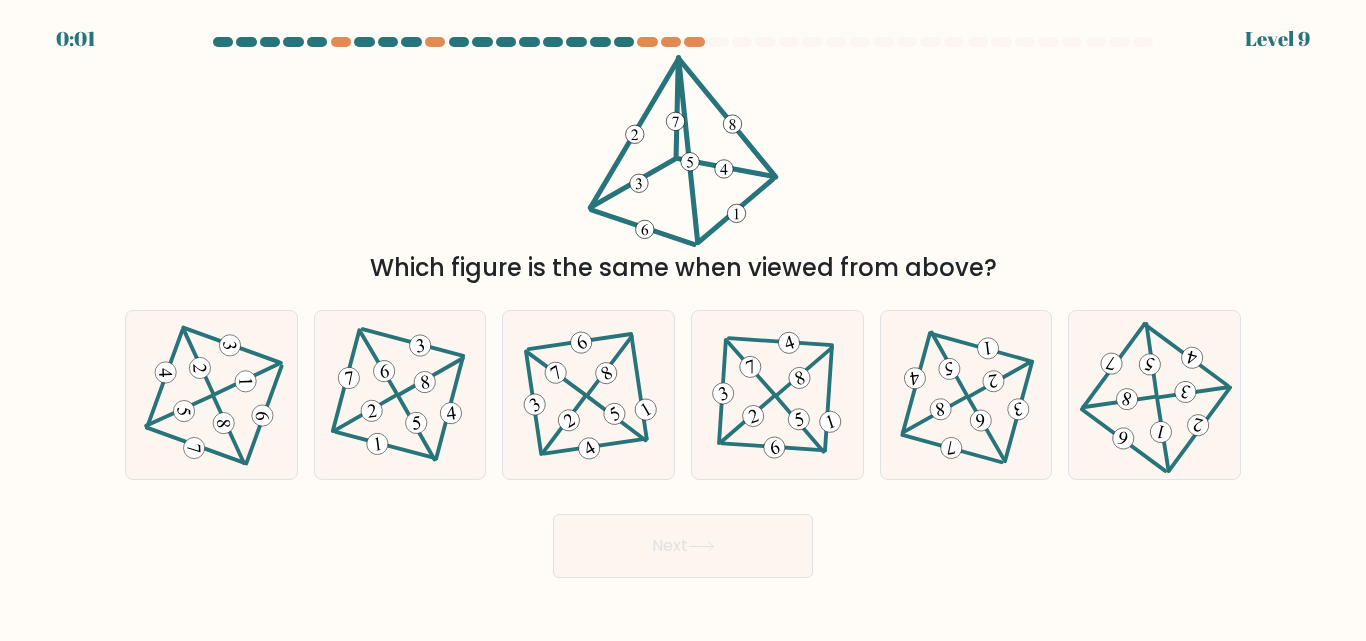 click at bounding box center (683, 307) 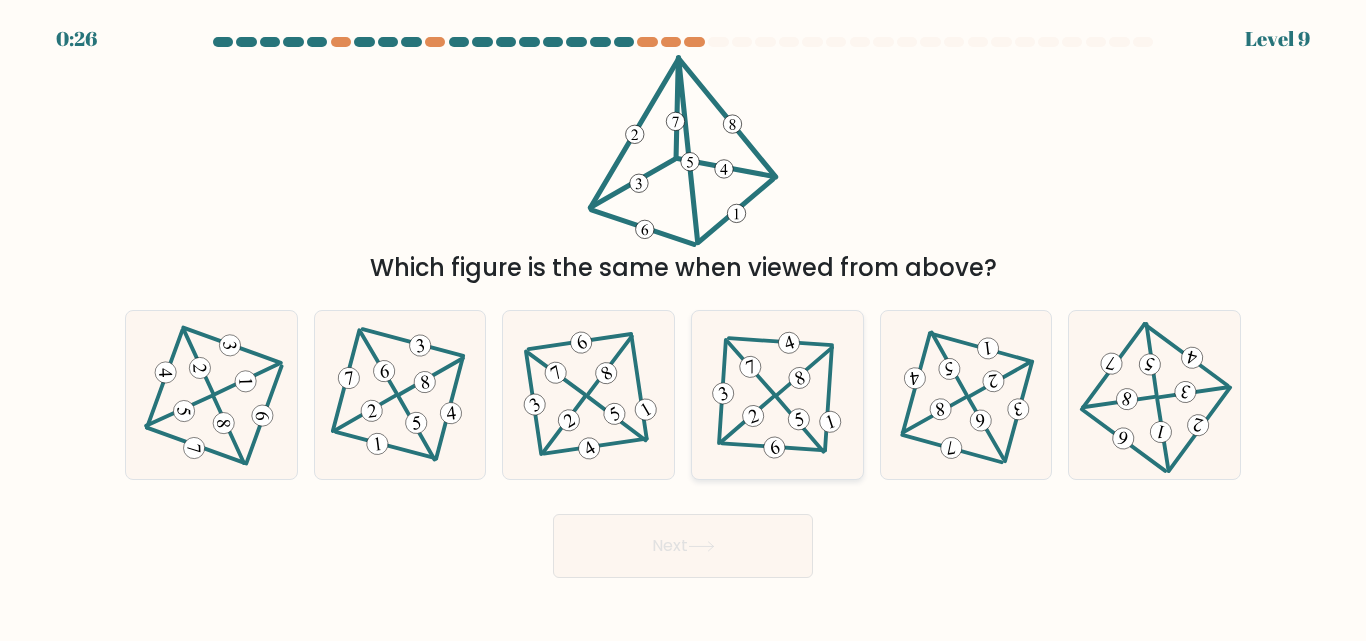 click 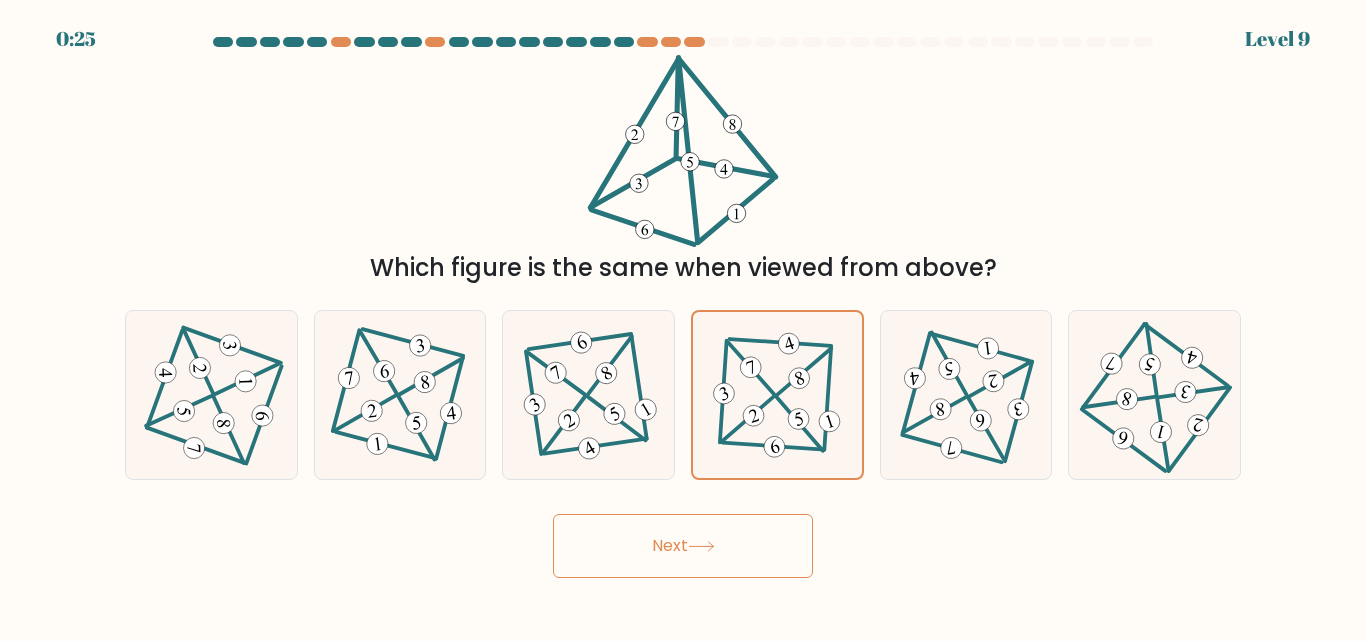 click on "Next" at bounding box center (683, 546) 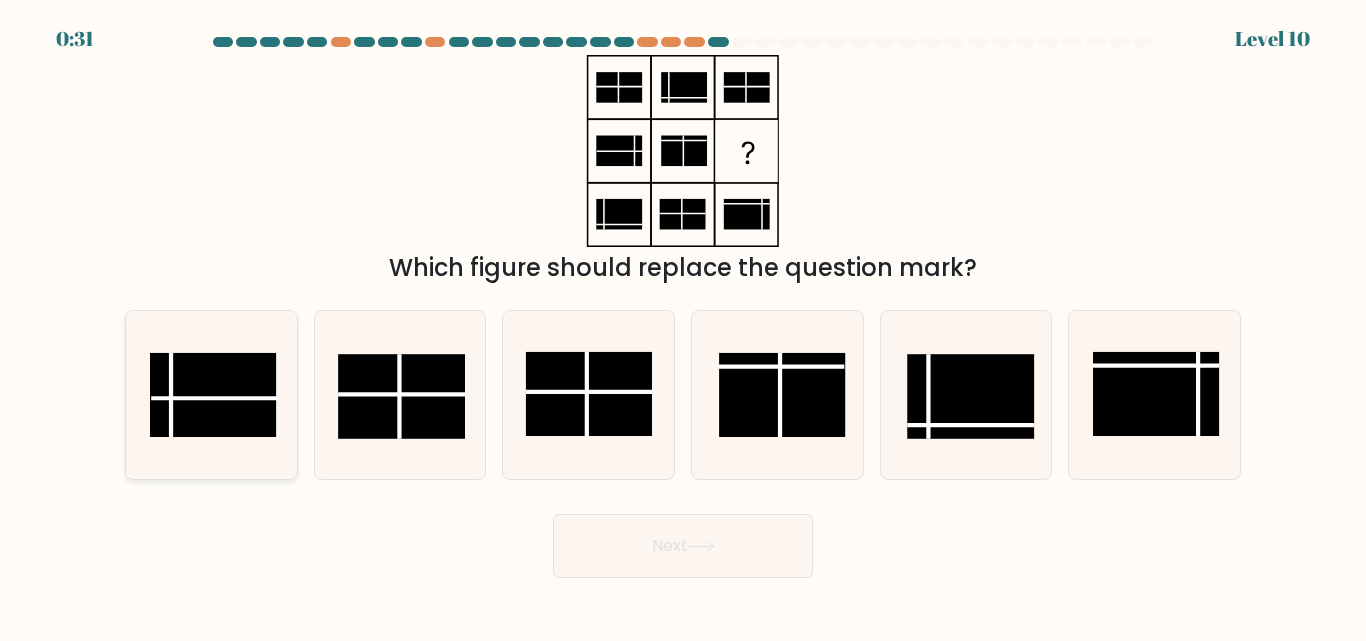 click 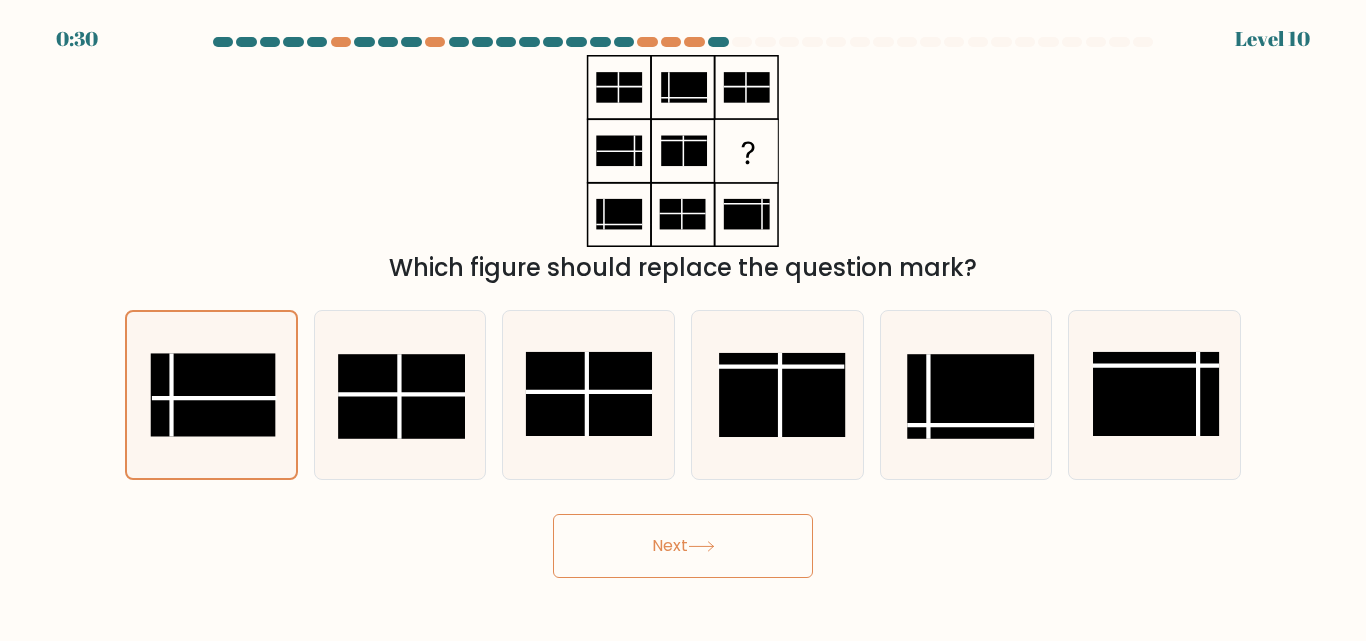 click on "Next" at bounding box center [683, 546] 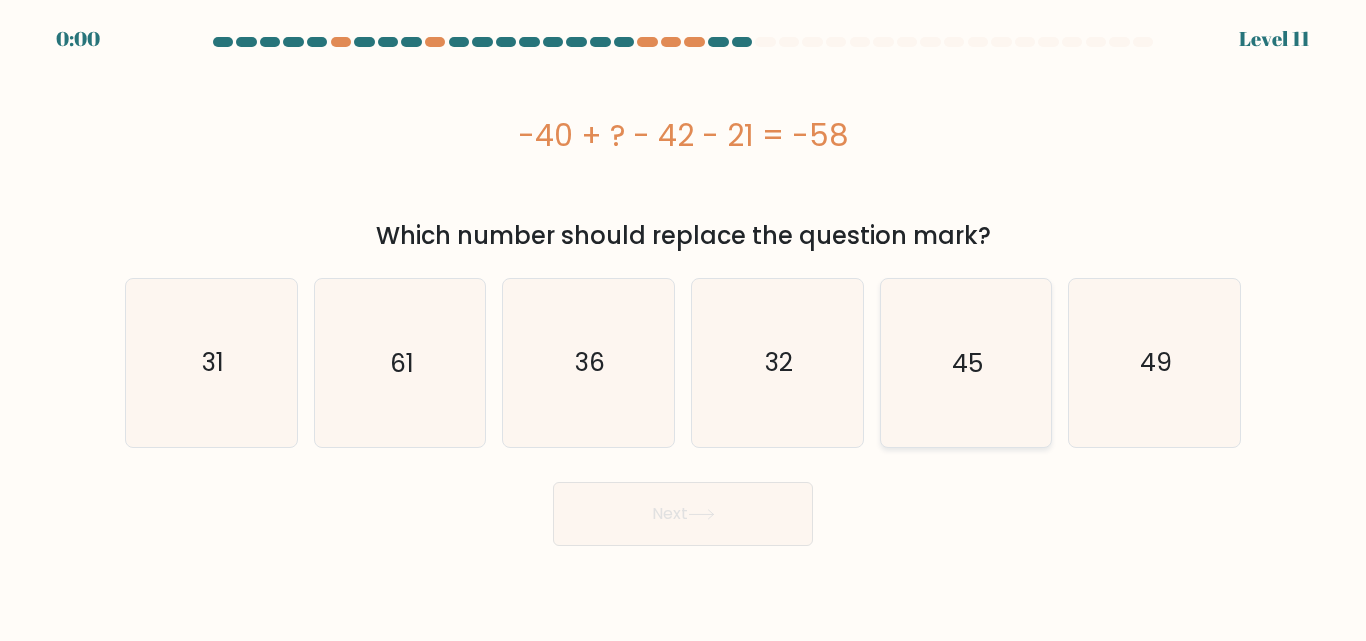 click on "45" 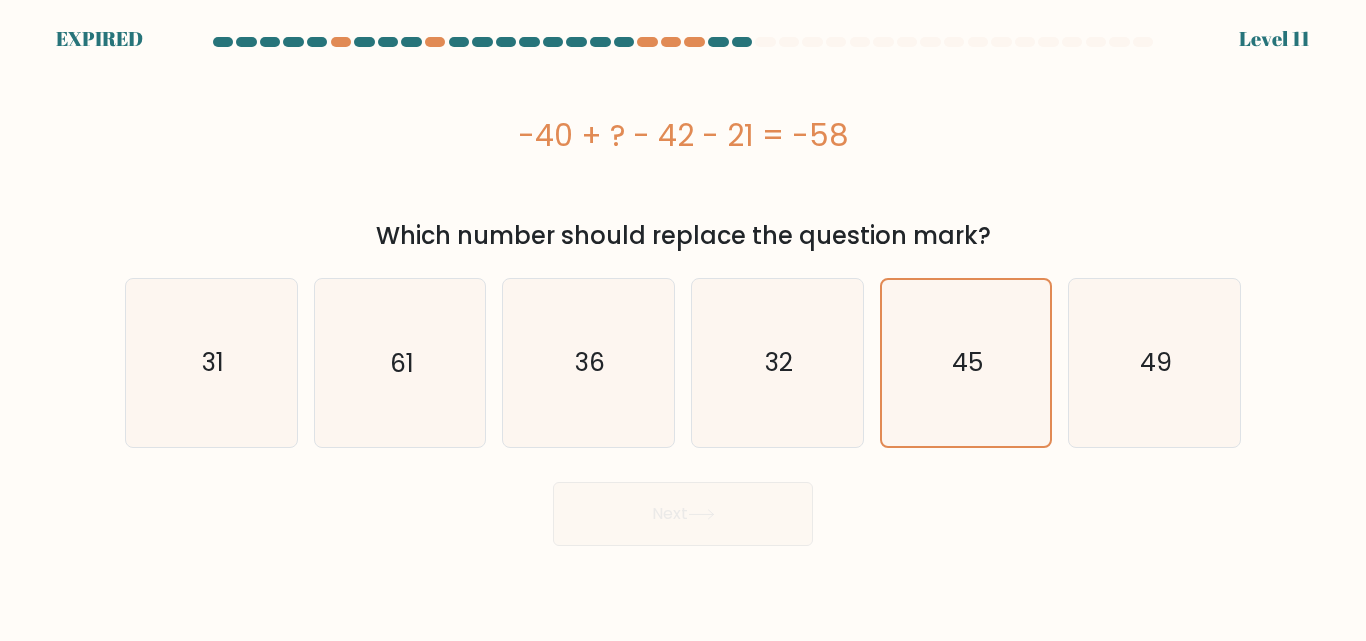 click on "Next" at bounding box center [683, 509] 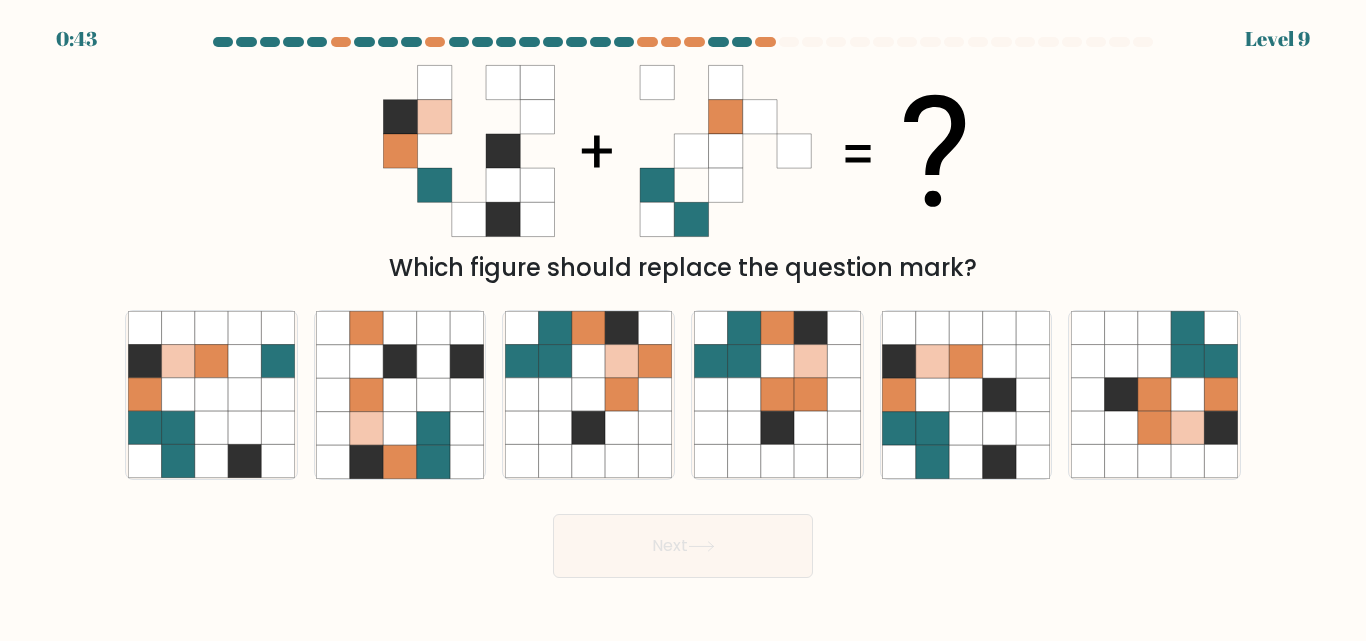 scroll, scrollTop: 0, scrollLeft: 0, axis: both 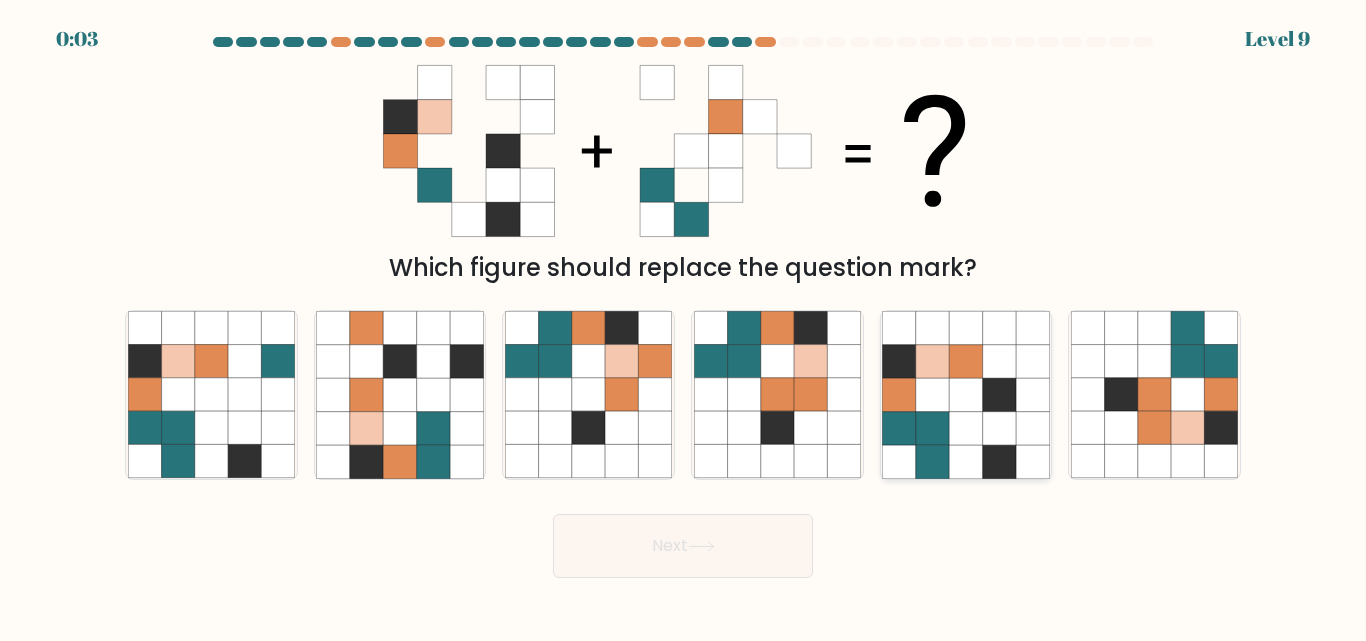 click 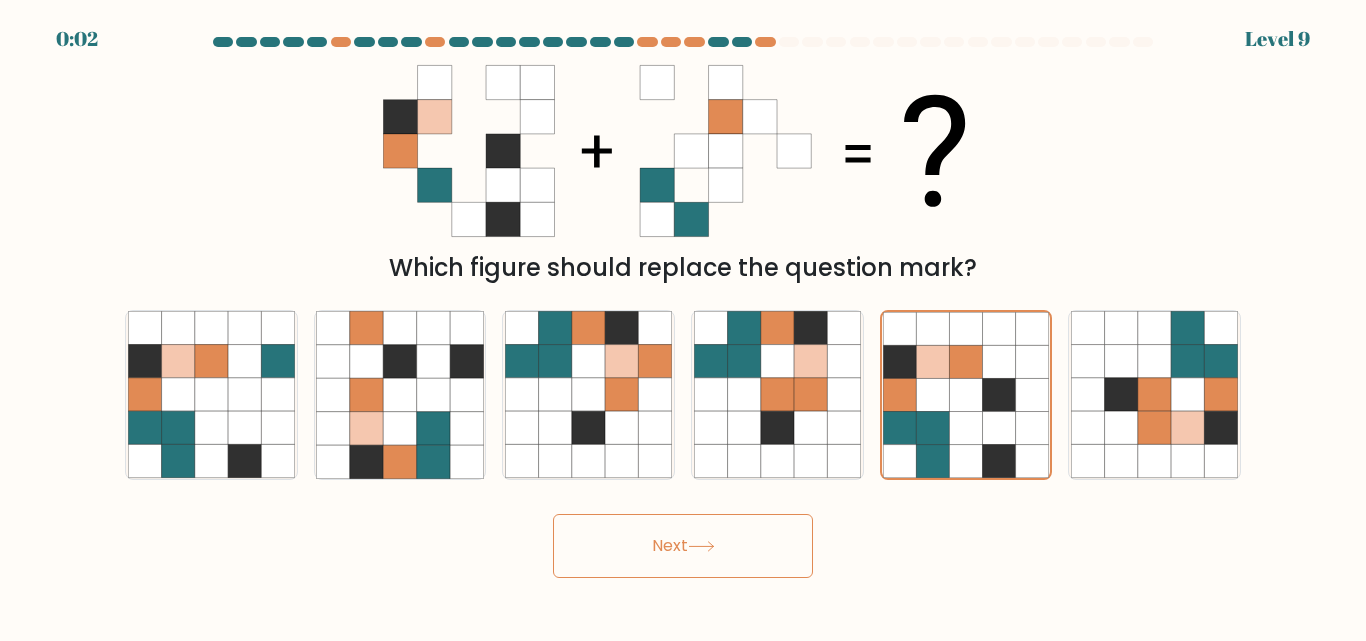 click on "Next" at bounding box center [683, 546] 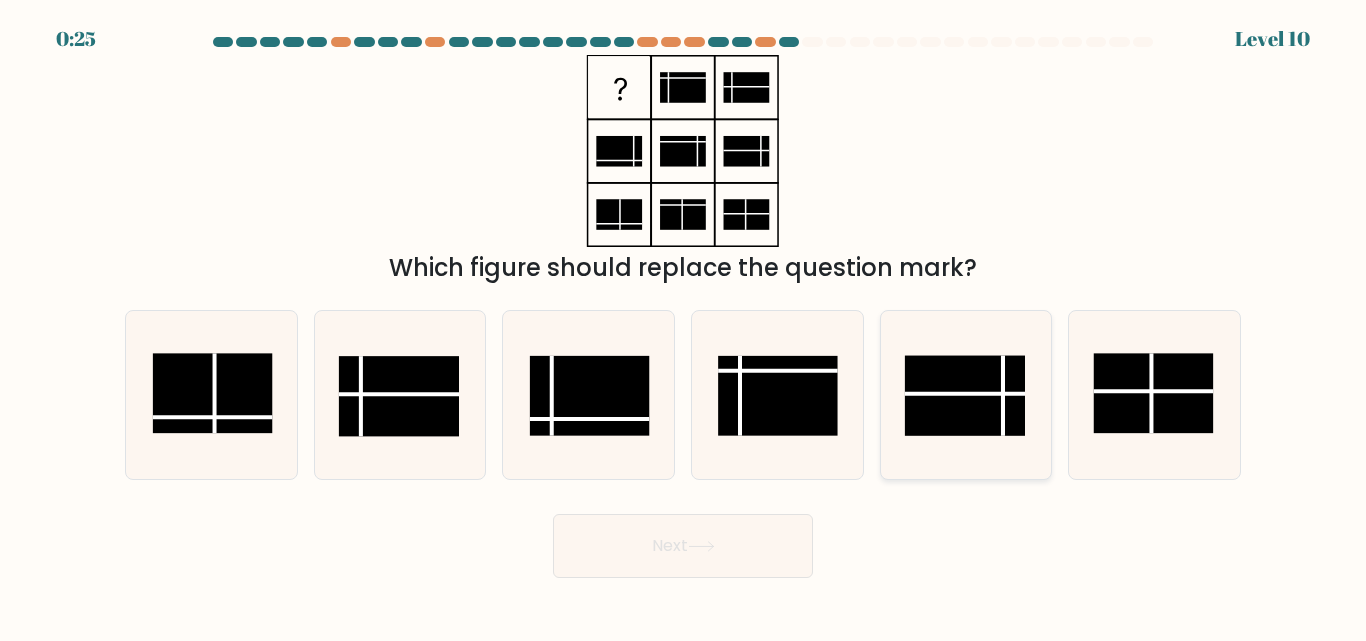 click 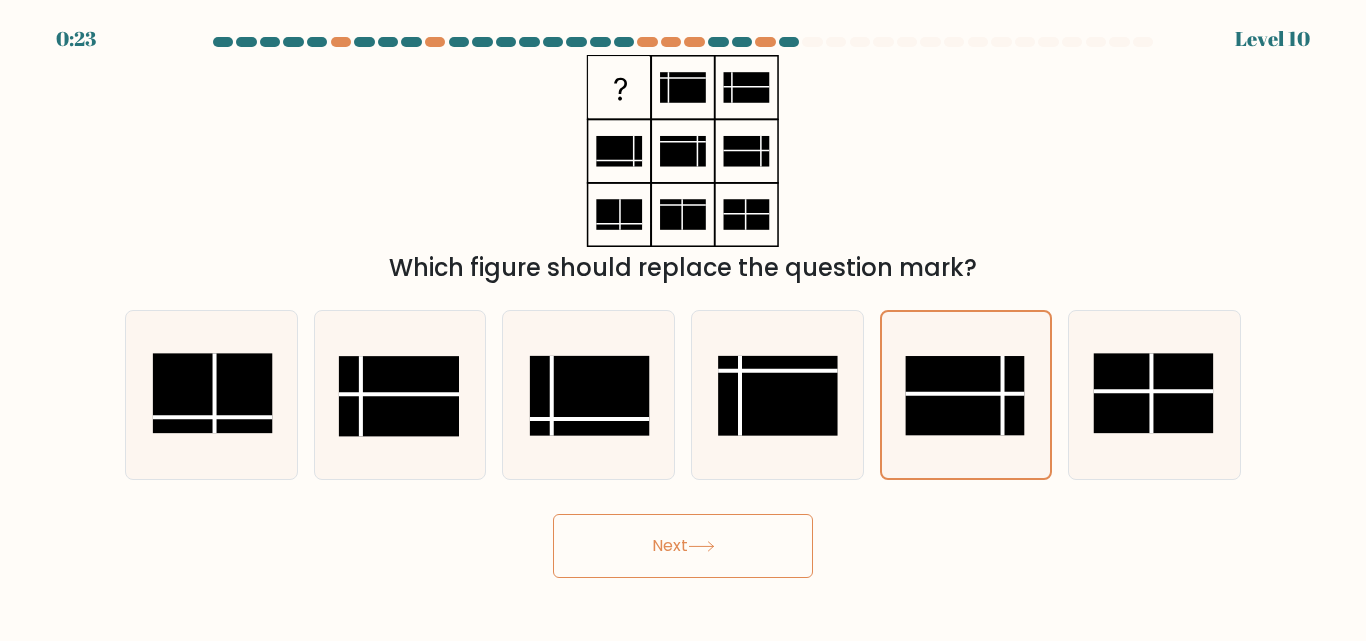 click on "Next" at bounding box center (683, 546) 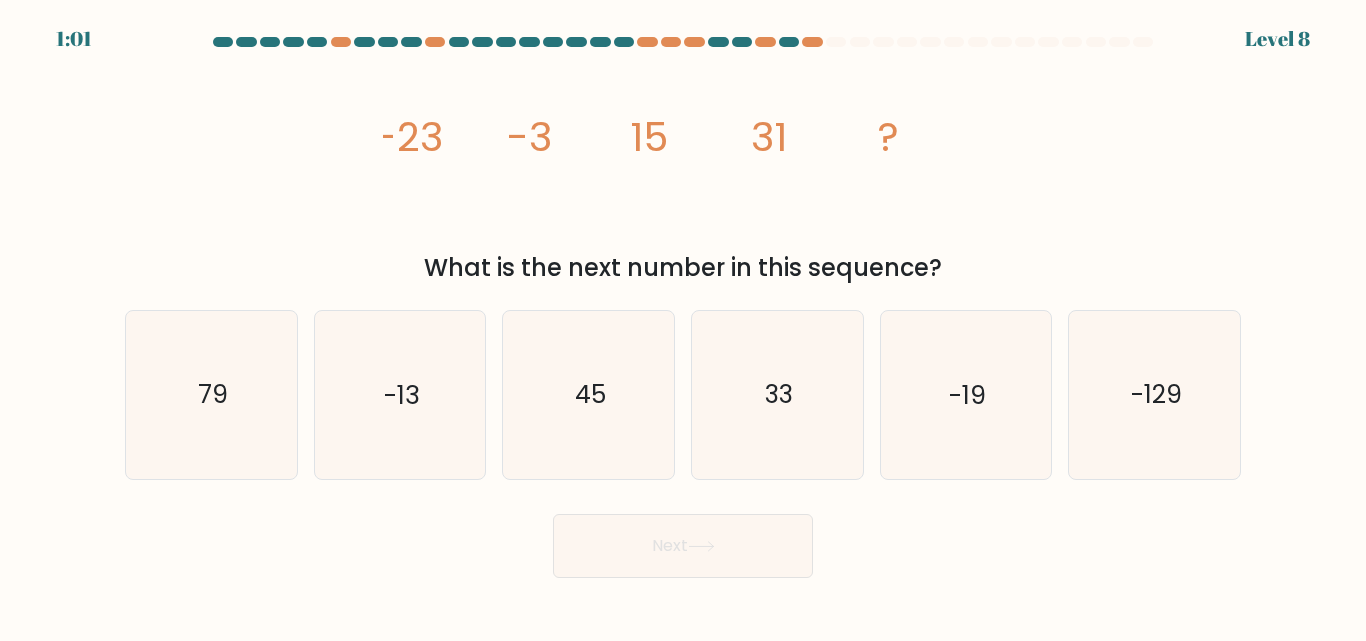click on "image/svg+xml
-23
-3
15
31
?" 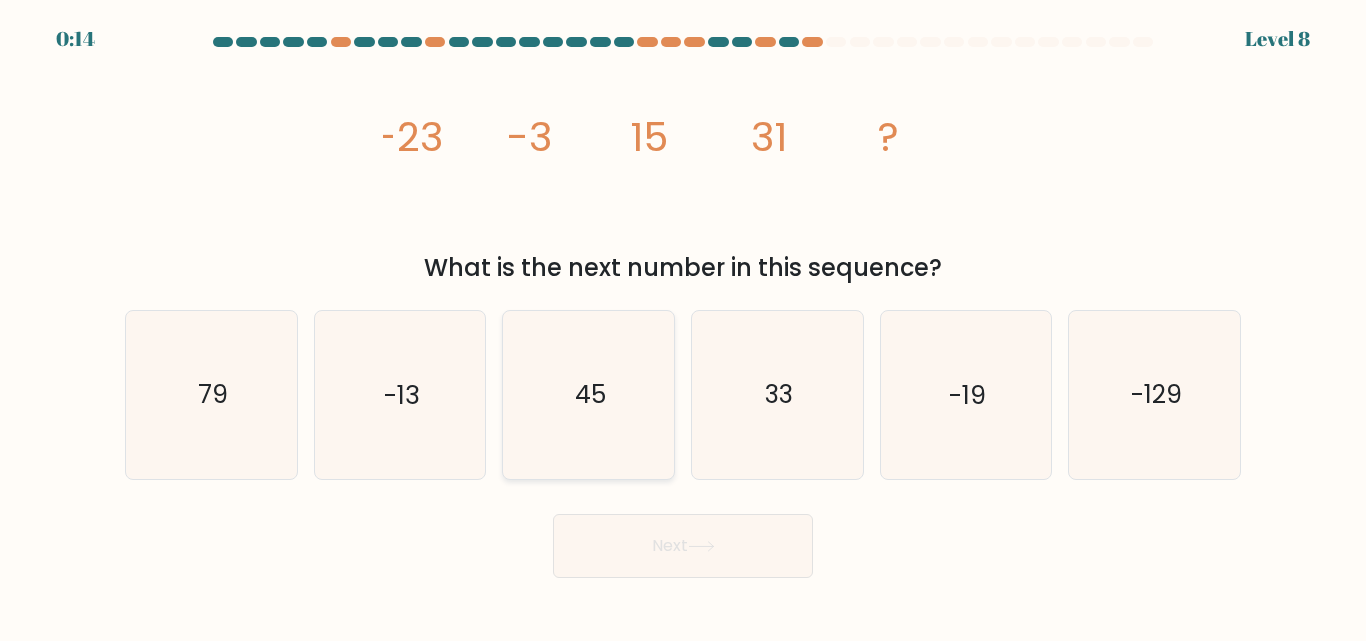 click on "45" 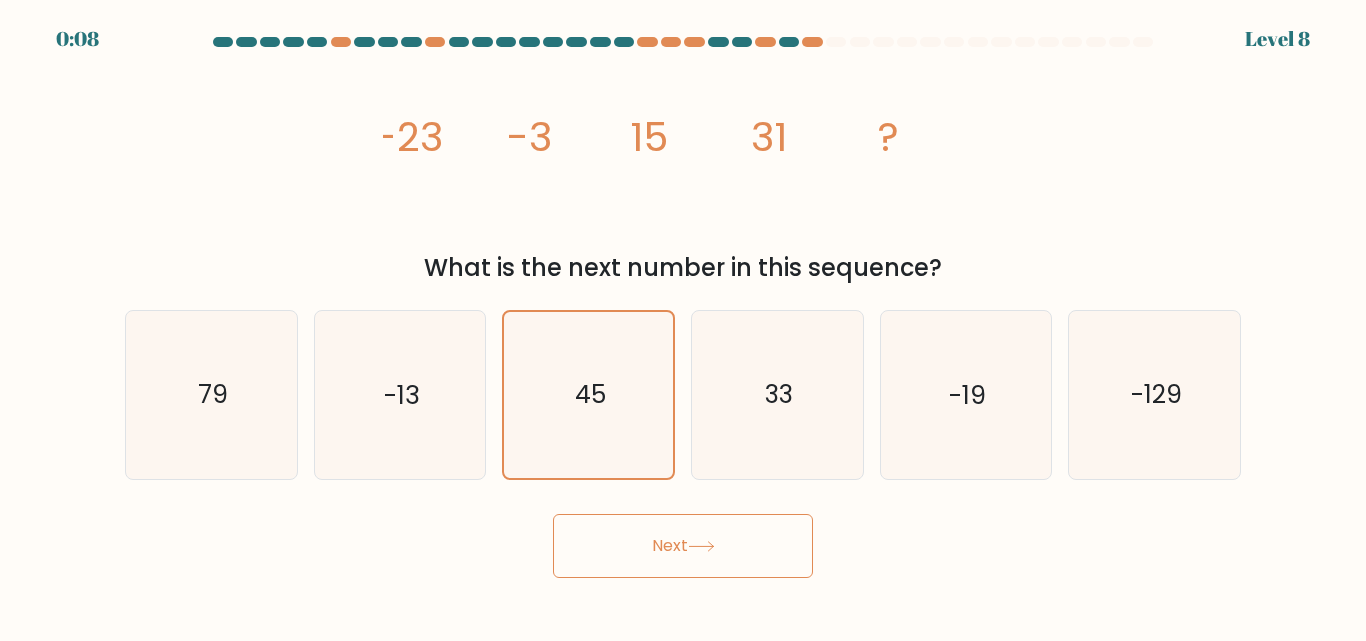 click on "Next" at bounding box center (683, 546) 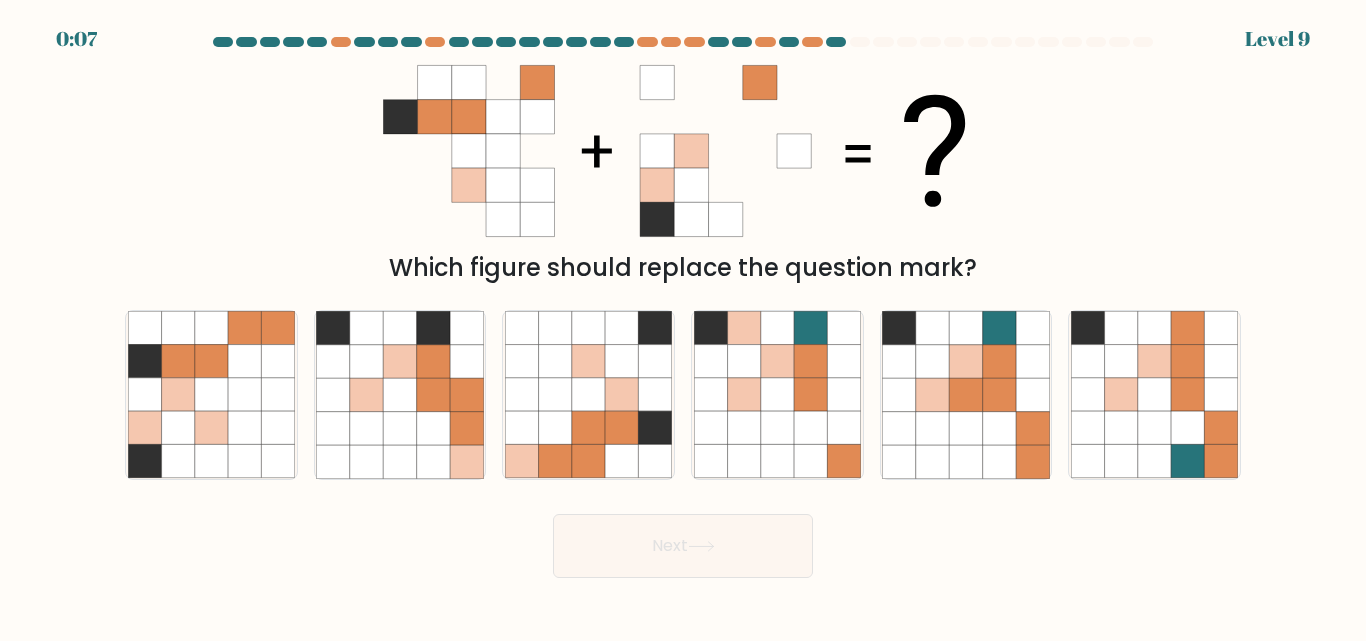 click on "Next" at bounding box center [683, 546] 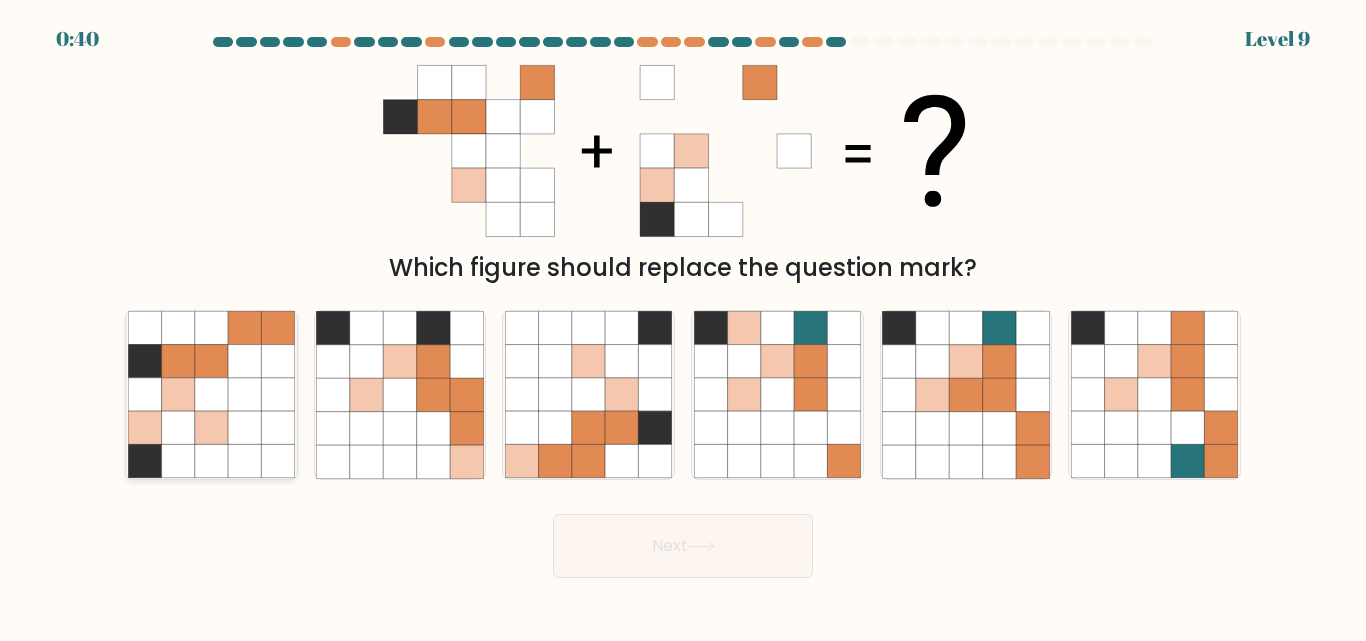 click 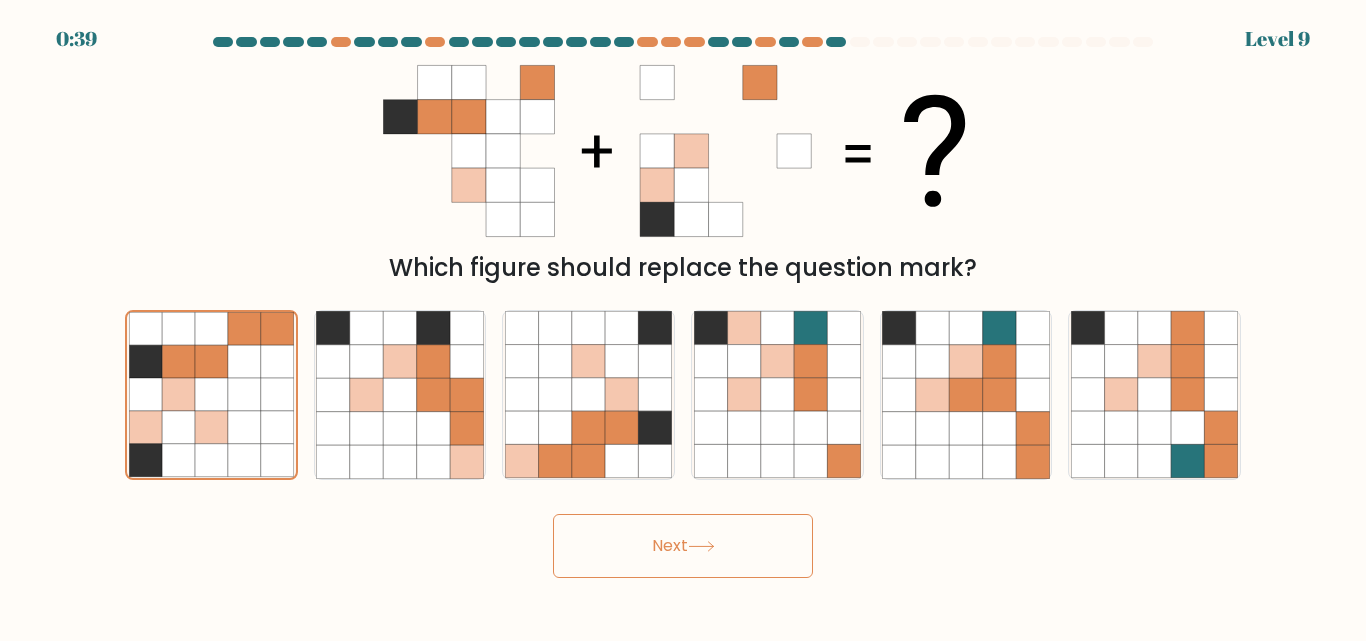 click on "Next" at bounding box center [683, 546] 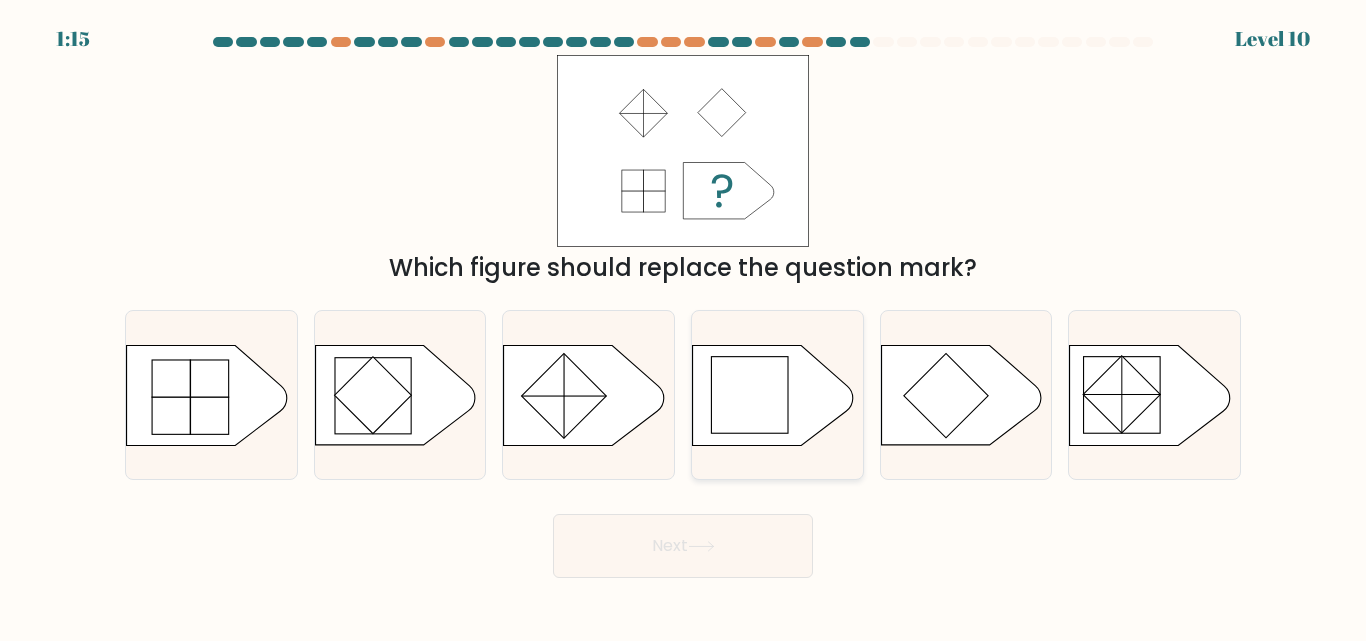 click 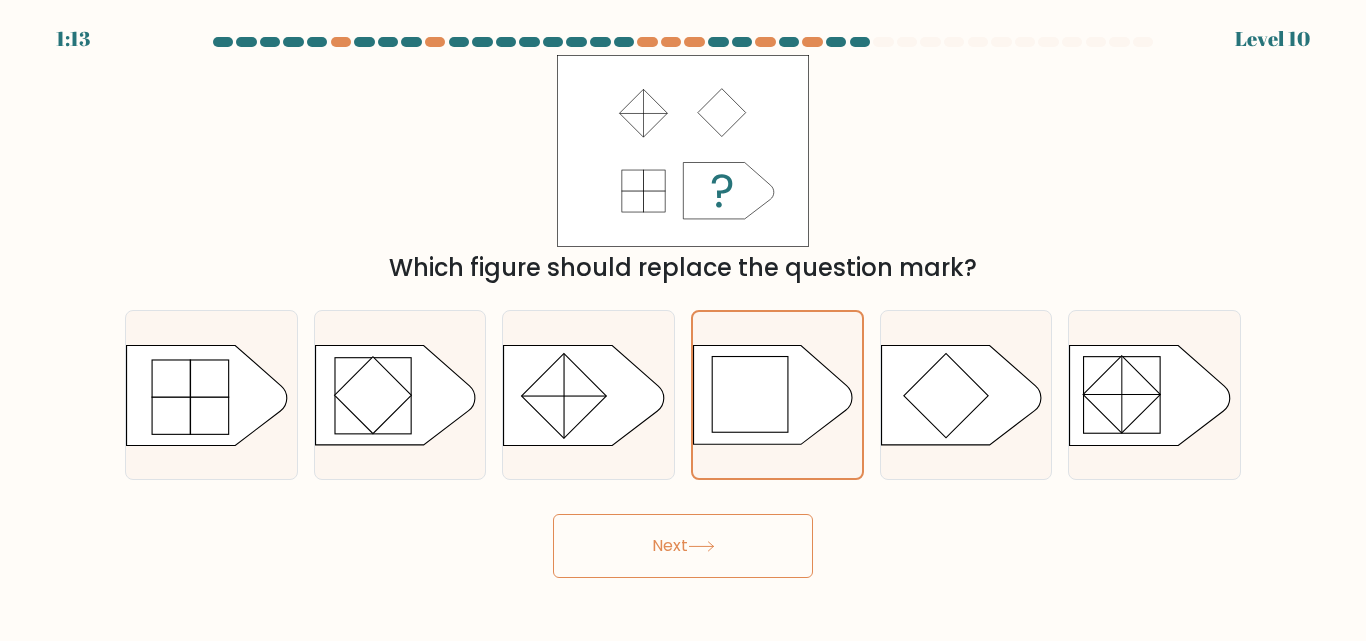 click on "Next" at bounding box center (683, 546) 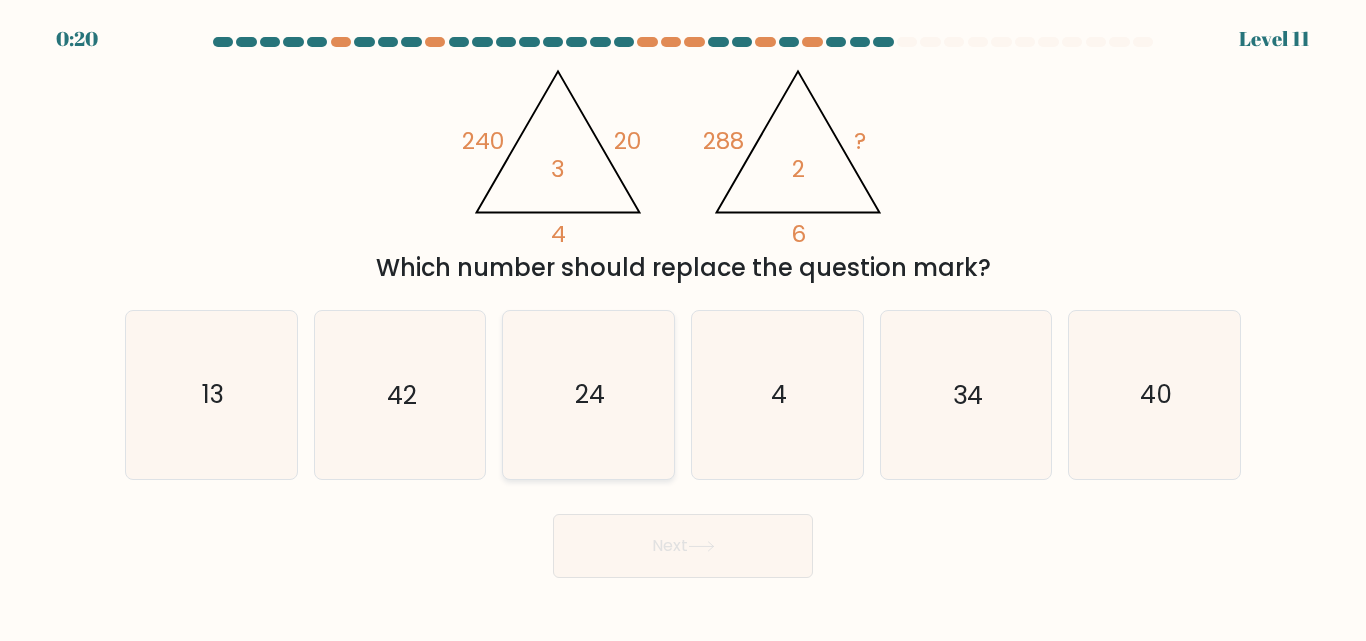click on "24" 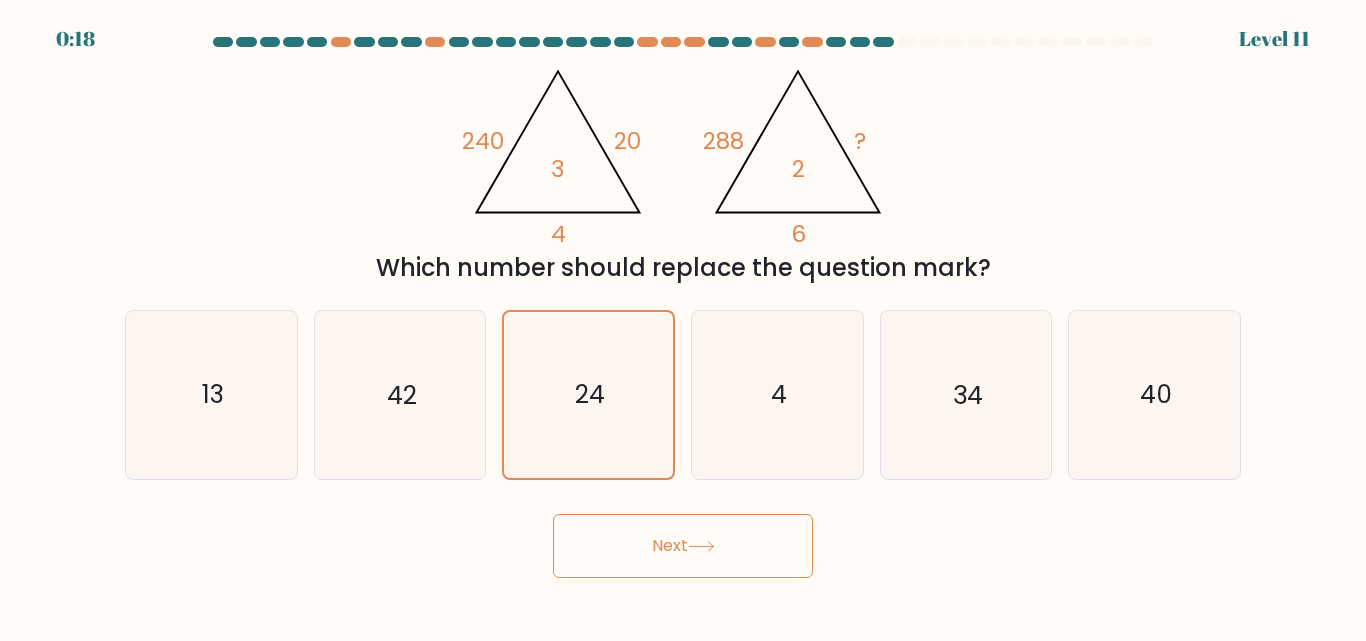 click on "Next" at bounding box center (683, 546) 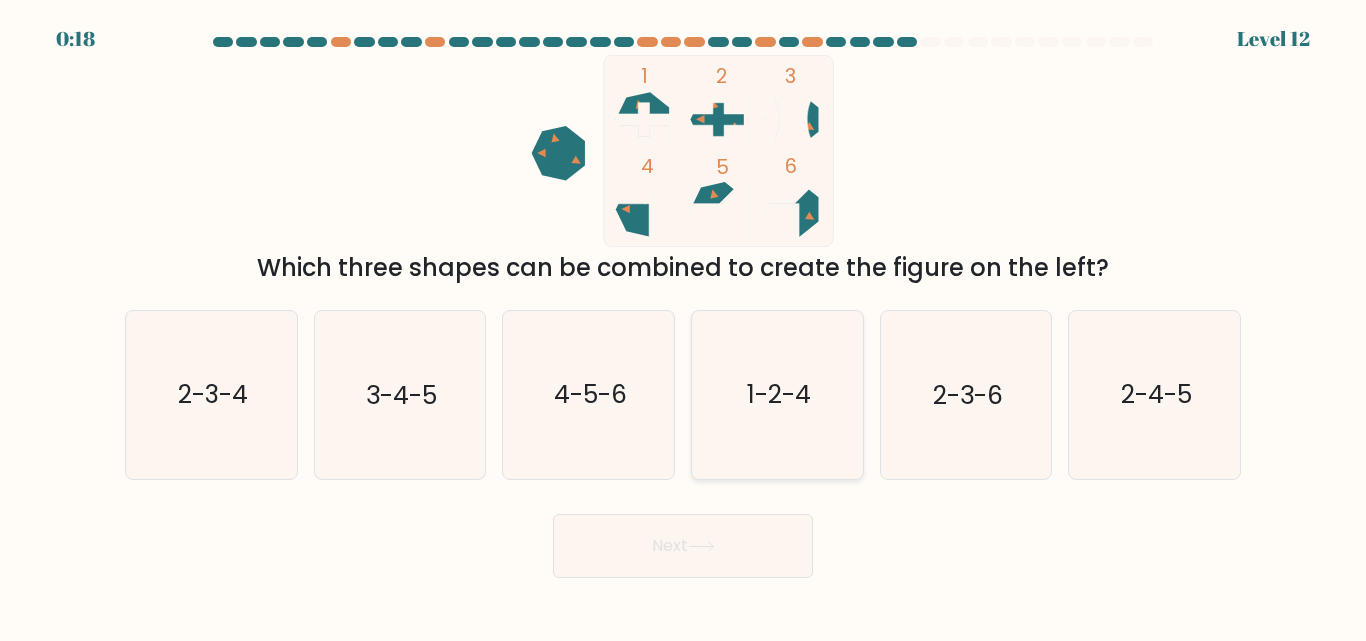 click on "1-2-4" 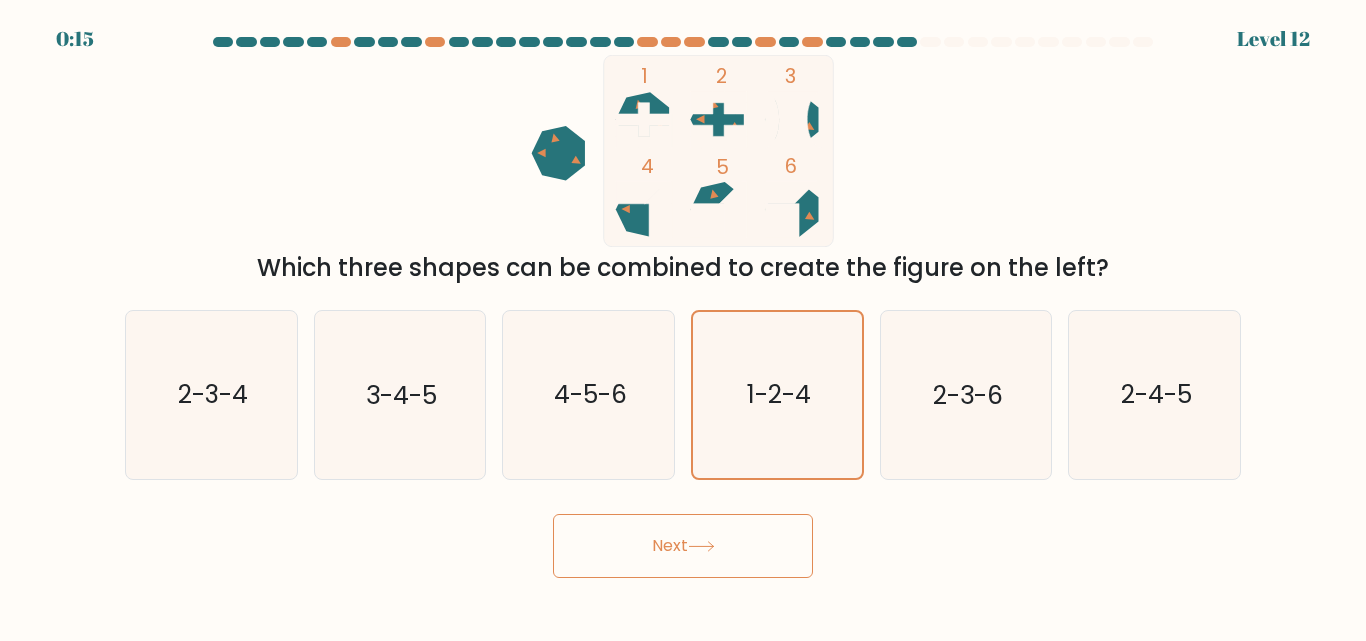 click on "Next" at bounding box center (683, 546) 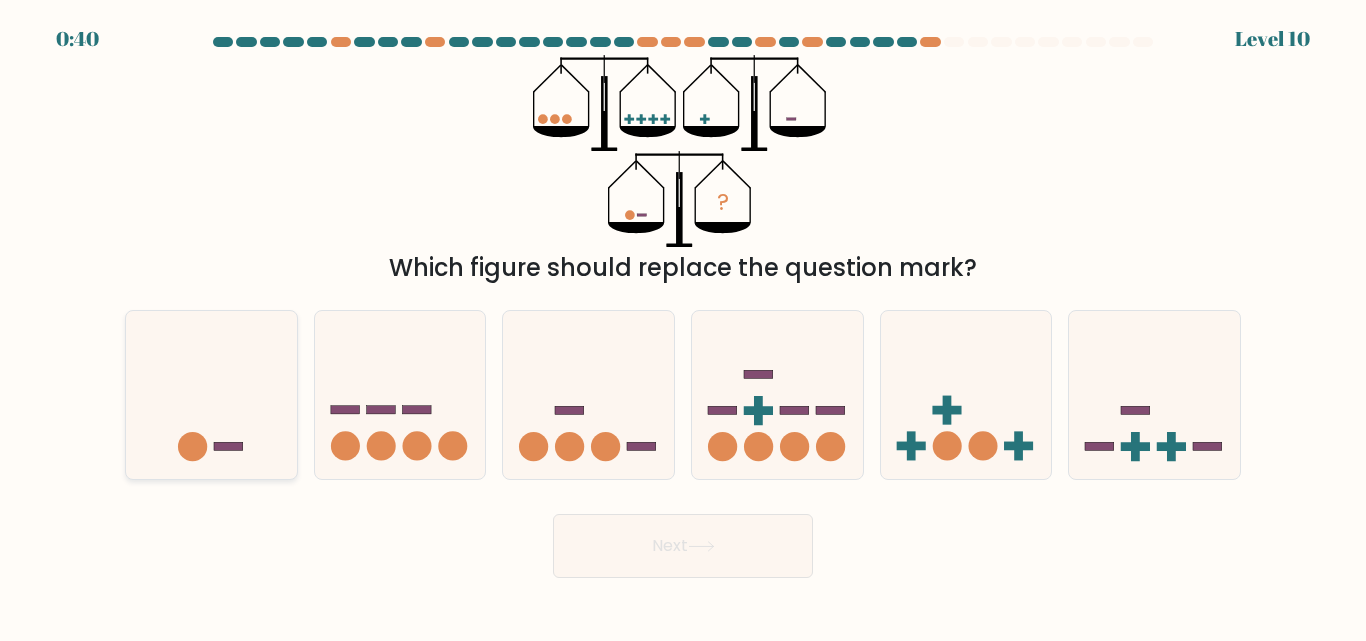 click 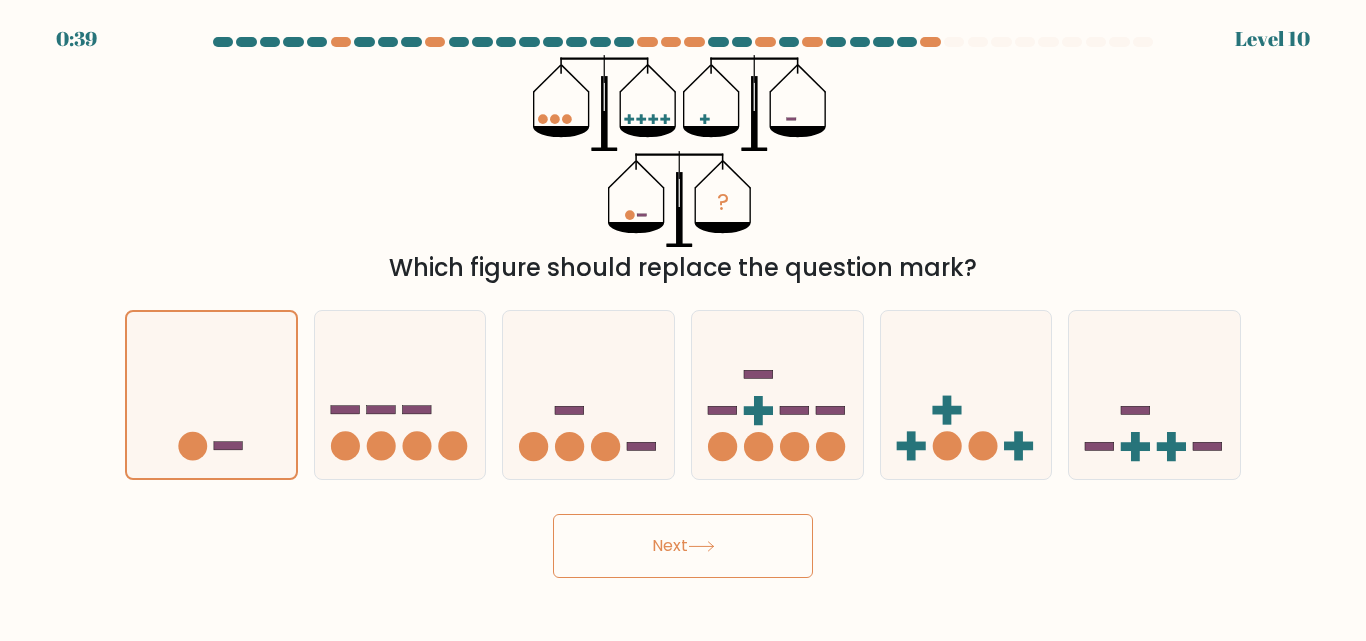 click on "Next" at bounding box center [683, 546] 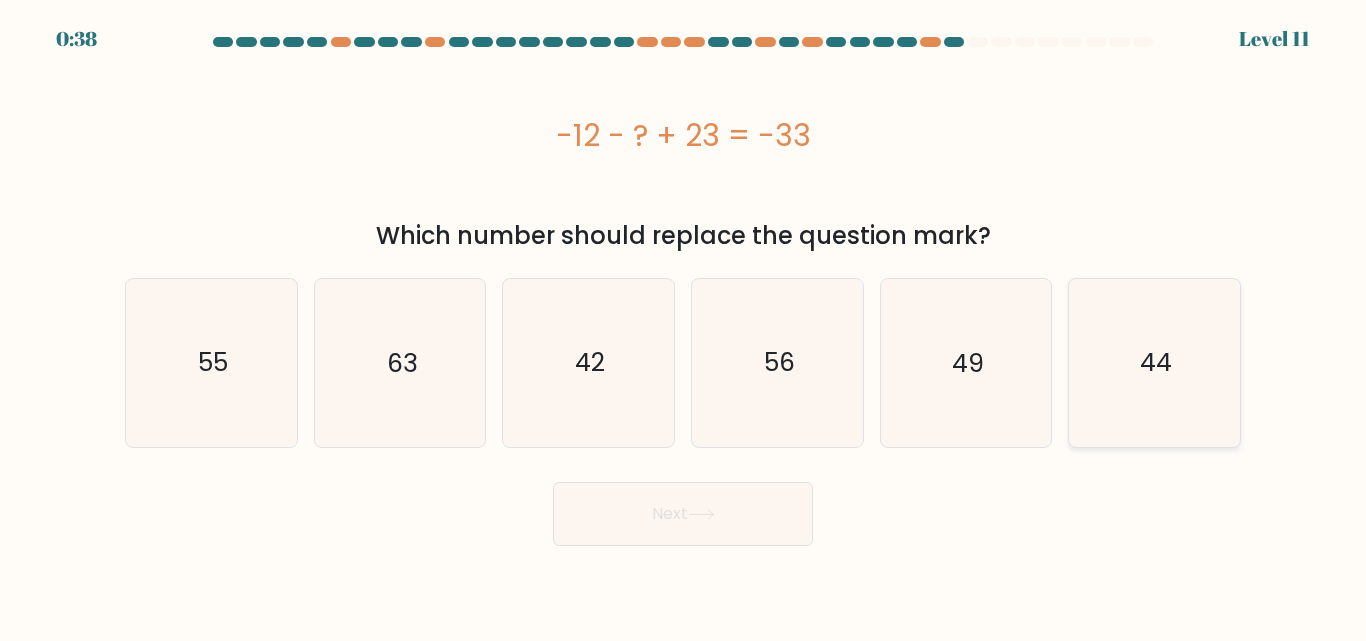 click on "44" 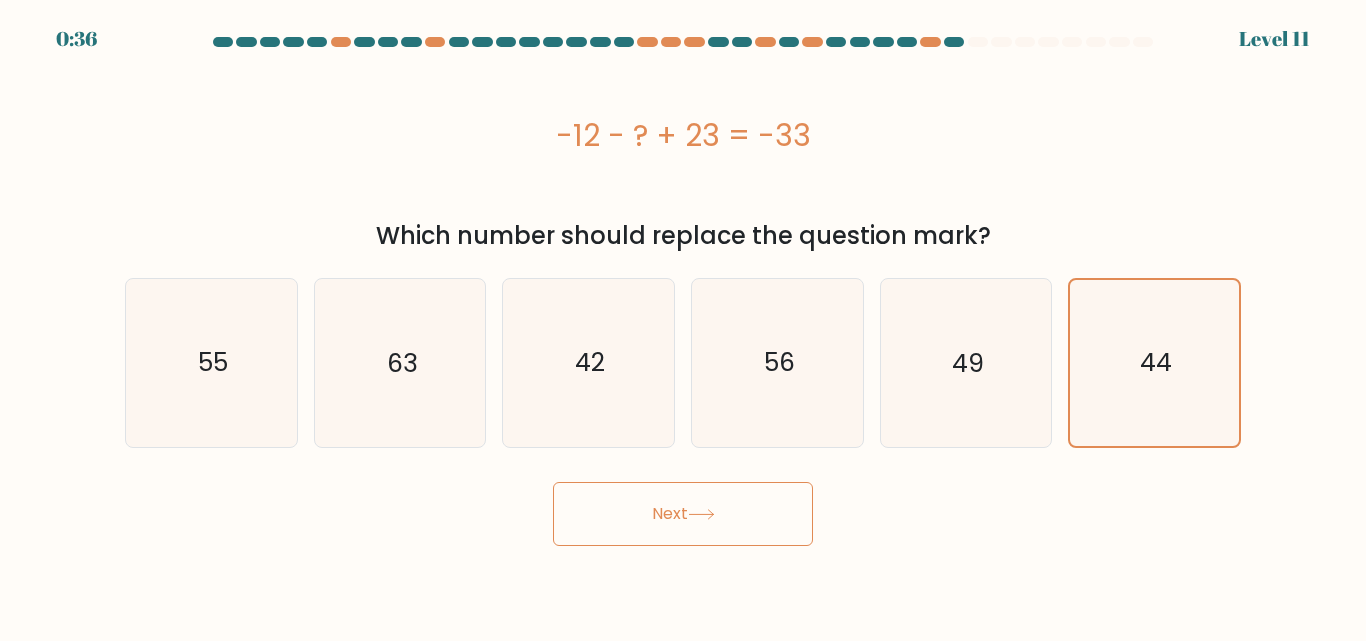 click on "Next" at bounding box center (683, 514) 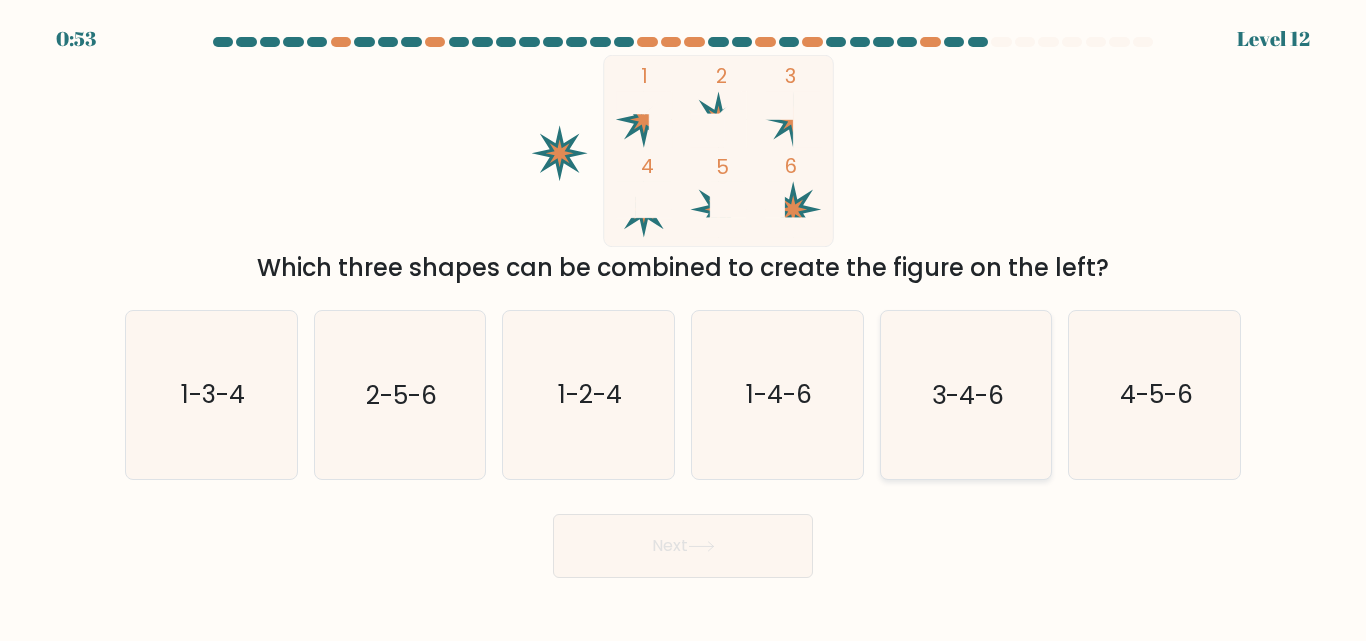 click on "3-4-6" 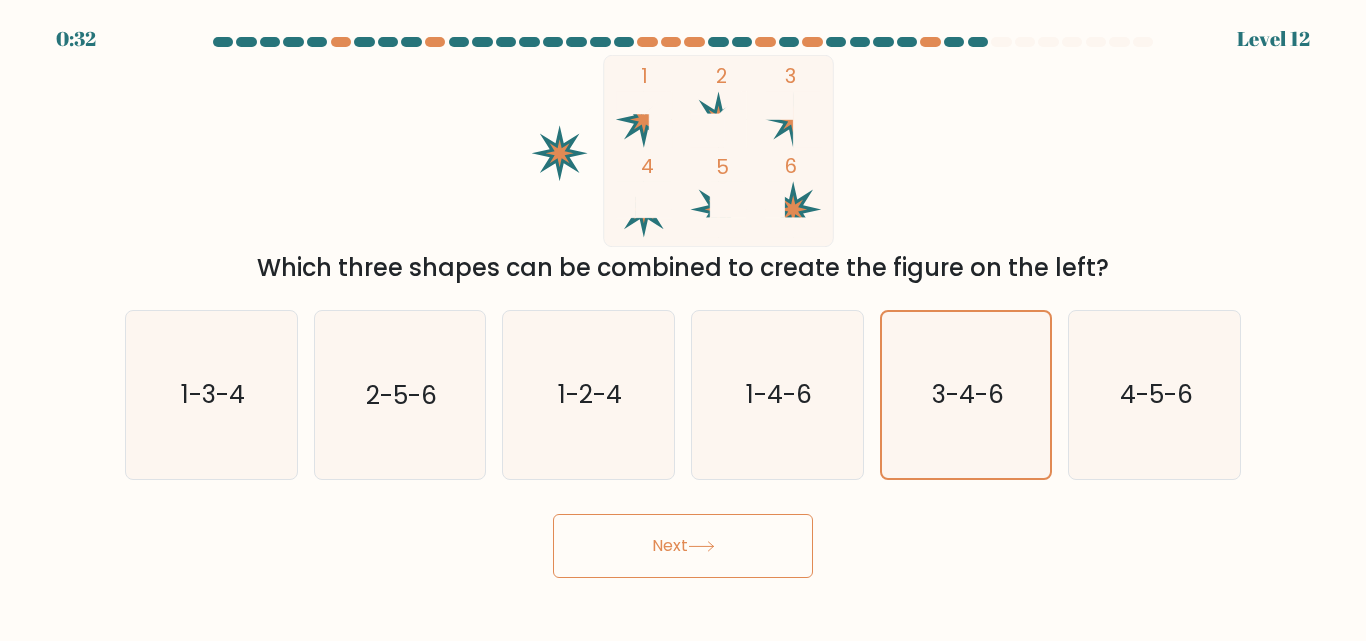 click on "Next" at bounding box center (683, 546) 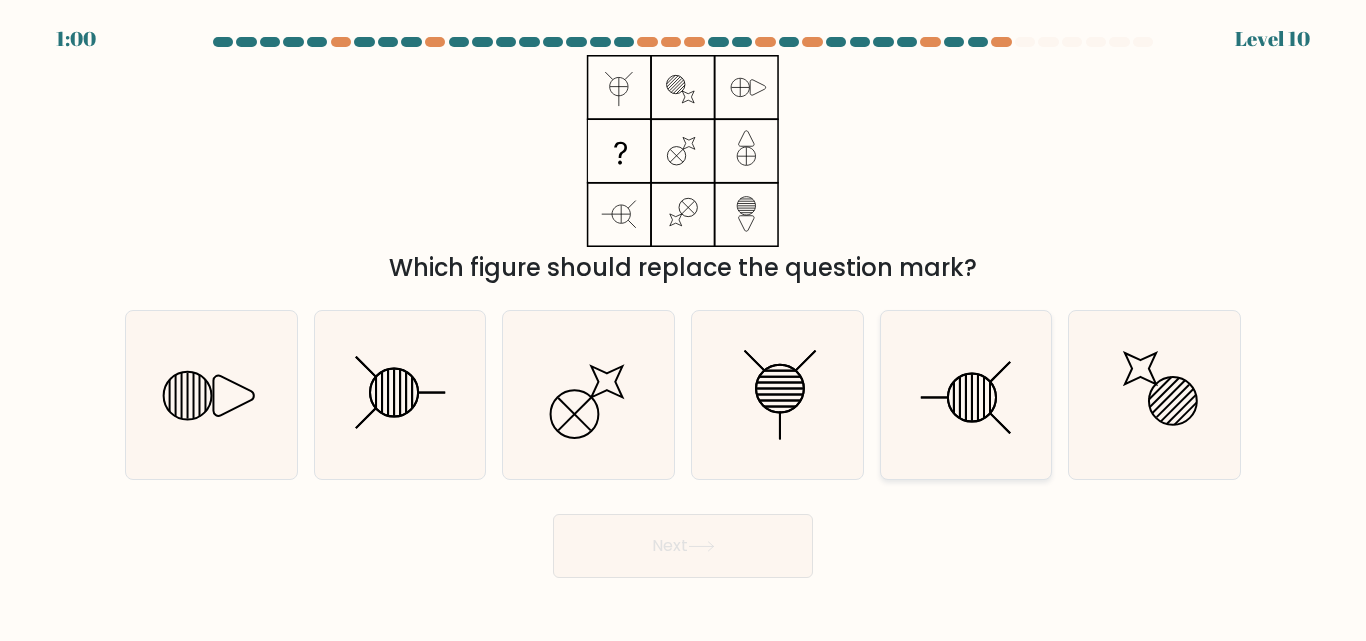 click 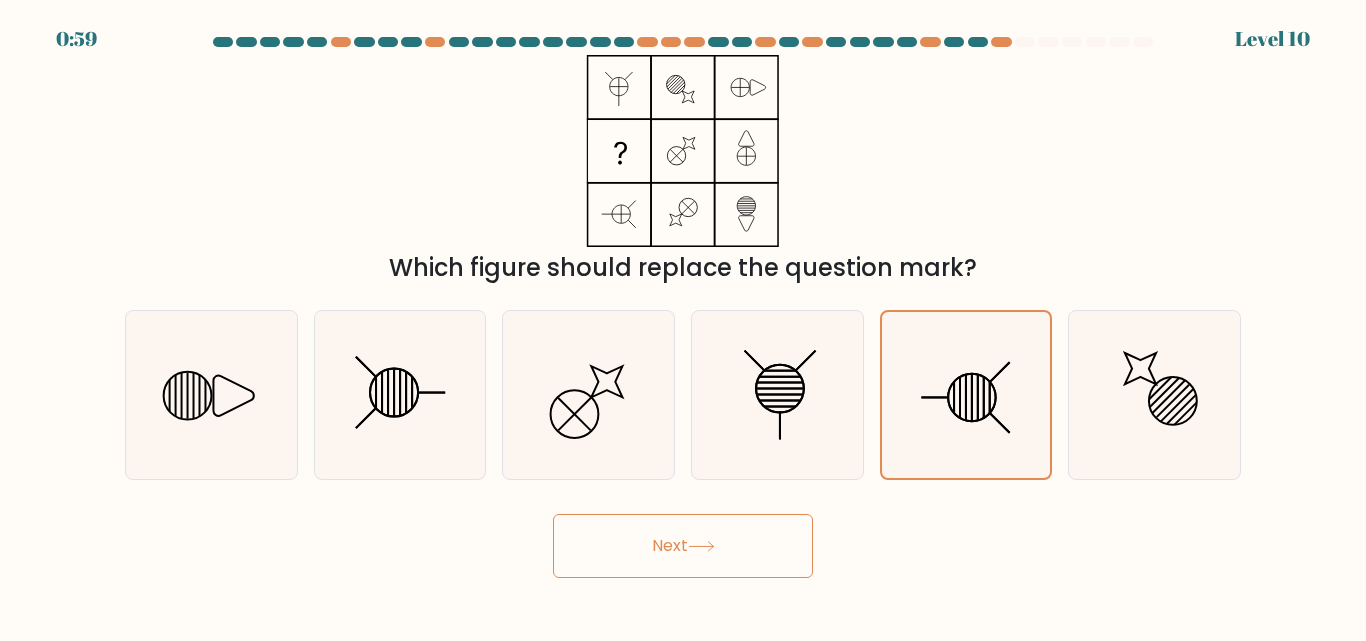click on "Next" at bounding box center [683, 546] 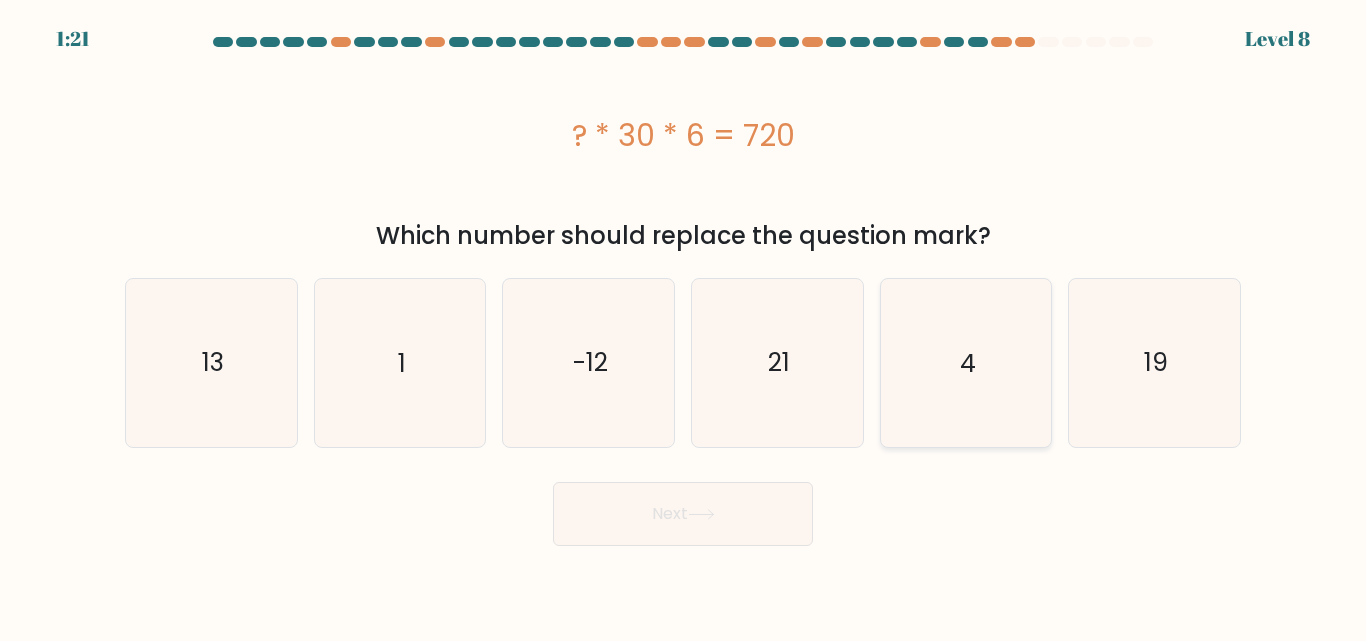 click on "4" 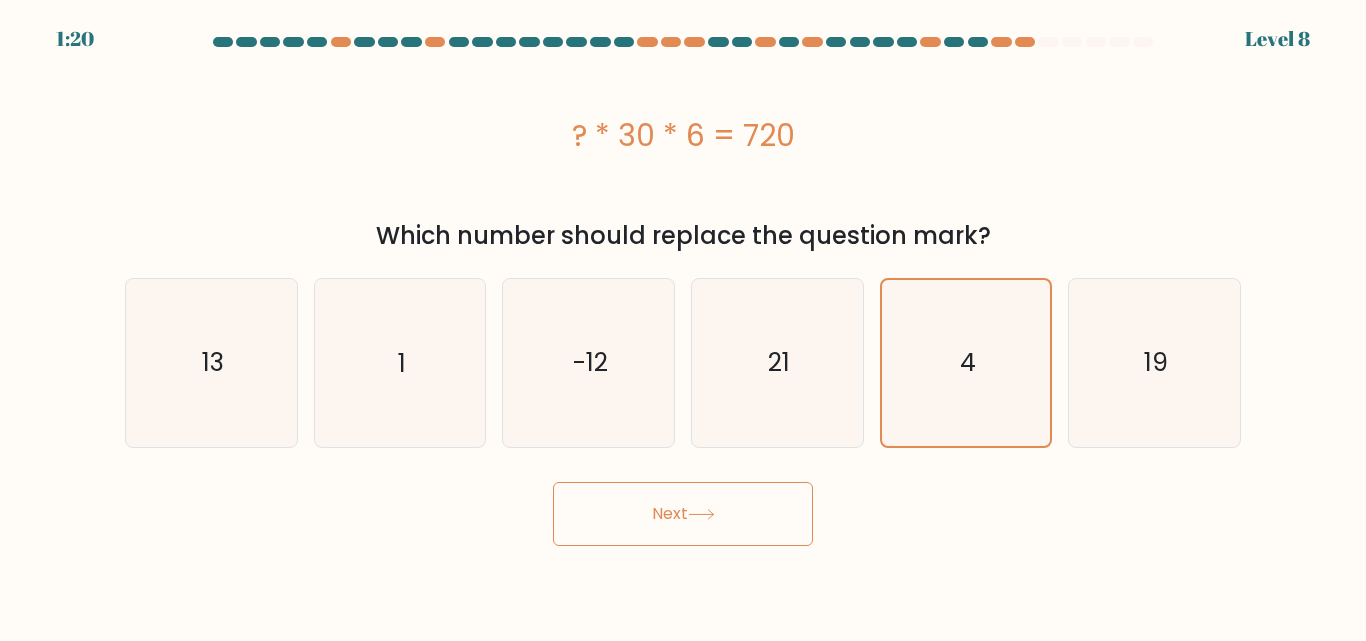 click on "Next" at bounding box center [683, 514] 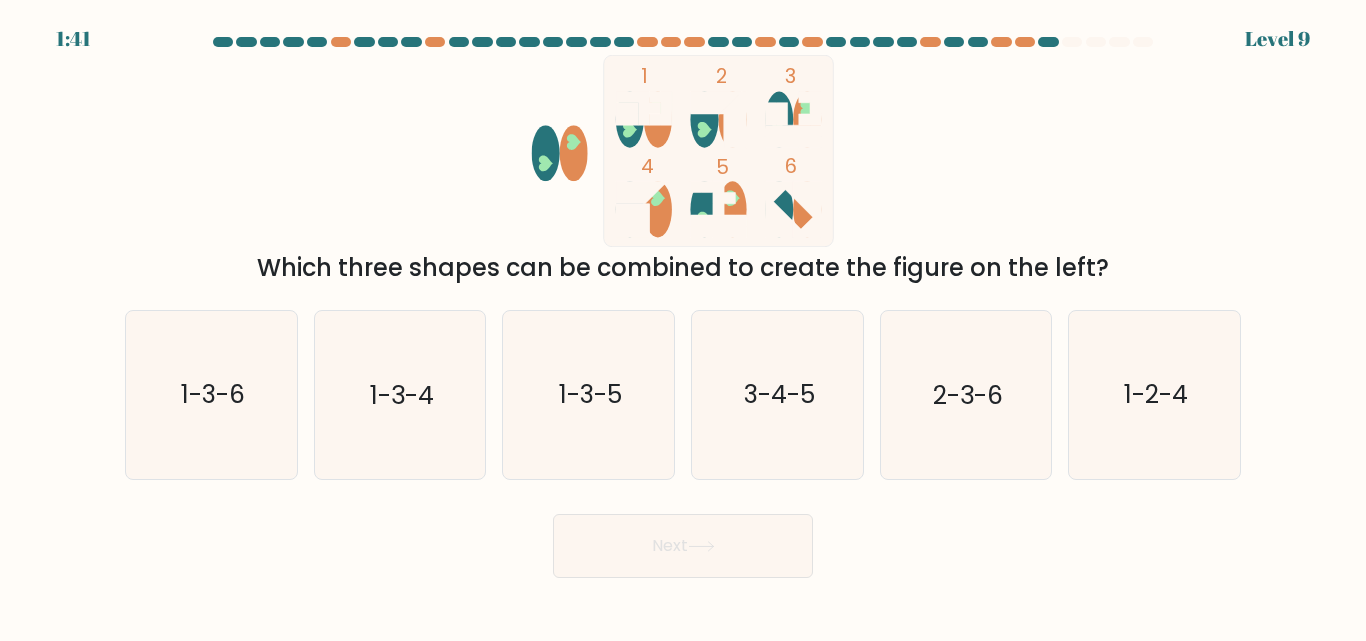 type 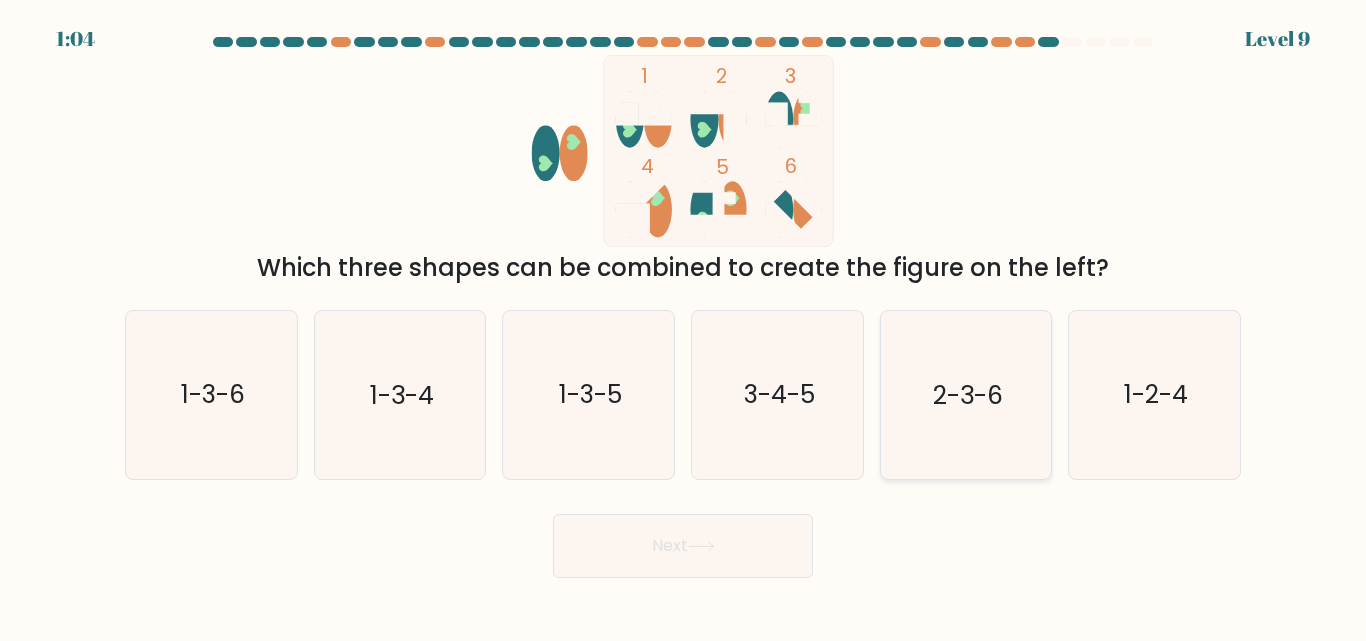 click on "2-3-6" 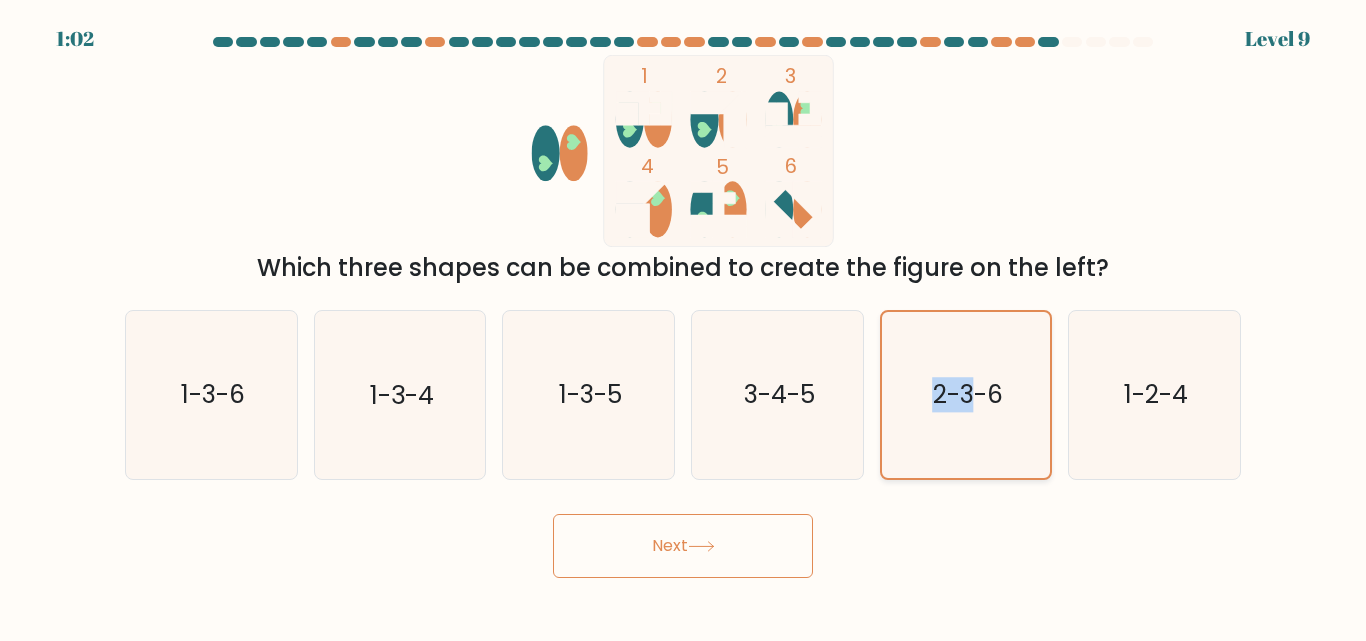 drag, startPoint x: 920, startPoint y: 455, endPoint x: 977, endPoint y: 472, distance: 59.48109 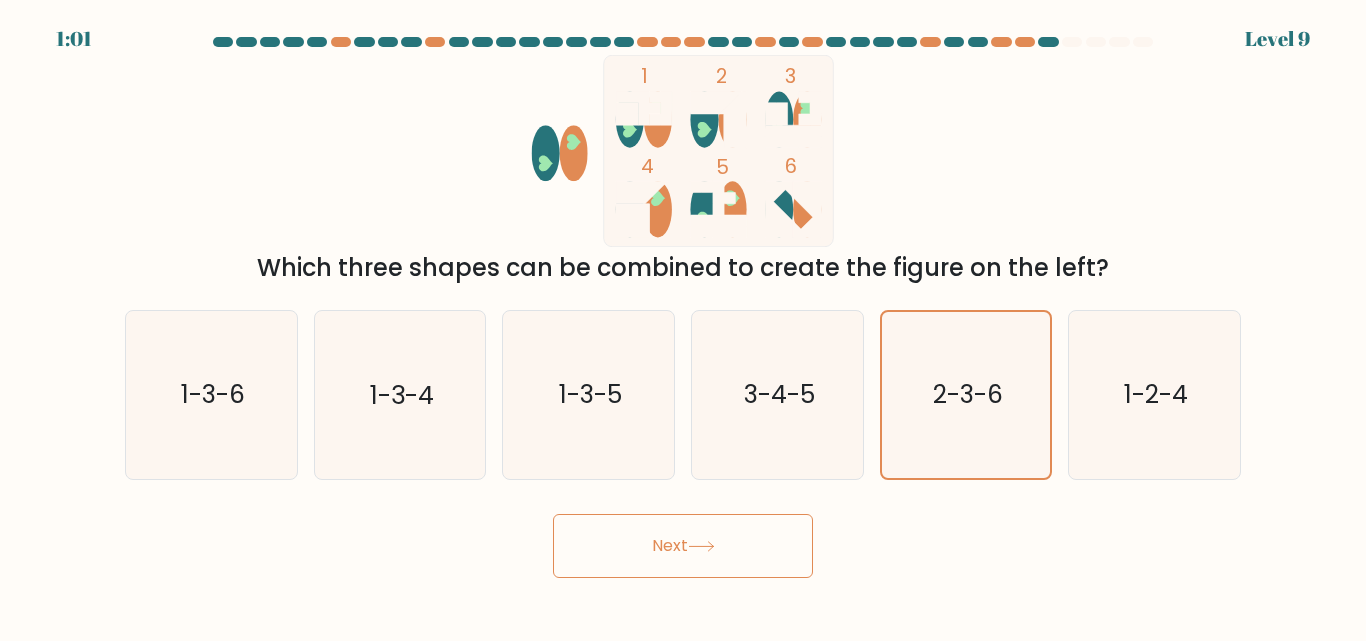 click on "Next" at bounding box center [683, 541] 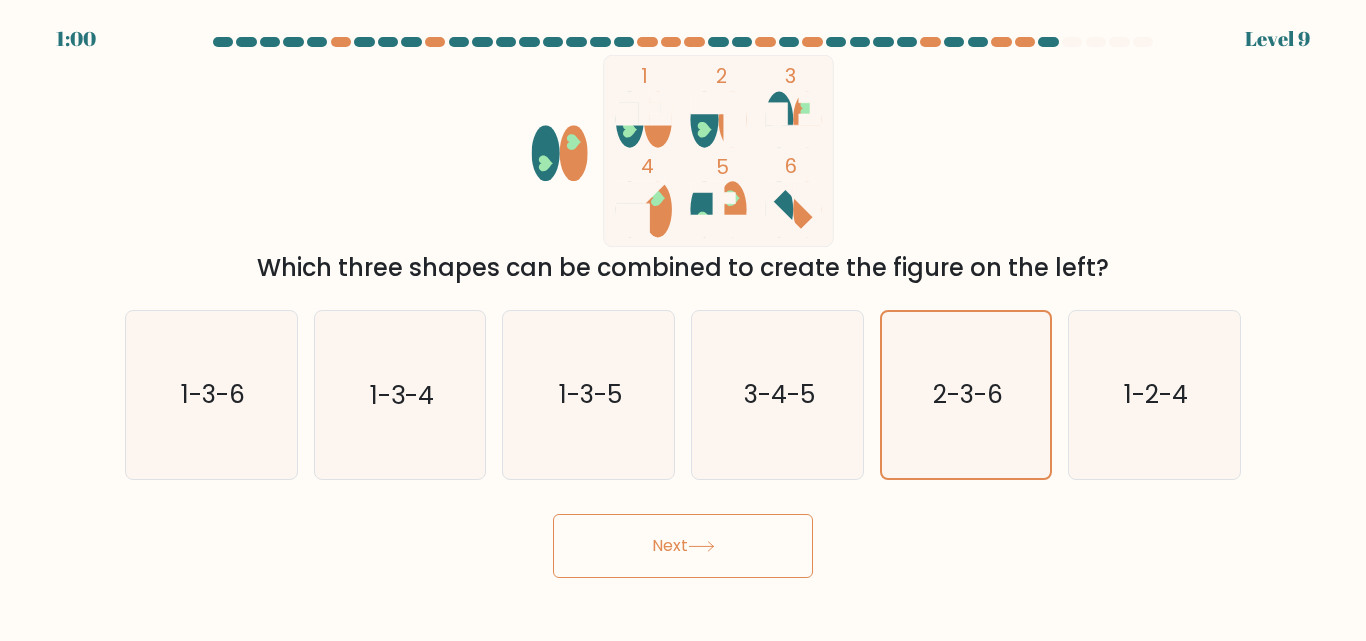 click on "Next" at bounding box center (683, 546) 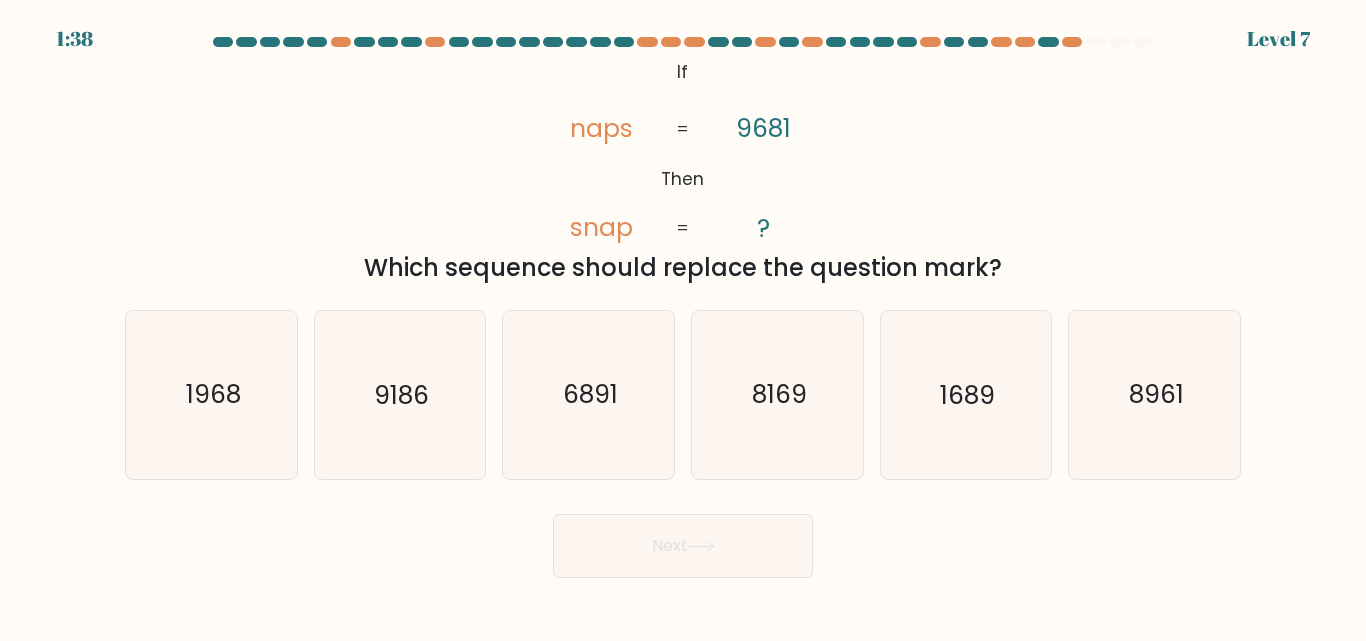 click on "b.
9186" at bounding box center (400, 394) 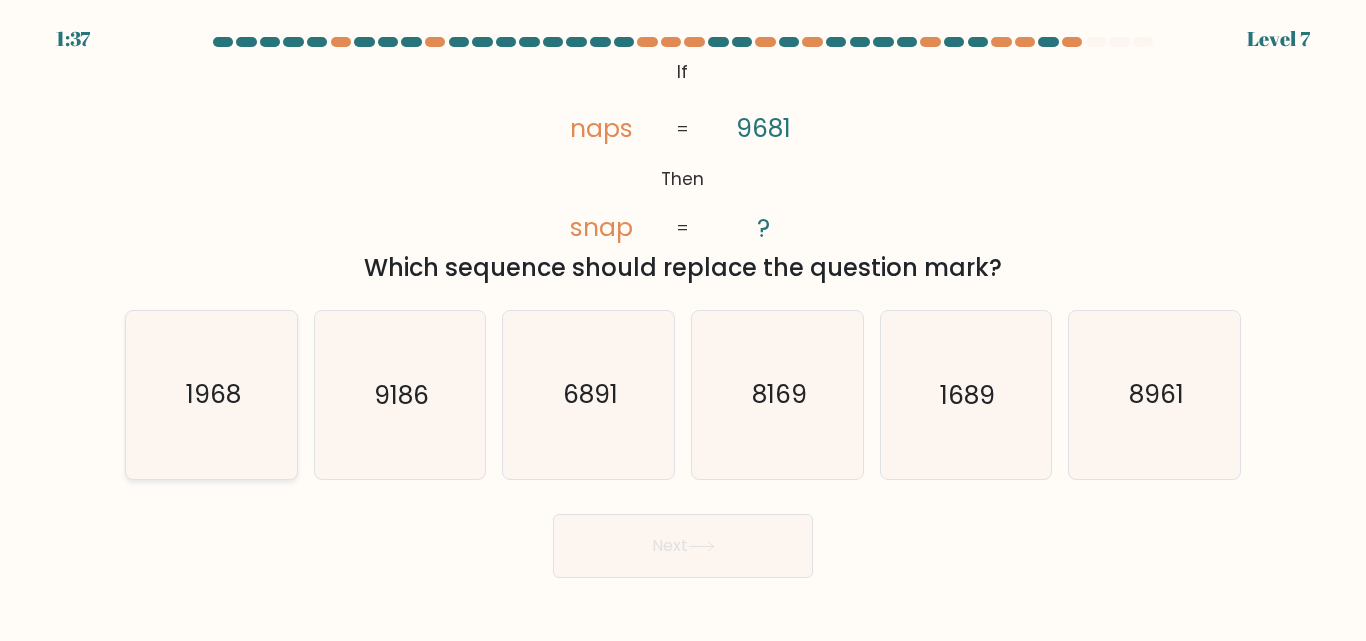 click on "1968" 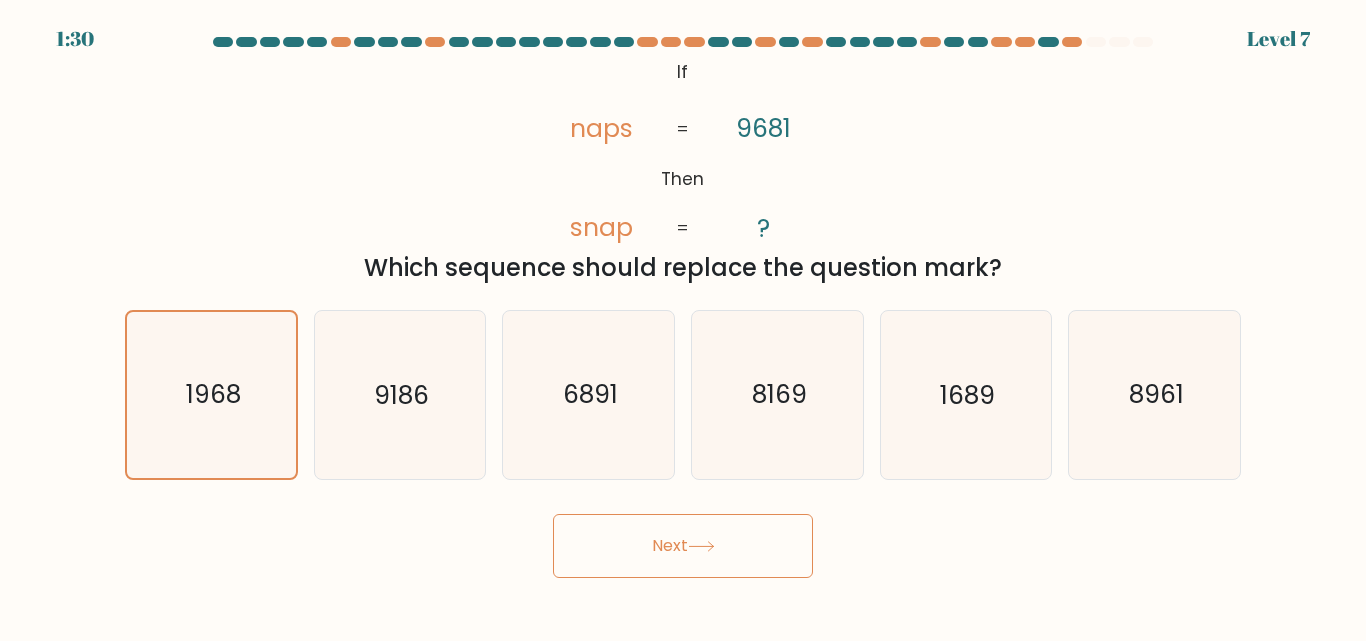 click on "Next" at bounding box center (683, 546) 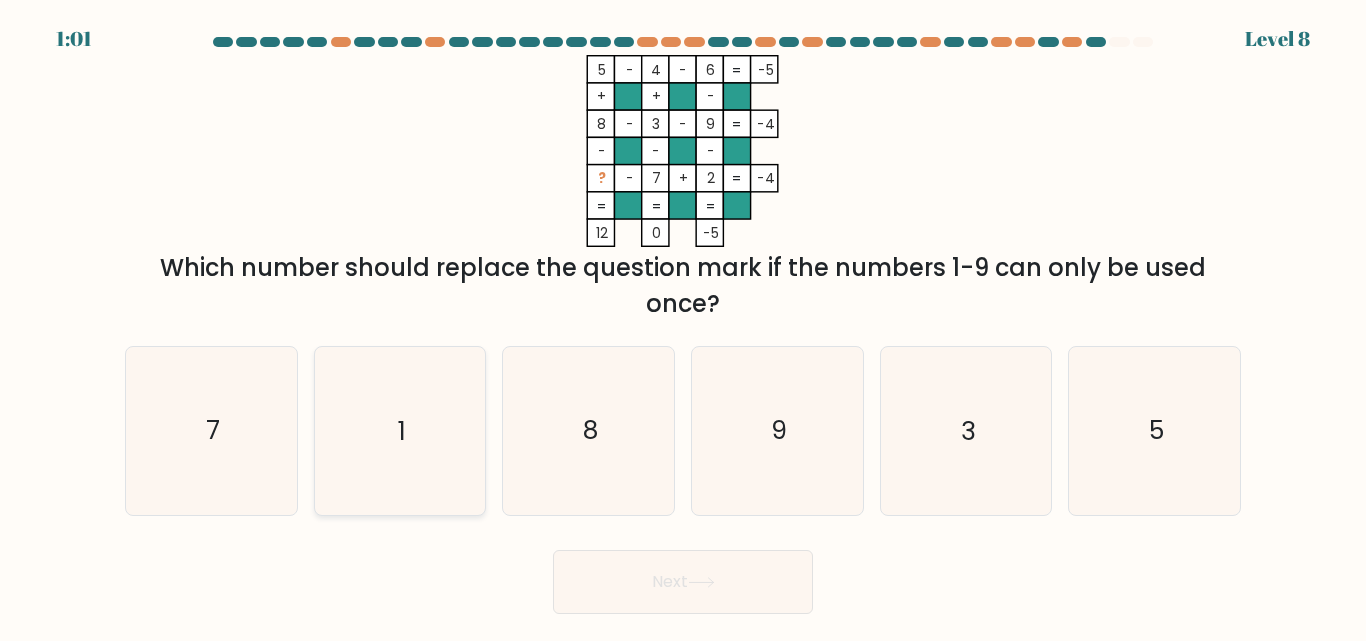 click on "1" 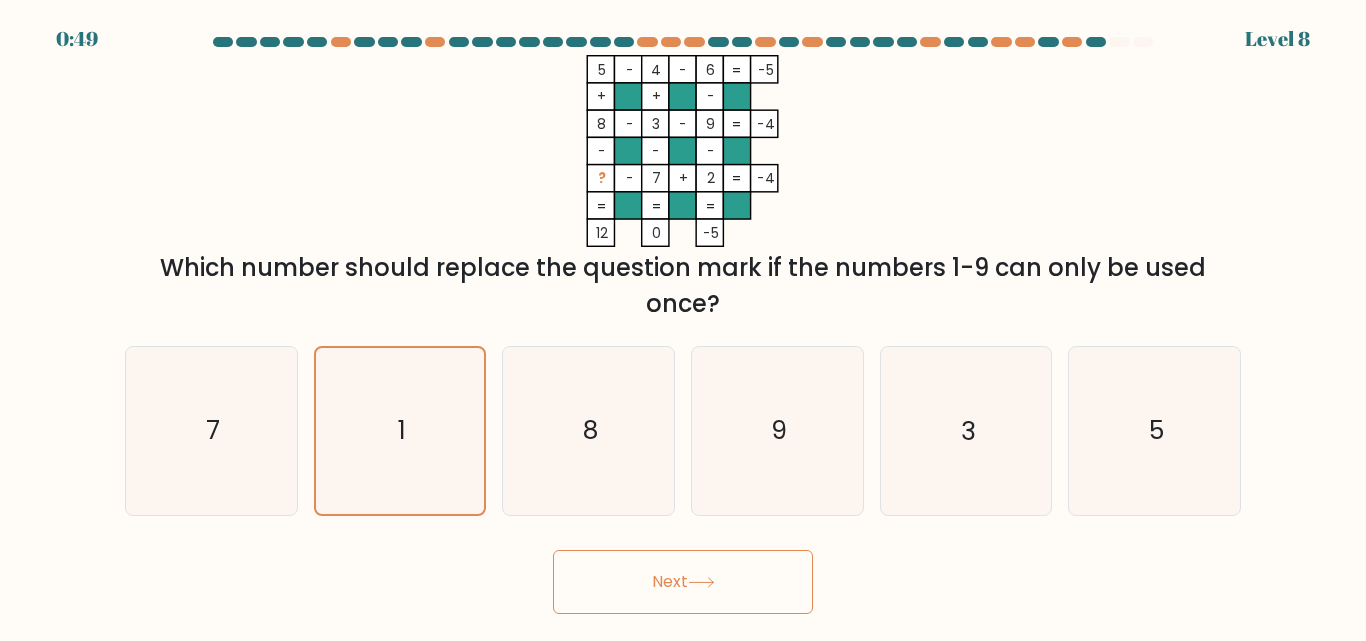 click on "Next" at bounding box center [683, 582] 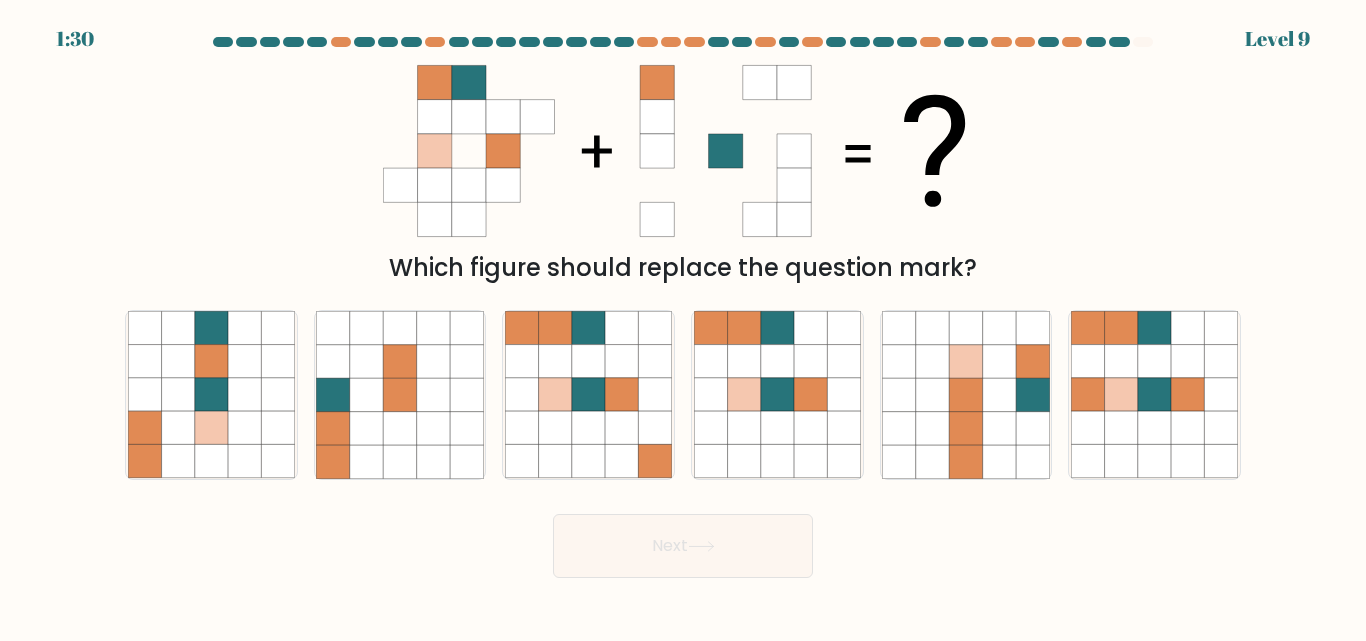 type 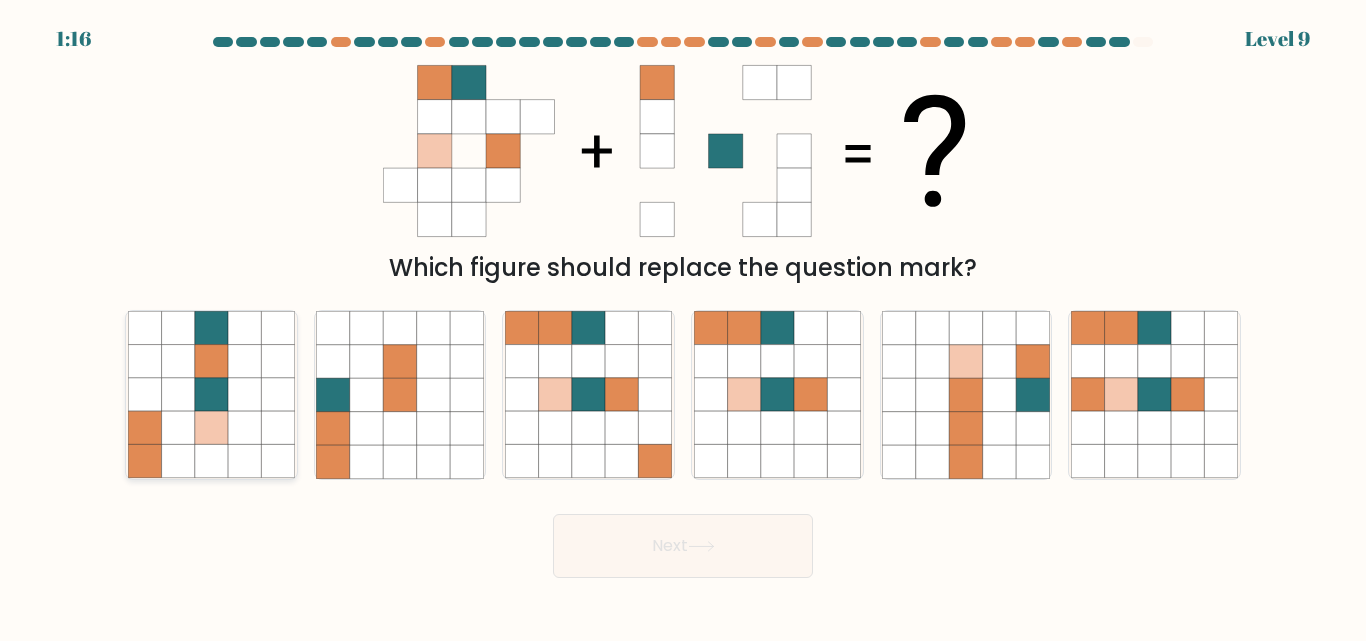 click 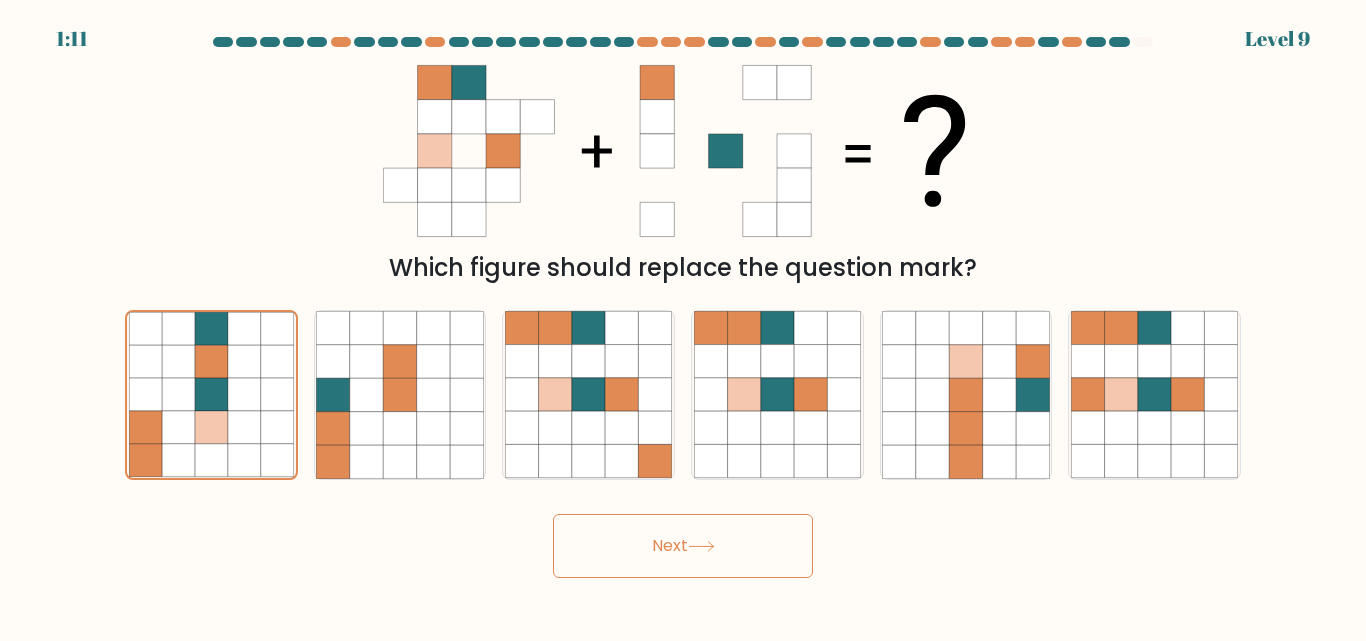 click on "Next" at bounding box center (683, 546) 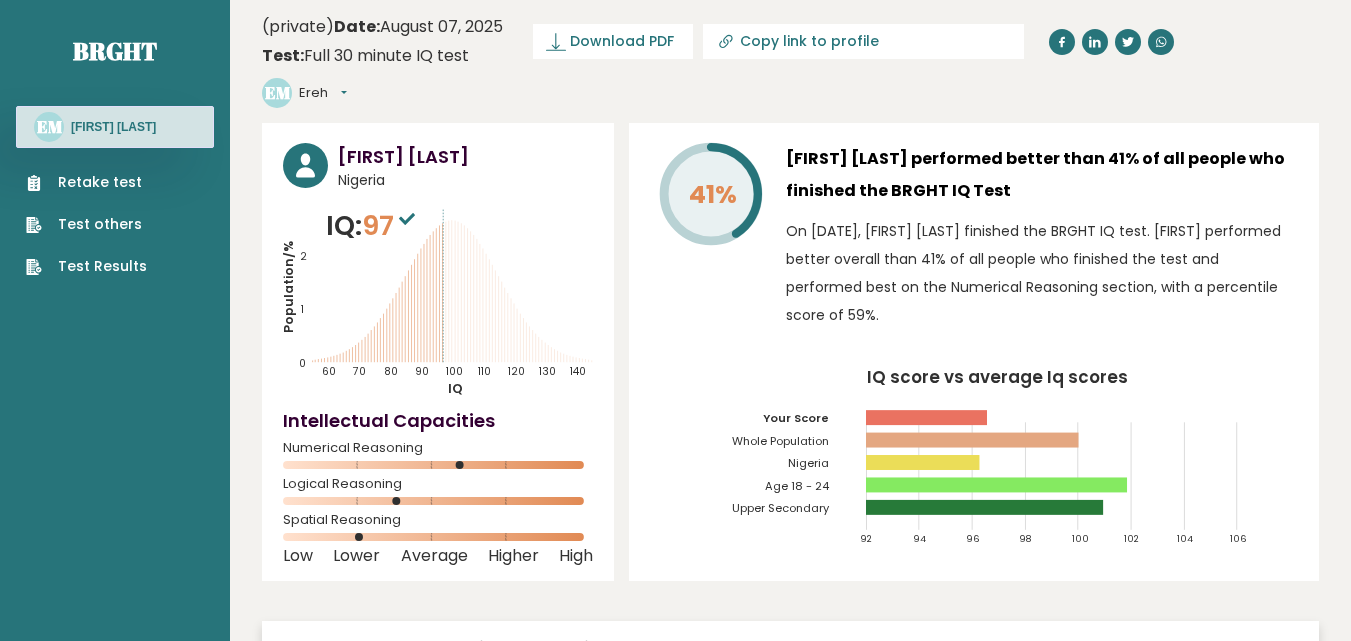 scroll, scrollTop: 0, scrollLeft: 0, axis: both 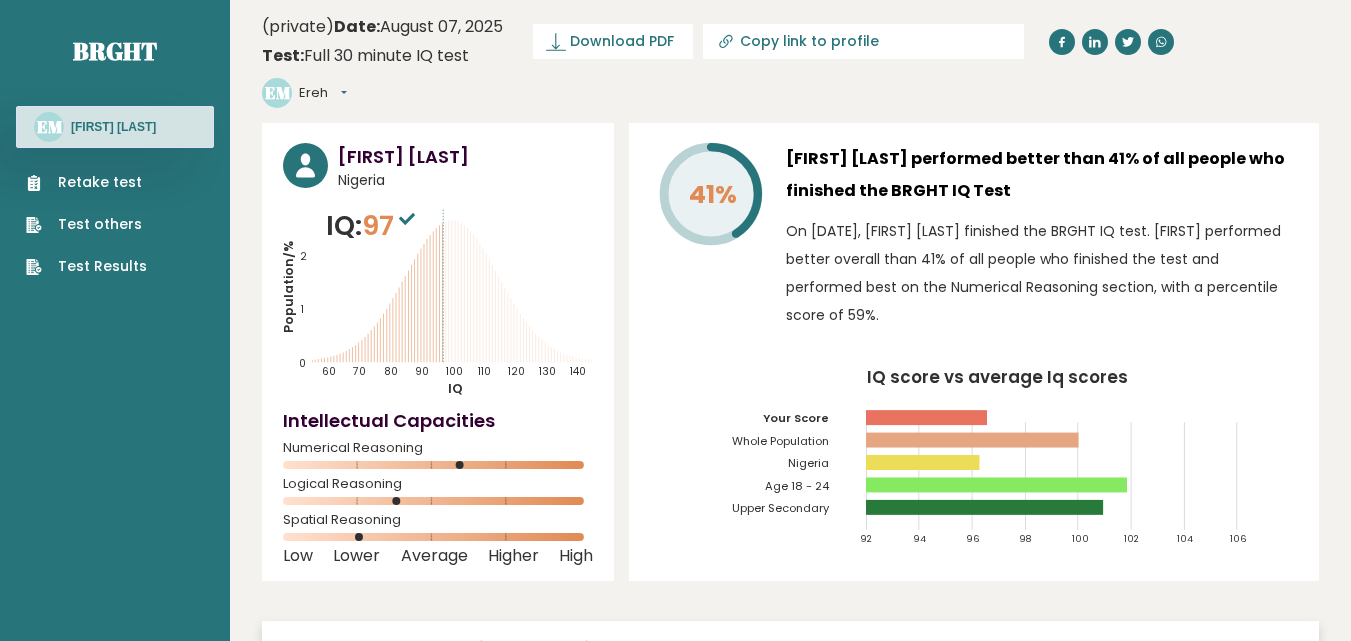 click on "IQ:  97" at bounding box center (373, 226) 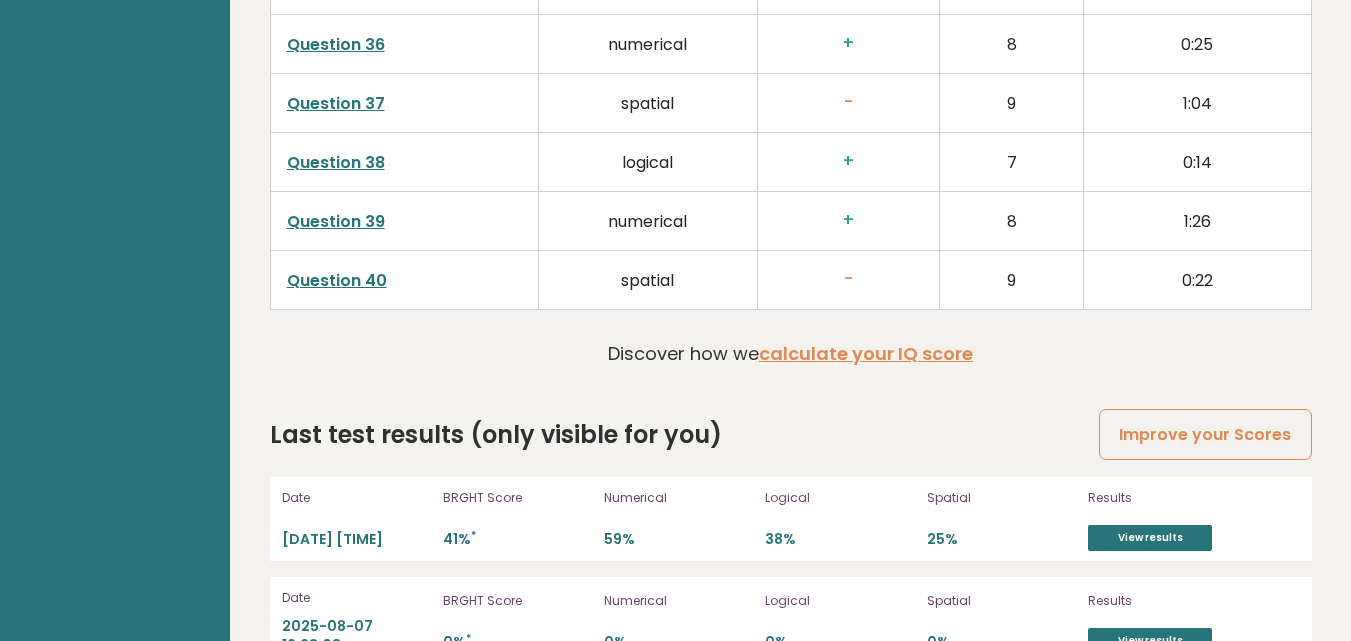 scroll, scrollTop: 5224, scrollLeft: 0, axis: vertical 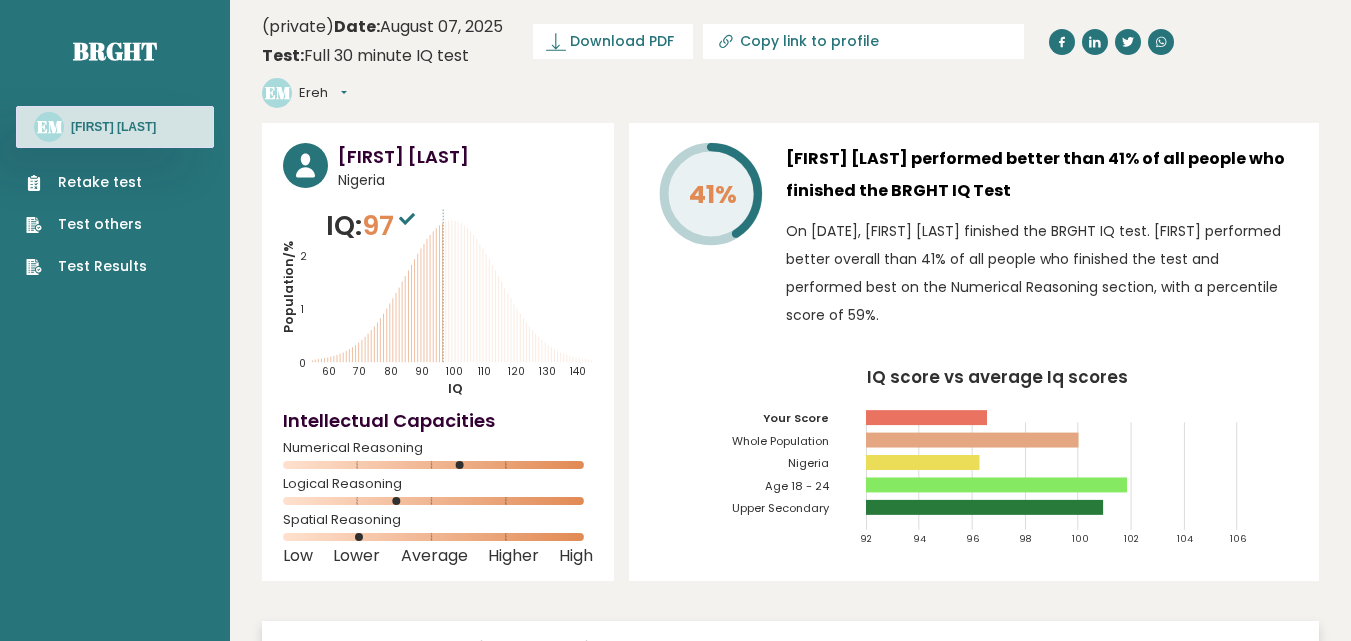 click on "Retake test" at bounding box center (86, 182) 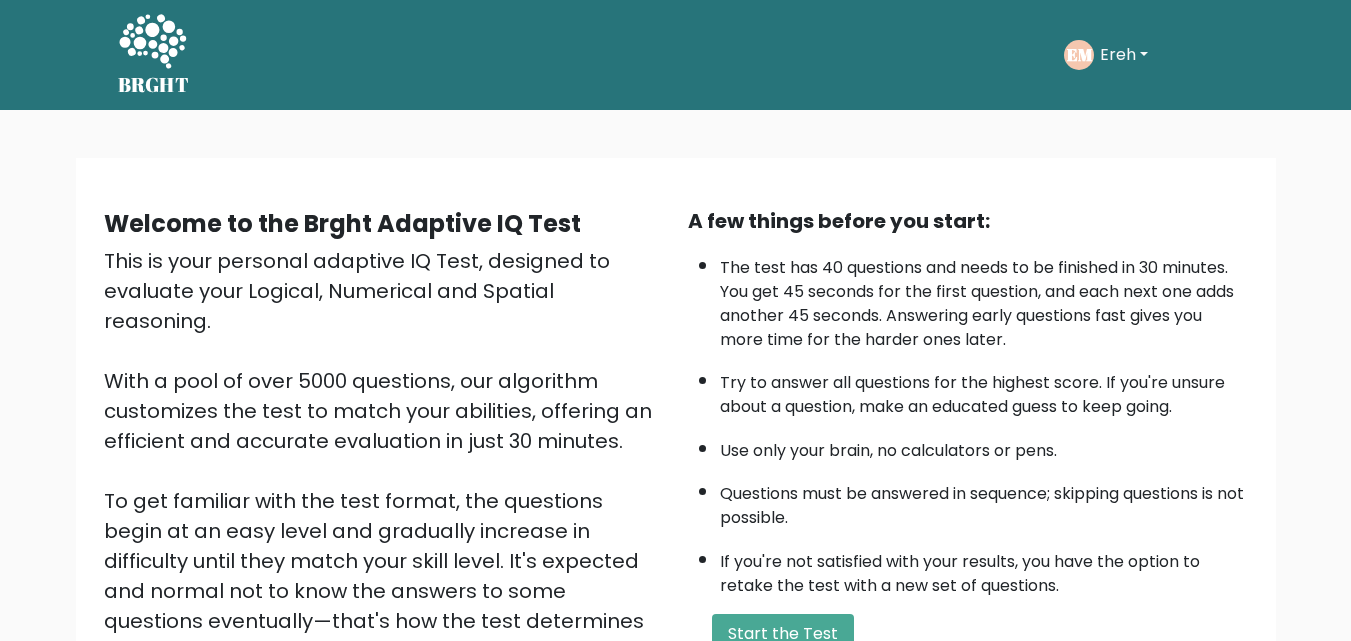 scroll, scrollTop: 0, scrollLeft: 0, axis: both 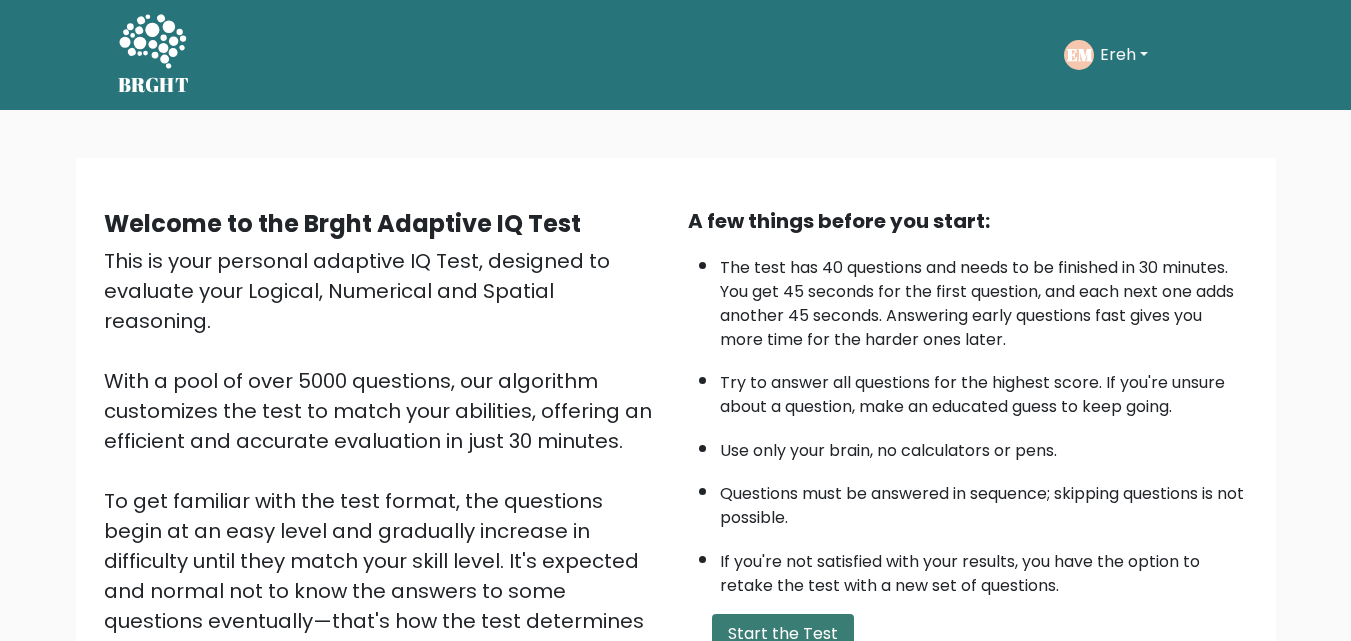 click on "Start the Test" at bounding box center [783, 634] 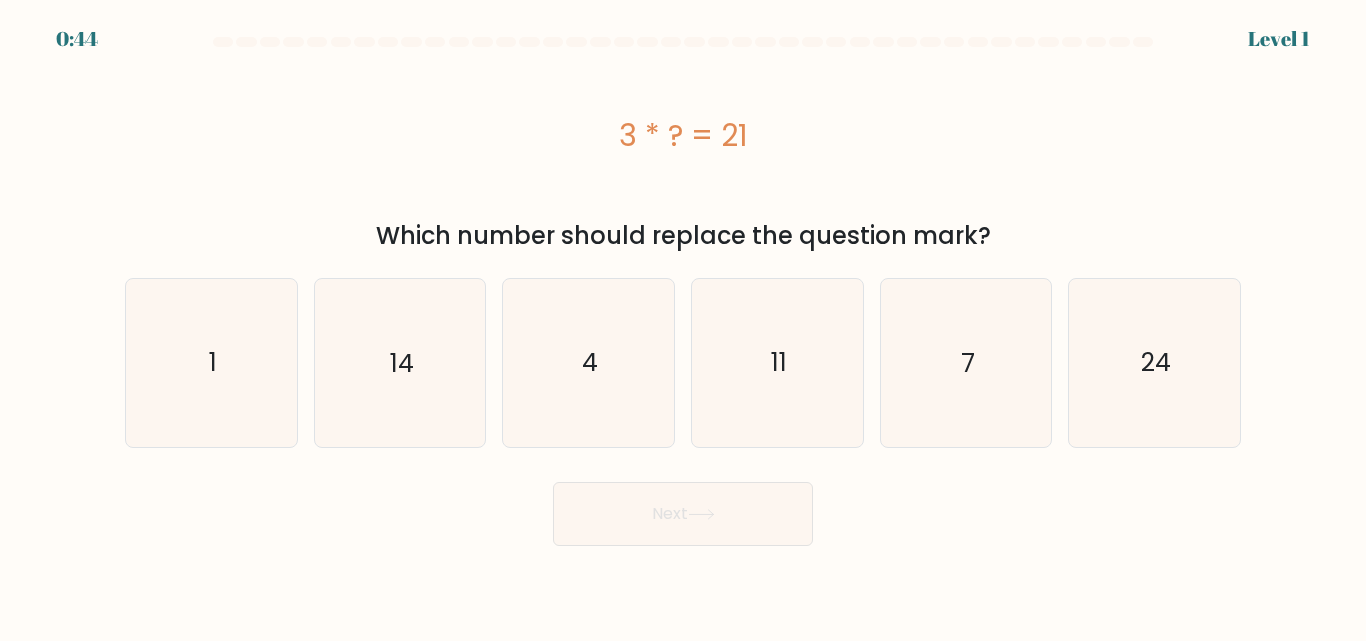 scroll, scrollTop: 0, scrollLeft: 0, axis: both 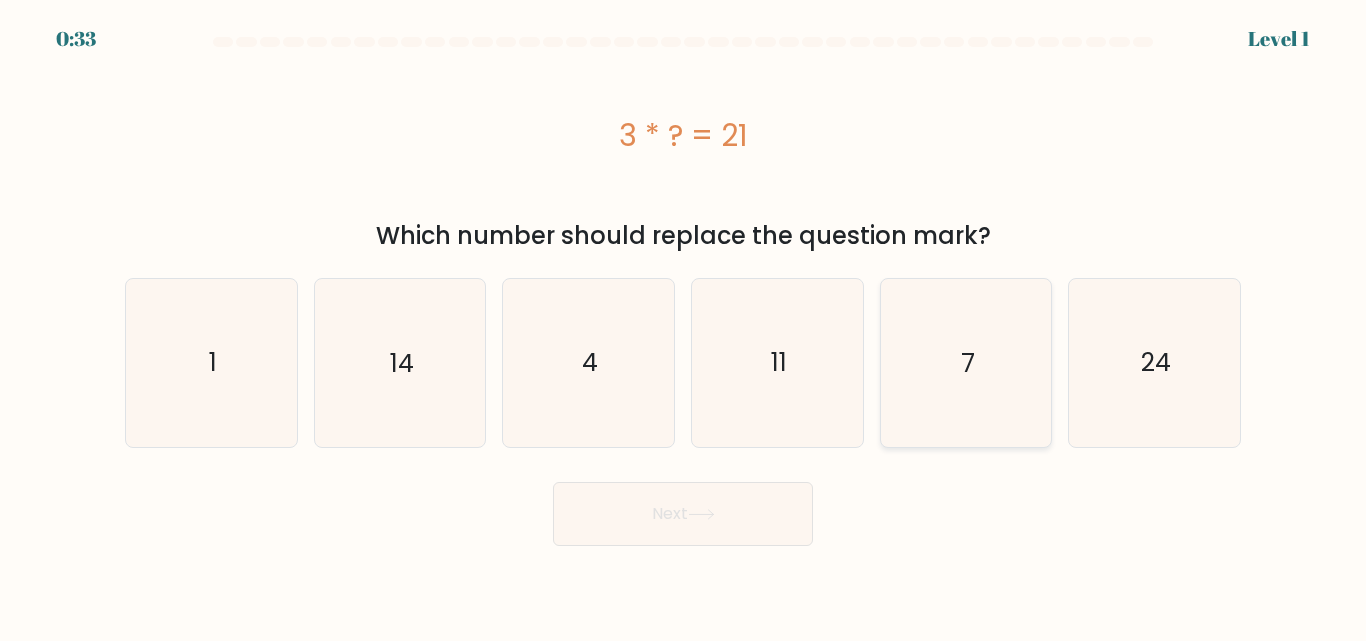 click on "7" 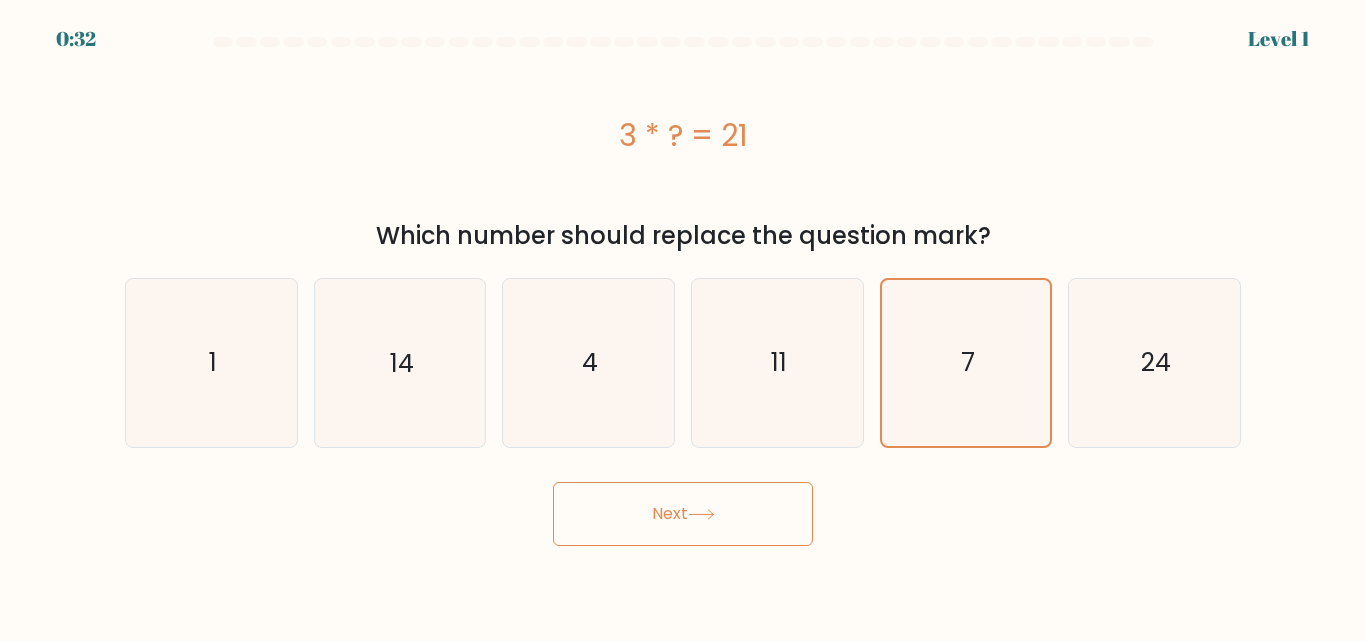 click 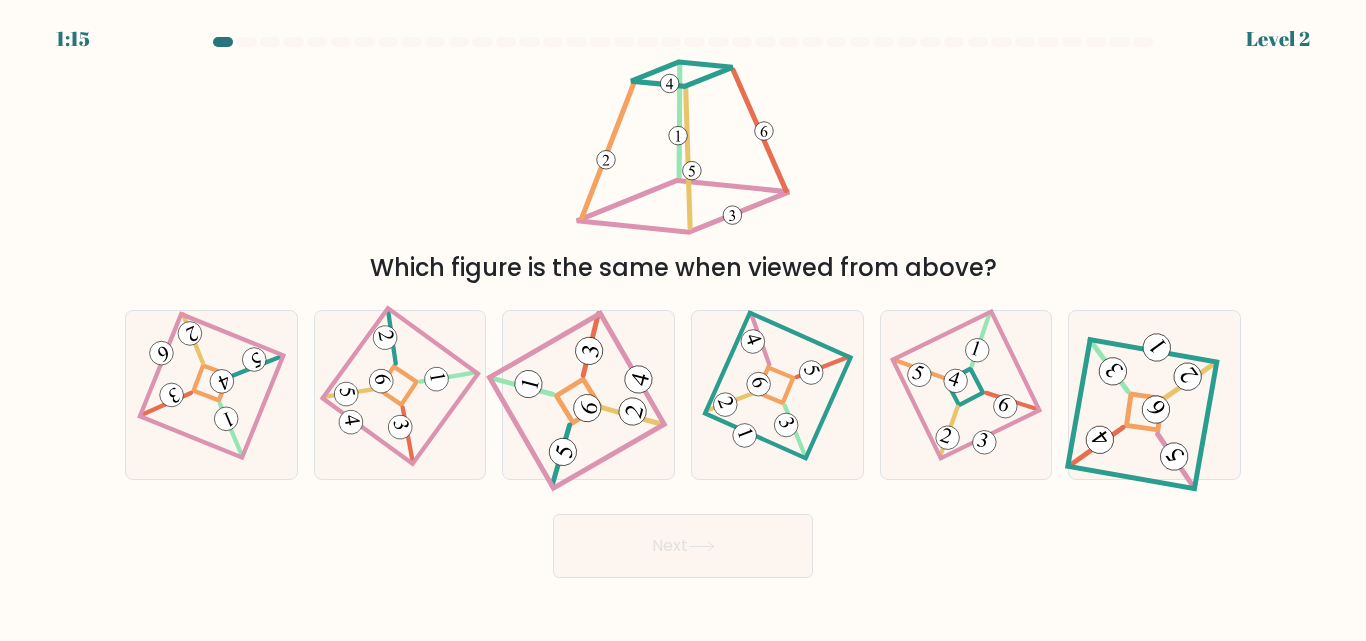 type 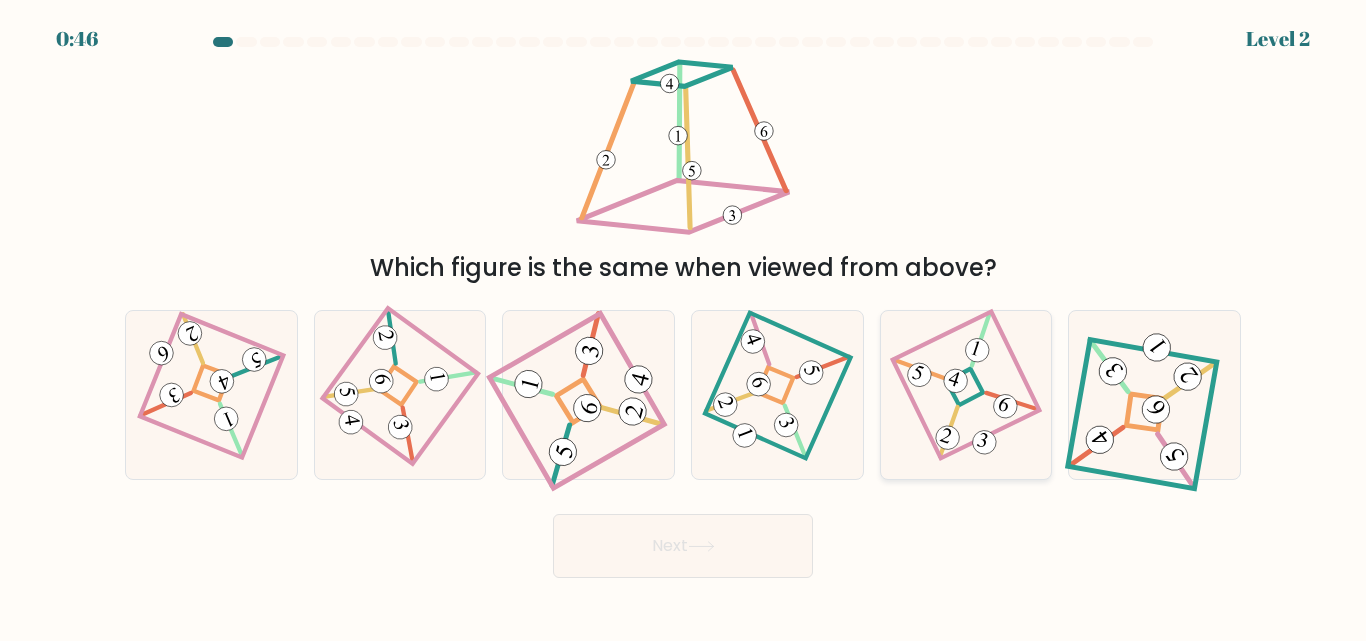 click 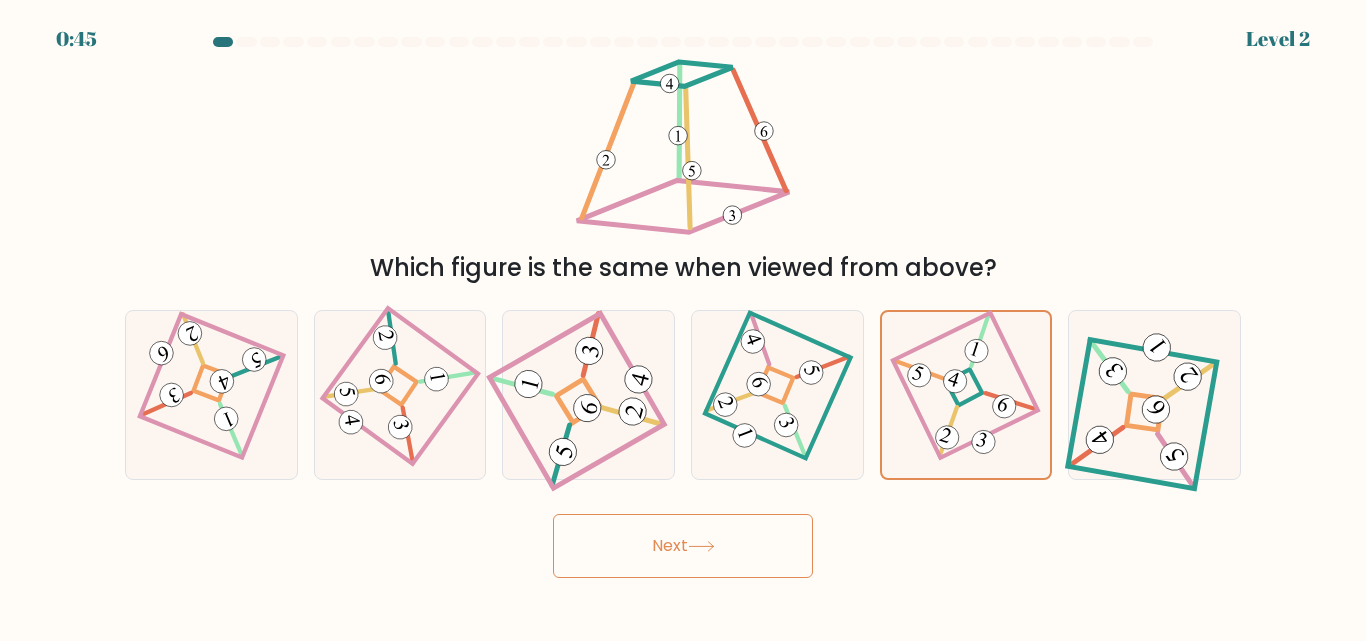 click on "Next" at bounding box center [683, 546] 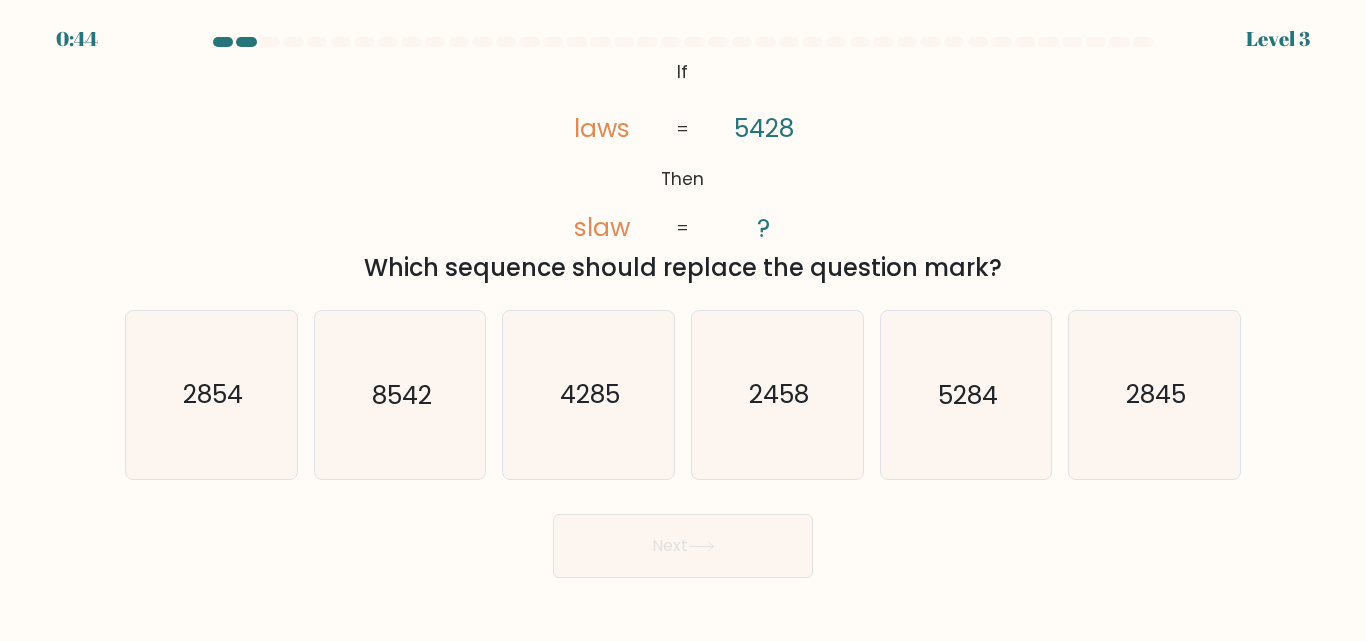 type 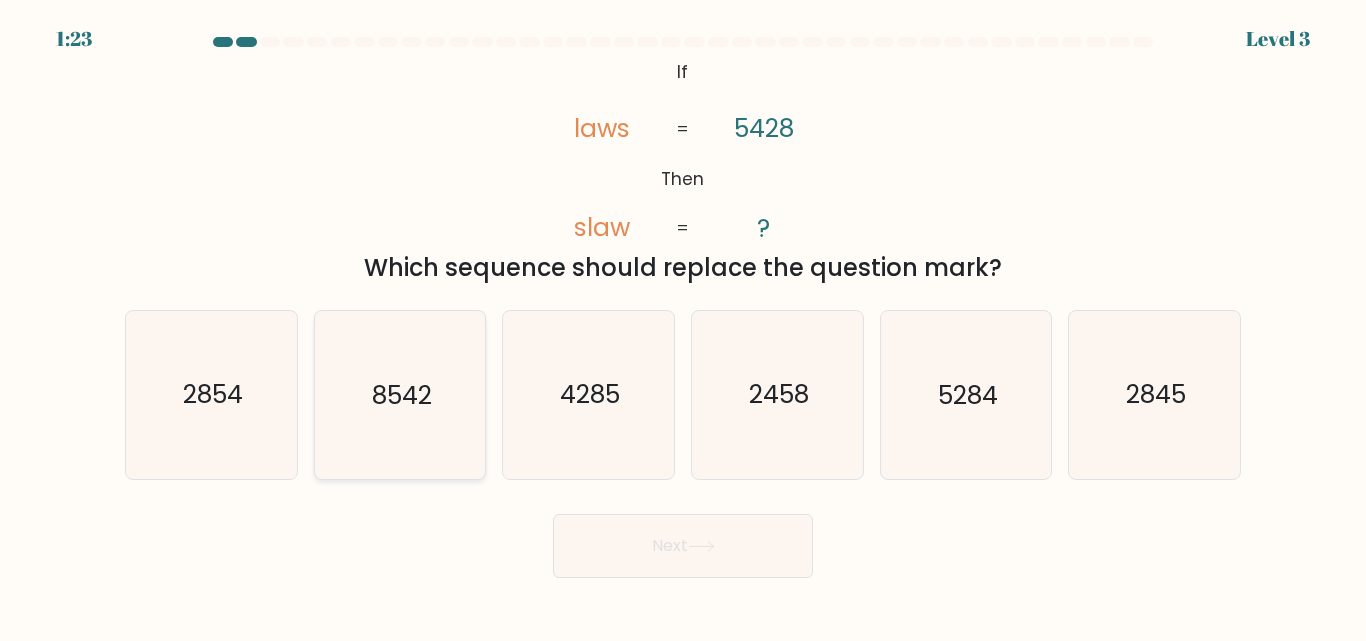 click on "8542" 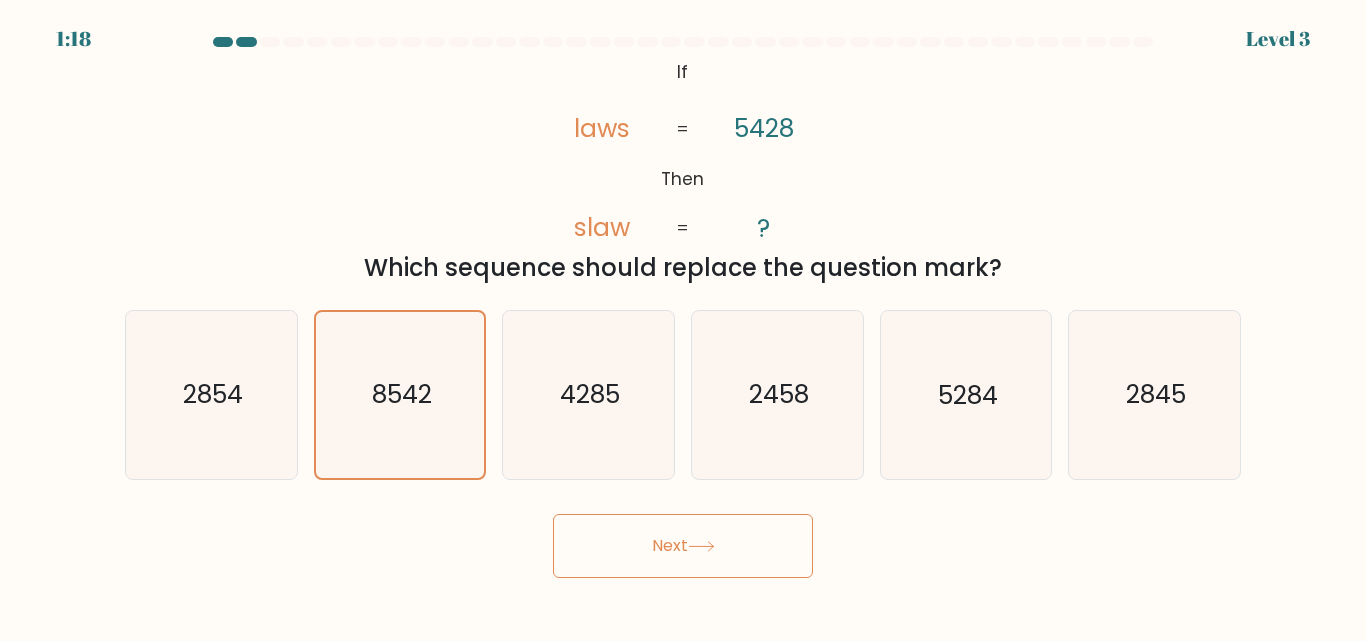 click on "Next" at bounding box center (683, 546) 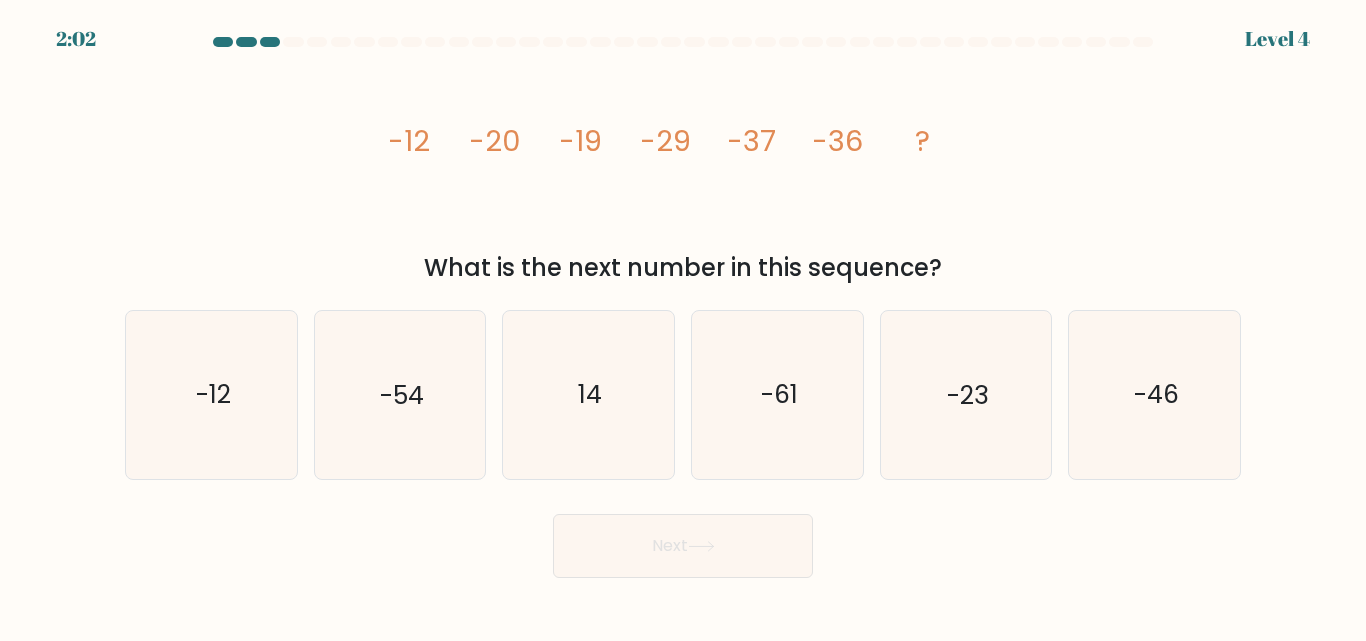 type 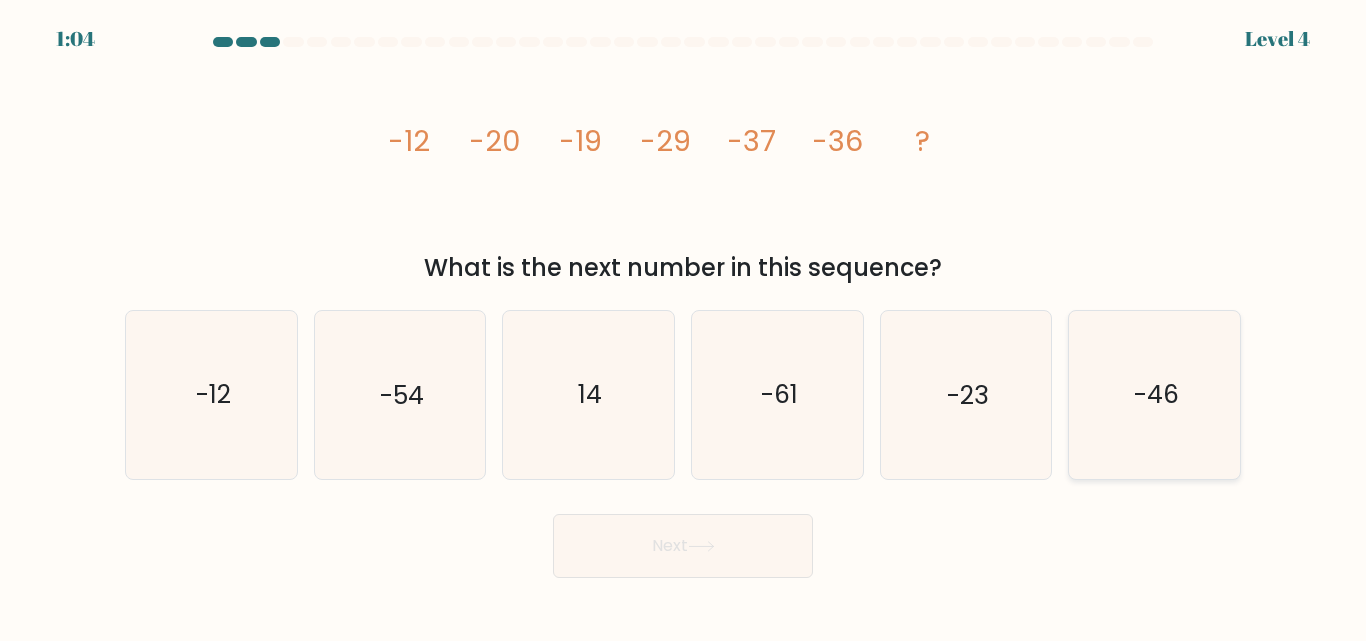 click on "-46" 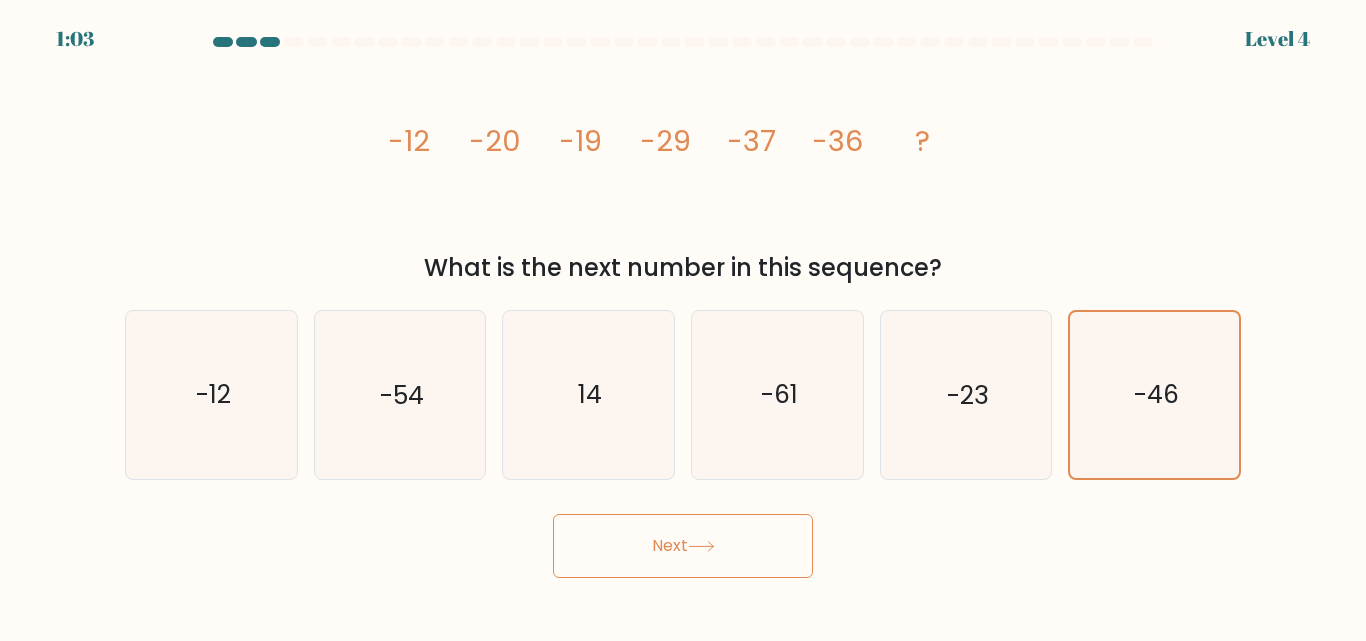 click on "Next" at bounding box center (683, 546) 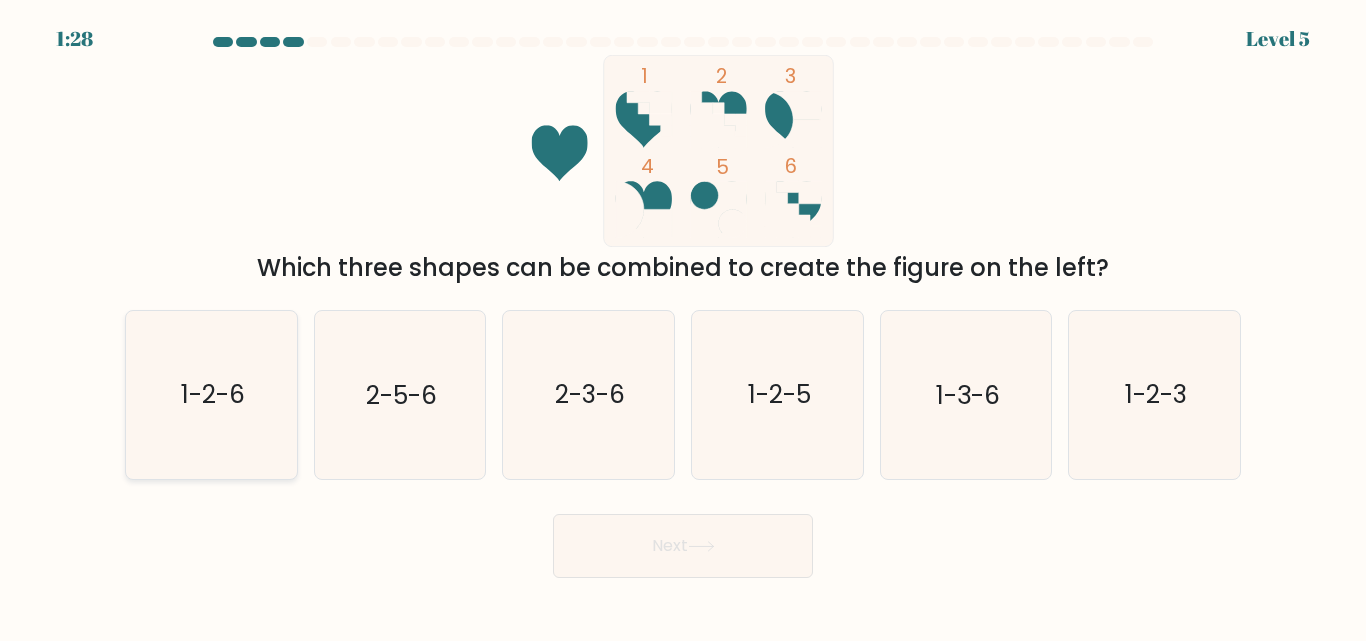 click on "1-2-6" 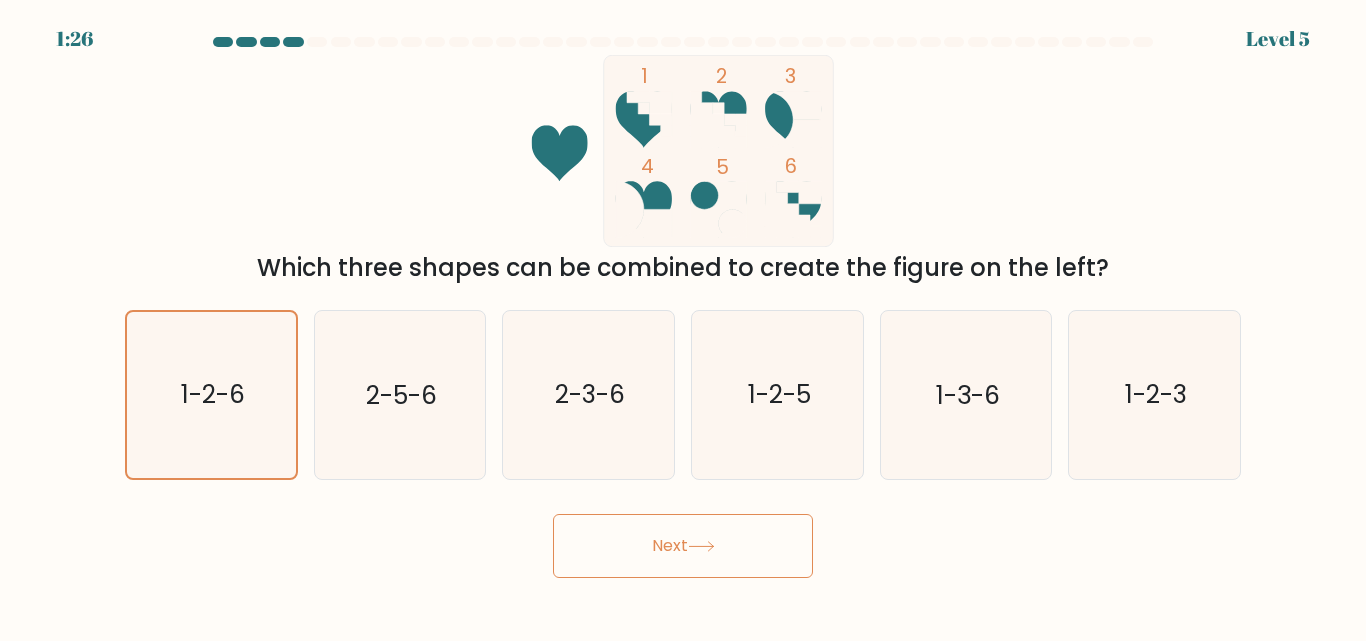 click on "Next" at bounding box center [683, 546] 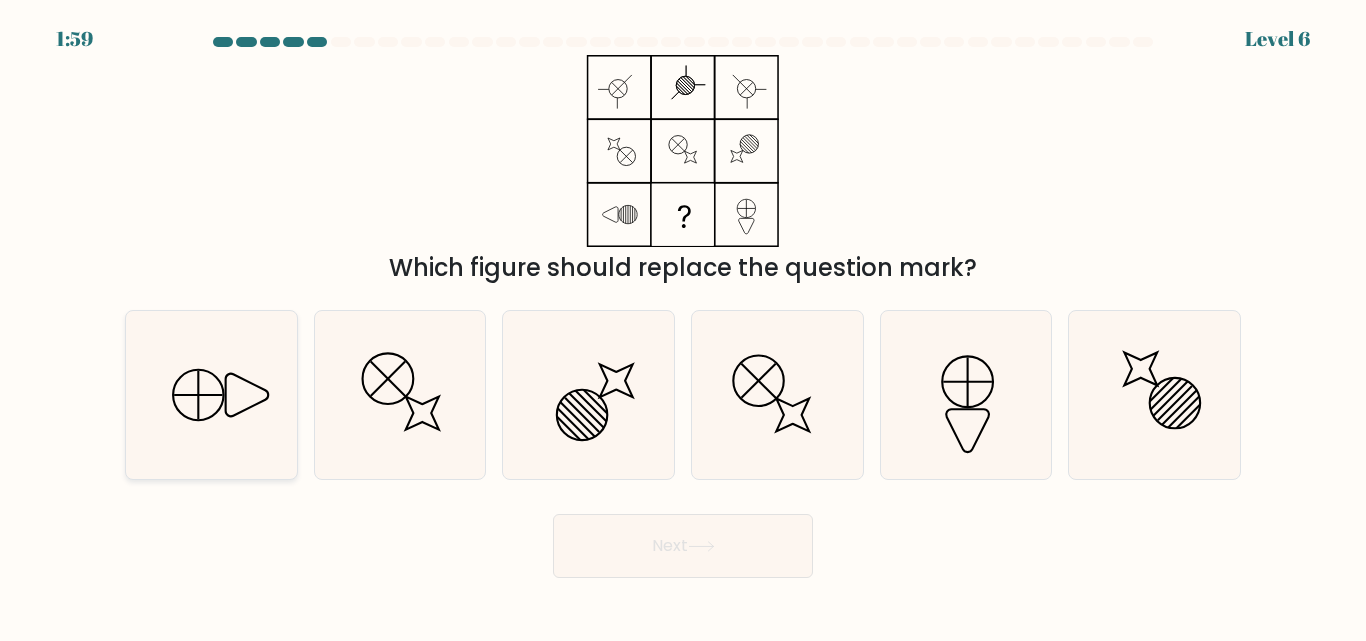 click 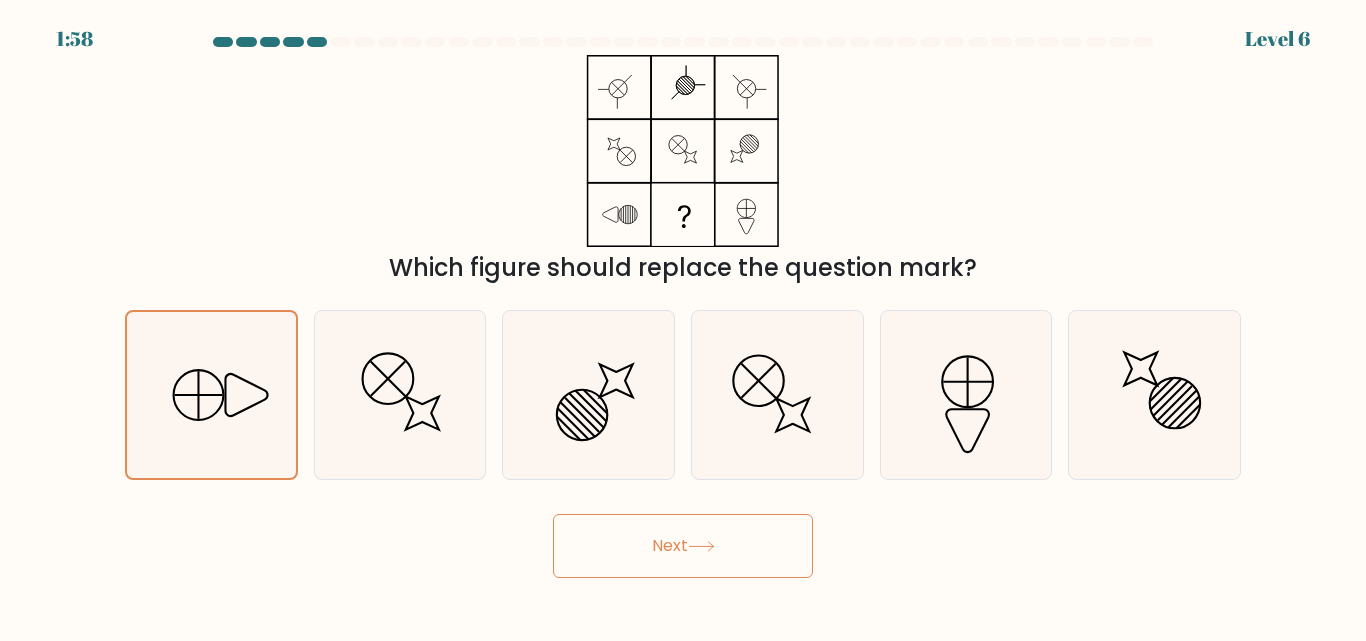 click 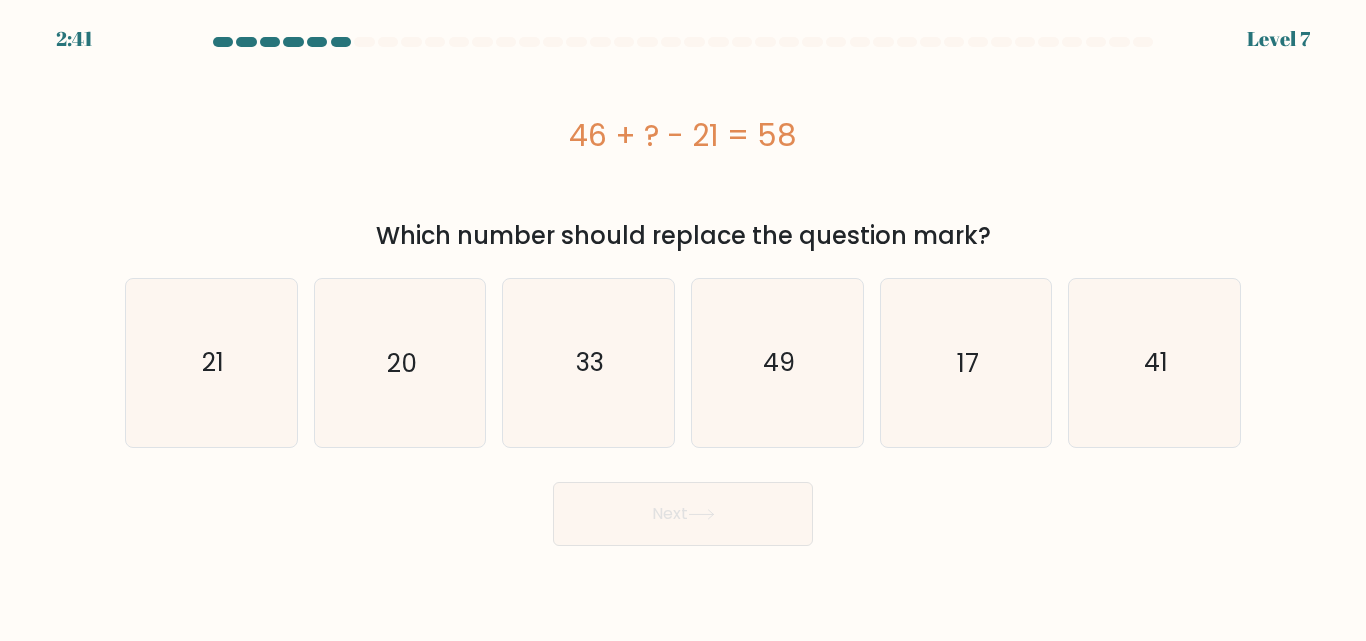 type 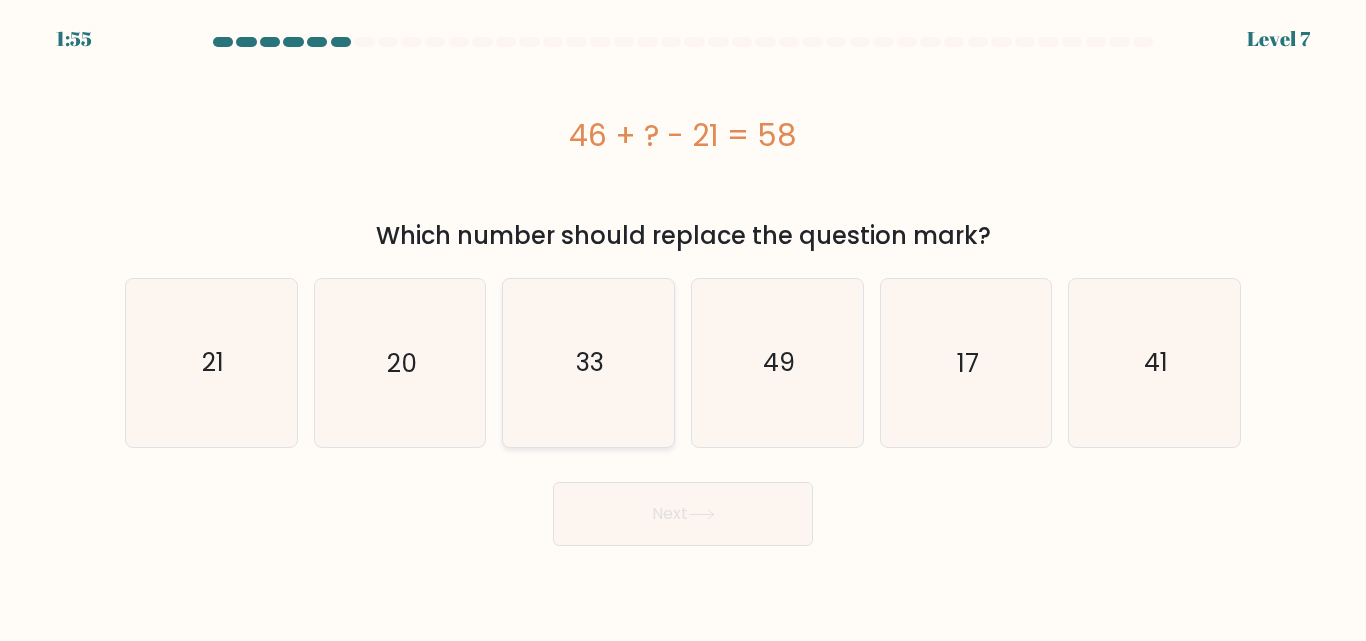 click on "33" 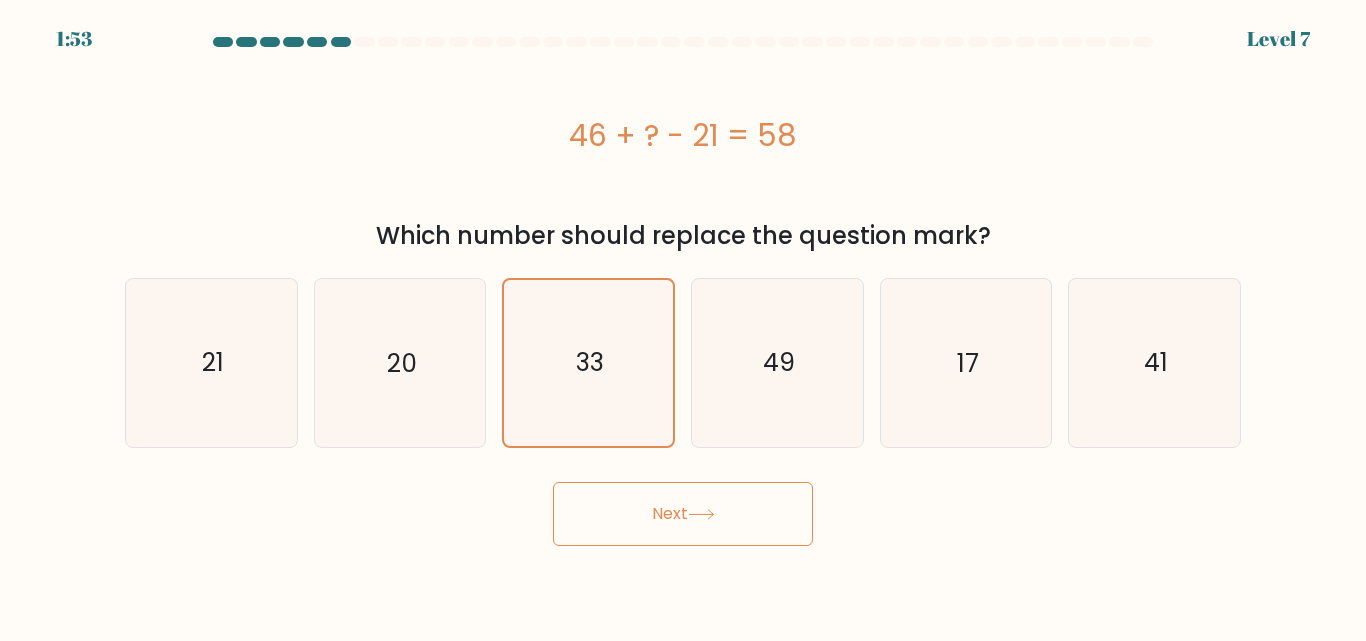 click on "Next" at bounding box center (683, 514) 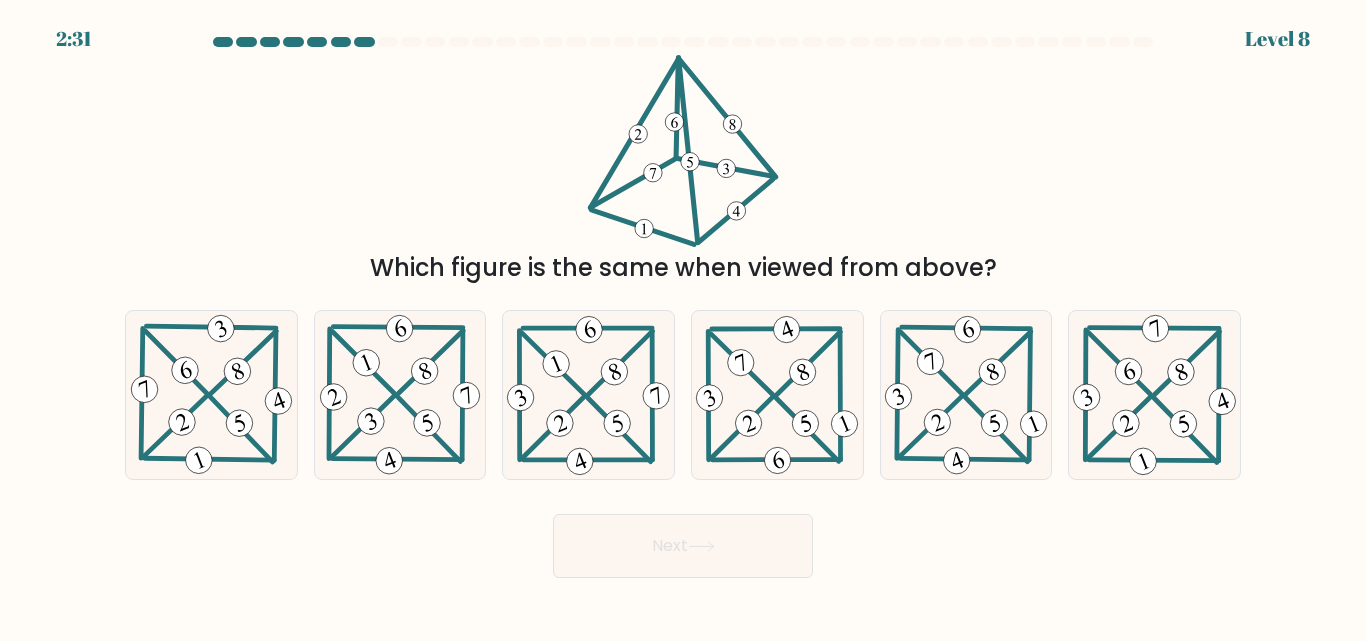 type 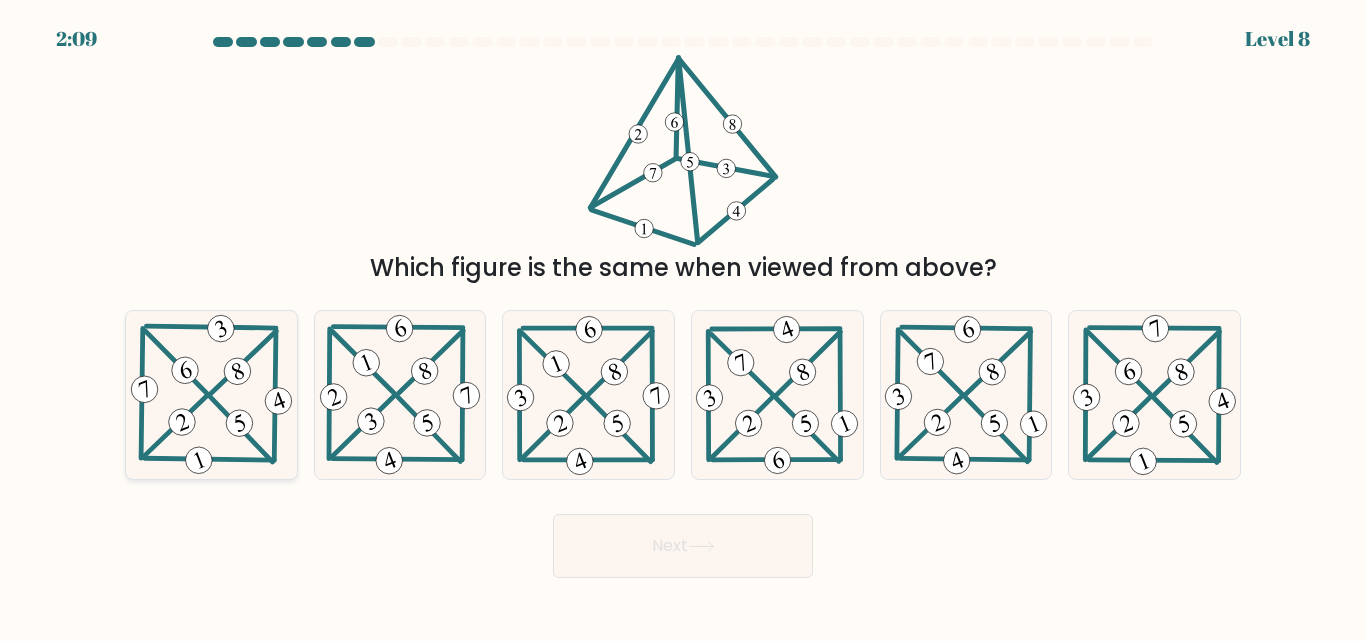 click 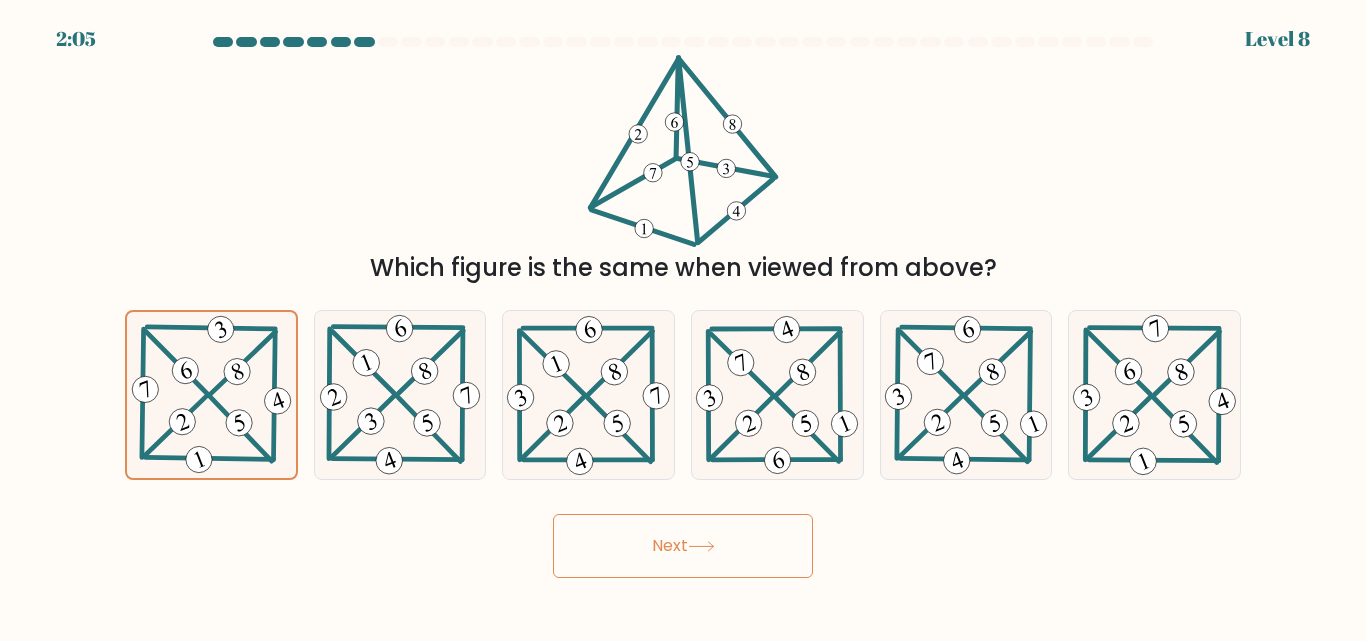 click on "Next" at bounding box center (683, 546) 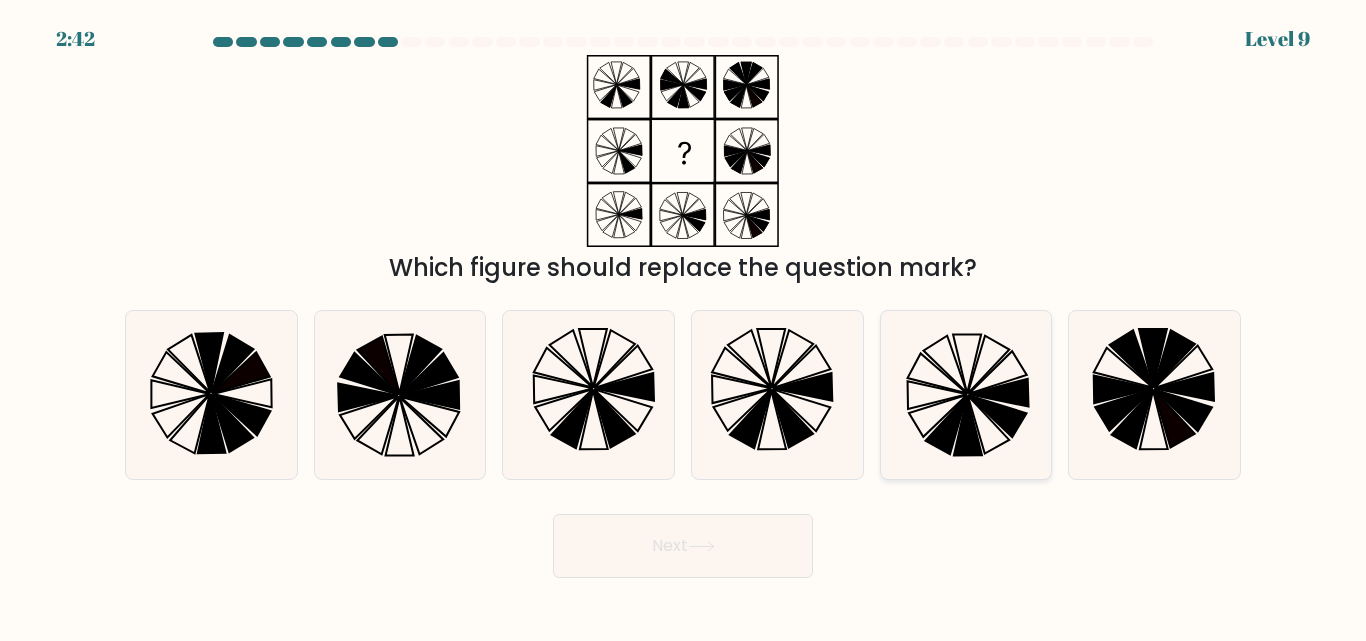 click 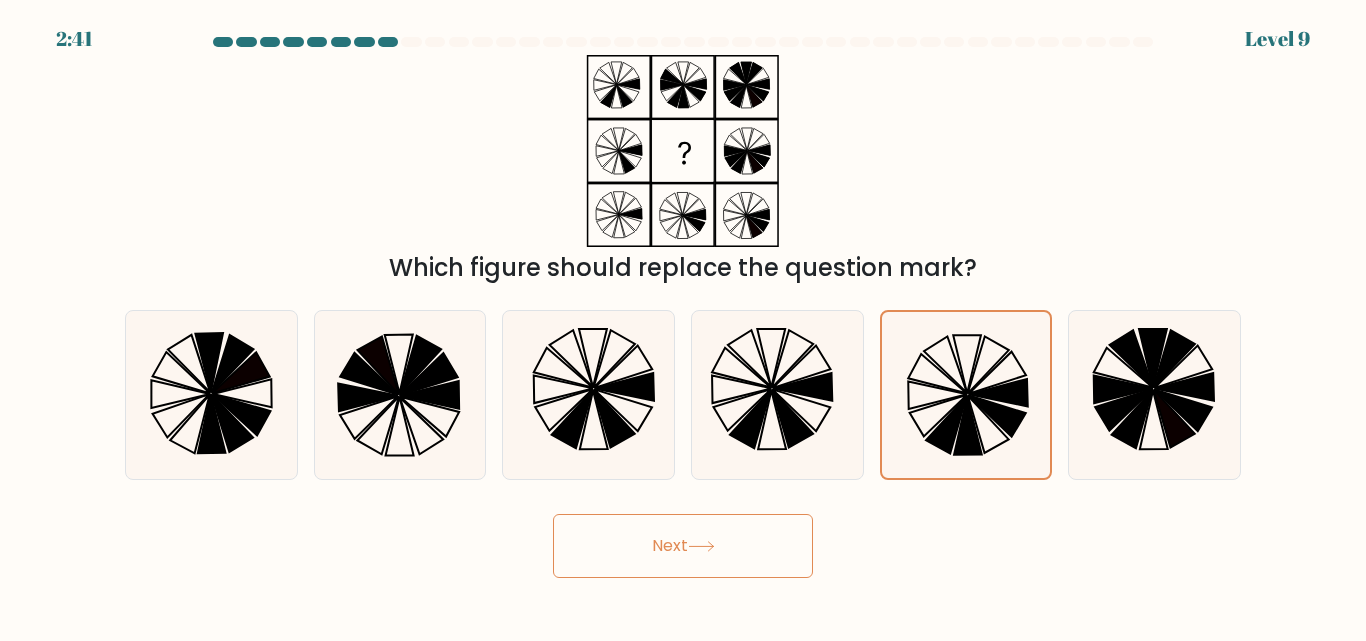 click on "Next" at bounding box center (683, 546) 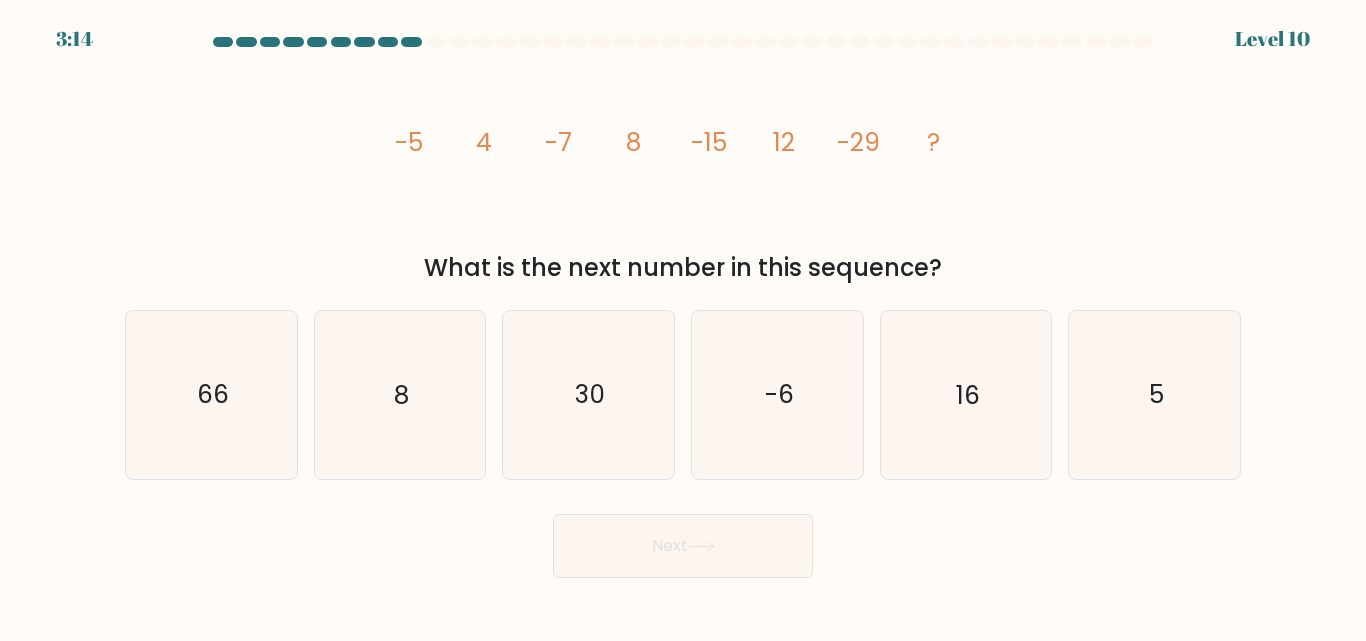 type 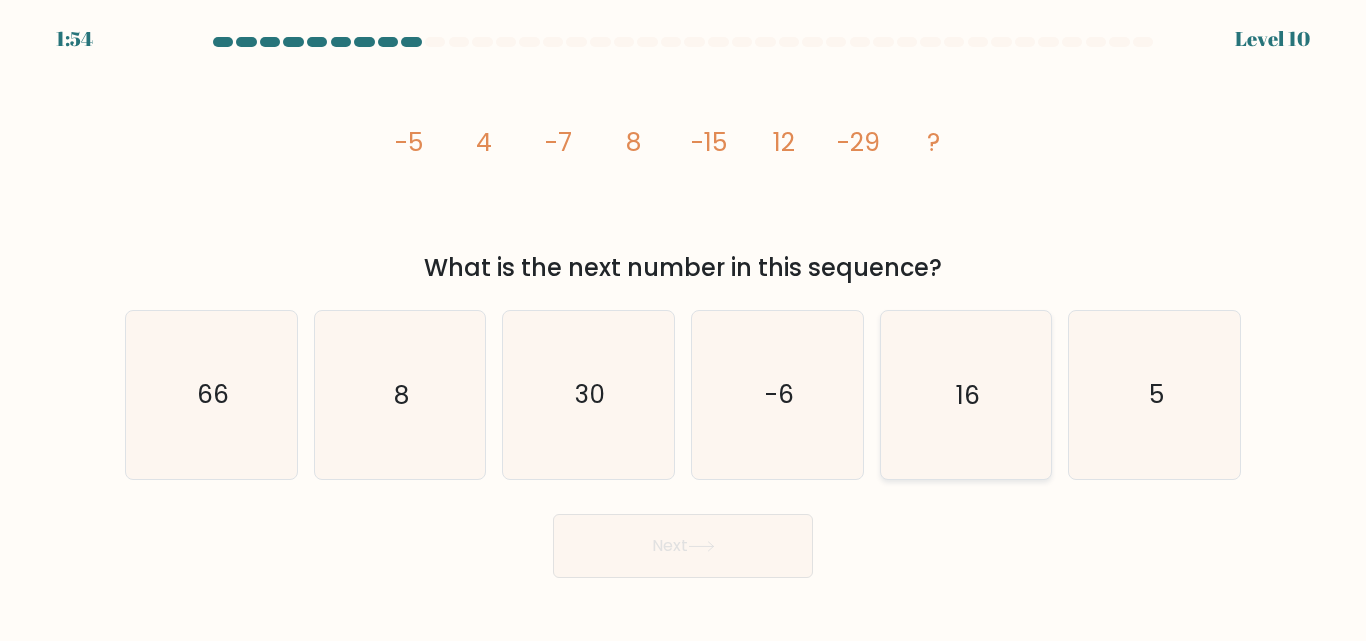 click on "16" 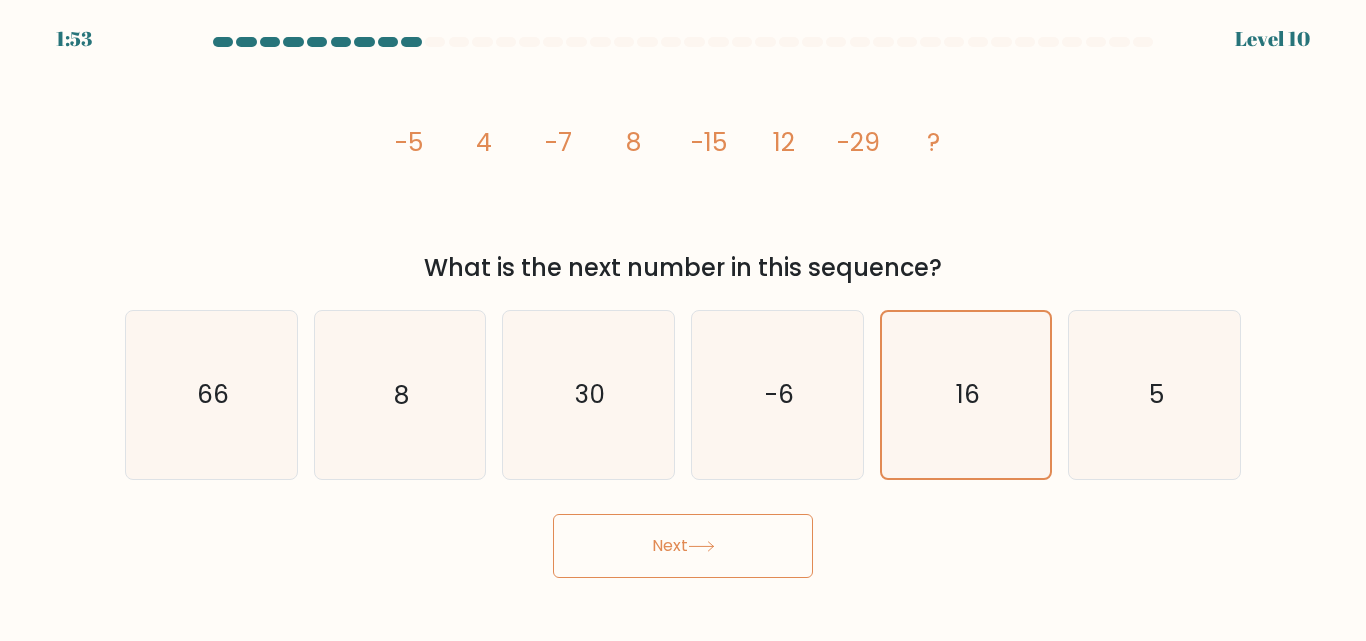 click on "Next" at bounding box center [683, 546] 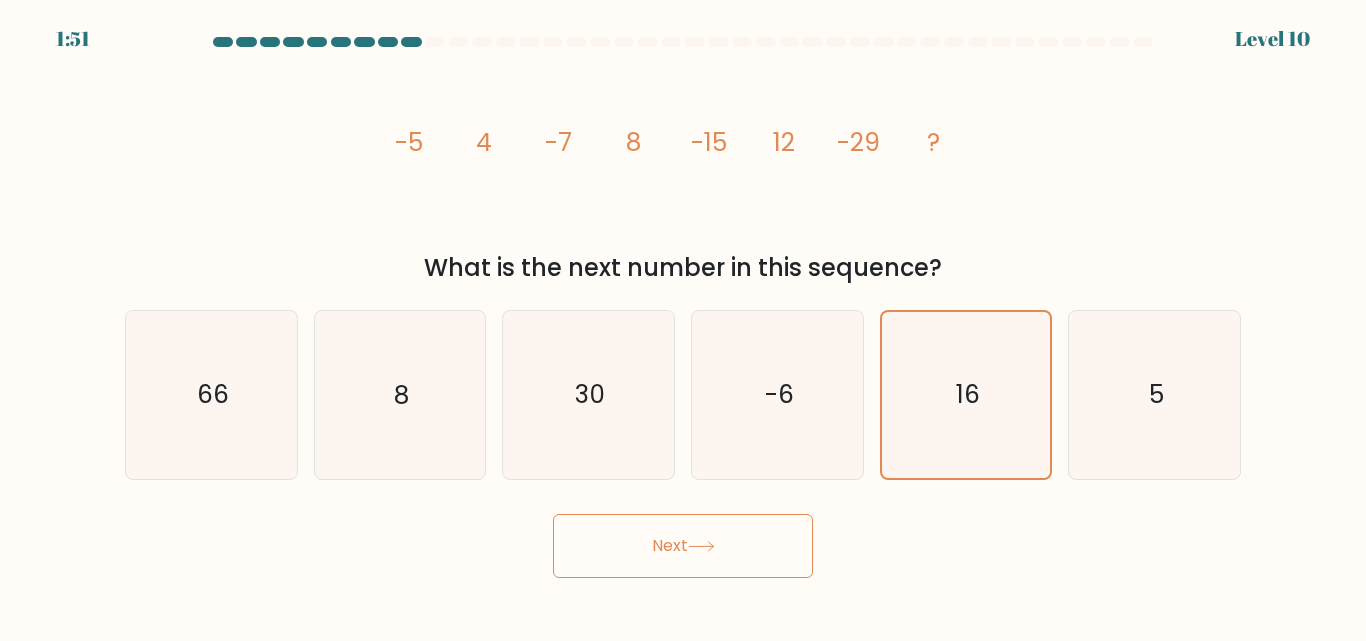 click on "Next" at bounding box center [683, 546] 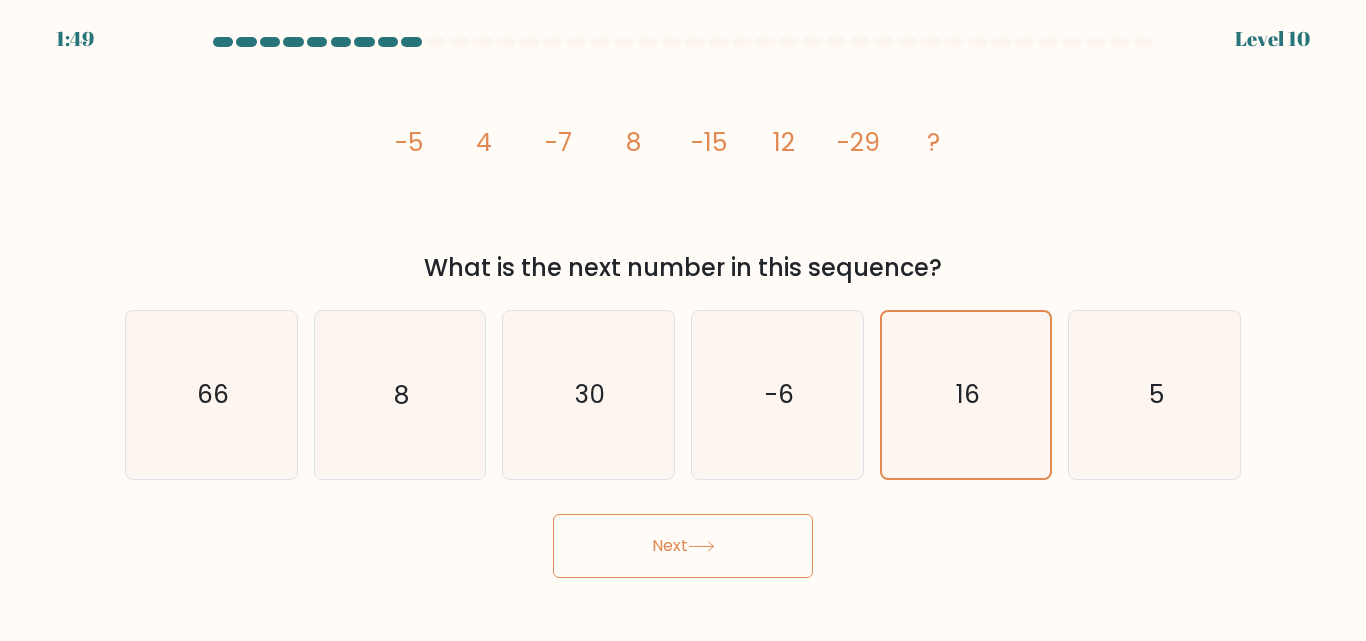 click on "Next" at bounding box center [683, 546] 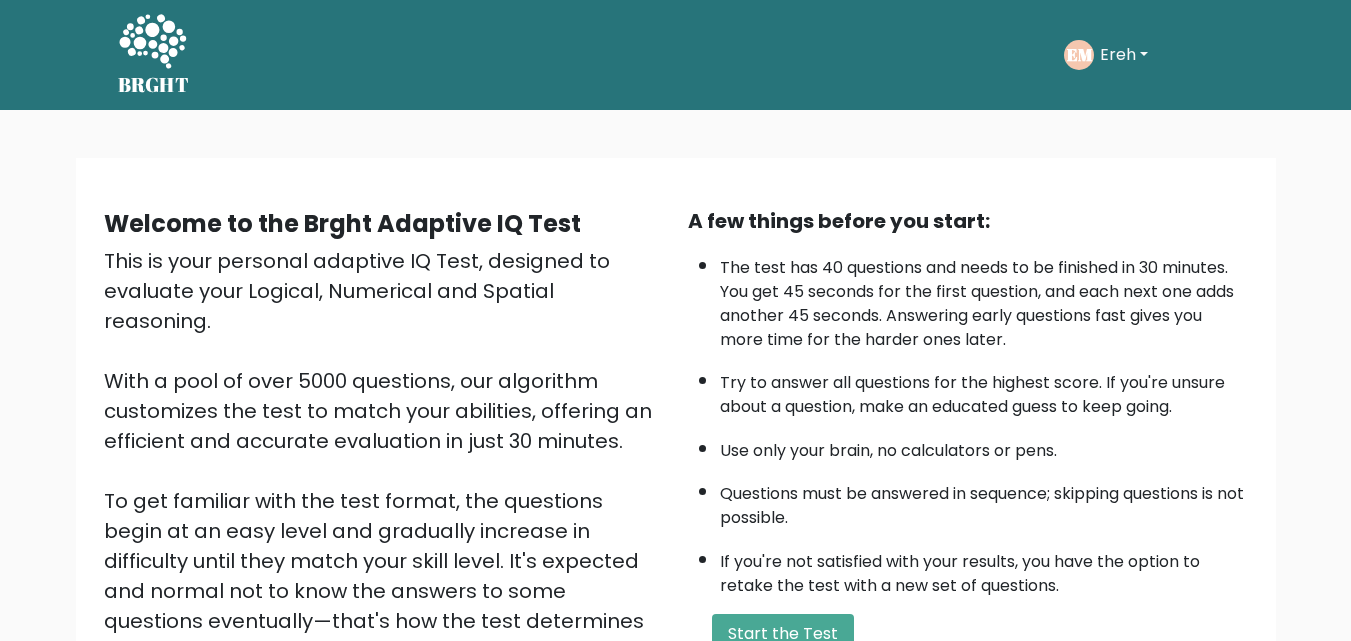 scroll, scrollTop: 0, scrollLeft: 0, axis: both 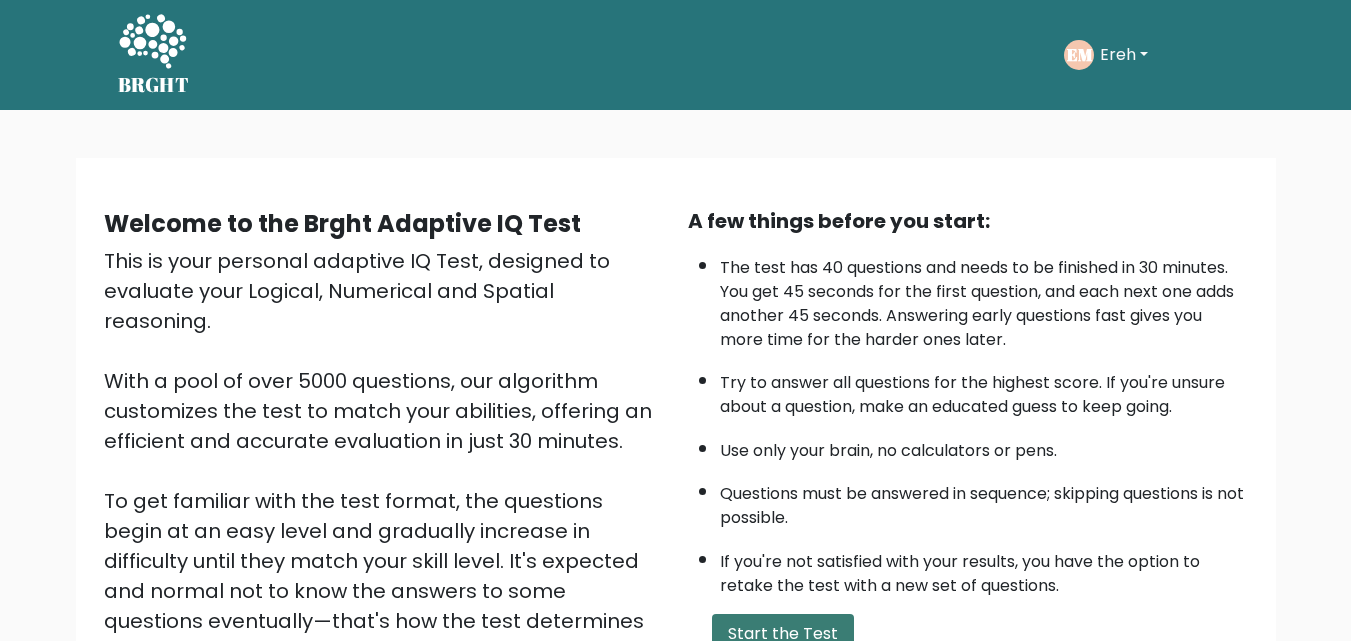 click on "Start the Test" at bounding box center (783, 634) 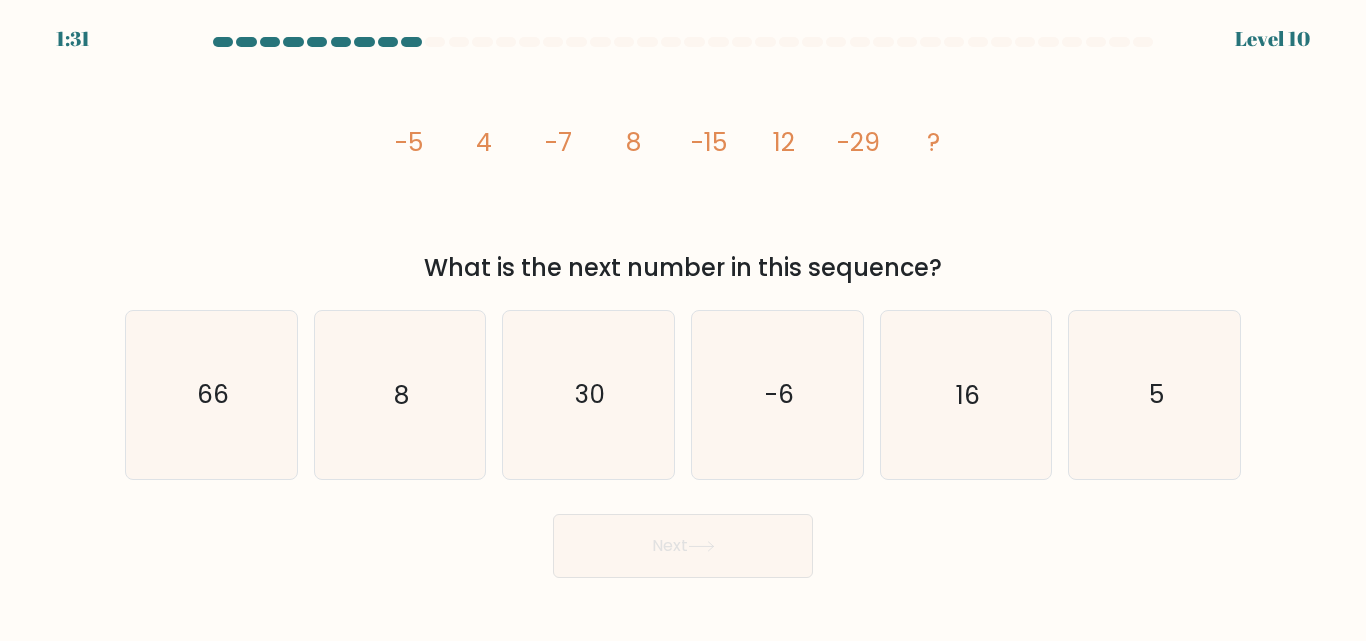 scroll, scrollTop: 0, scrollLeft: 0, axis: both 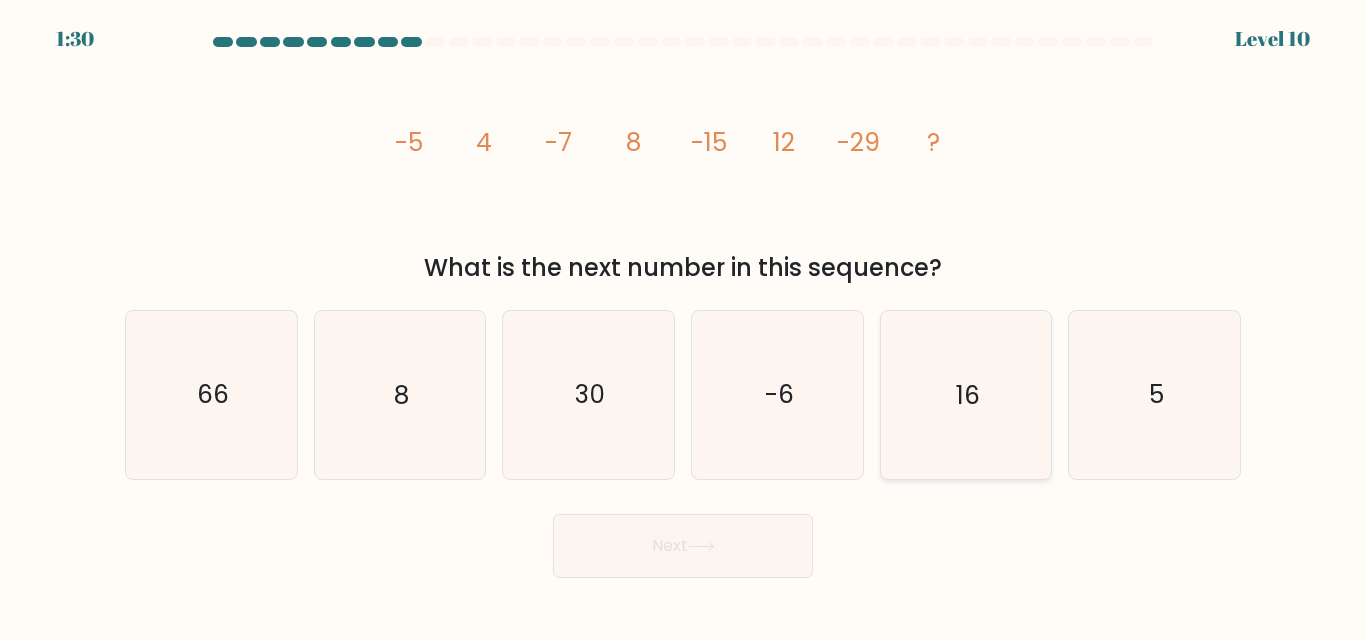 click on "16" 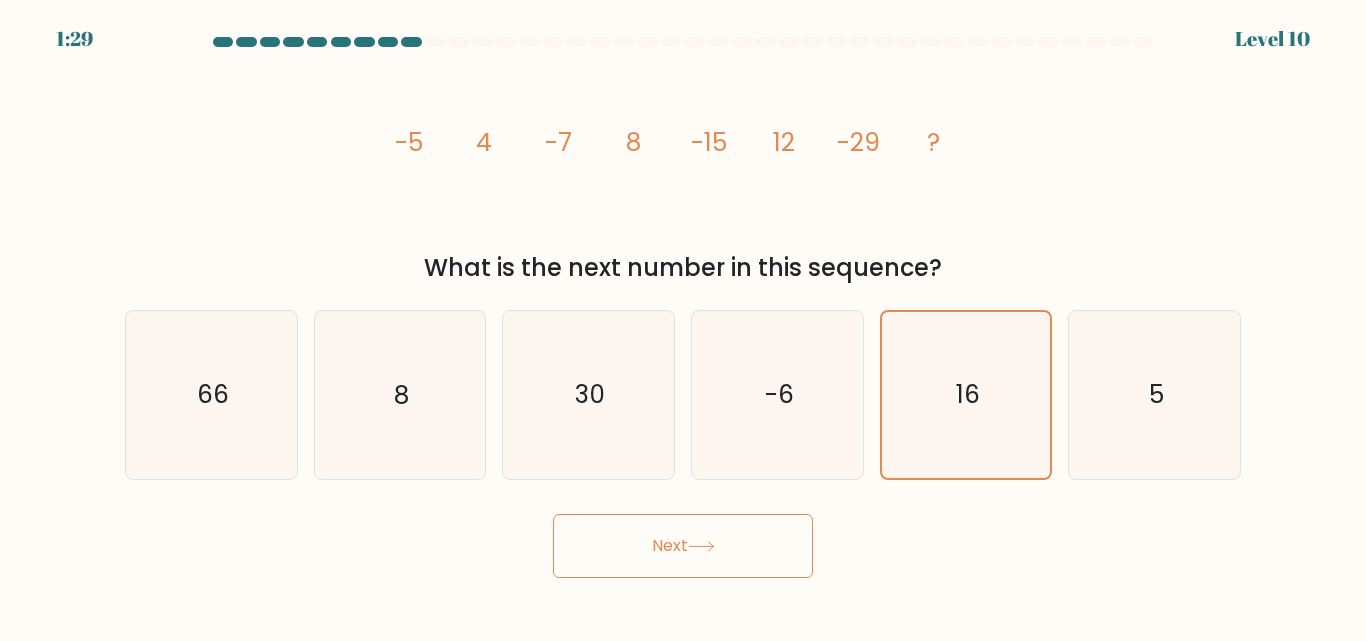 click on "Next" at bounding box center [683, 546] 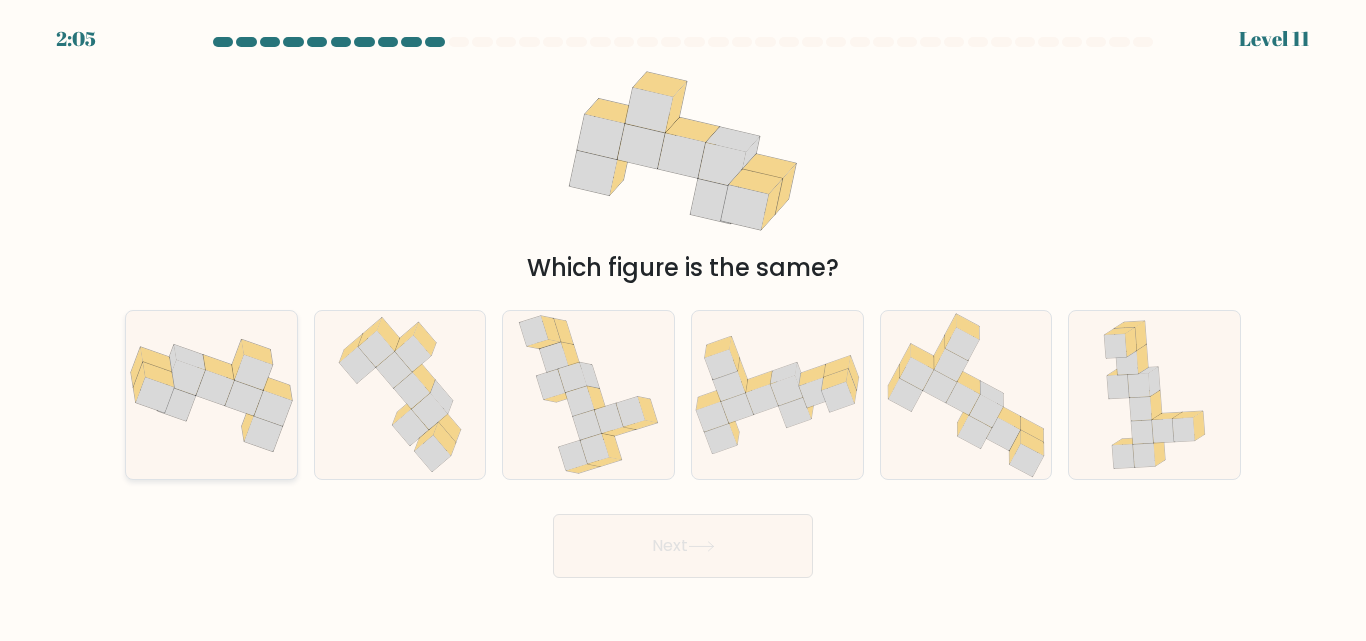 type 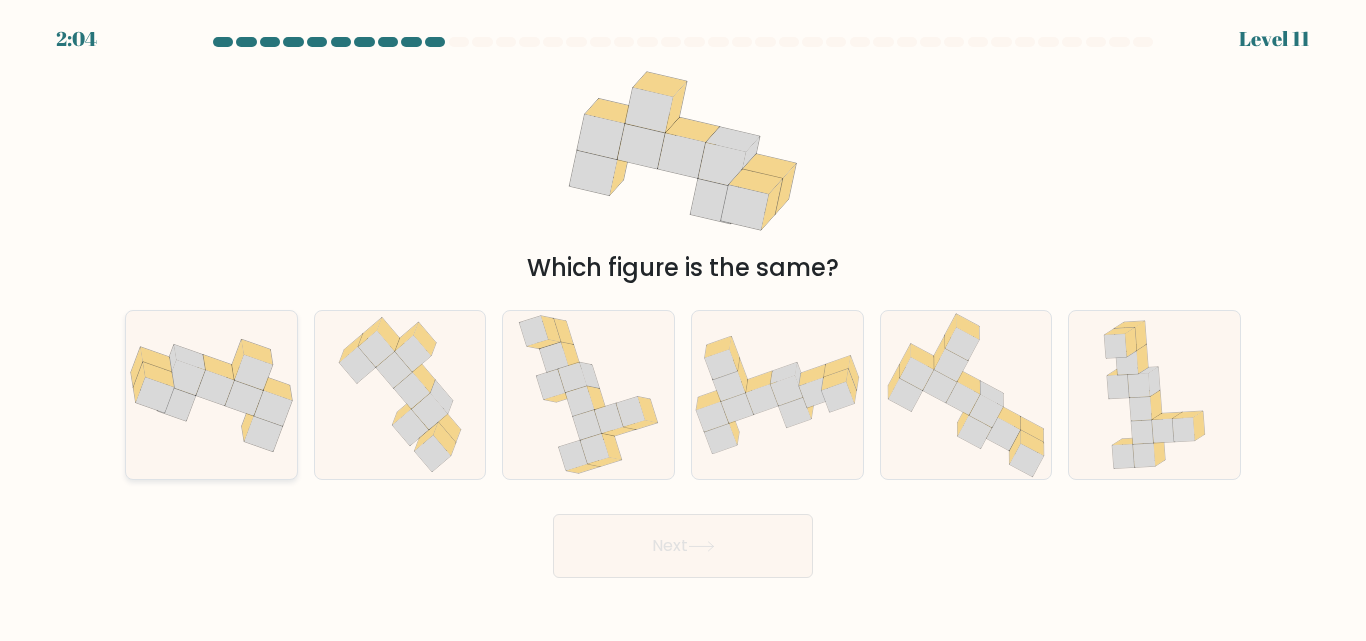 click 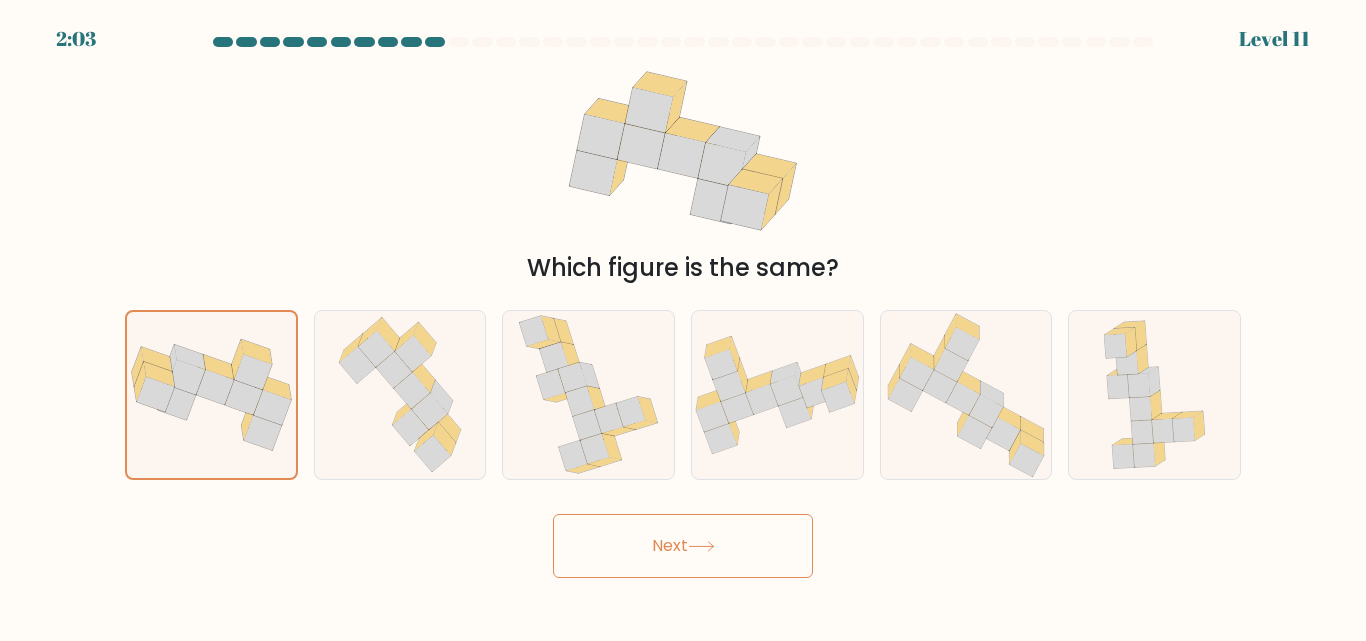 click on "Next" at bounding box center (683, 546) 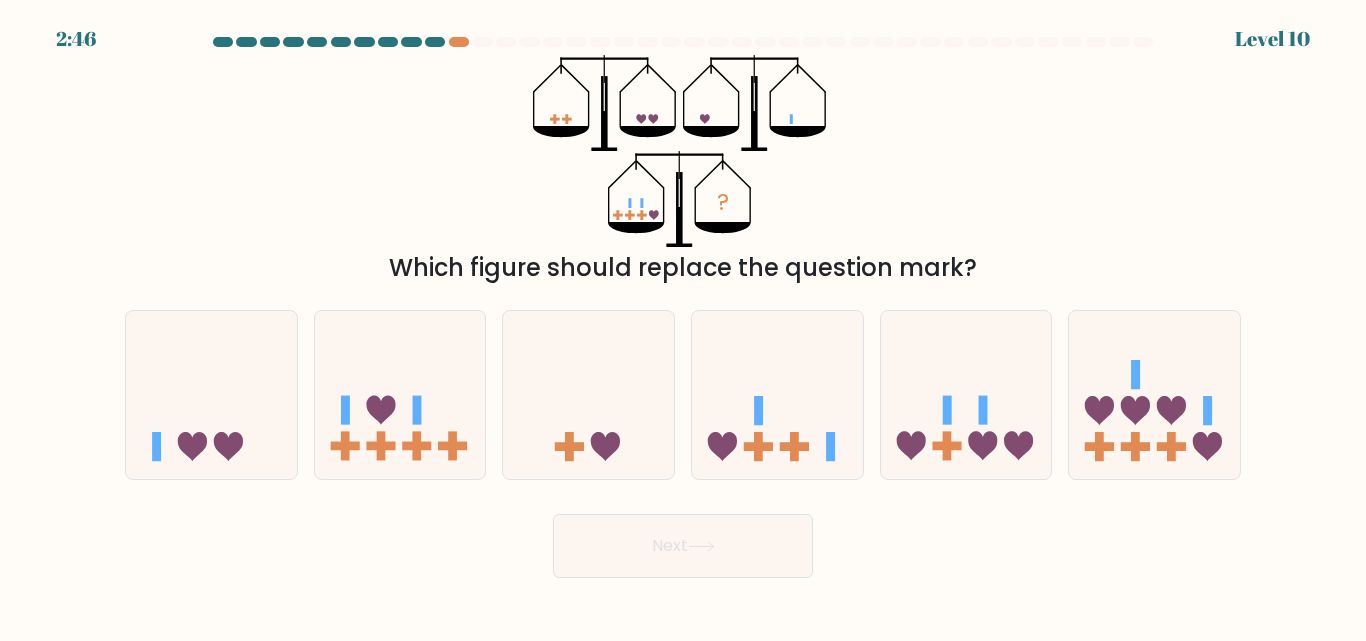 type 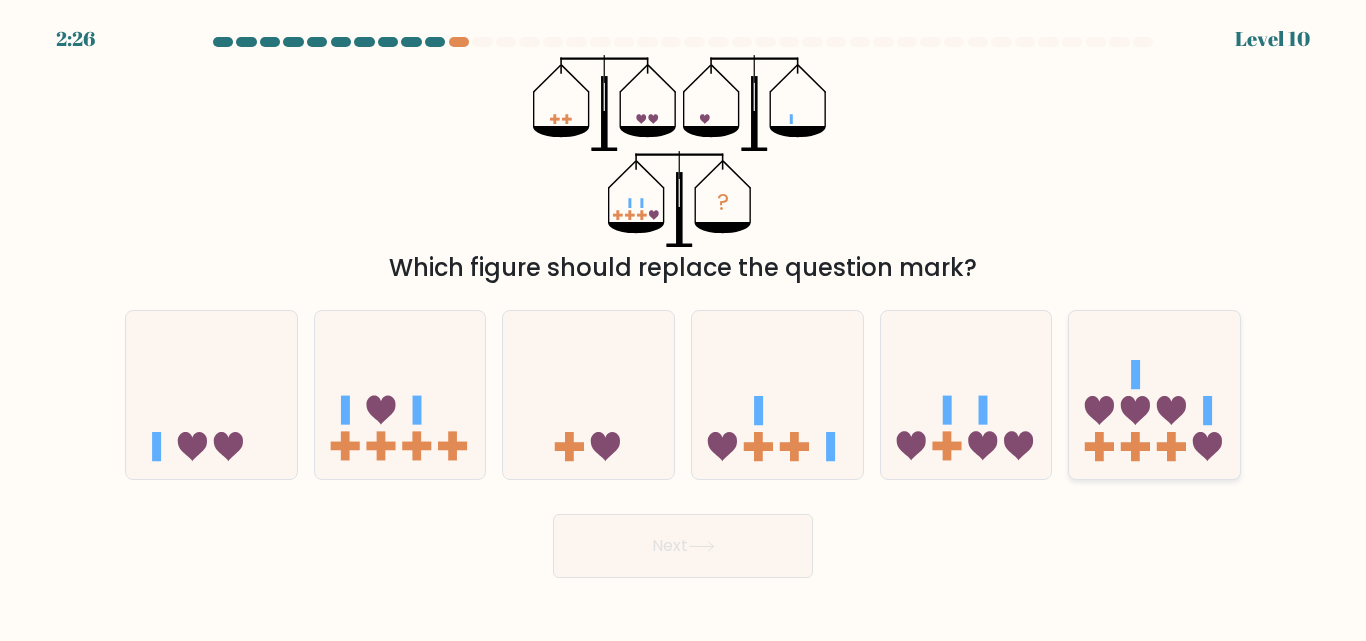 click 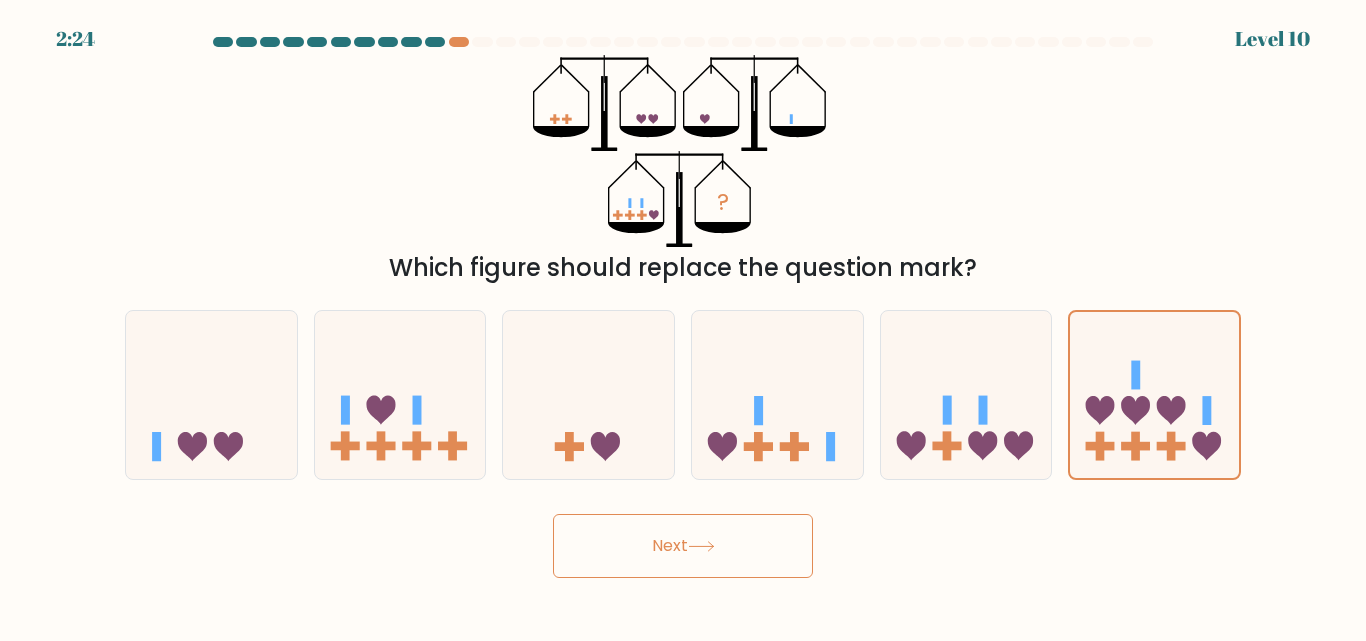 click on "Next" at bounding box center [683, 546] 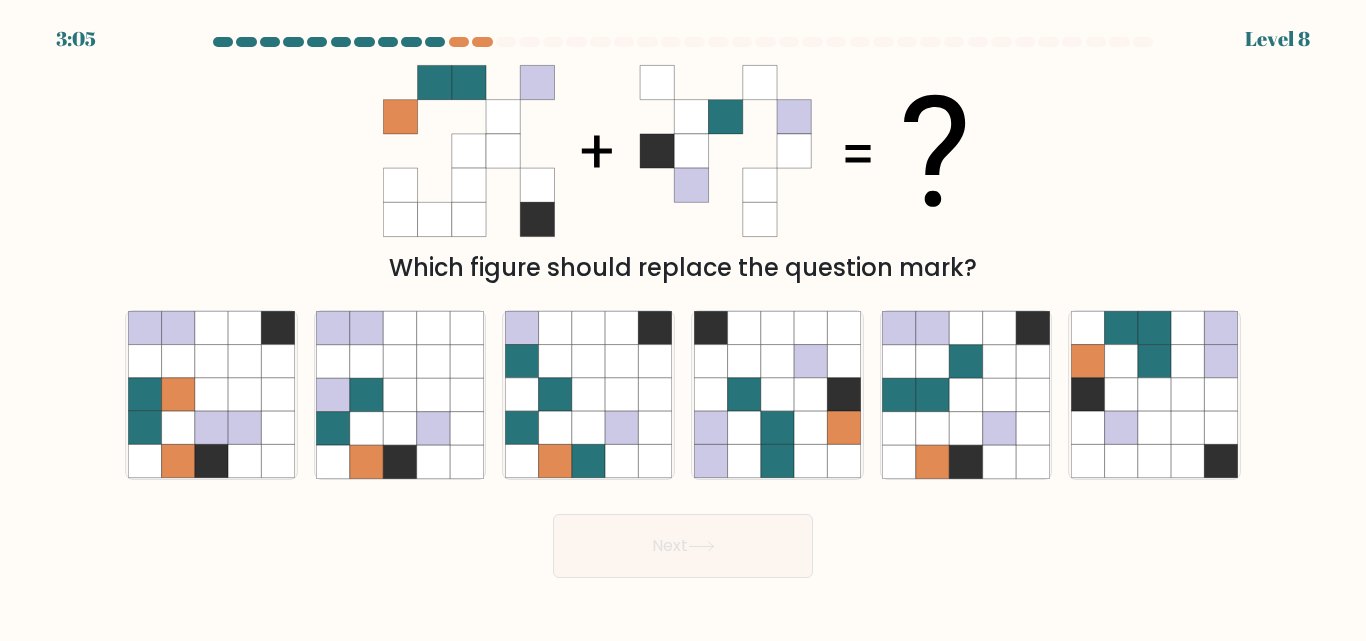 type 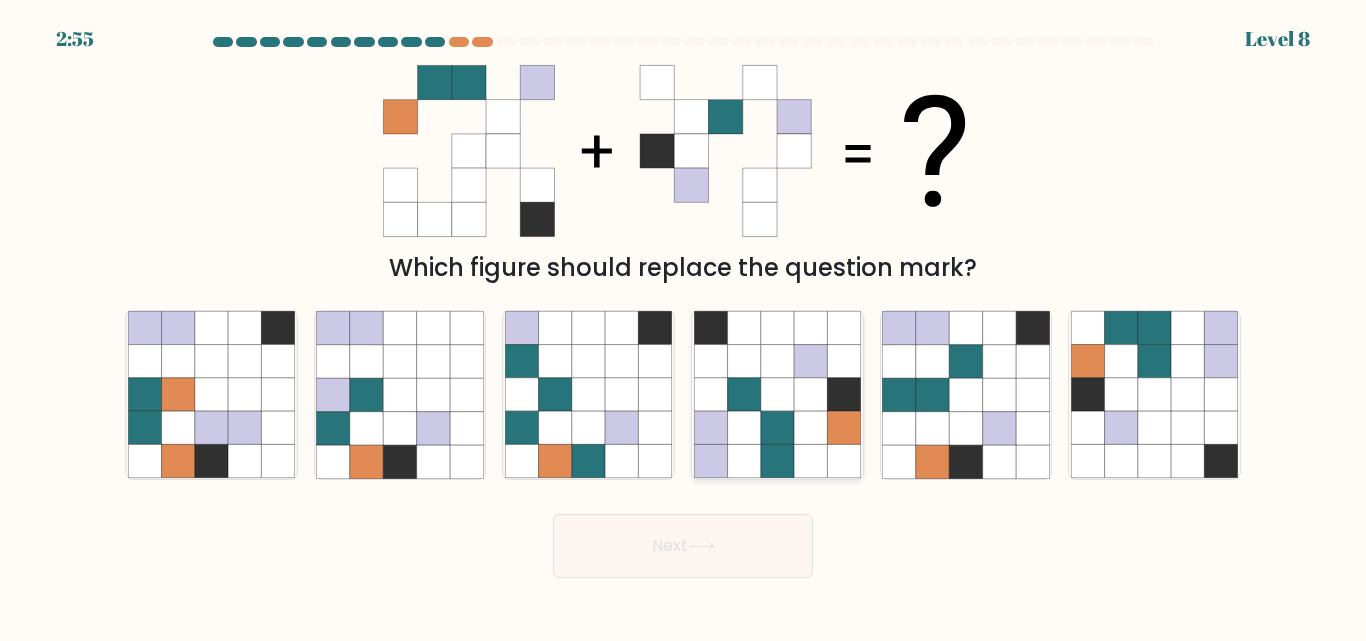 click 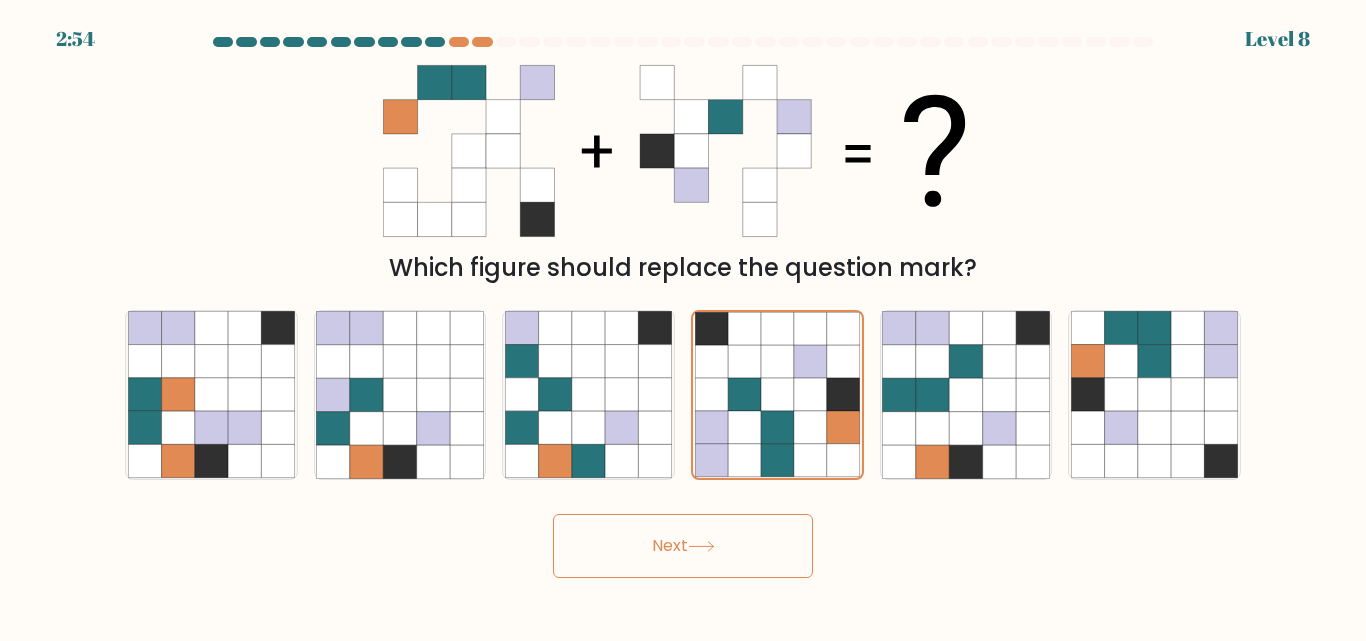 click on "Next" at bounding box center [683, 546] 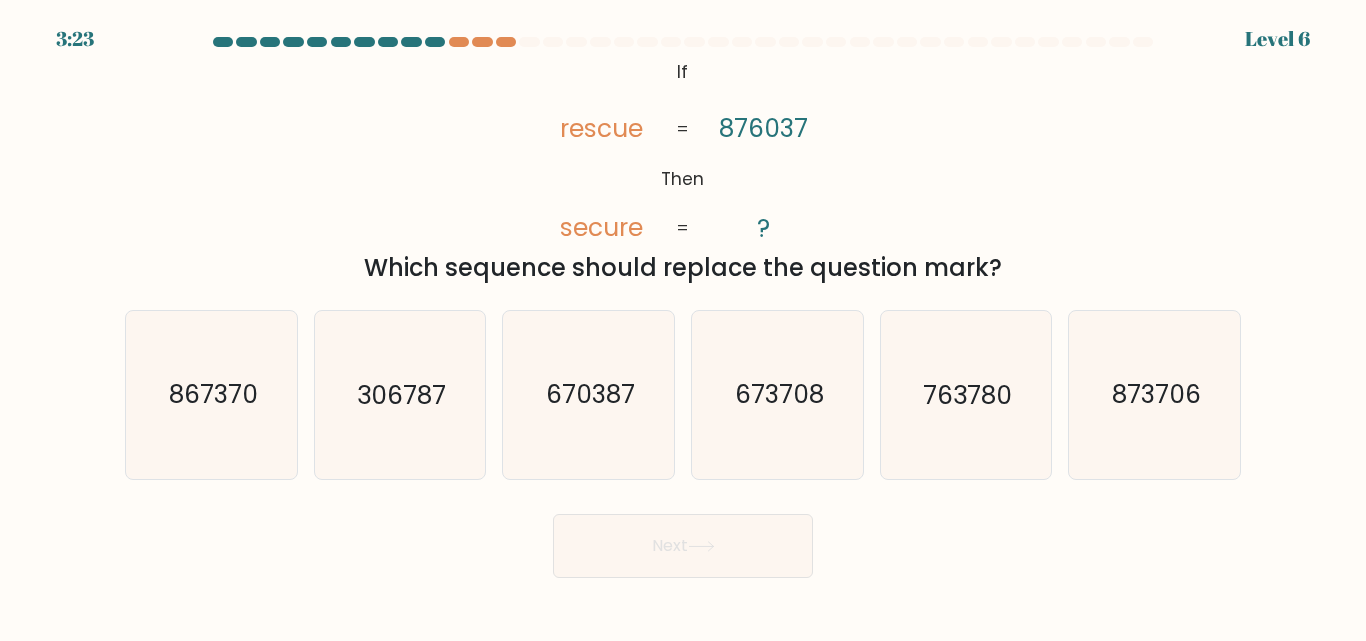 type 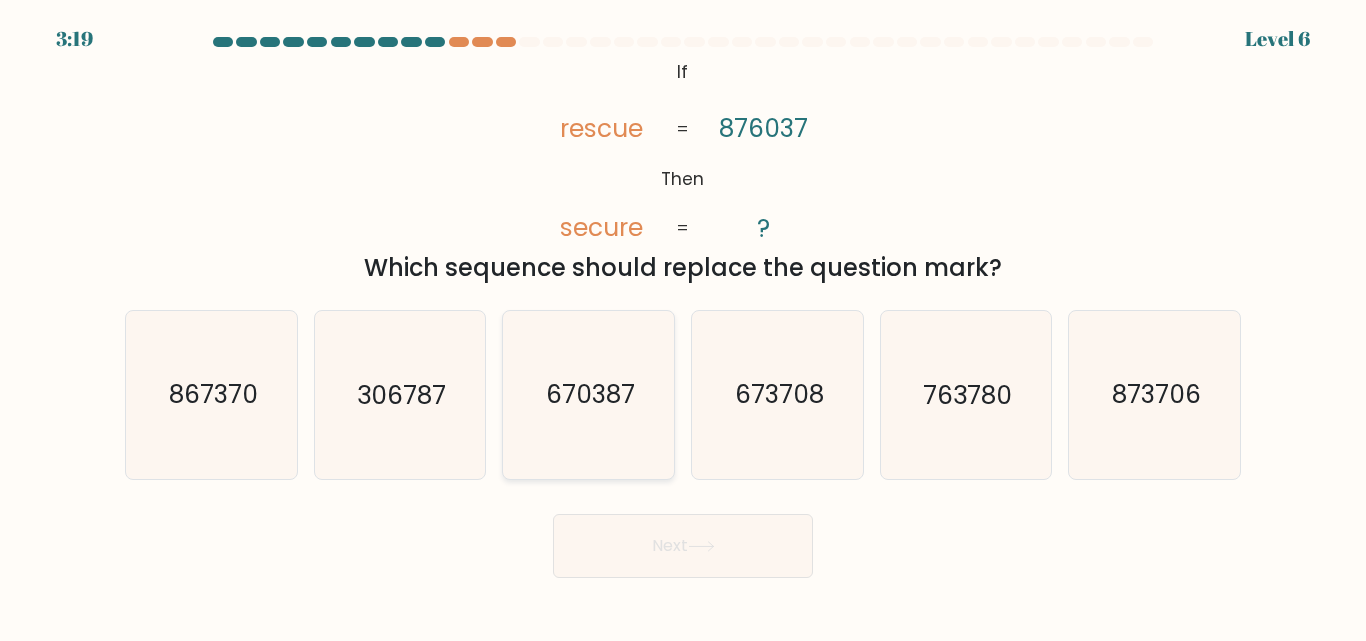 click on "670387" 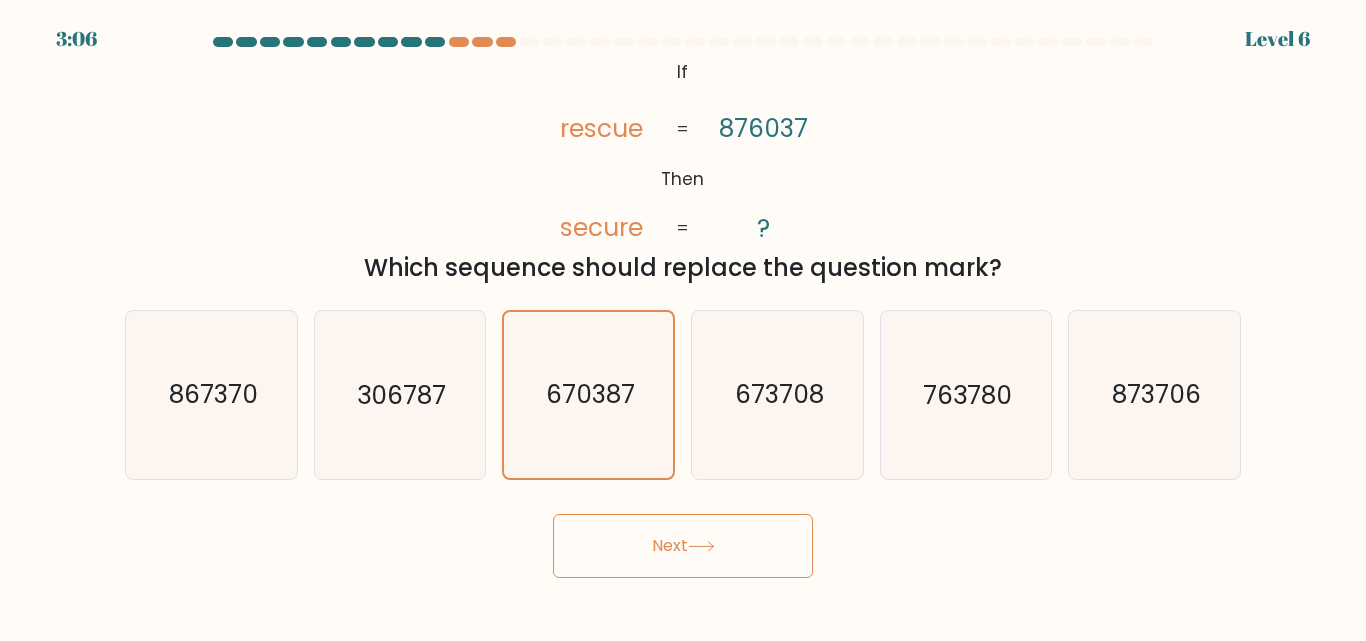 drag, startPoint x: 678, startPoint y: 638, endPoint x: 716, endPoint y: 525, distance: 119.218285 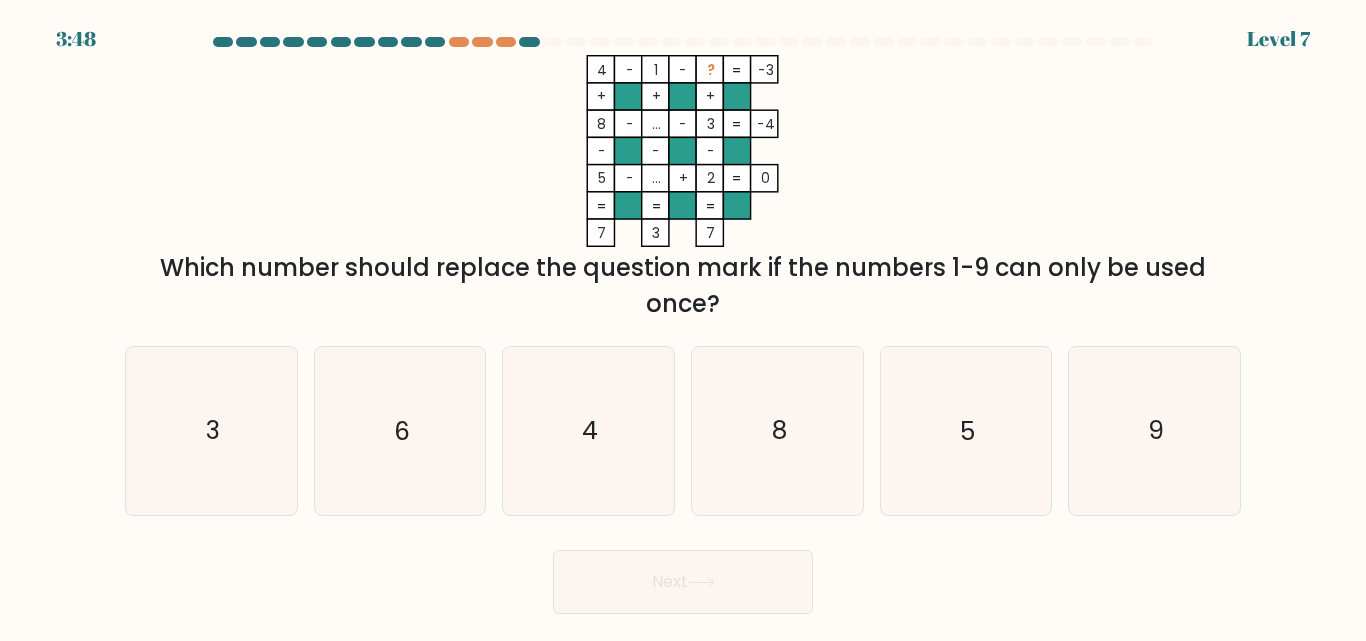 type 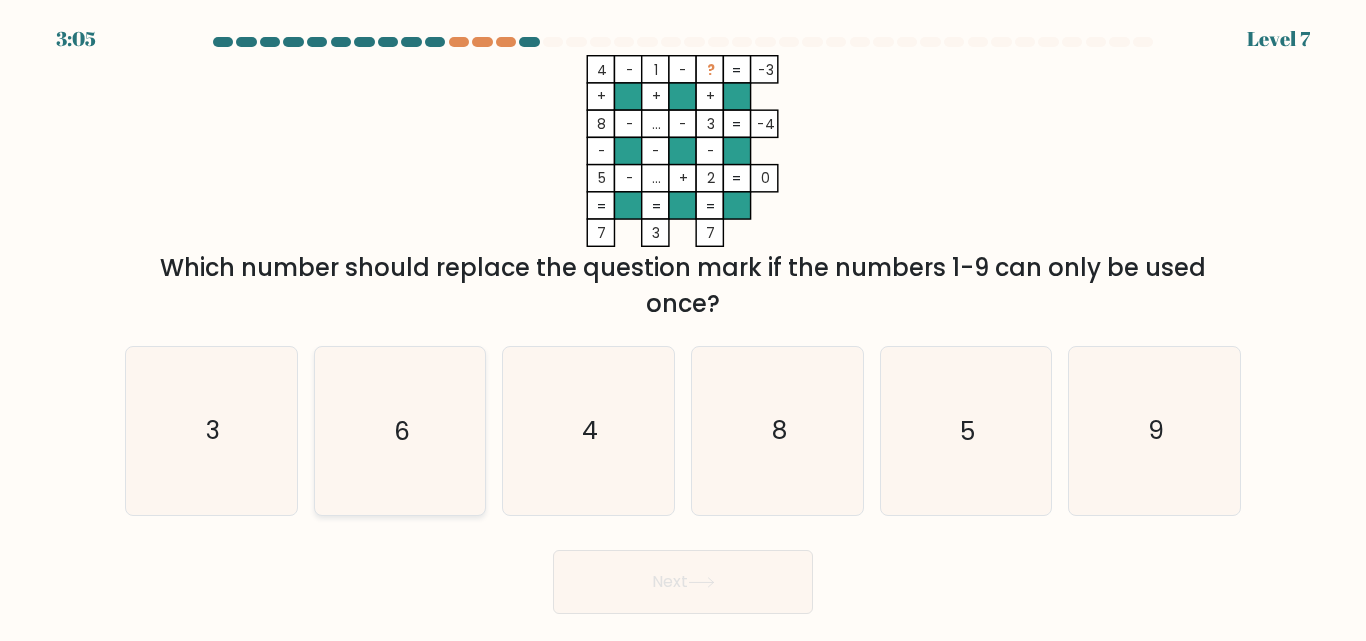 click on "6" 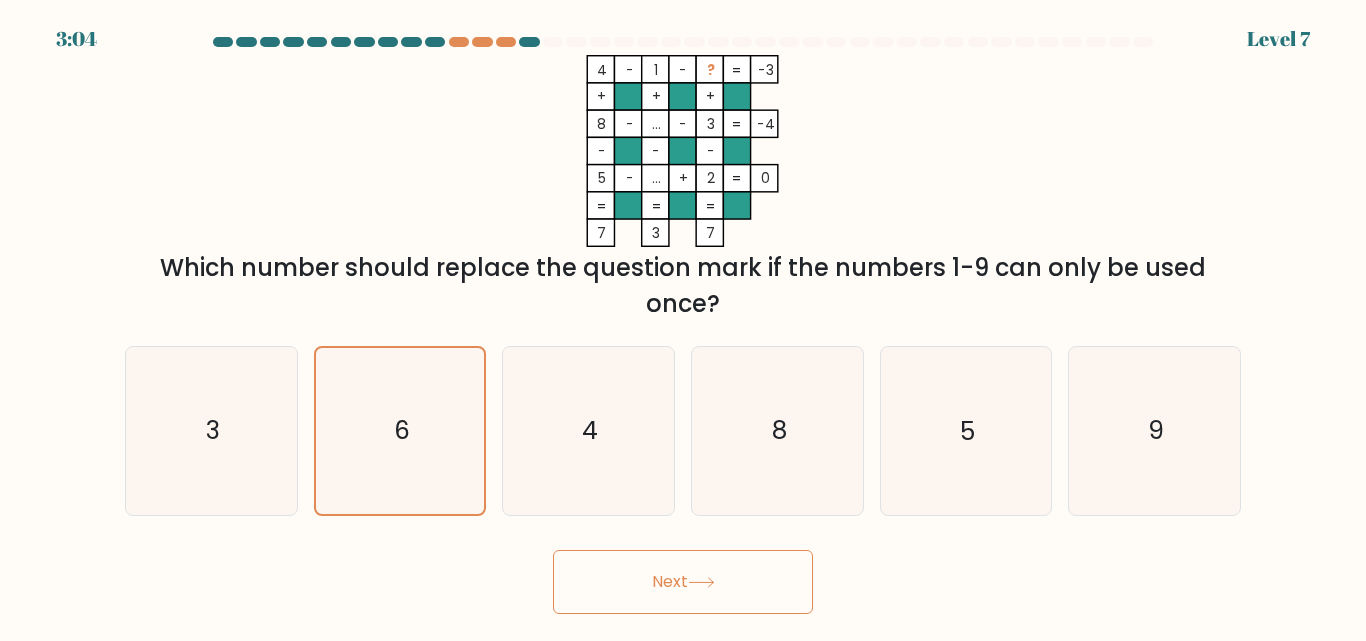 click on "Next" at bounding box center [683, 582] 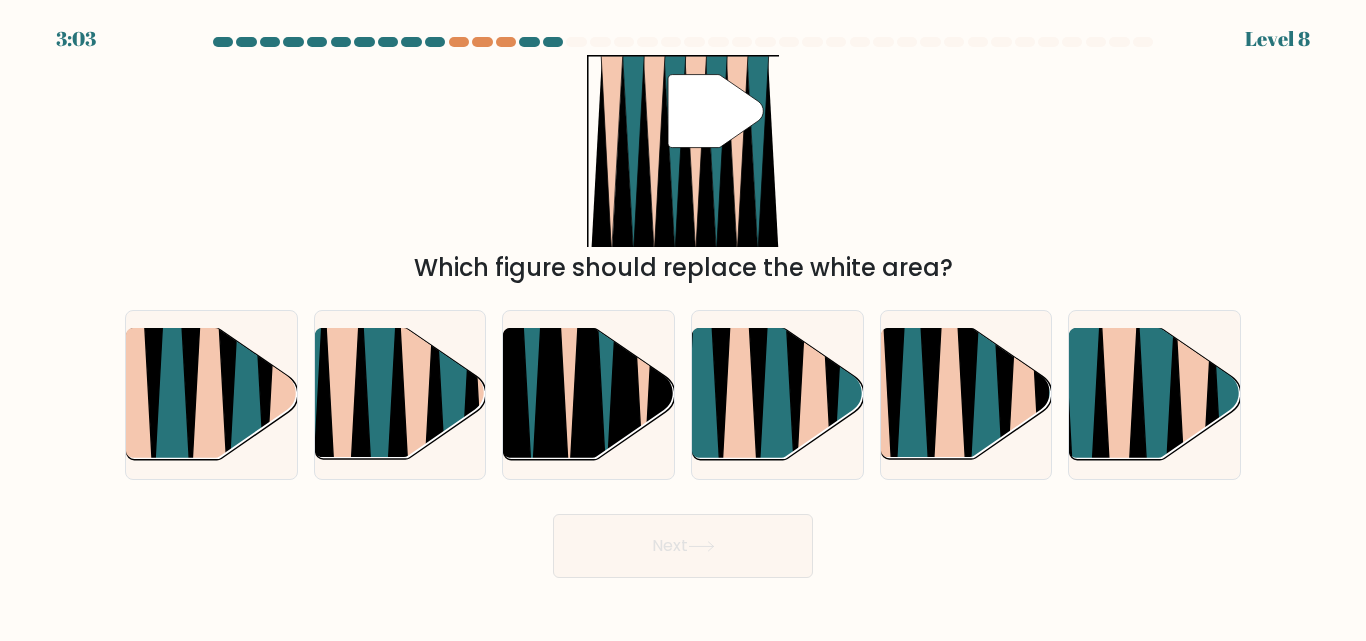 type 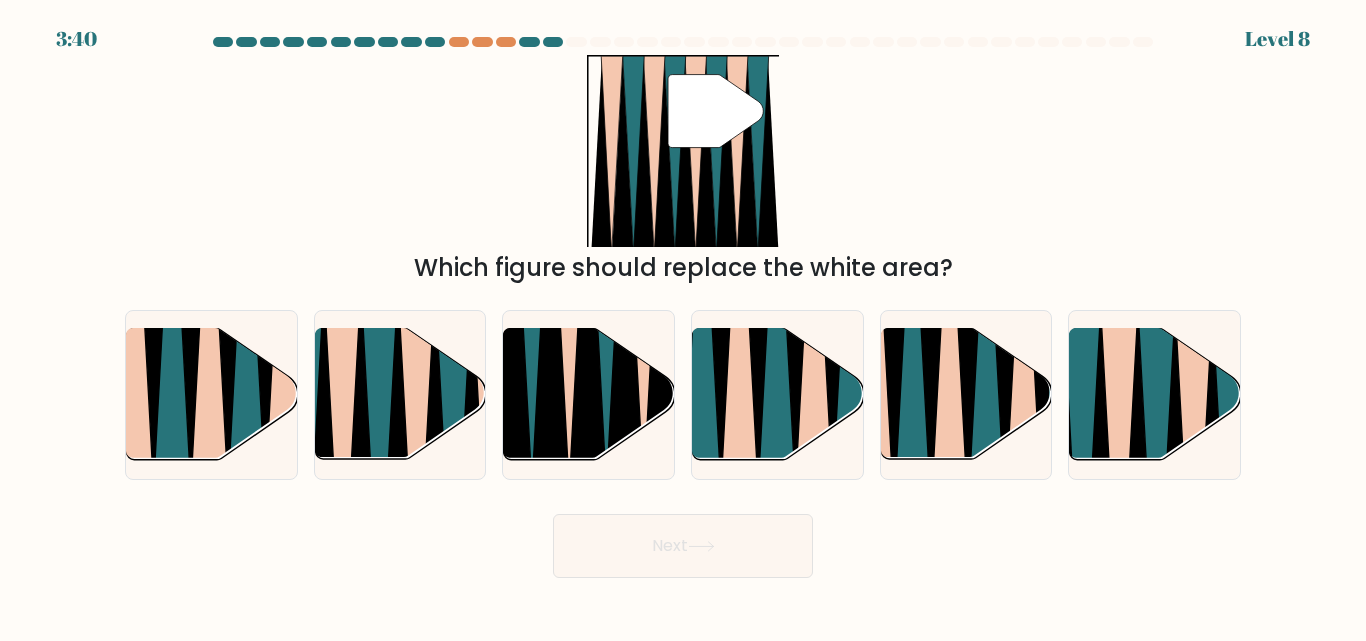 drag, startPoint x: 481, startPoint y: 385, endPoint x: 650, endPoint y: 502, distance: 205.54805 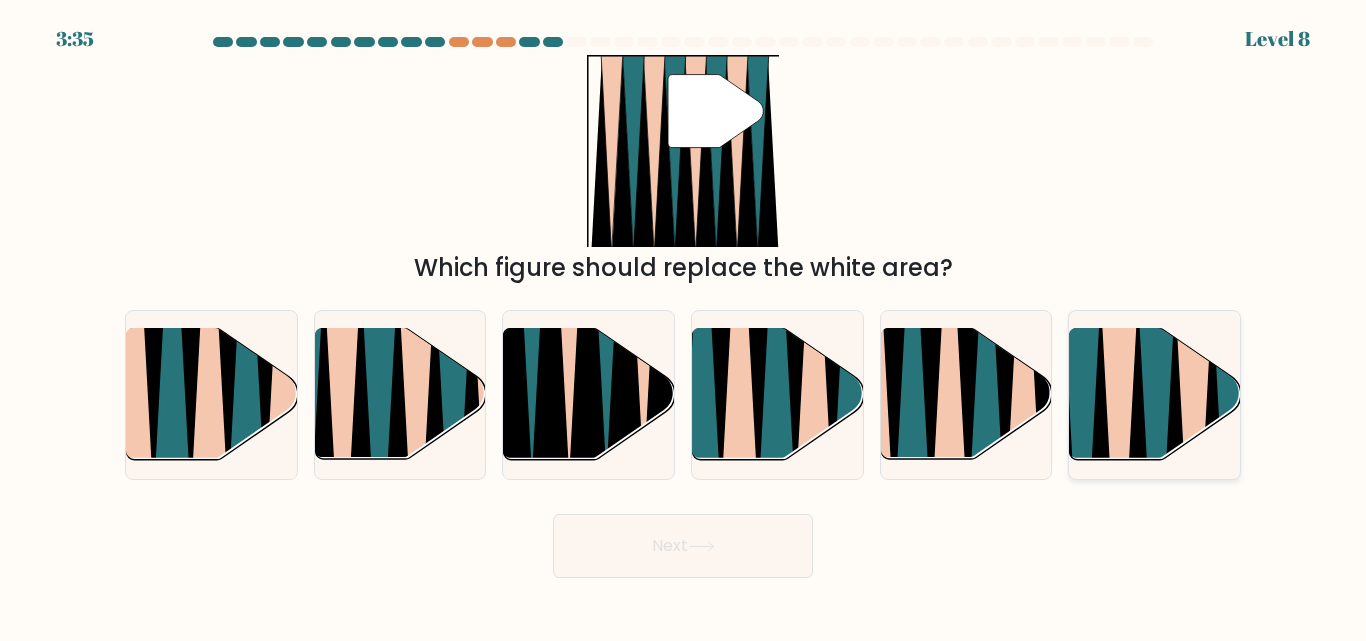 click at bounding box center (1154, 394) 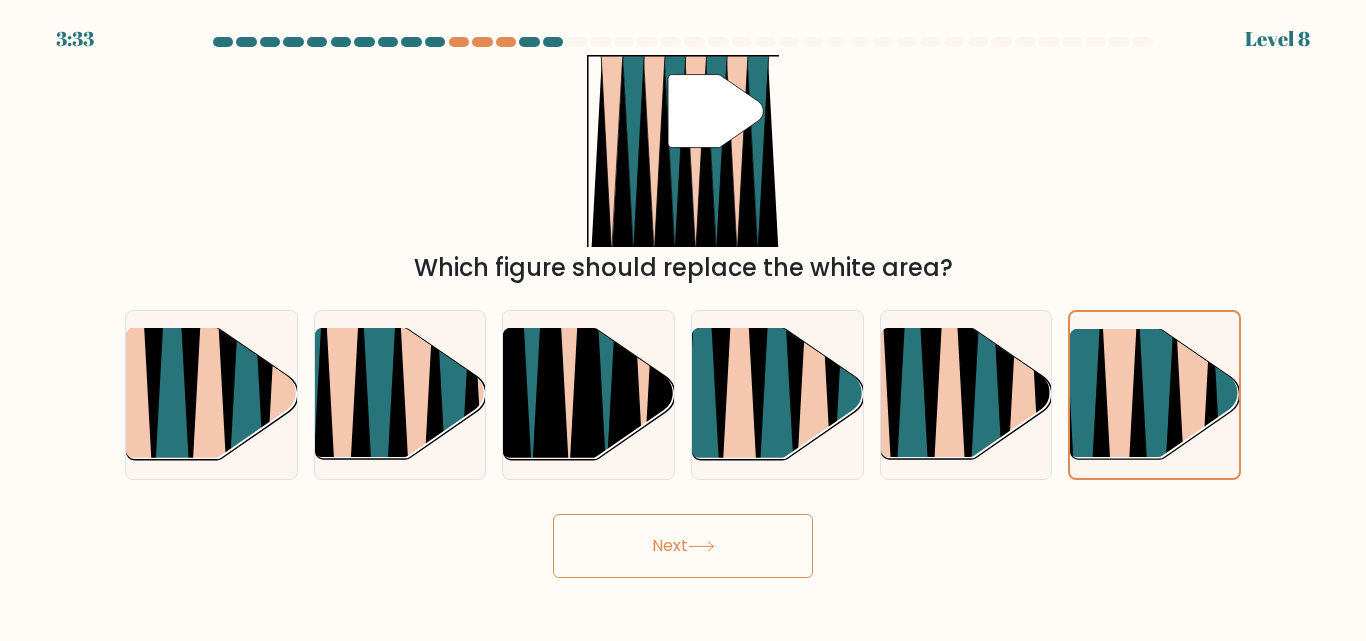 click 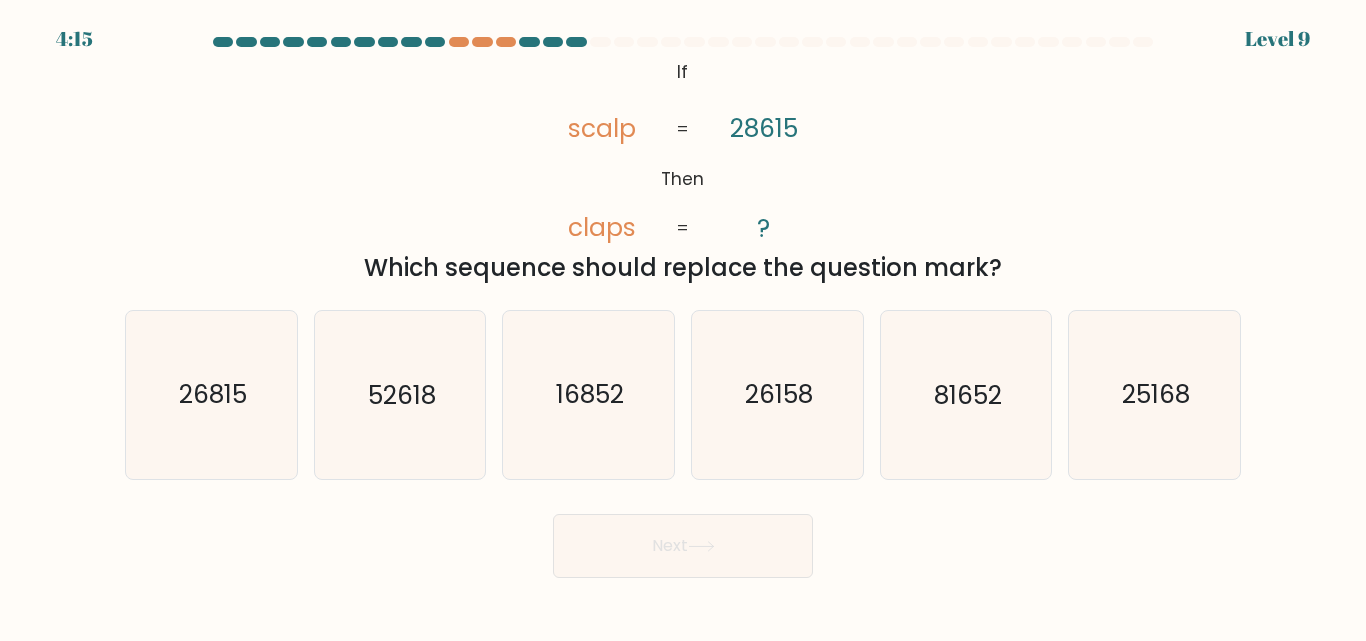 type 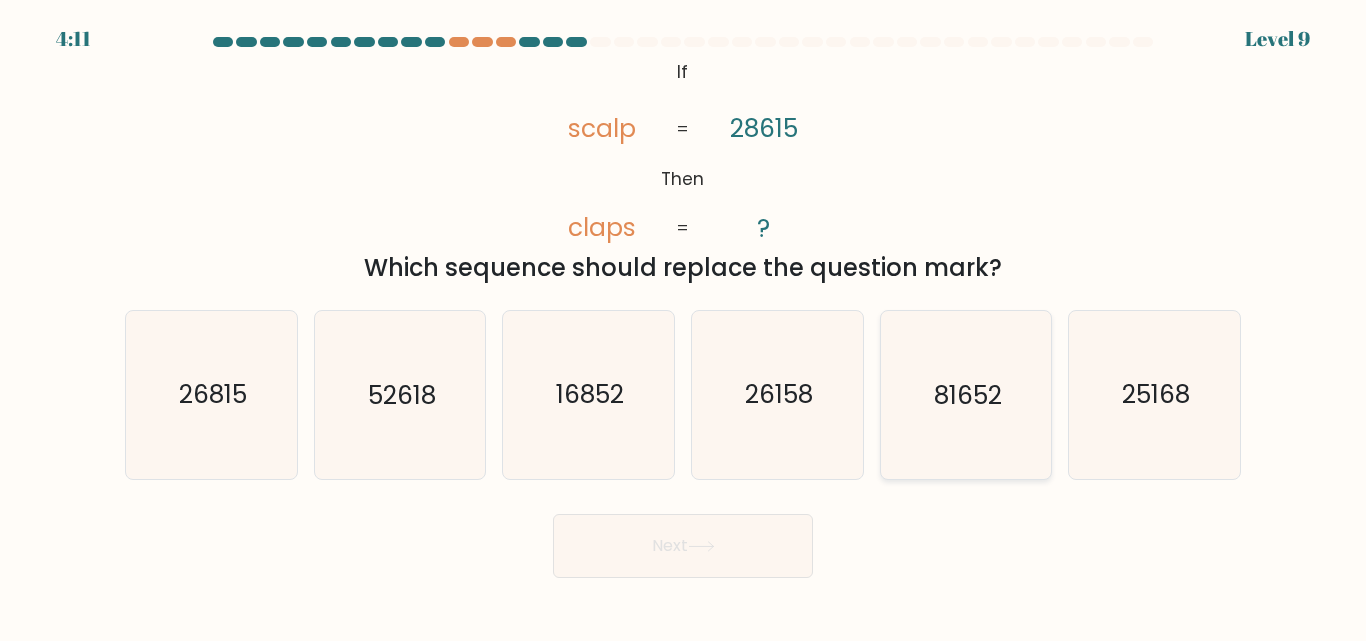 click on "81652" 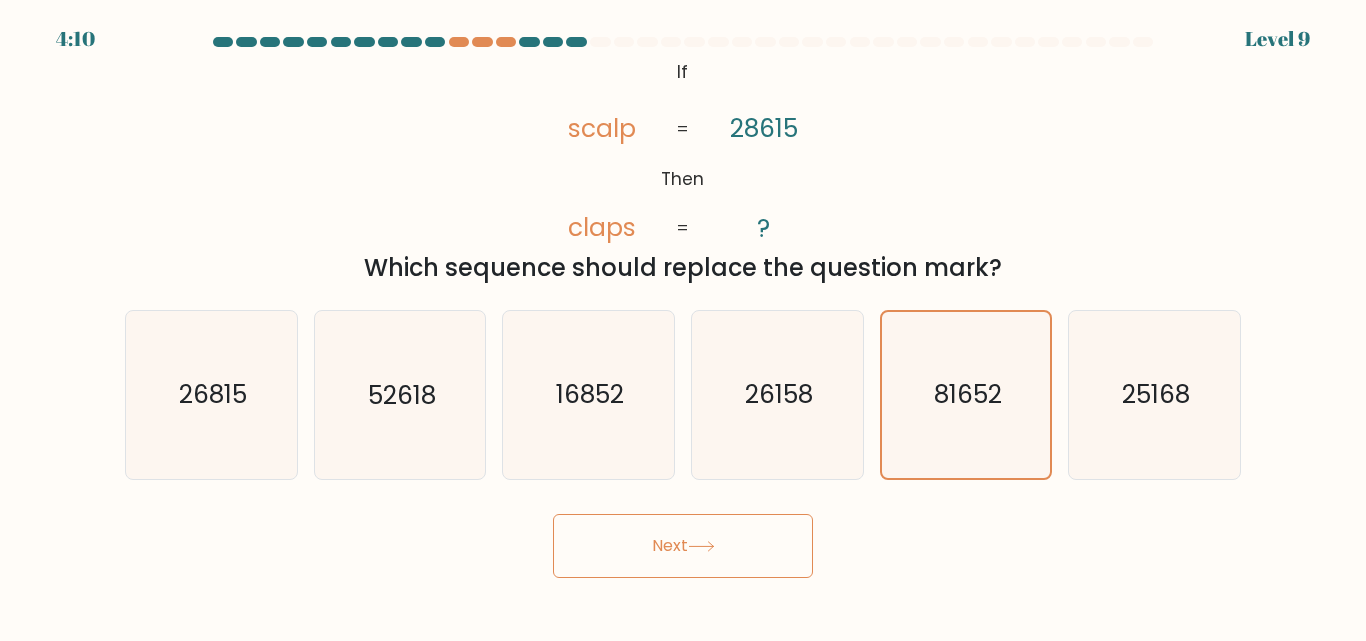 click on "Next" at bounding box center [683, 546] 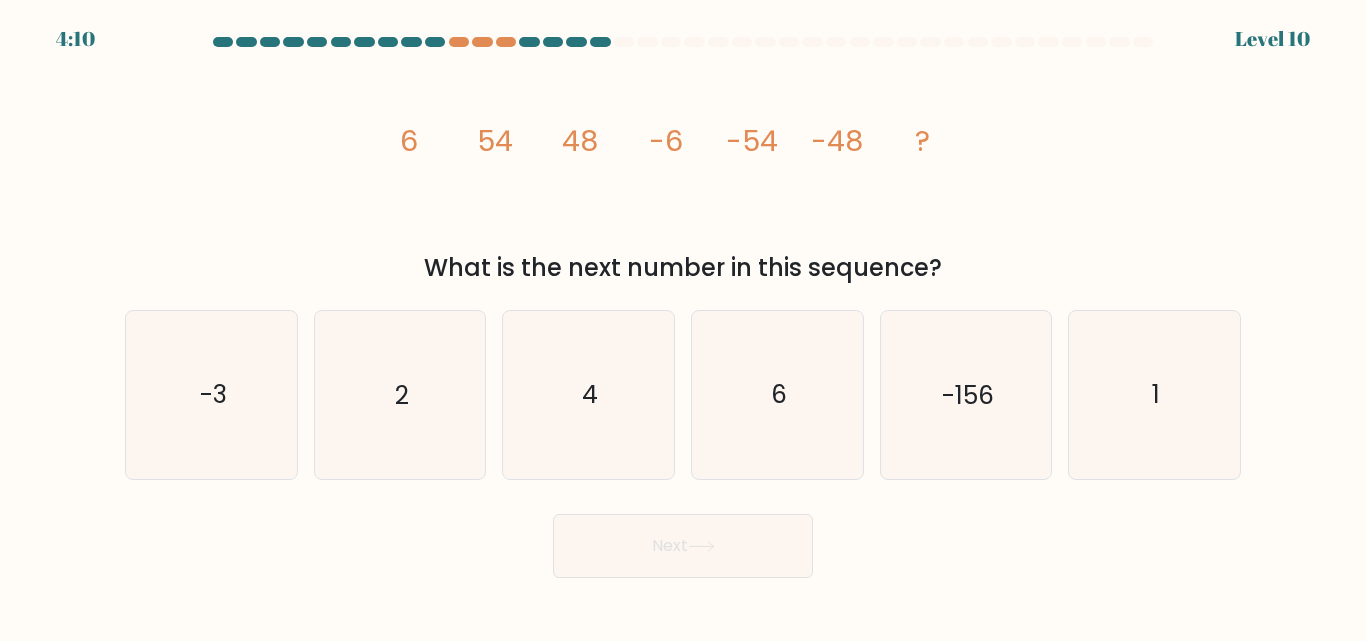 type 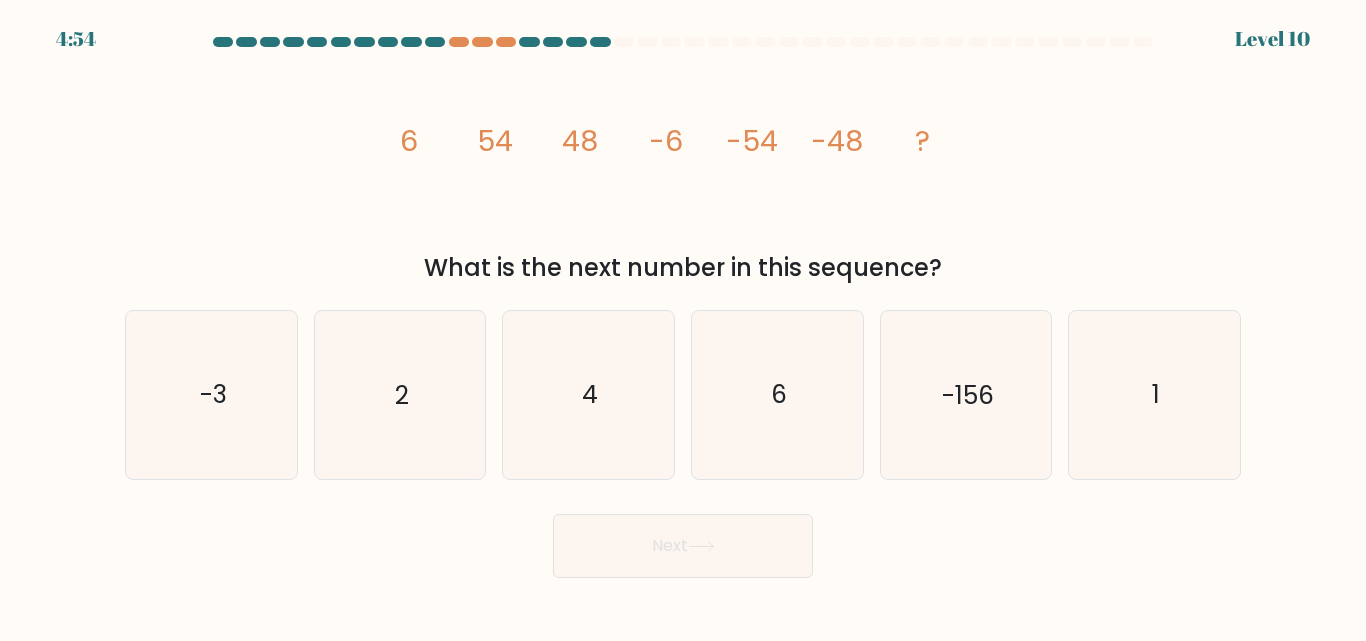 click on "Next" at bounding box center (683, 546) 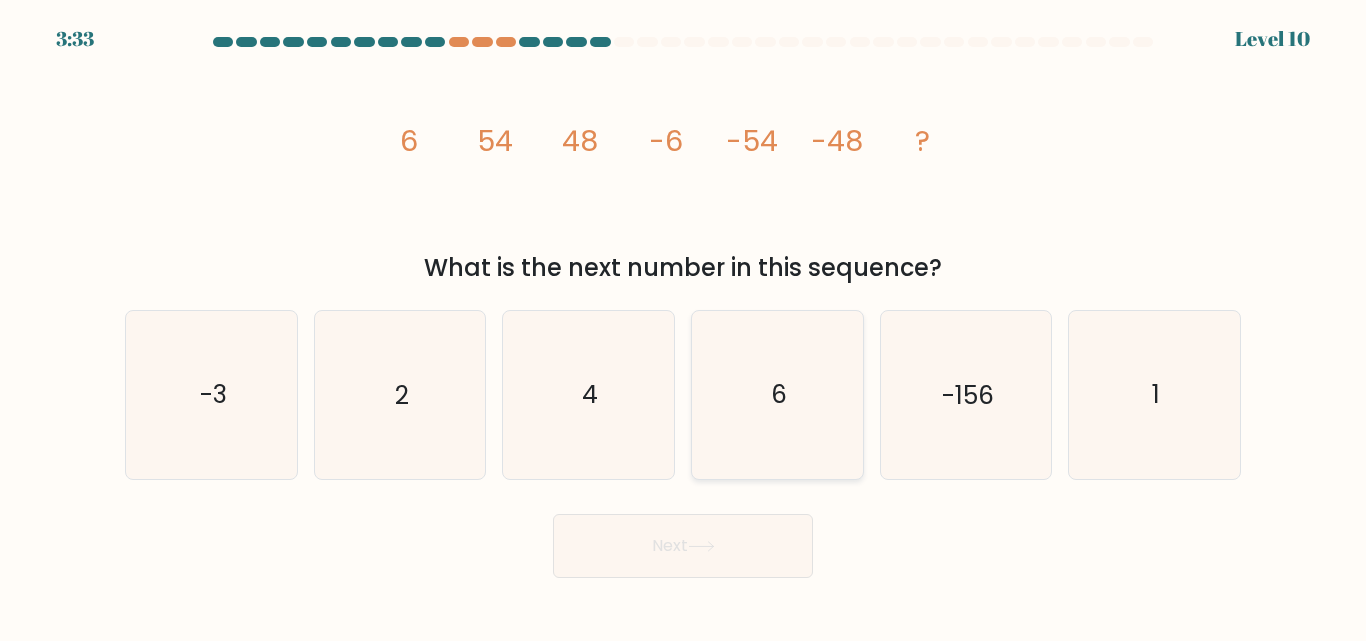 click on "6" 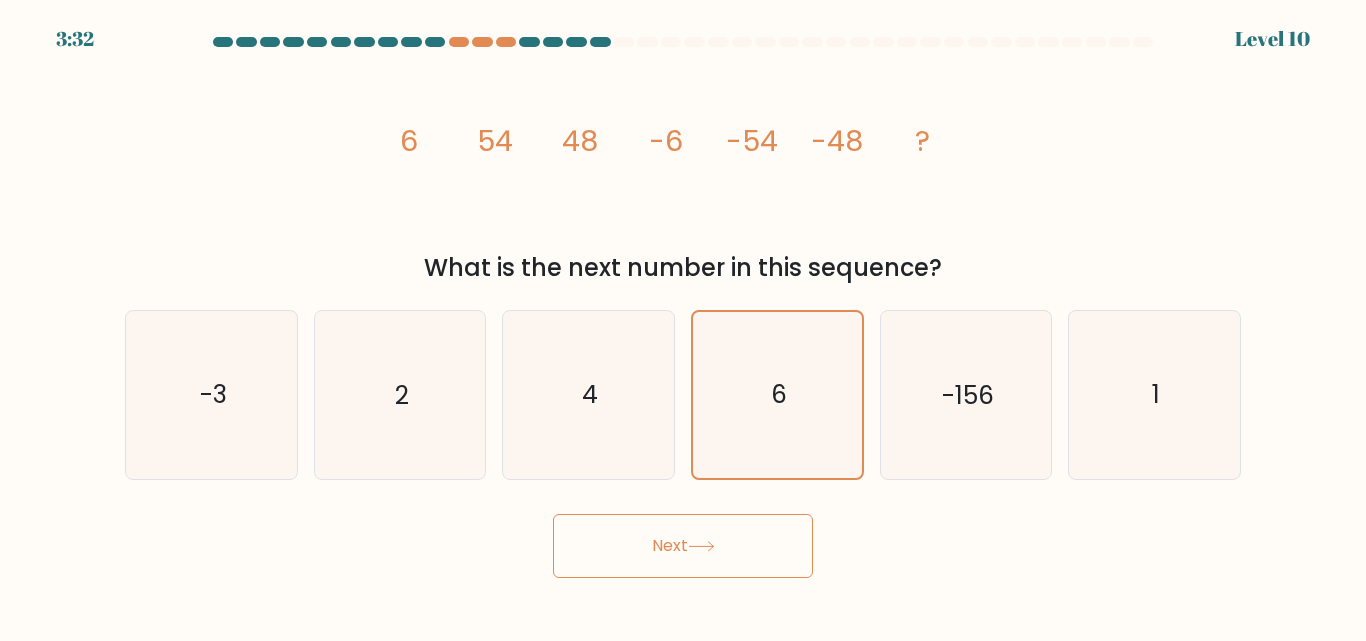 click on "Next" at bounding box center (683, 546) 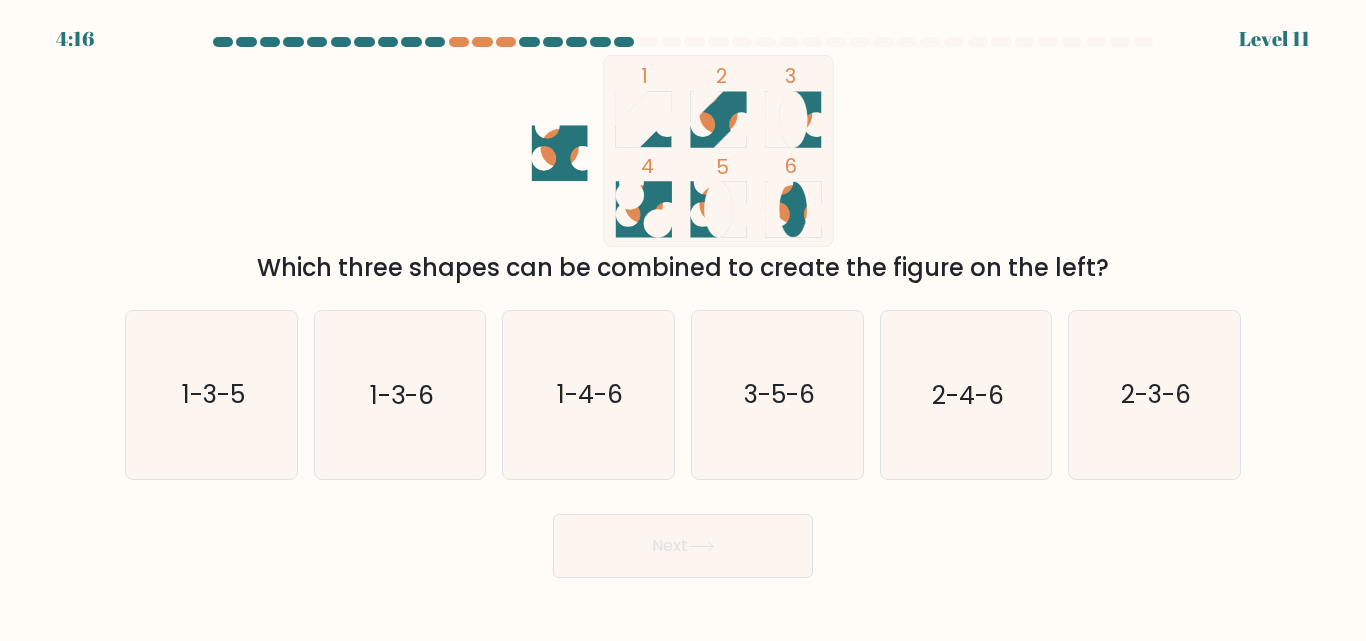 type 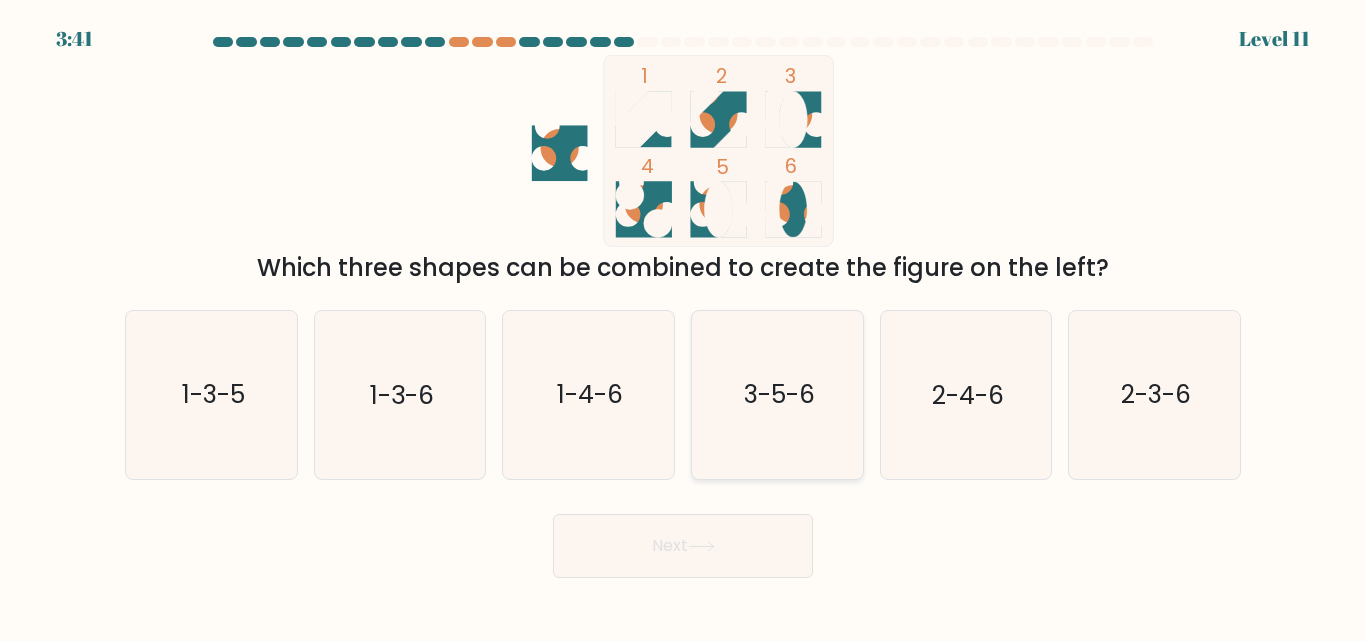 click on "3-5-6" 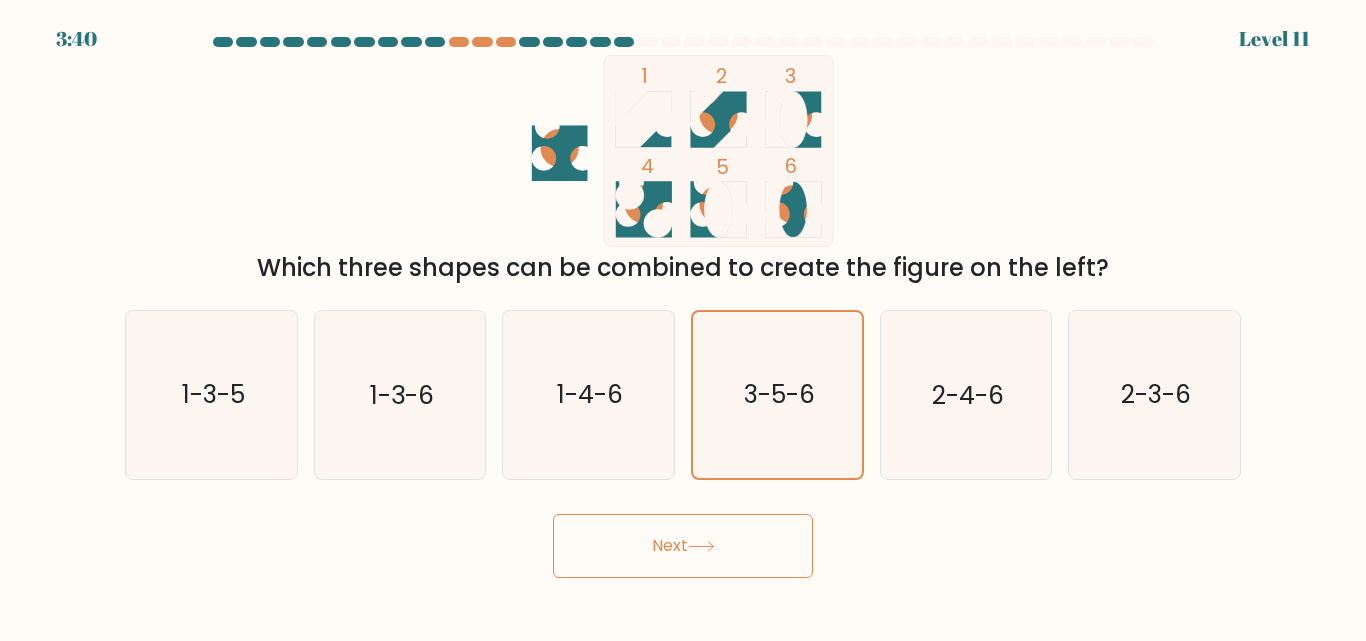 click on "Next" at bounding box center [683, 546] 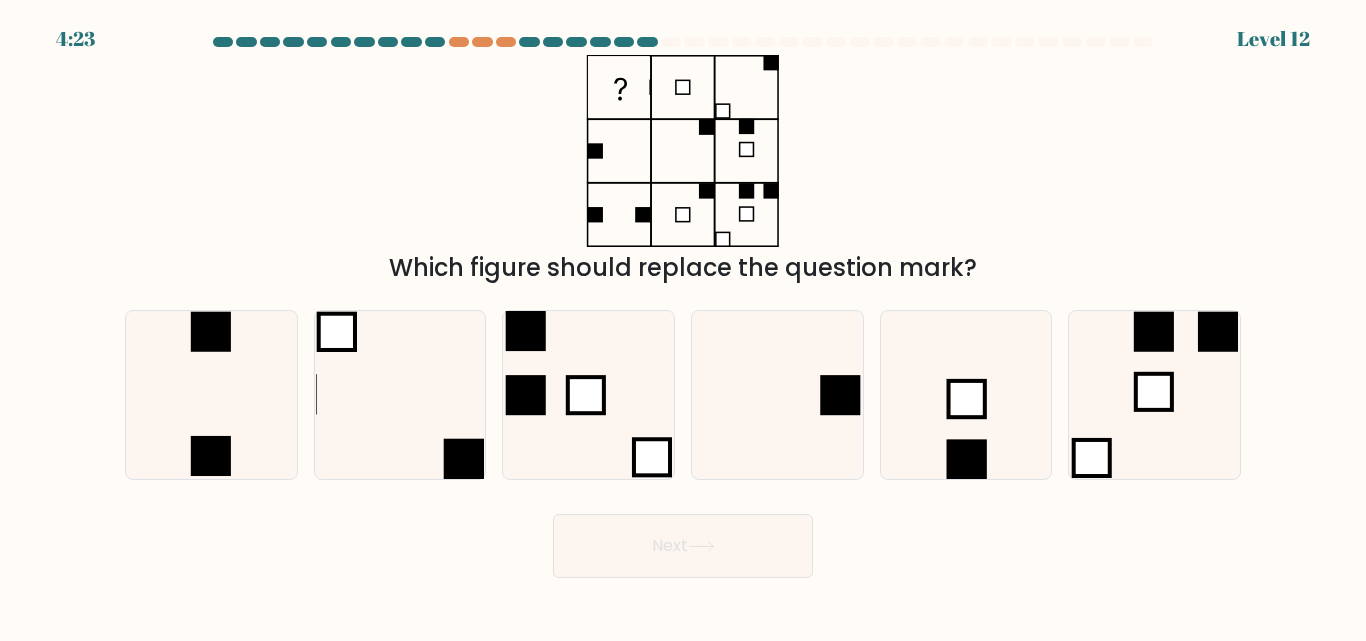 type 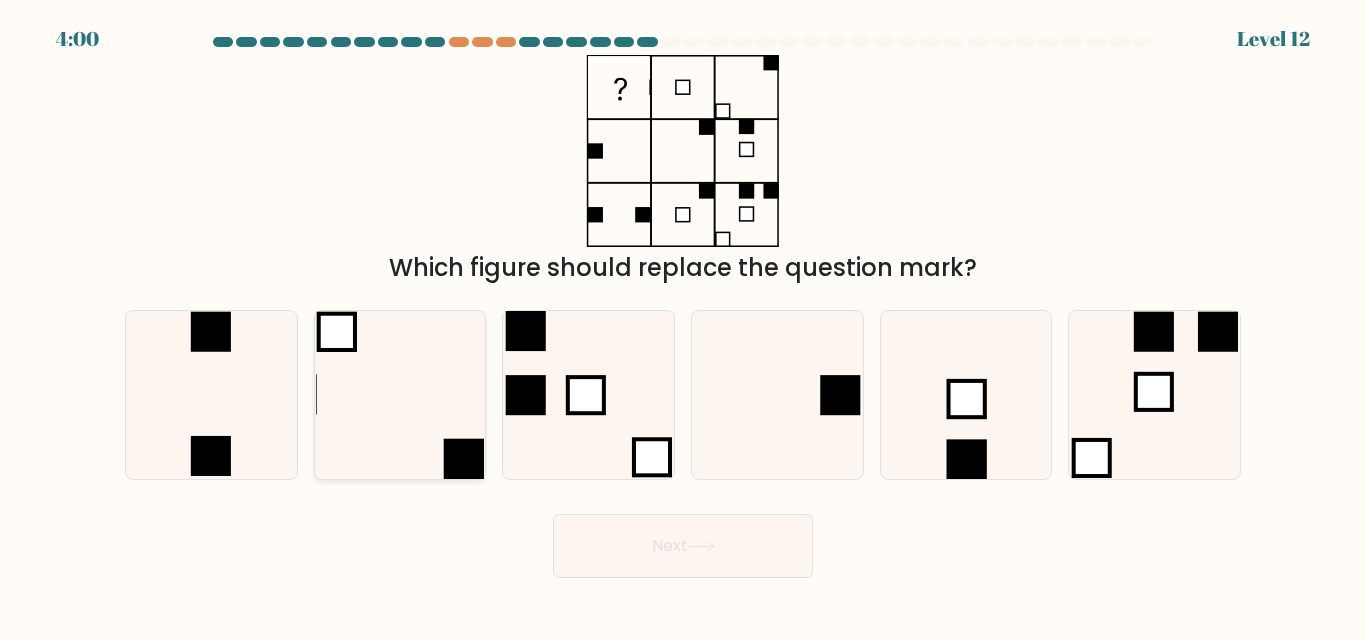 click 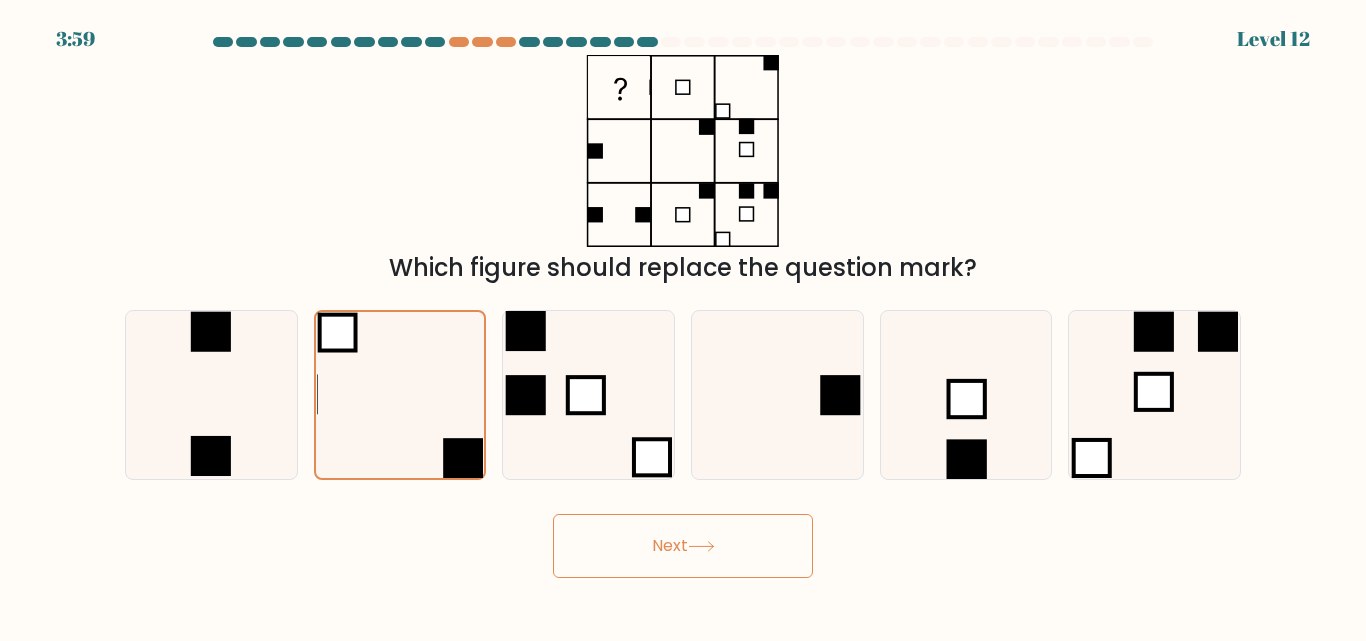 click on "Next" at bounding box center [683, 546] 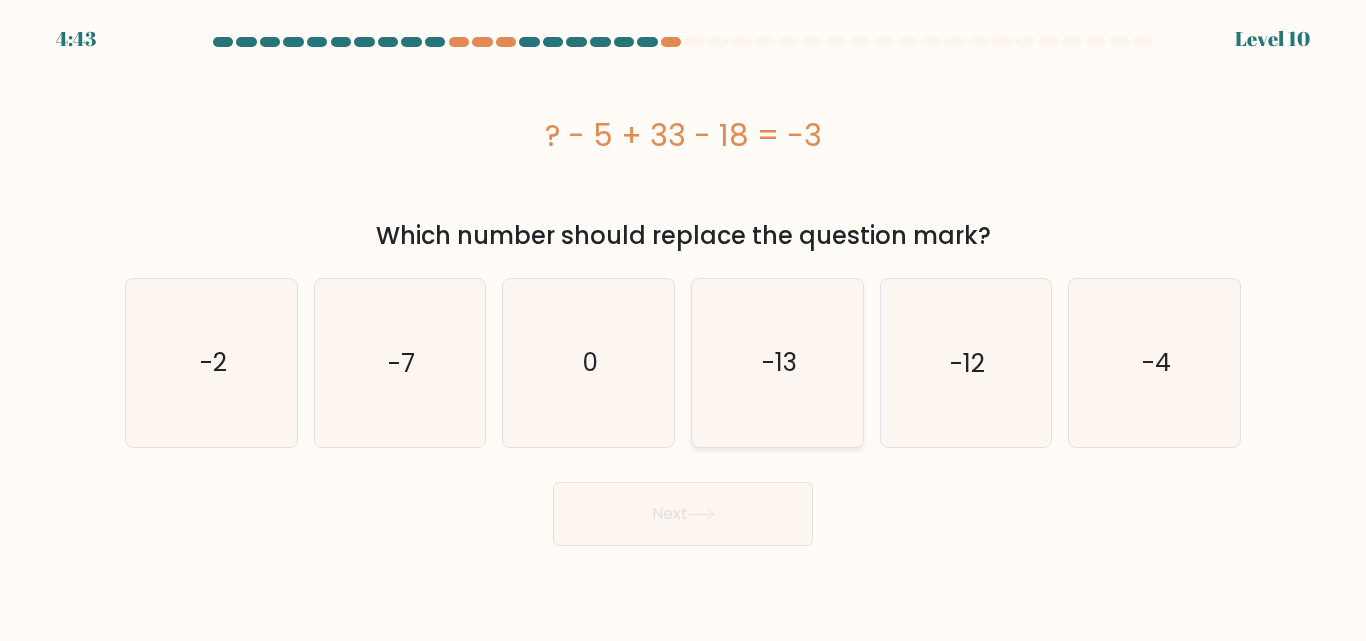 type 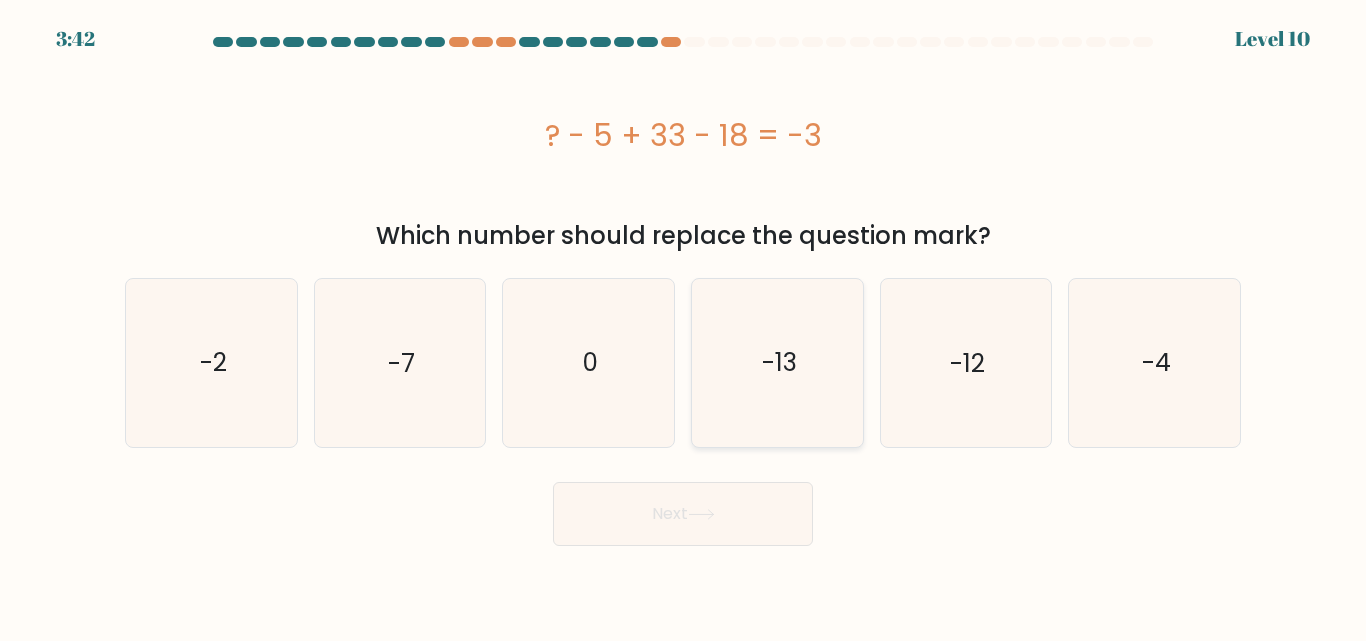 click on "-13" 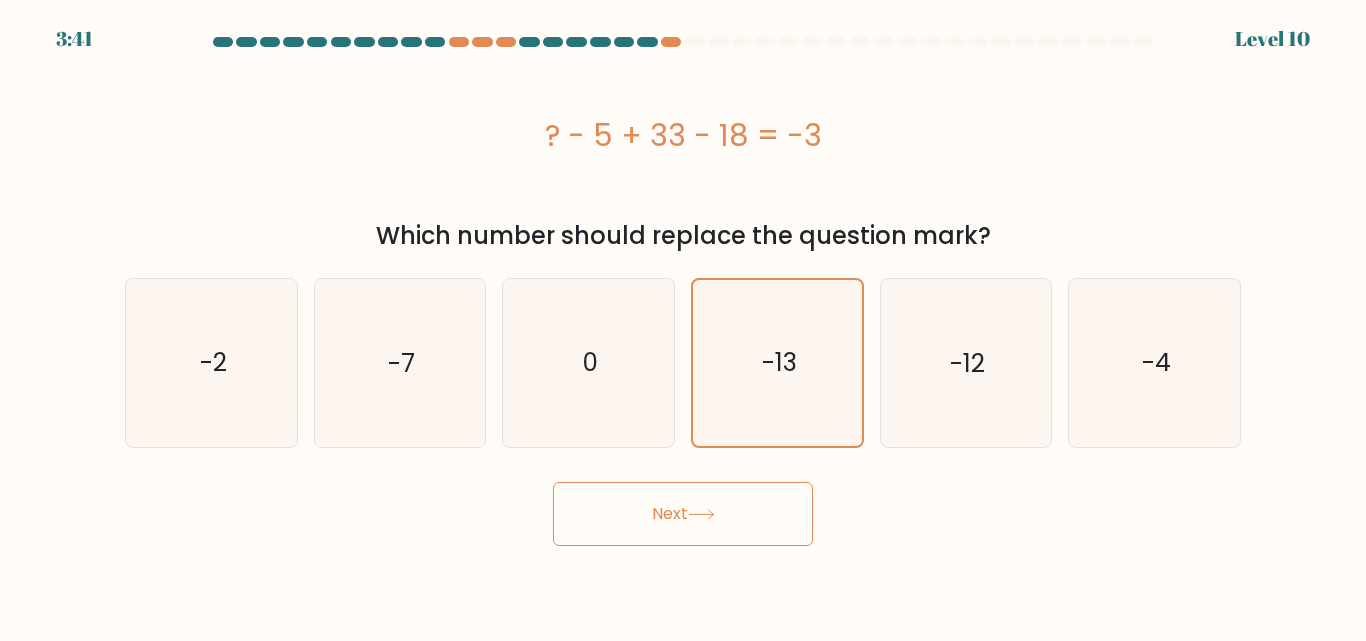 click on "Next" at bounding box center (683, 514) 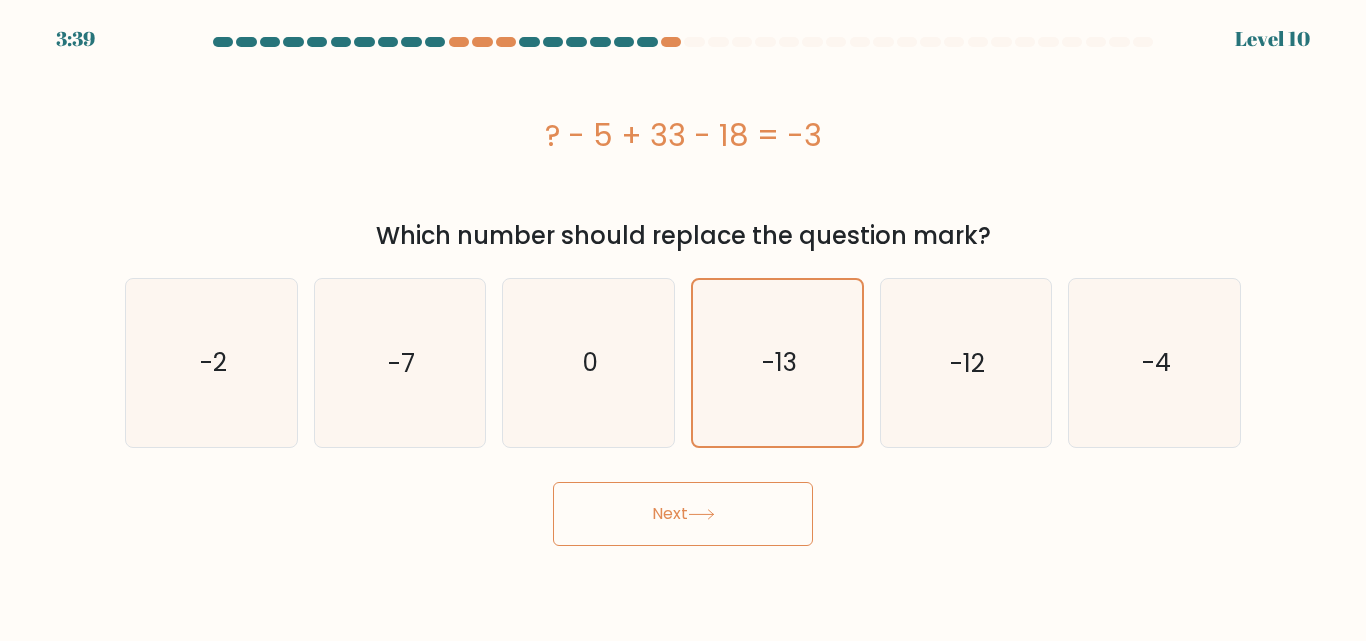 click on "Next" at bounding box center (683, 514) 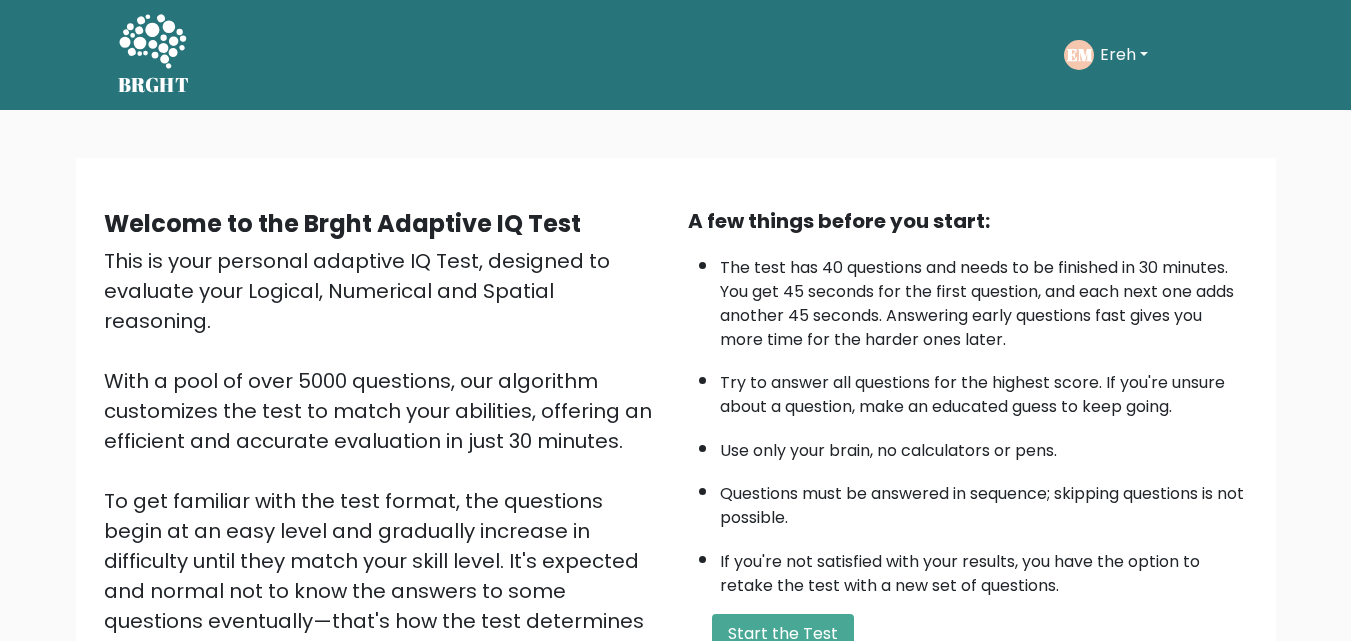 scroll, scrollTop: 0, scrollLeft: 0, axis: both 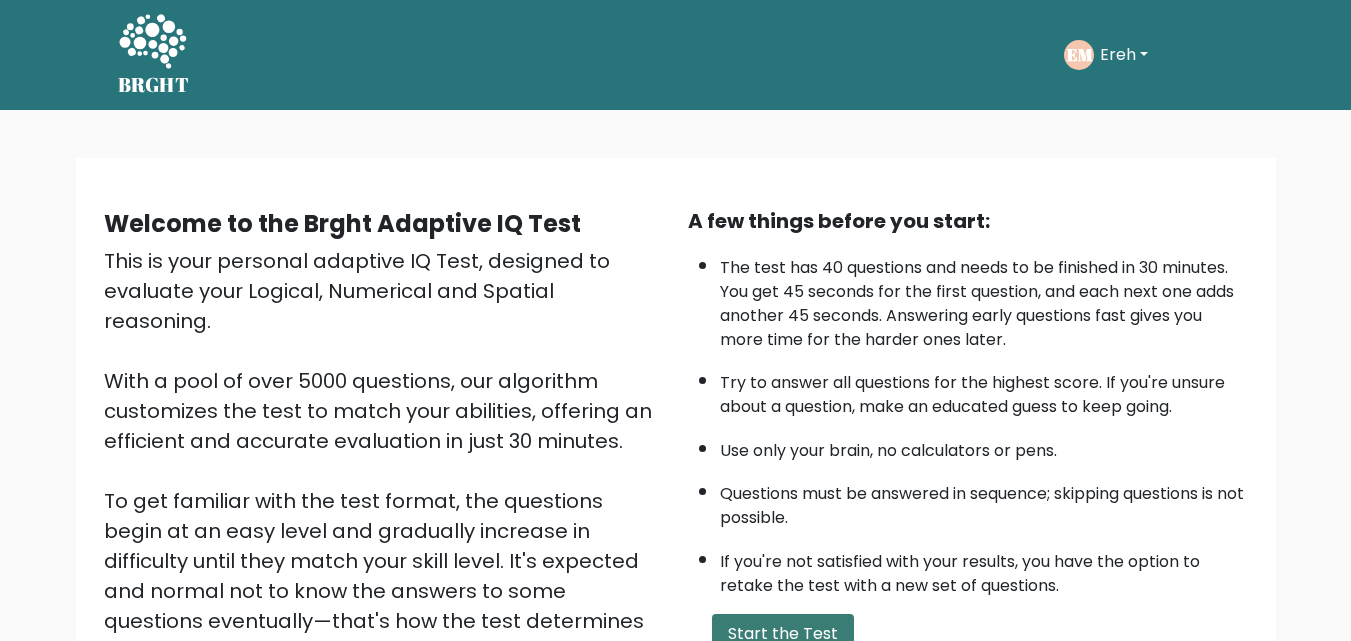 click on "Start the Test" at bounding box center (783, 634) 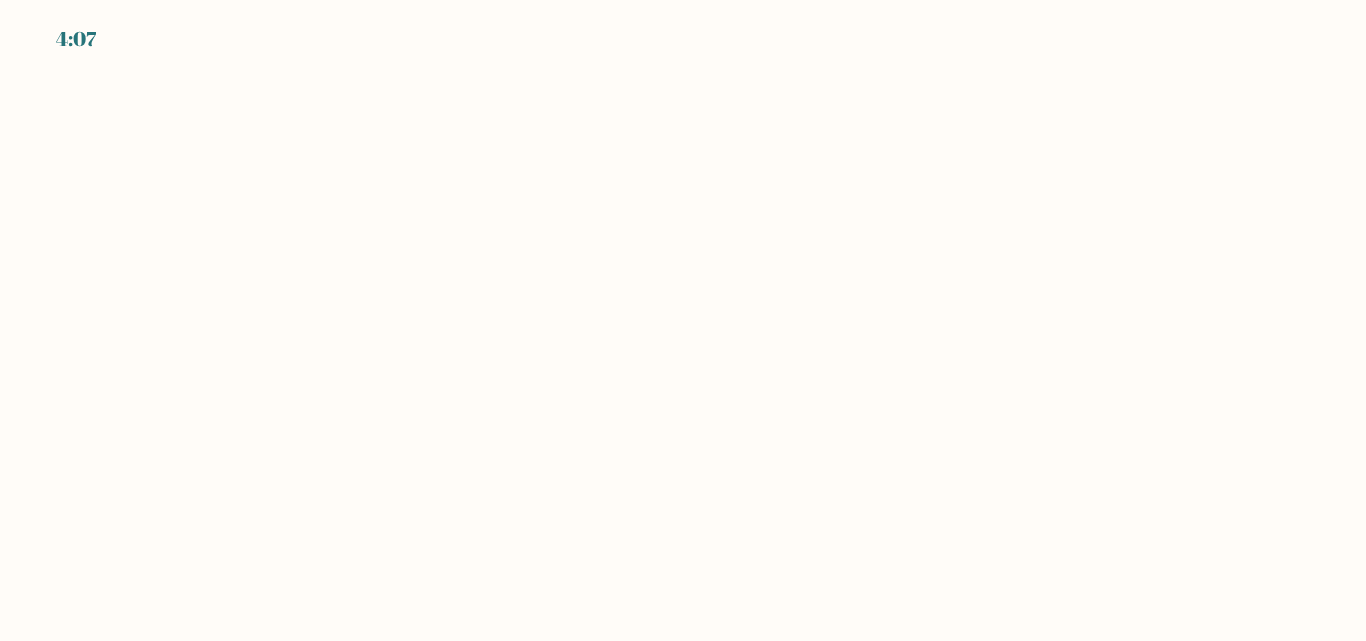 scroll, scrollTop: 0, scrollLeft: 0, axis: both 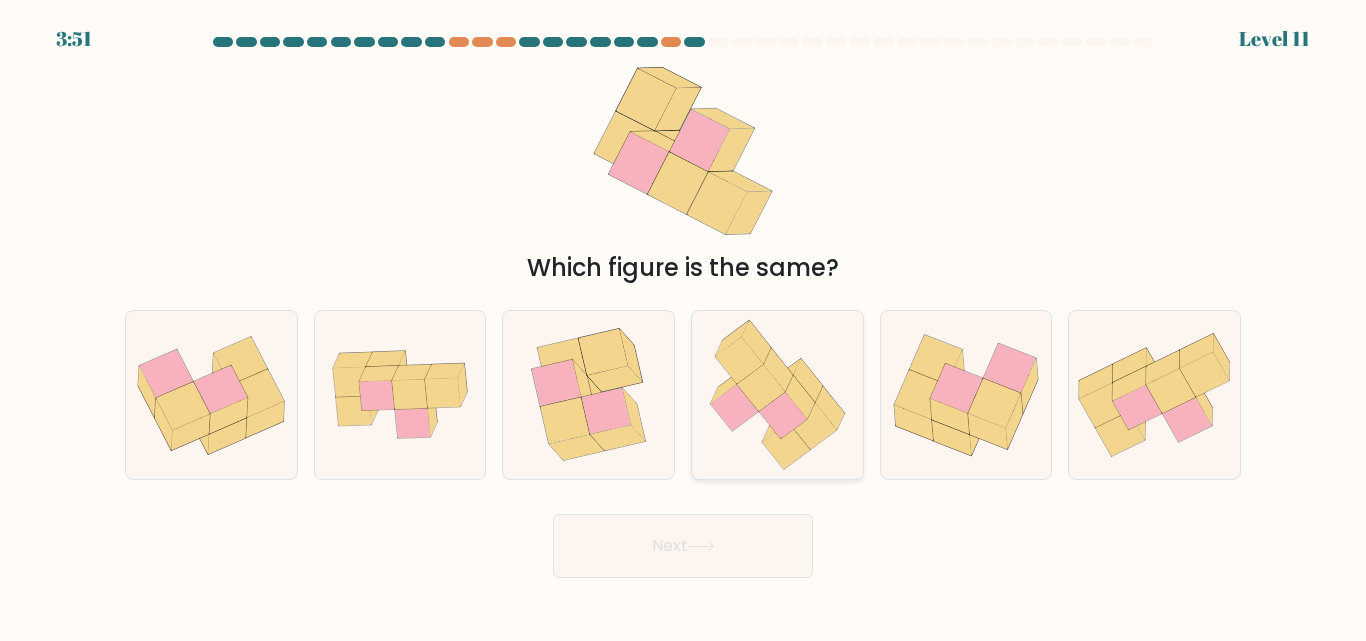 click 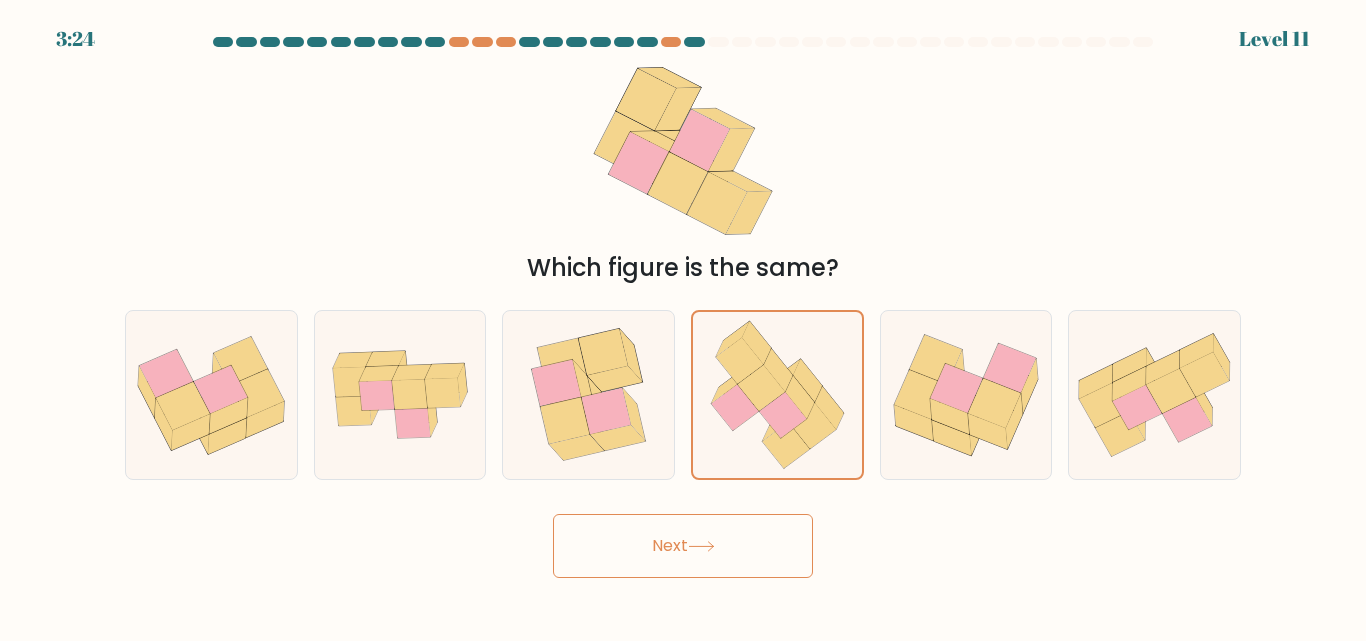 click on "Next" at bounding box center [683, 546] 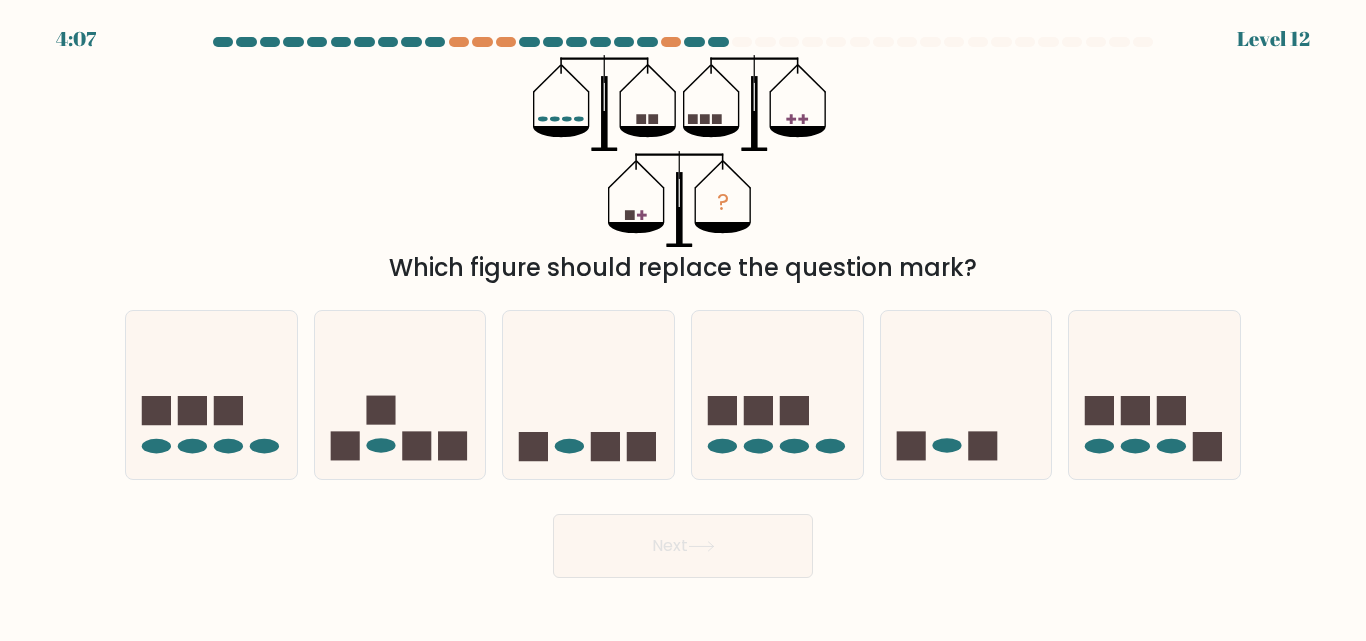 type 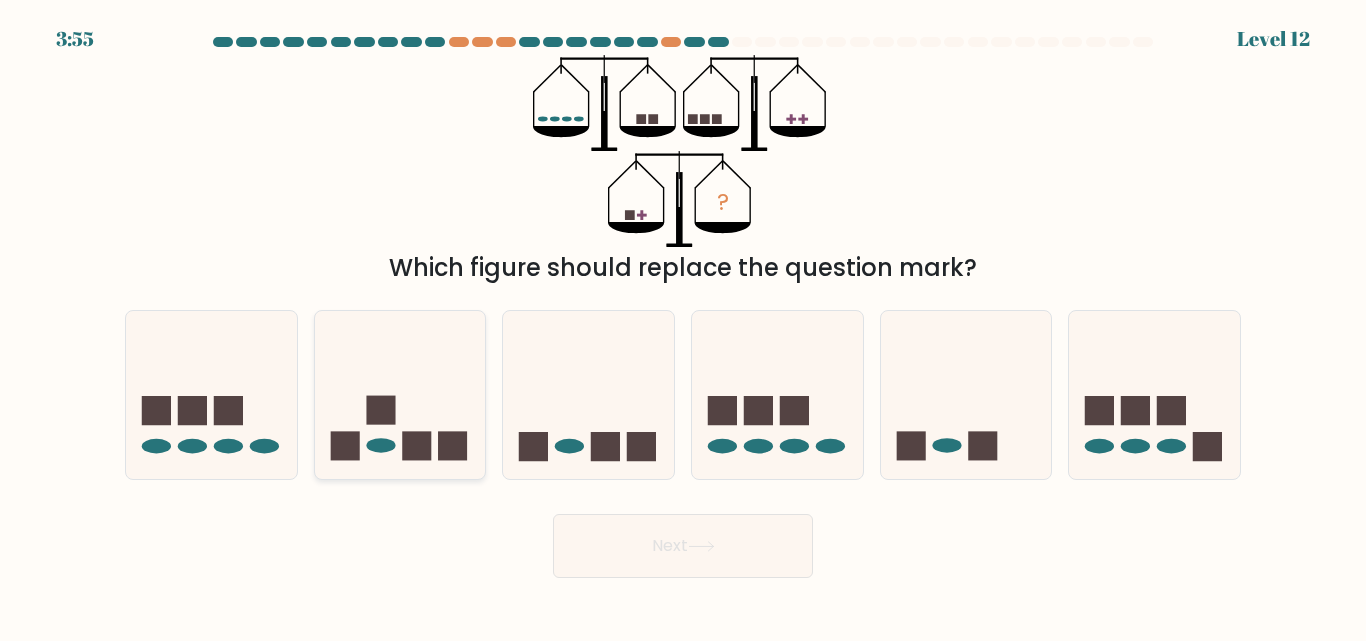 click 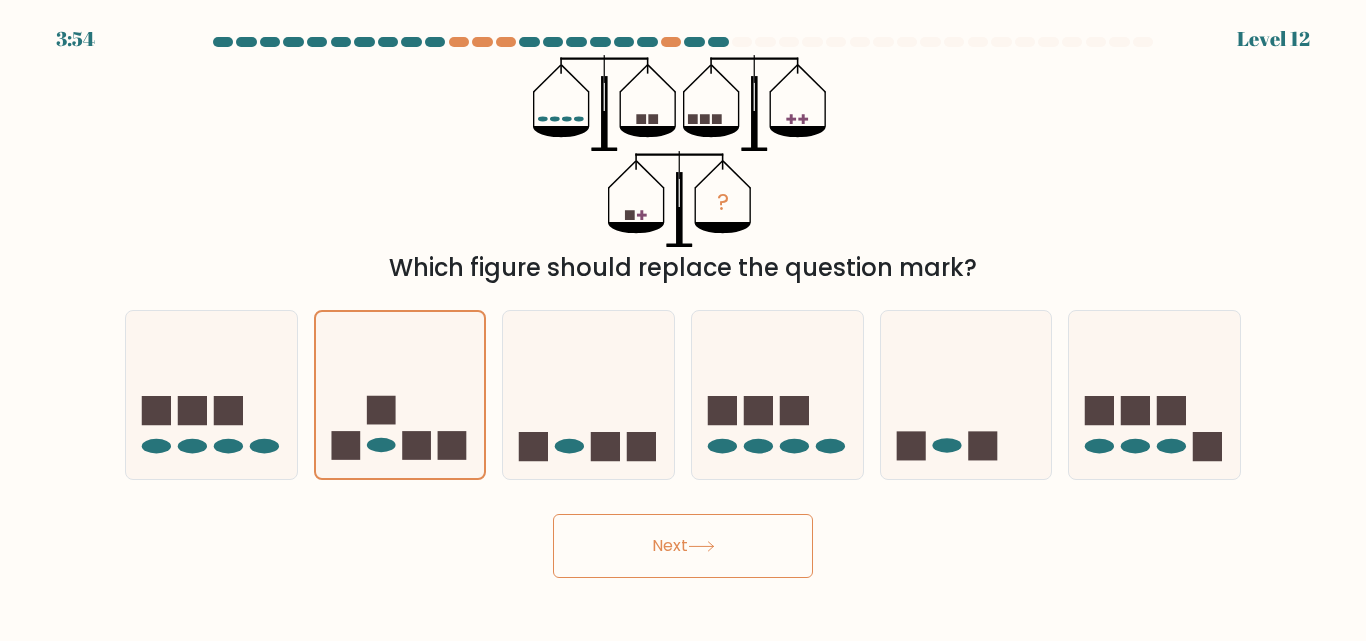 click on "Next" at bounding box center (683, 546) 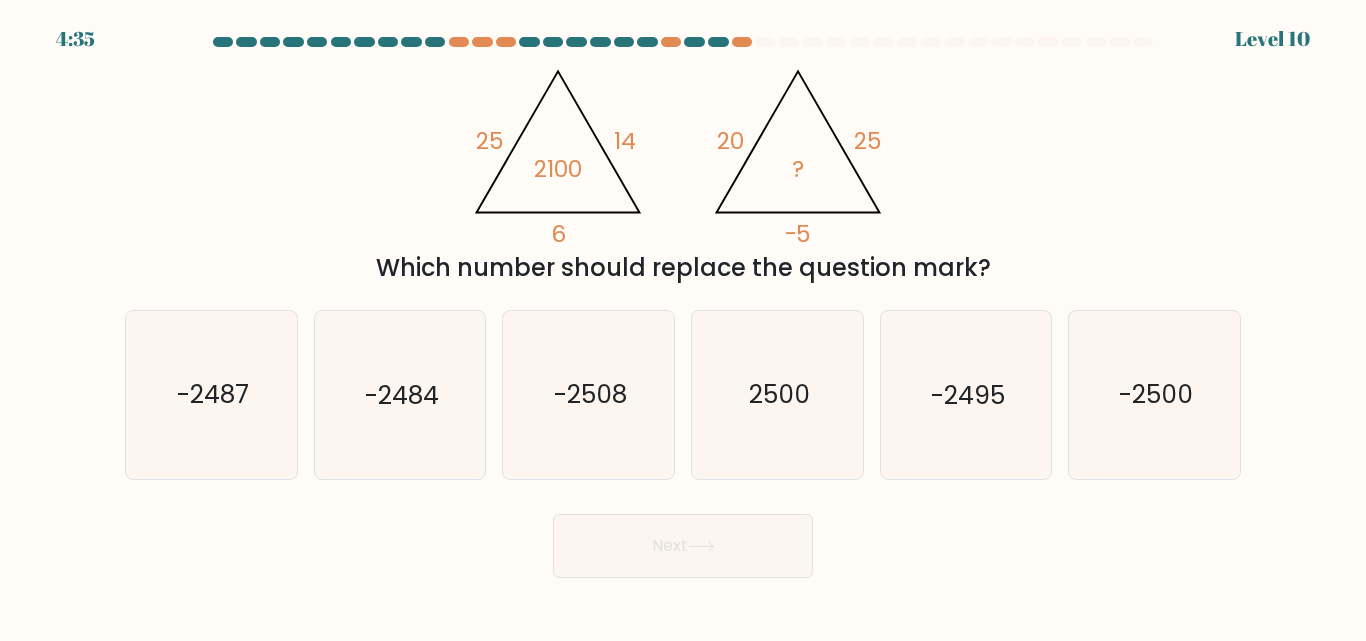 type 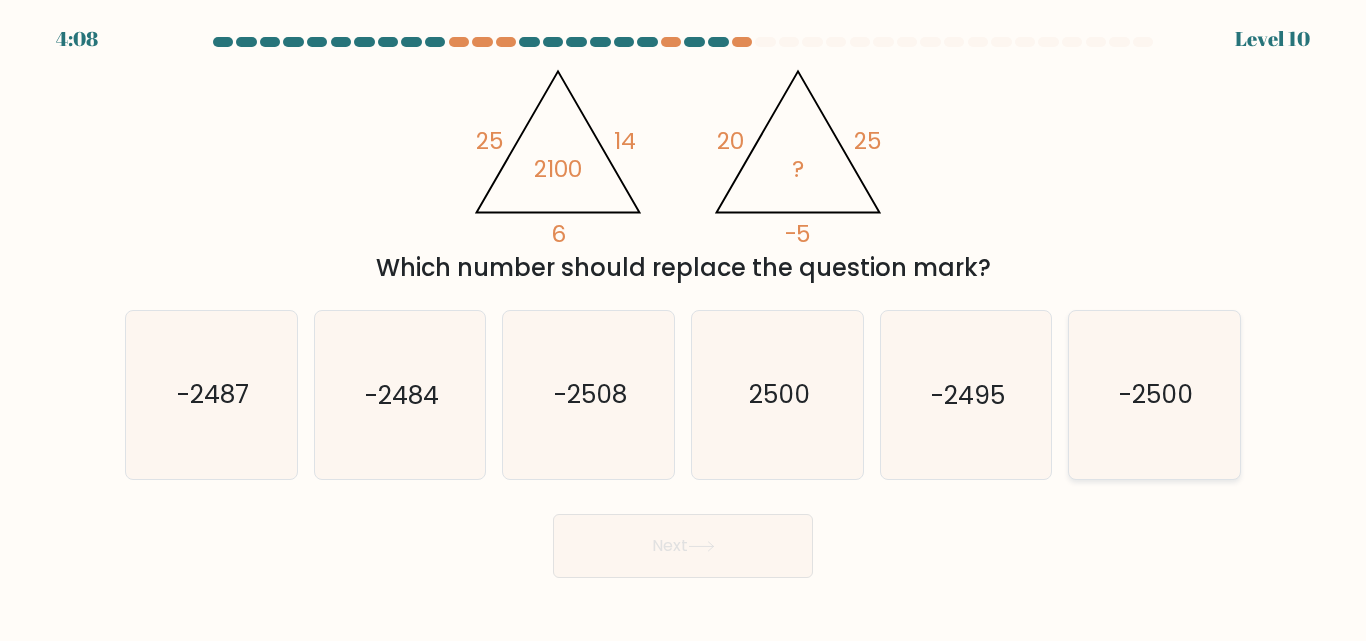 click on "-2500" 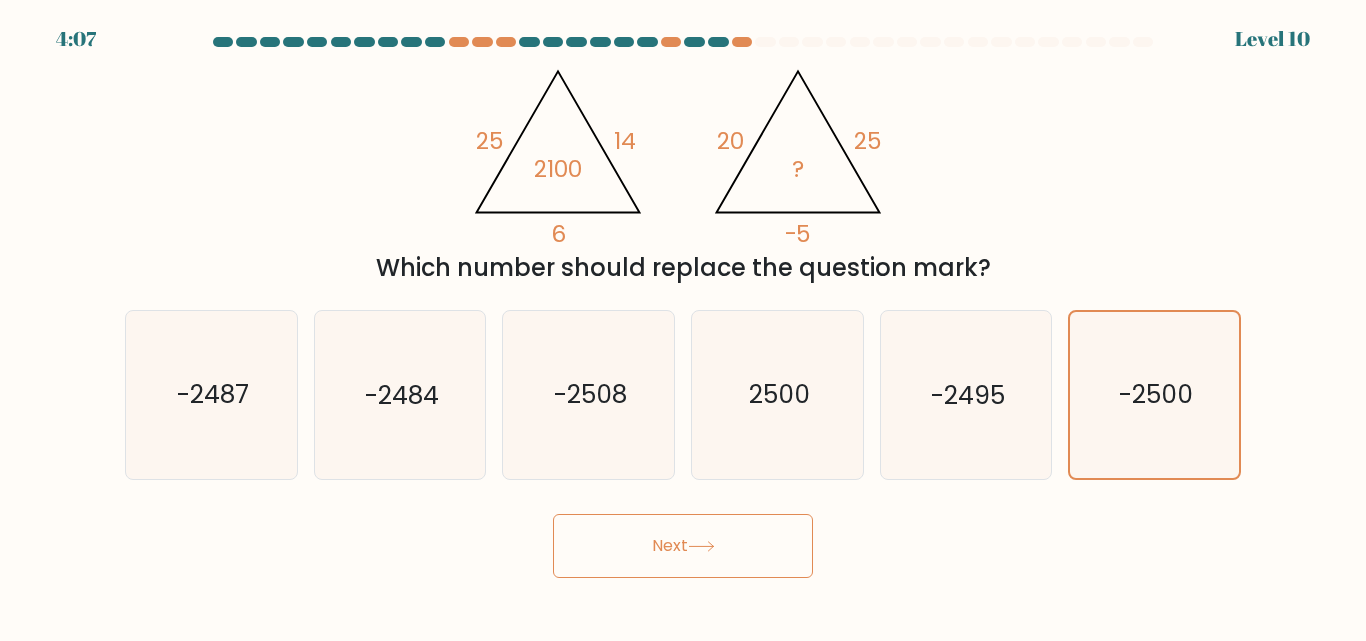 click on "Next" at bounding box center (683, 546) 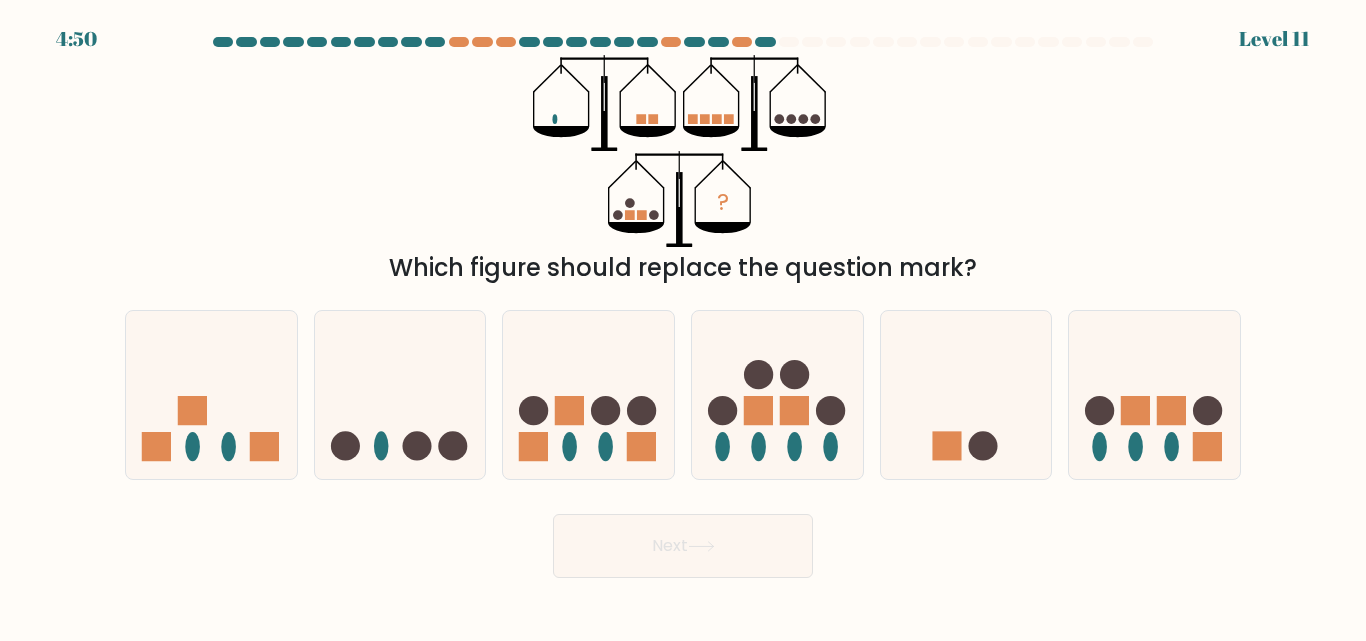 type 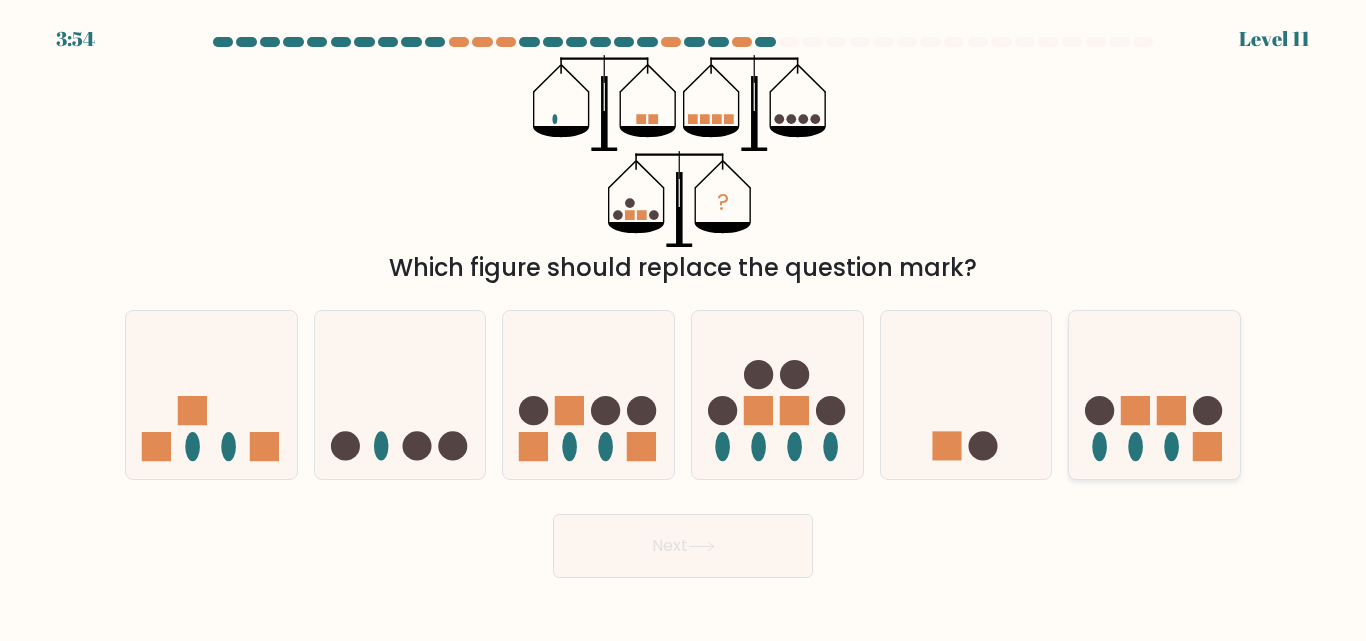 click 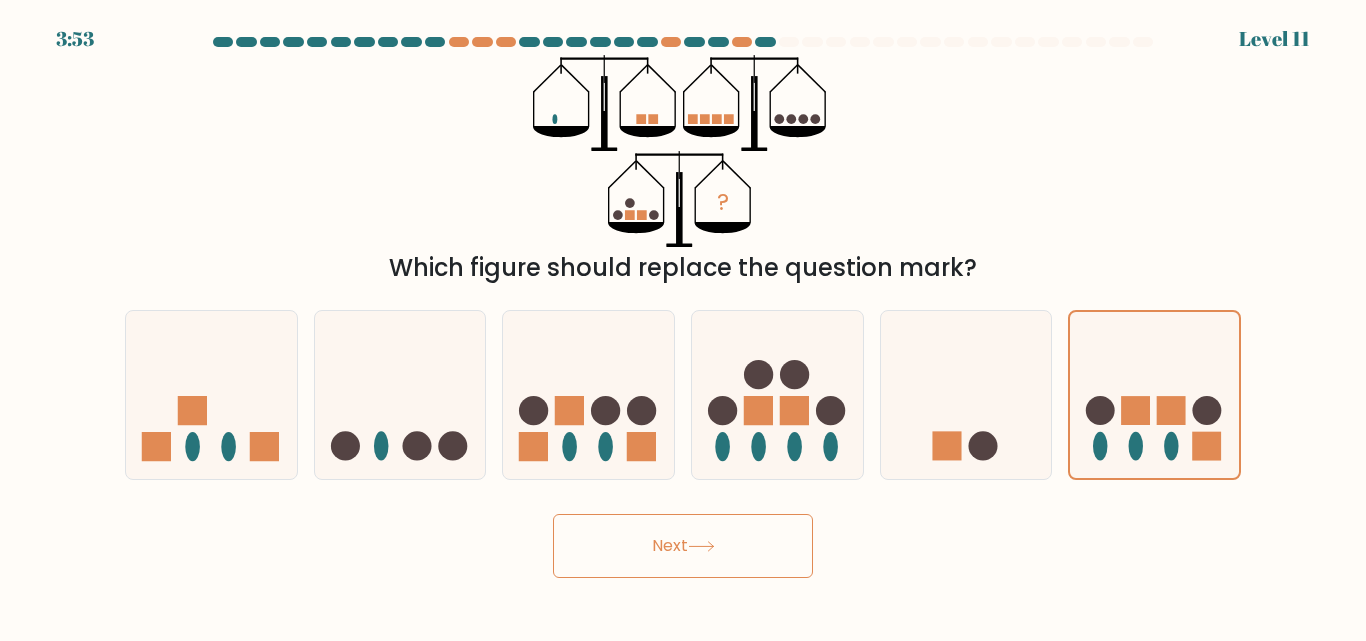 click on "Next" at bounding box center [683, 546] 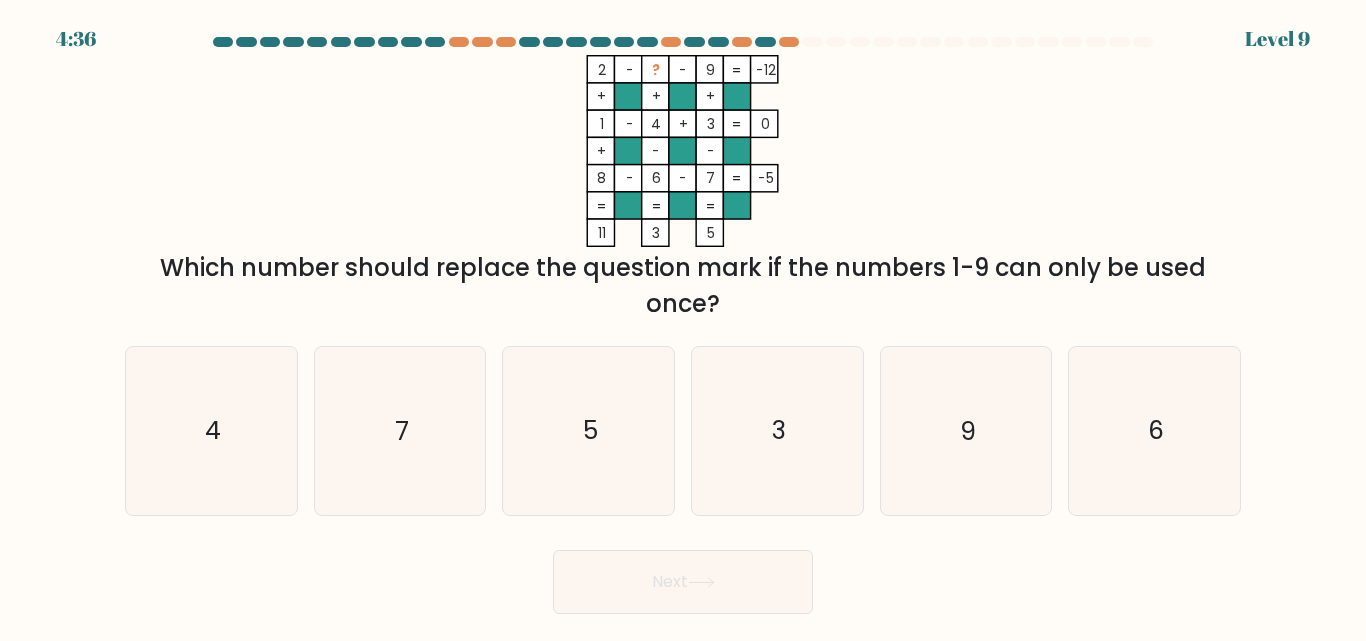 type 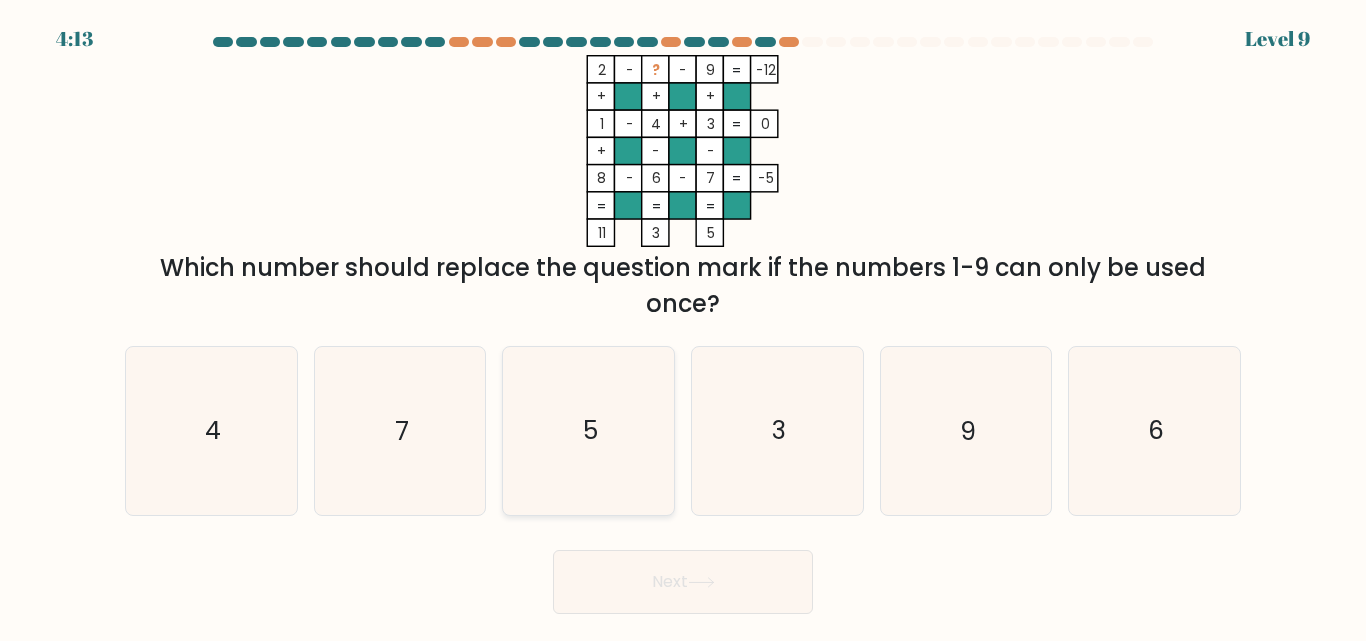 click on "5" 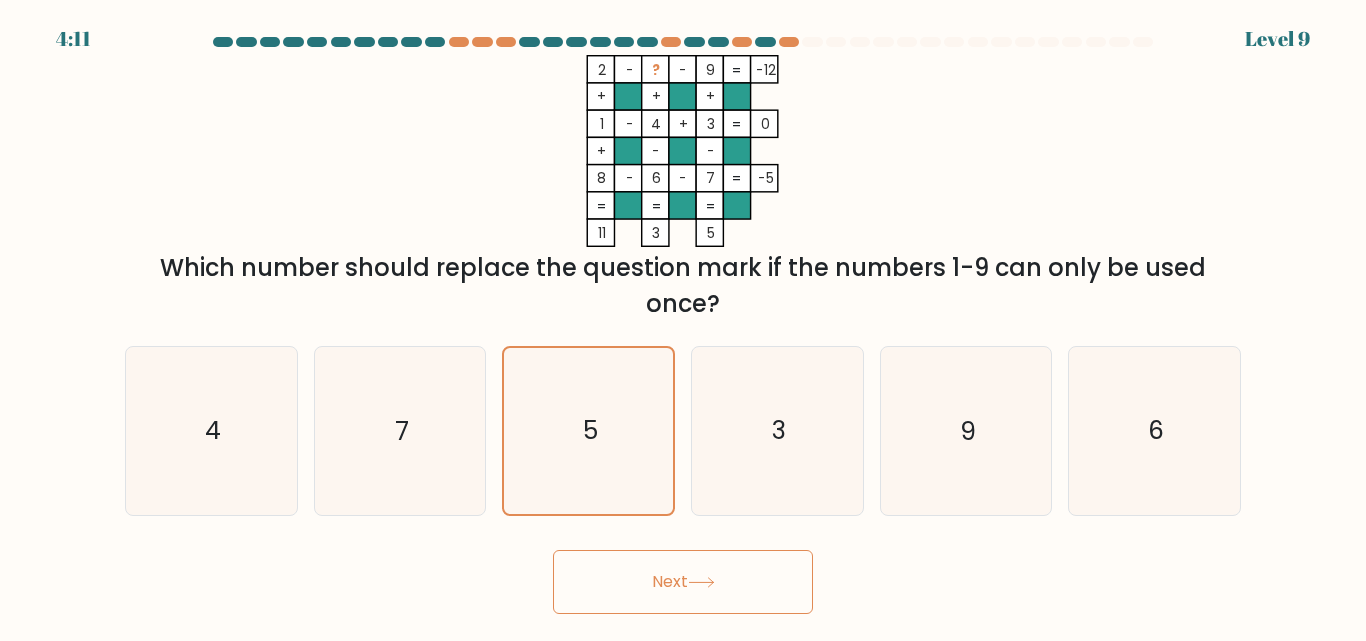 click on "Next" at bounding box center (683, 582) 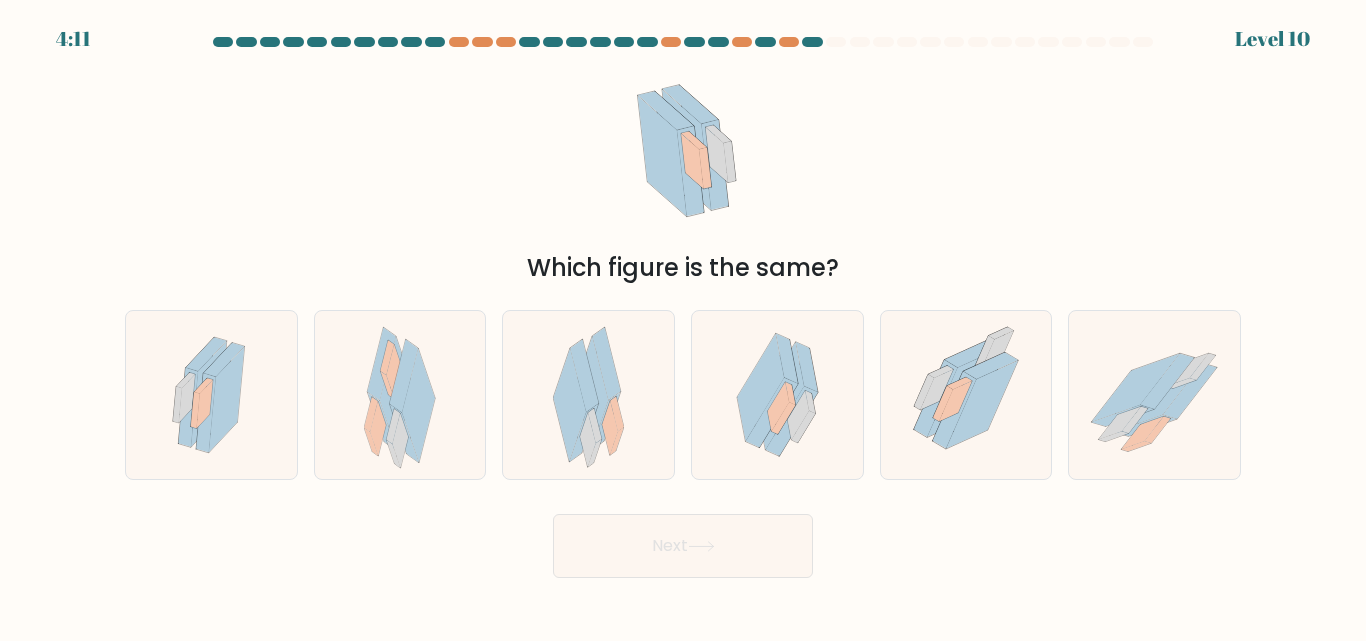 type 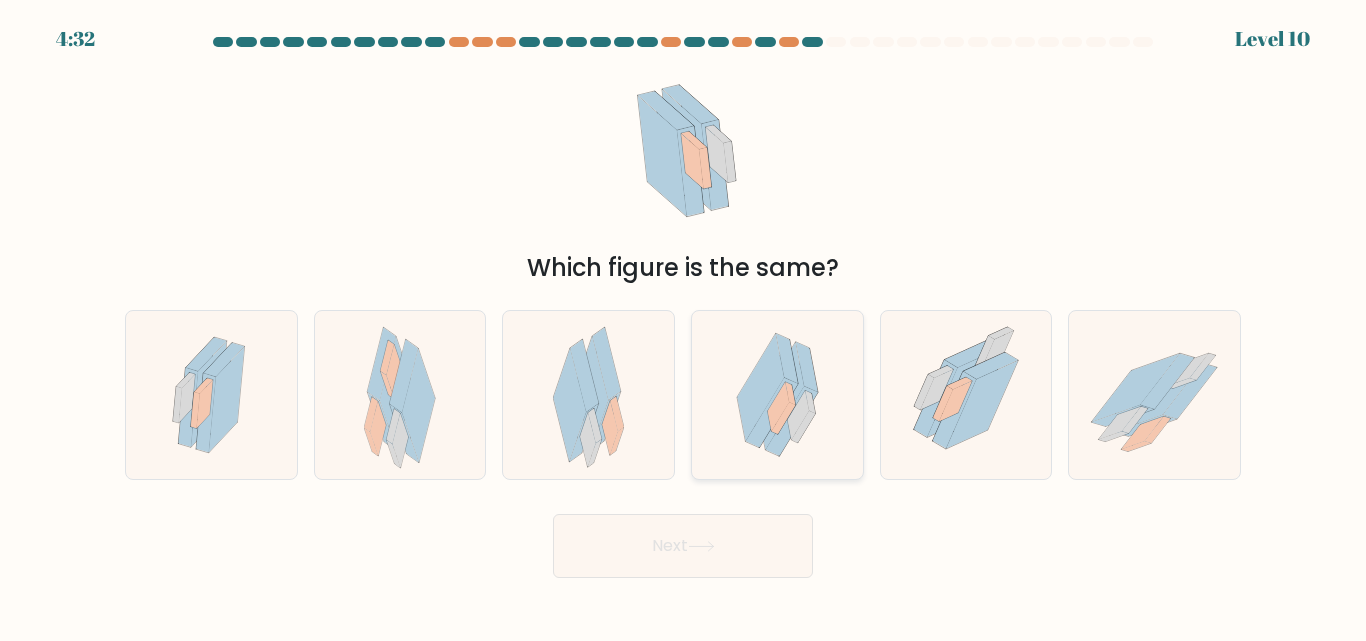 click 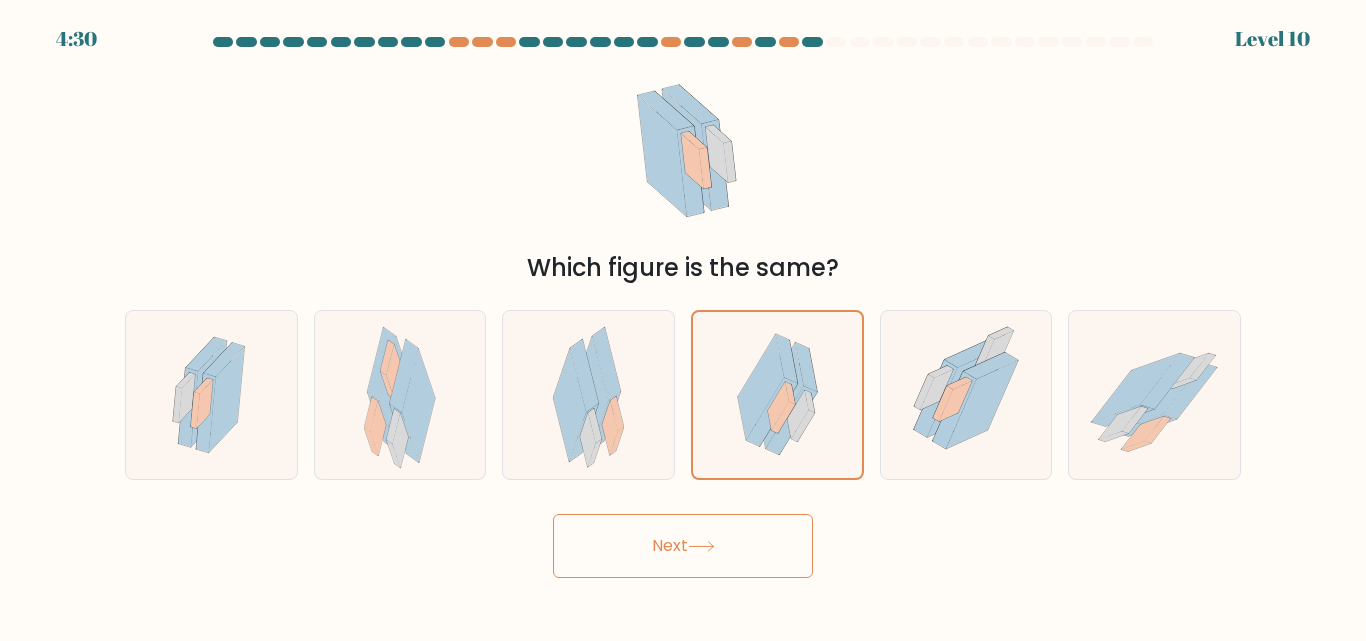 click on "Next" at bounding box center (683, 546) 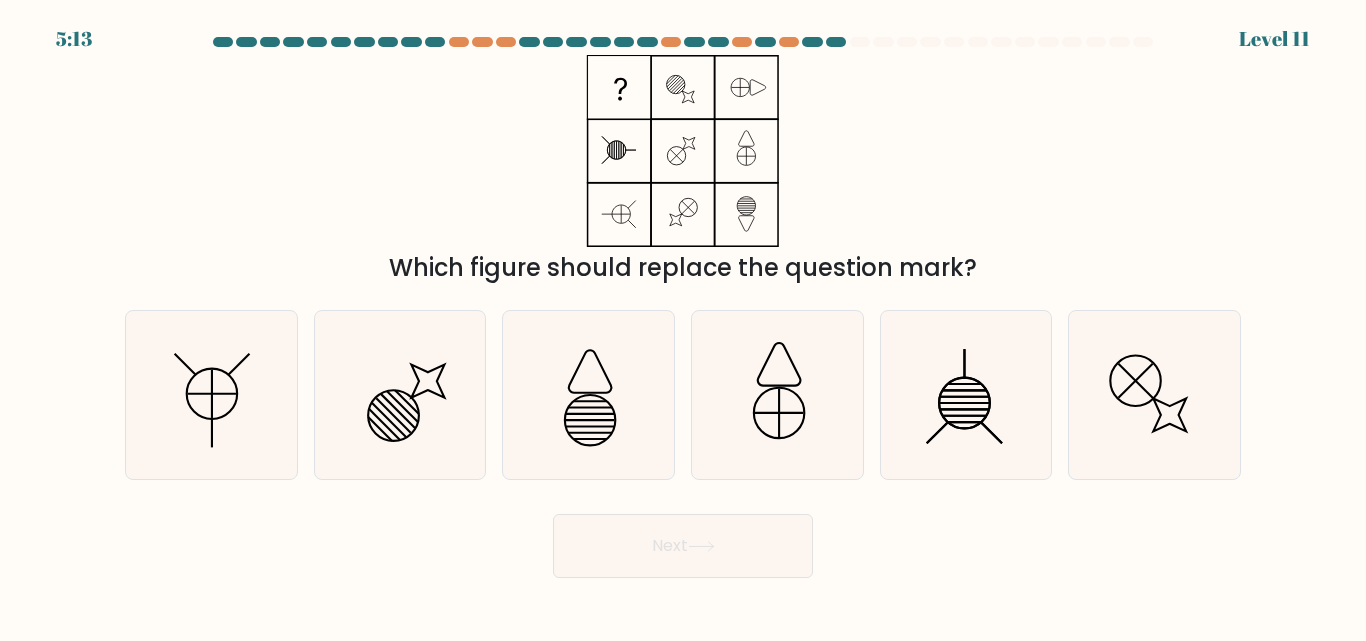 type 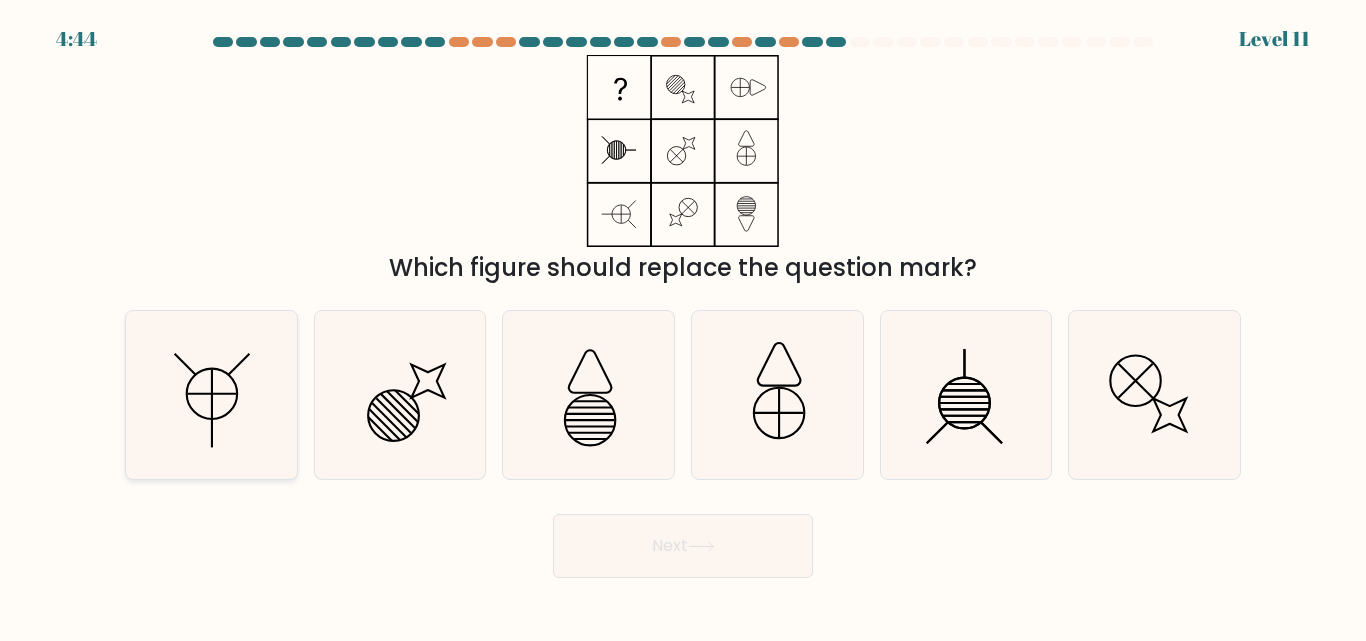 click 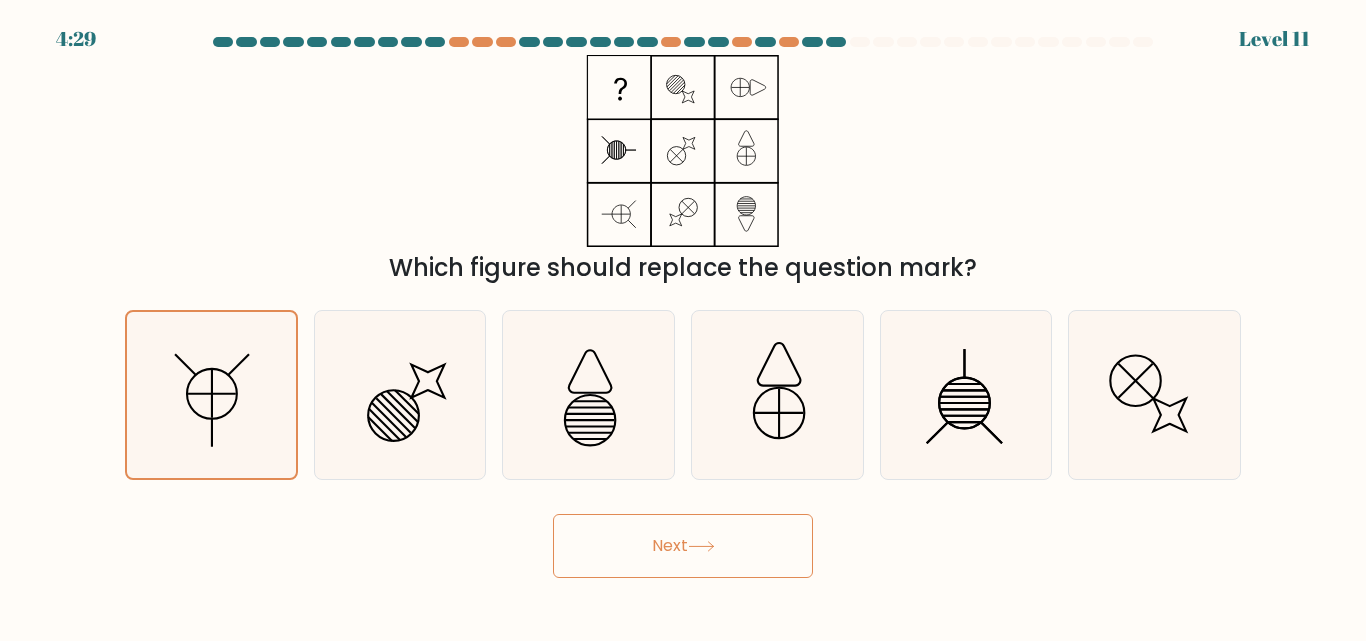 click on "Next" at bounding box center [683, 546] 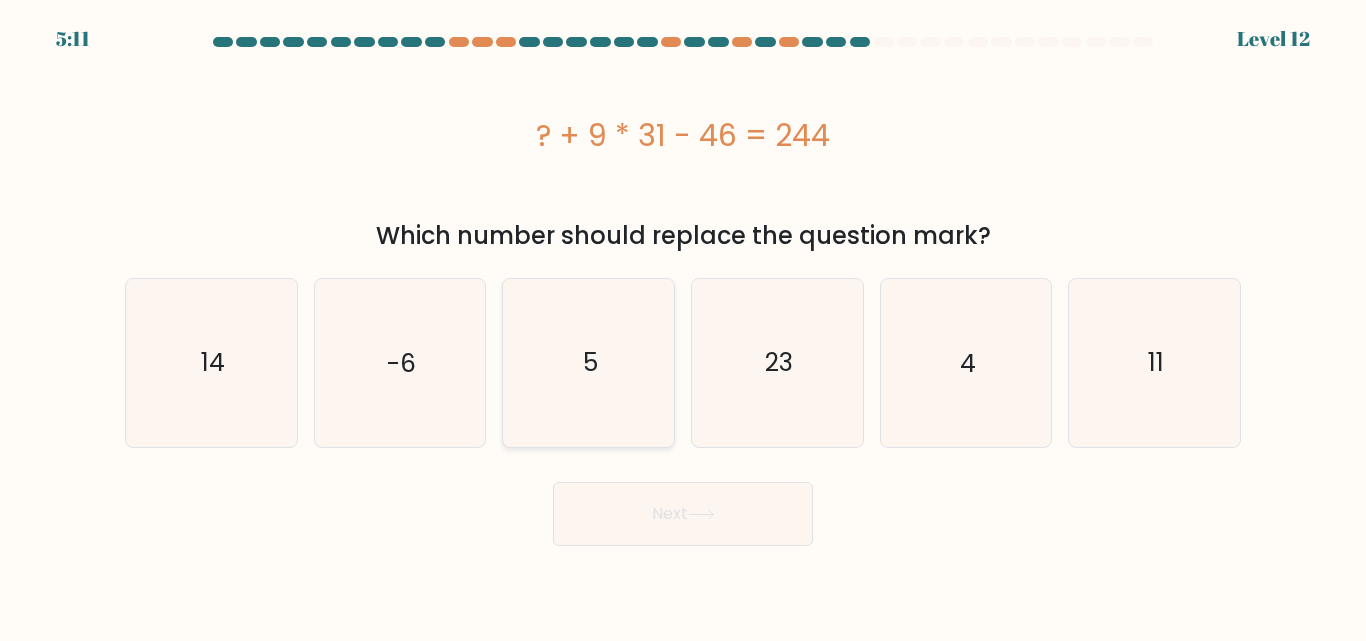 type 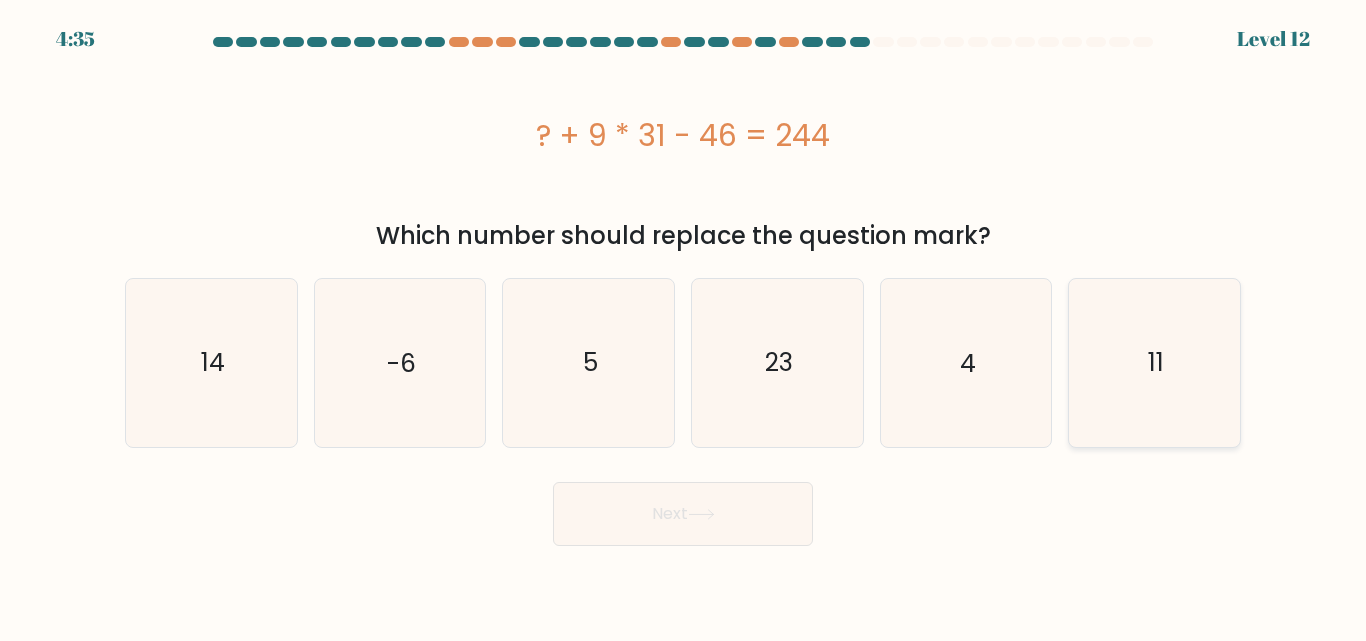 click on "11" 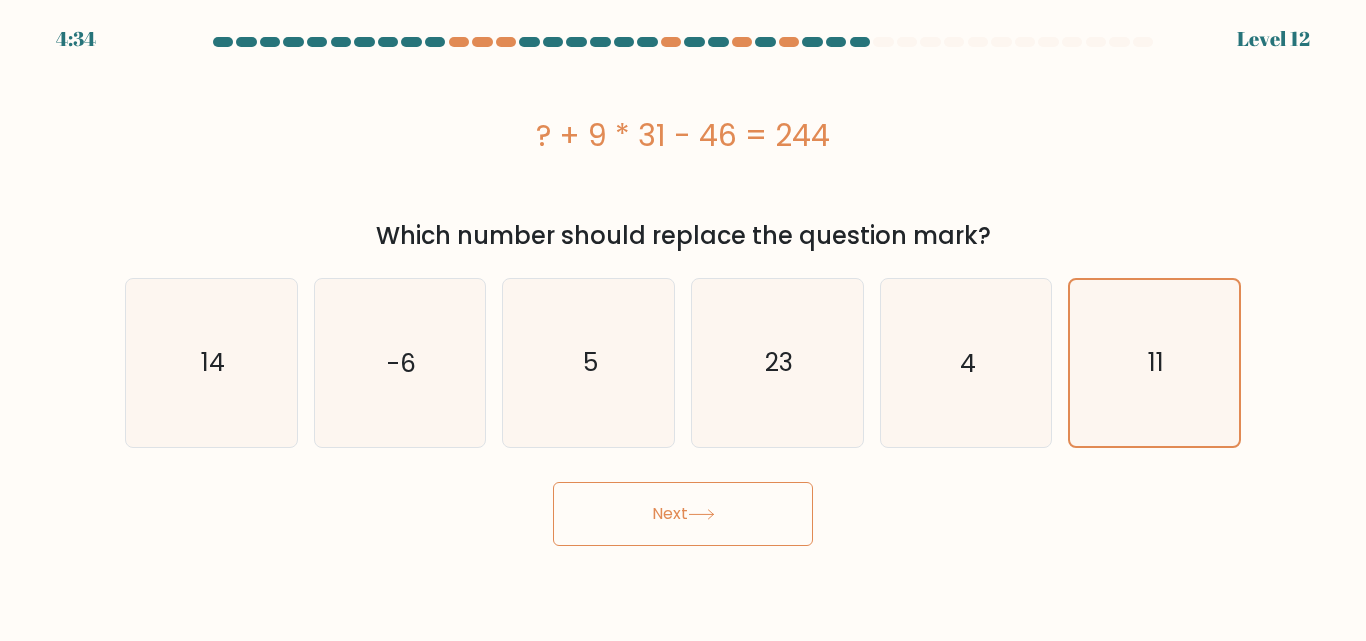 click on "Next" at bounding box center (683, 514) 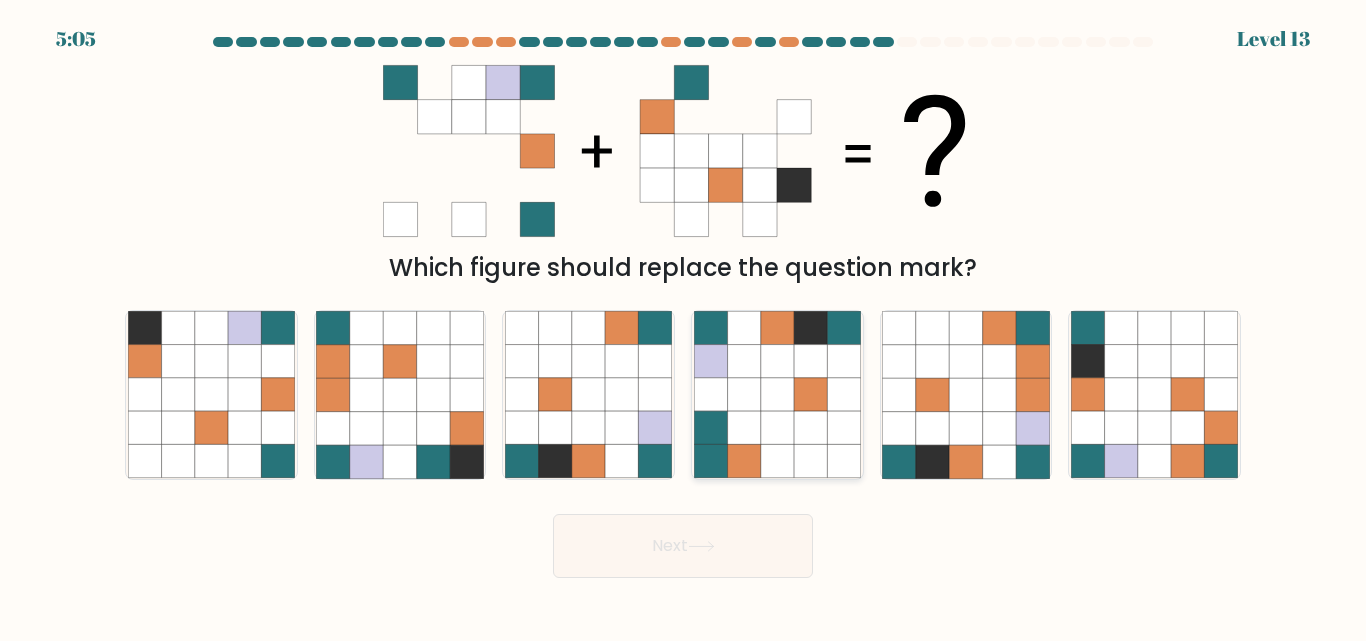click 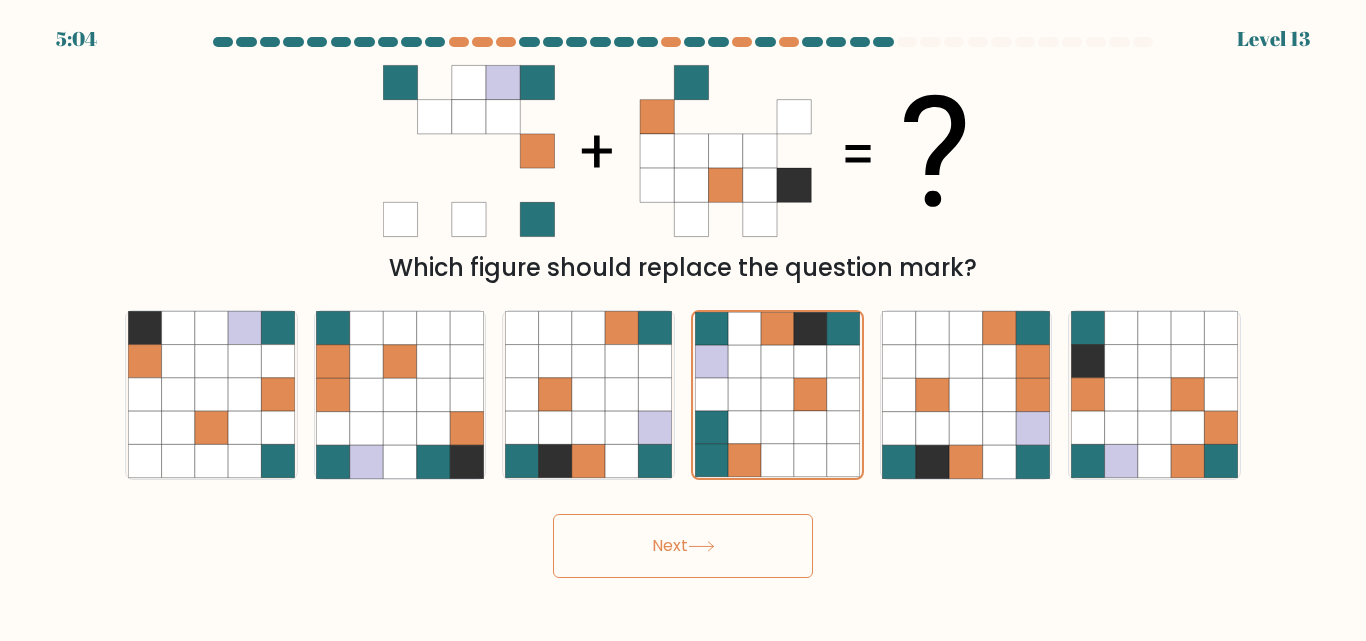 click on "Next" at bounding box center [683, 546] 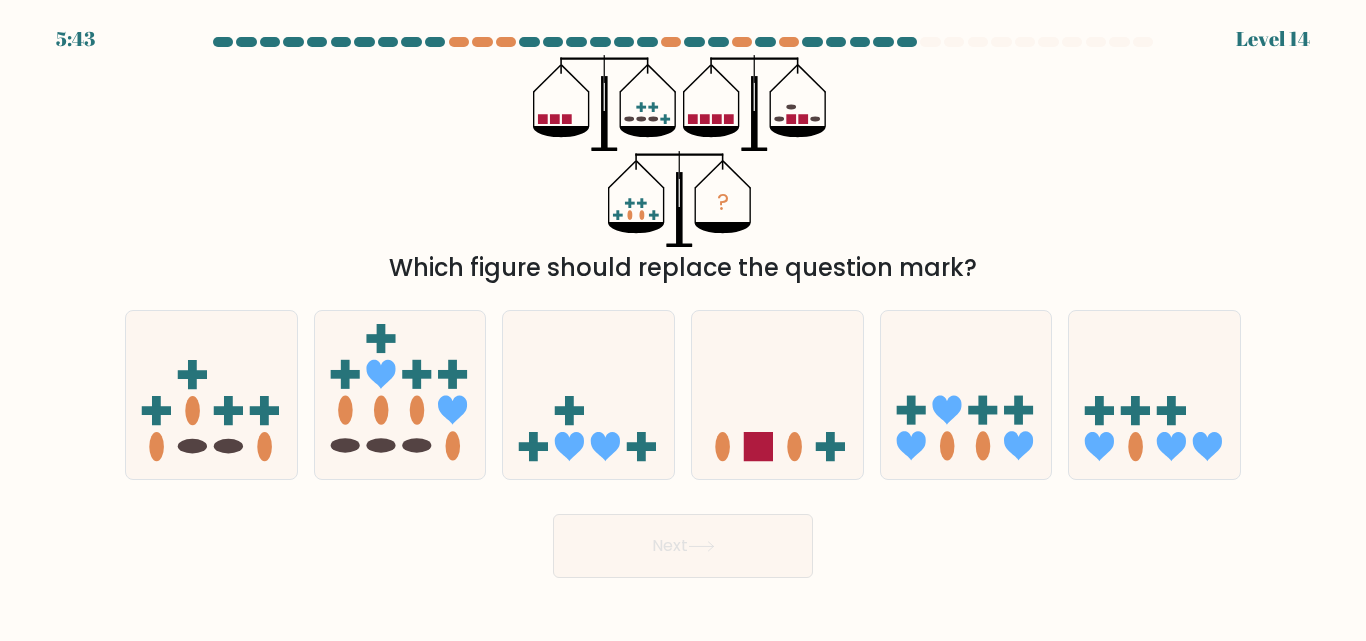 type 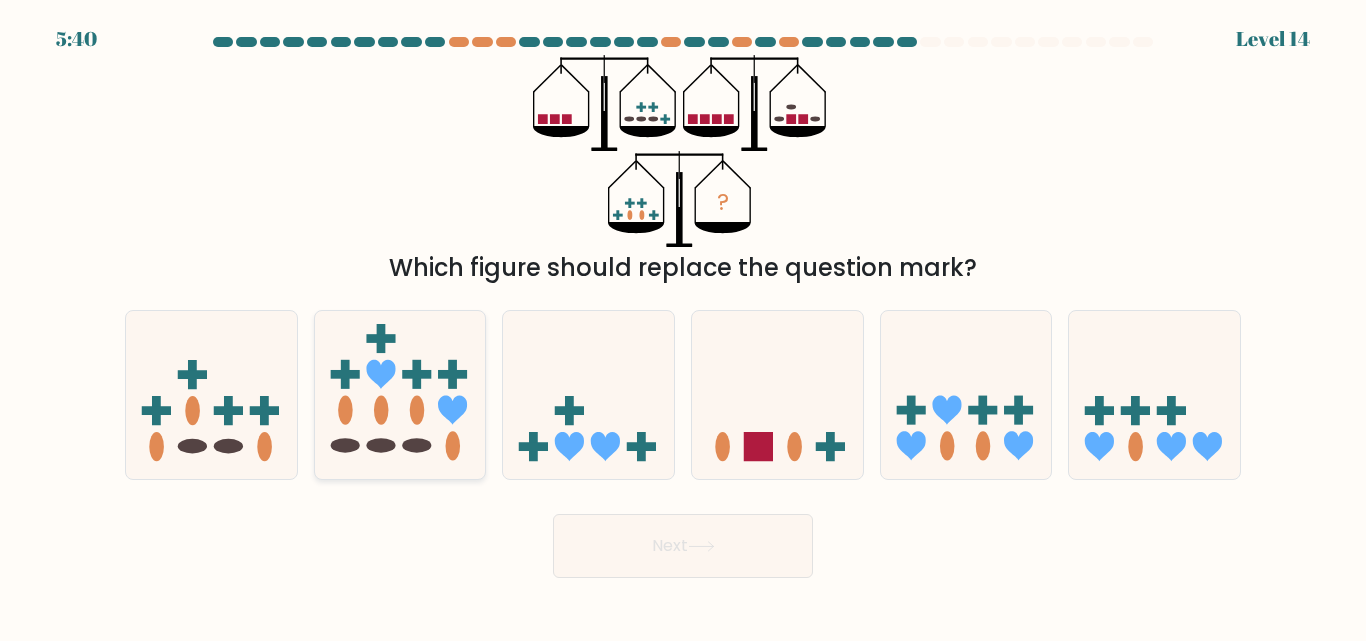 click 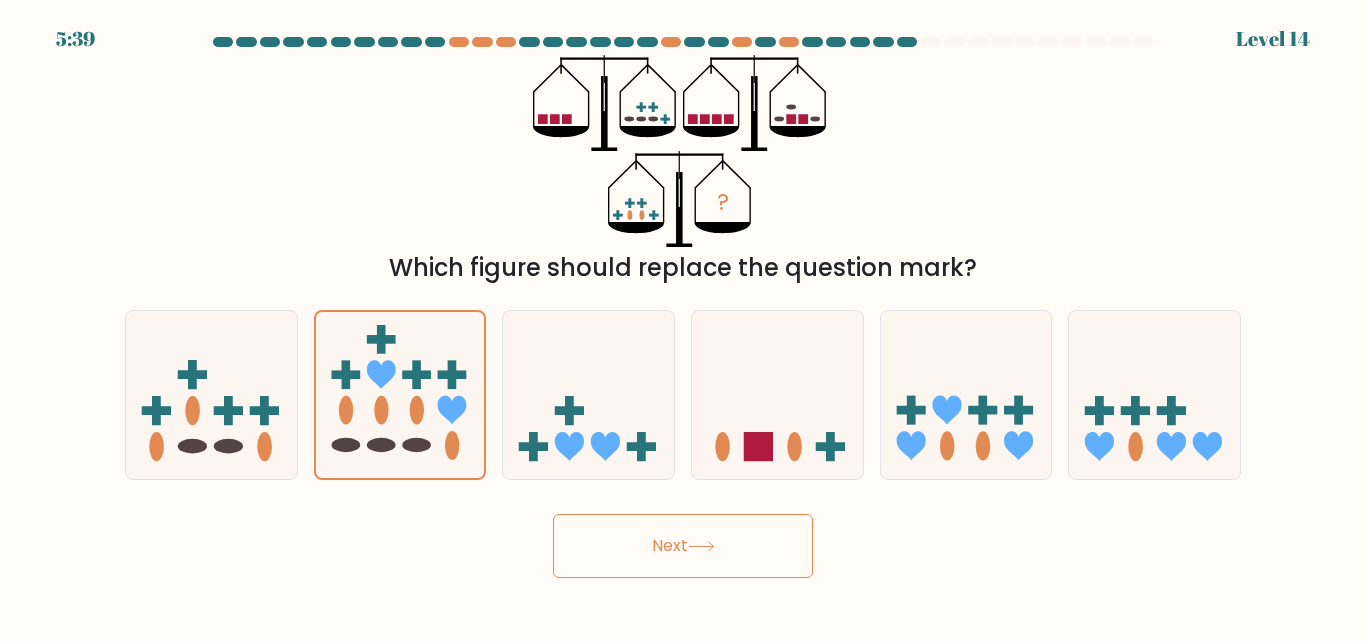 click on "Next" at bounding box center [683, 546] 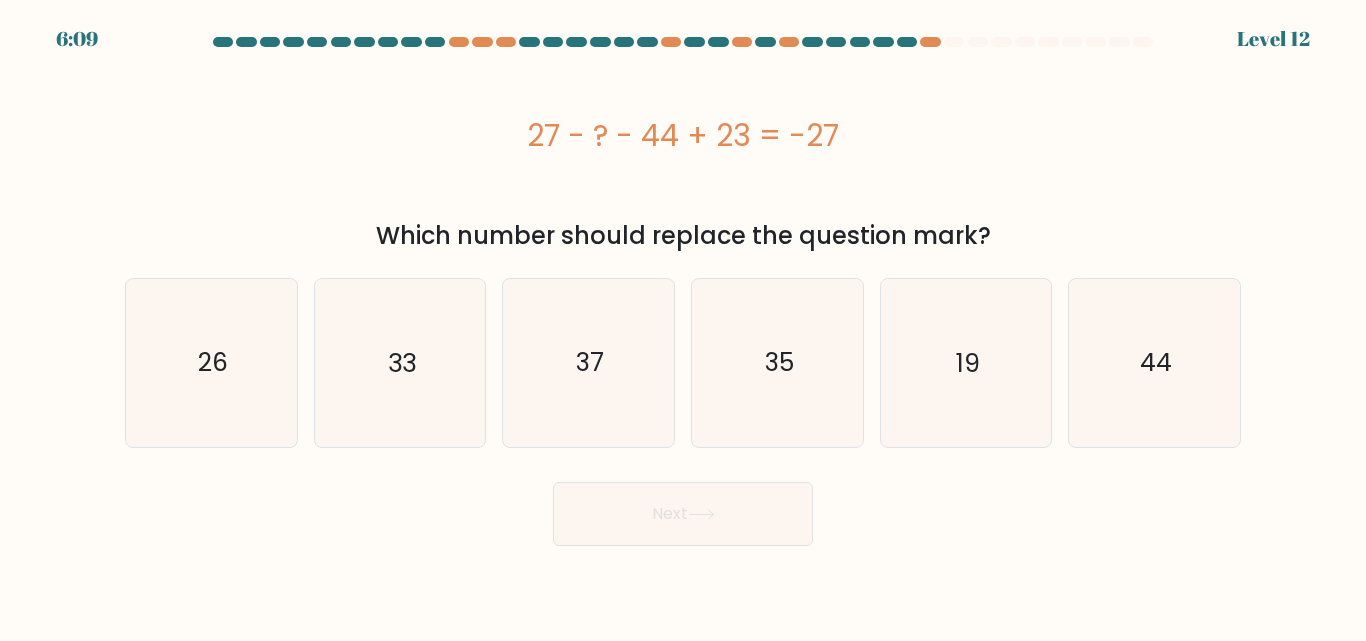 type 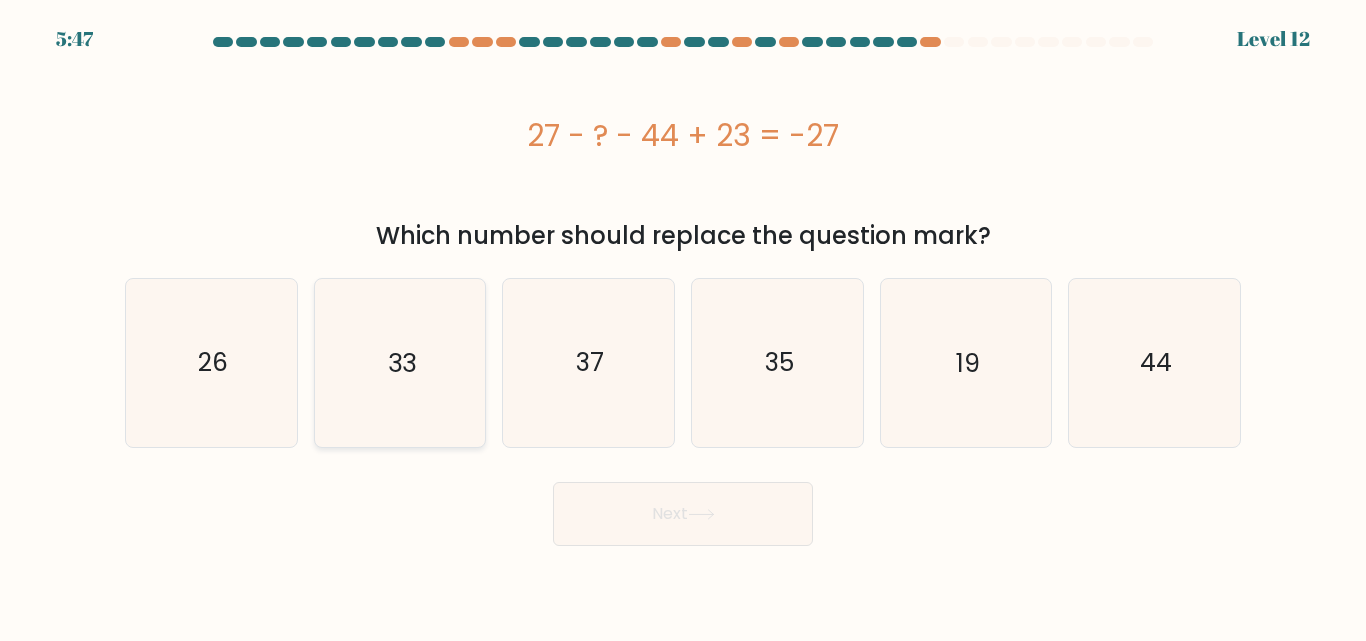 click on "33" 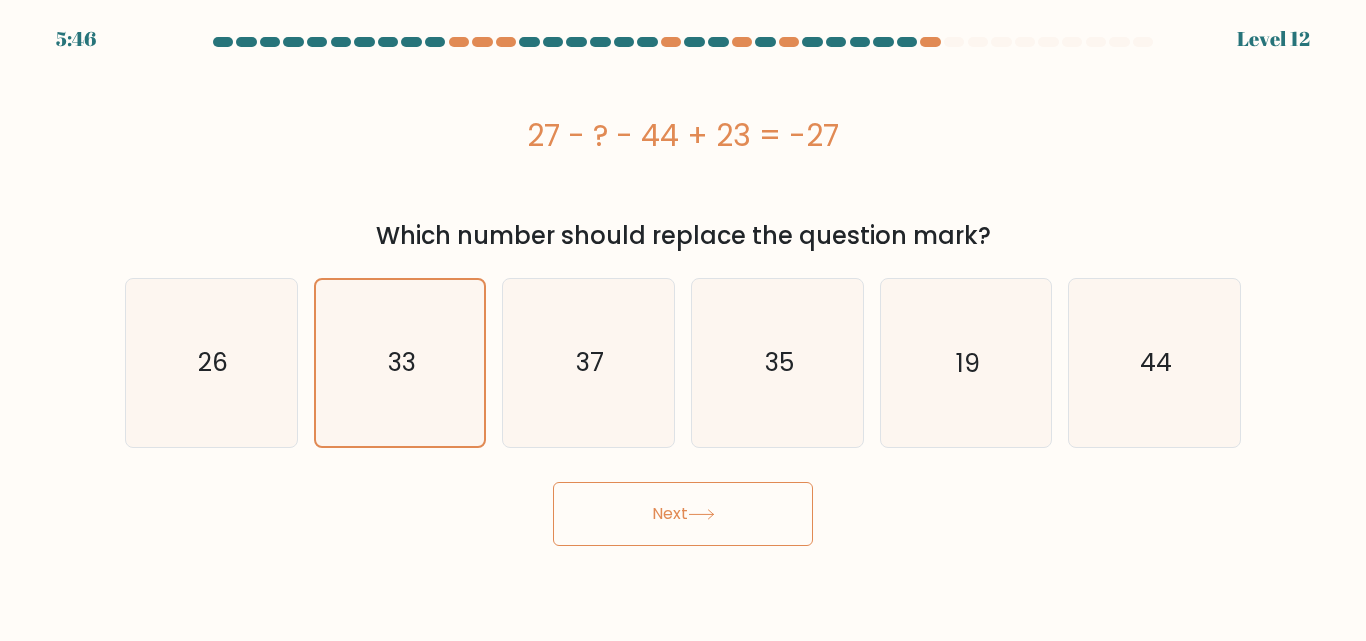 click on "Next" at bounding box center [683, 514] 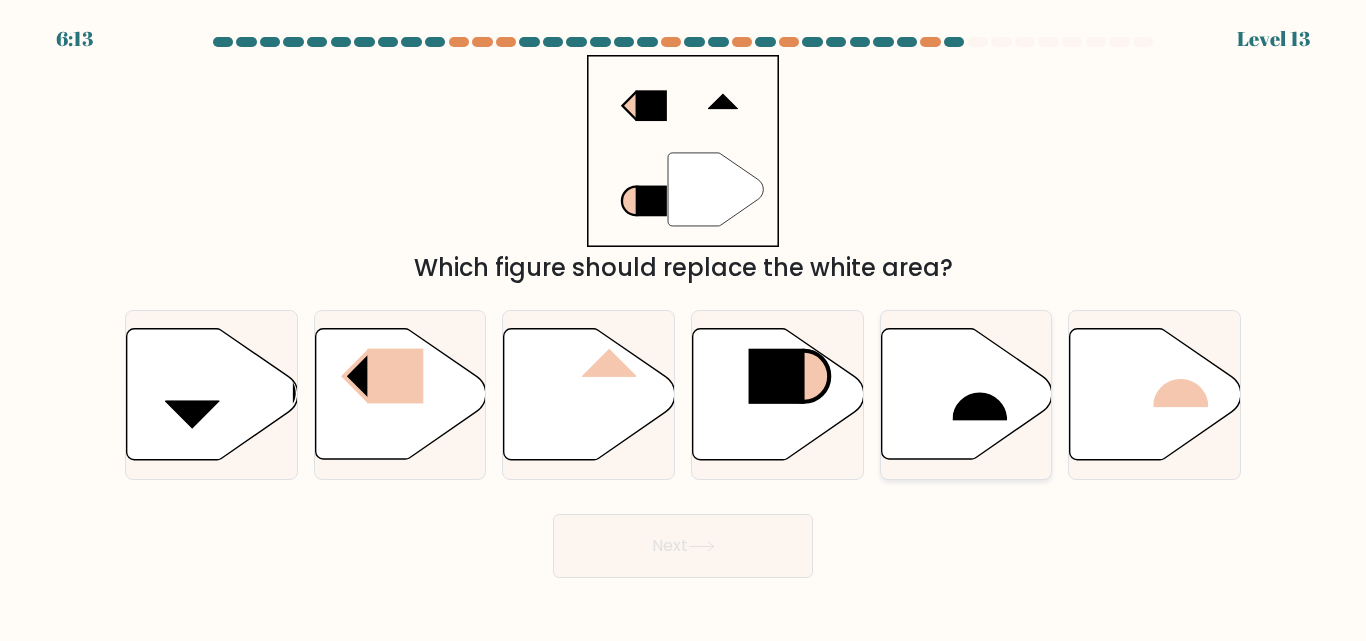 click 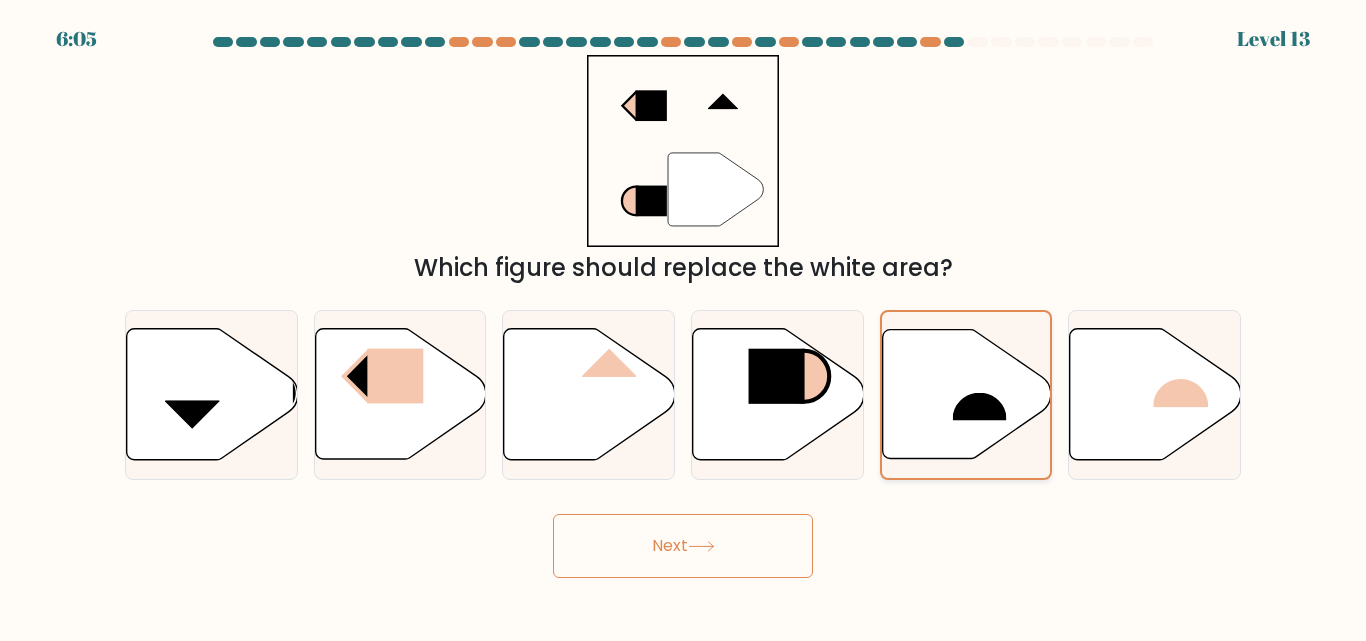 click 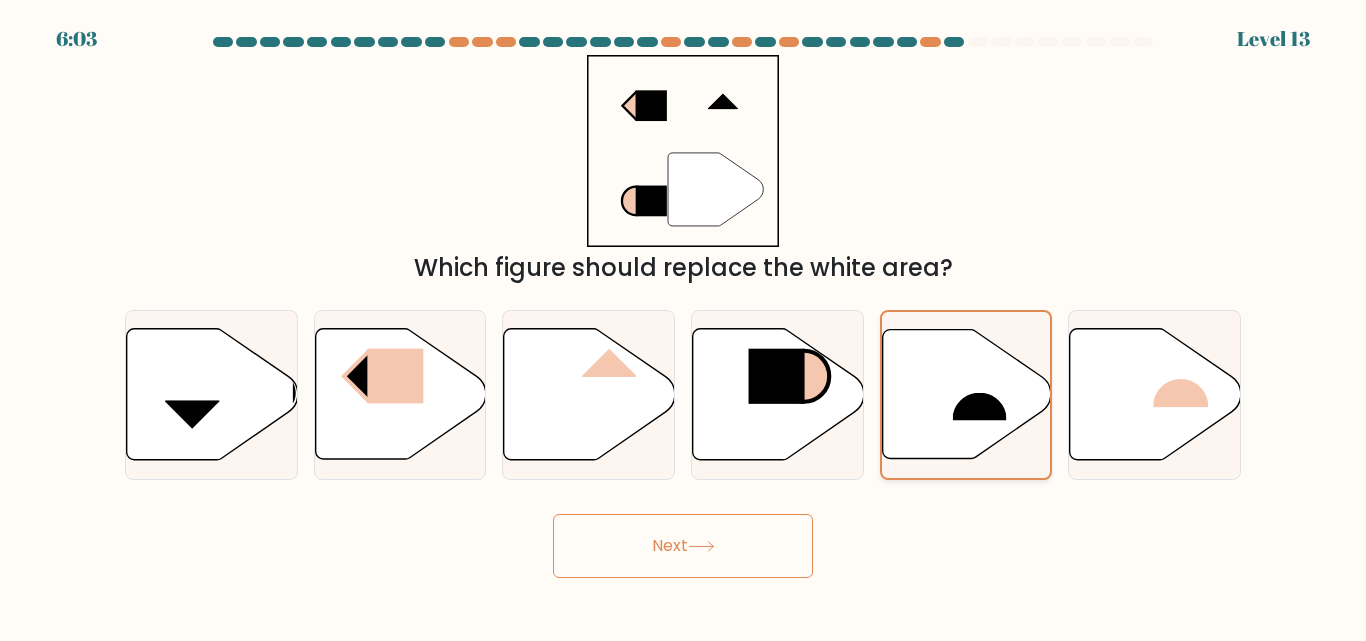click 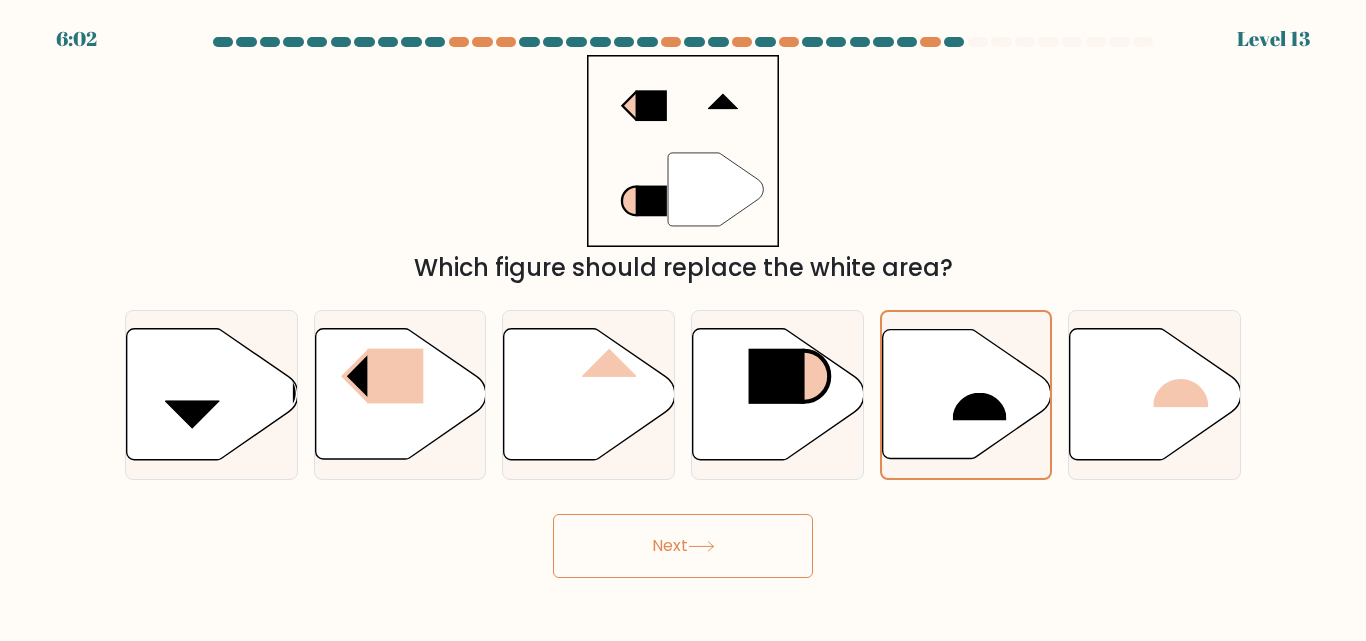 click on "Next" at bounding box center (683, 546) 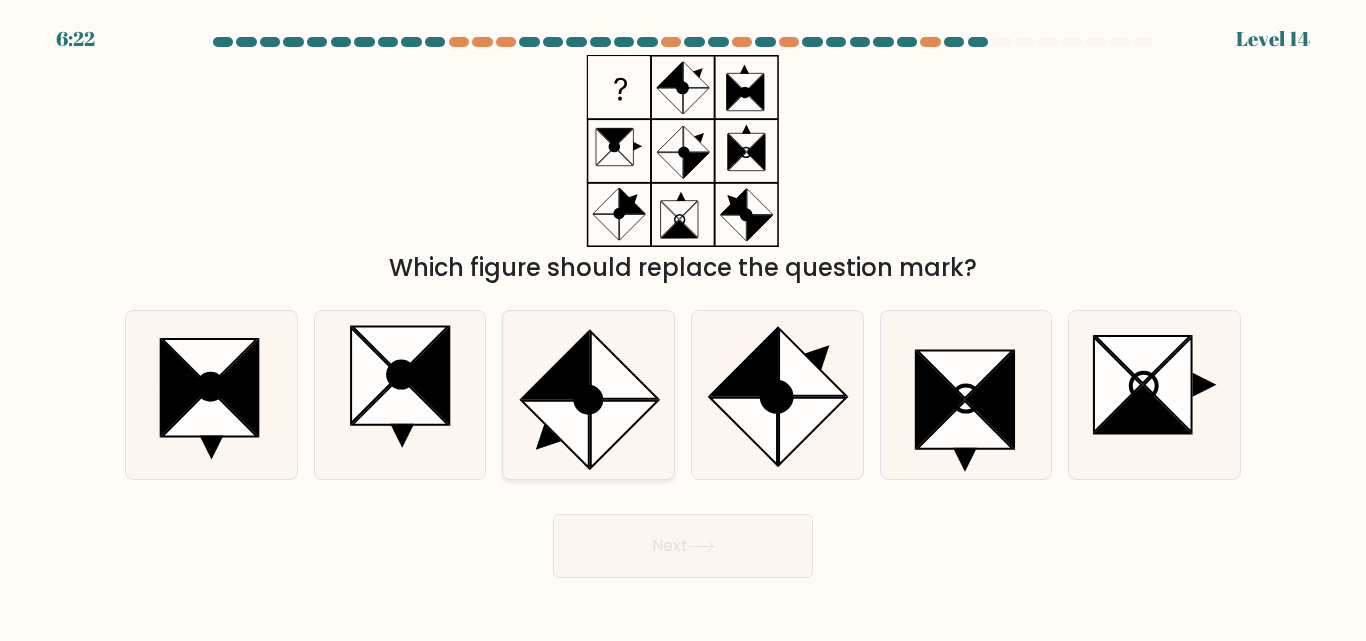 type 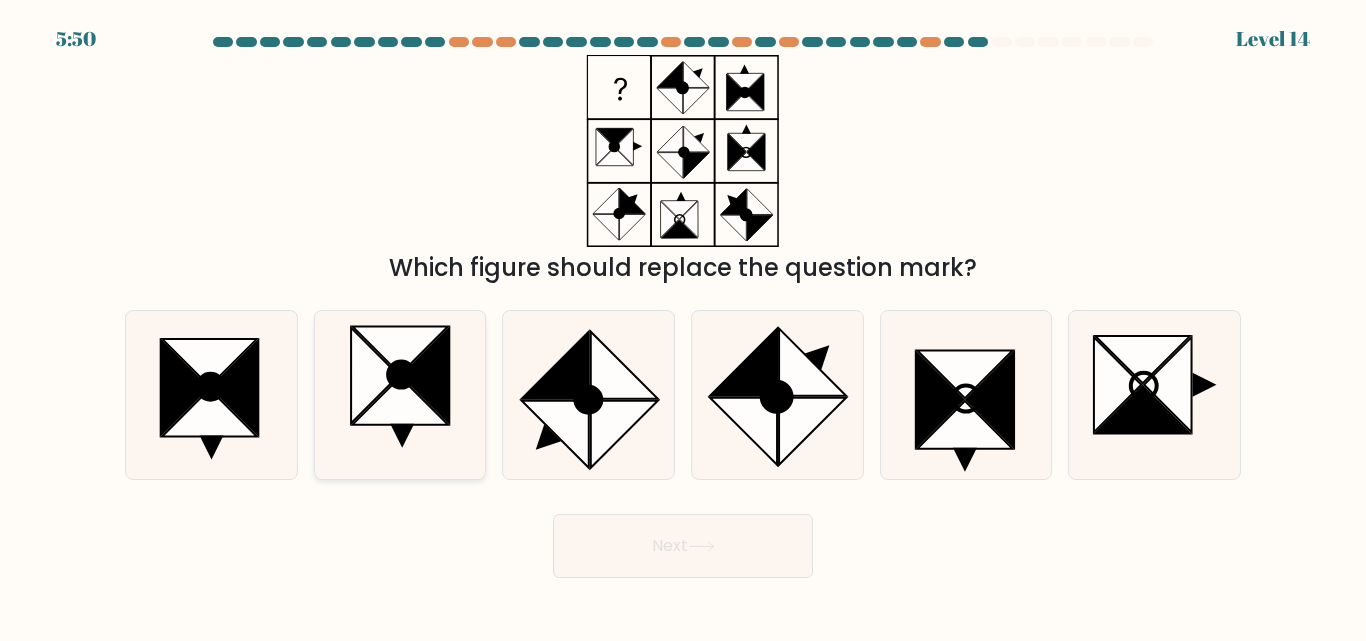 click 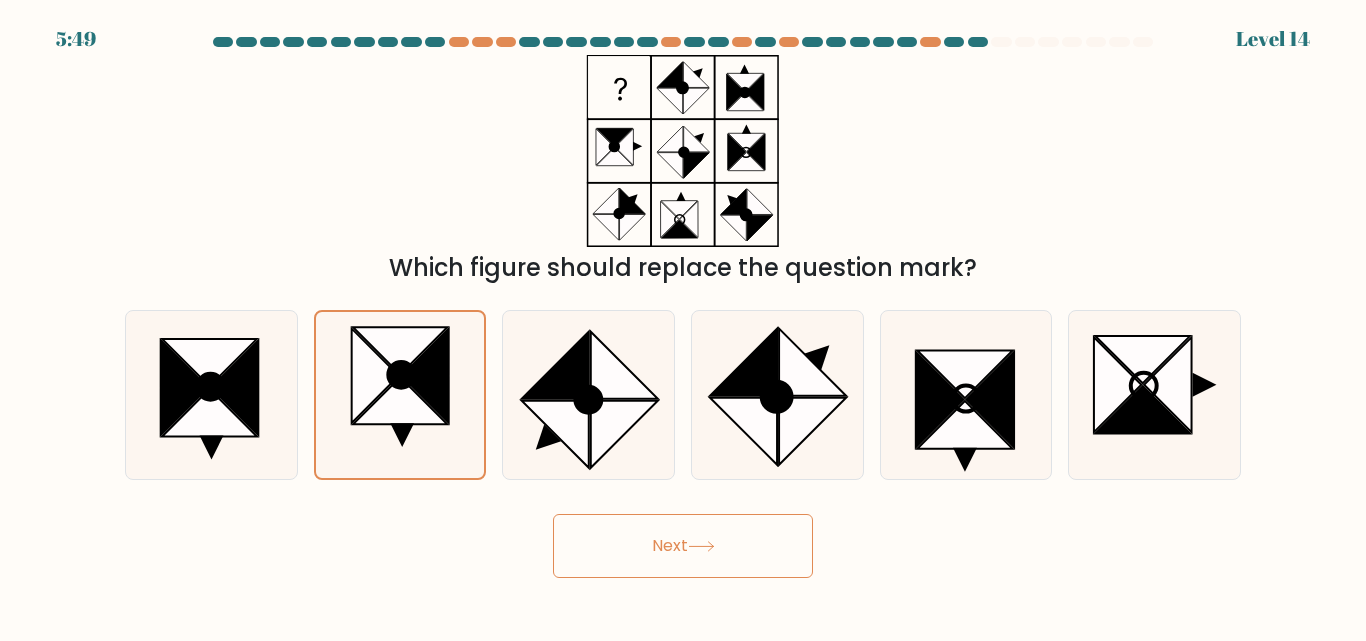 click on "Next" at bounding box center [683, 546] 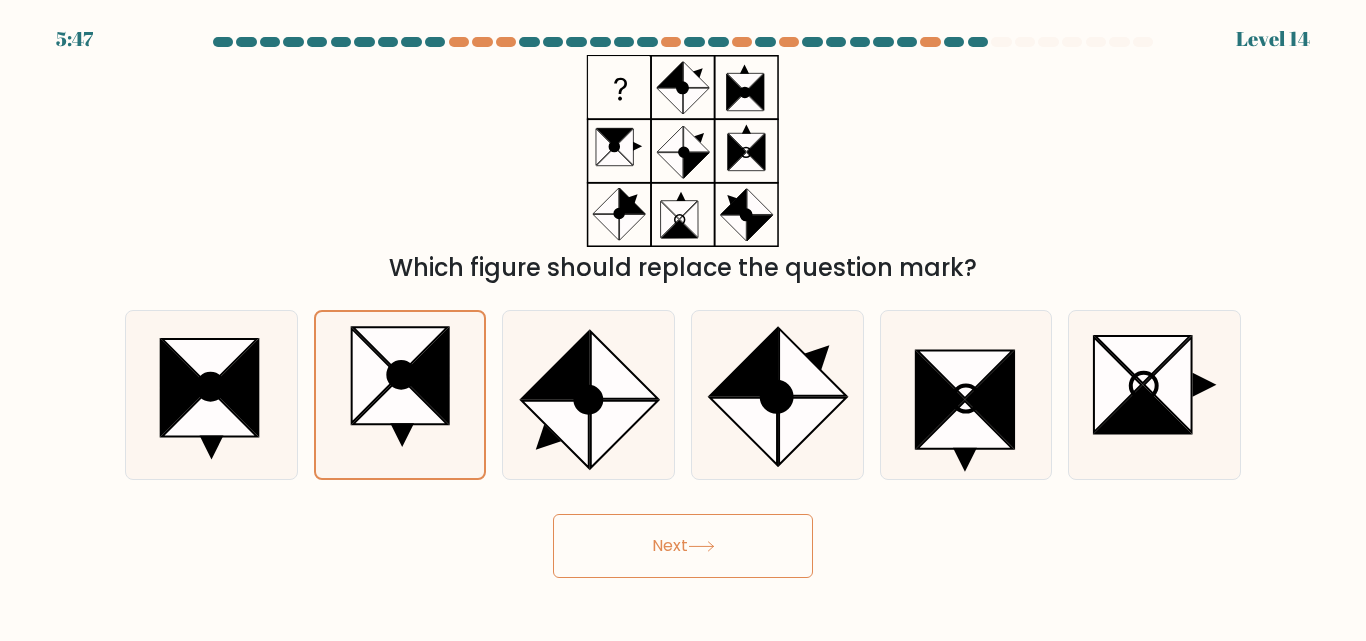 click on "Next" at bounding box center (683, 546) 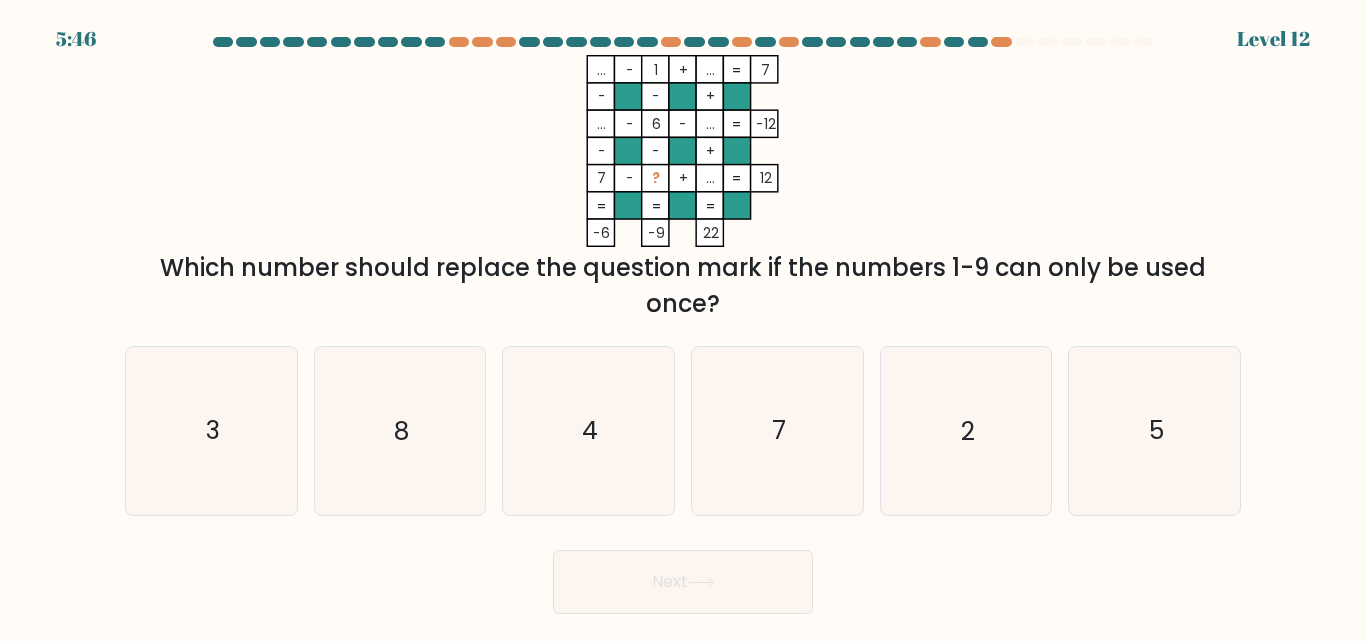 click on "Next" at bounding box center (683, 582) 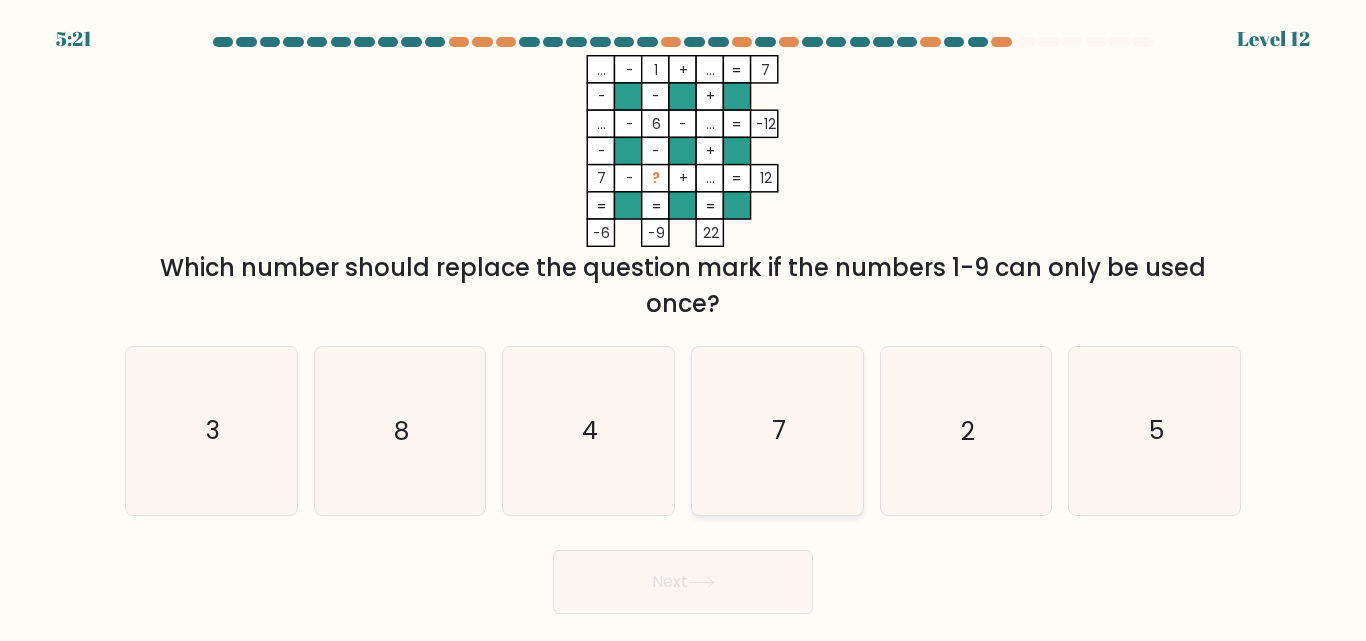 click on "7" 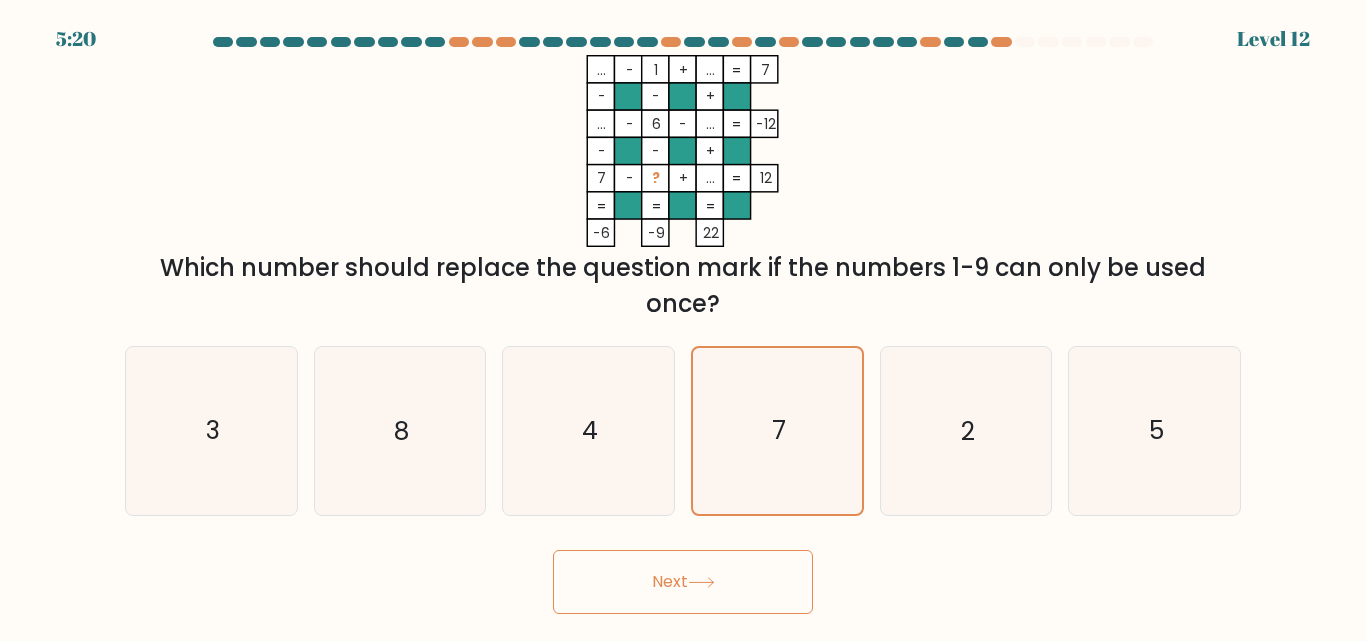 click on "Next" at bounding box center (683, 582) 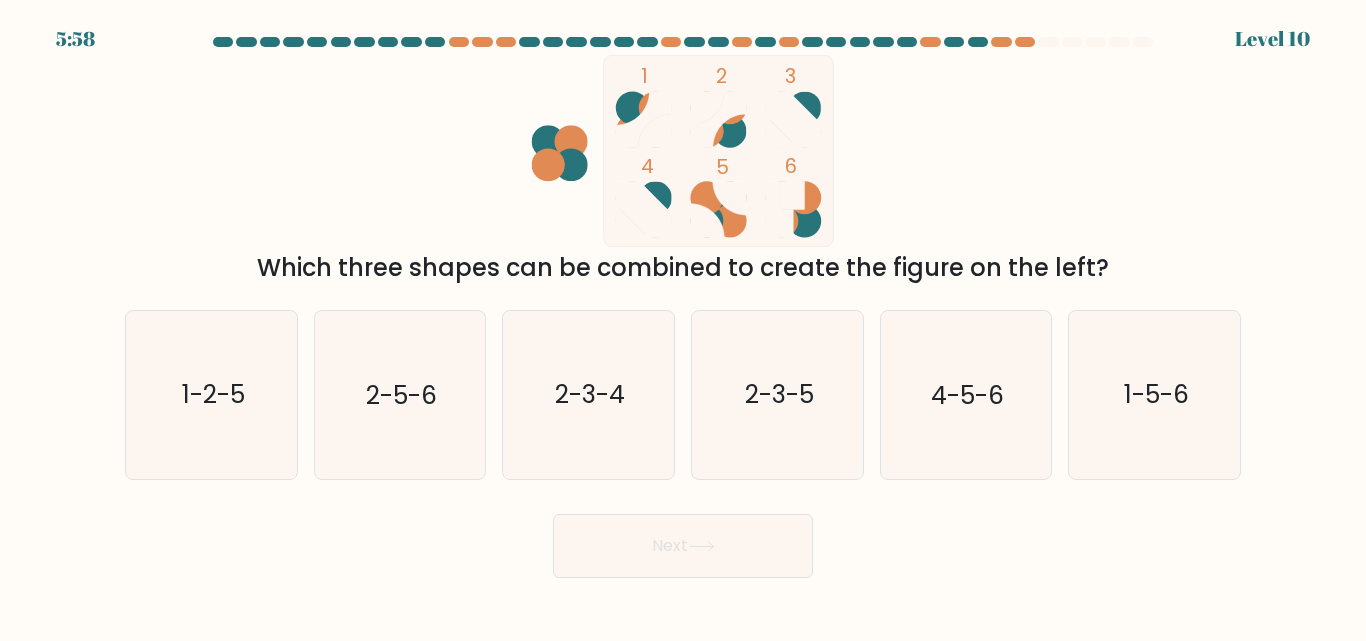 type 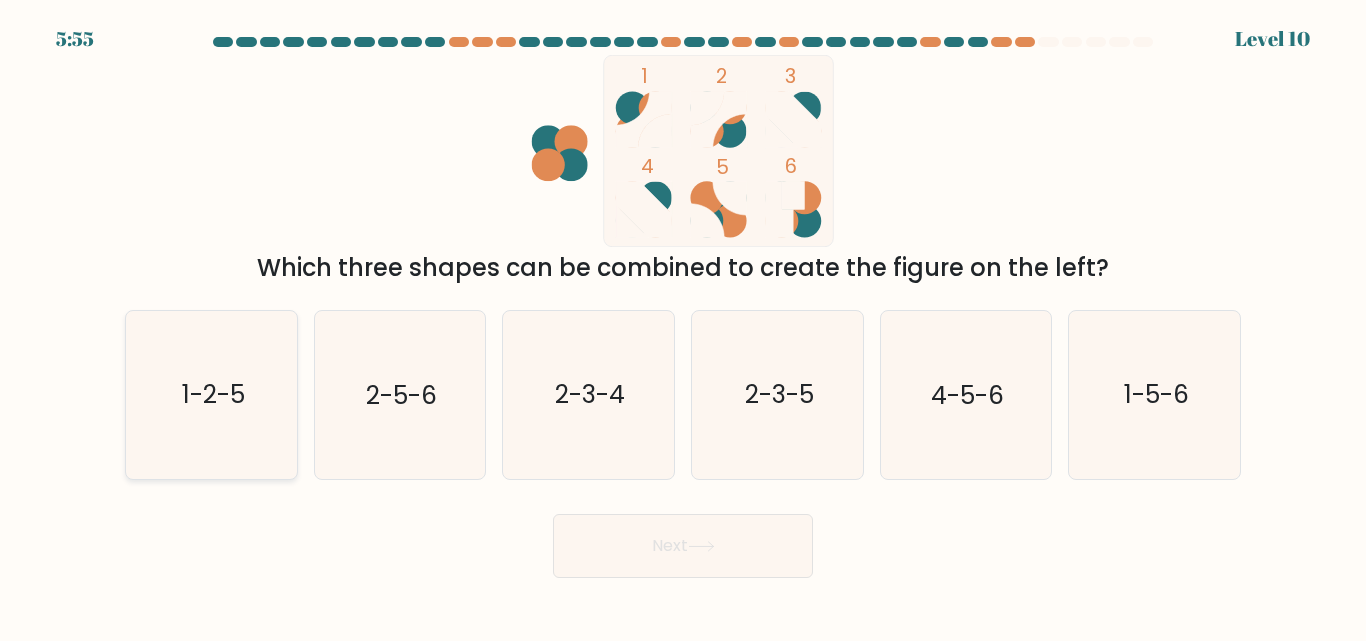 click on "1-2-5" 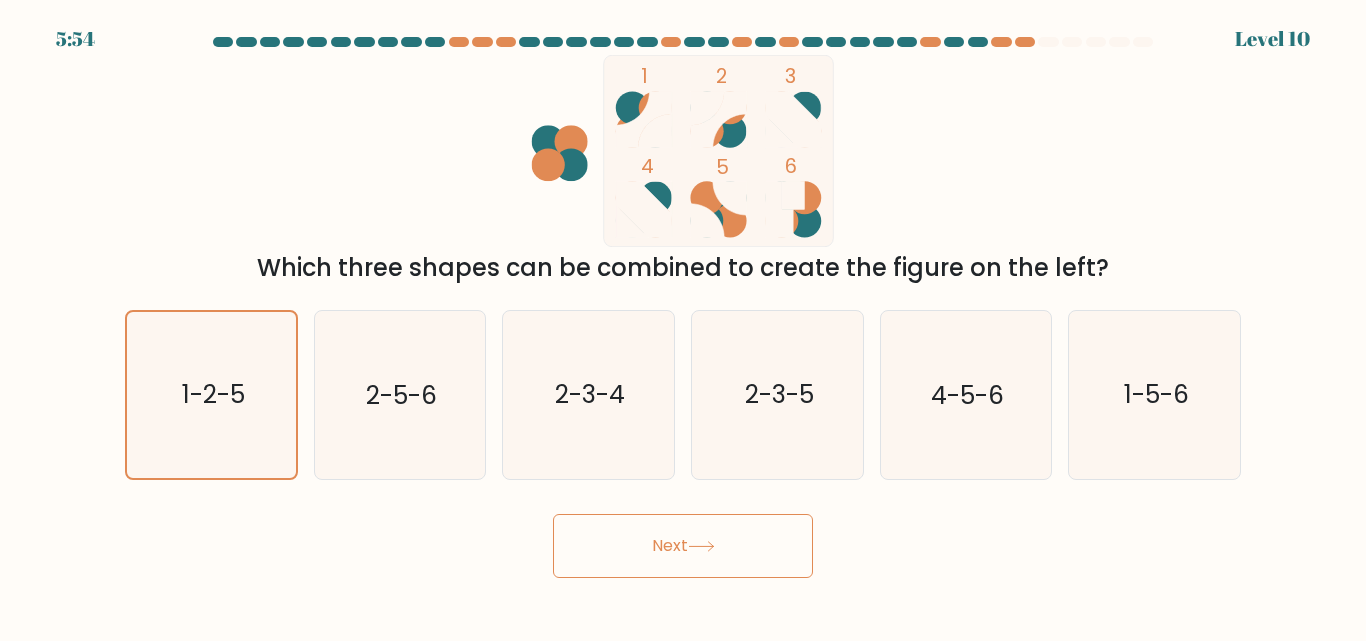 click on "Next" at bounding box center [683, 546] 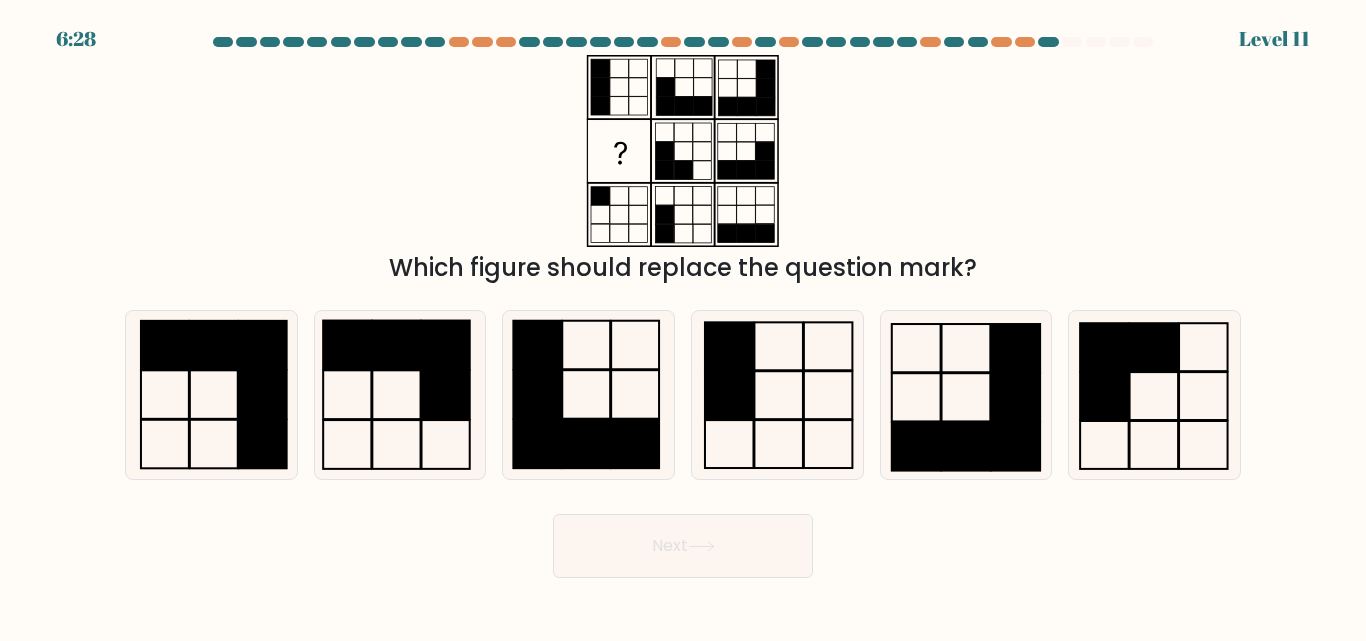 type 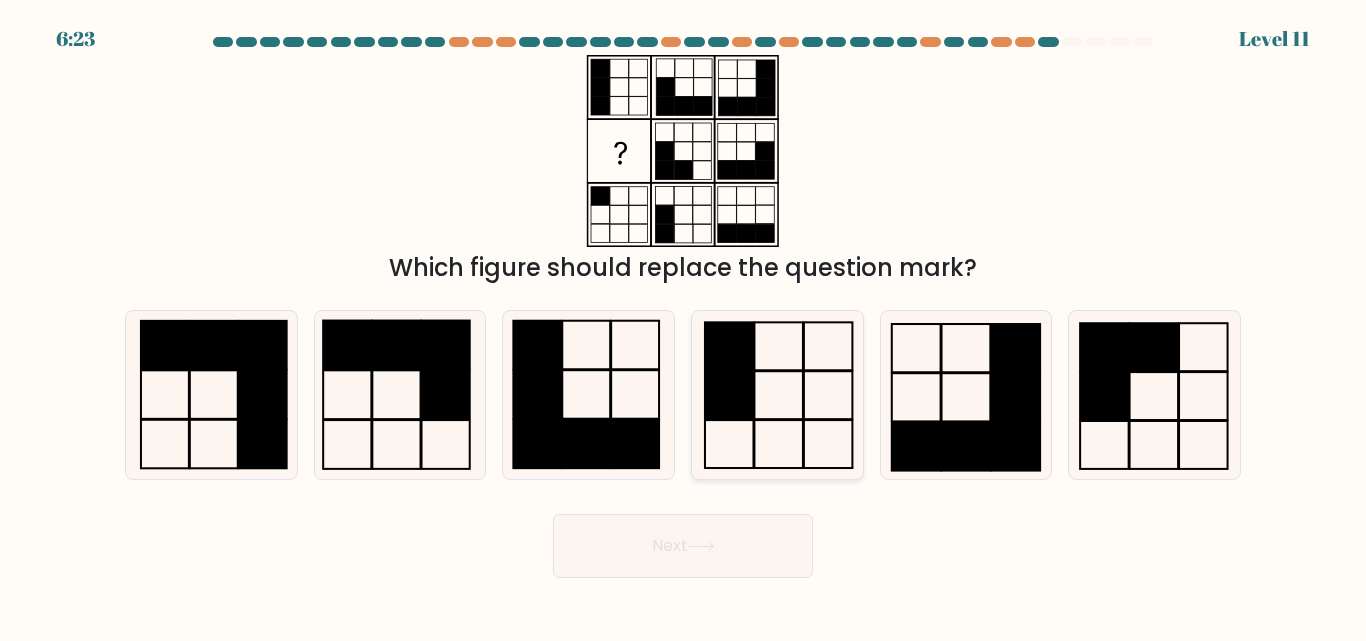 click 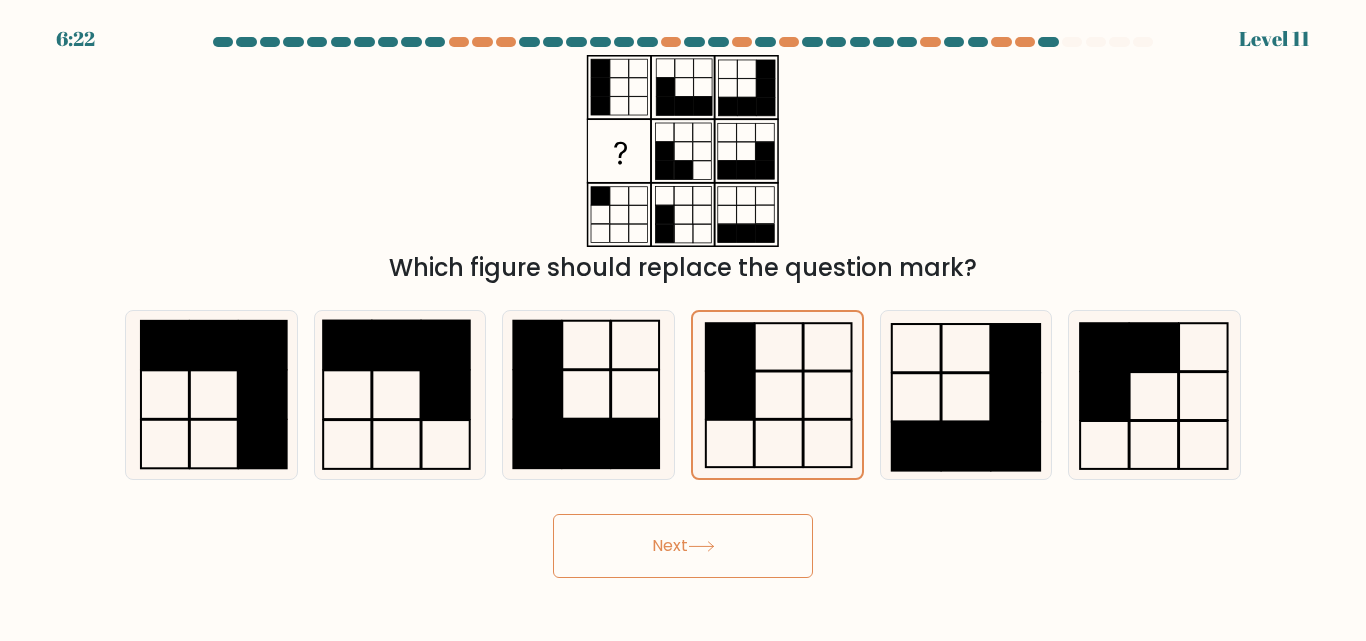 click on "Next" at bounding box center [683, 546] 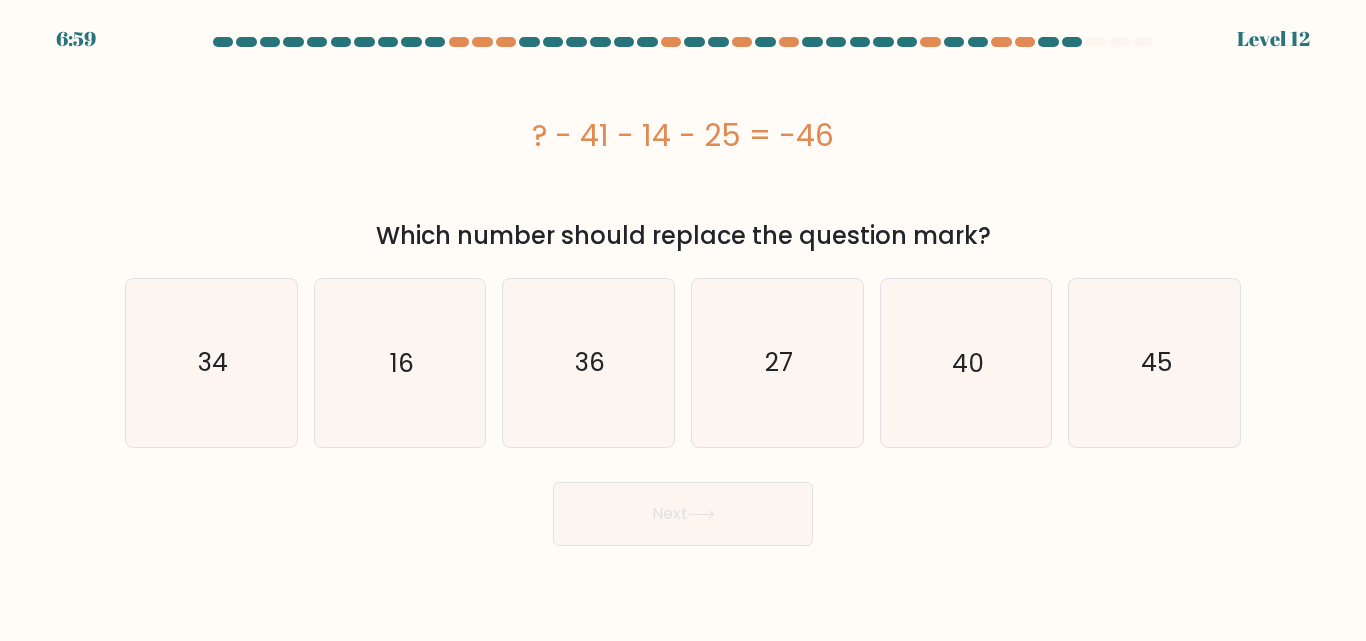 type 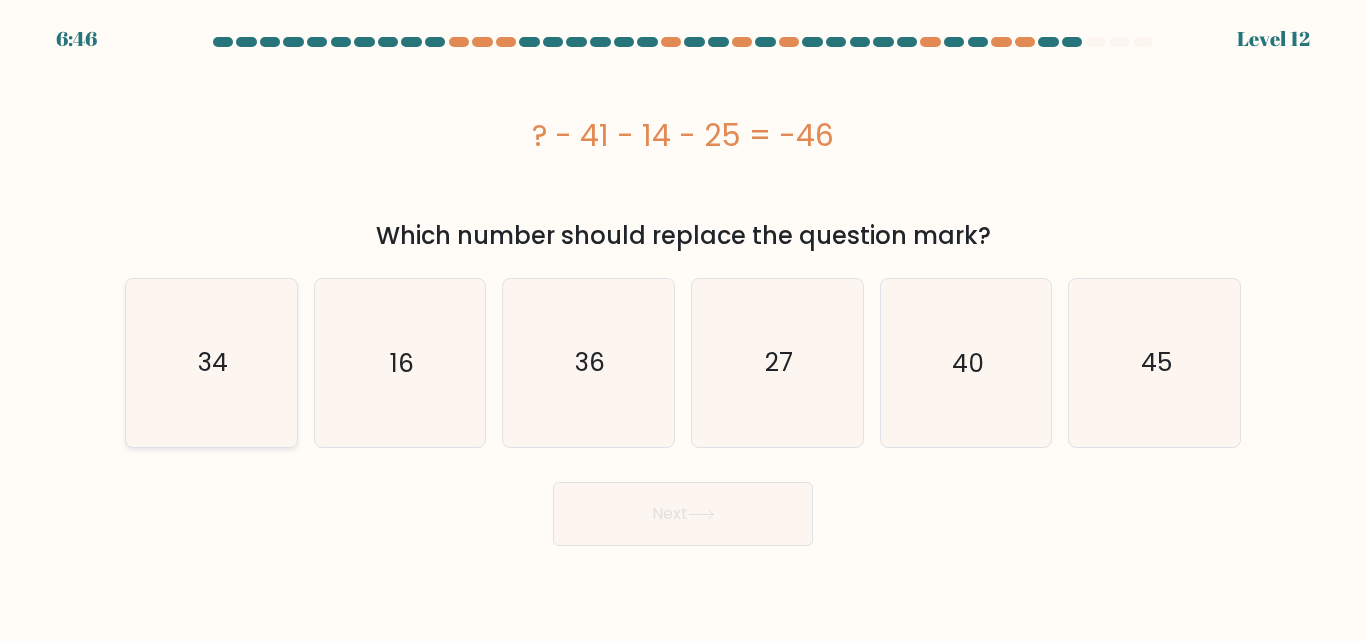 click on "34" 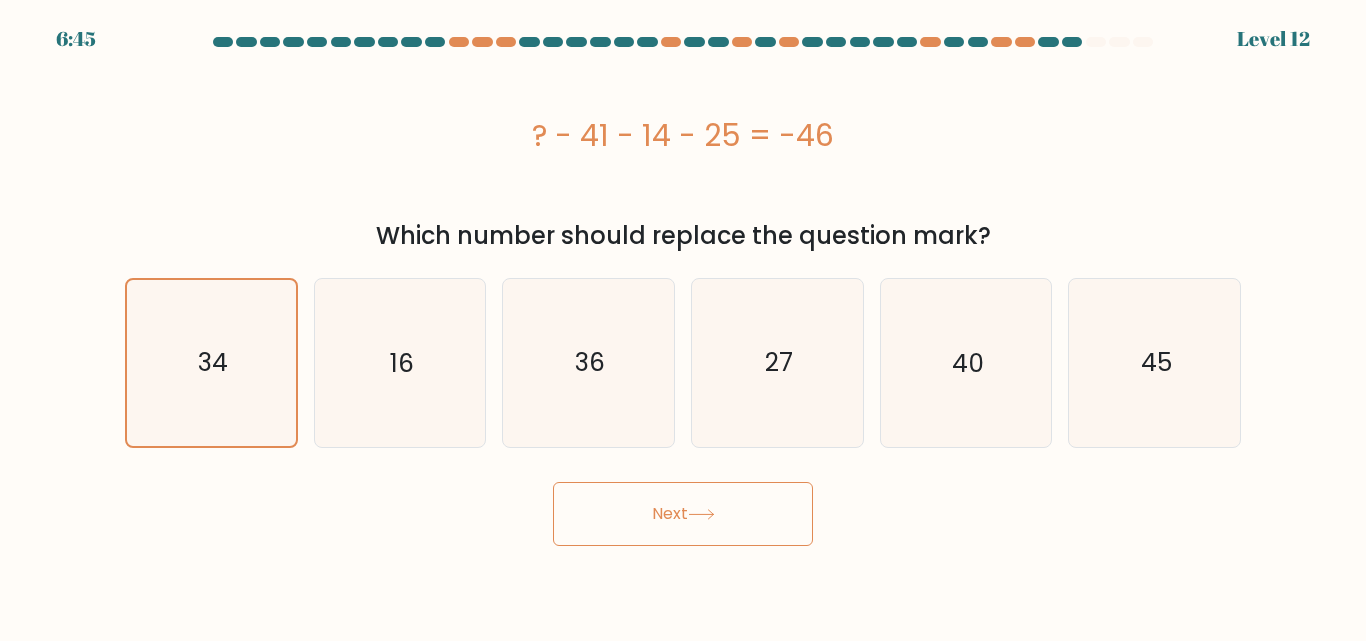 click on "Next" at bounding box center (683, 514) 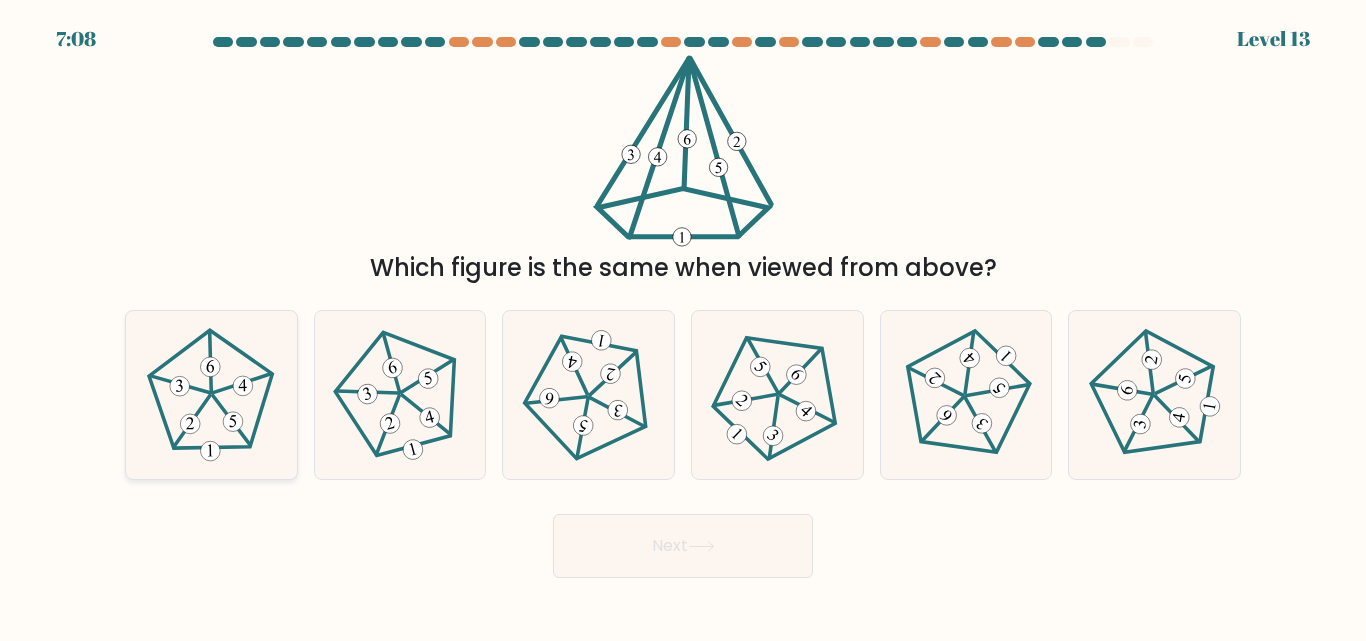 click 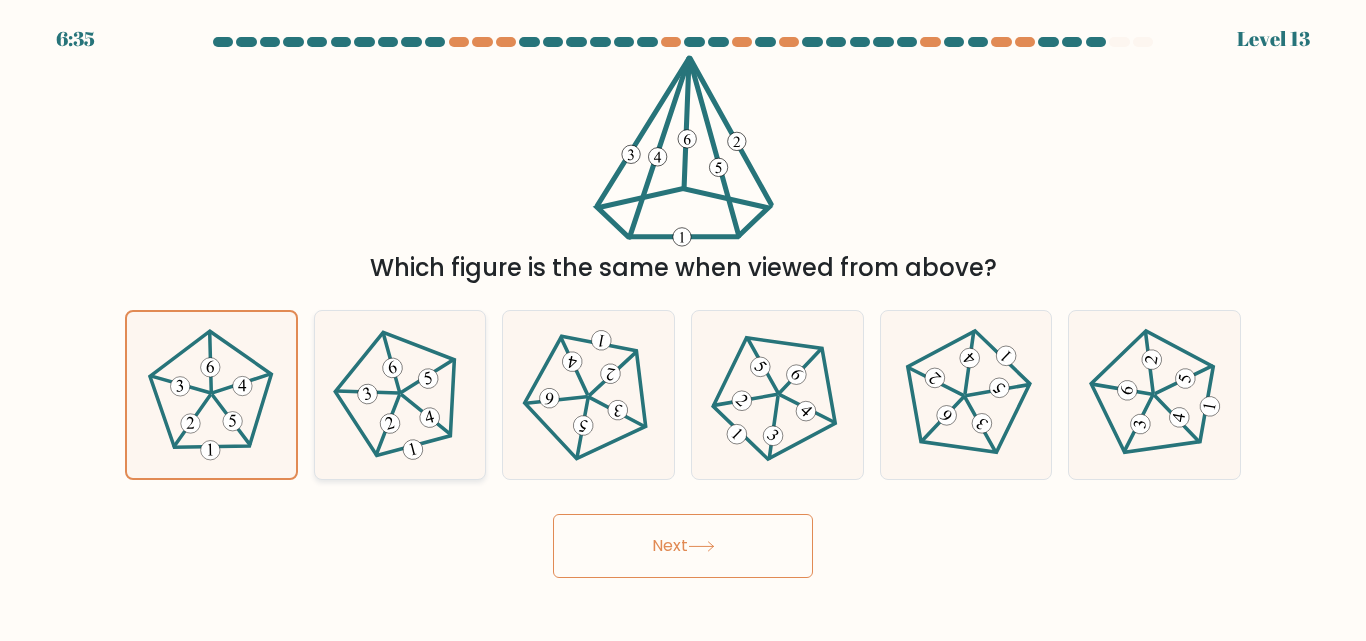 click 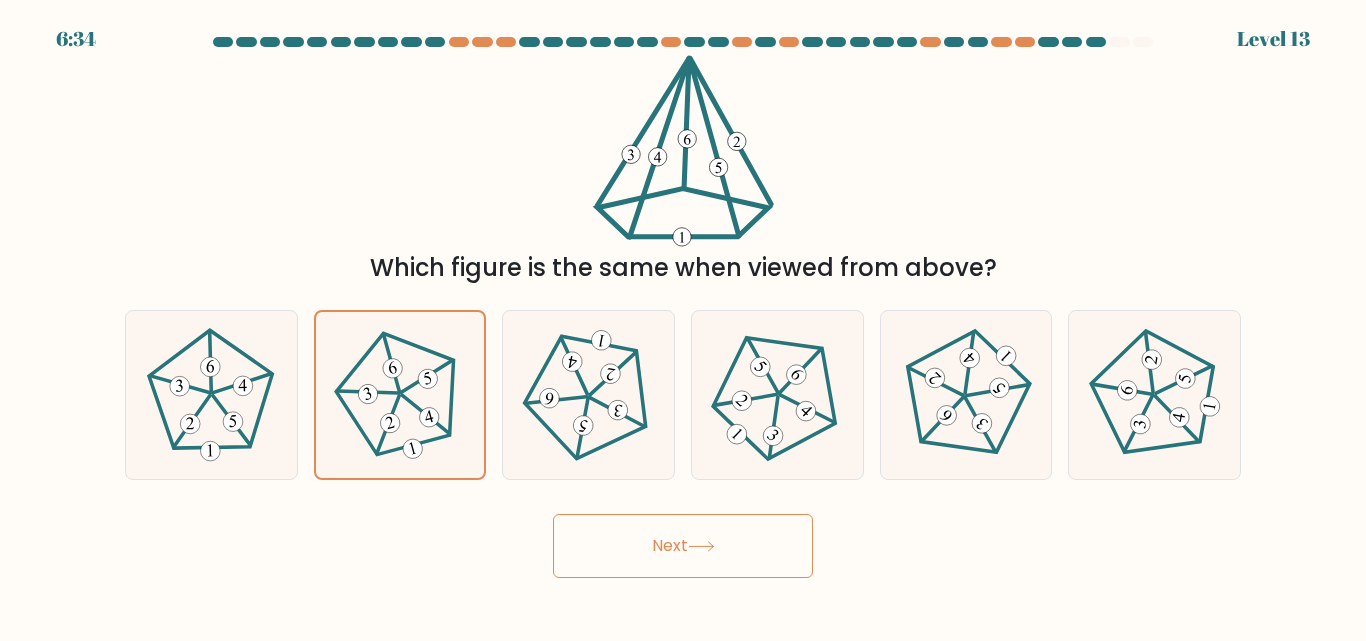 click on "Next" at bounding box center [683, 546] 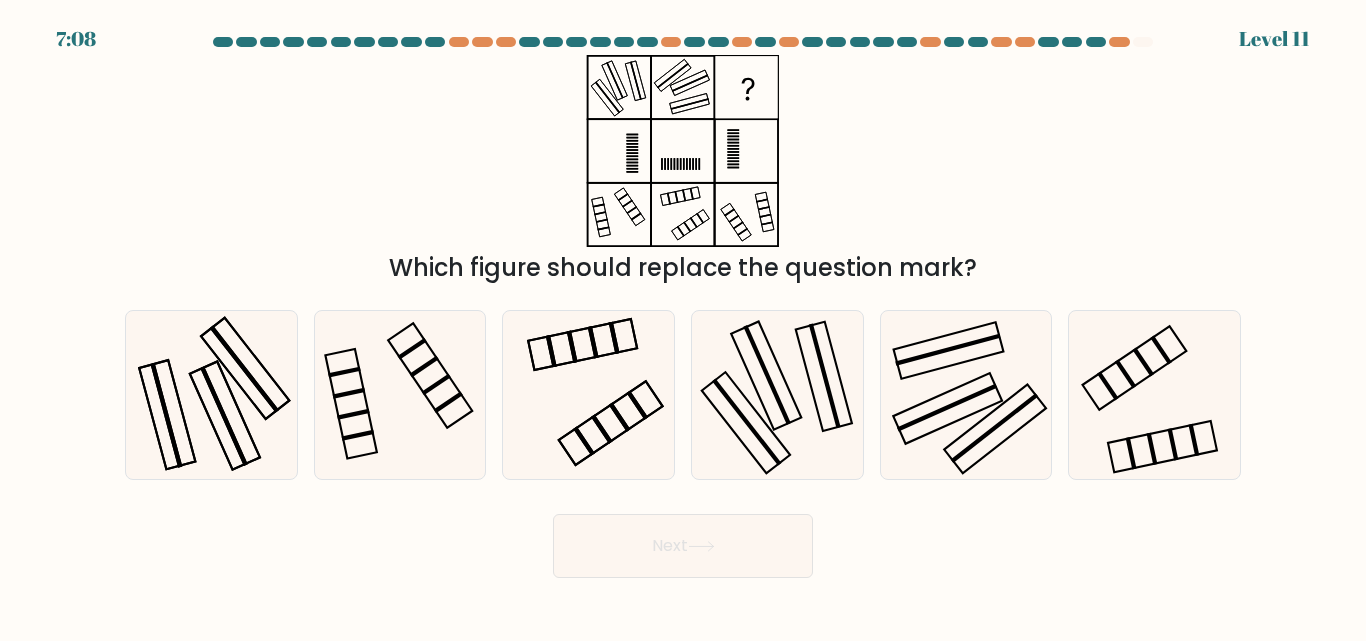type 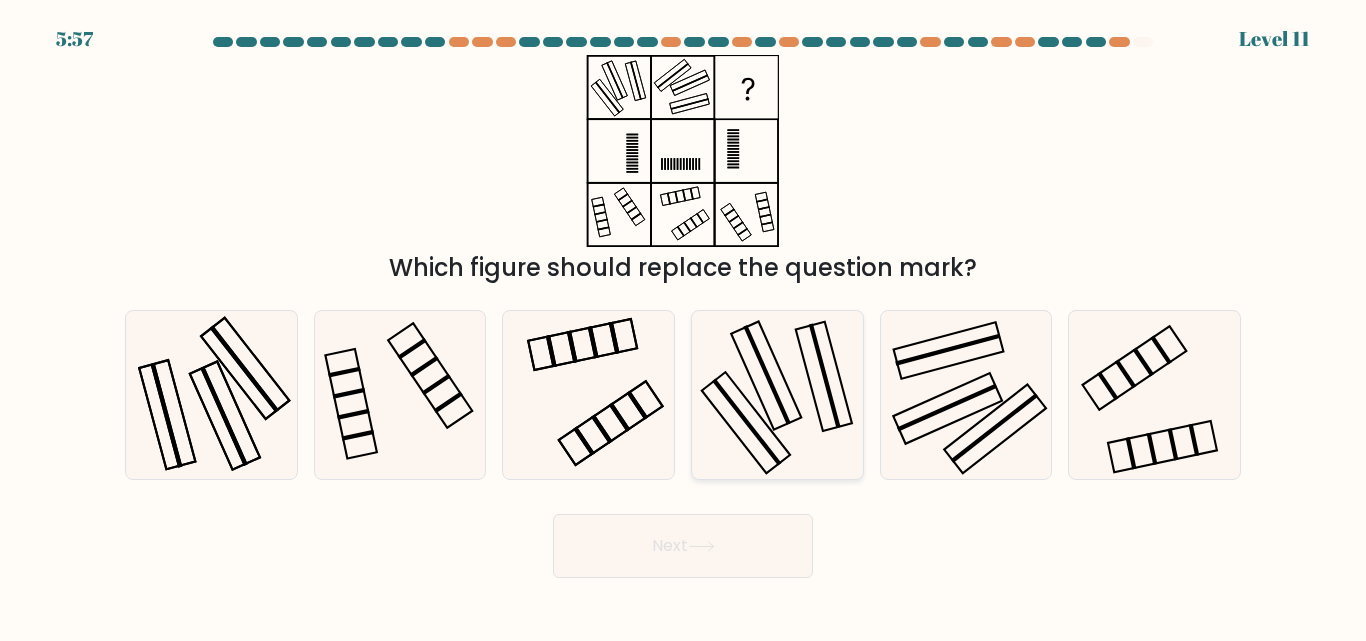 click 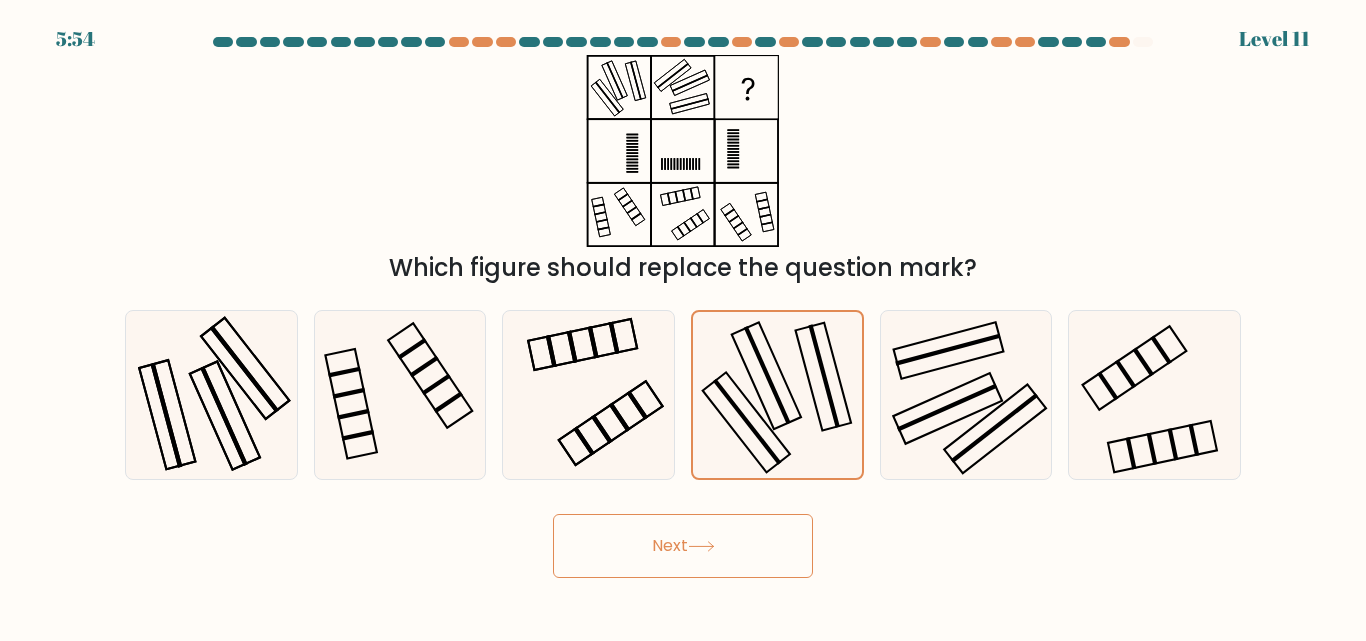 click on "Next" at bounding box center (683, 546) 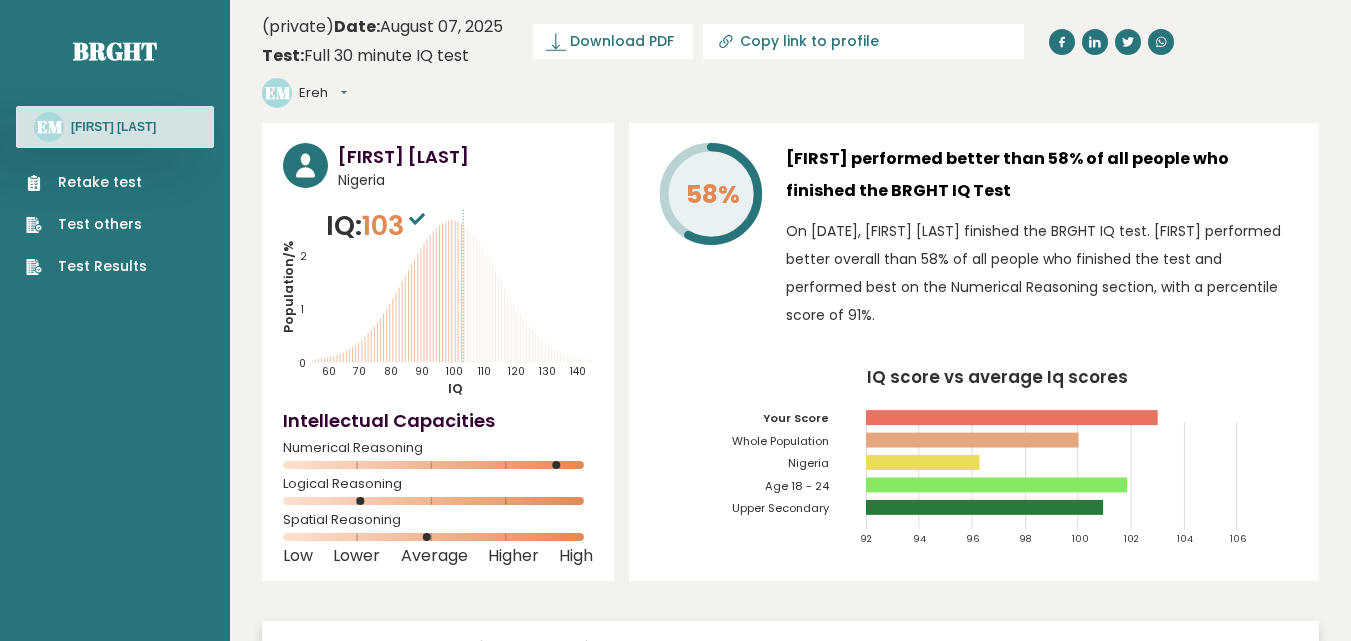 scroll, scrollTop: 0, scrollLeft: 0, axis: both 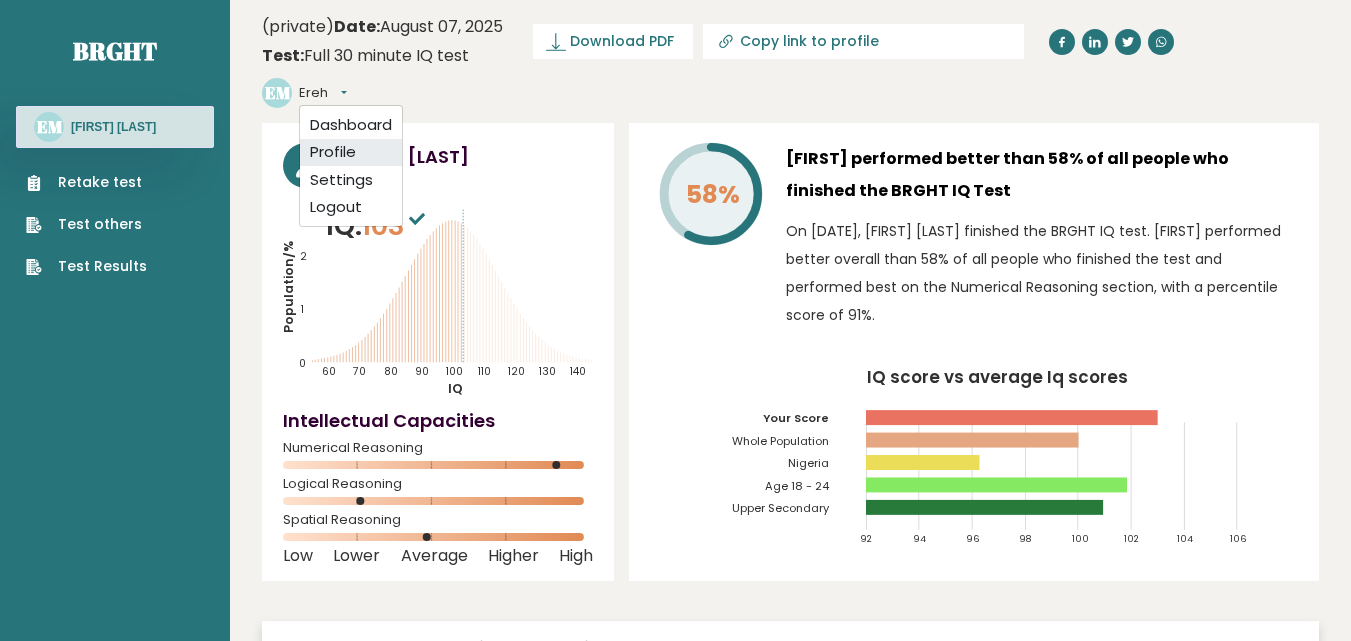 click on "Profile" at bounding box center [351, 153] 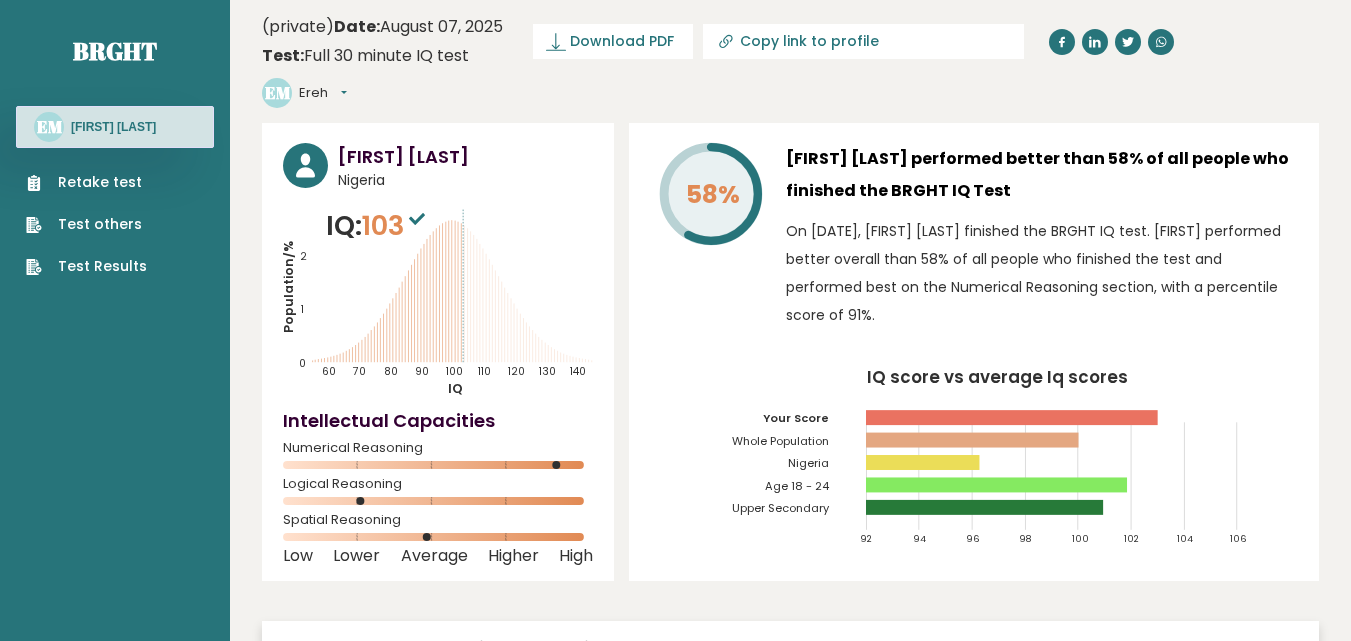 scroll, scrollTop: 0, scrollLeft: 0, axis: both 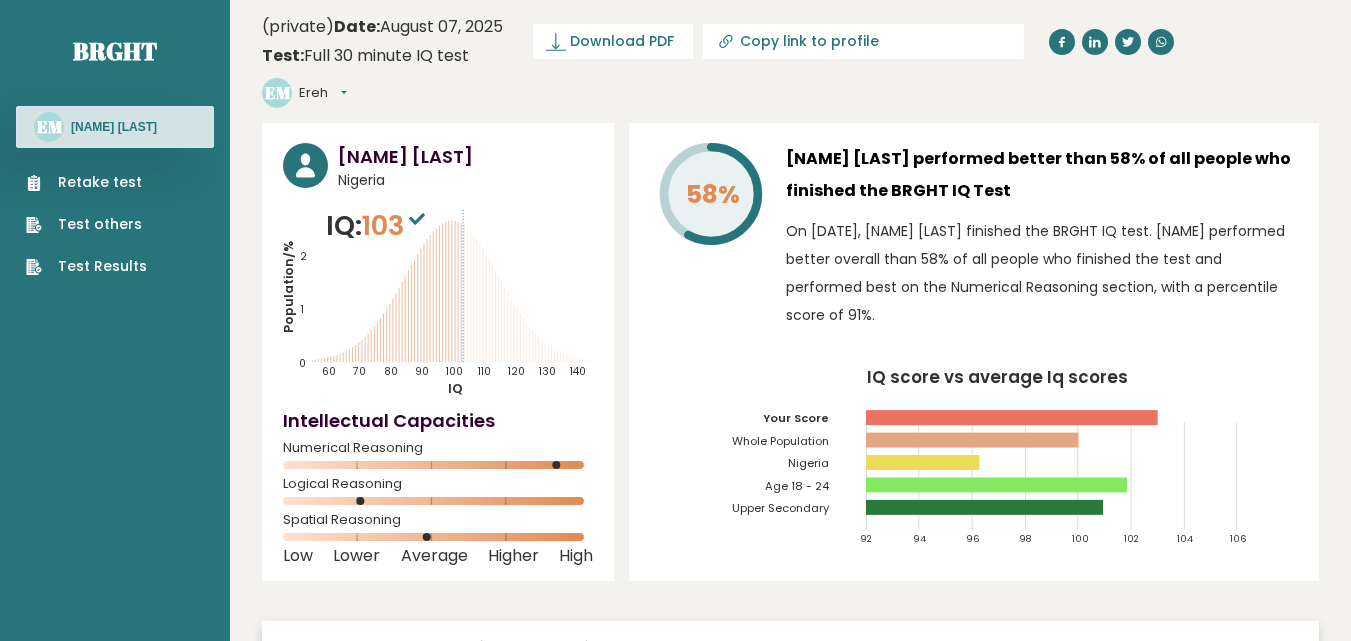 click on "Retake test
Test others
Test Results" at bounding box center (86, 224) 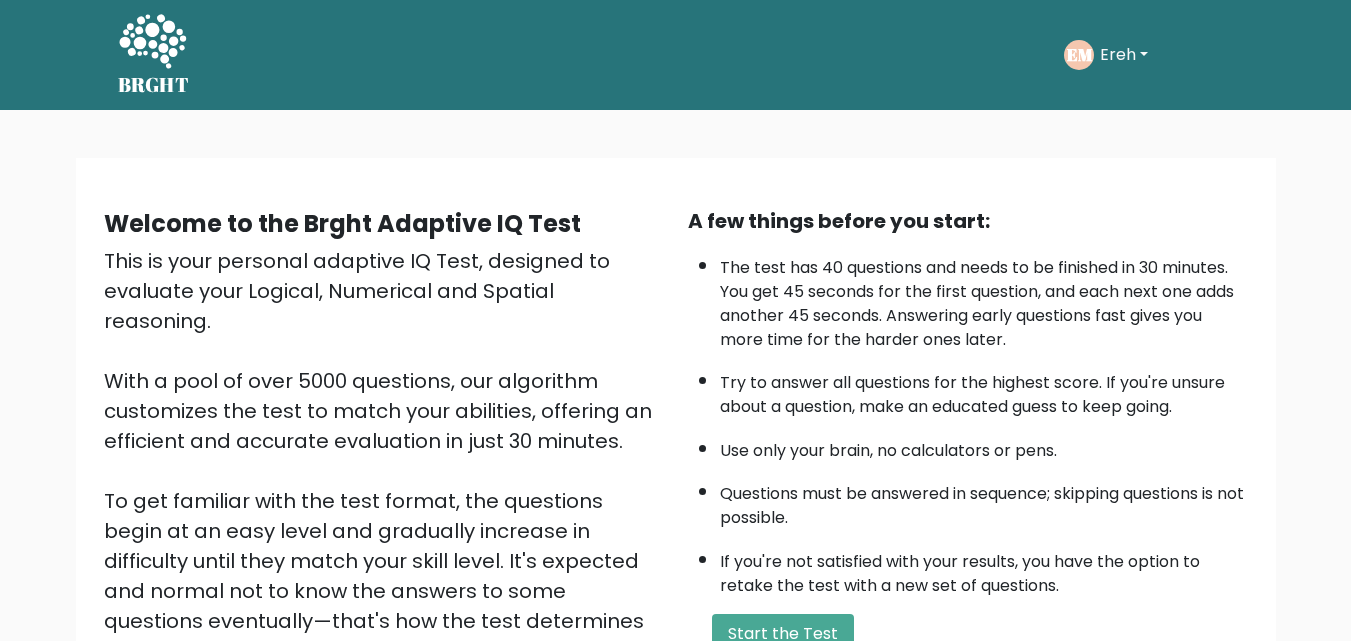 scroll, scrollTop: 0, scrollLeft: 0, axis: both 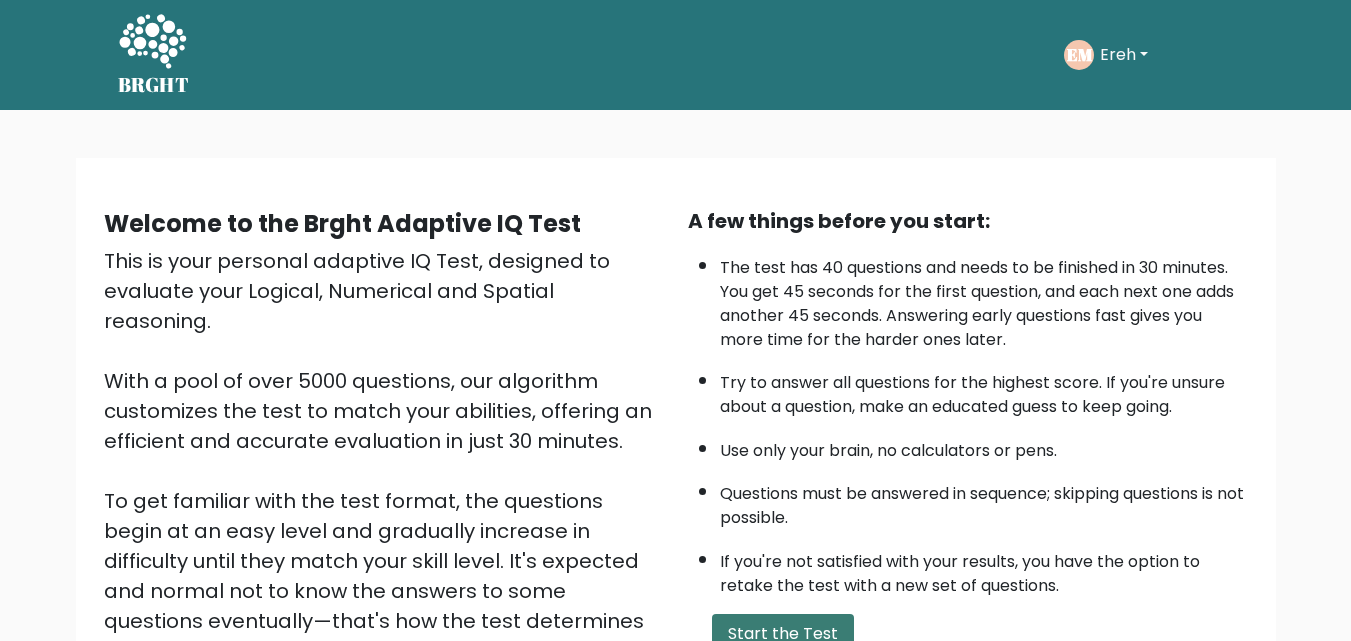 click on "Start the Test" at bounding box center (783, 634) 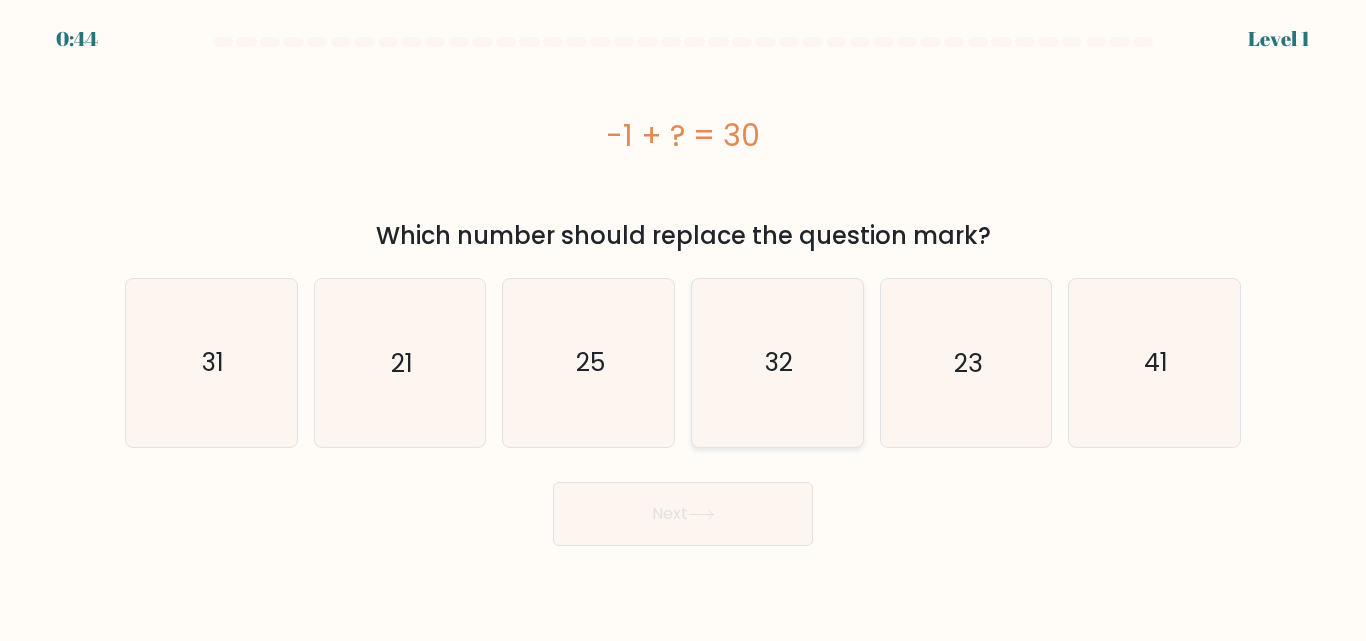 scroll, scrollTop: 0, scrollLeft: 0, axis: both 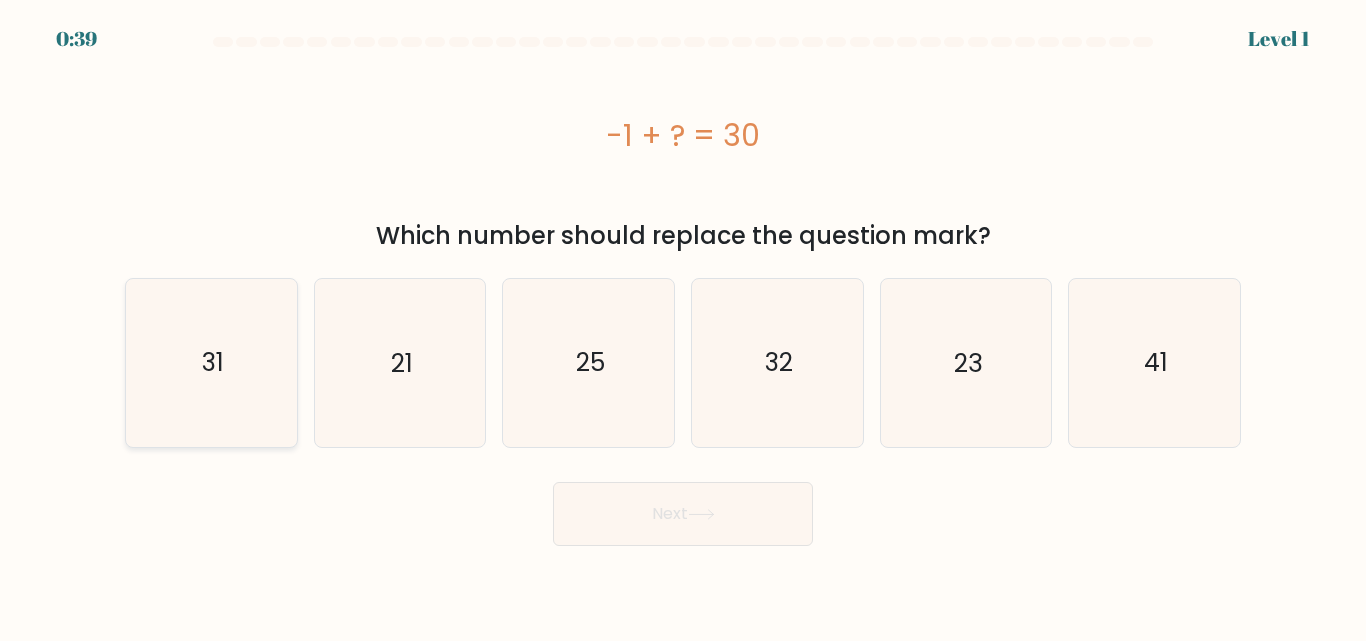 click on "31" 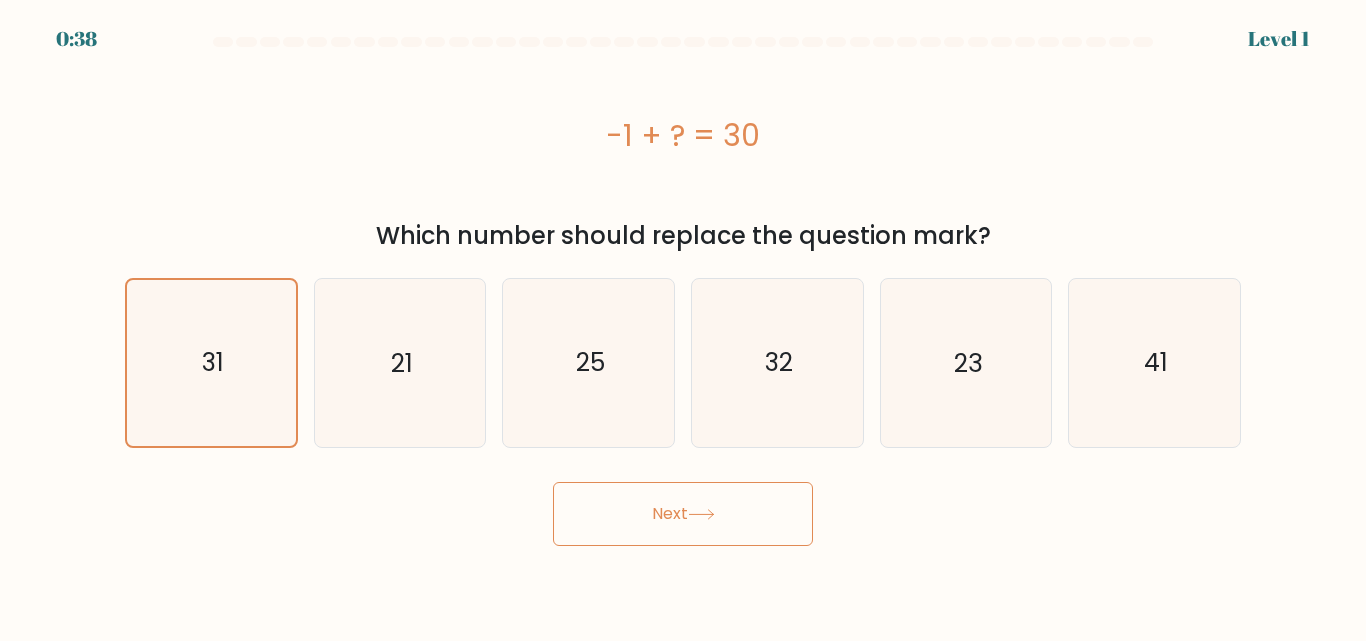 click on "Next" at bounding box center (683, 514) 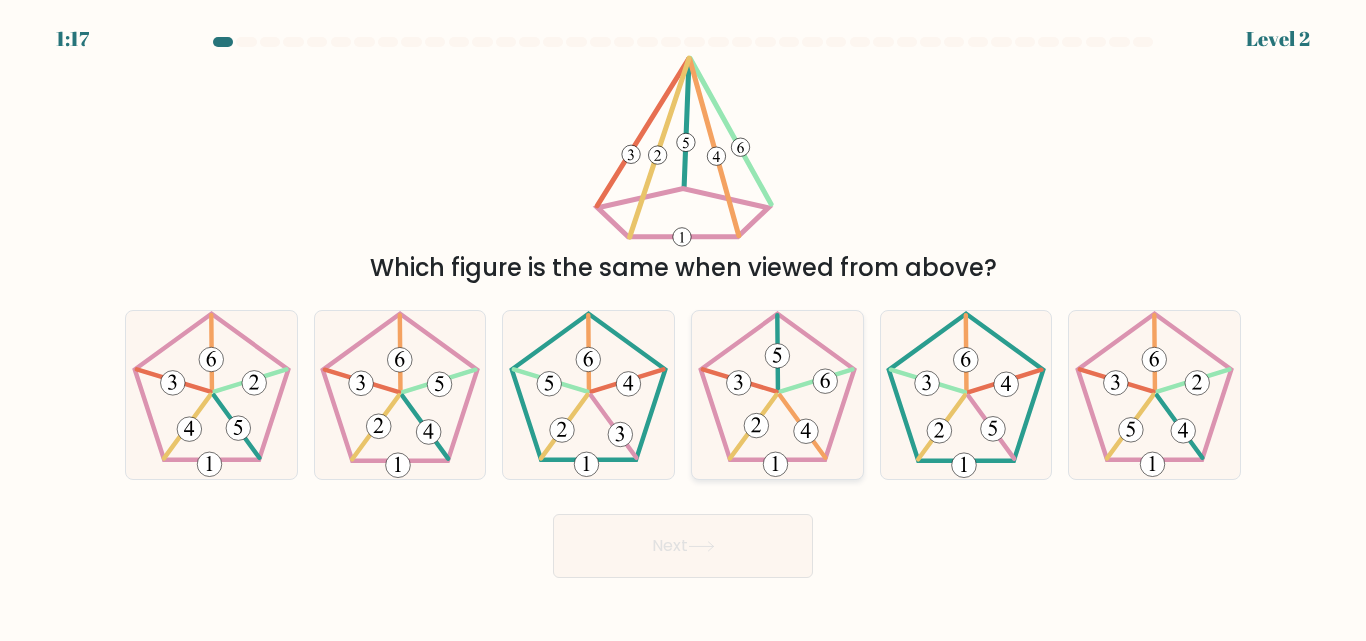 click 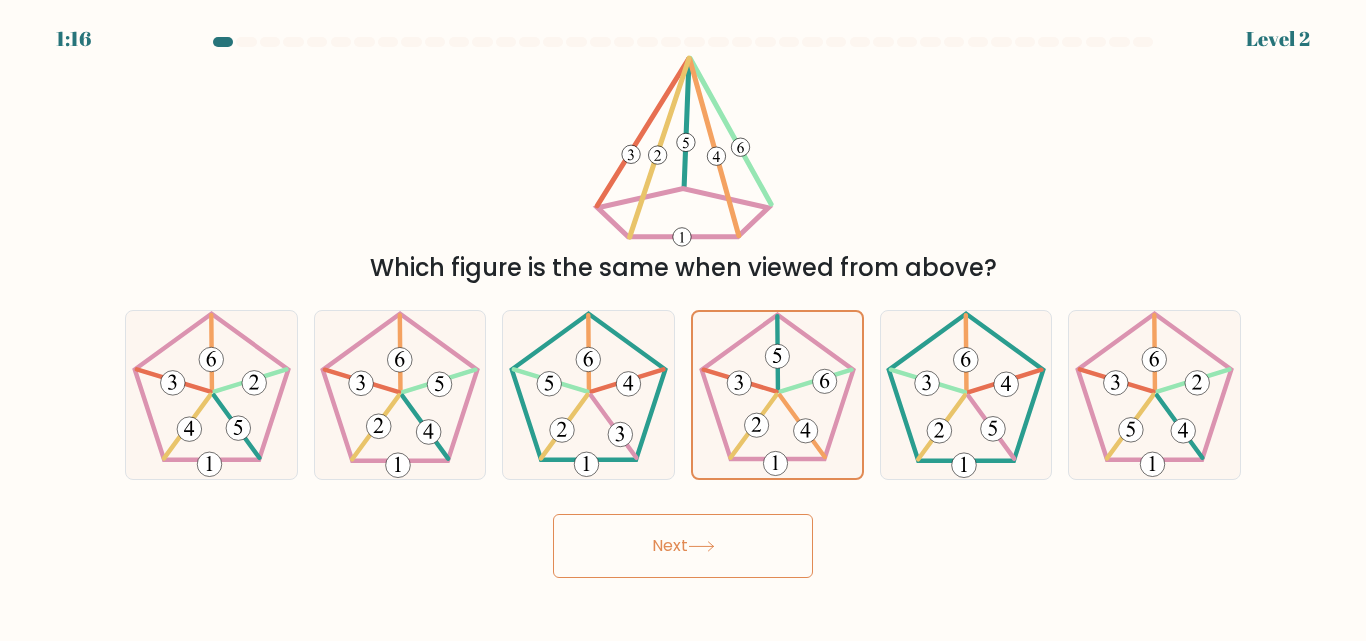 click on "Next" at bounding box center (683, 546) 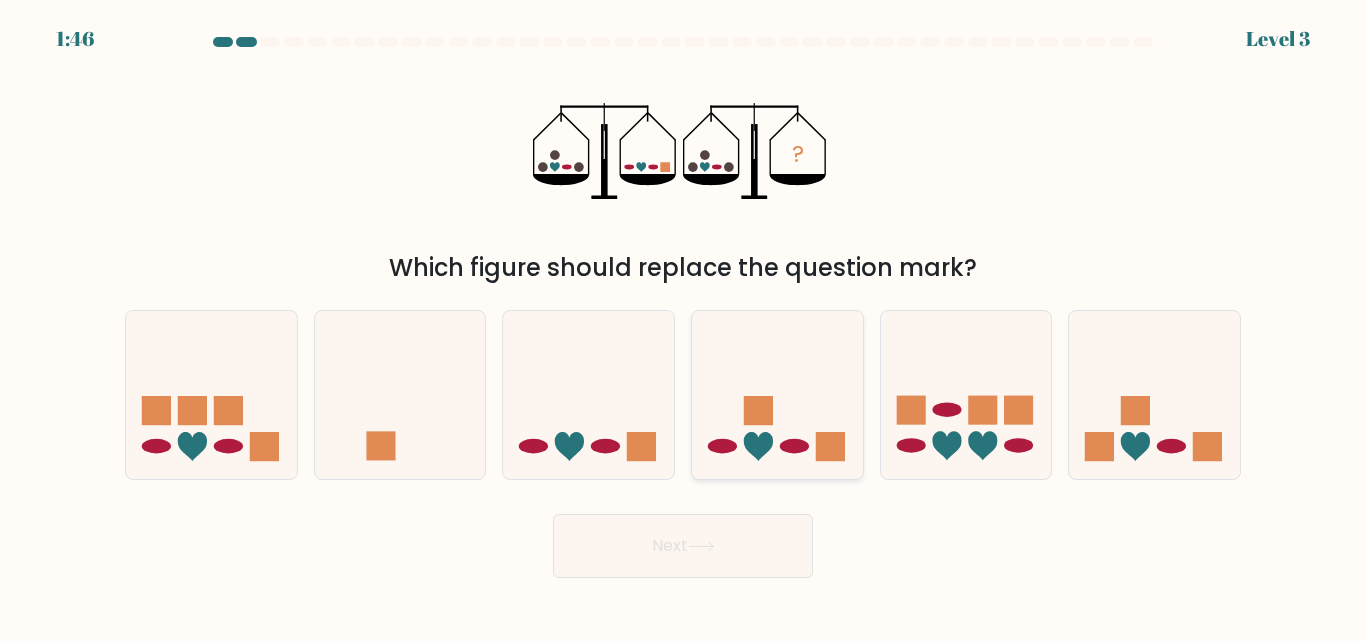 click 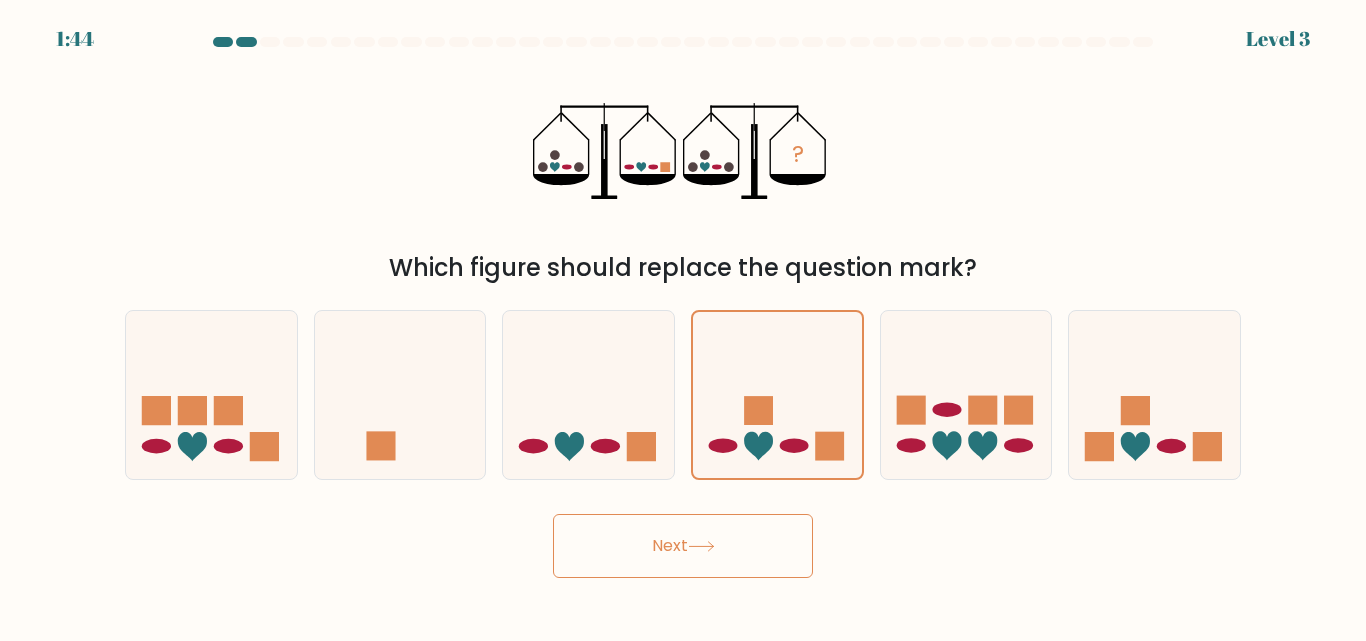 click 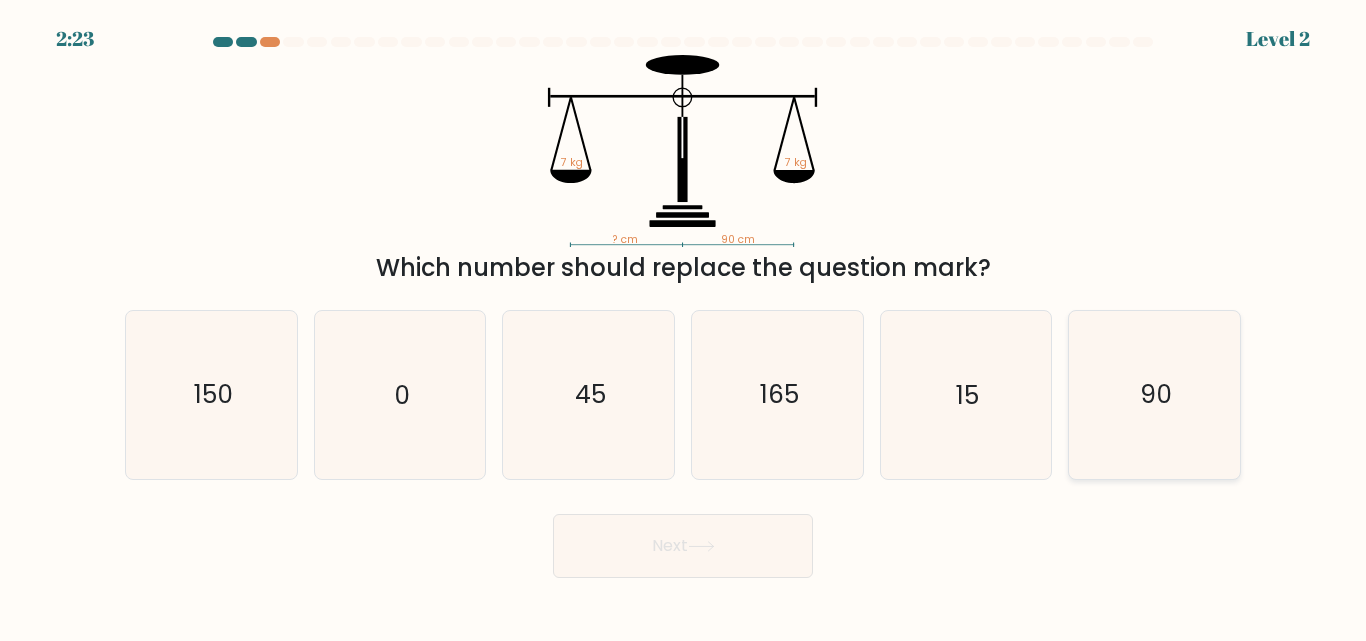 click on "90" 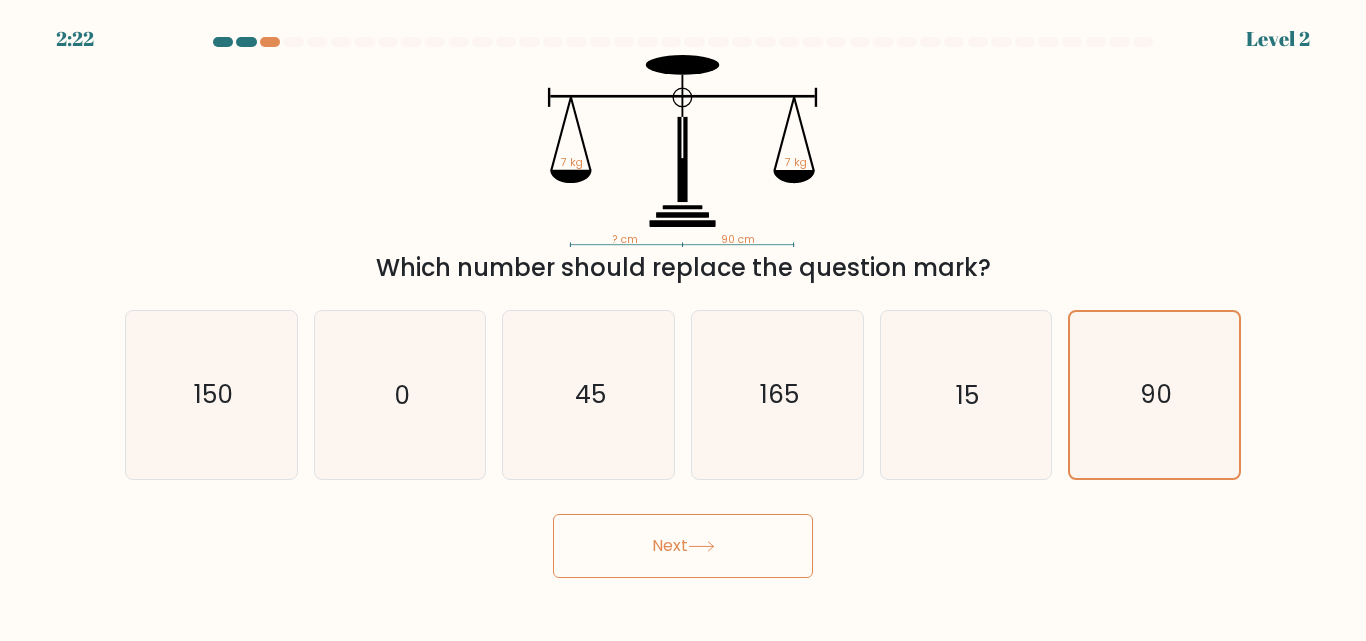 click on "Next" at bounding box center (683, 546) 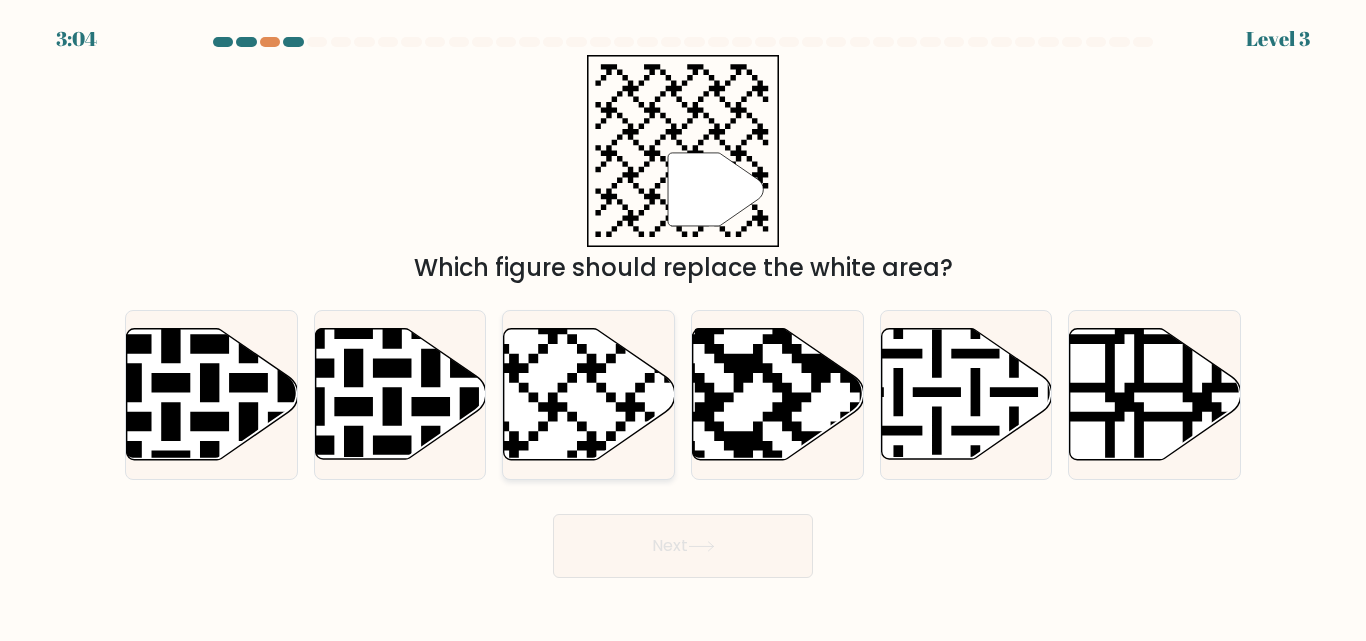 click 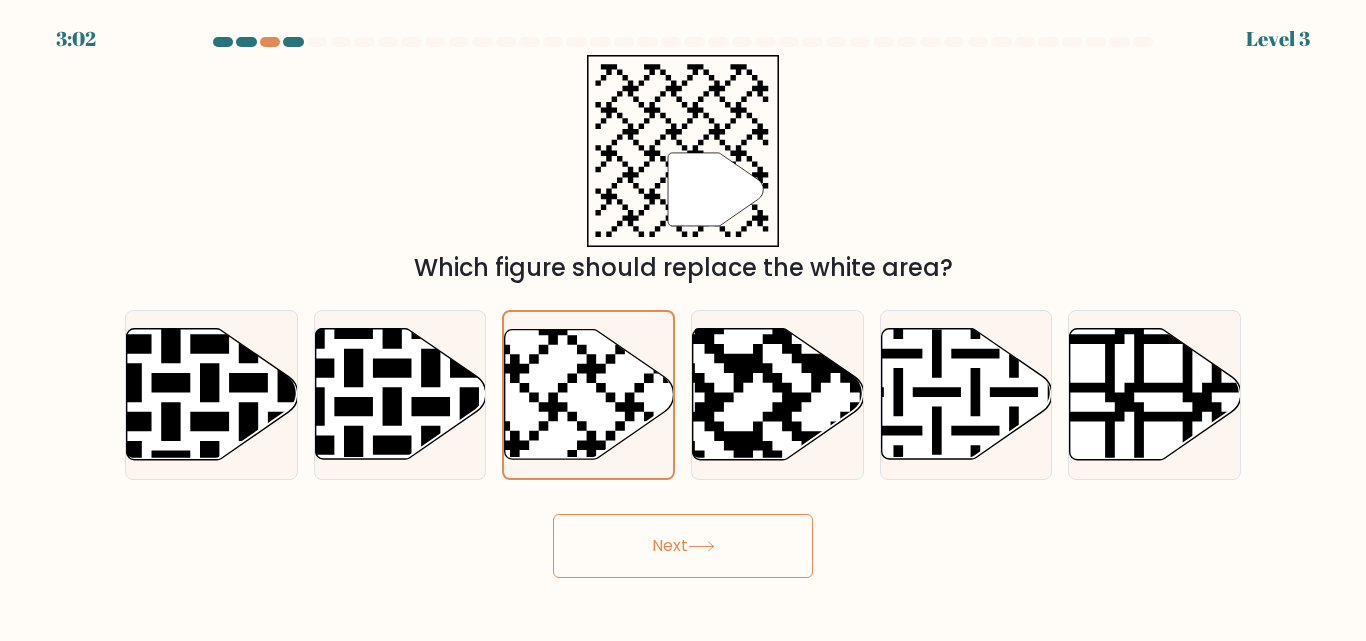click on "Next" at bounding box center (683, 546) 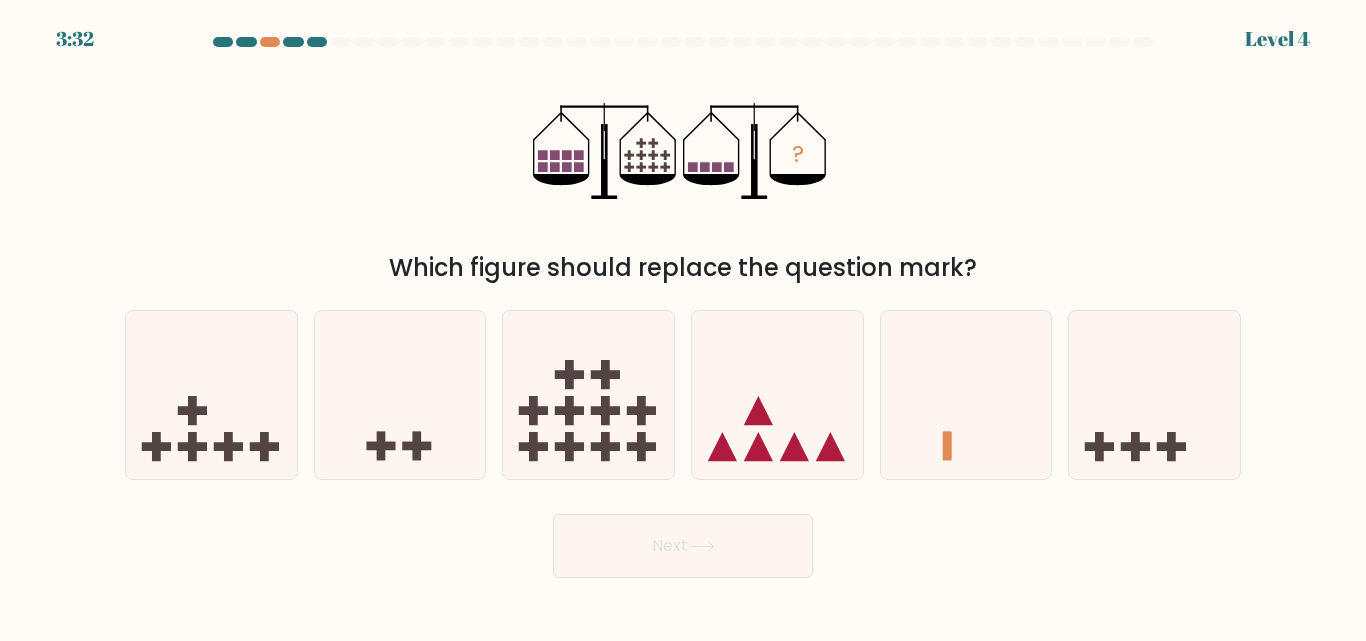 type 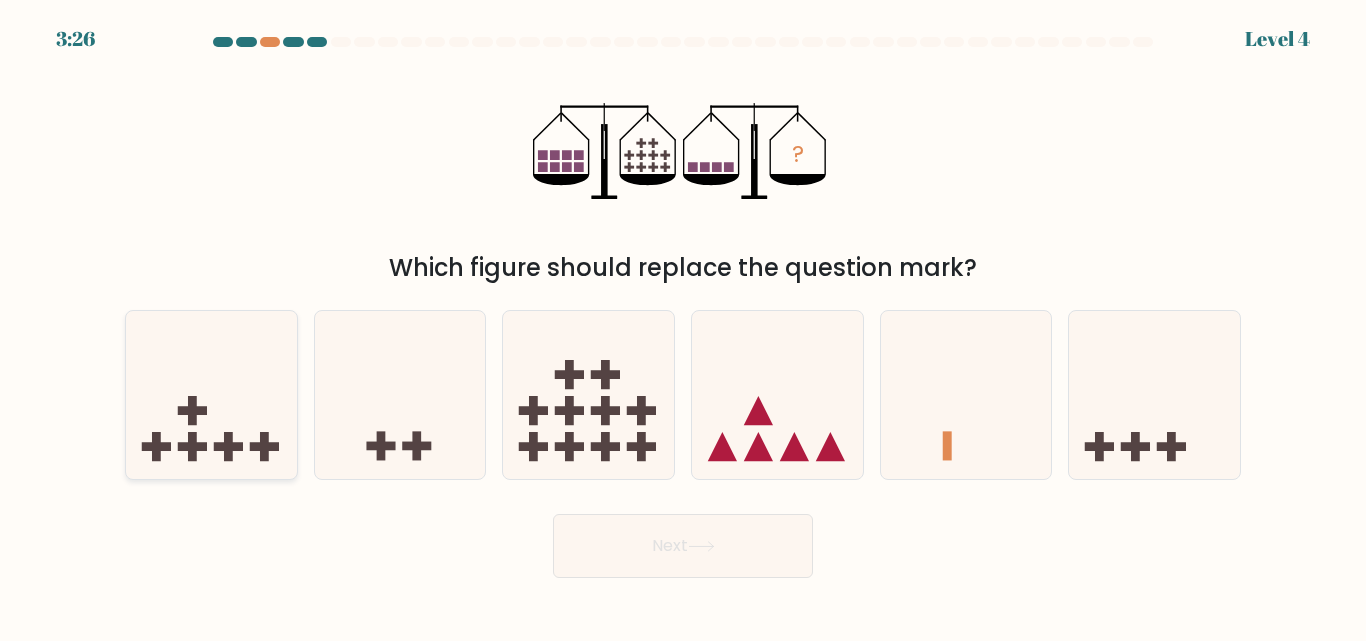 click 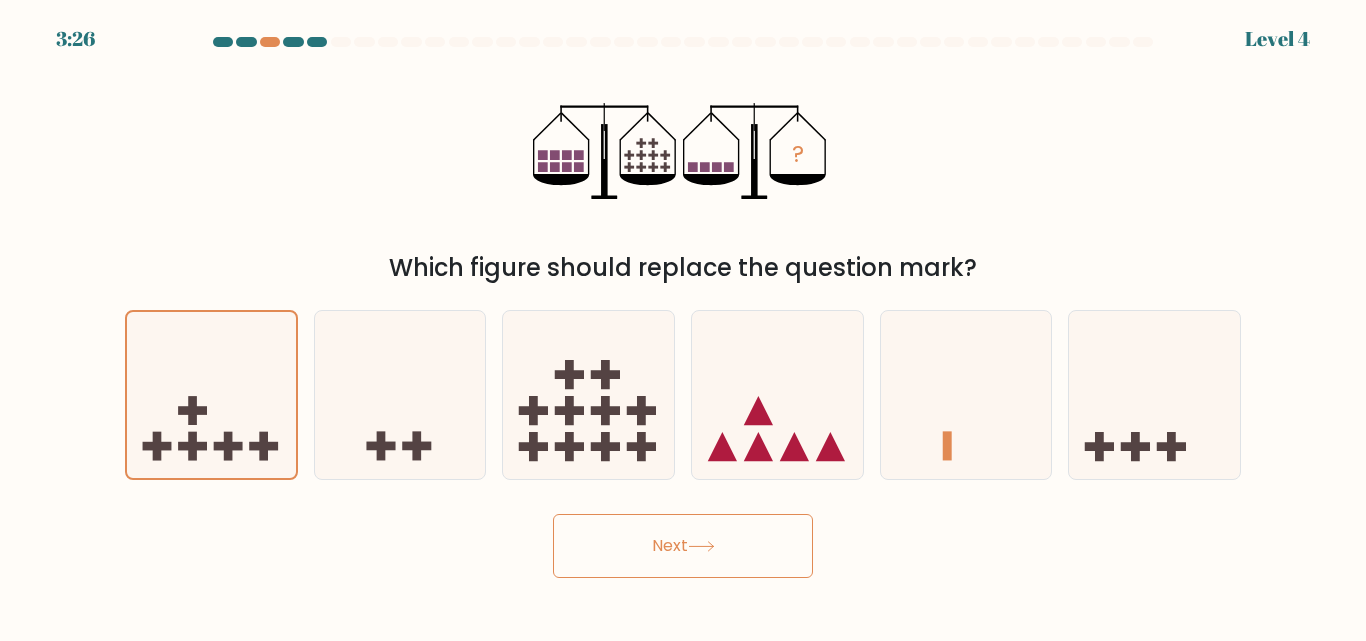 click on "Next" at bounding box center (683, 546) 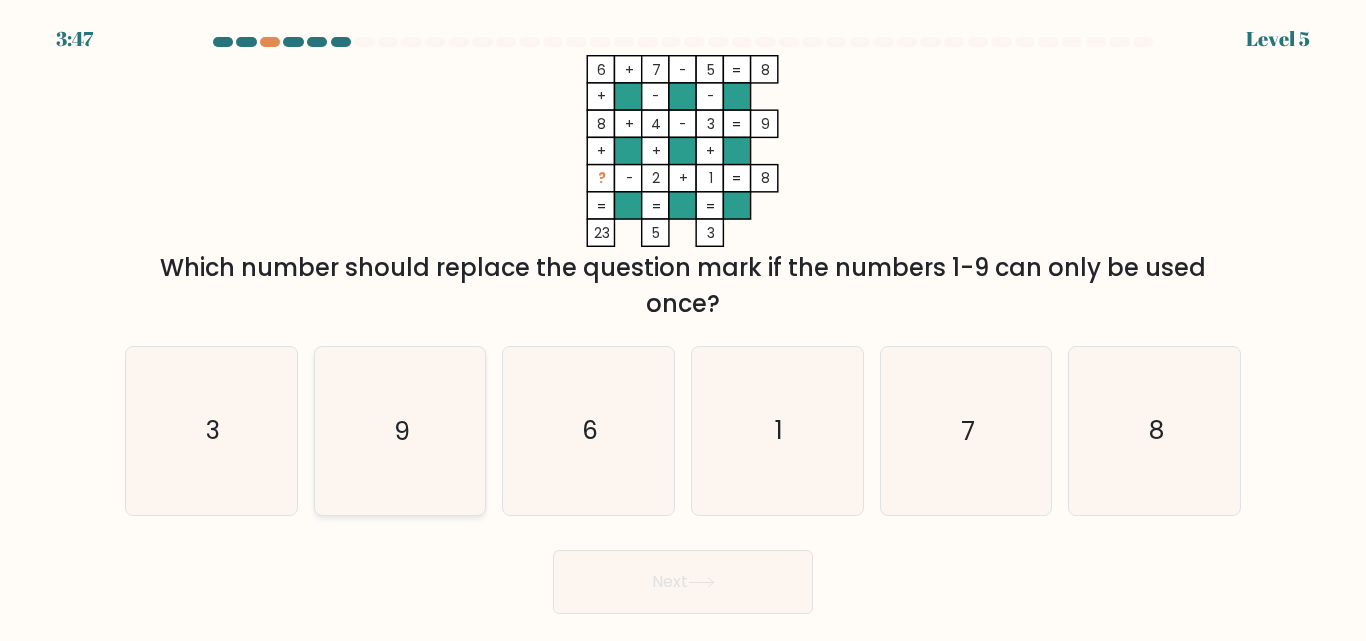 click on "9" 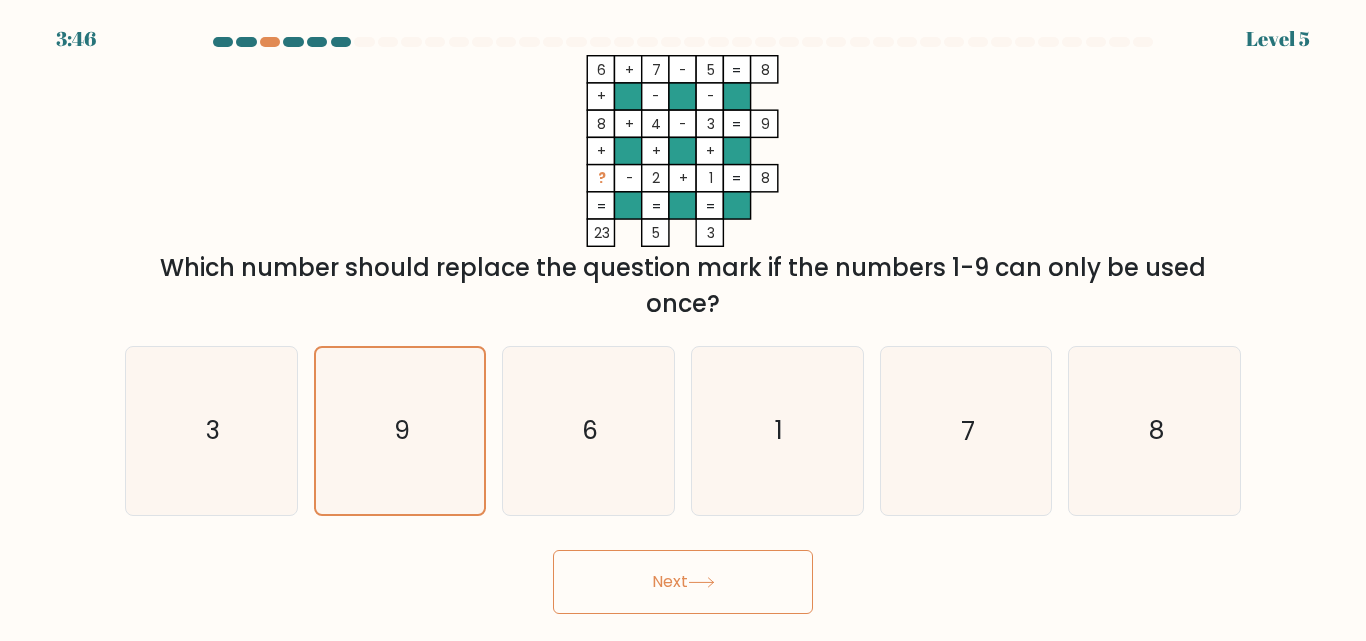click on "Next" at bounding box center (683, 582) 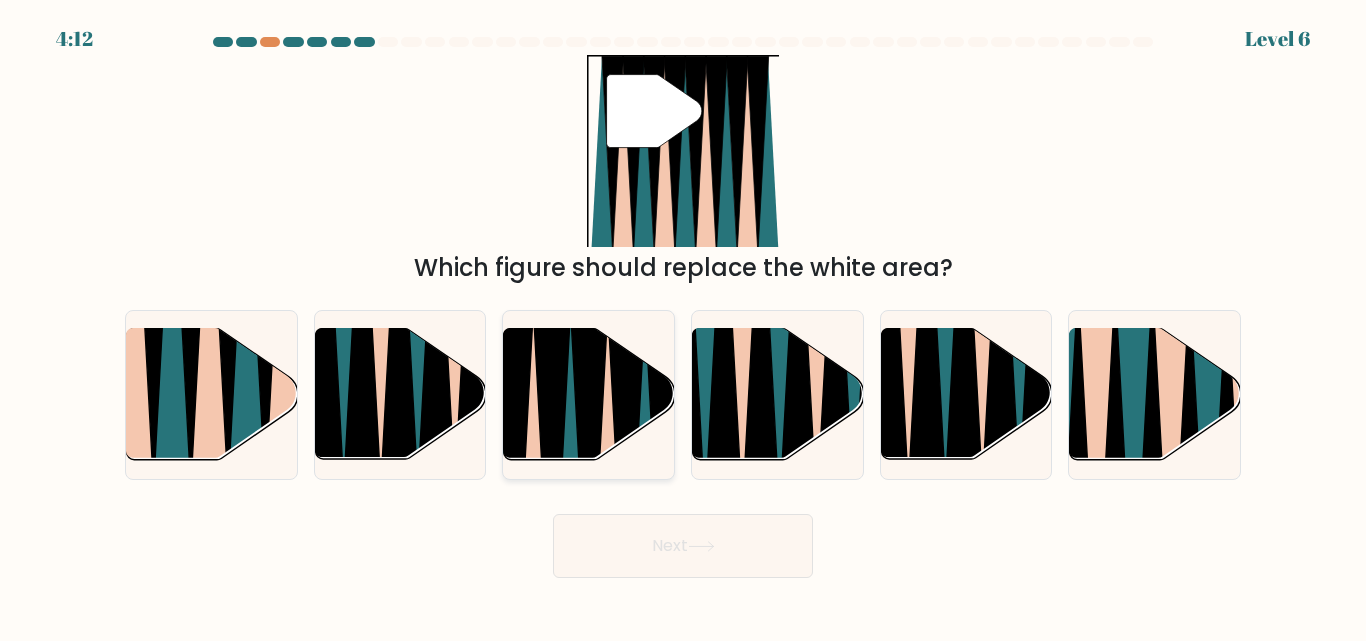type 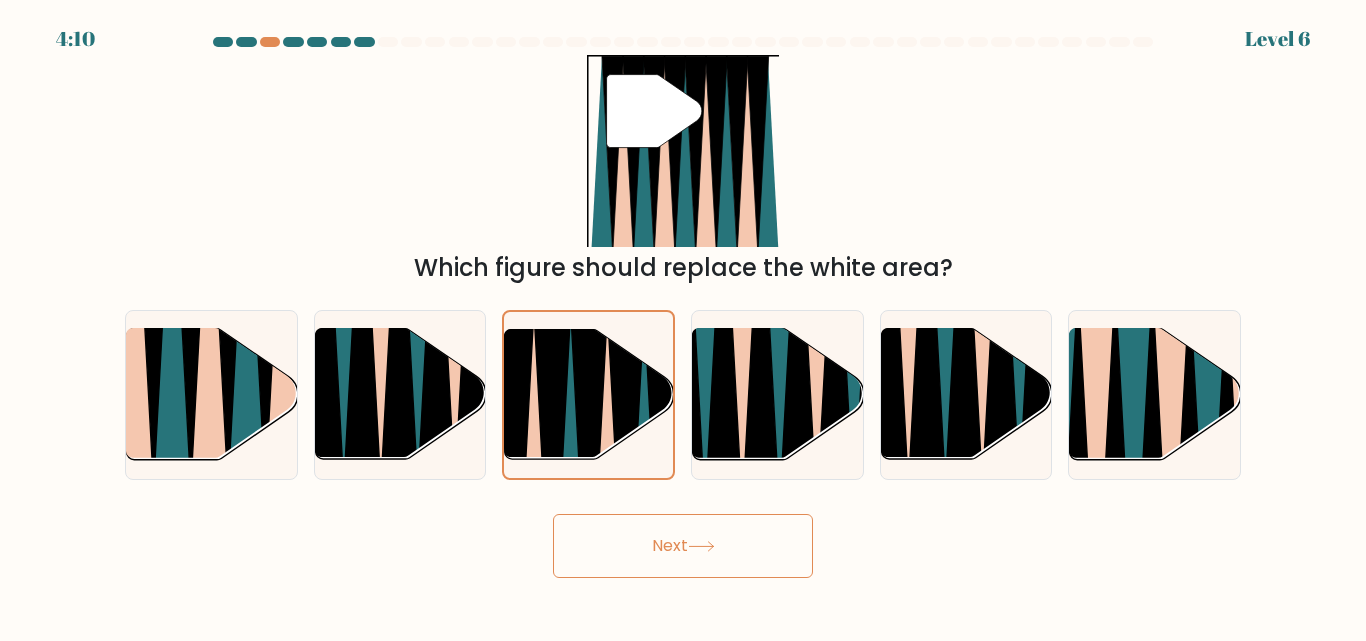 click on "Next" at bounding box center [683, 546] 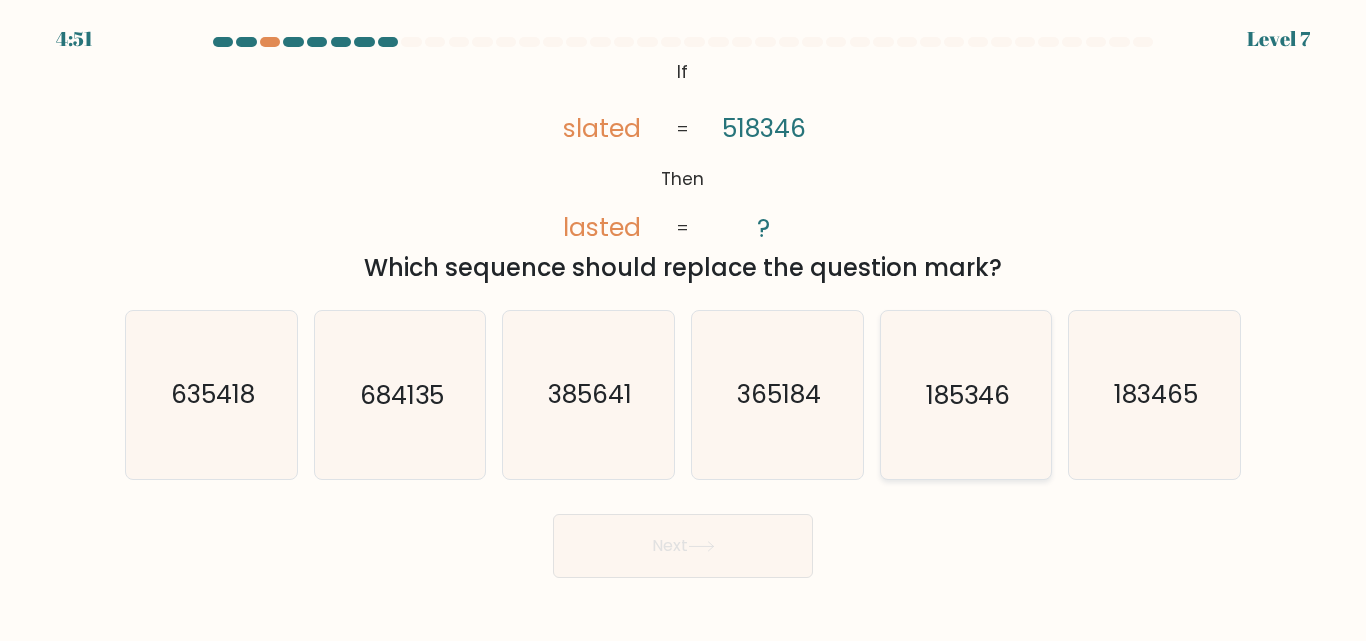 click on "185346" 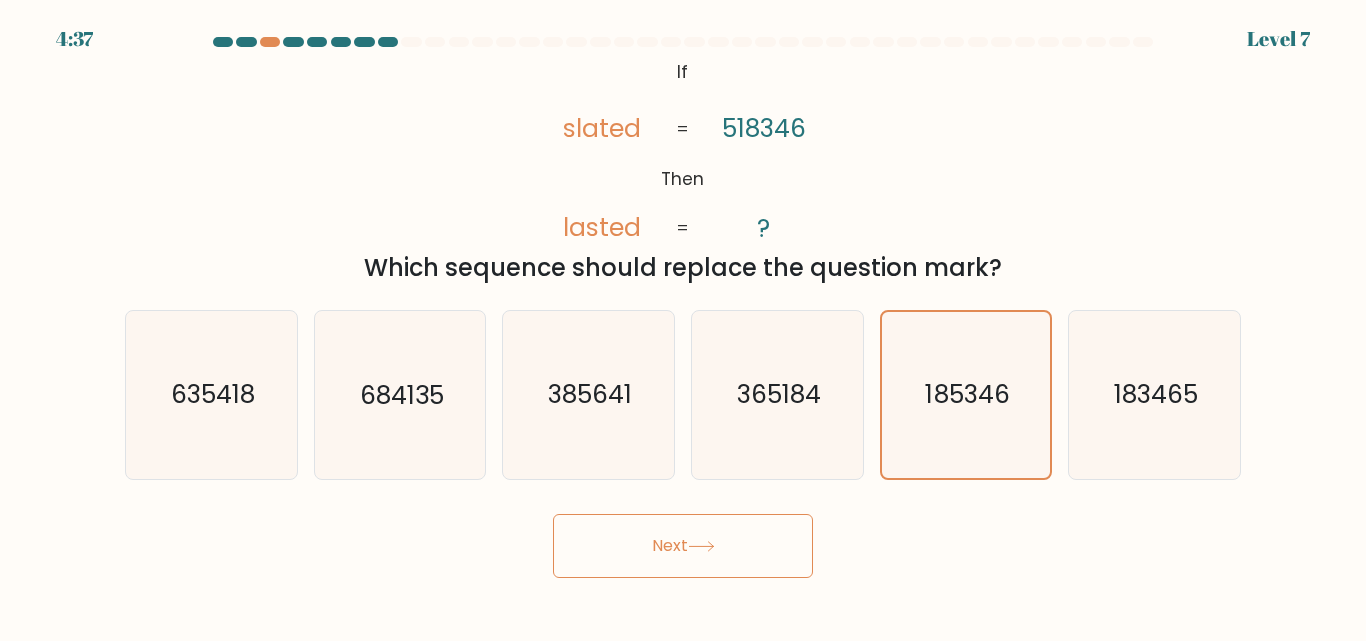 click on "Next" at bounding box center [683, 546] 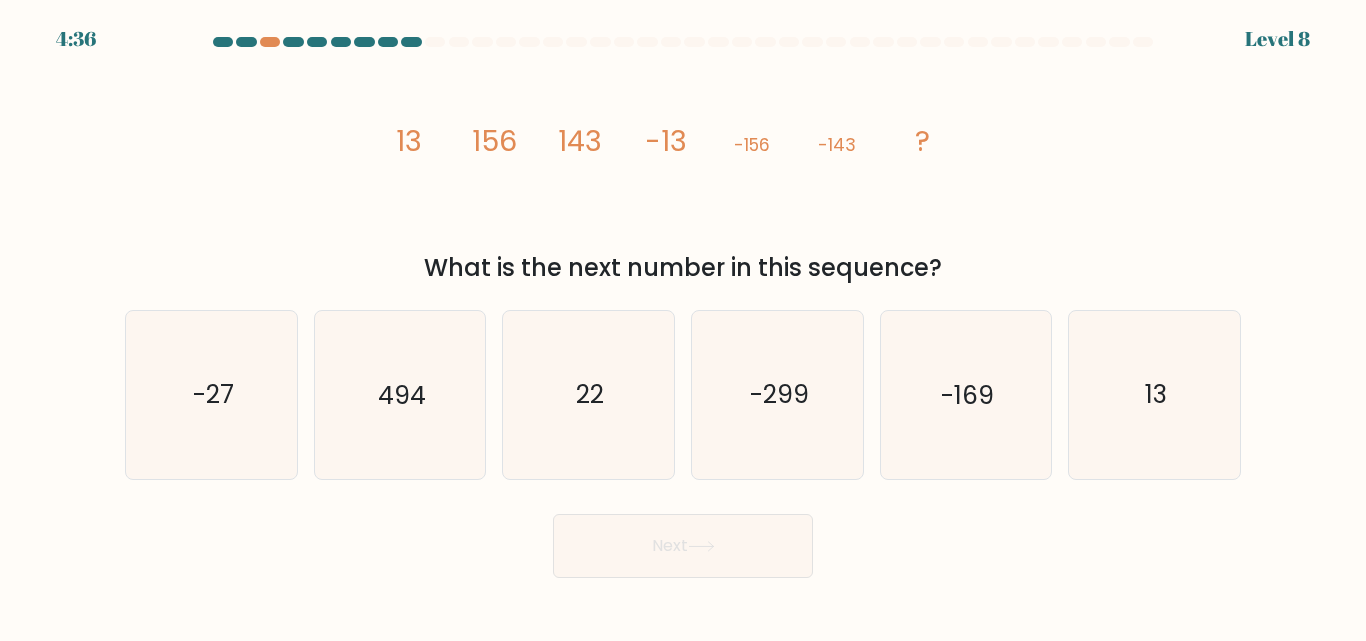 type 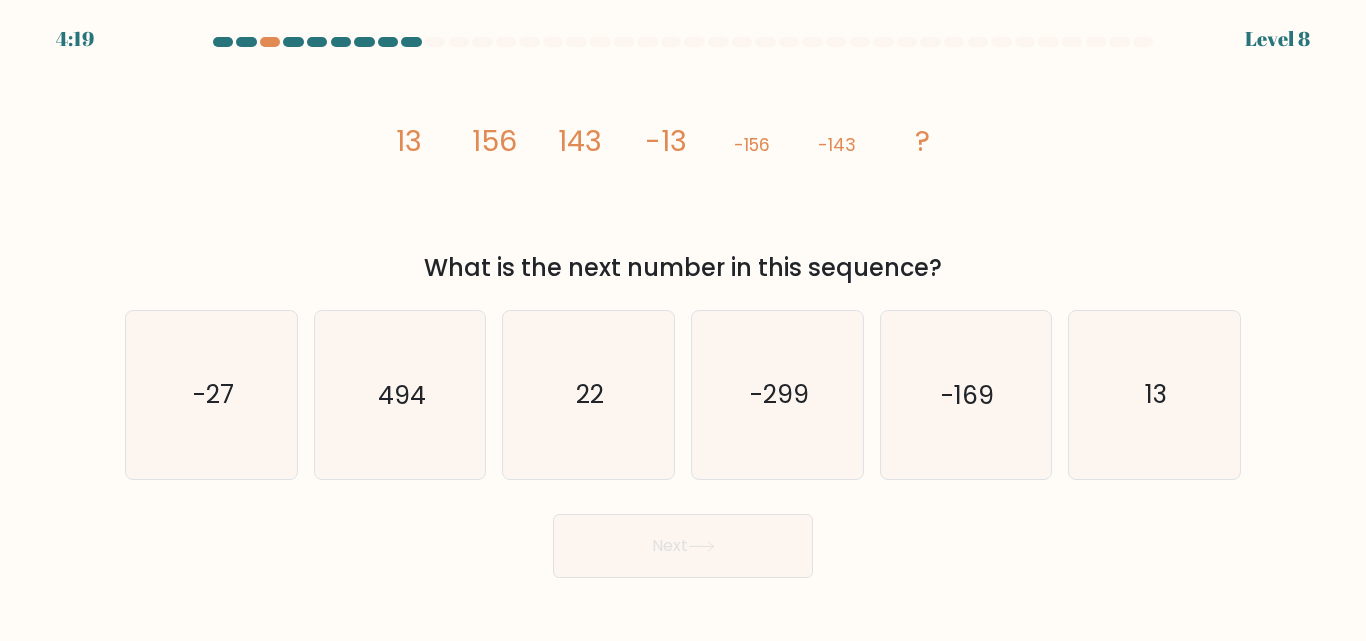 click on "e.
-169" at bounding box center [966, 394] 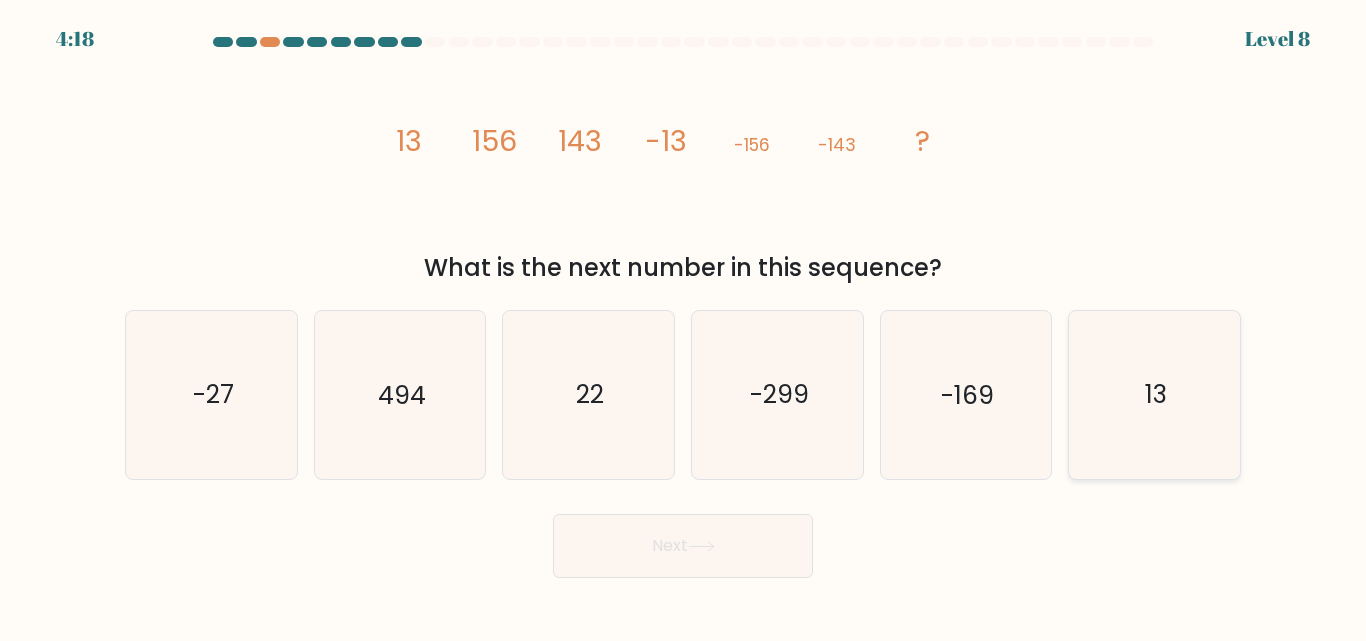 click on "13" 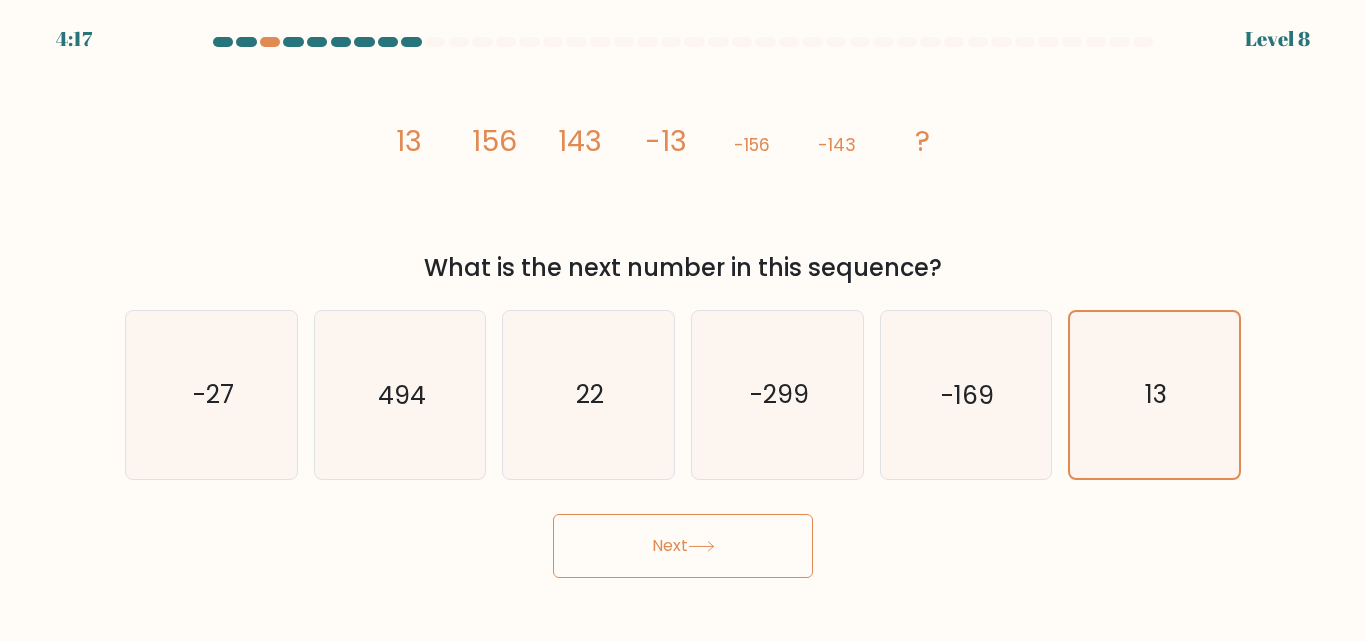 click on "Next" at bounding box center [683, 546] 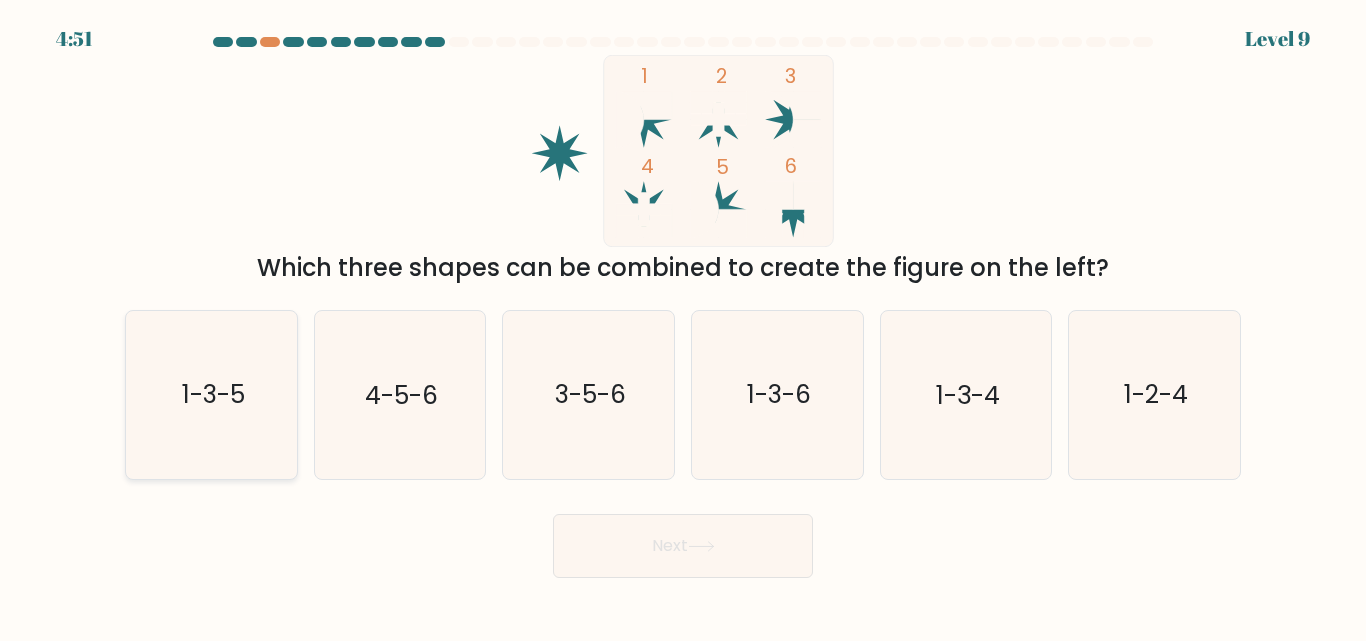 click on "1-3-5" 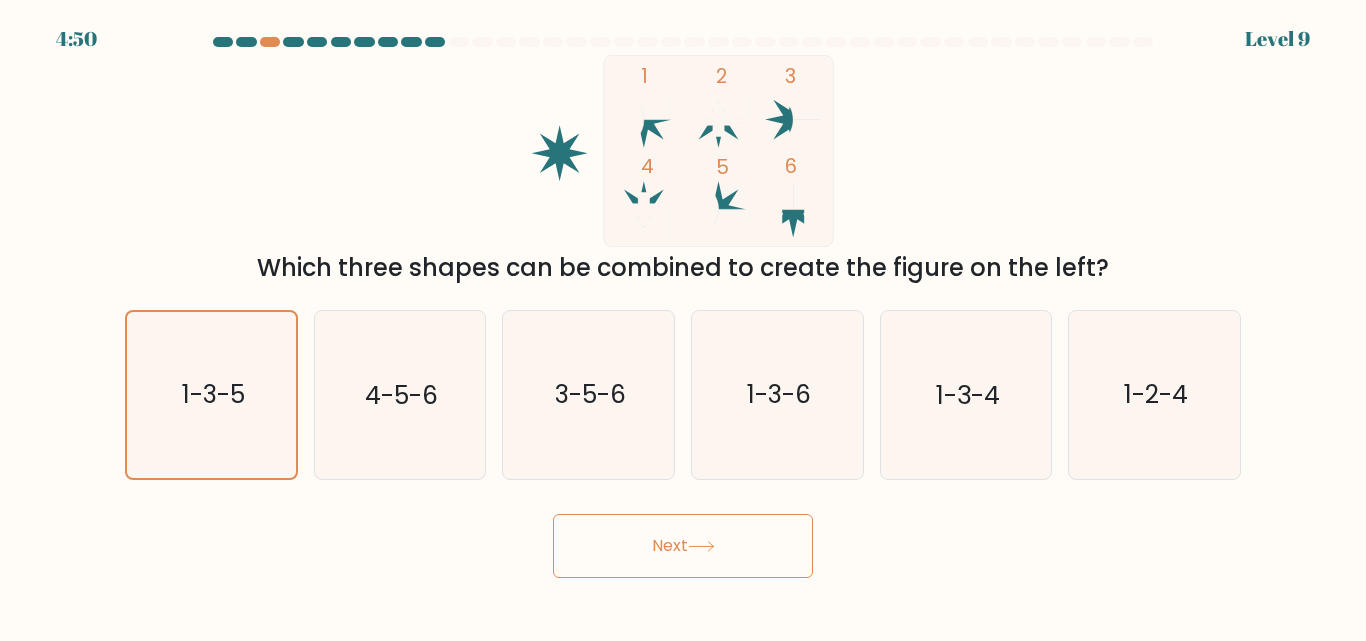 click on "Next" at bounding box center [683, 546] 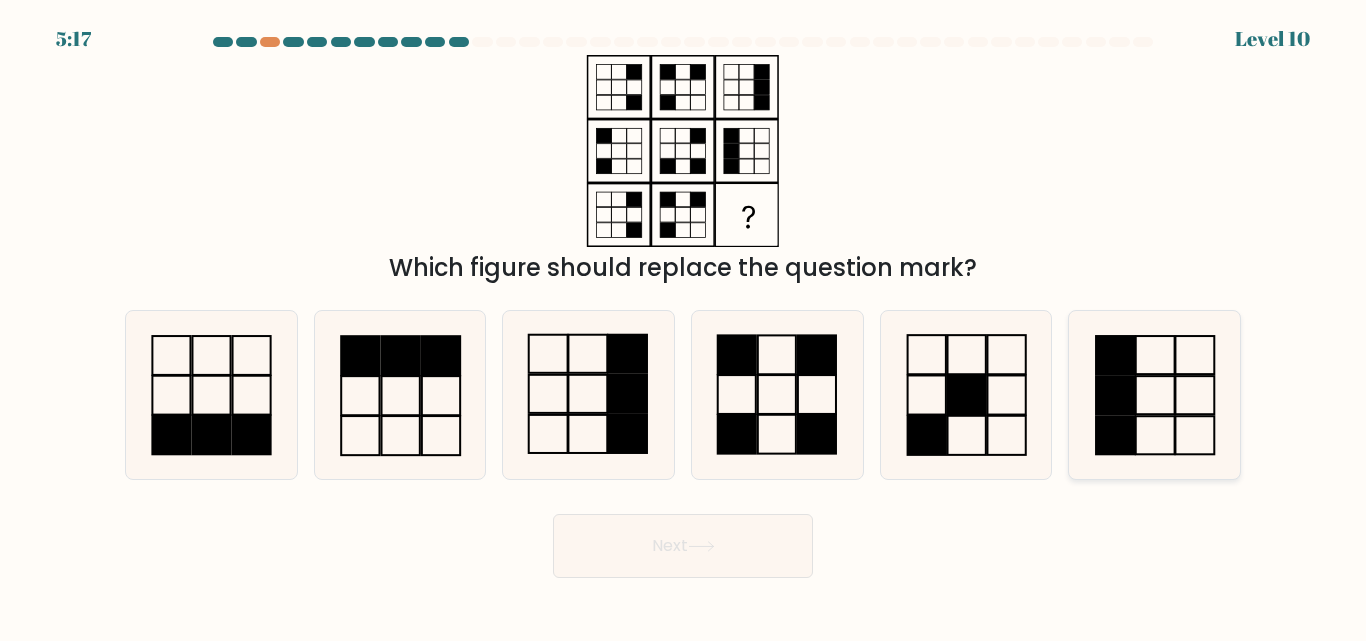 click 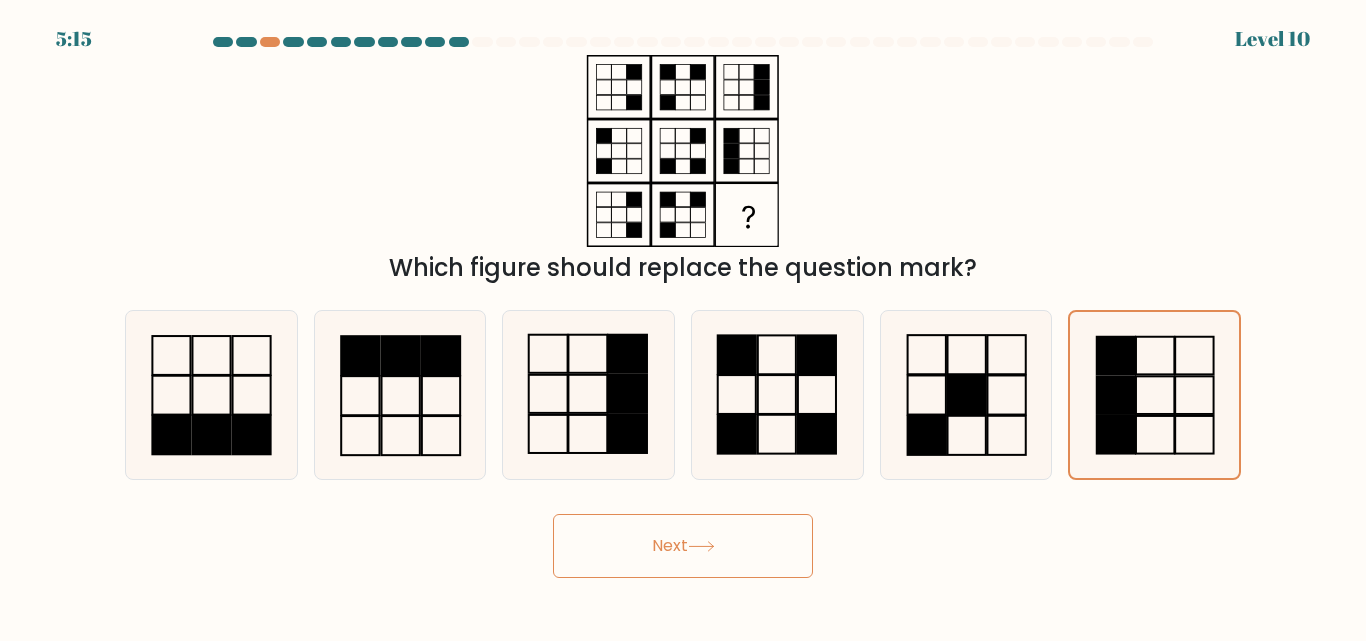 click on "Next" at bounding box center [683, 546] 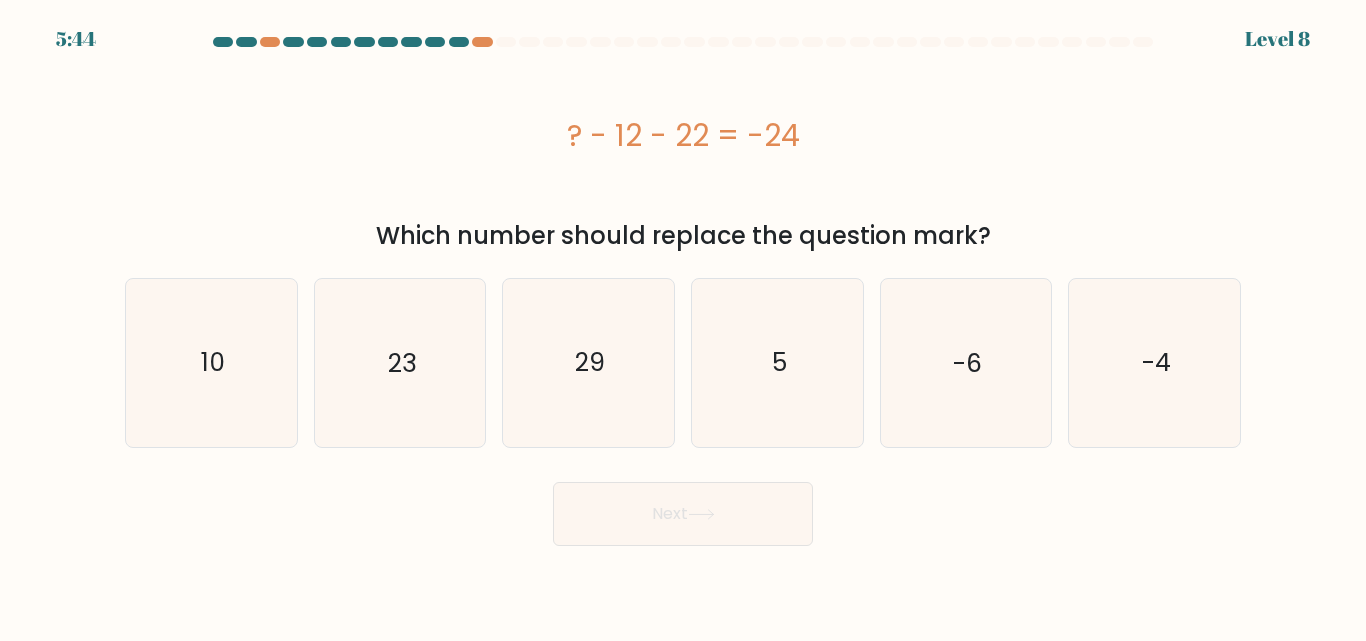 type 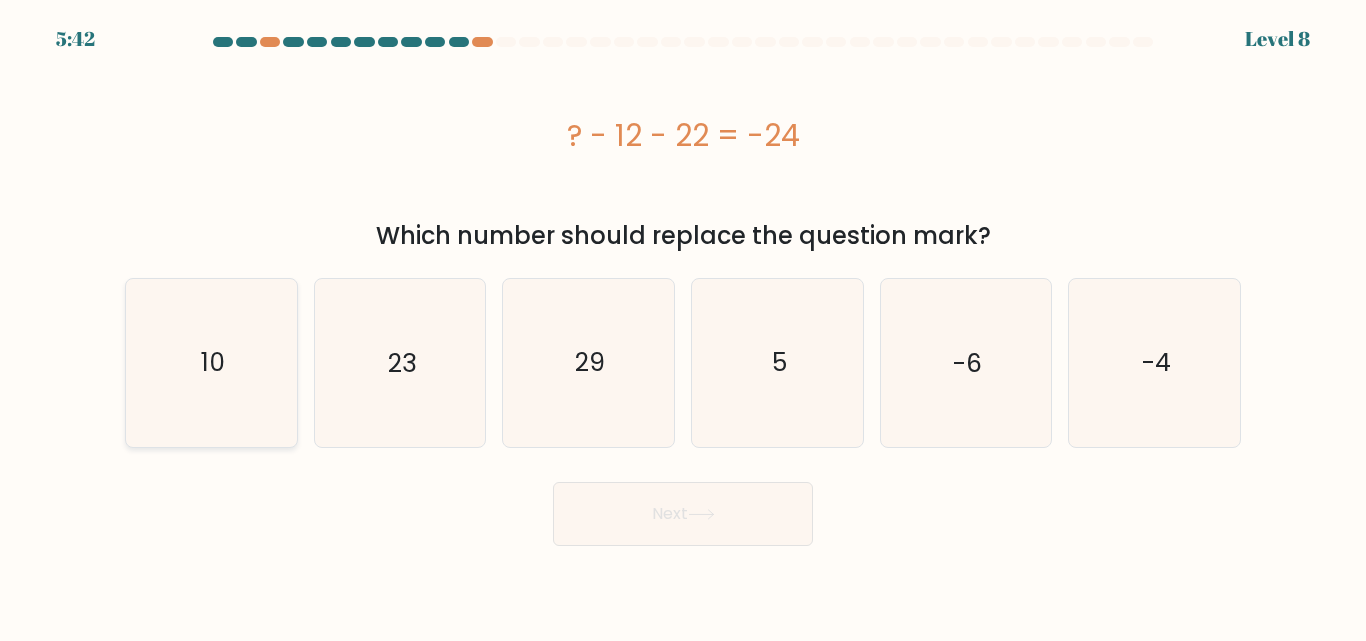 click on "10" 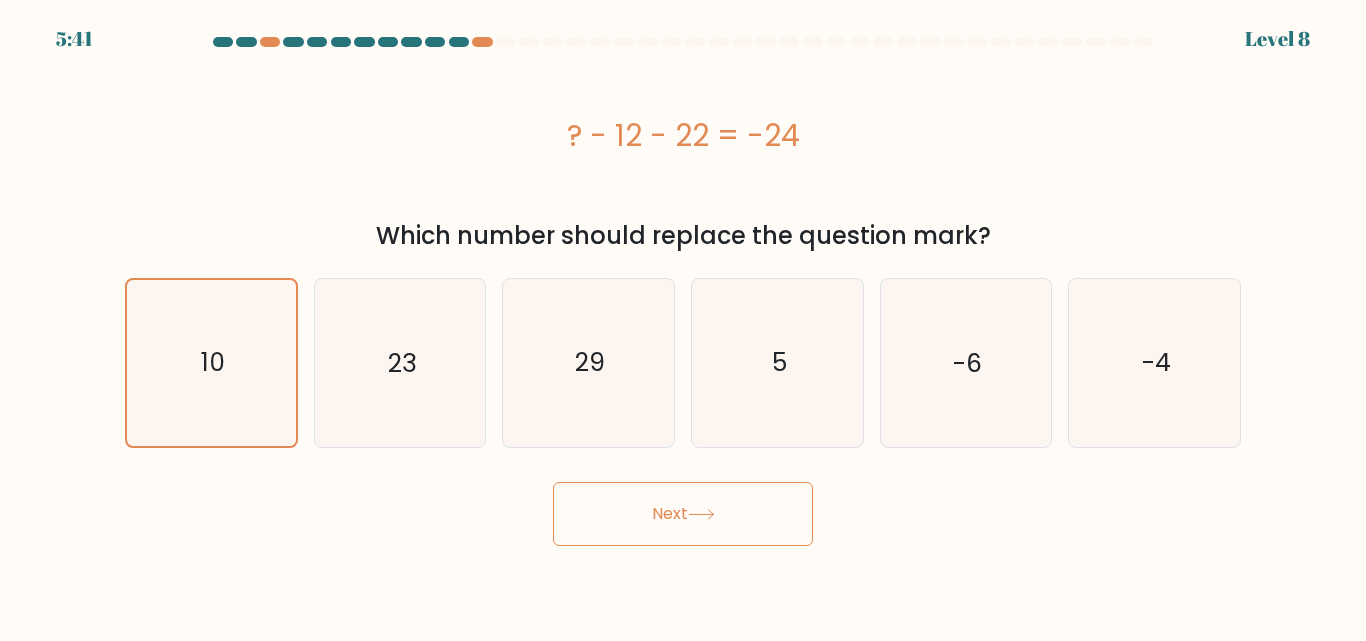 click on "Next" at bounding box center [683, 514] 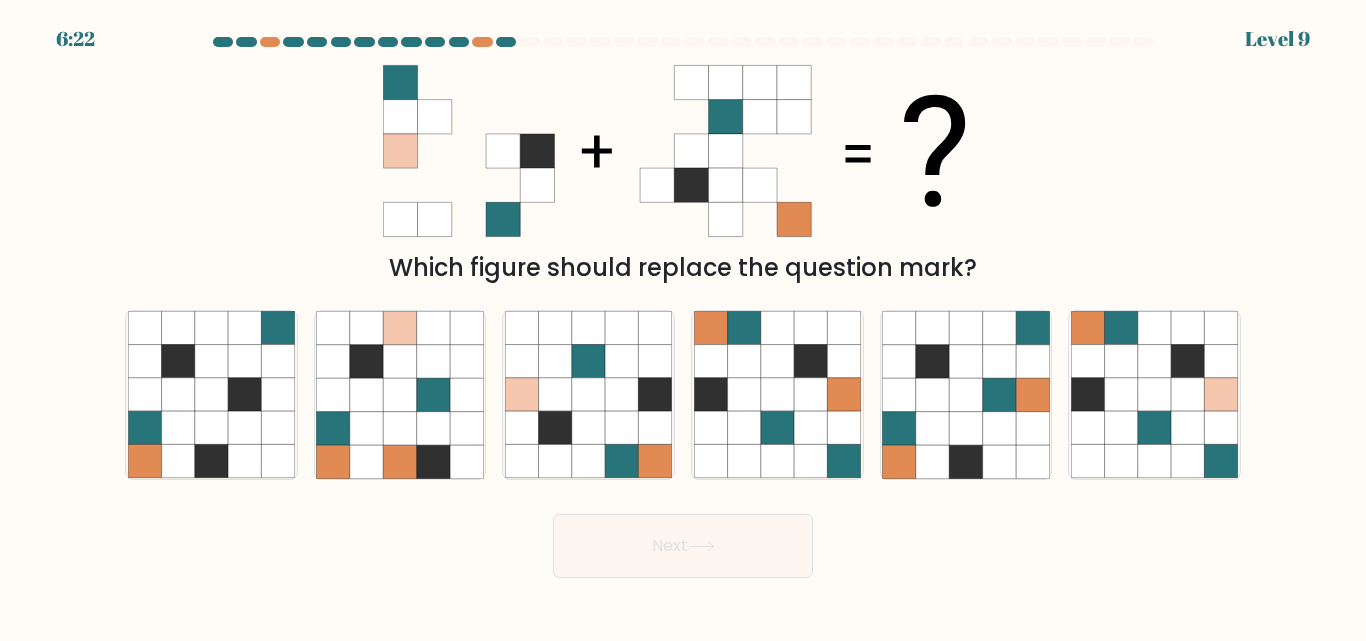 type 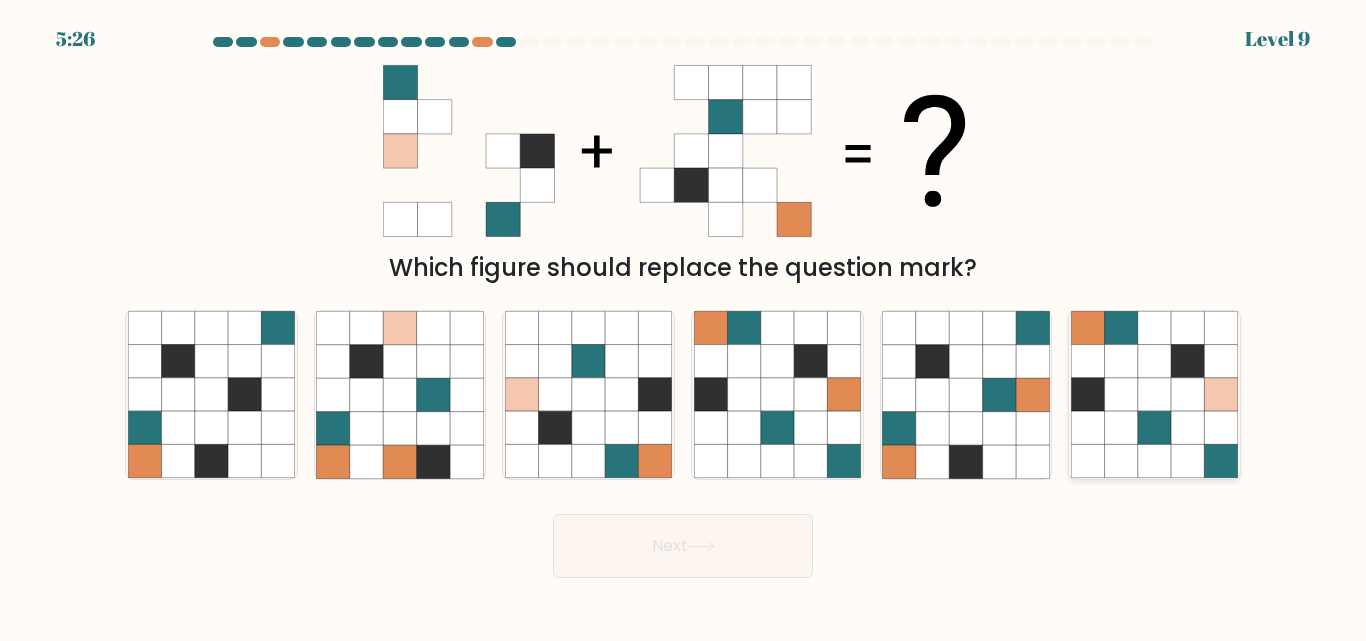 click 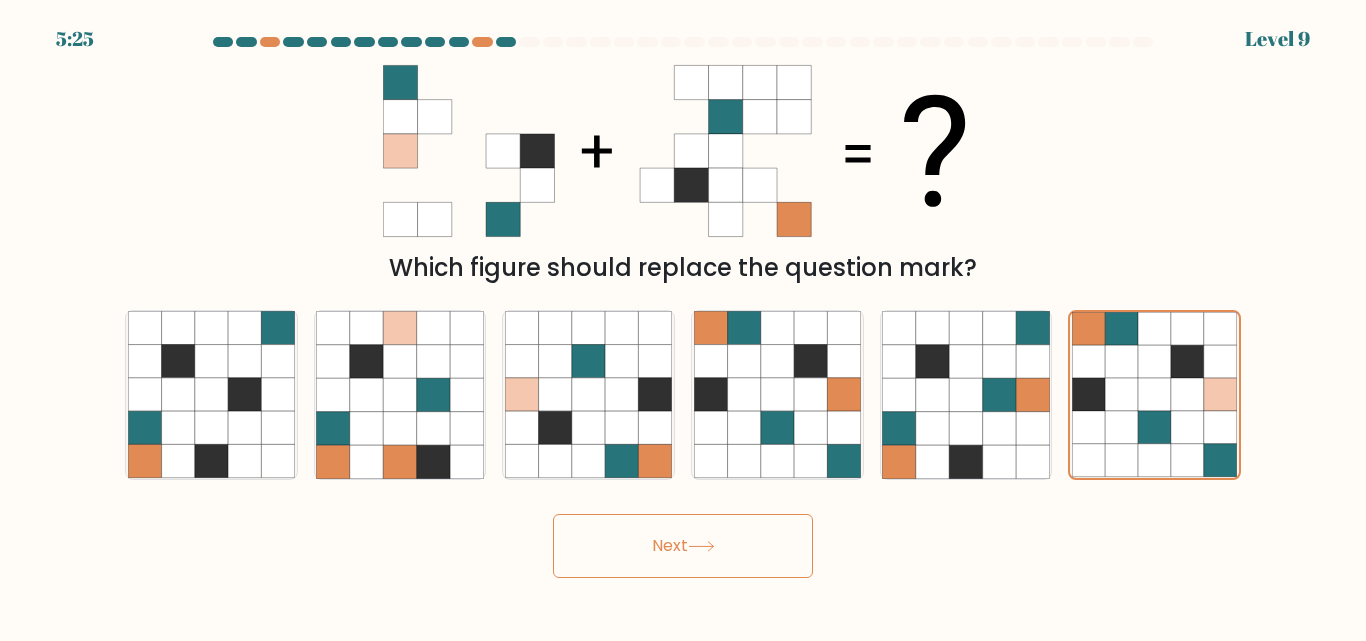 click 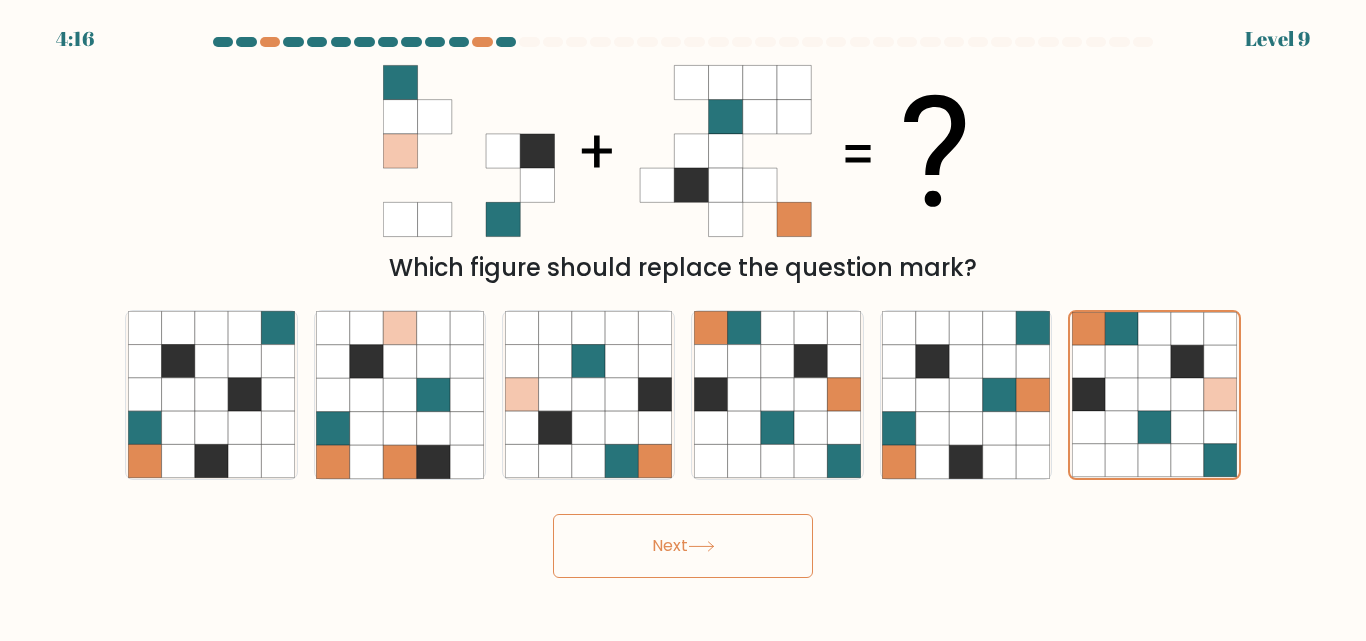 click on "Next" at bounding box center (683, 546) 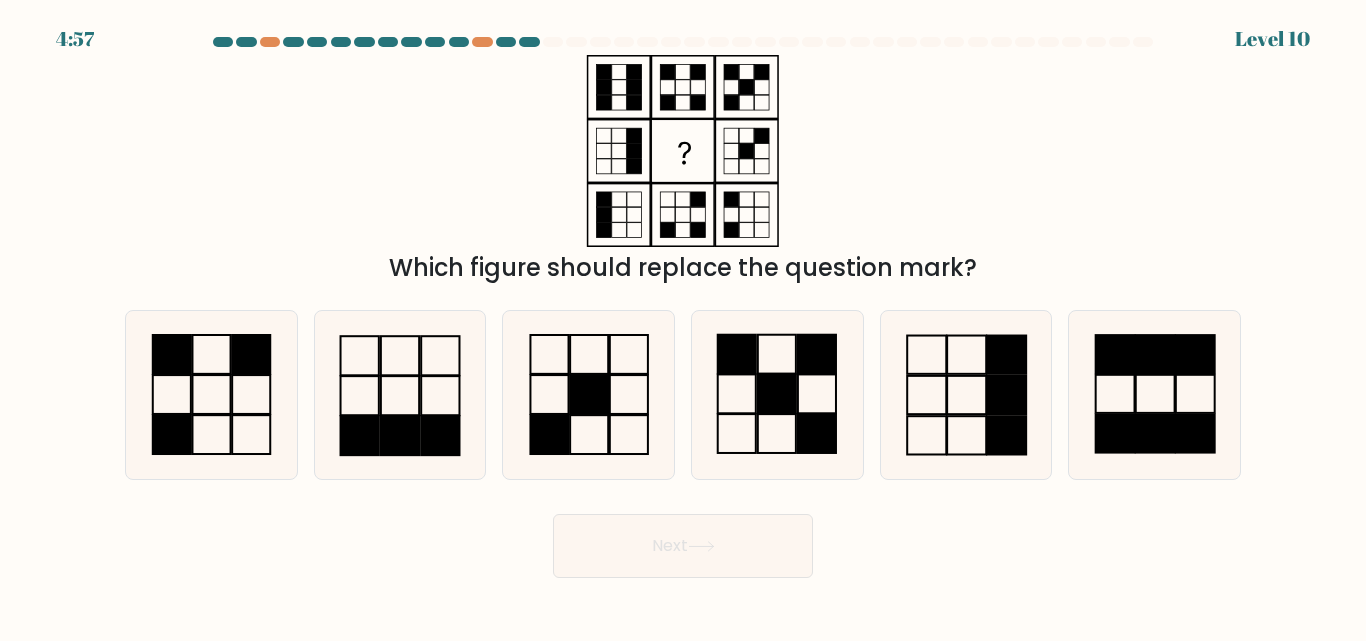 type 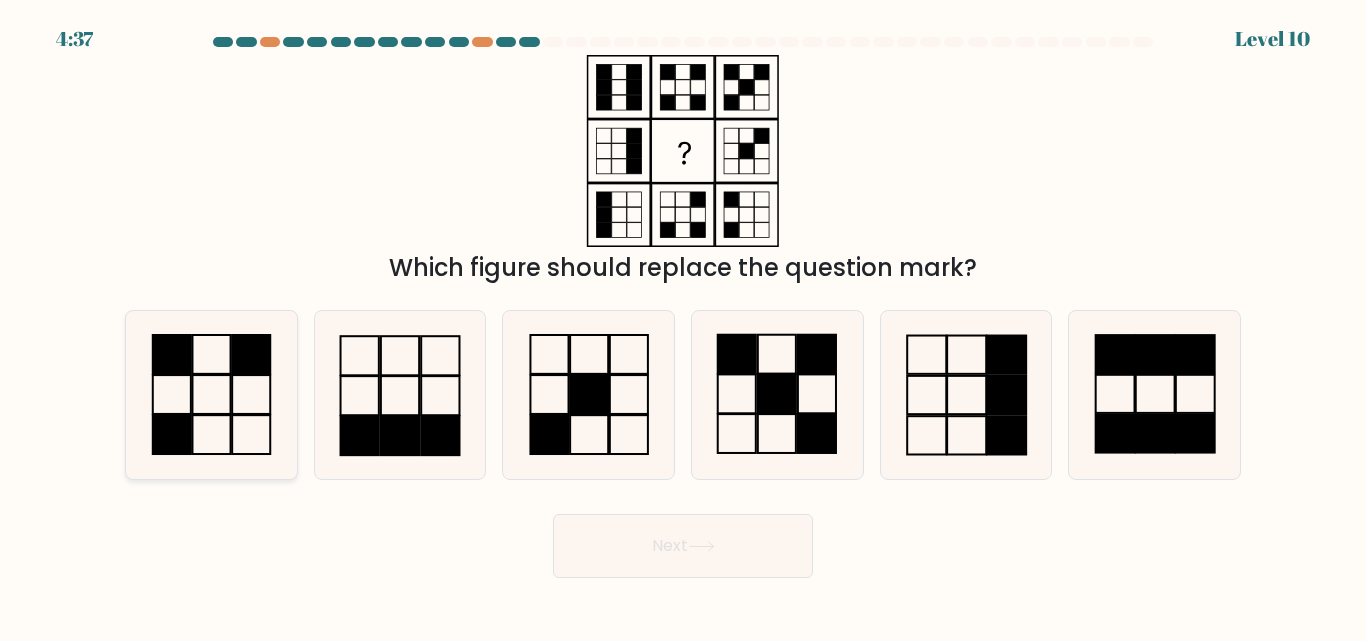 click 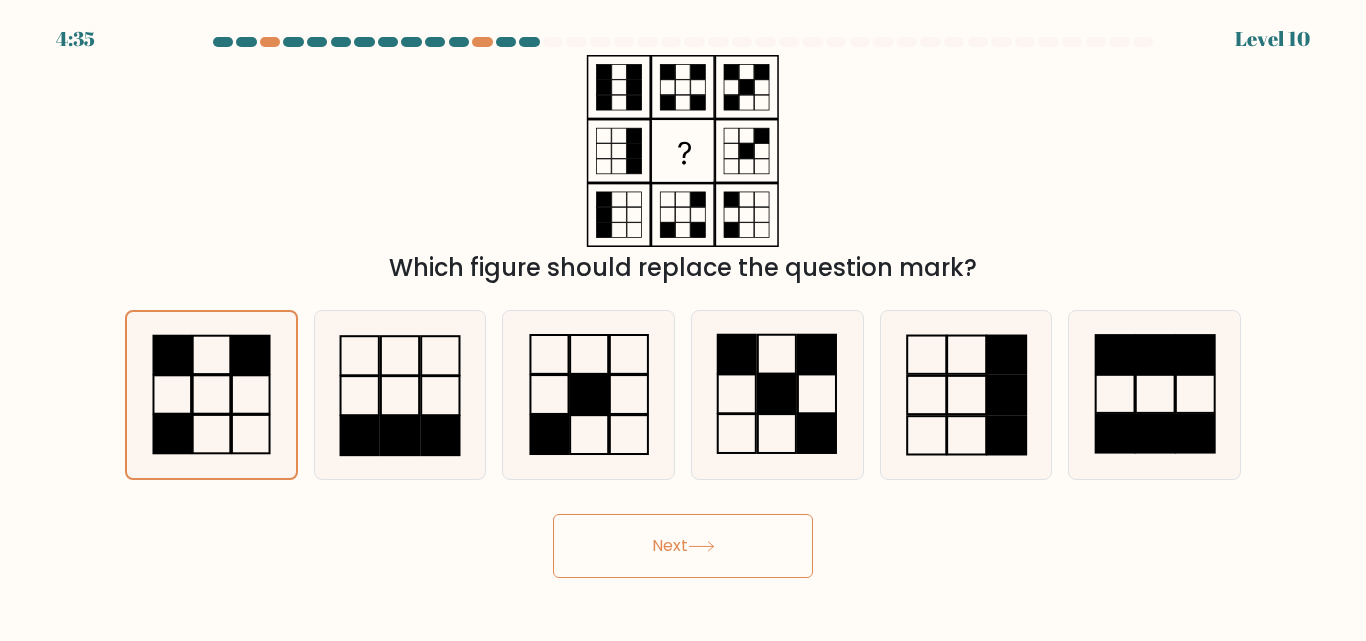 click on "Next" at bounding box center (683, 546) 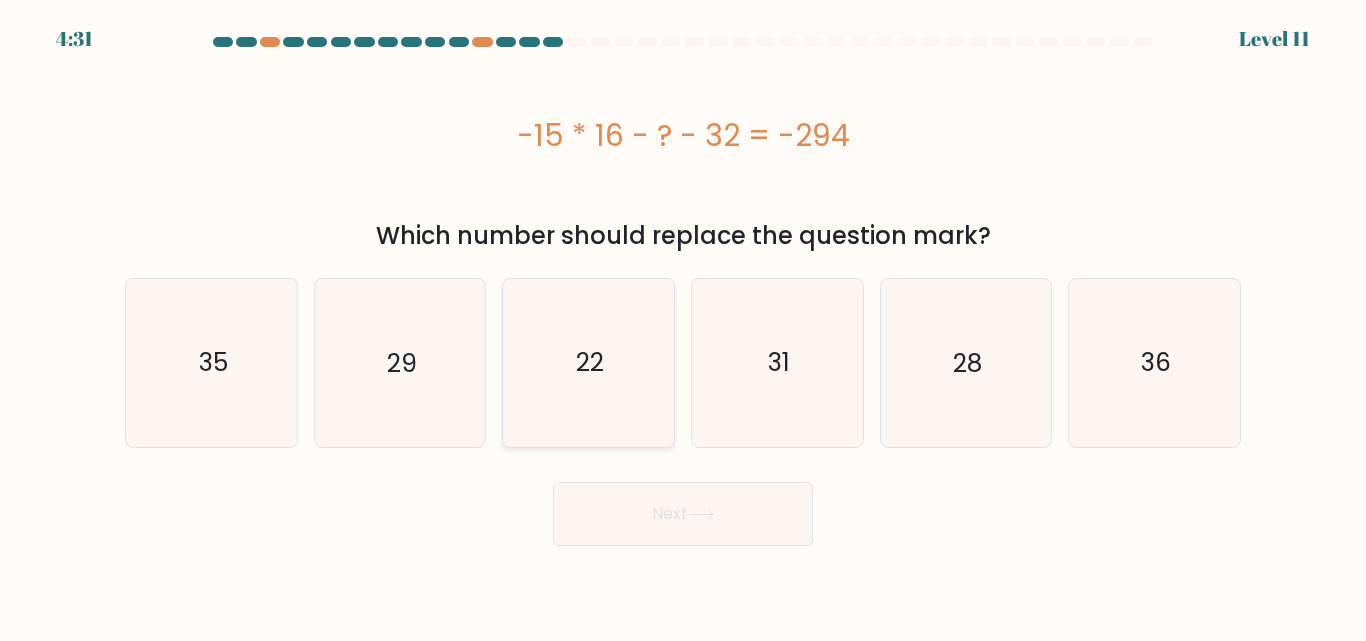 click on "22" 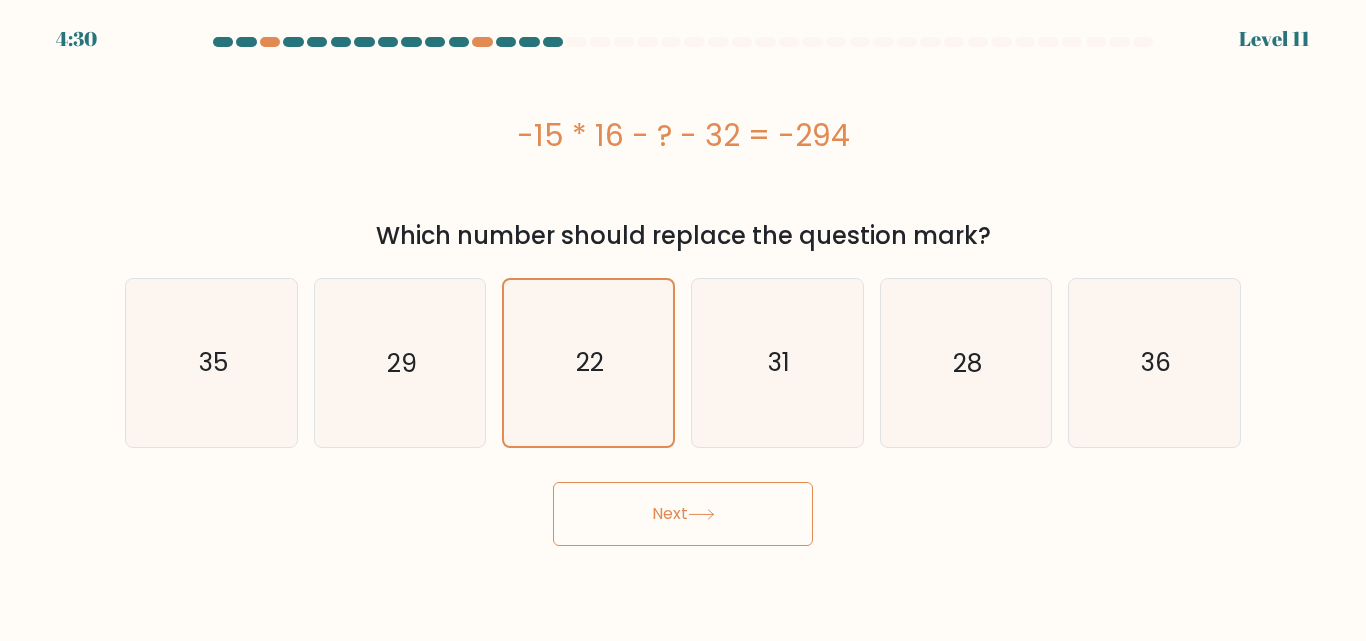 click on "Next" at bounding box center [683, 514] 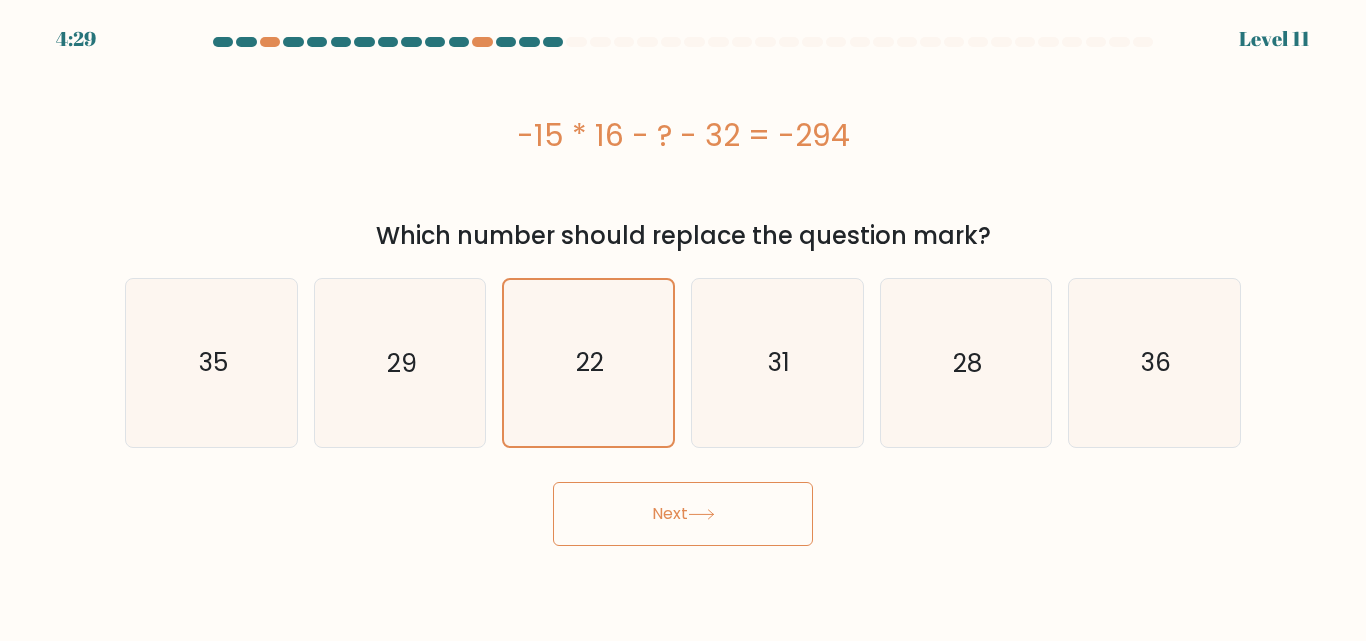 type 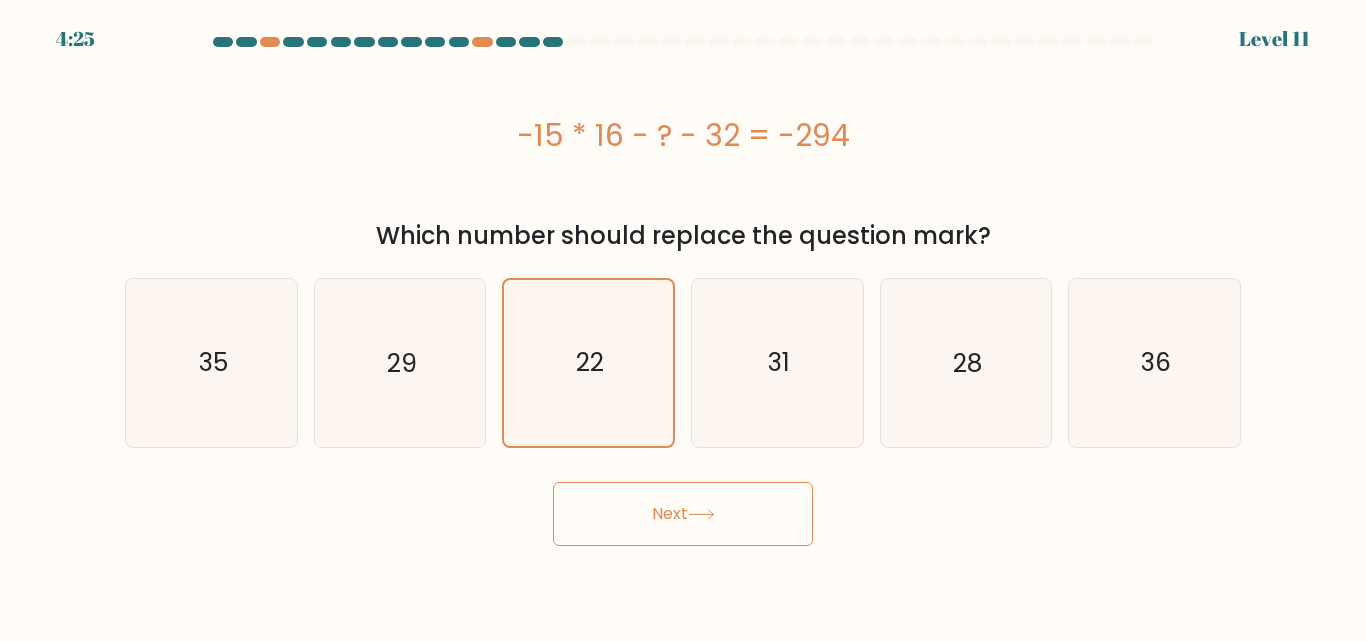 click on "Next" at bounding box center [683, 514] 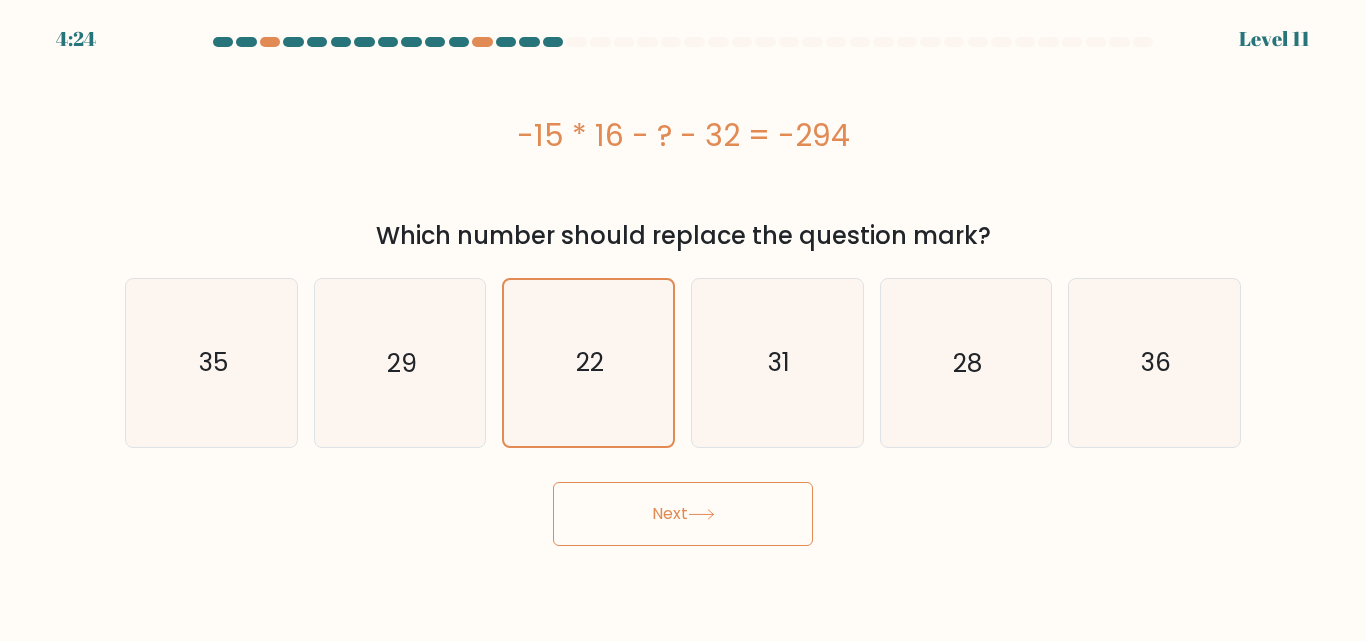 click on "Next" at bounding box center (683, 514) 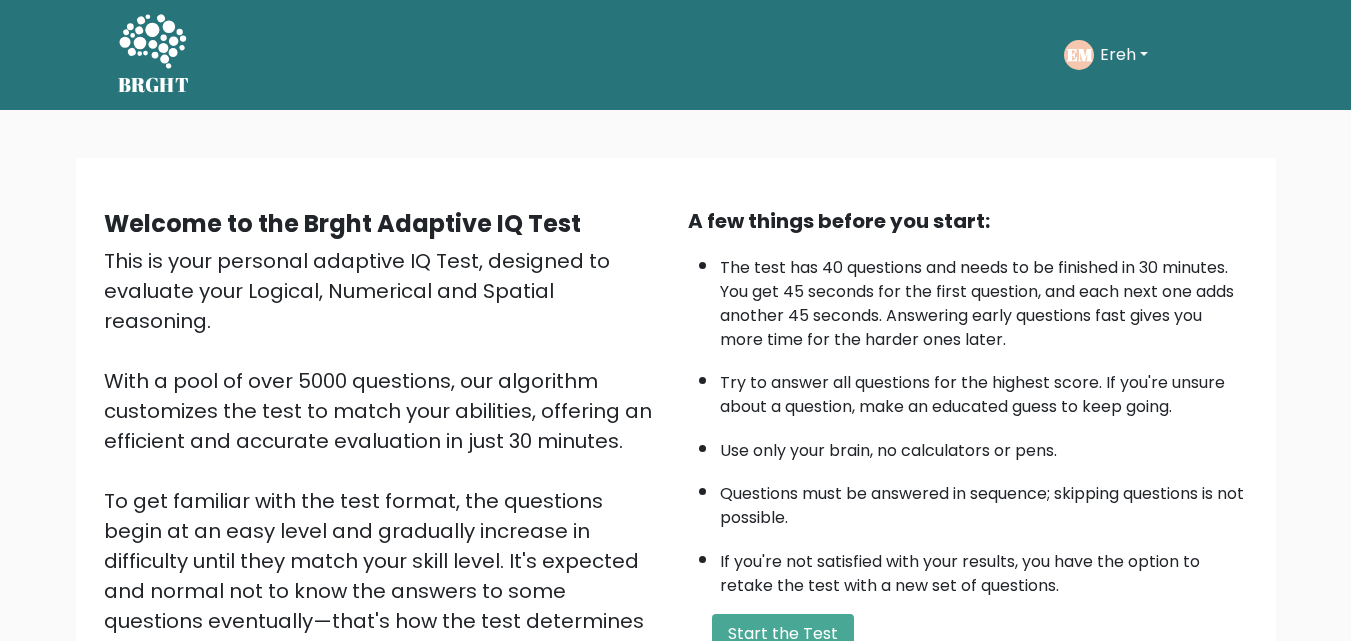 scroll, scrollTop: 0, scrollLeft: 0, axis: both 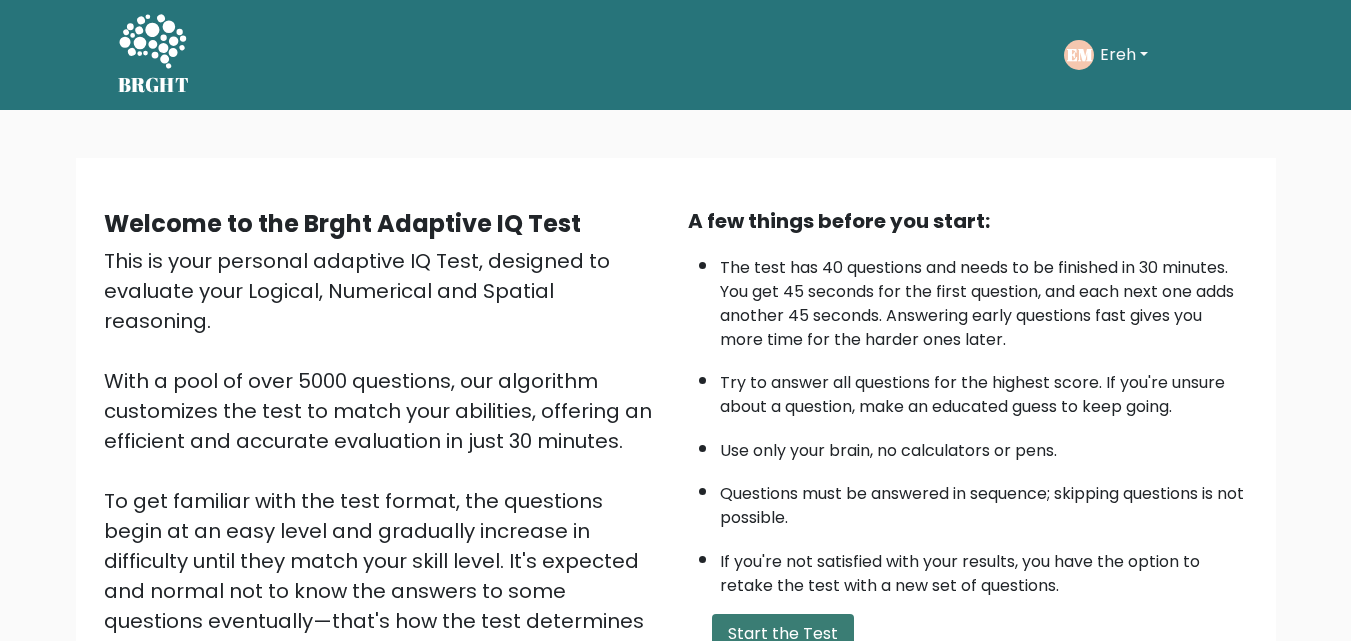 click on "Start the Test" at bounding box center (783, 634) 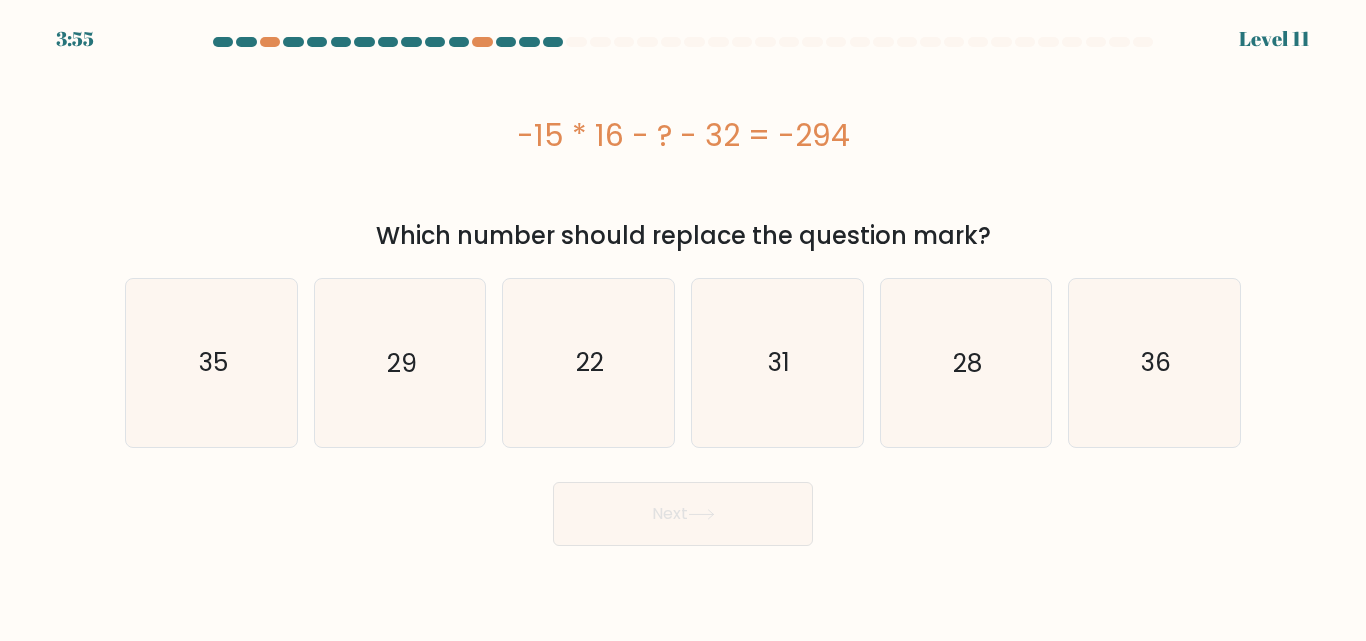 scroll, scrollTop: 0, scrollLeft: 0, axis: both 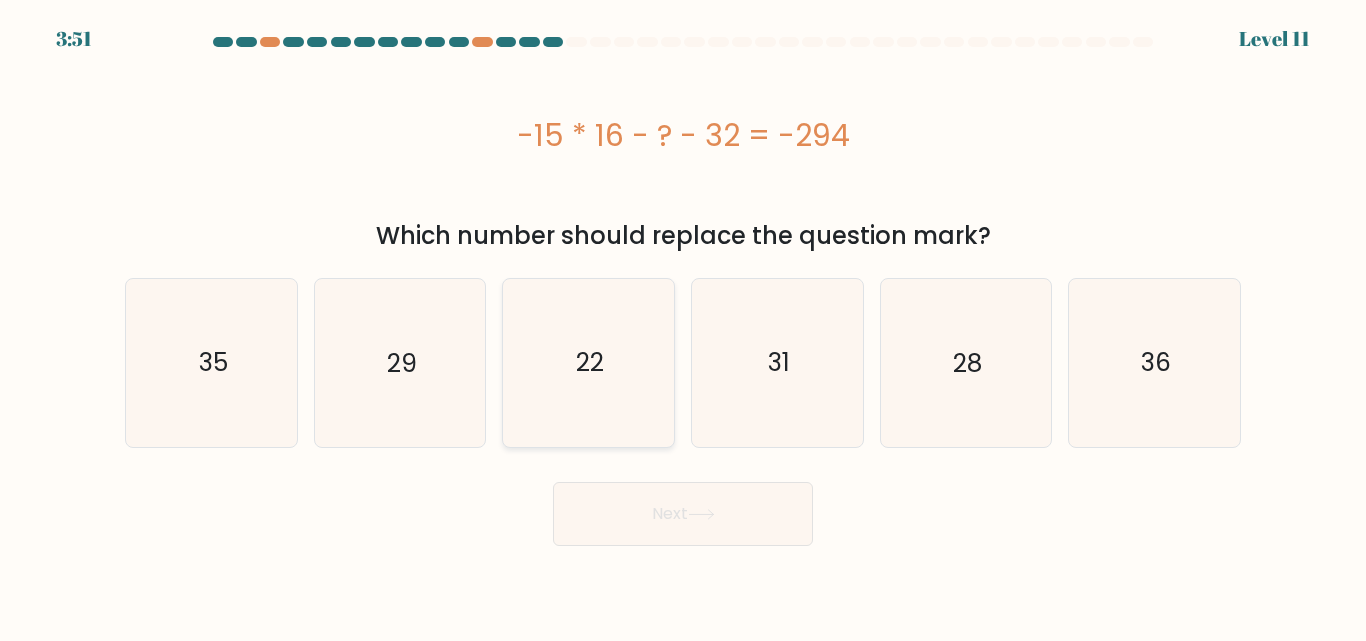 click on "22" 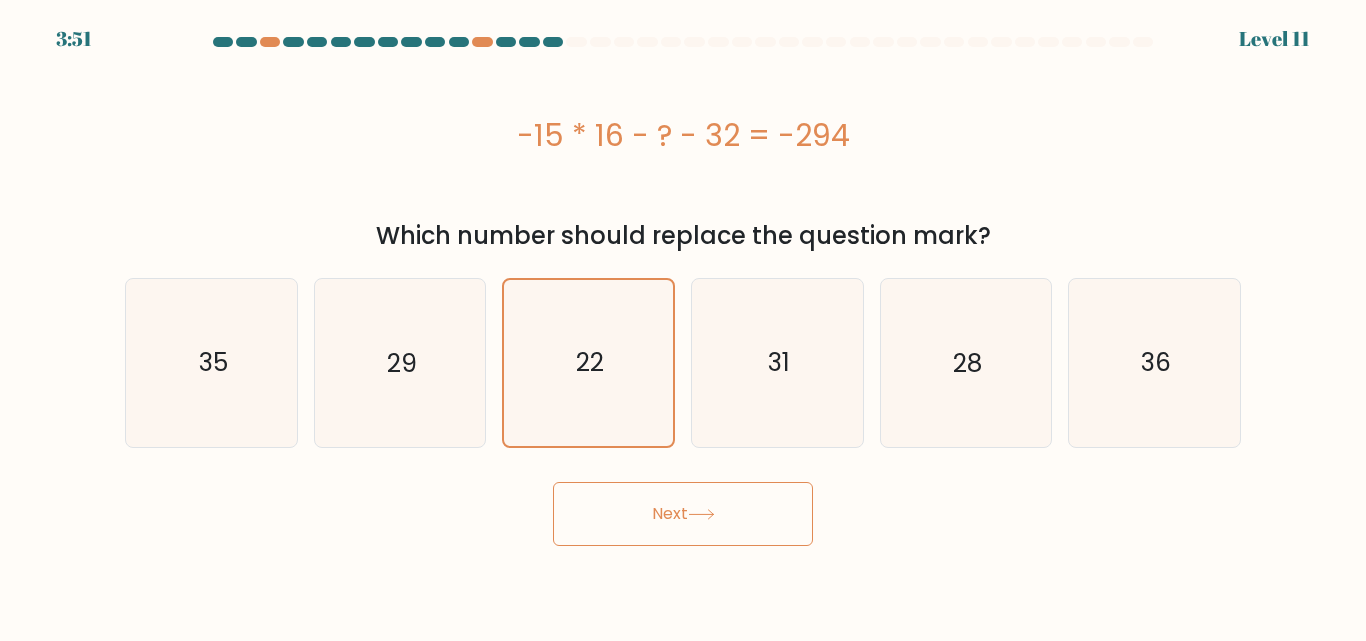 click on "Next" at bounding box center (683, 509) 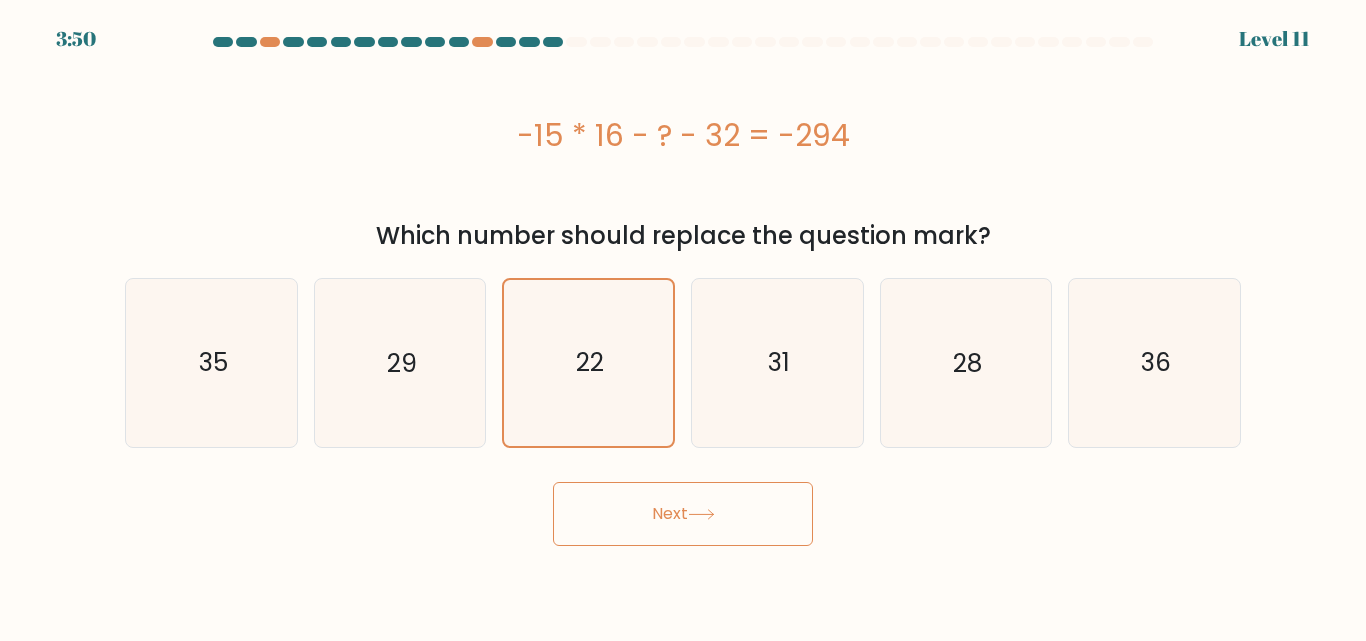 click on "Next" at bounding box center (683, 514) 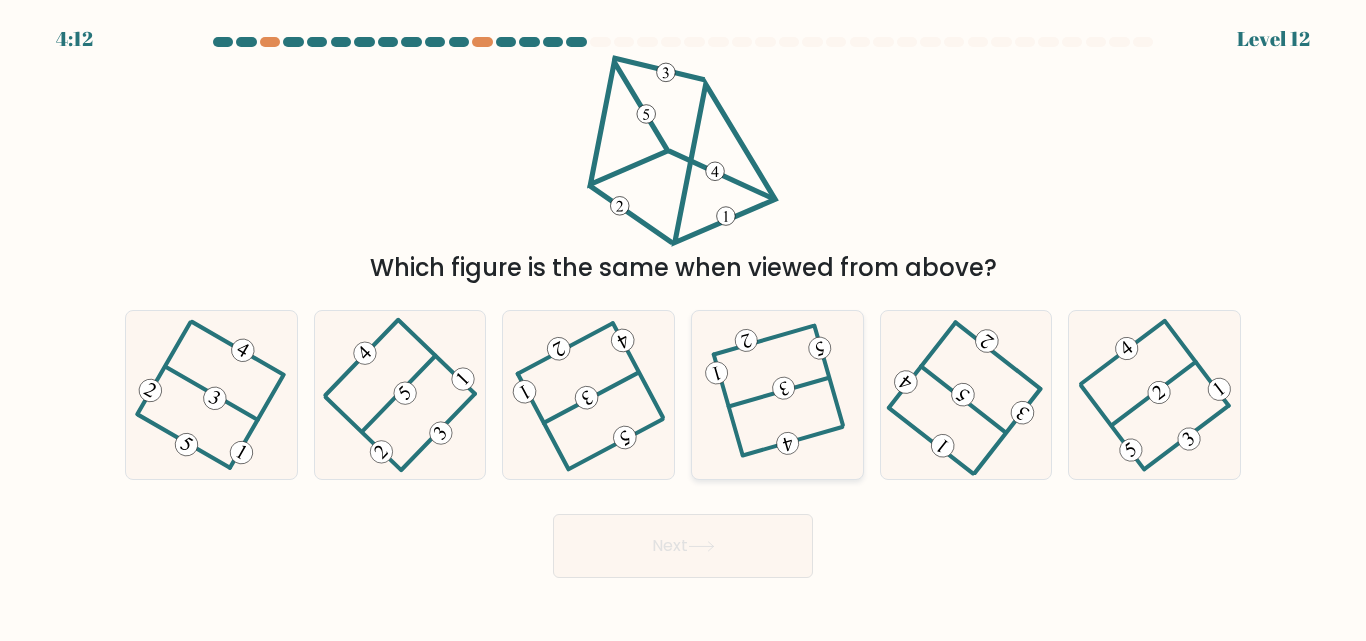 type 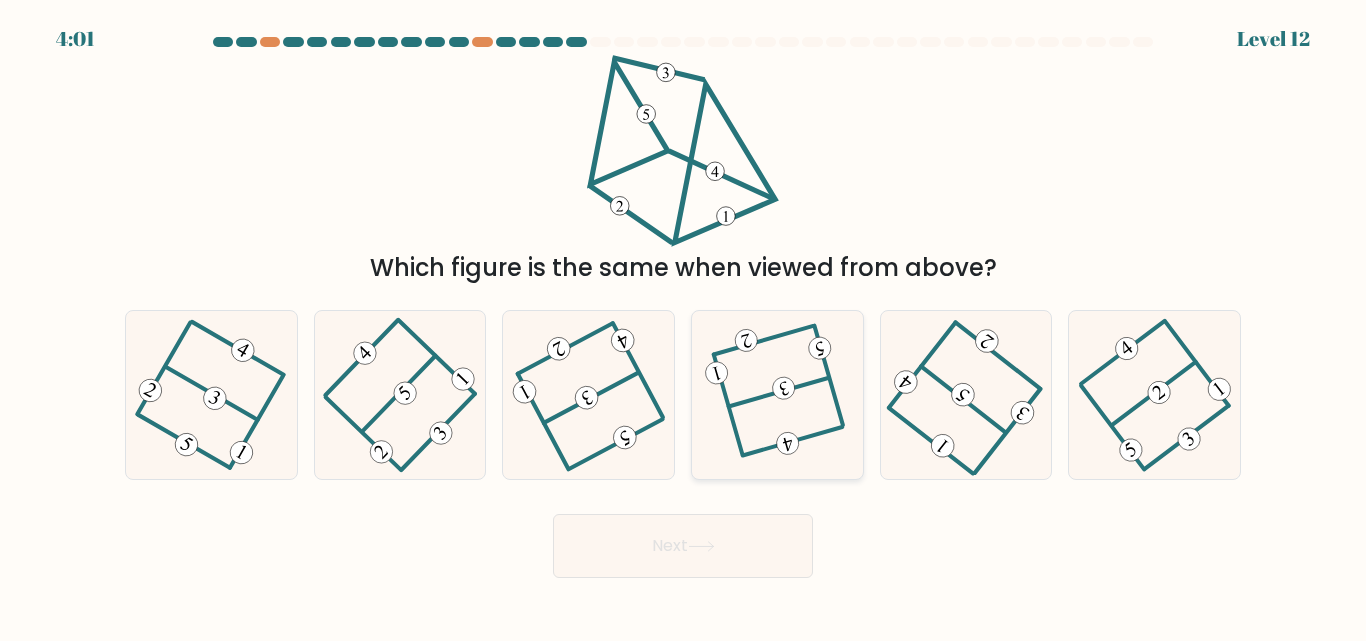 click 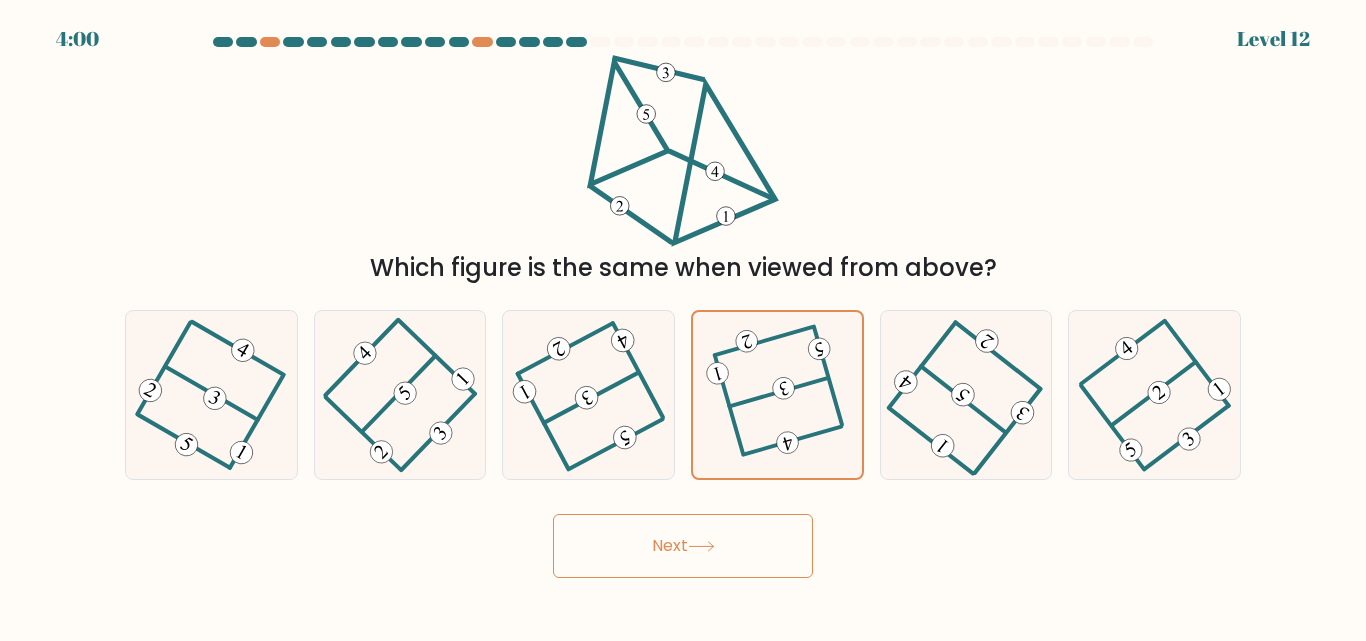 click on "Next" at bounding box center [683, 546] 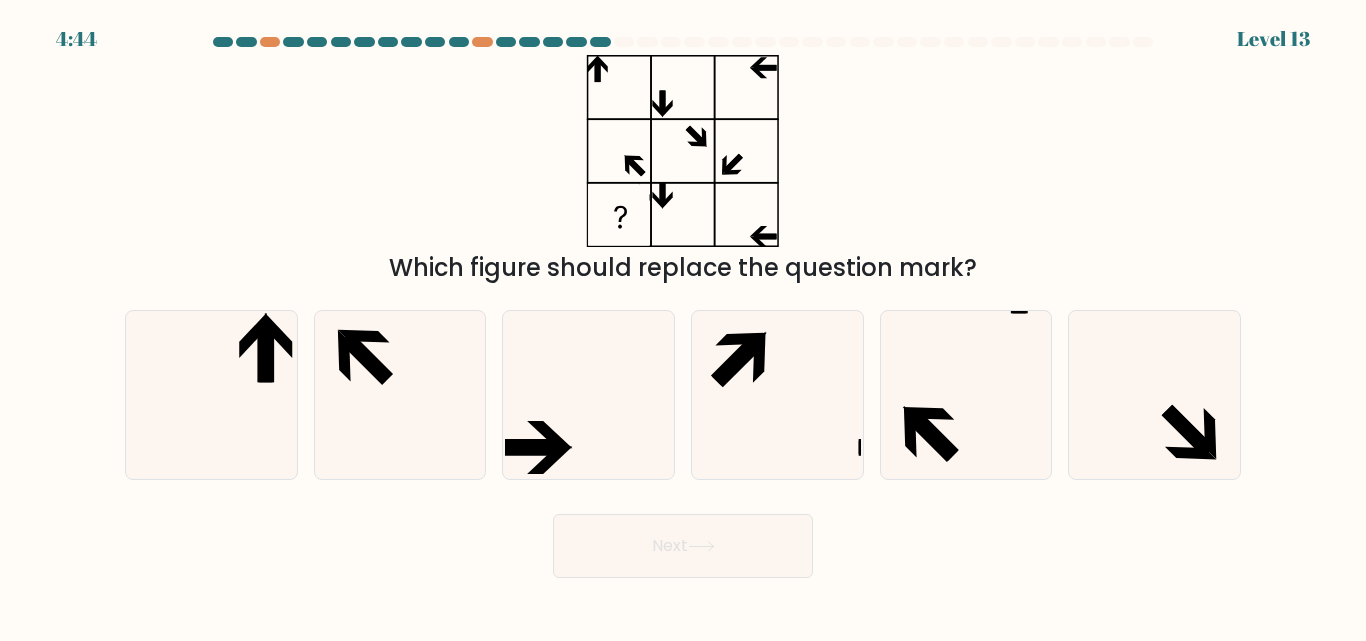 type 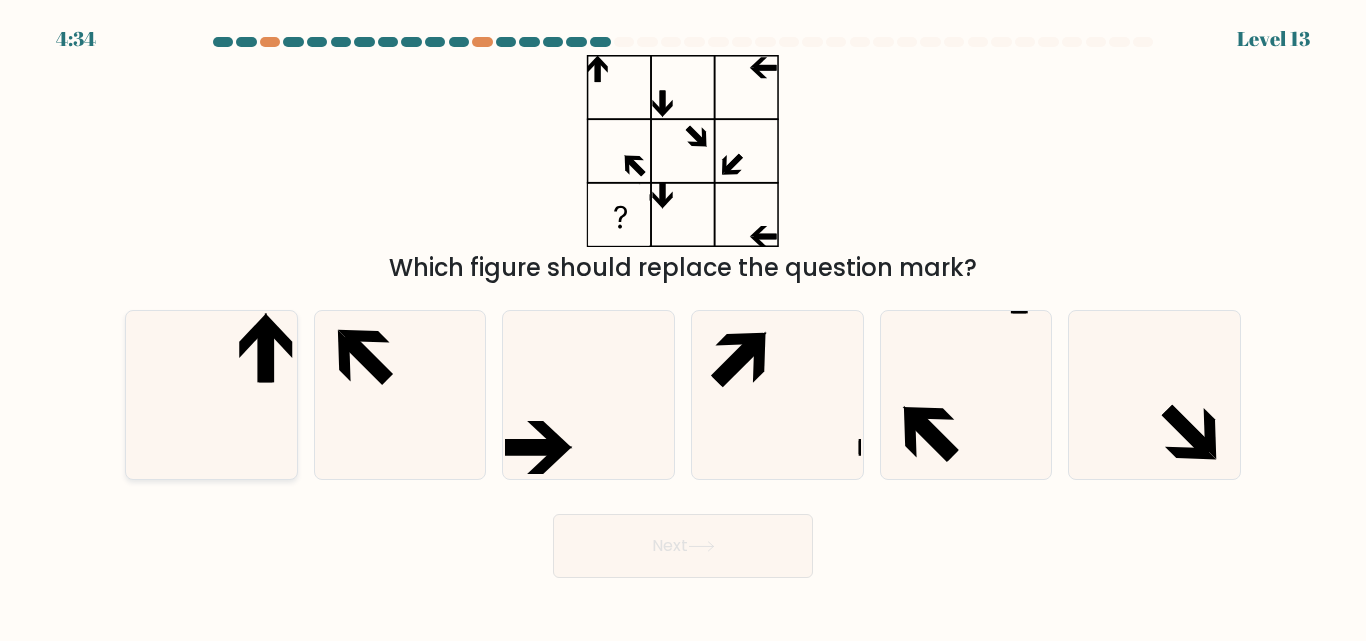 click 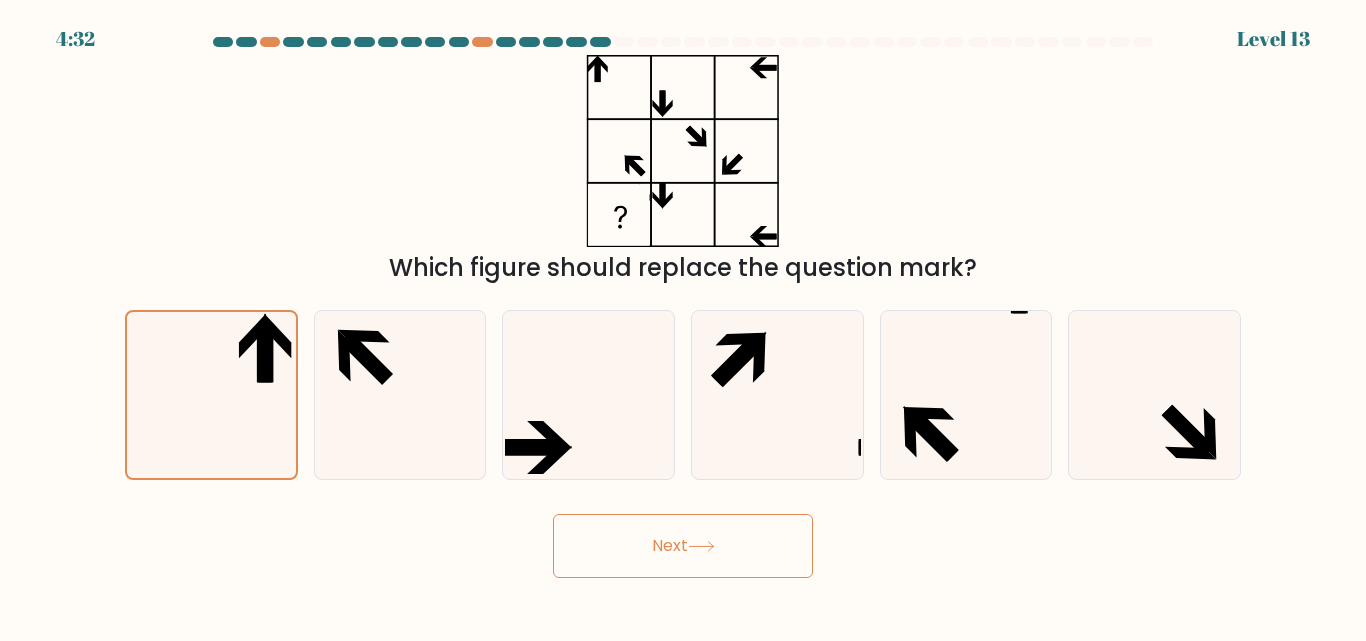 click on "Next" at bounding box center [683, 546] 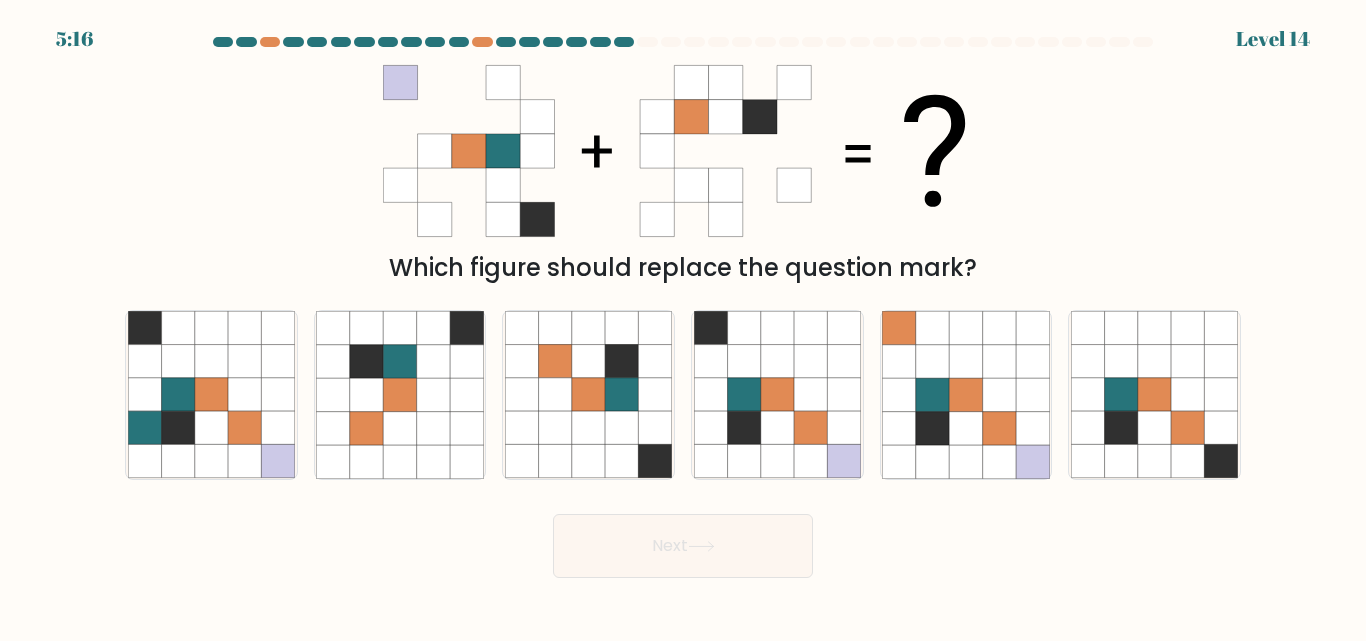 type 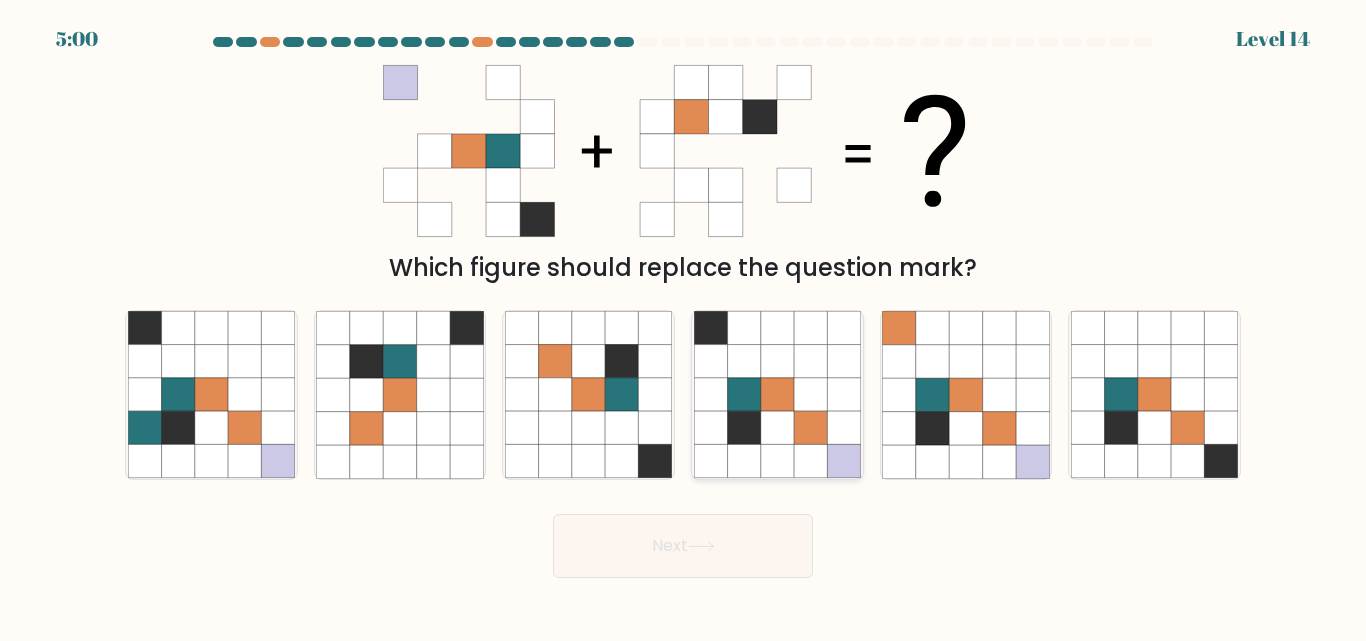click 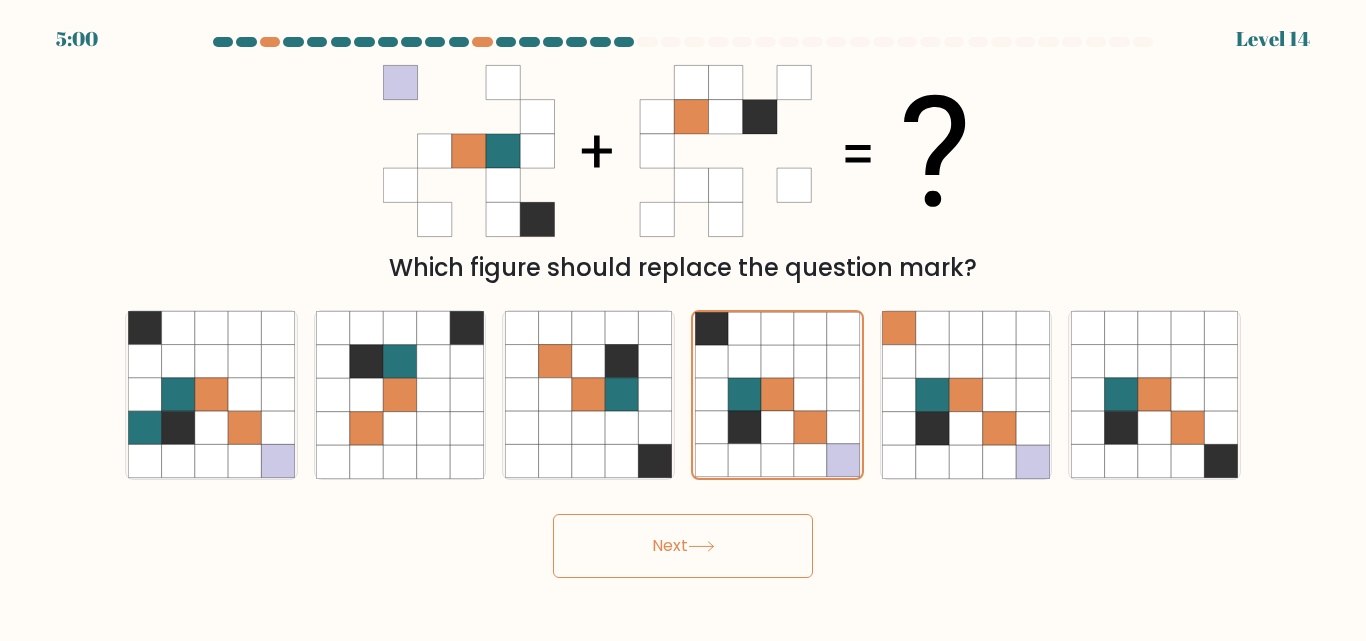 click 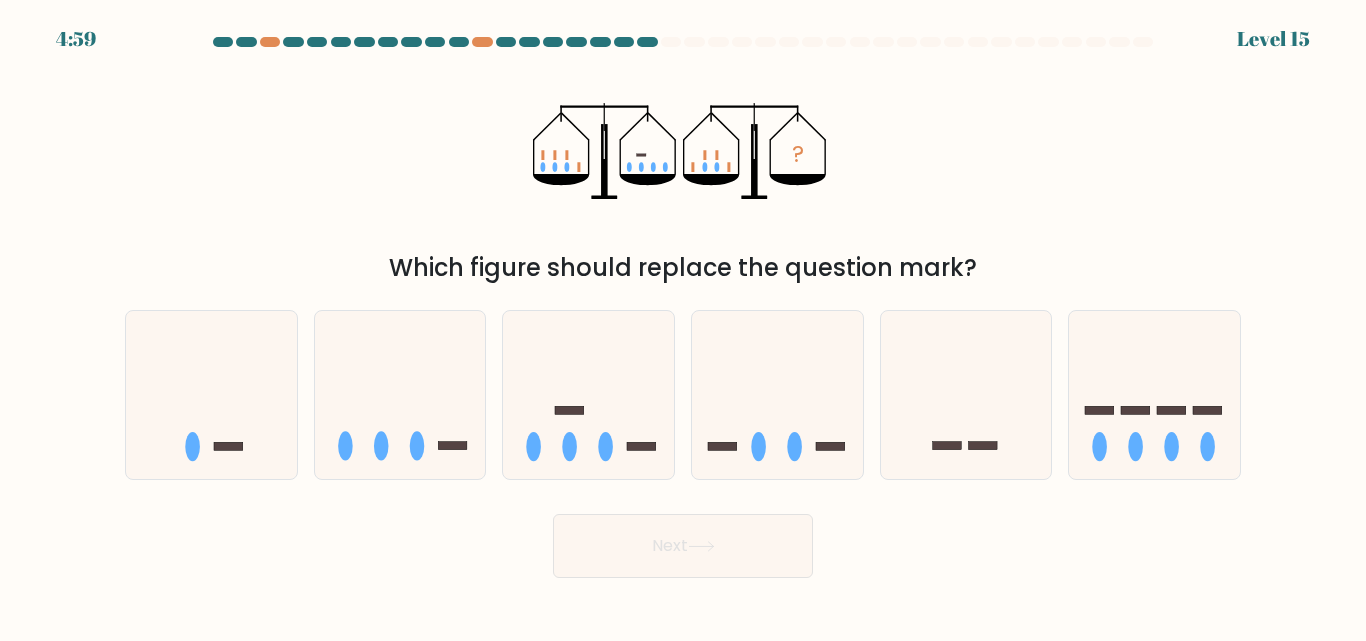 type 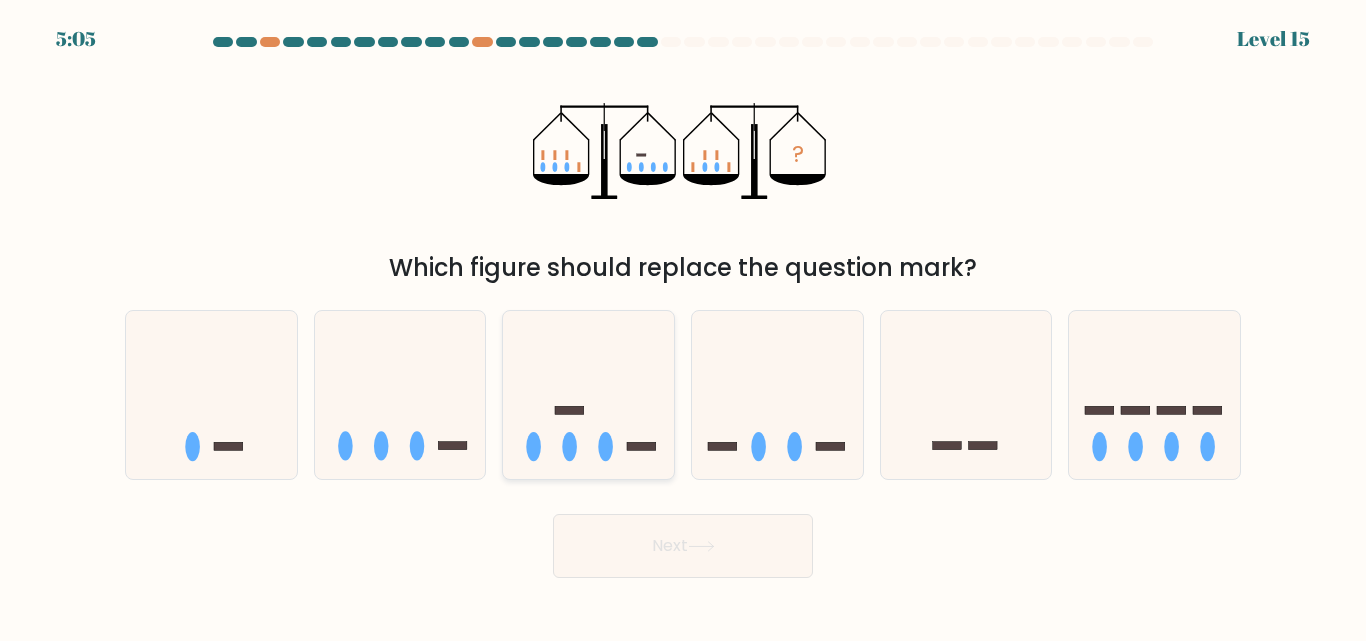 click 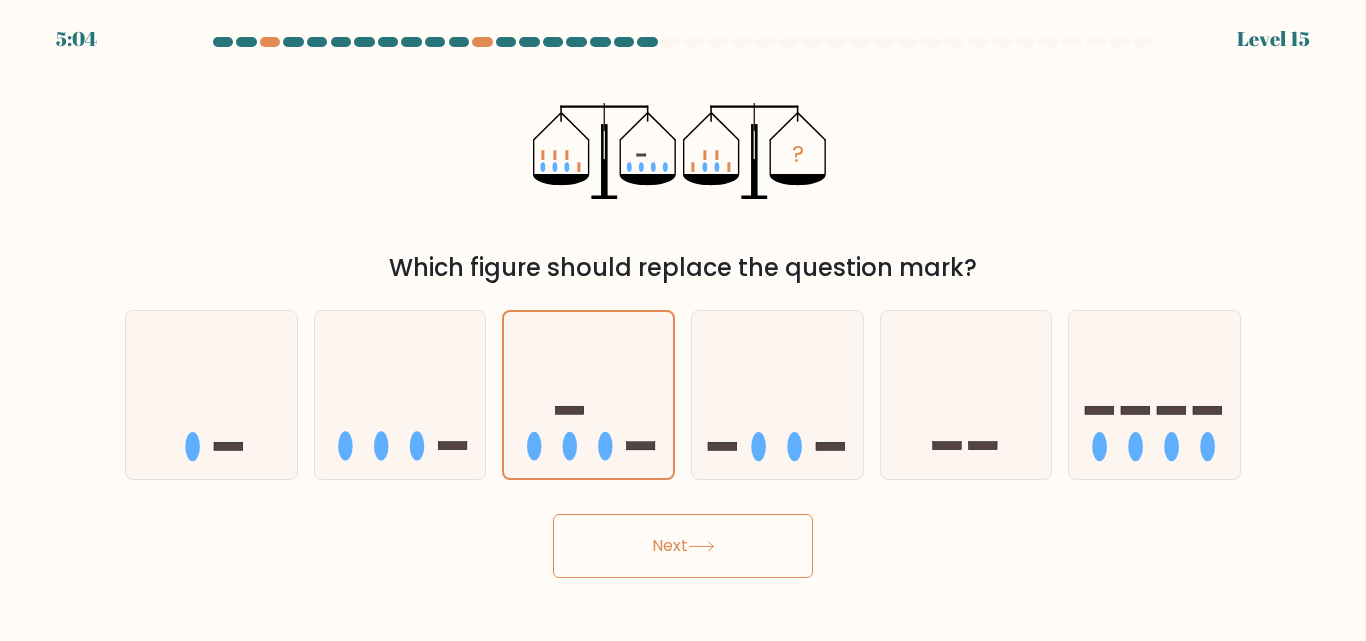 click on "Next" at bounding box center [683, 546] 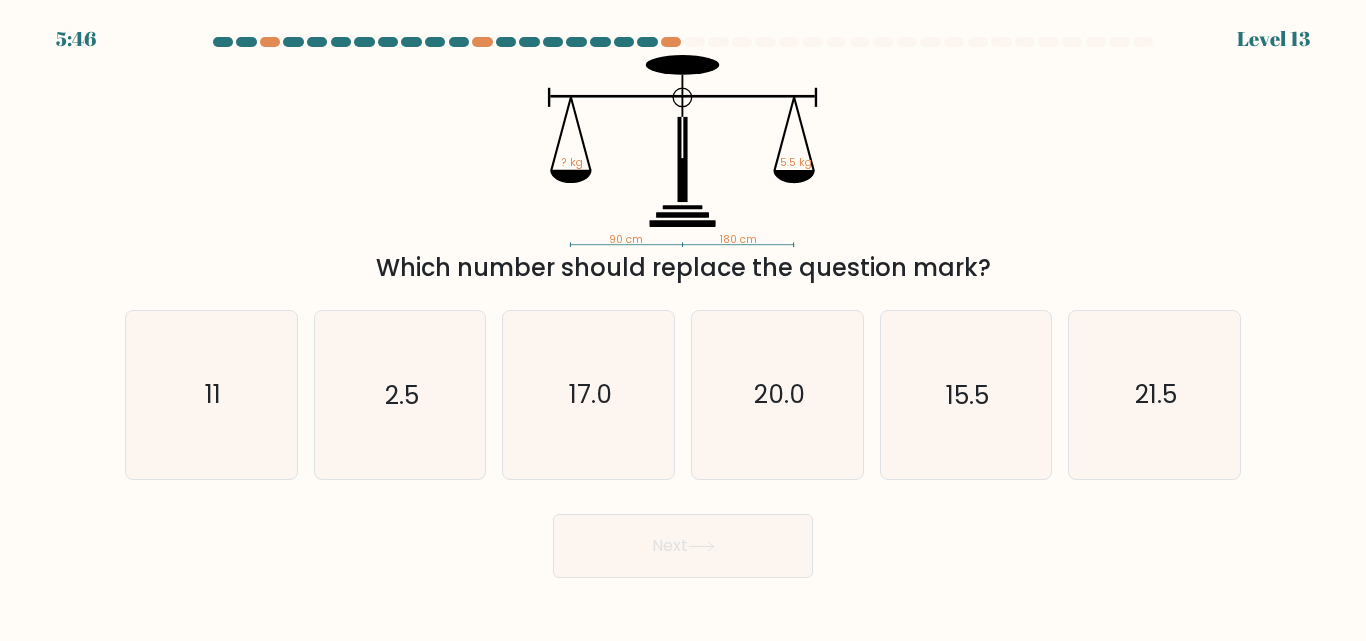 type 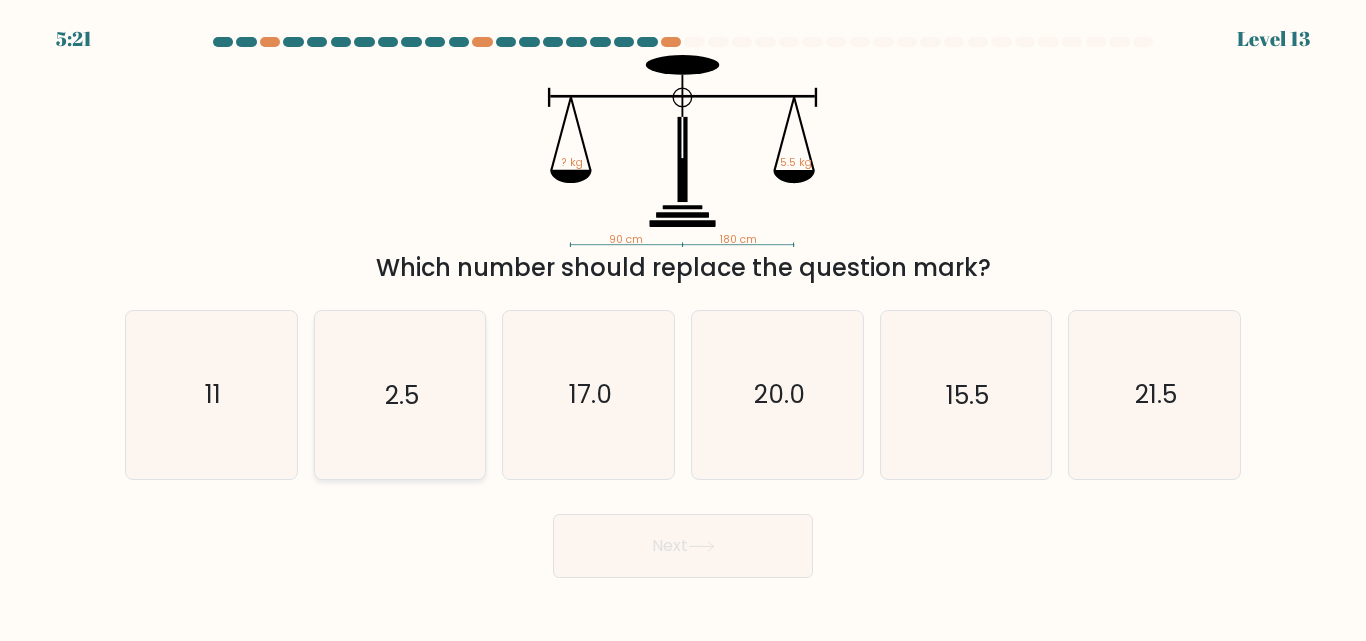 click on "2.5" 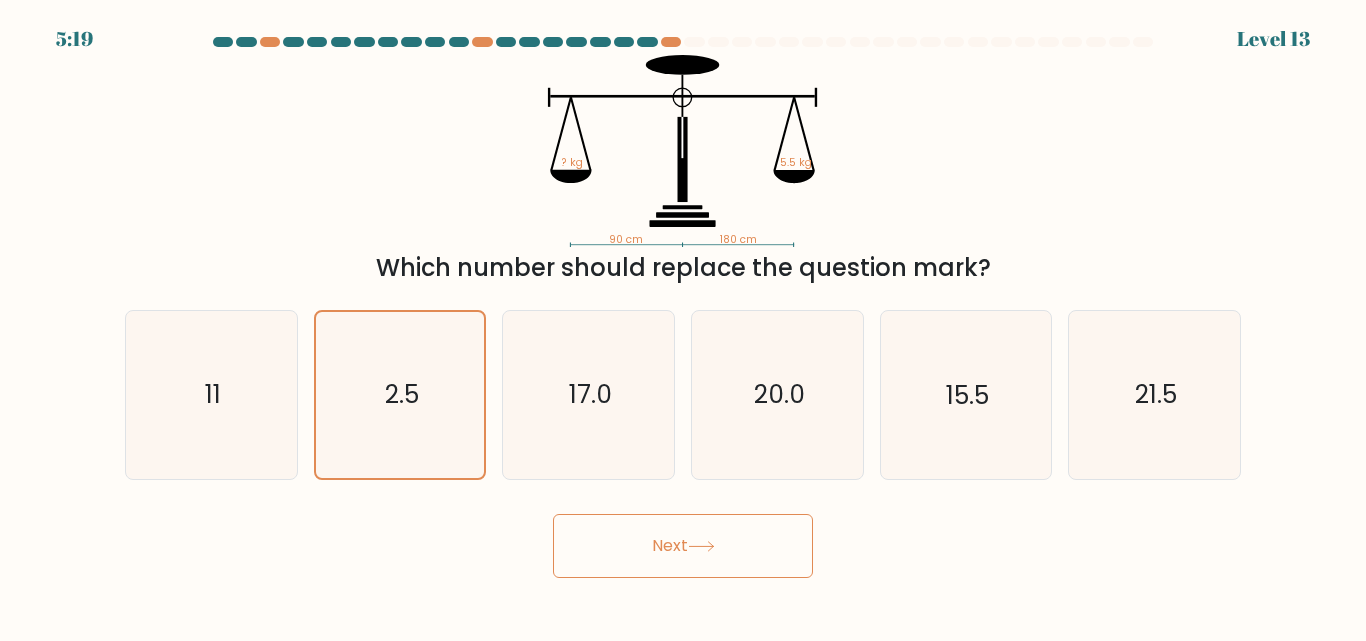 click on "Next" at bounding box center (683, 546) 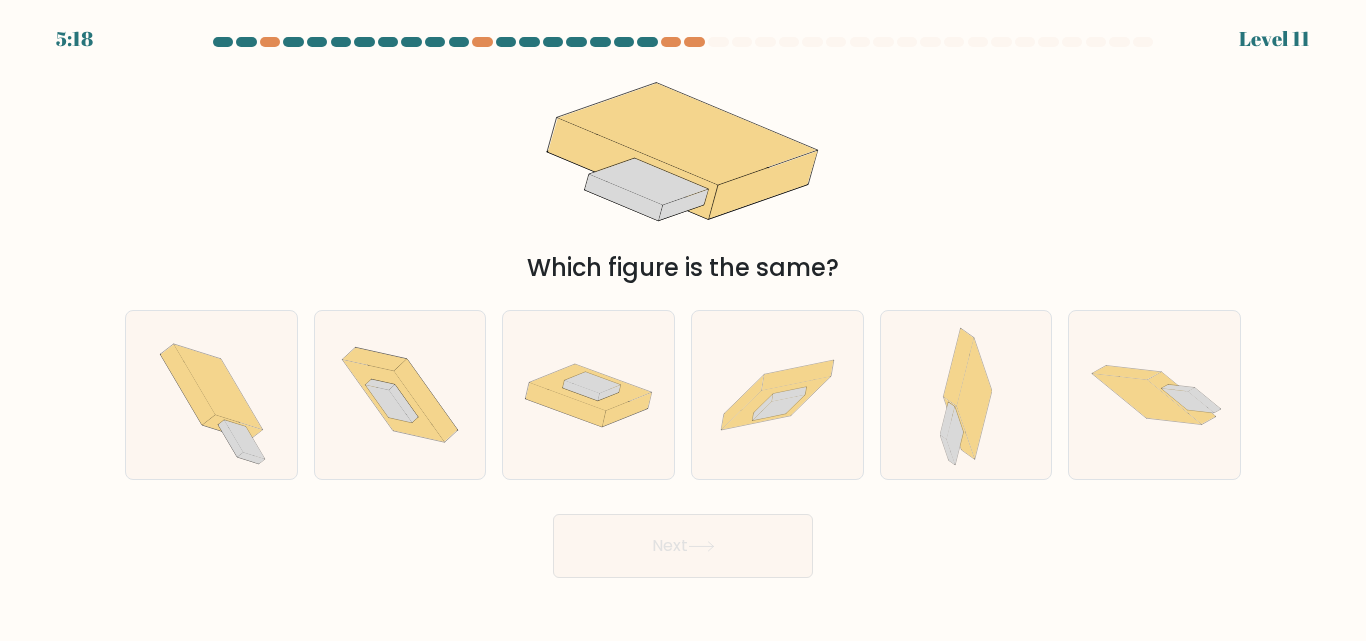 type 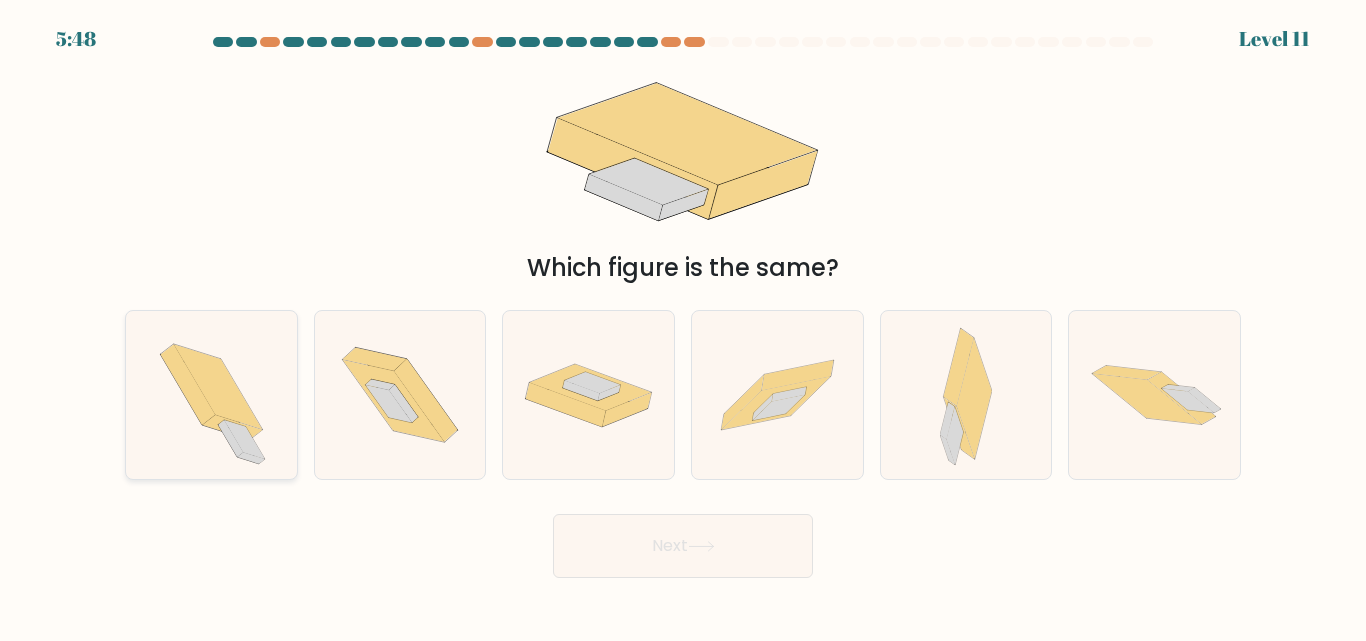 click 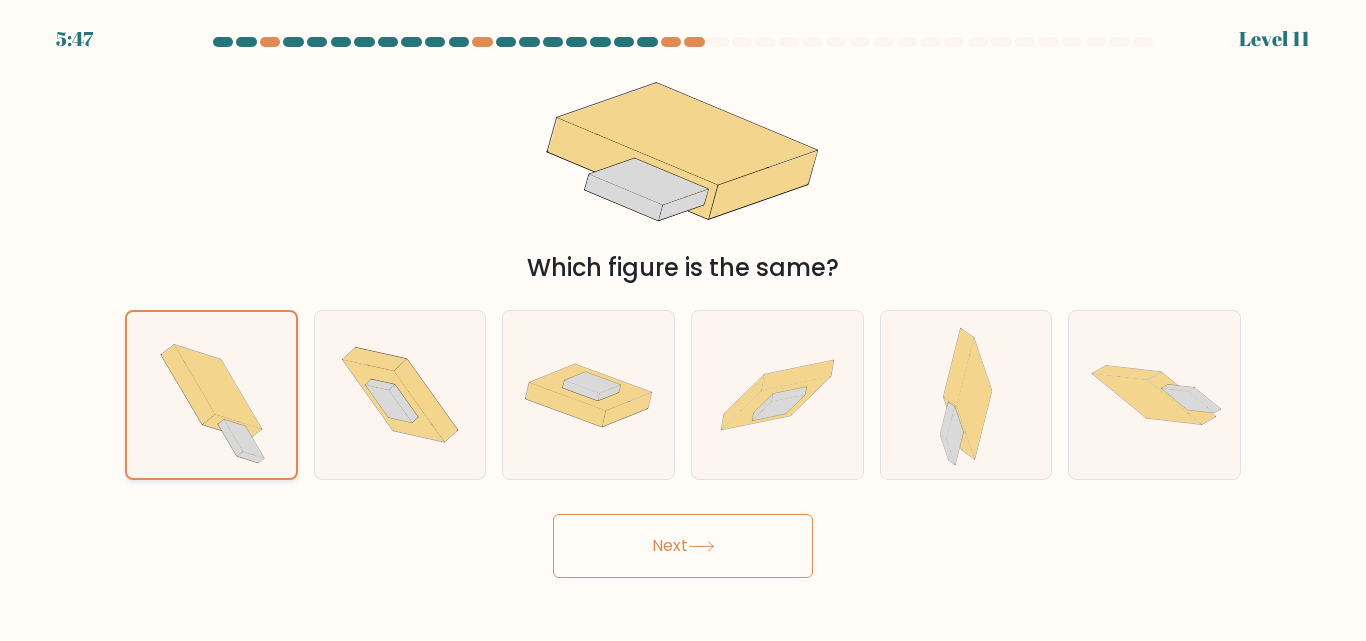 click 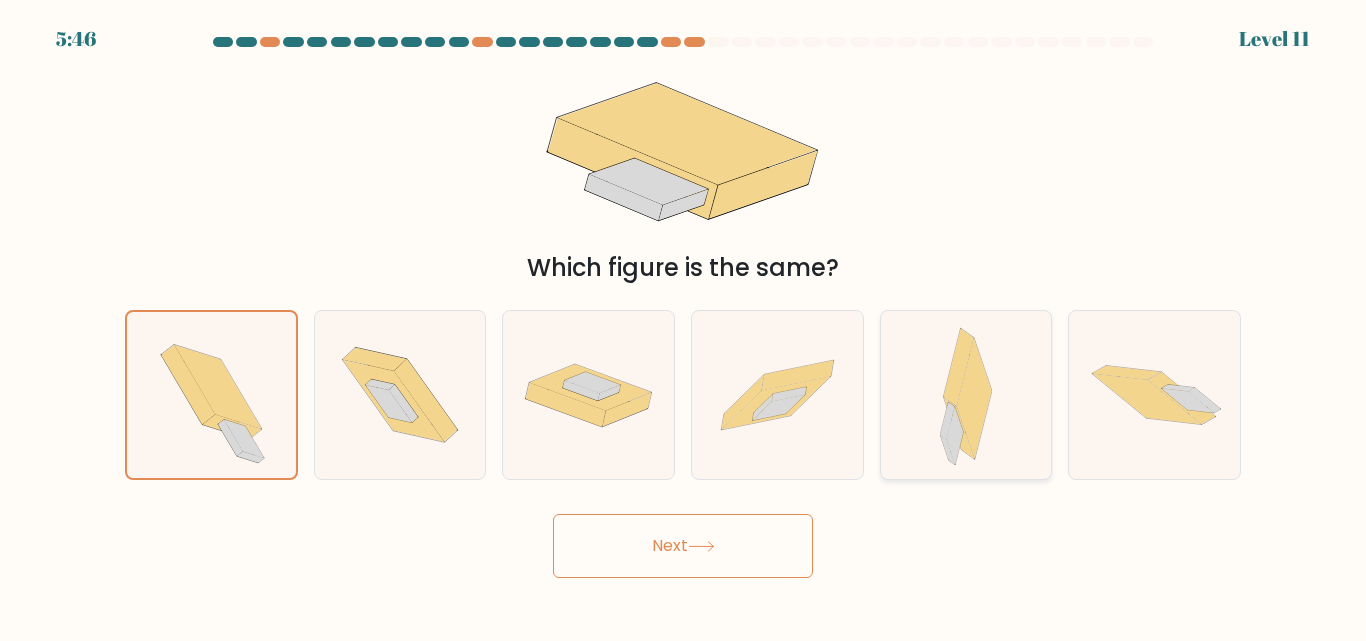 click 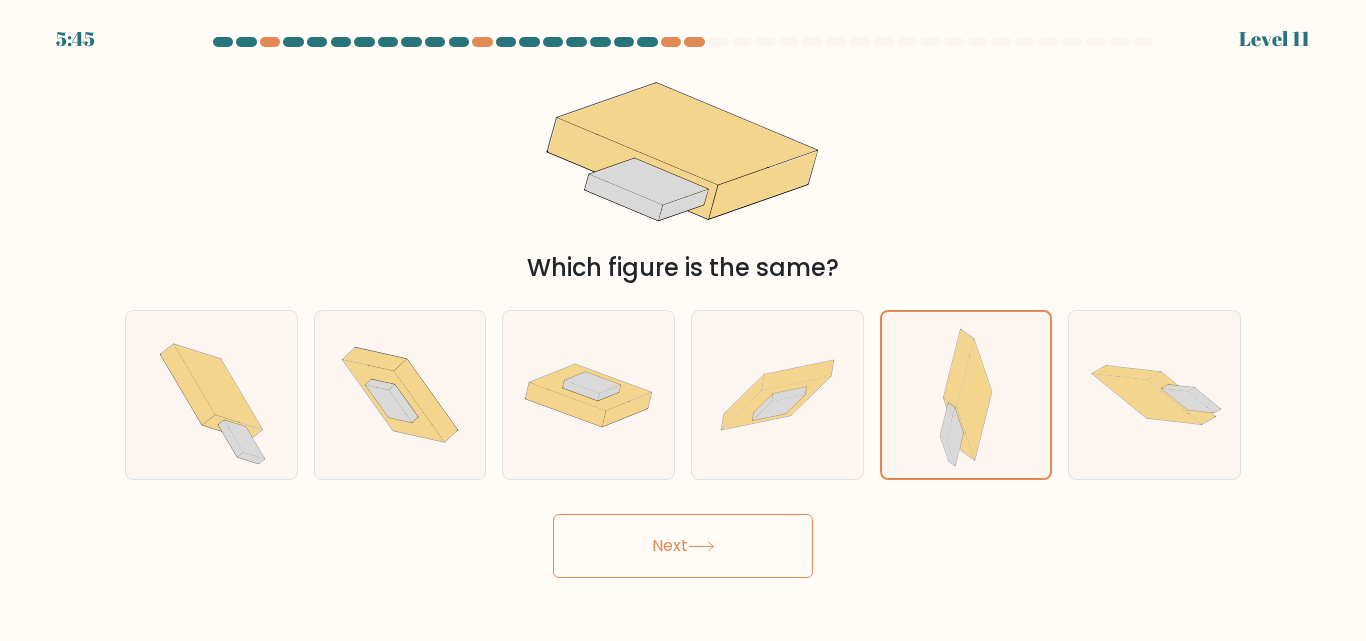 click on "Next" at bounding box center (683, 546) 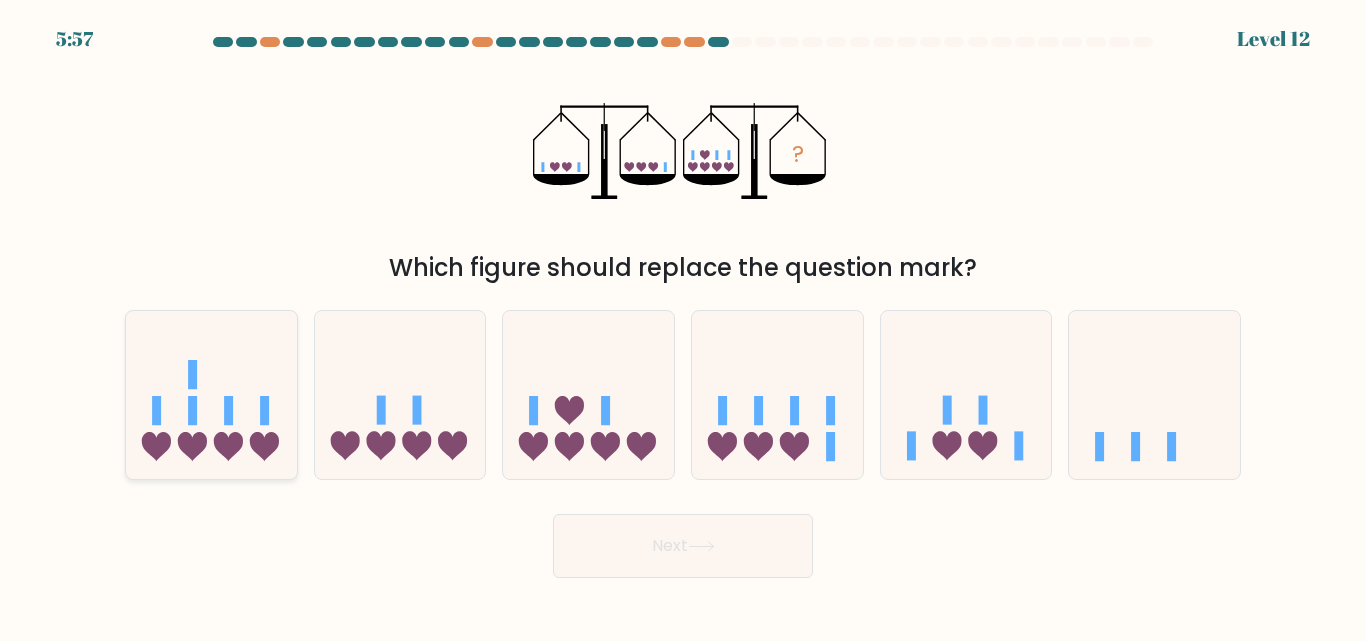 click 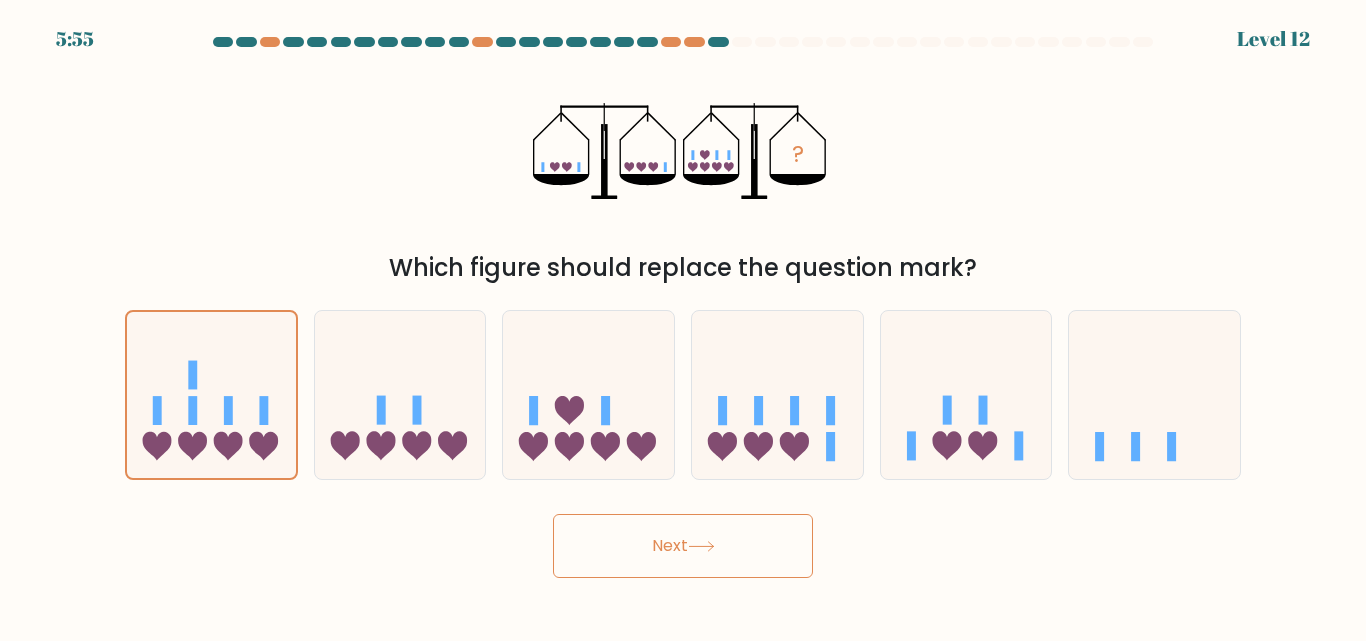 click on "Next" at bounding box center [683, 546] 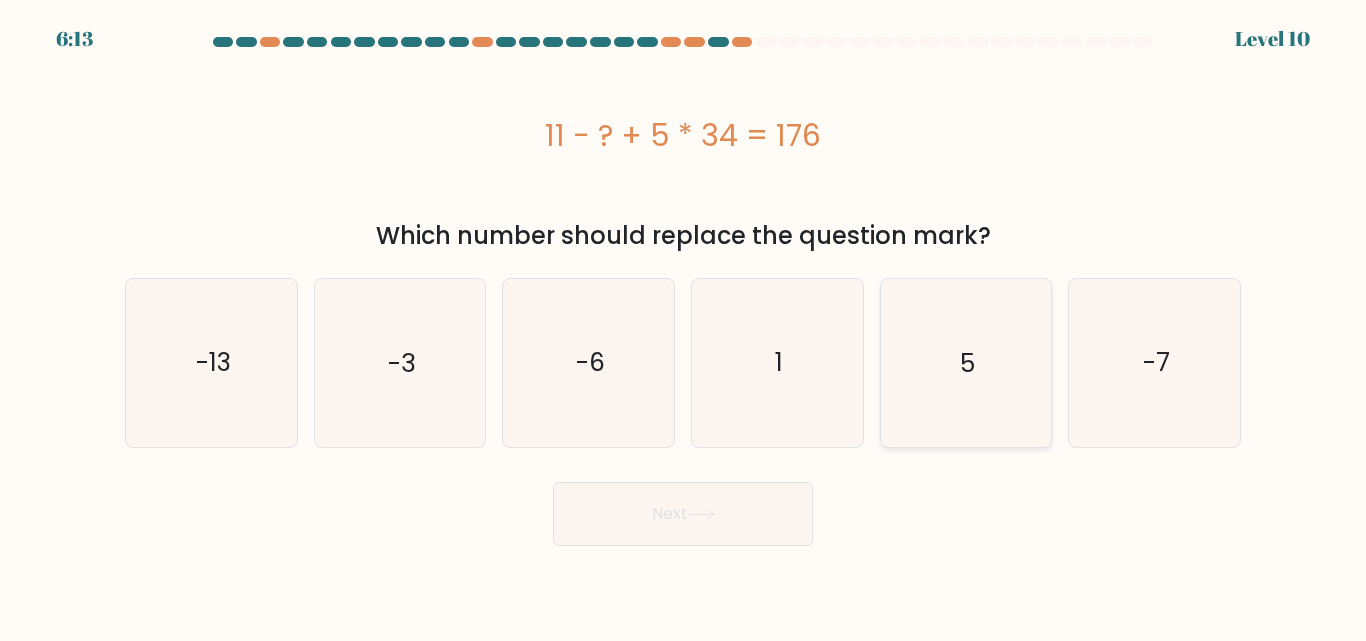 click on "5" 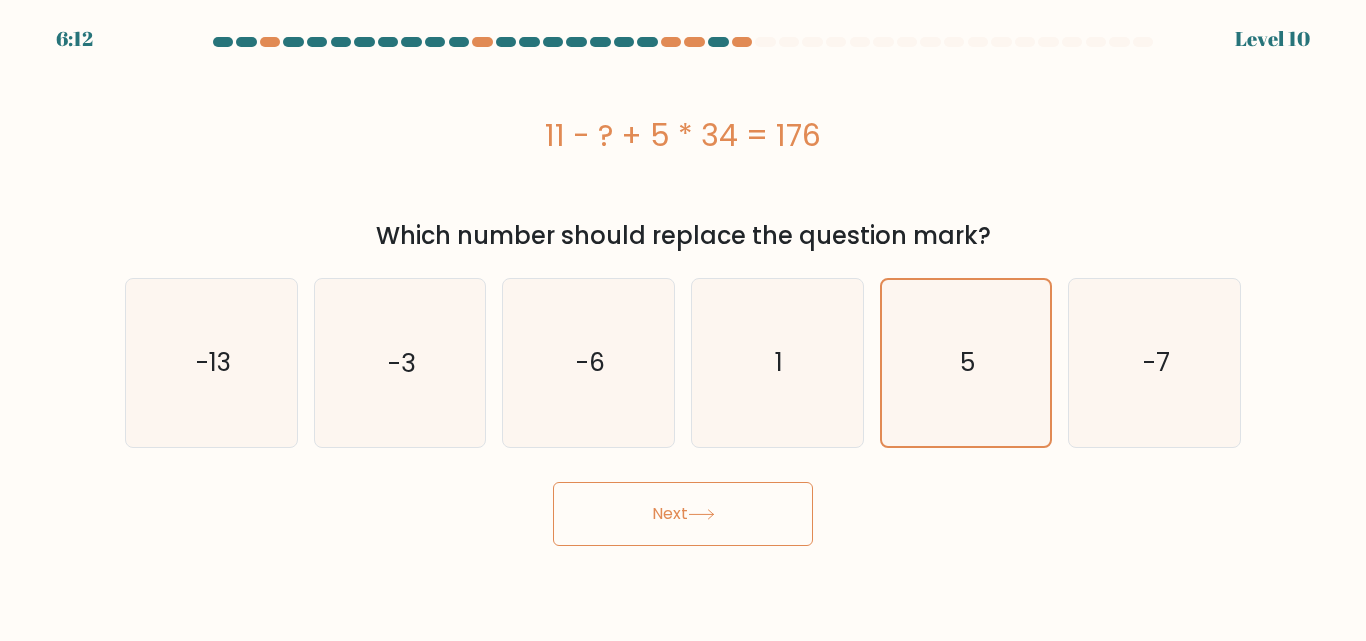 click on "Next" at bounding box center [683, 514] 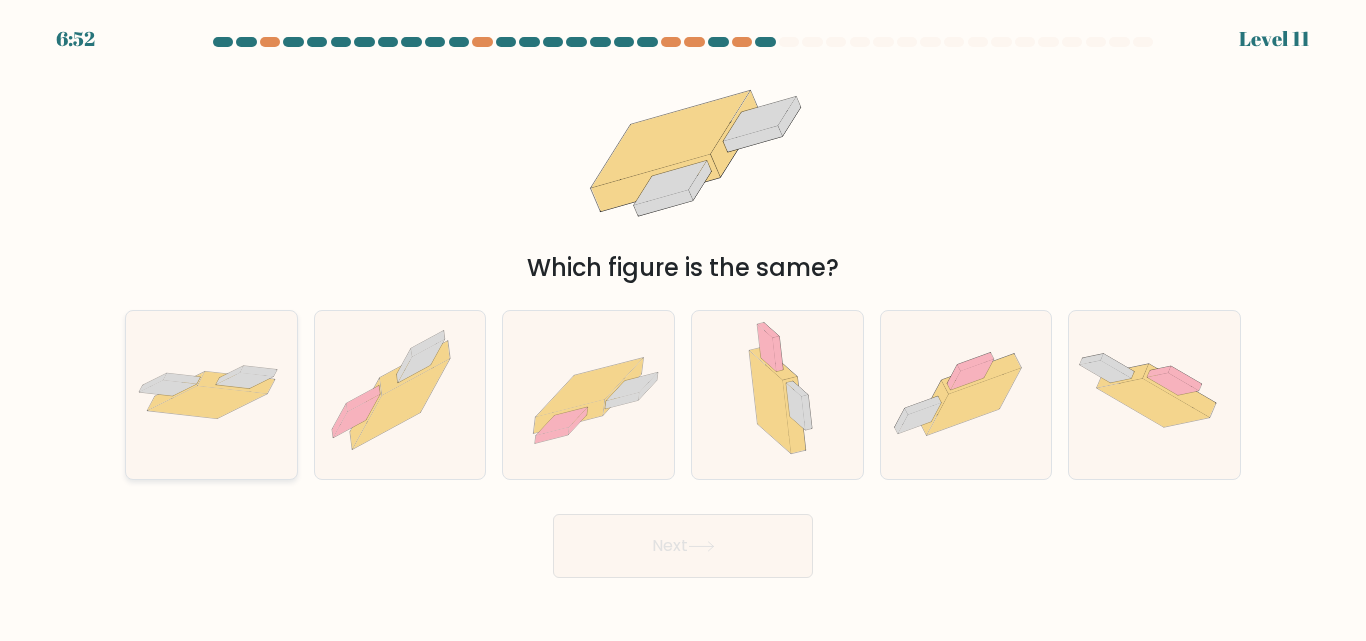 click 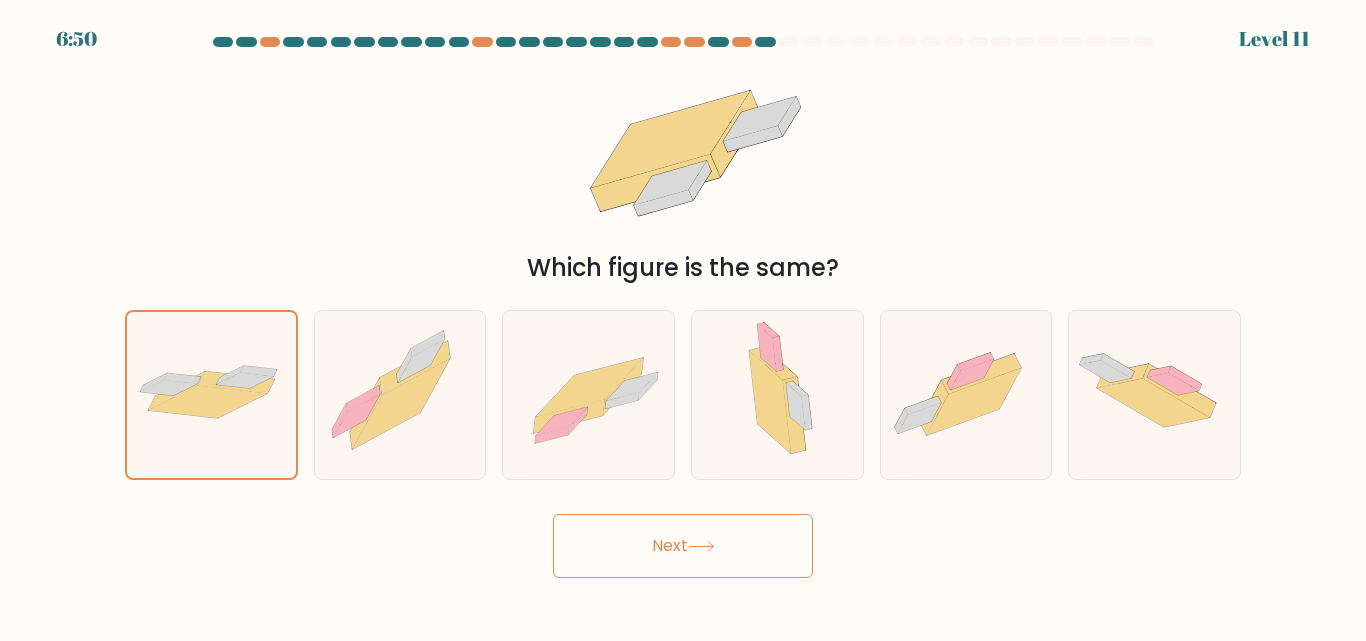 click on "Next" at bounding box center (683, 546) 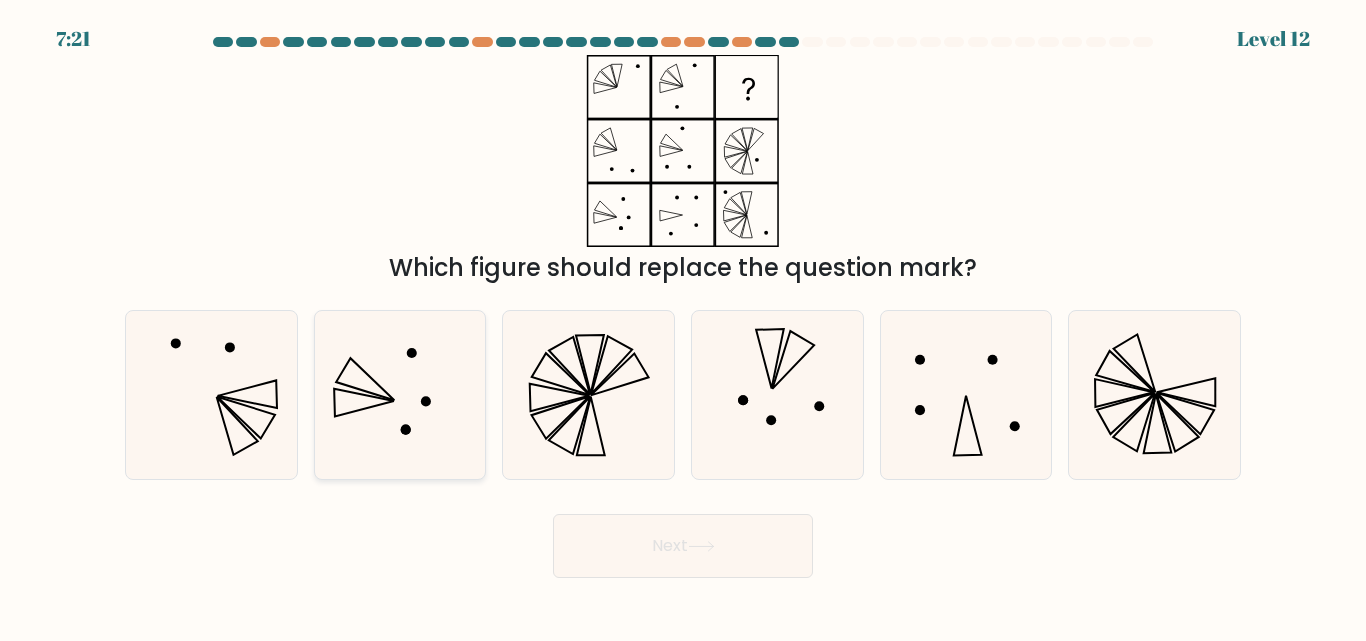 click 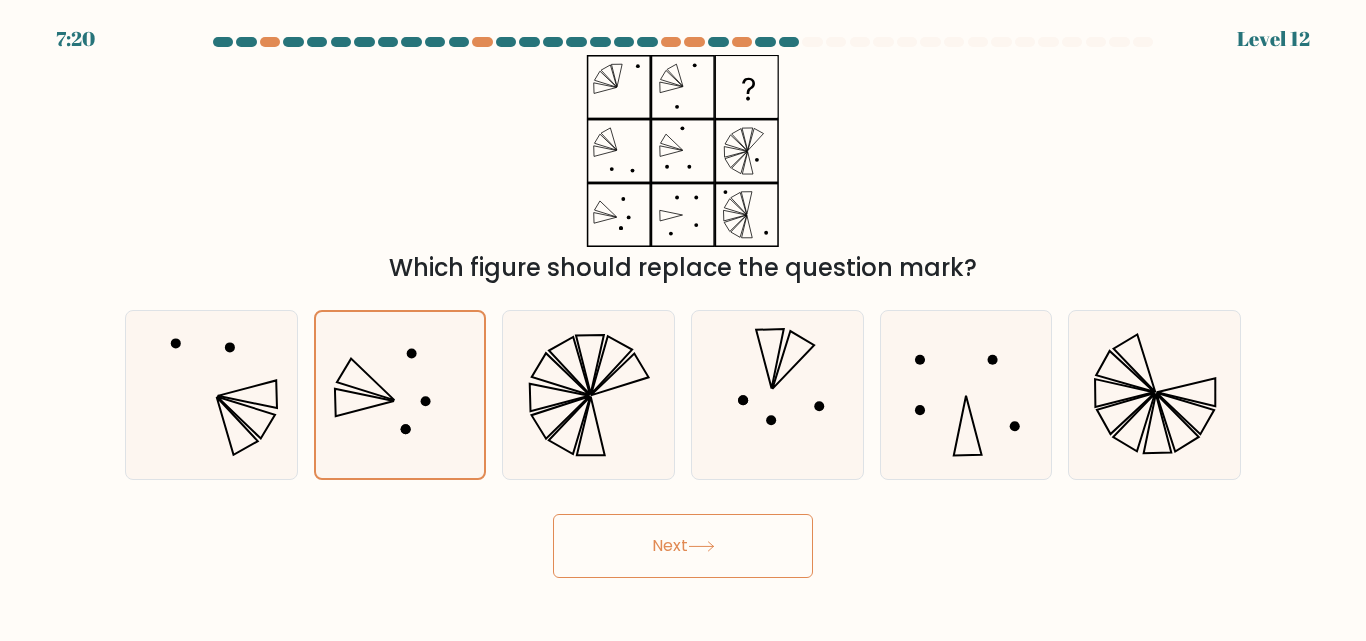 click on "Next" at bounding box center (683, 546) 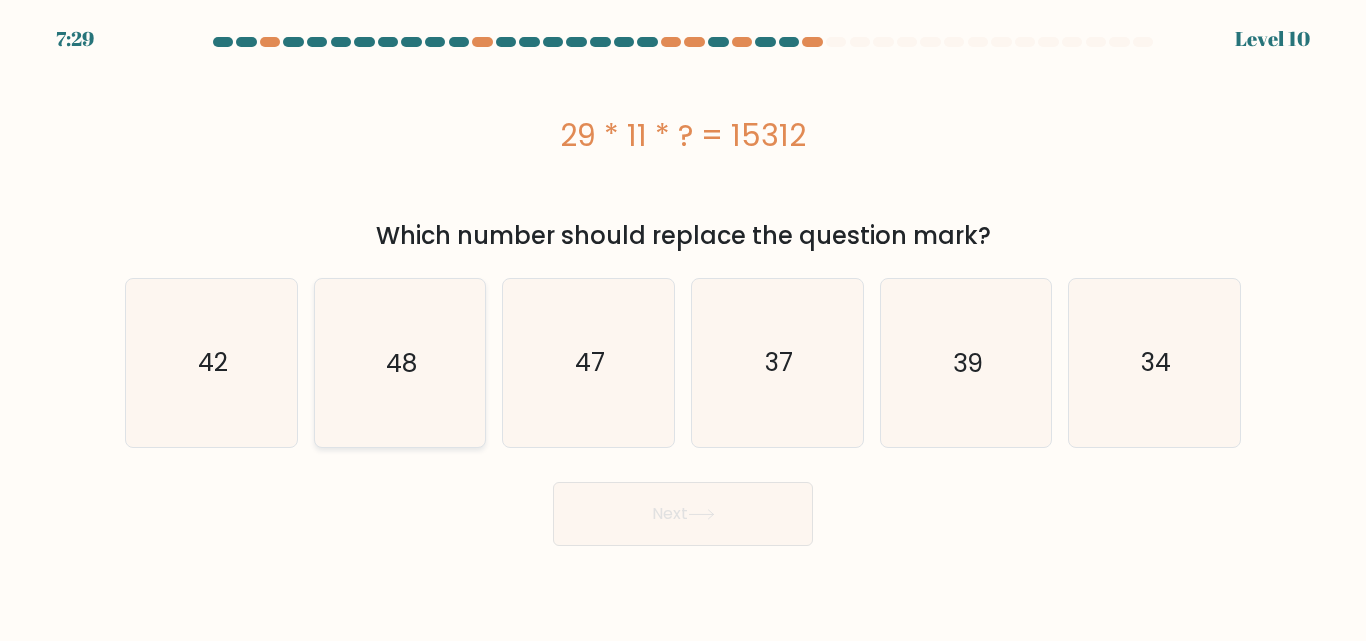 click on "48" 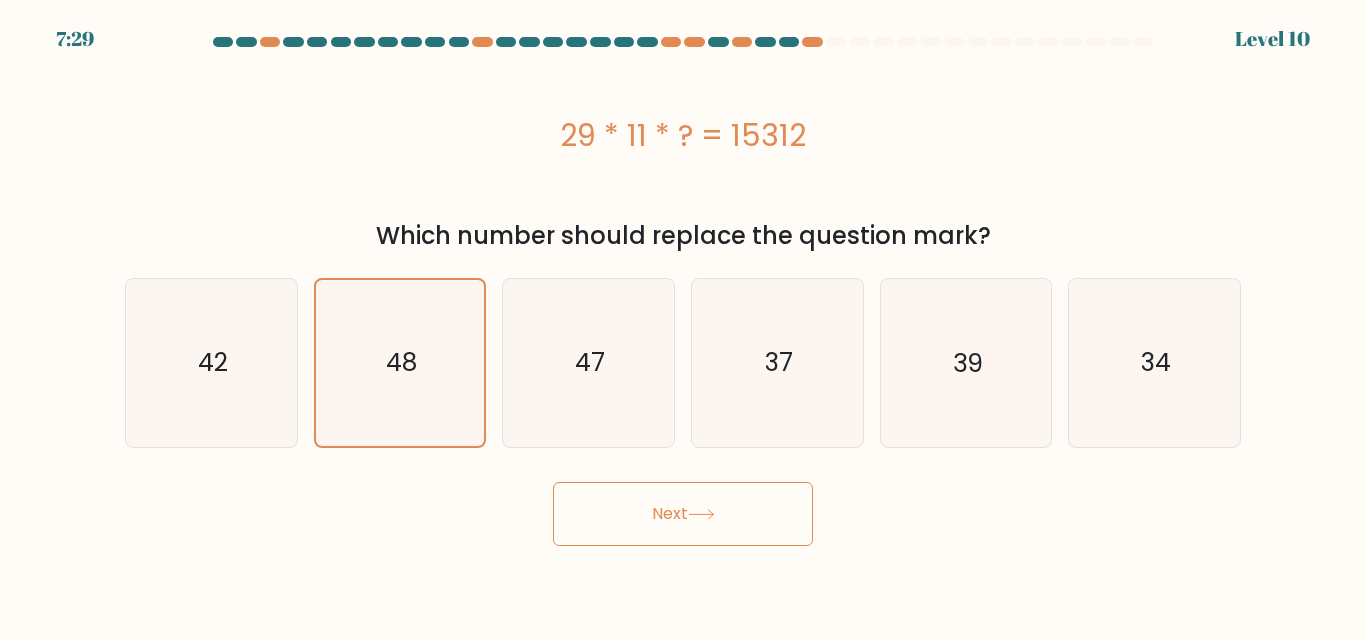 click on "Next" at bounding box center [683, 514] 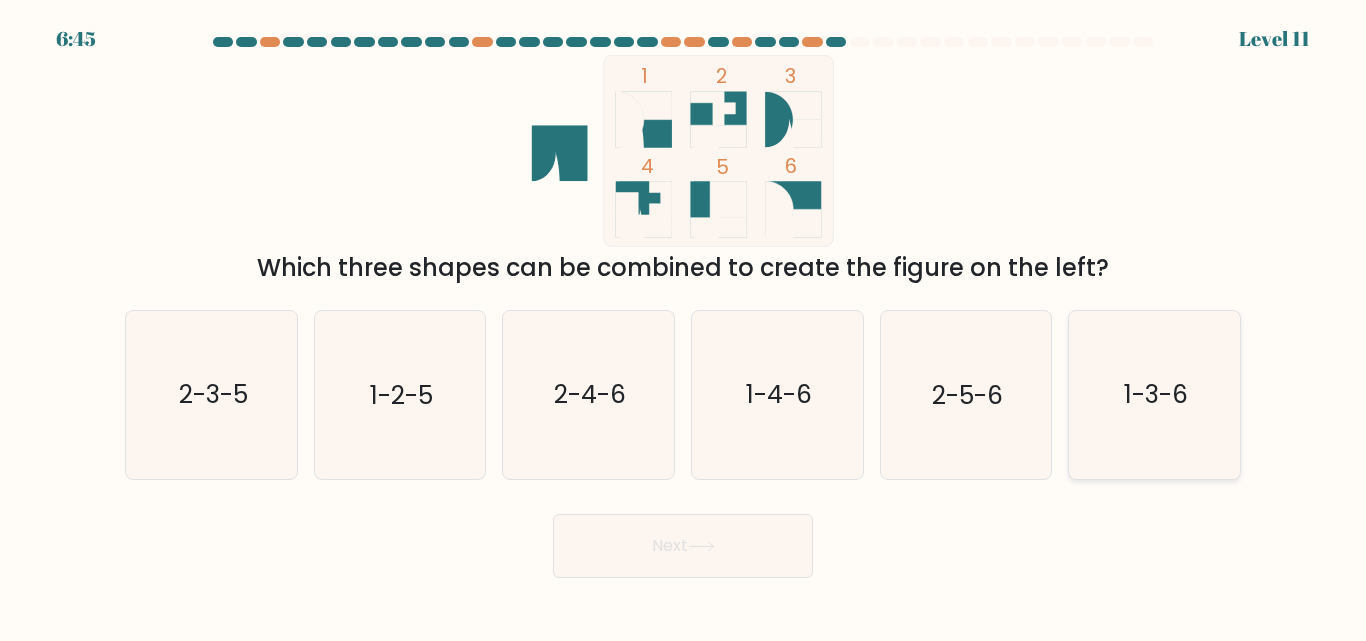 click on "1-3-6" 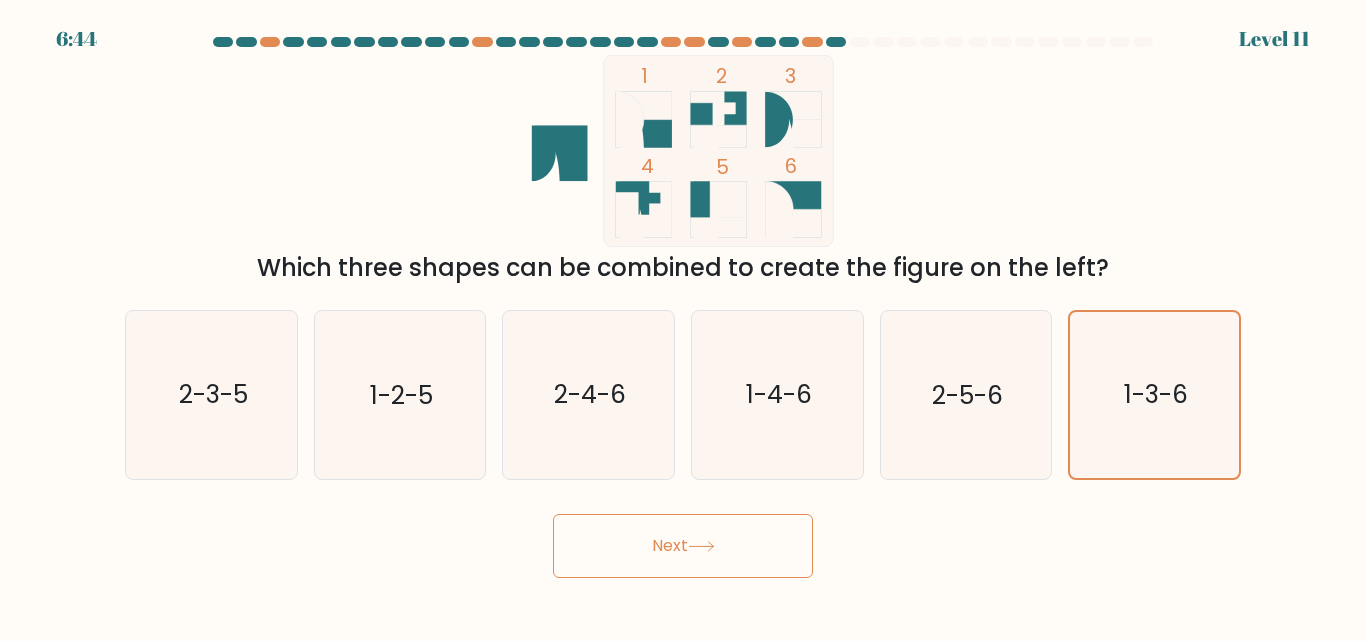 click on "Next" at bounding box center (683, 546) 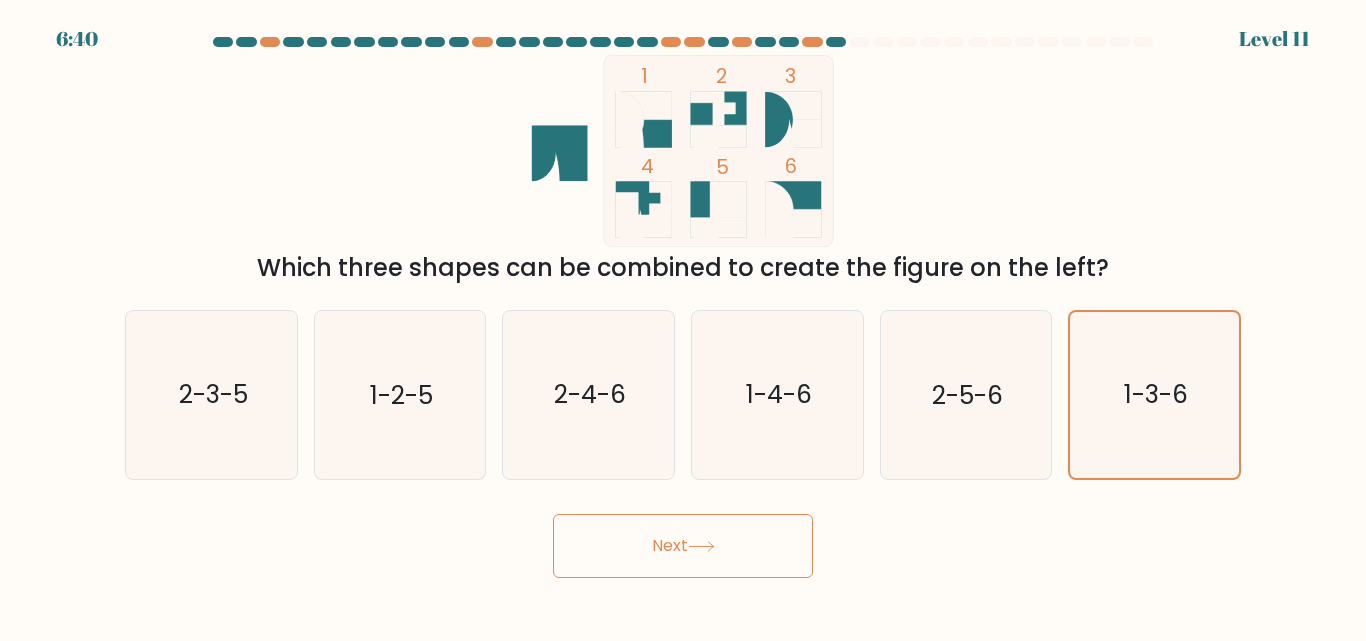 click on "Next" at bounding box center (683, 546) 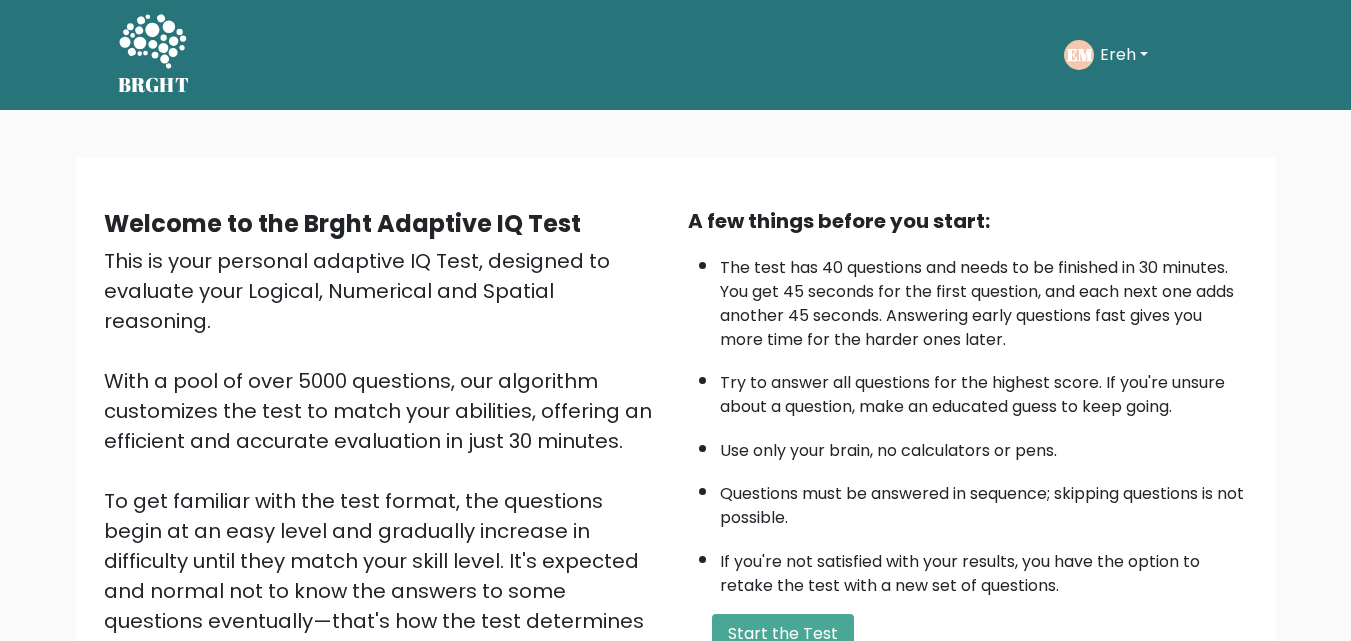 scroll, scrollTop: 0, scrollLeft: 0, axis: both 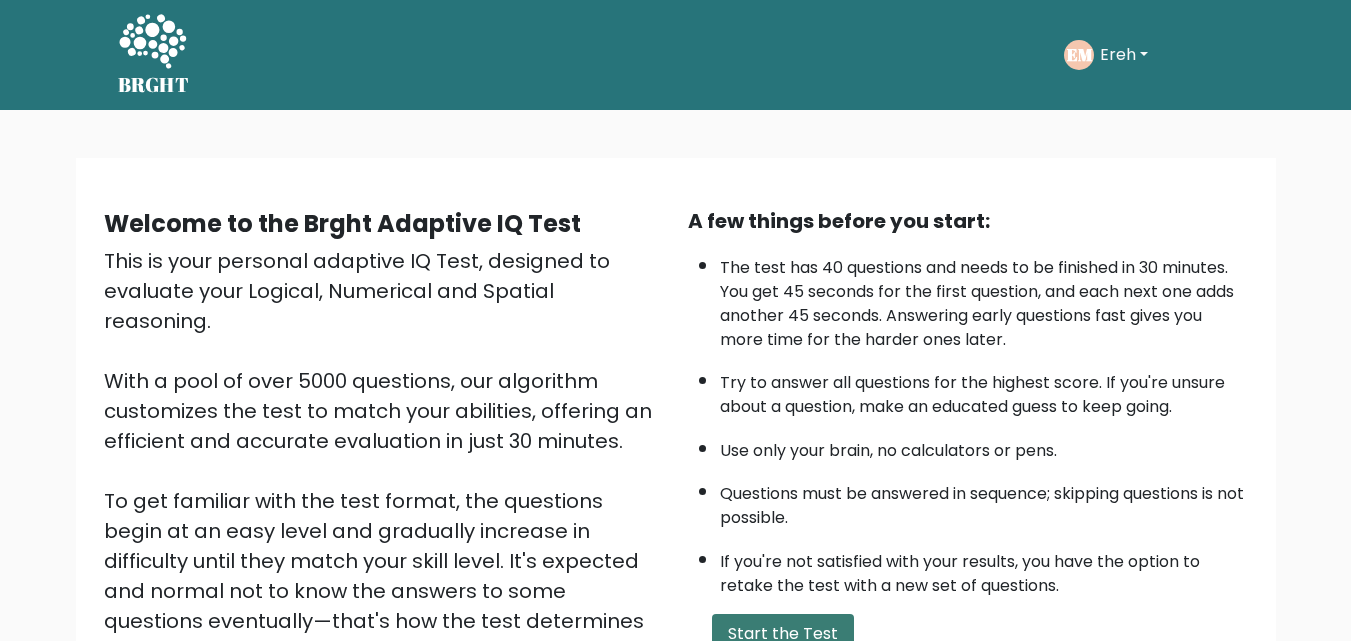 click on "Start the Test" at bounding box center [783, 634] 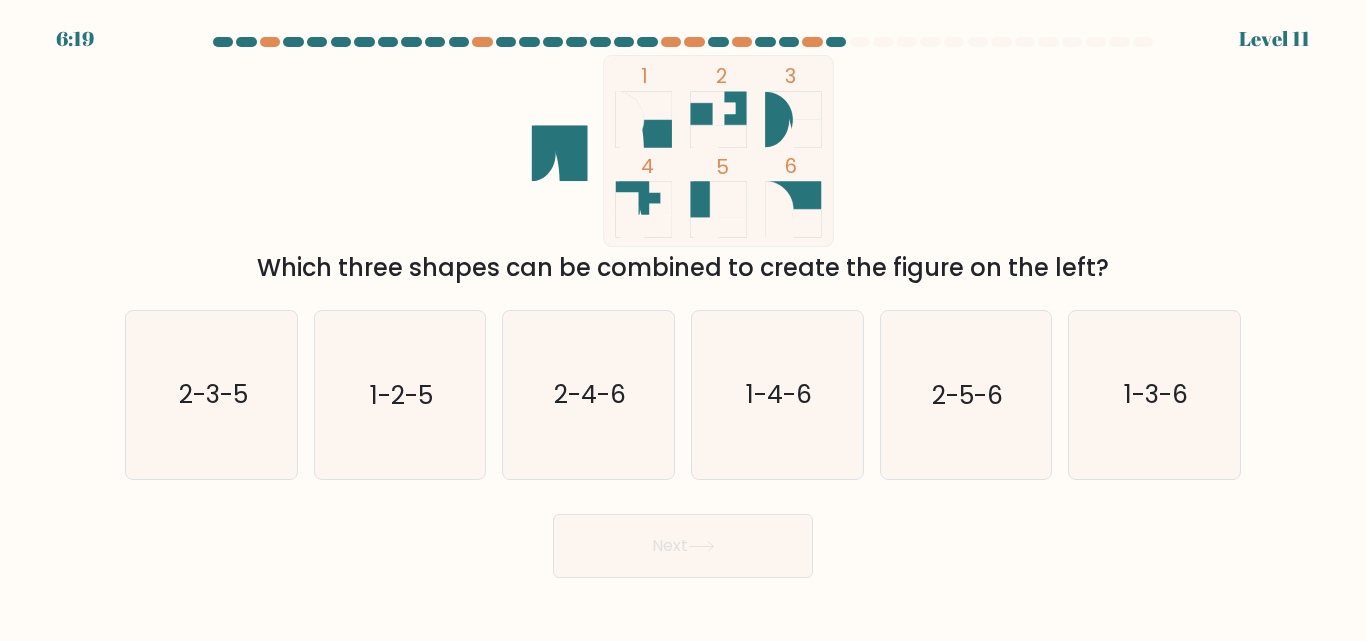 scroll, scrollTop: 0, scrollLeft: 0, axis: both 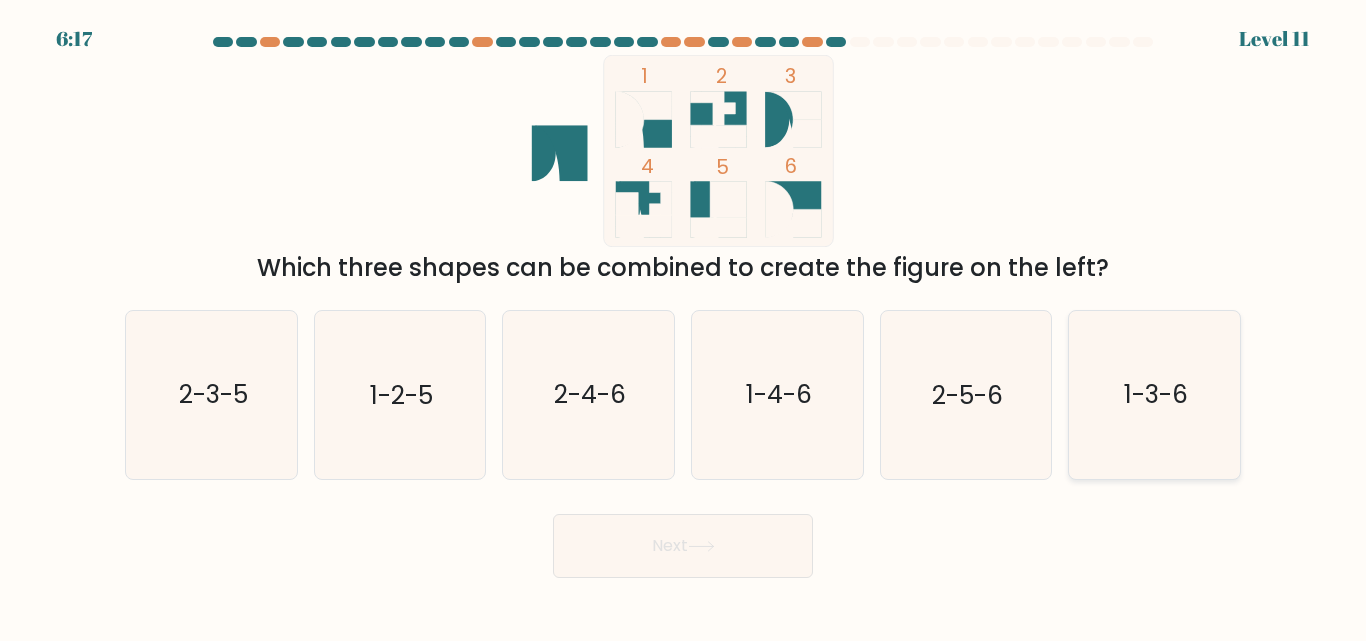 click on "1-3-6" 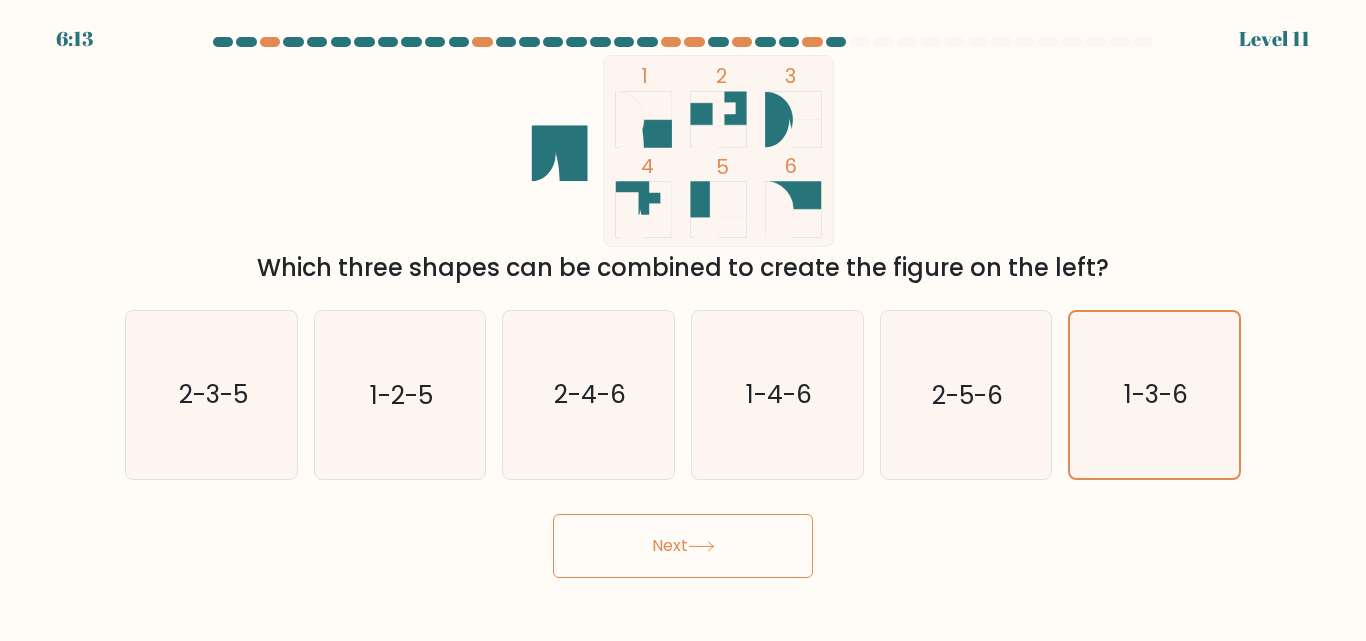 click on "Next" at bounding box center (683, 546) 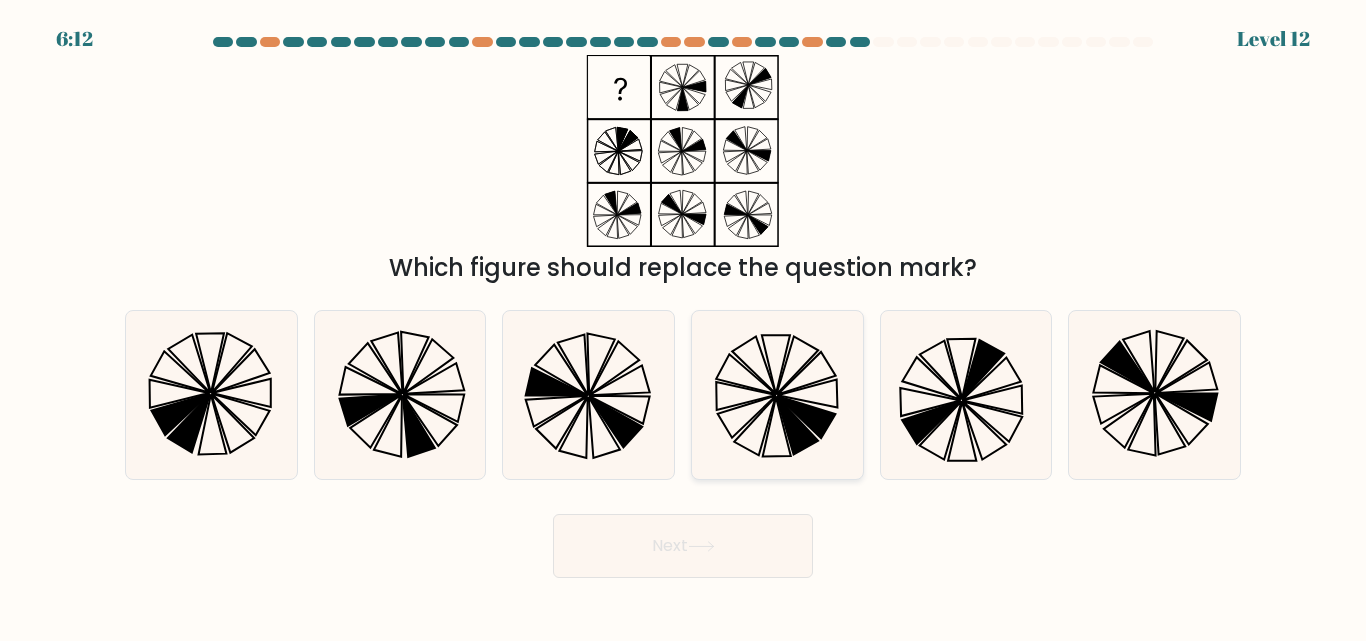 type 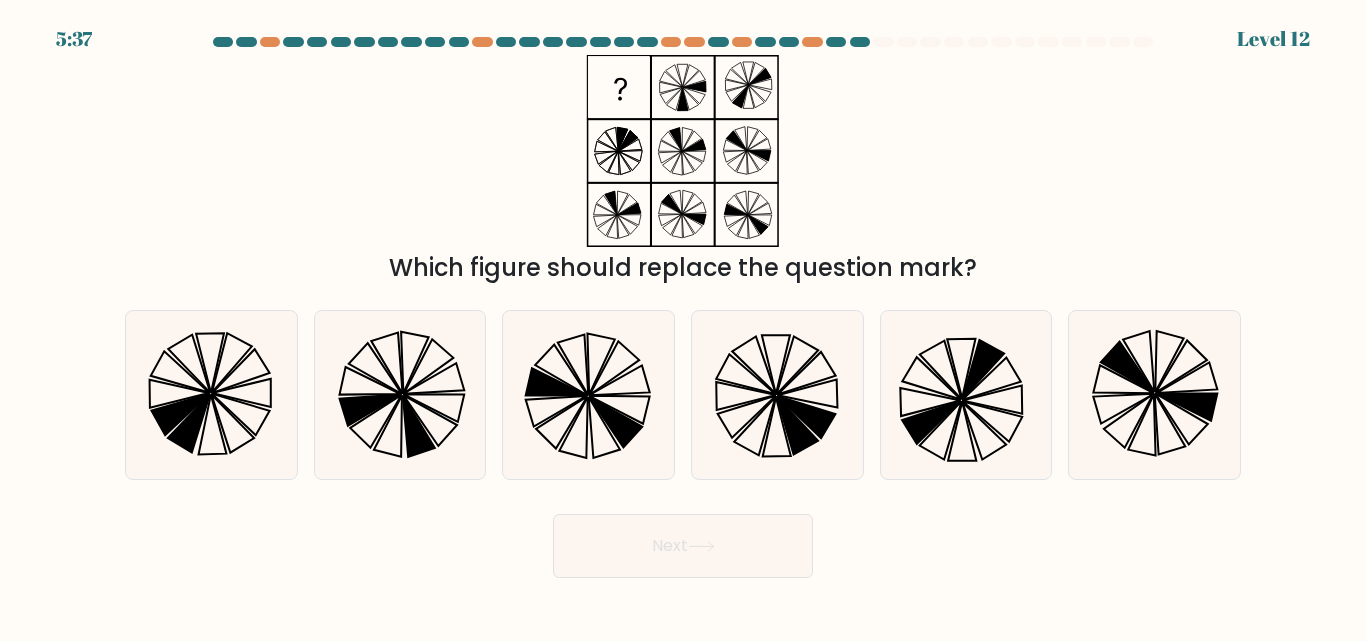 drag, startPoint x: 966, startPoint y: 432, endPoint x: 866, endPoint y: 404, distance: 103.84604 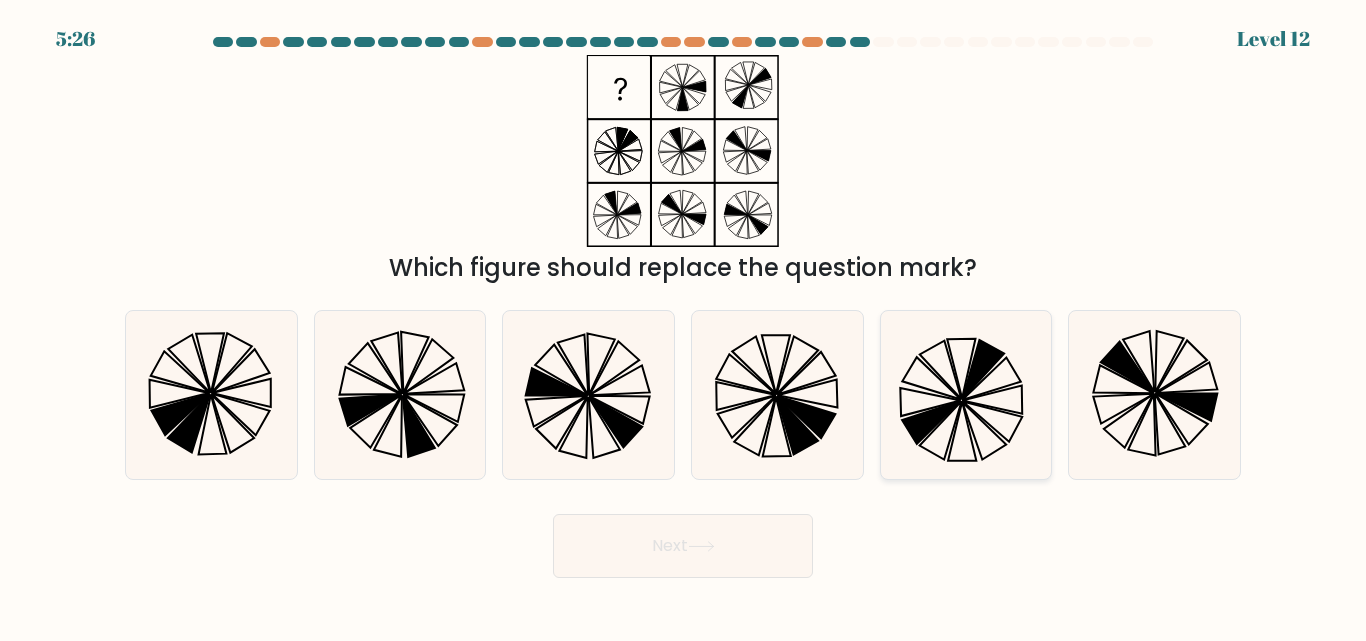 click 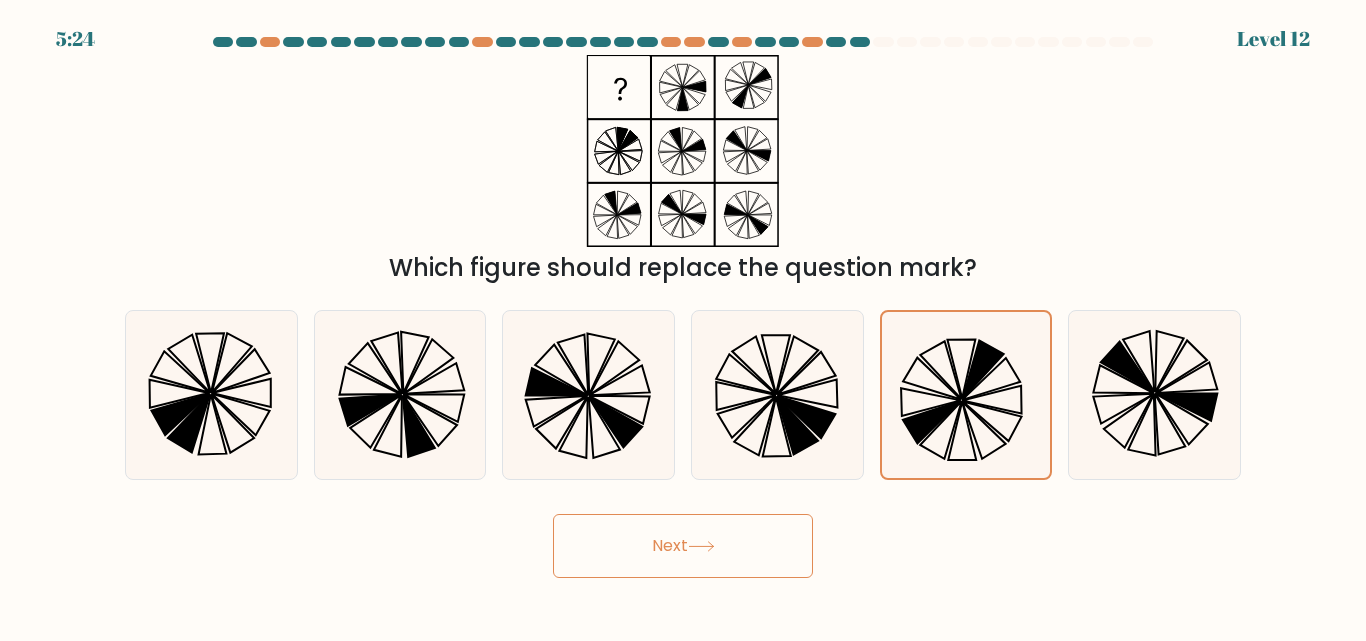 click on "Next" at bounding box center [683, 546] 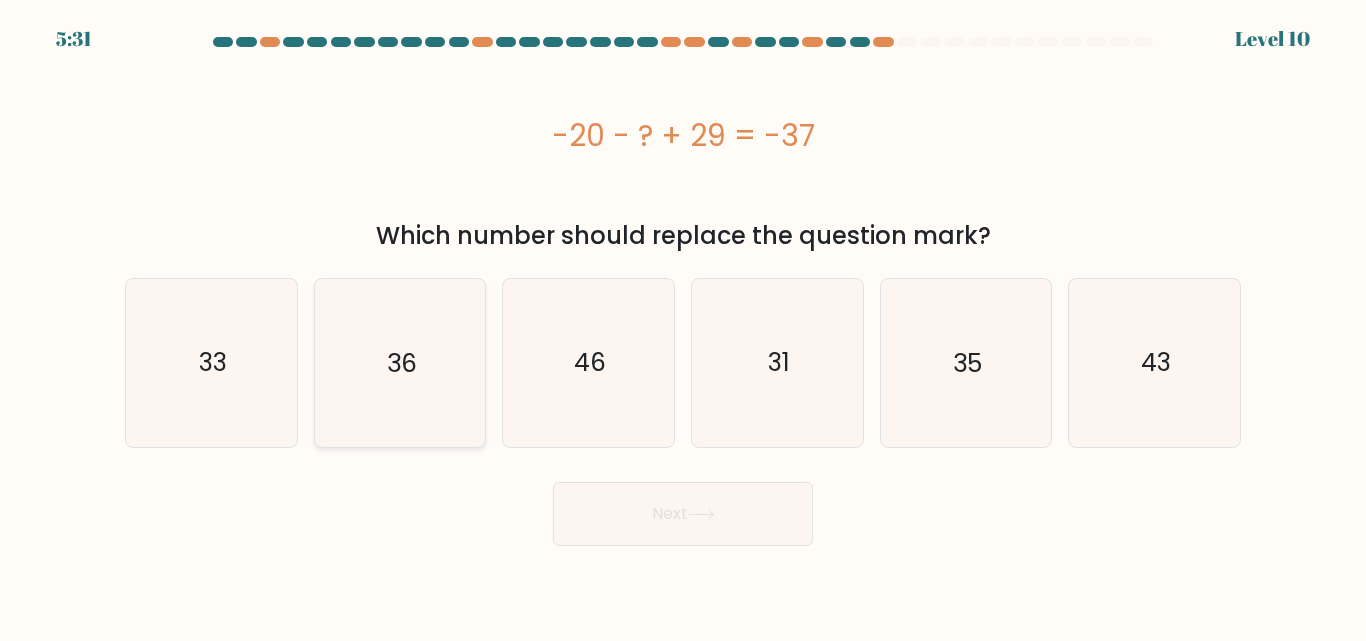 click on "36" 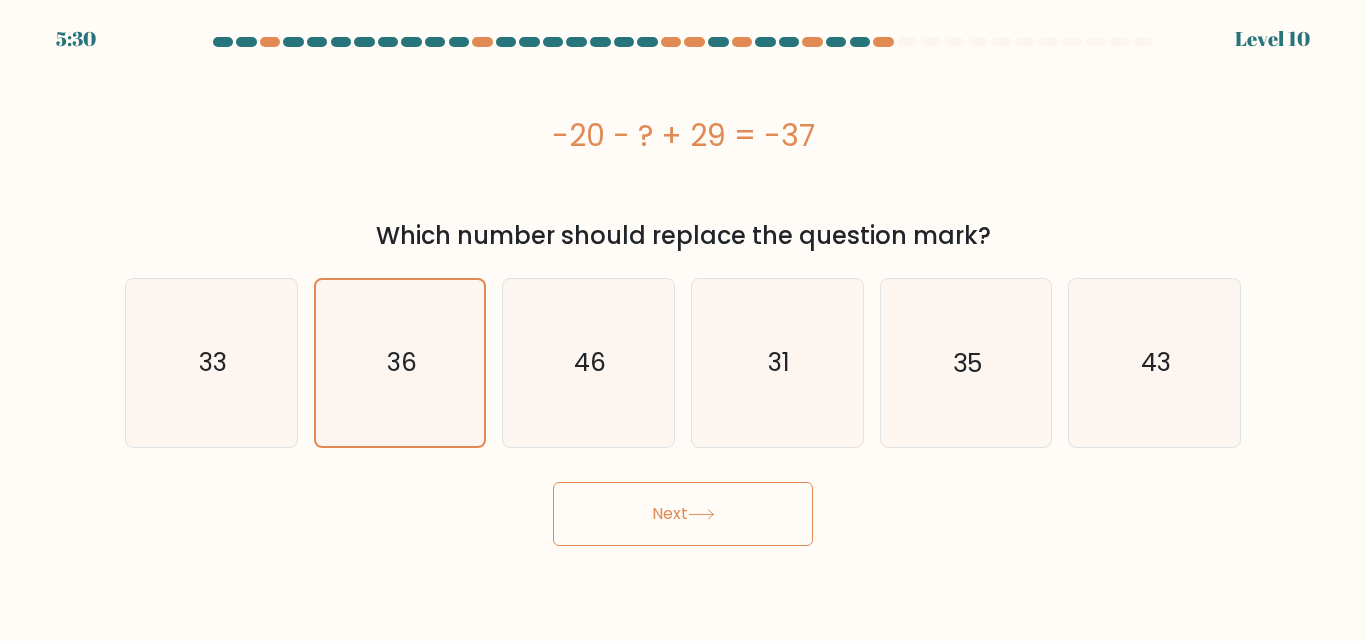 click on "Next" at bounding box center (683, 514) 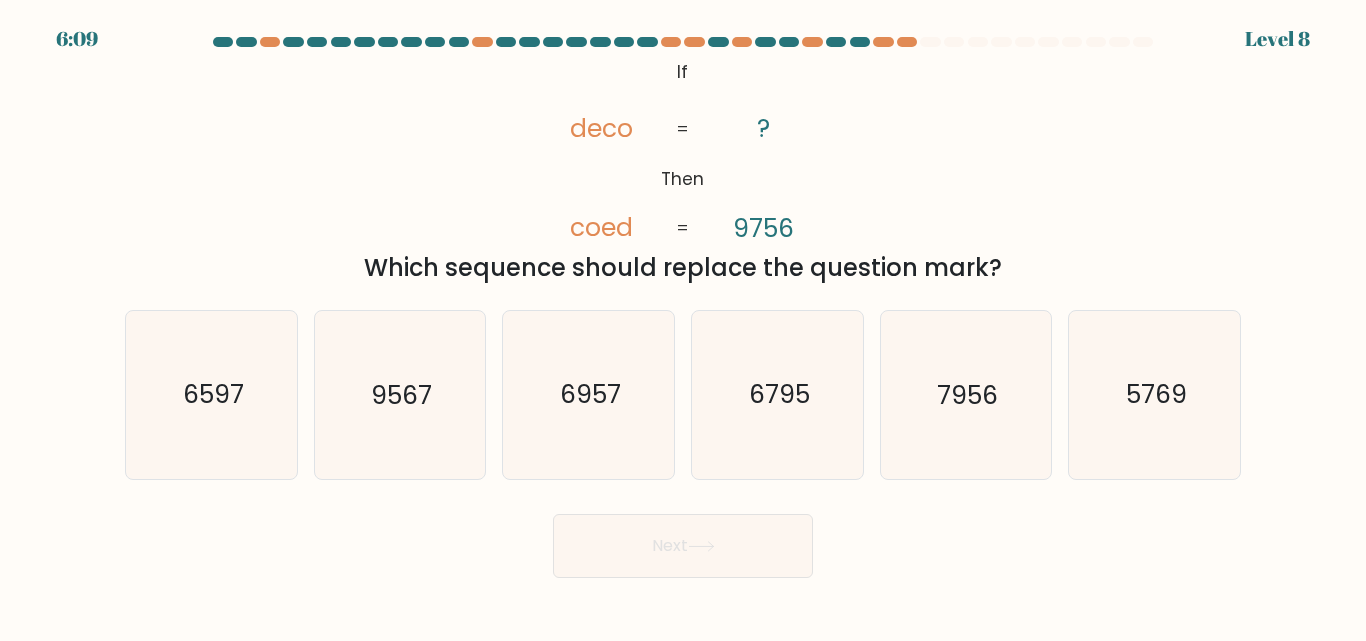 type 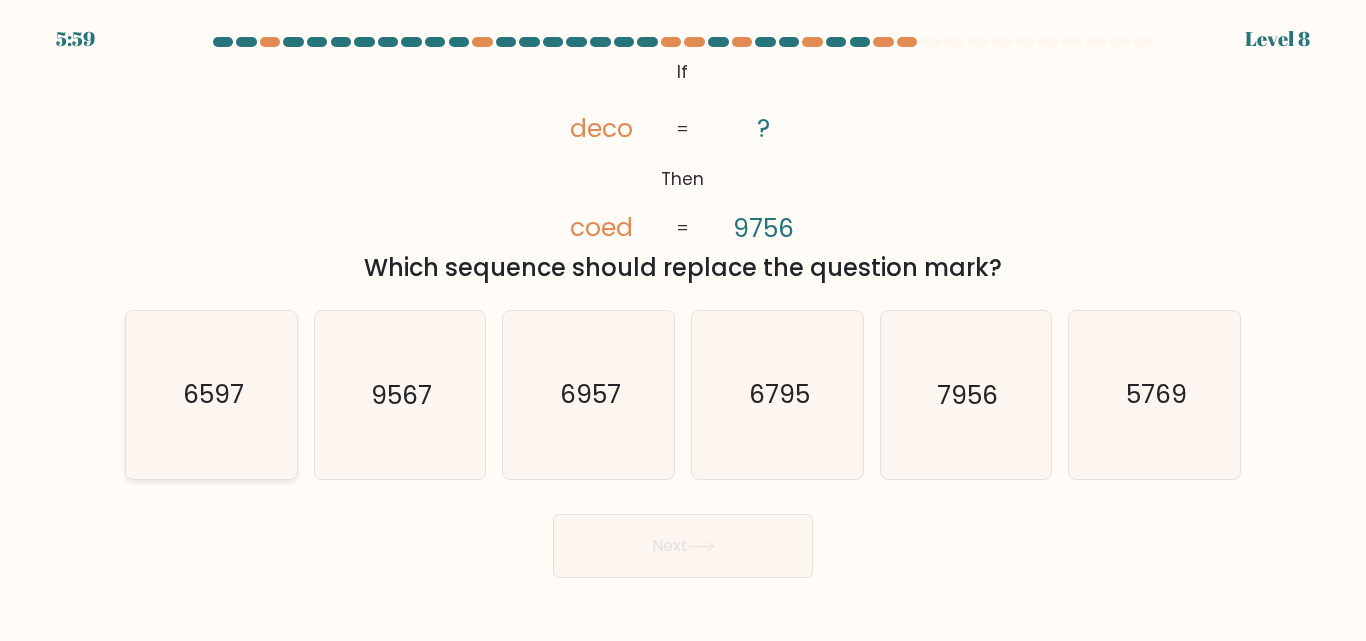 click on "6597" 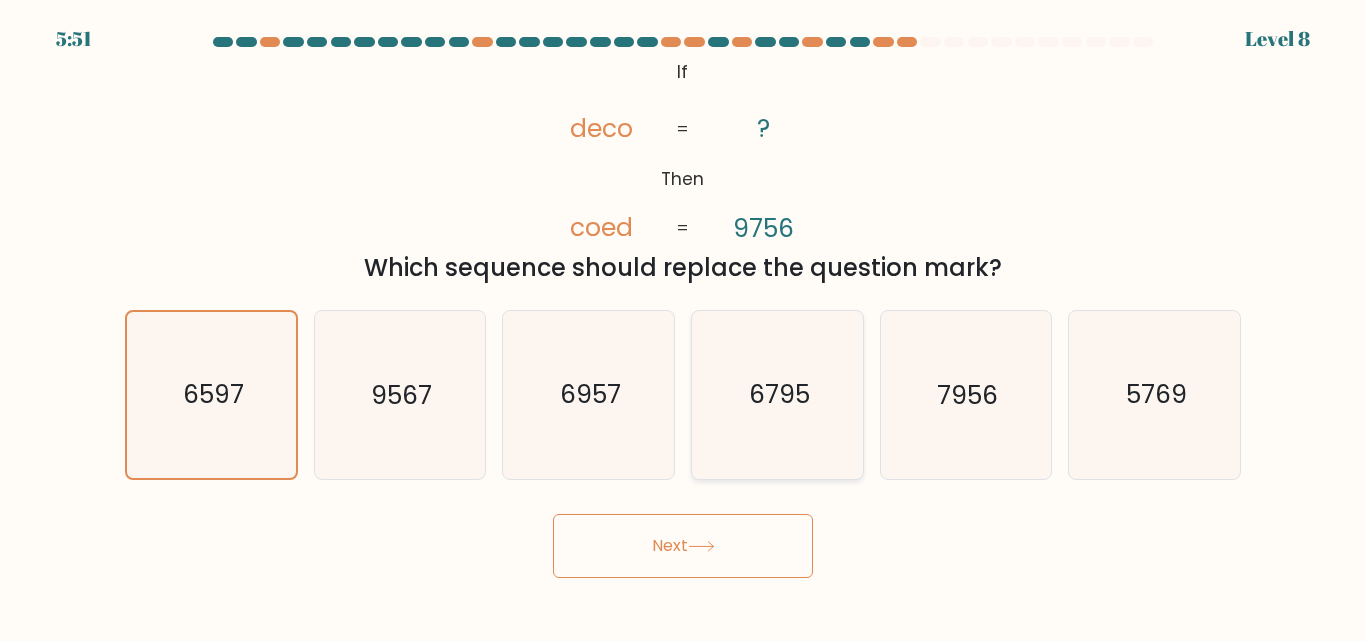 click on "6795" 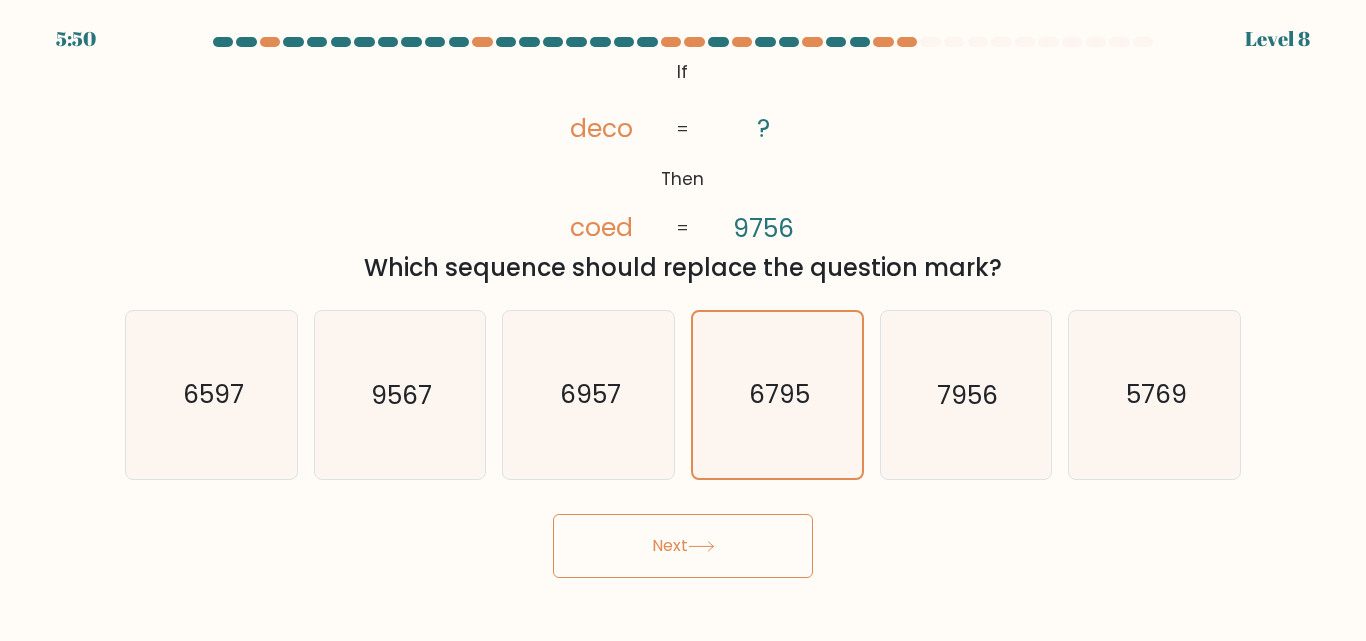click on "Next" at bounding box center (683, 546) 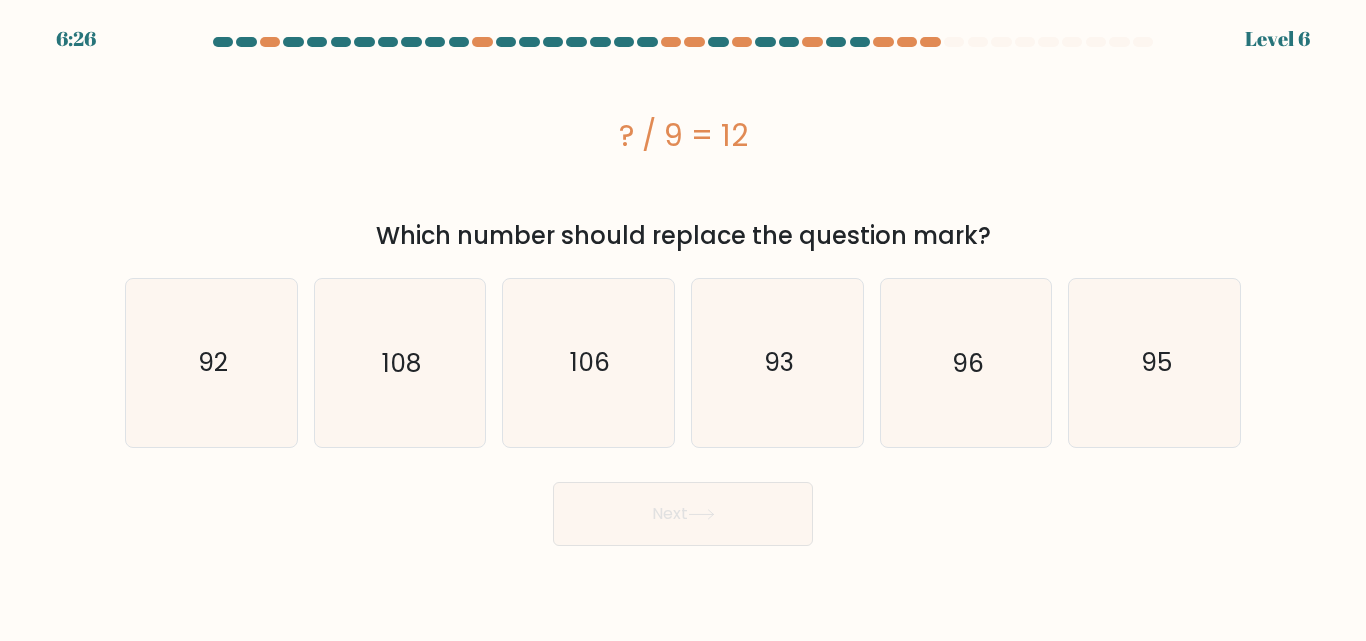 type 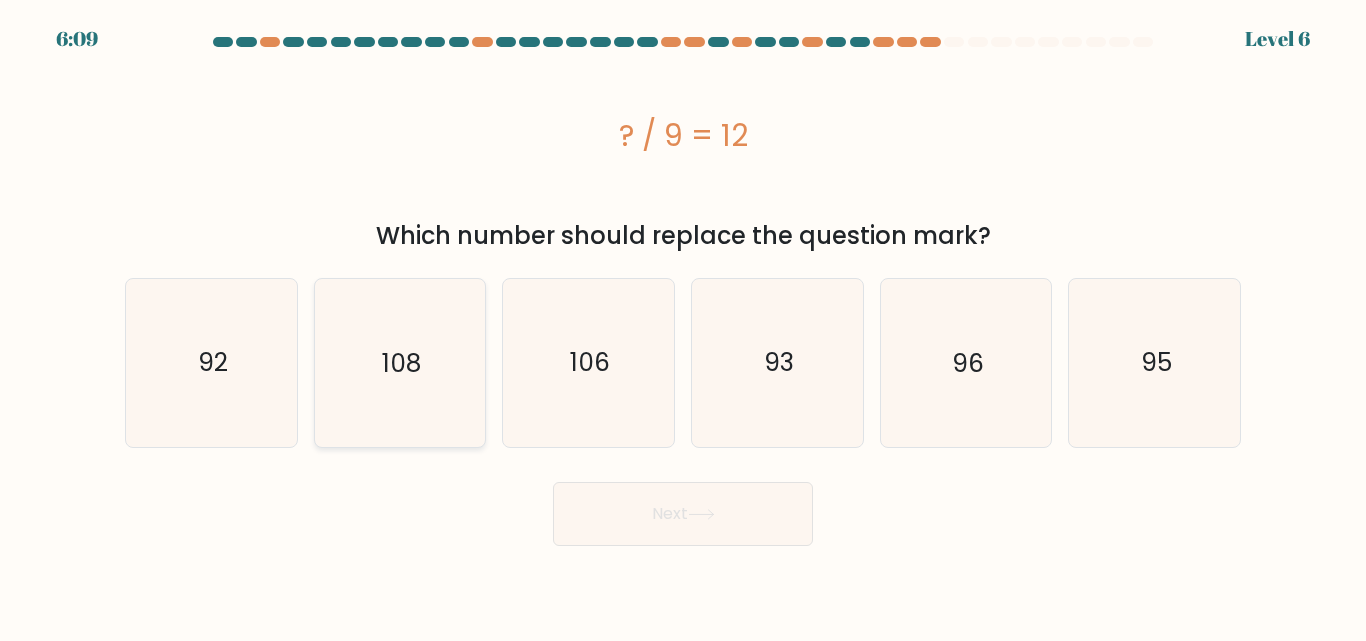 click on "108" 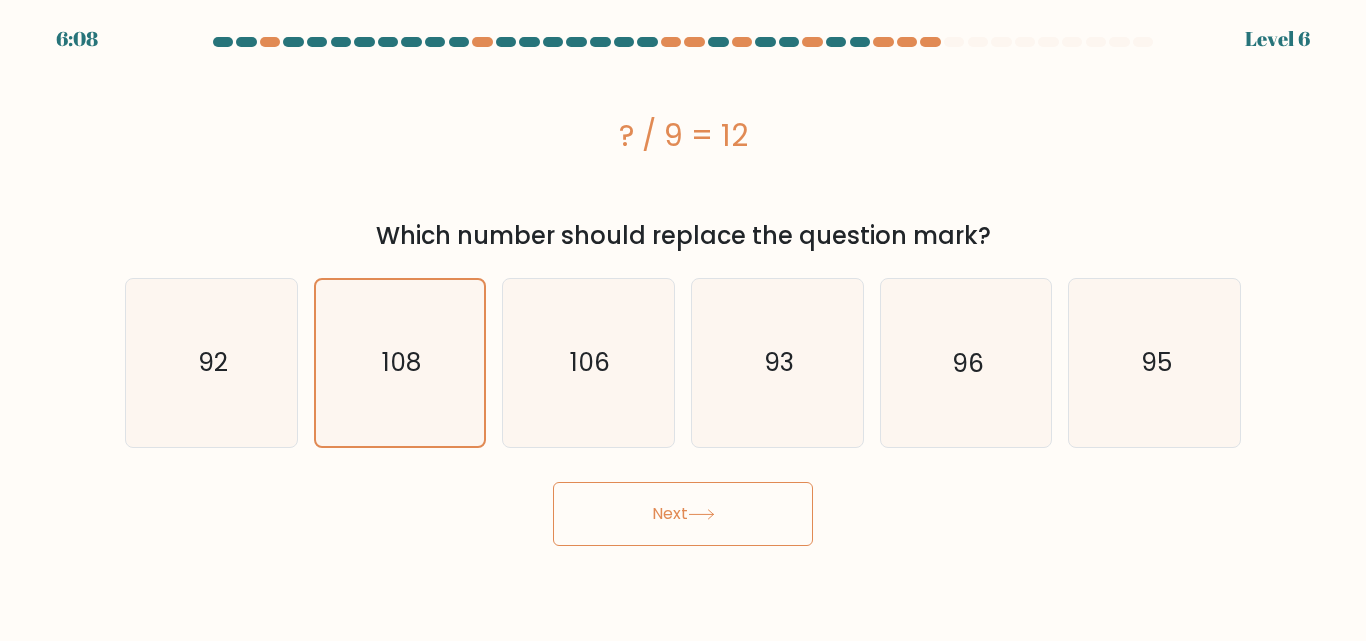 click on "Next" at bounding box center [683, 514] 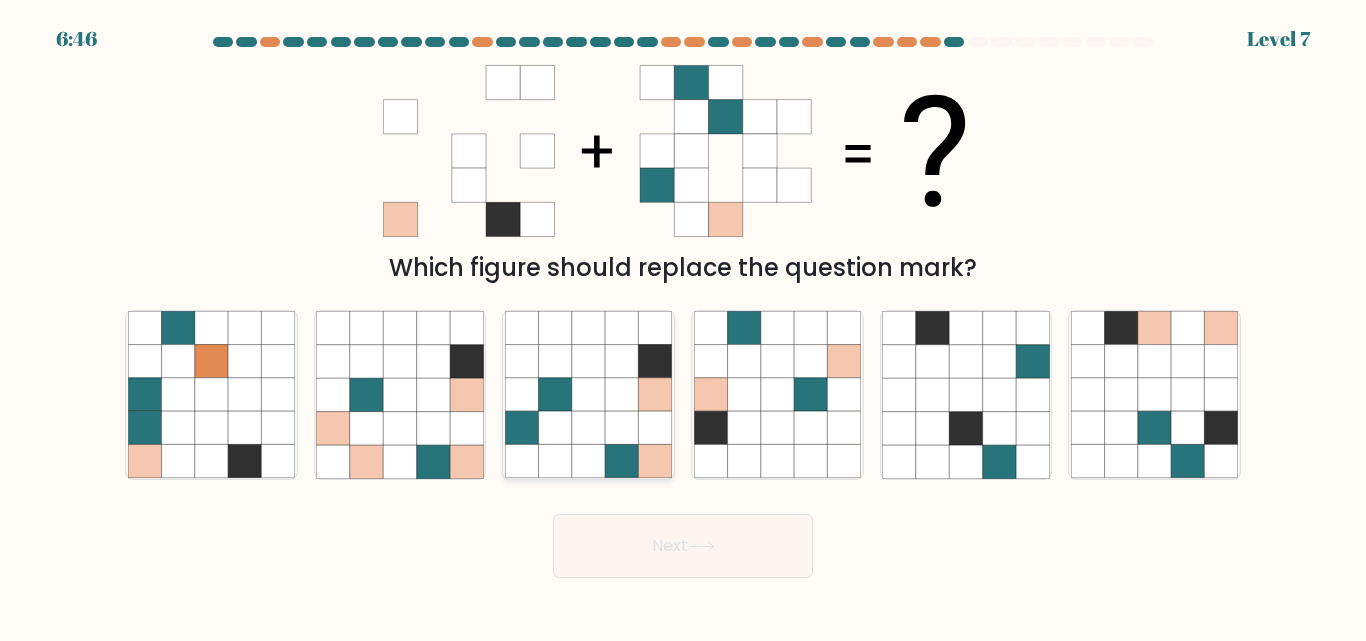 click 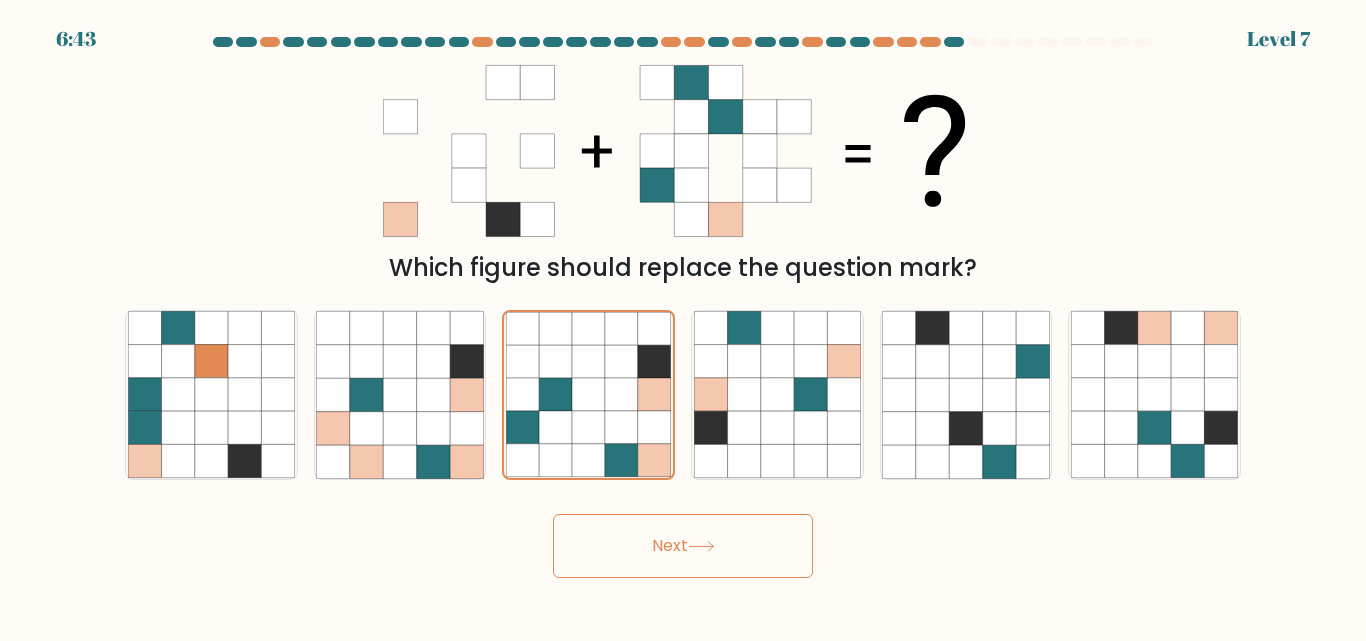 click on "Next" at bounding box center [683, 546] 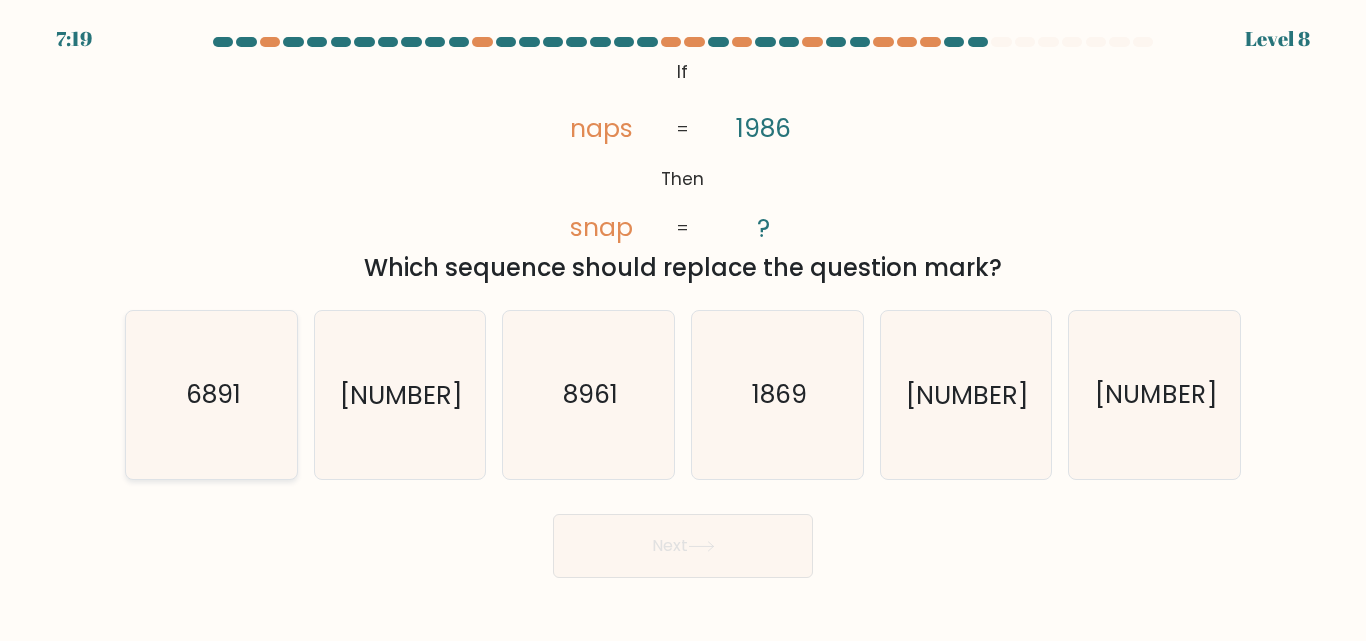click on "6891" 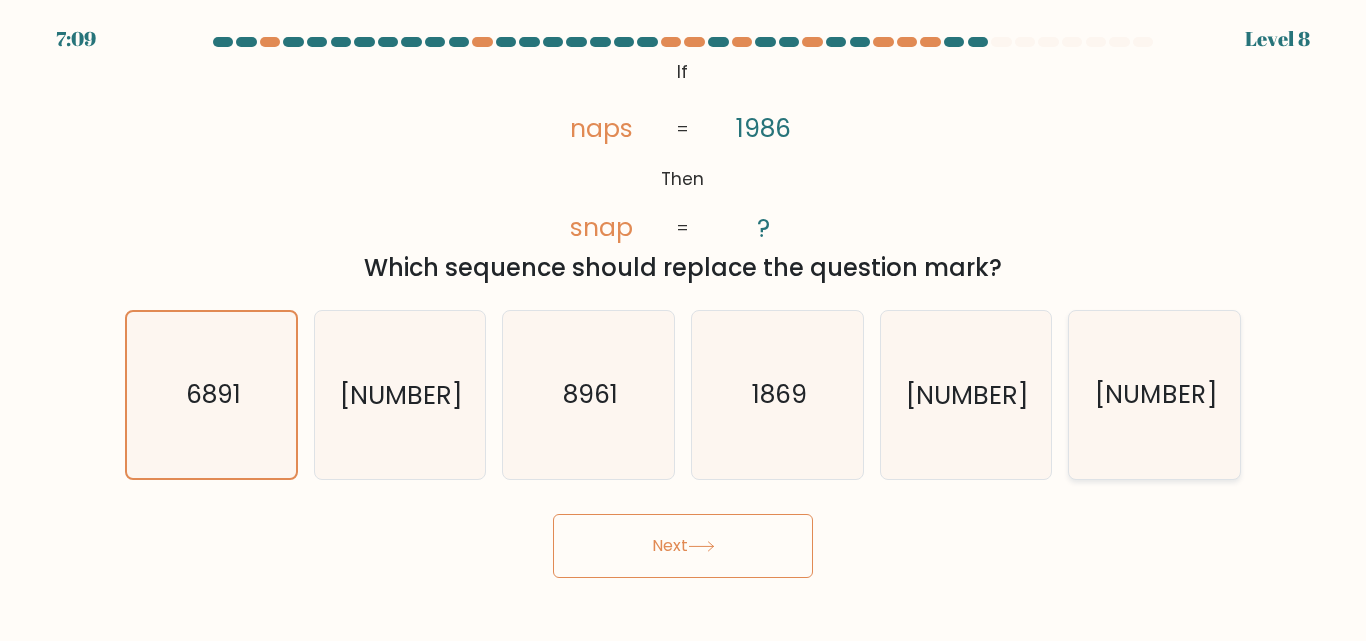 click on "[NUMBER]" 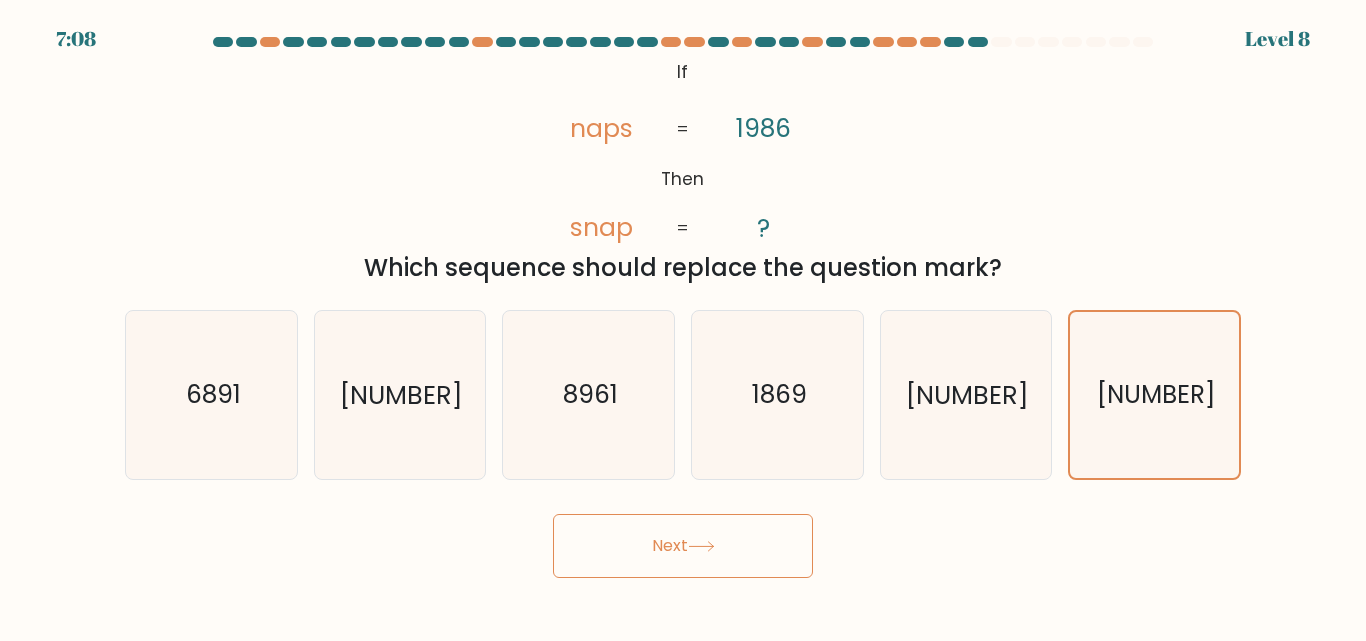 click on "Next" at bounding box center [683, 546] 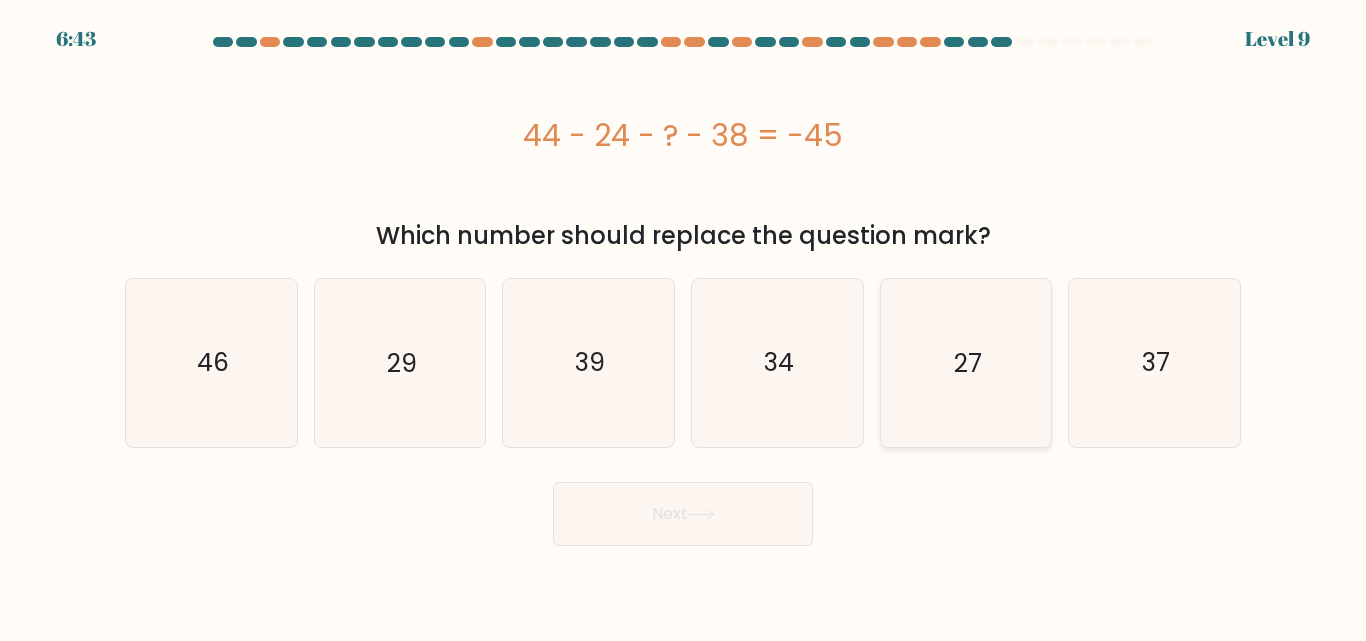 click on "27" 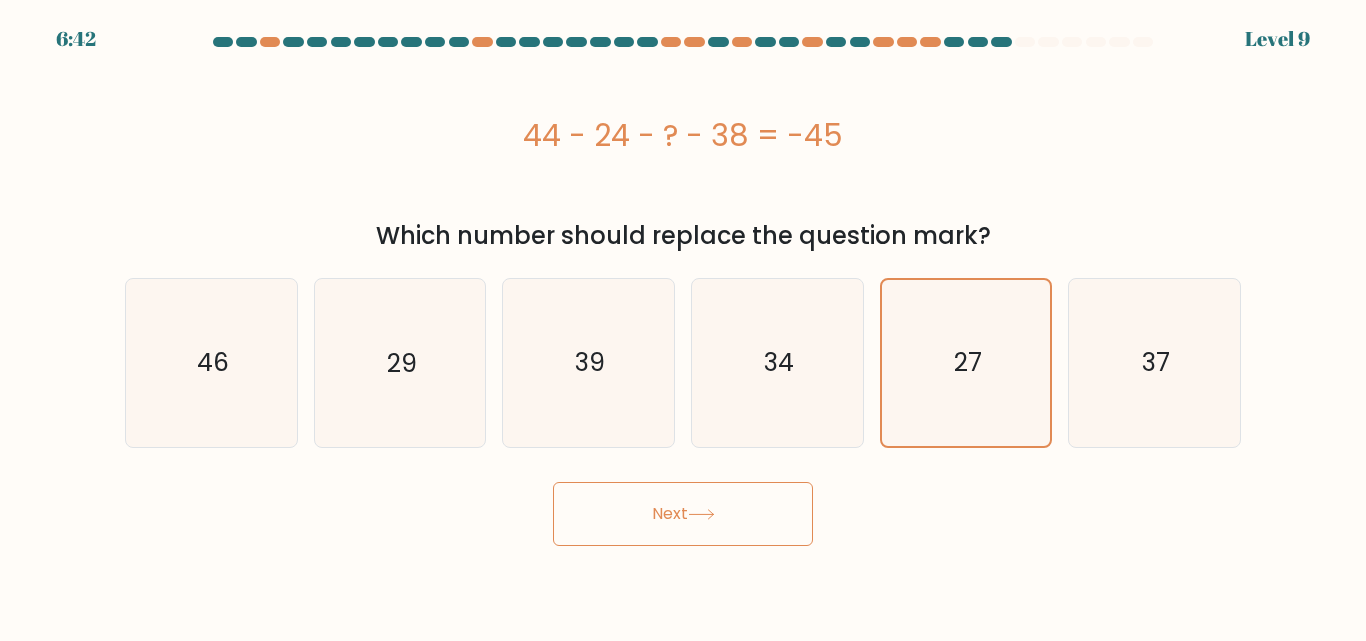 click on "Next" at bounding box center (683, 514) 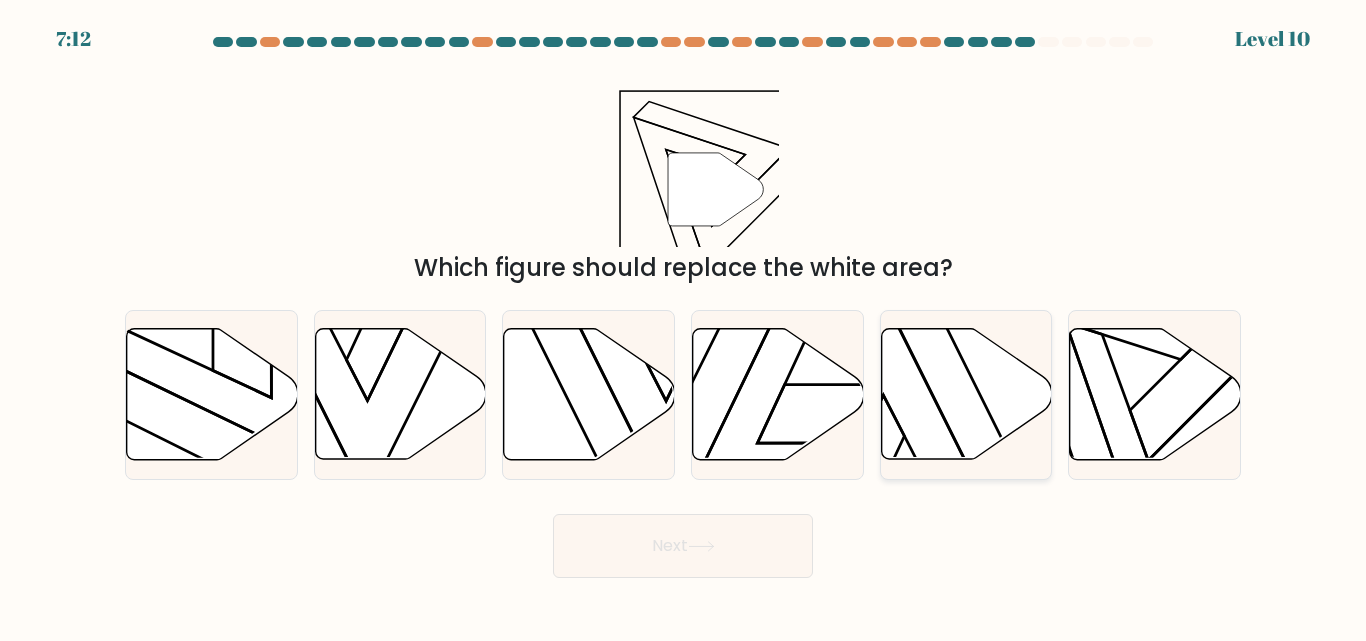 click 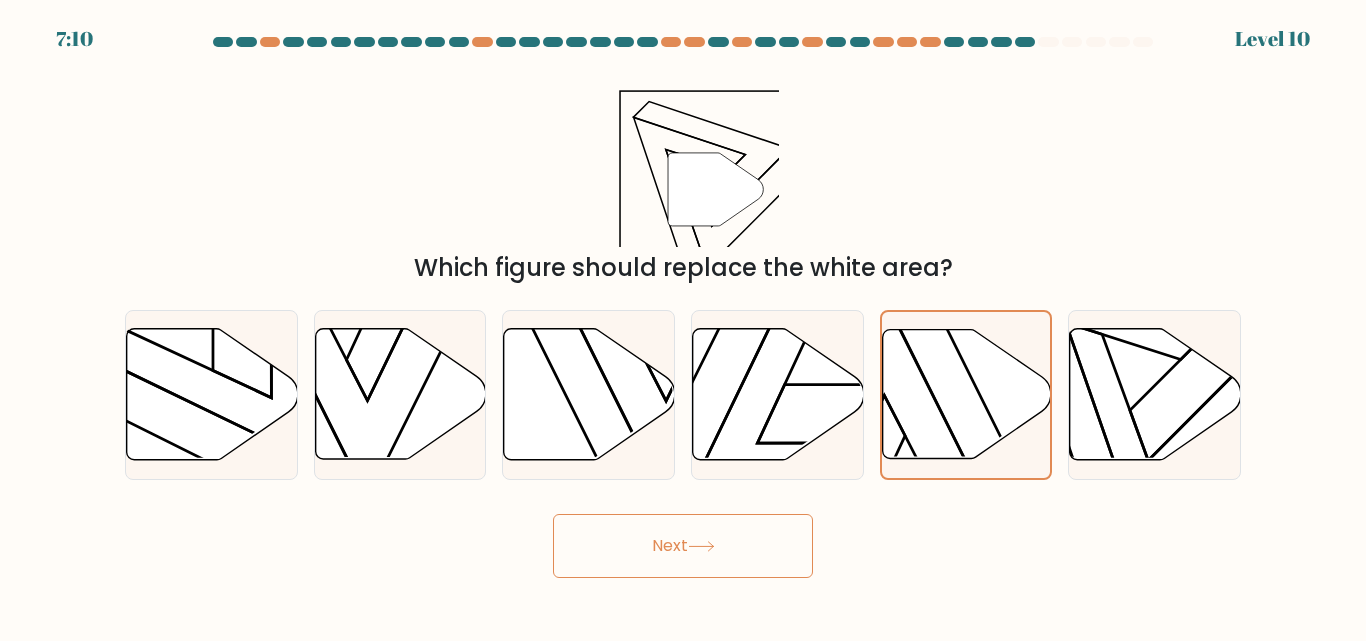 click on "Next" at bounding box center [683, 546] 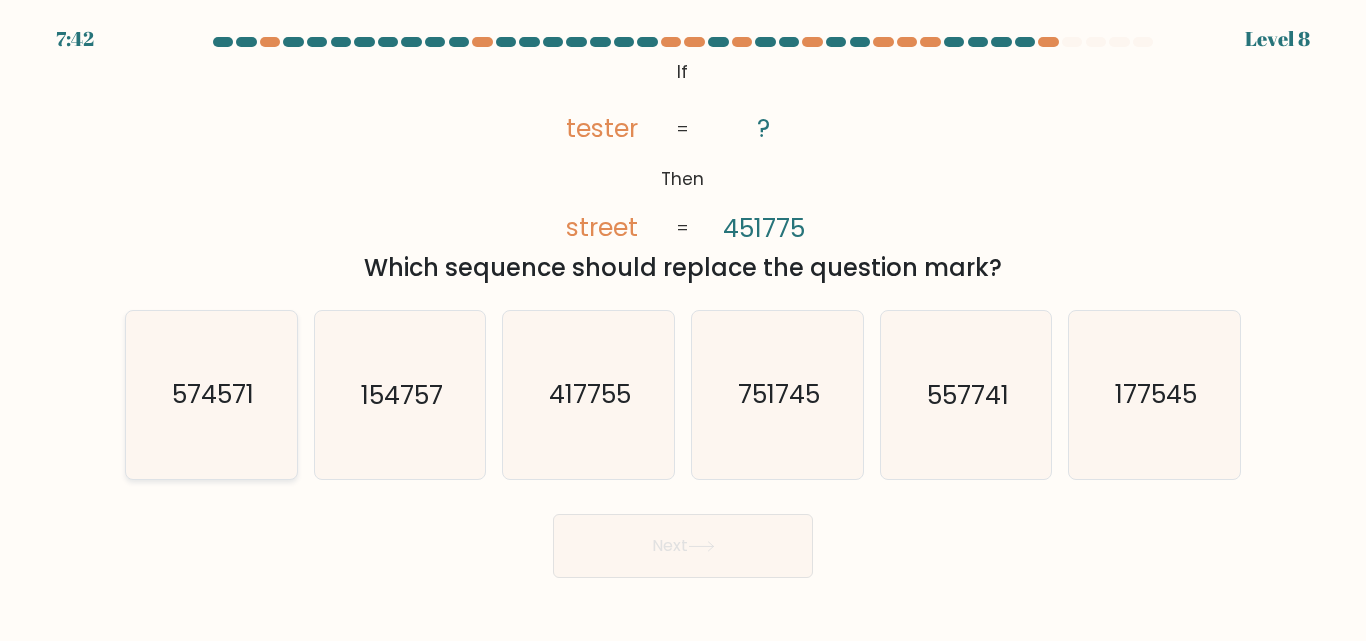 click on "574571" 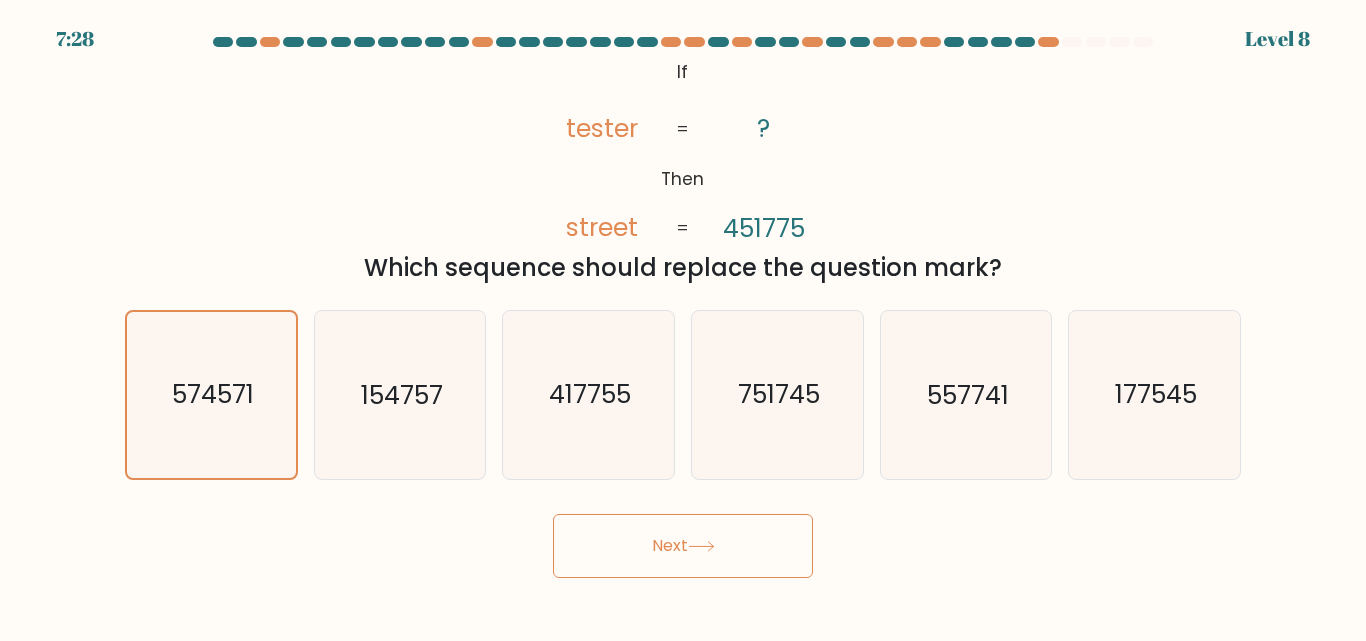 click on "Next" at bounding box center [683, 546] 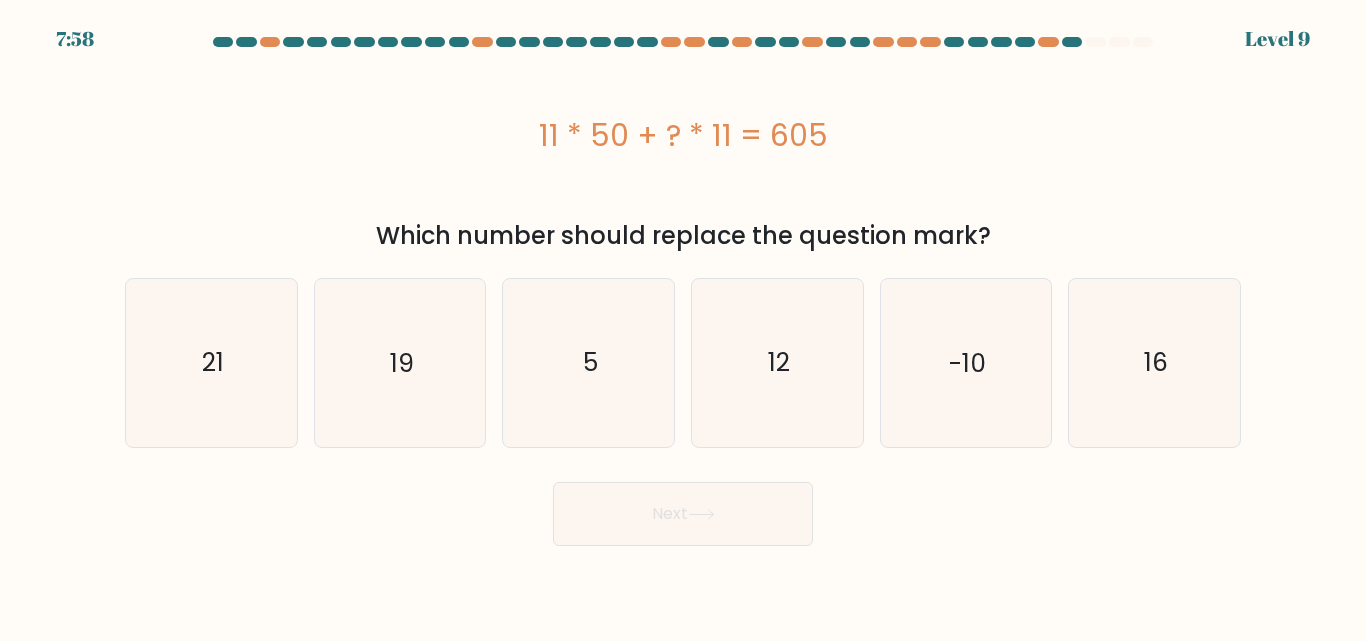 type 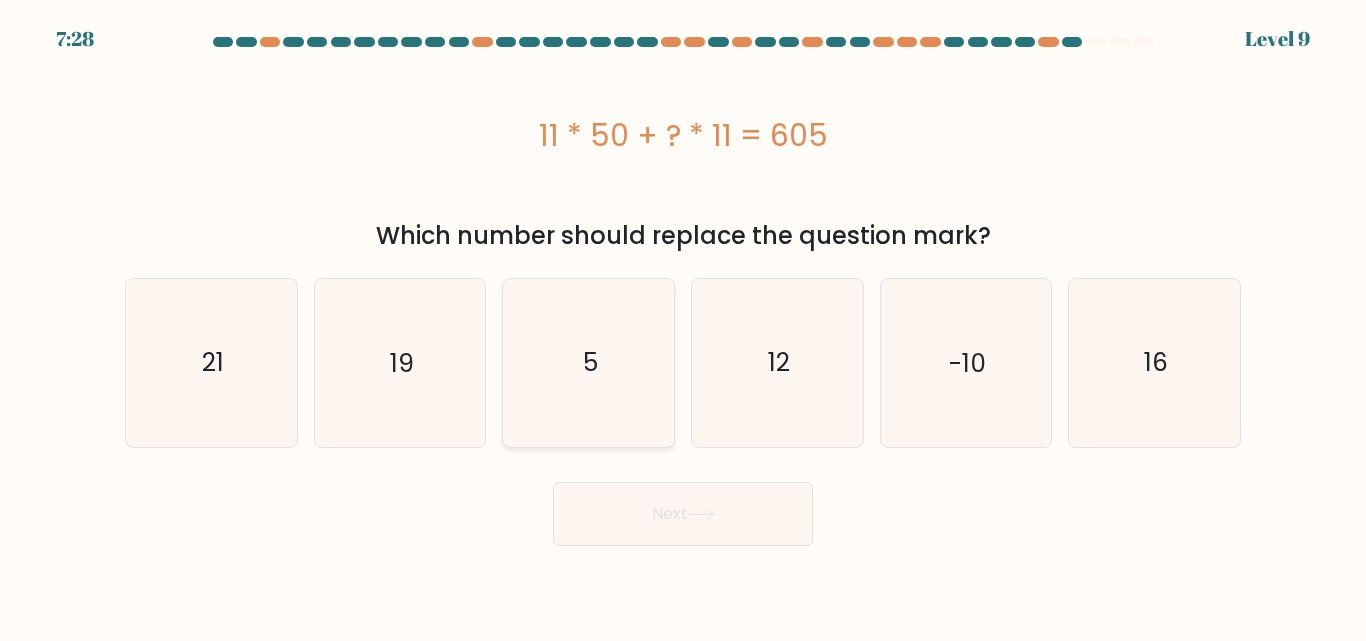 click on "5" 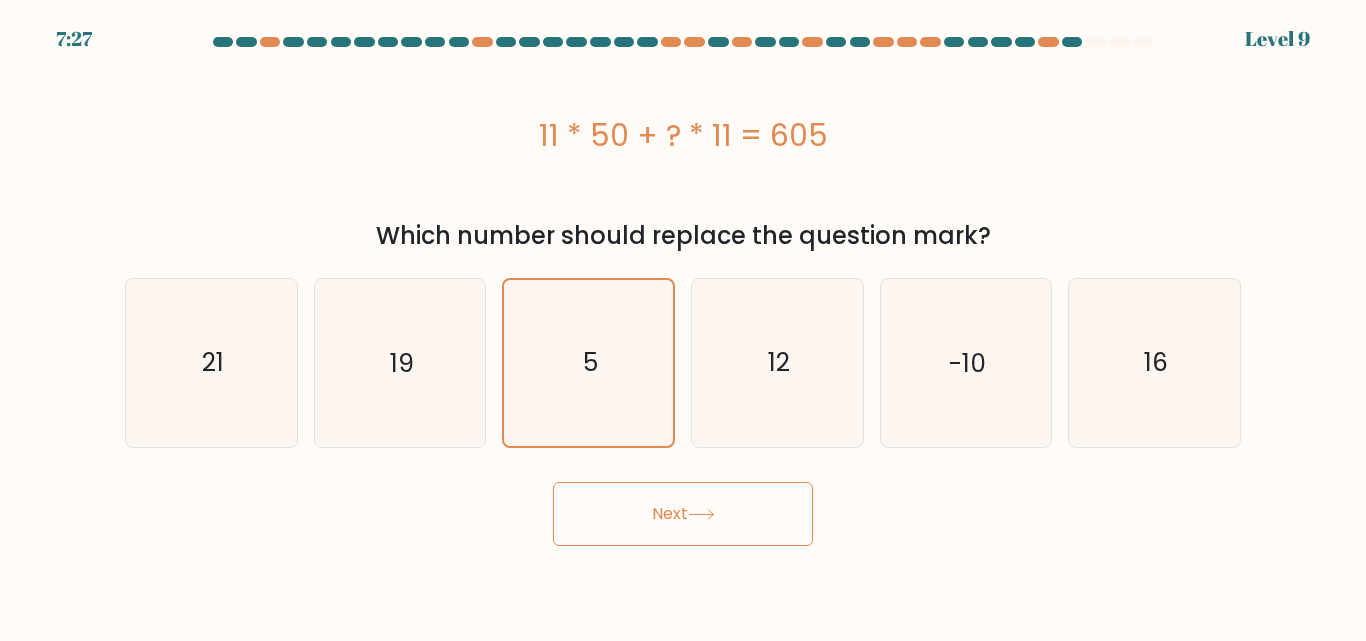 click on "Next" at bounding box center (683, 514) 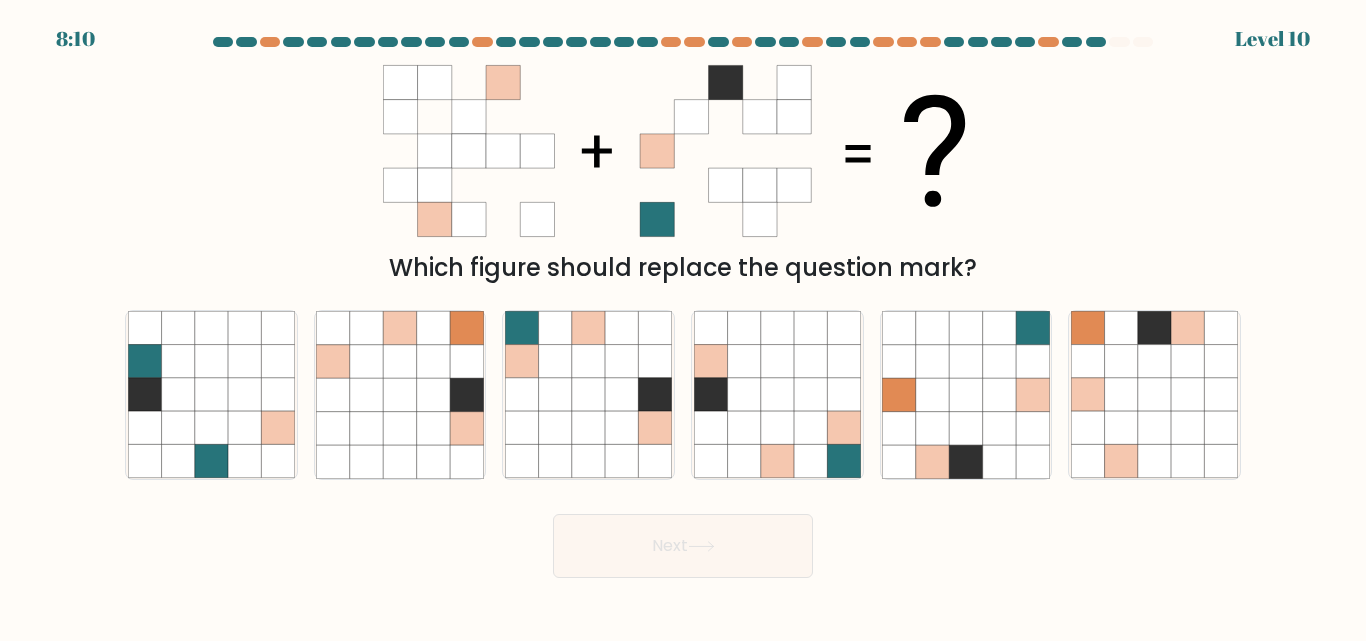 type 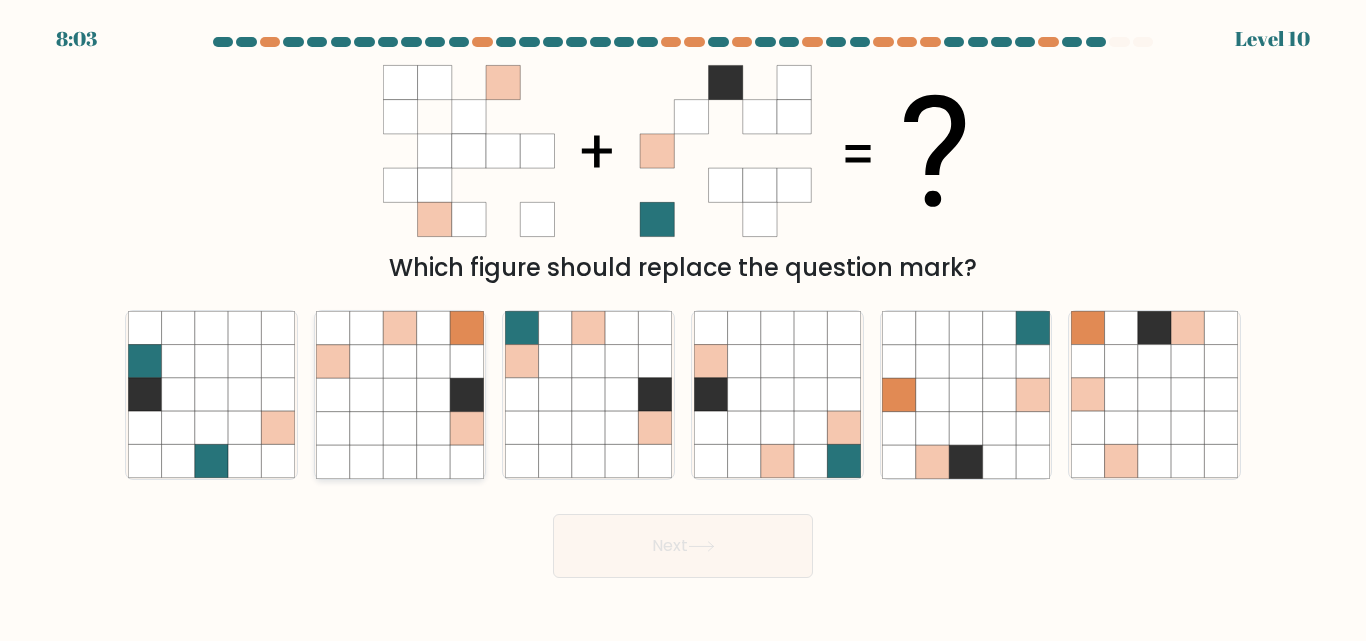 click 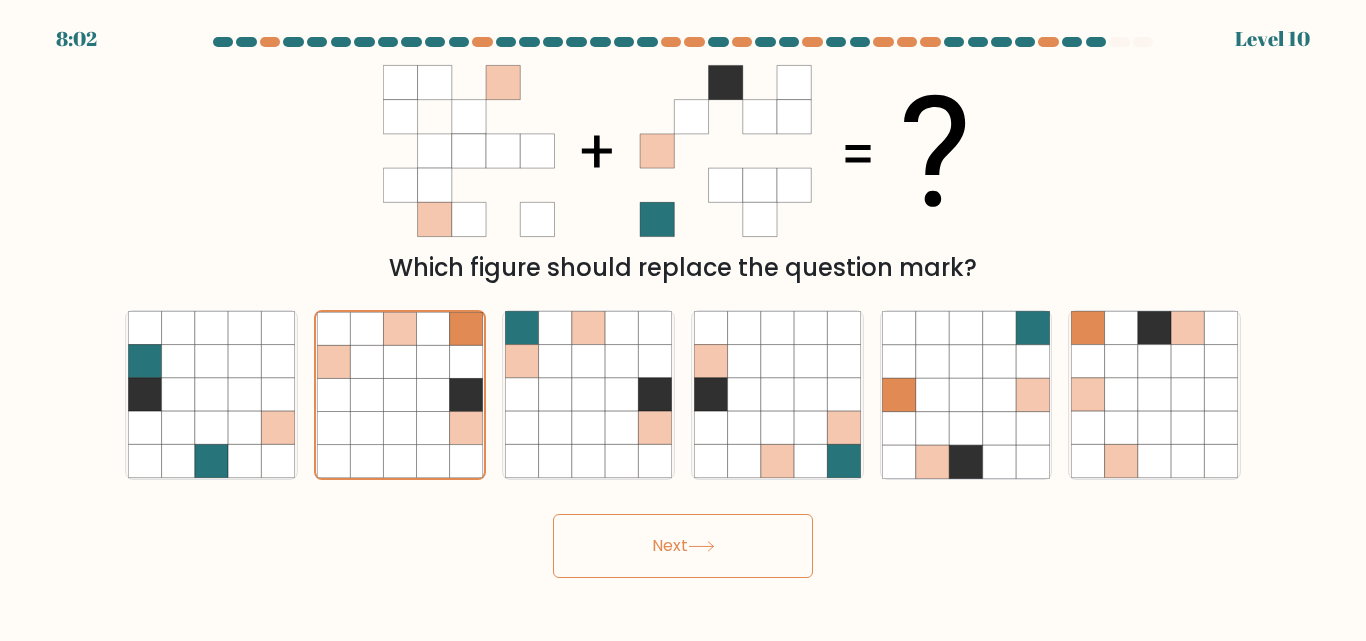 click on "Next" at bounding box center [683, 546] 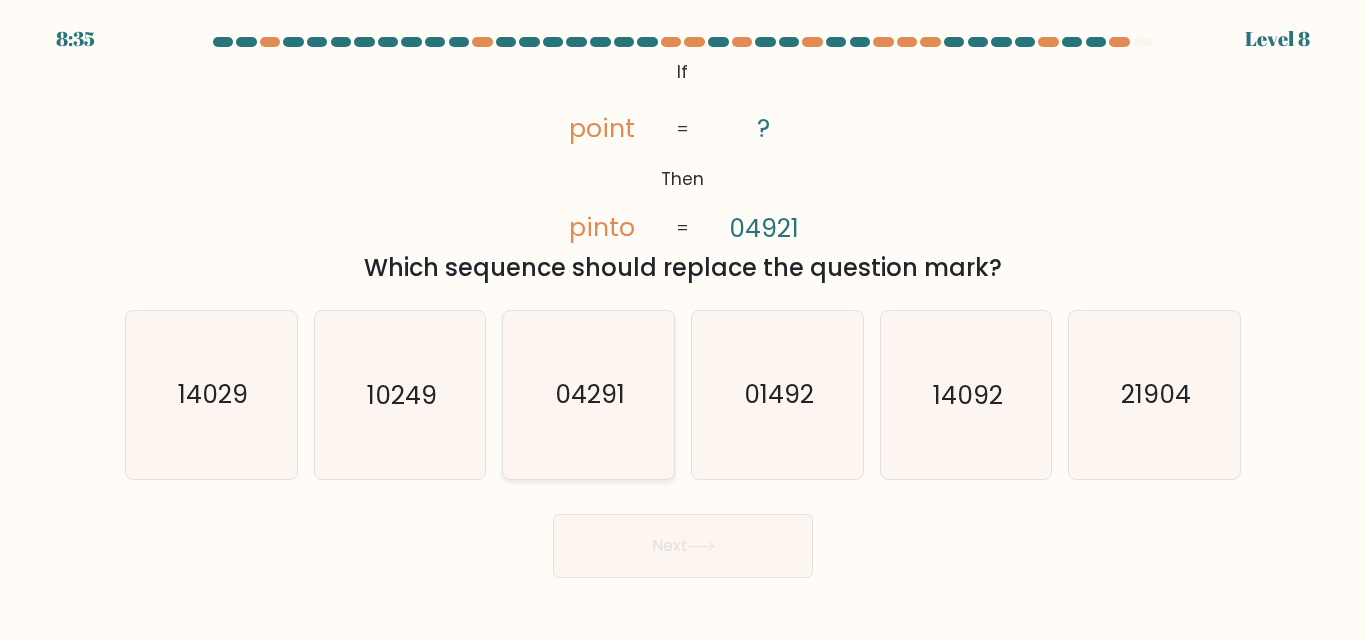 click on "04291" 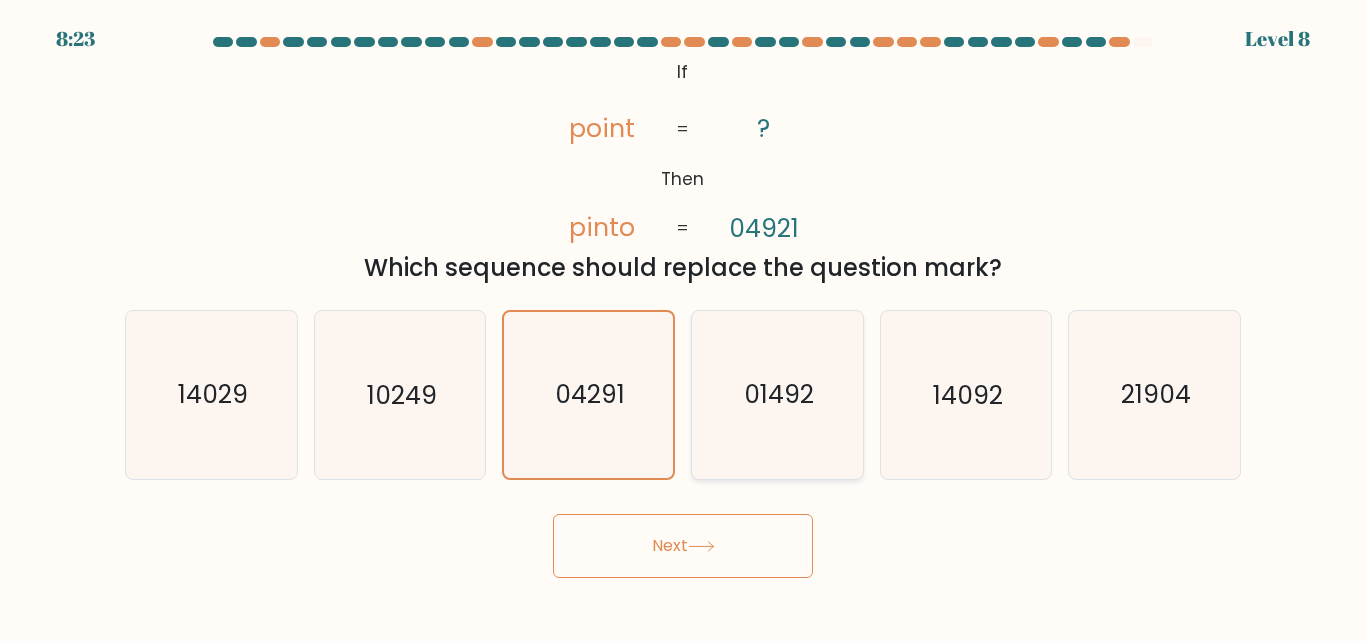 click on "01492" 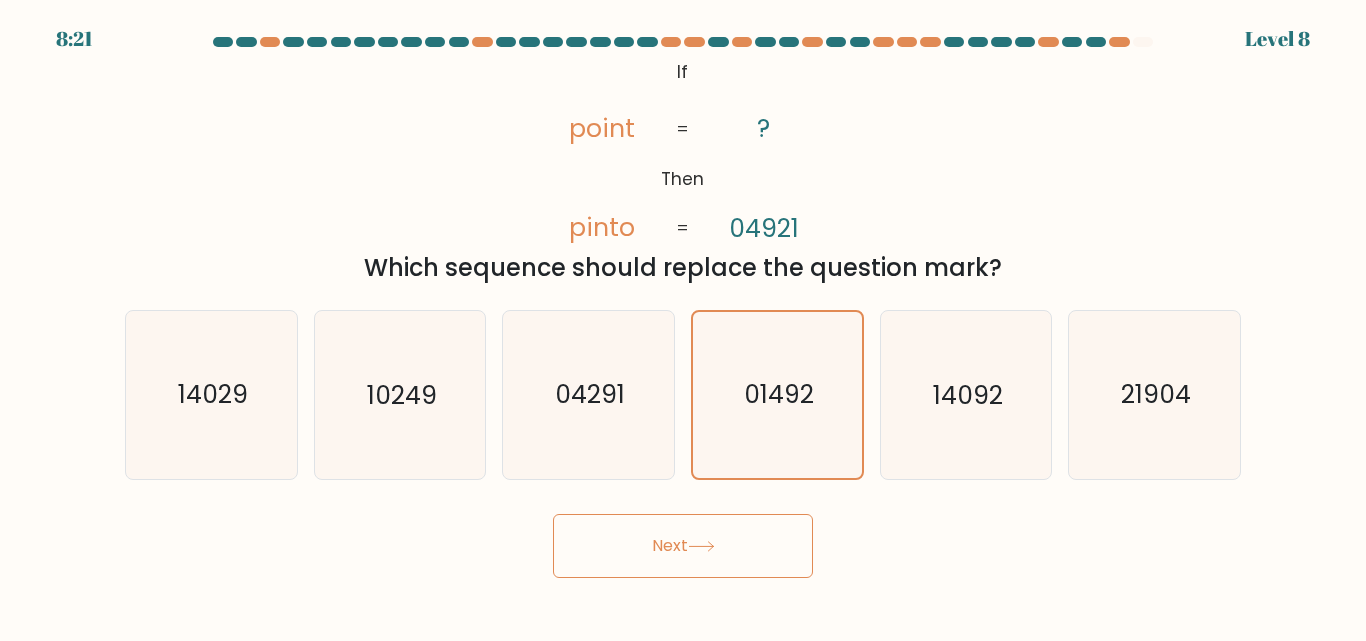 click on "Next" at bounding box center (683, 546) 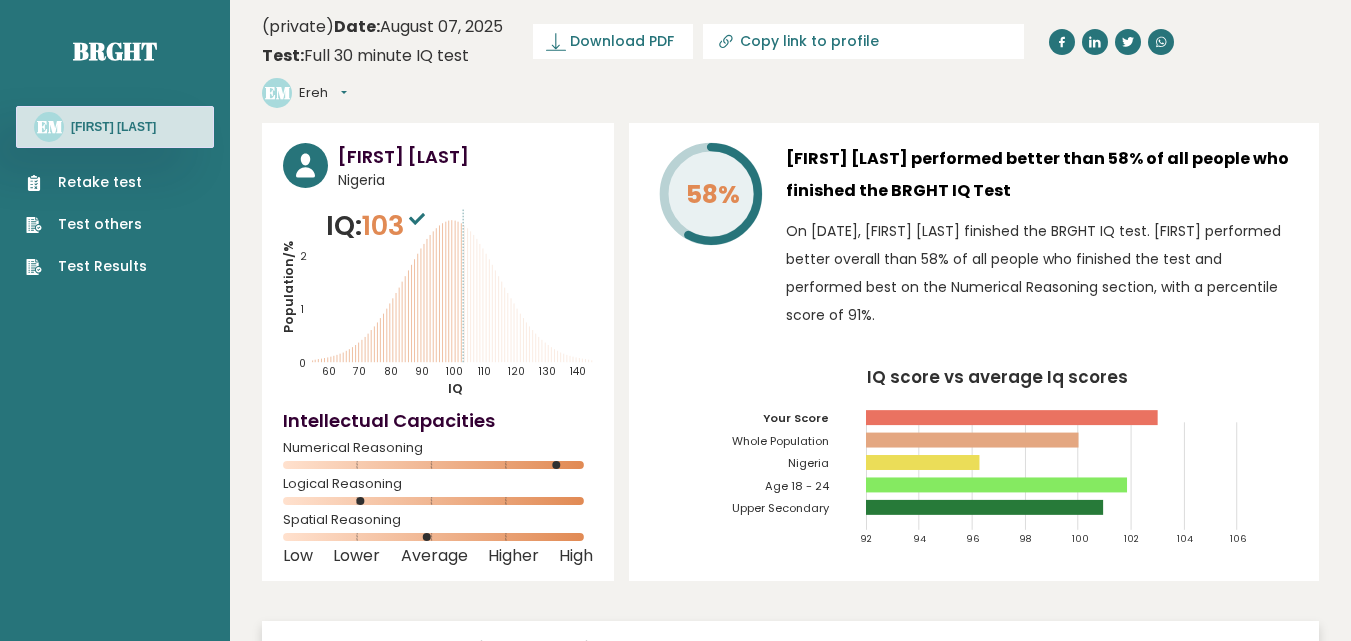 scroll, scrollTop: 0, scrollLeft: 0, axis: both 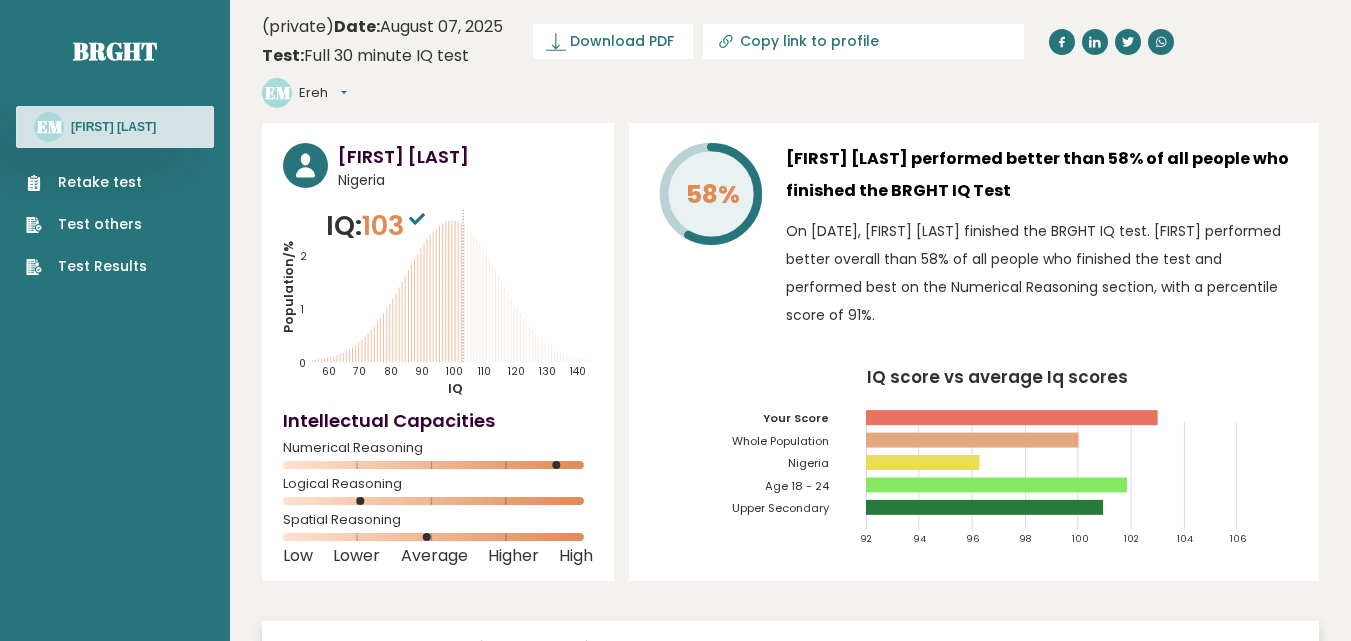 click on "Retake test
Test others
Test Results" at bounding box center [86, 224] 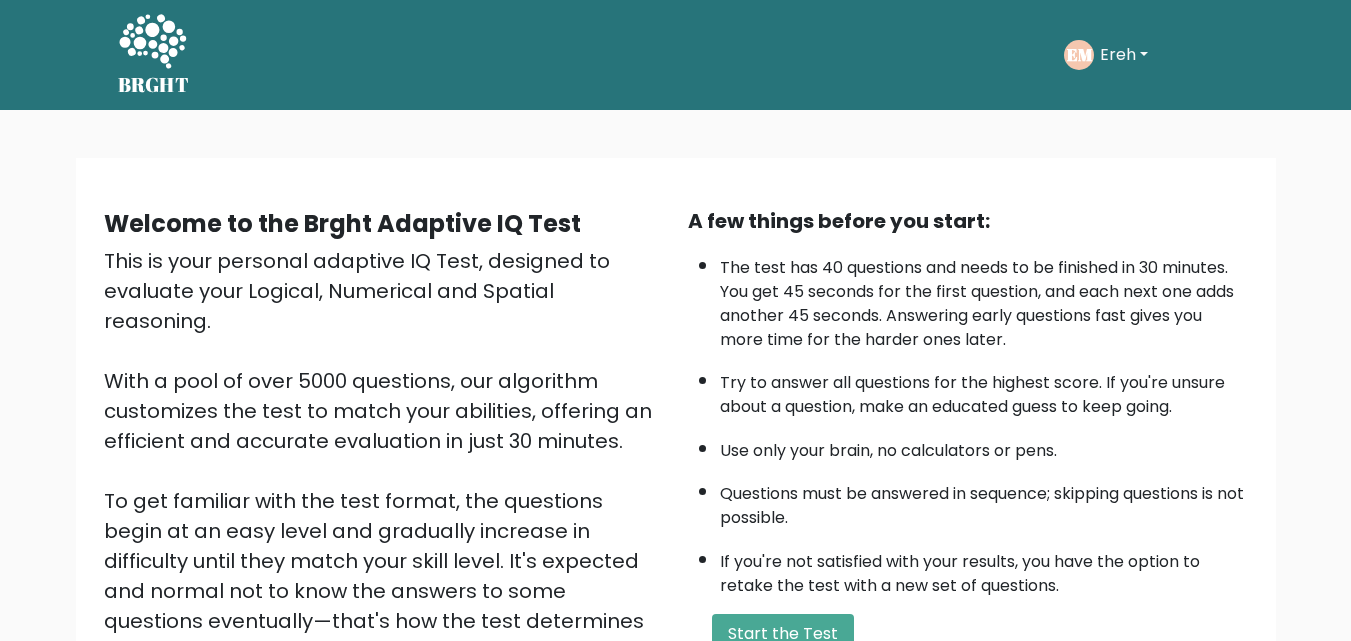 scroll, scrollTop: 0, scrollLeft: 0, axis: both 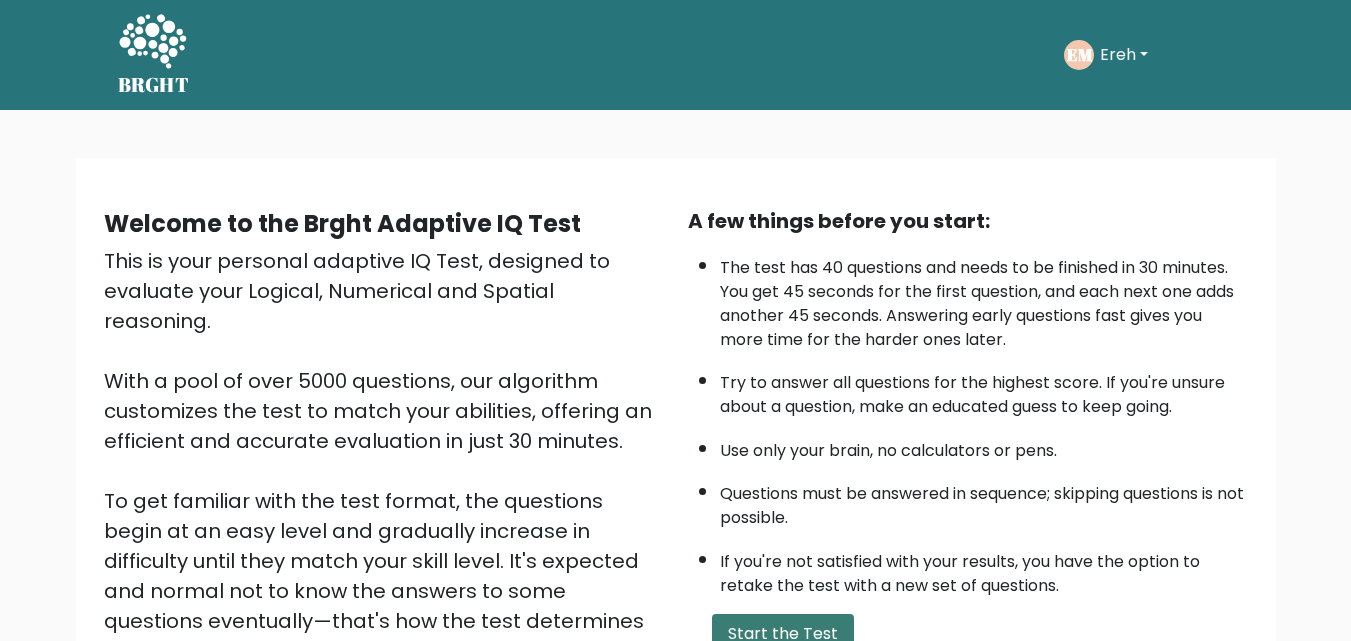 click on "Start the Test" at bounding box center [783, 634] 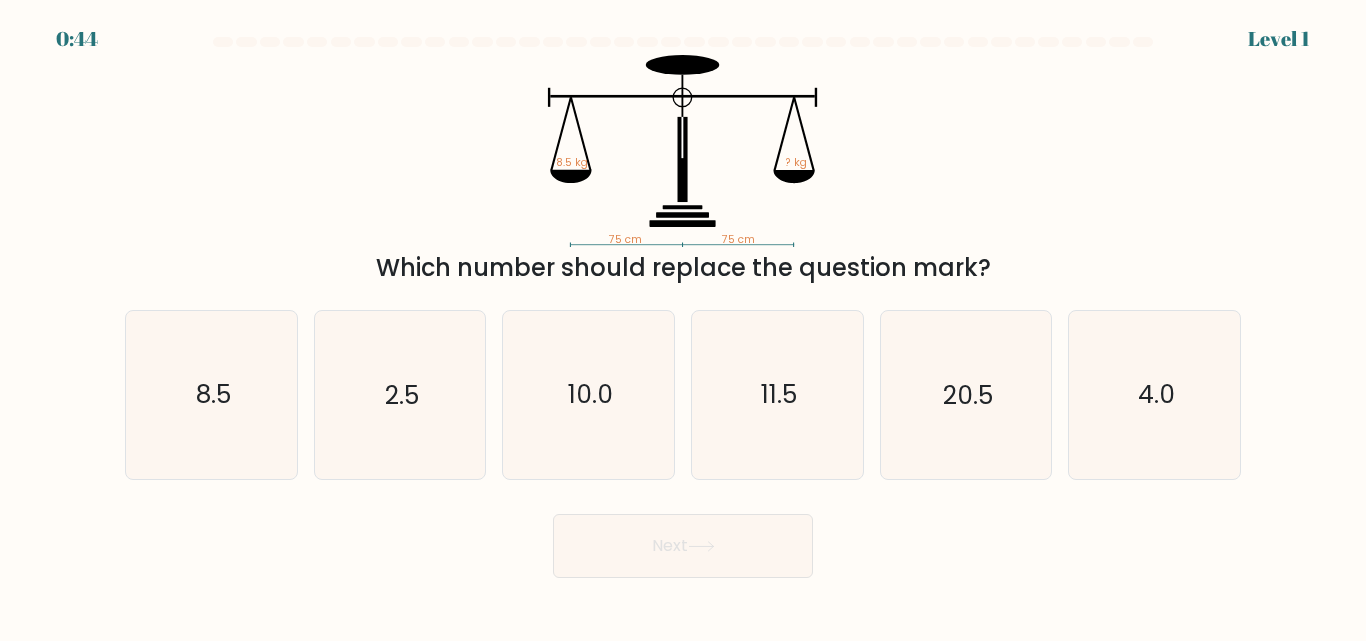 scroll, scrollTop: 0, scrollLeft: 0, axis: both 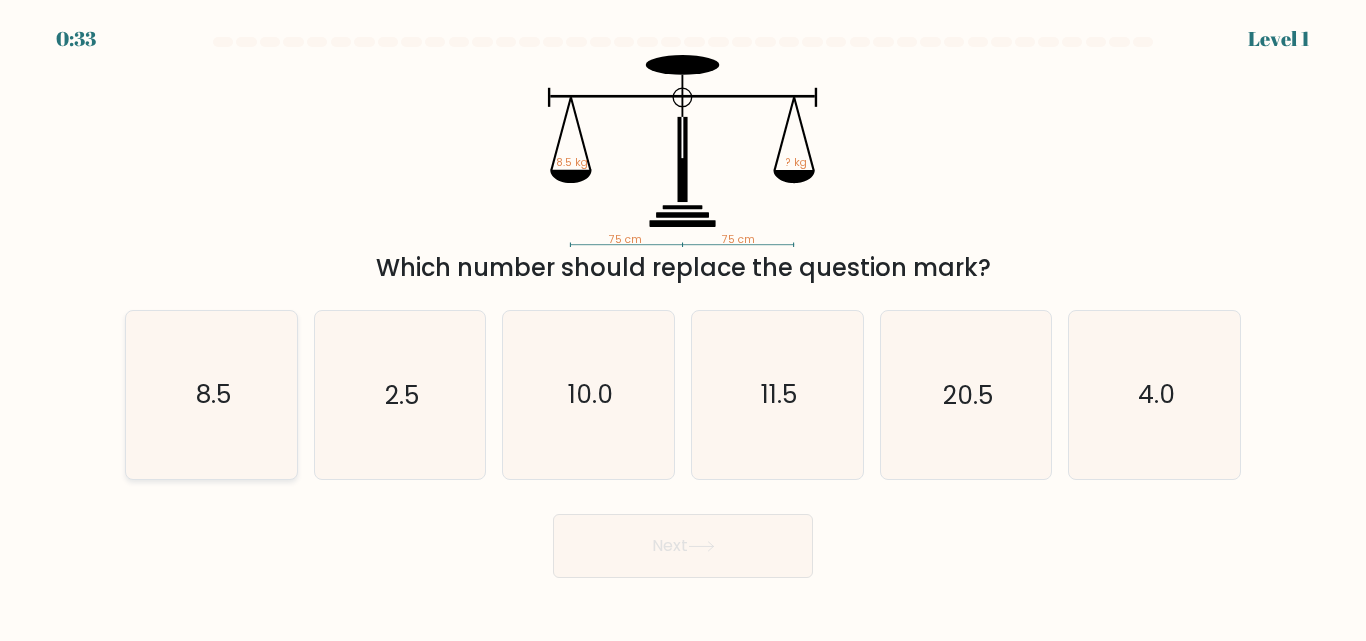 click on "8.5" 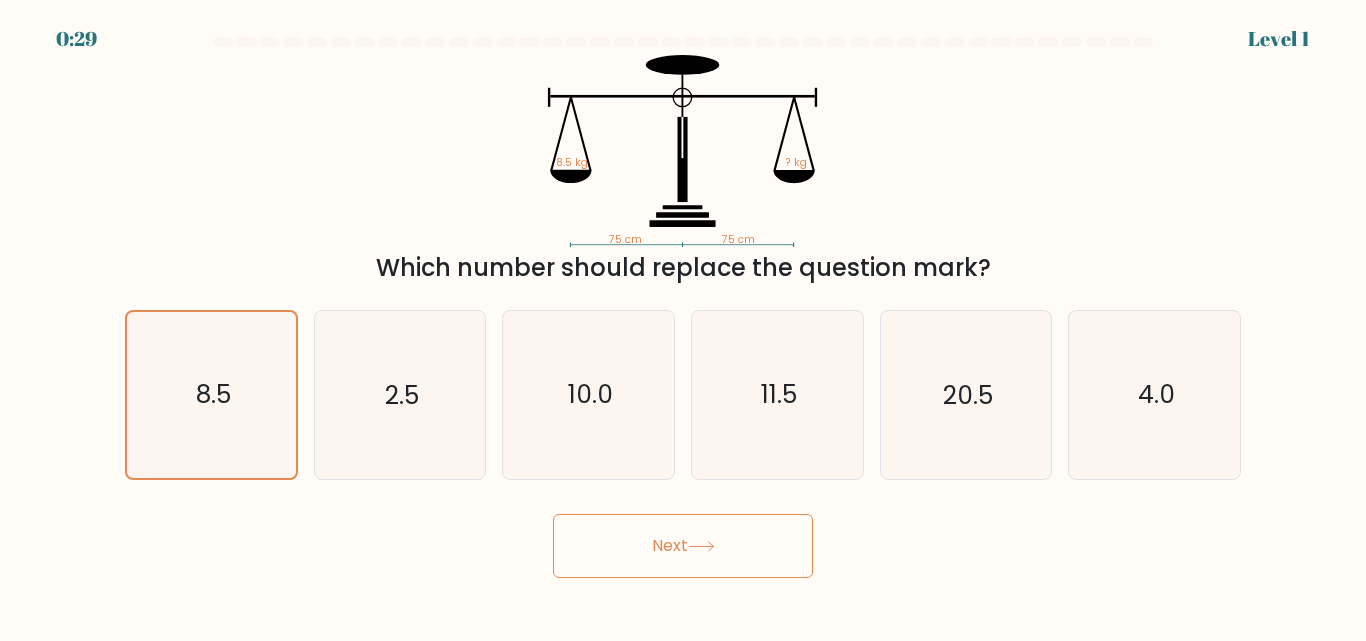 click on "Next" at bounding box center (683, 546) 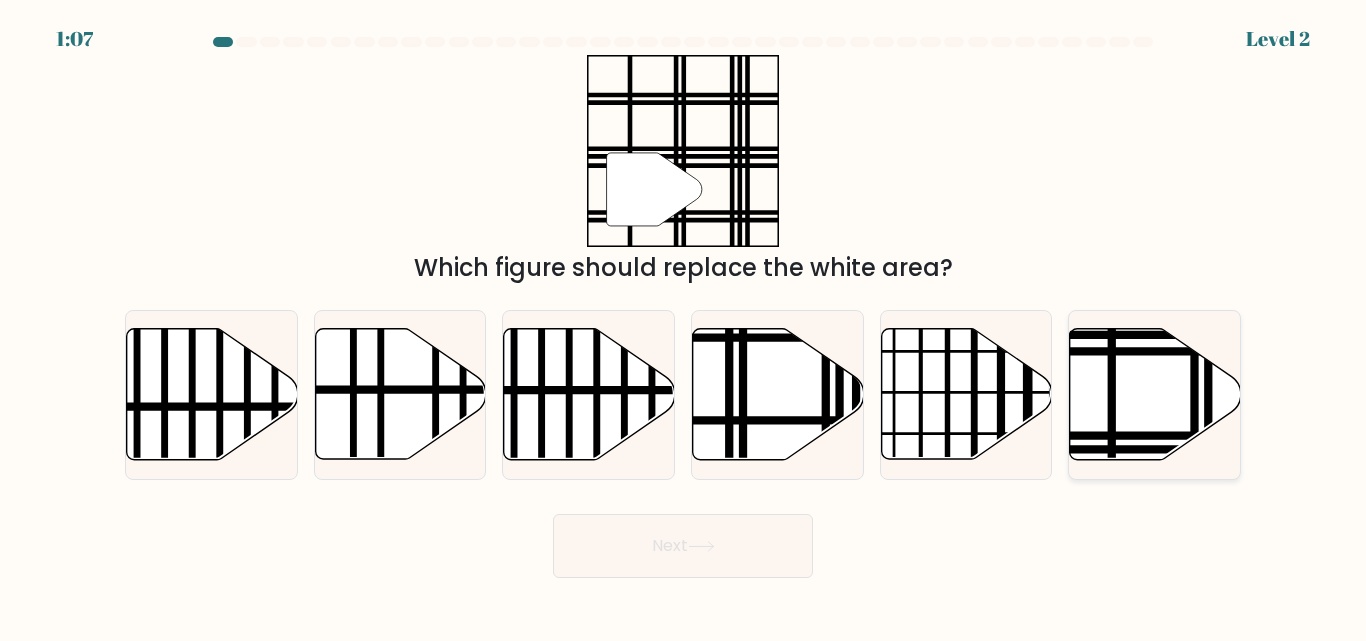 click 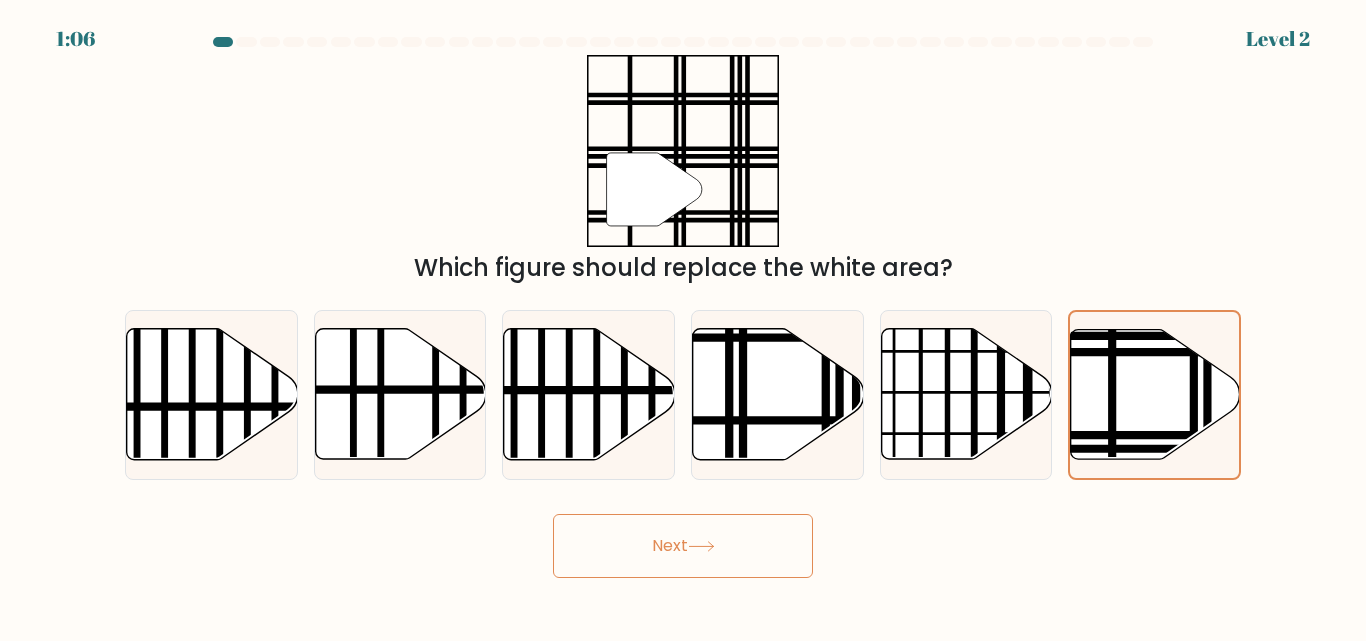 click on "Next" at bounding box center [683, 546] 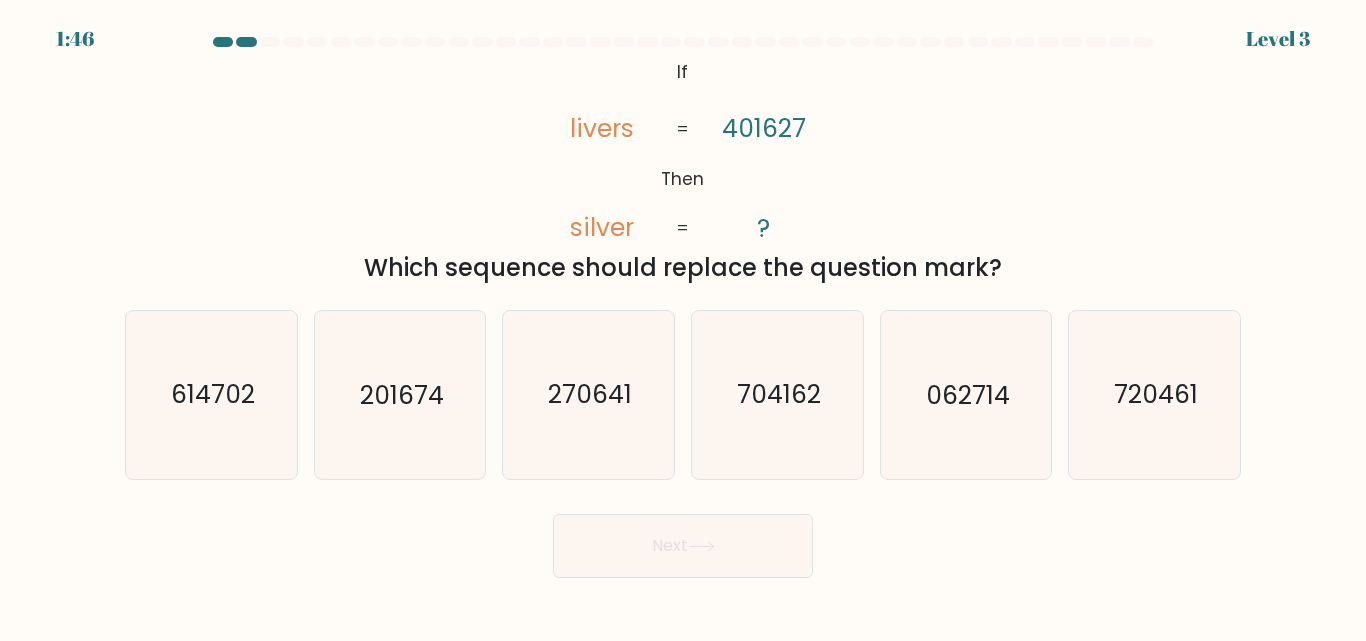 click on "d.
704162" at bounding box center [777, 394] 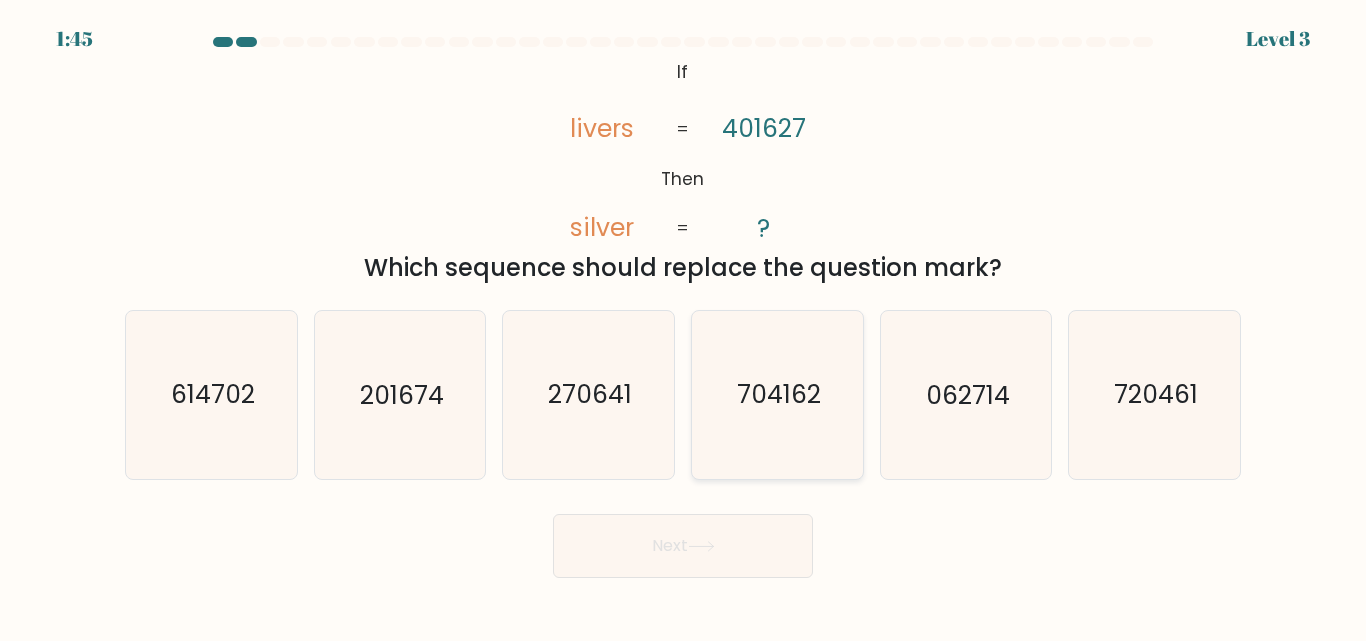 click on "704162" 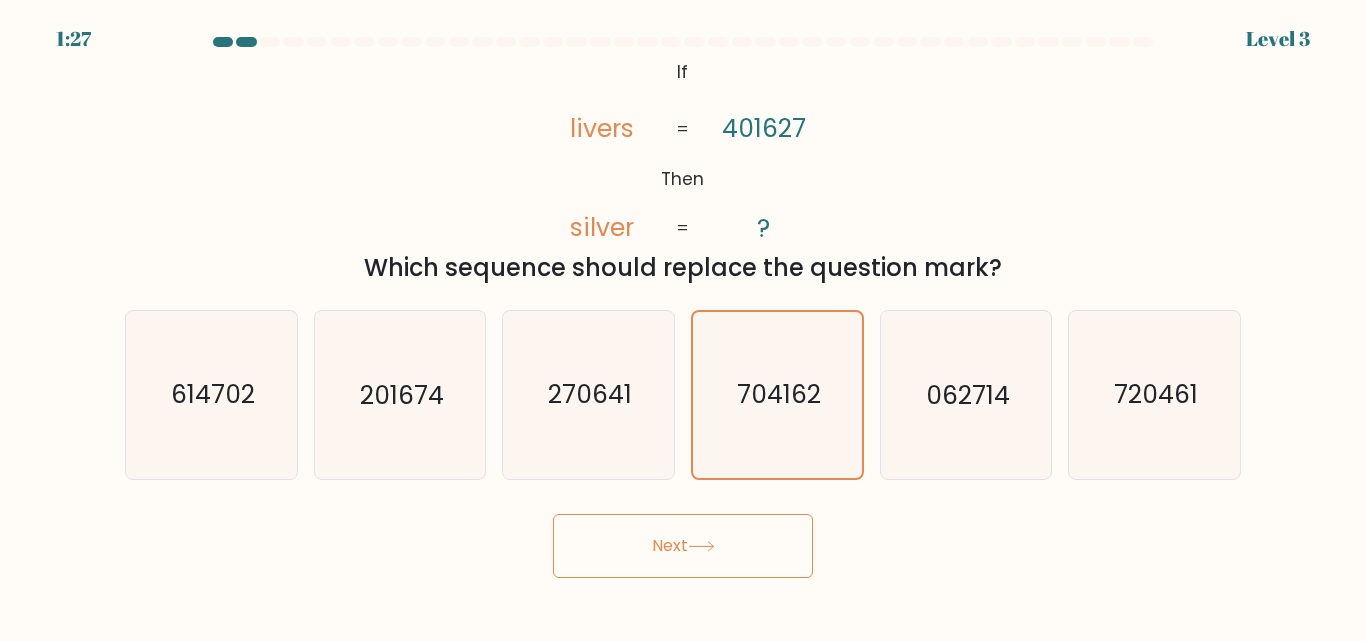 click on "Next" at bounding box center [683, 546] 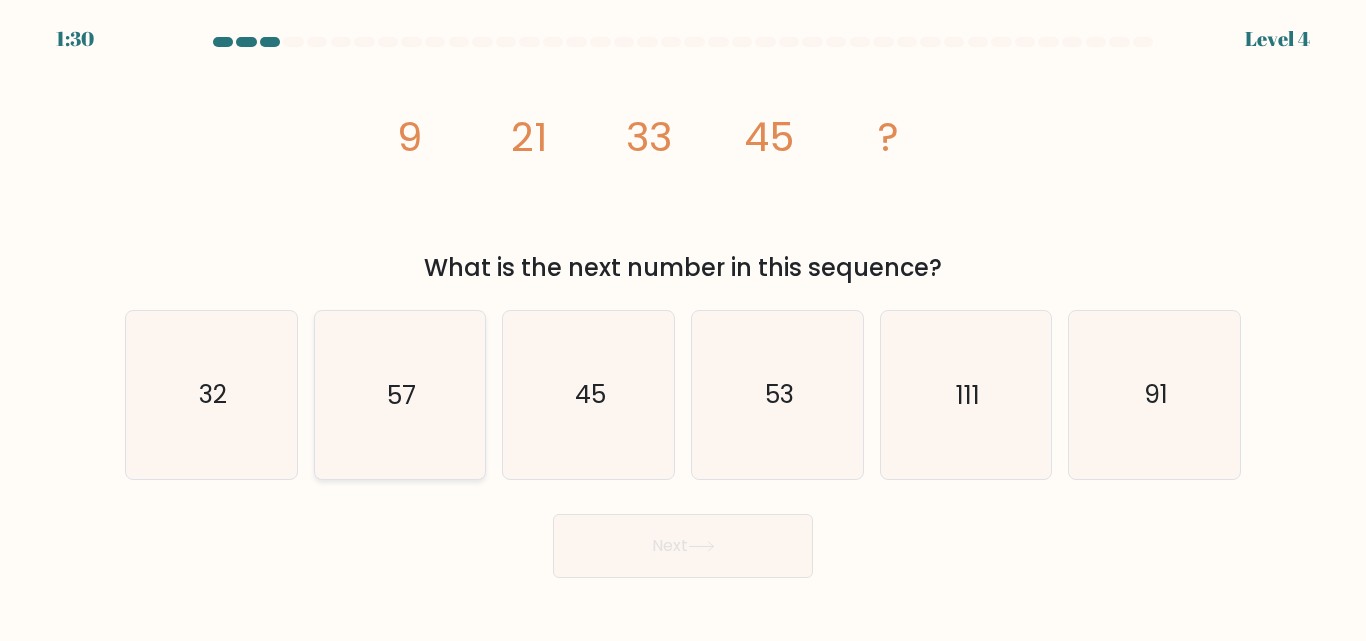 click on "57" 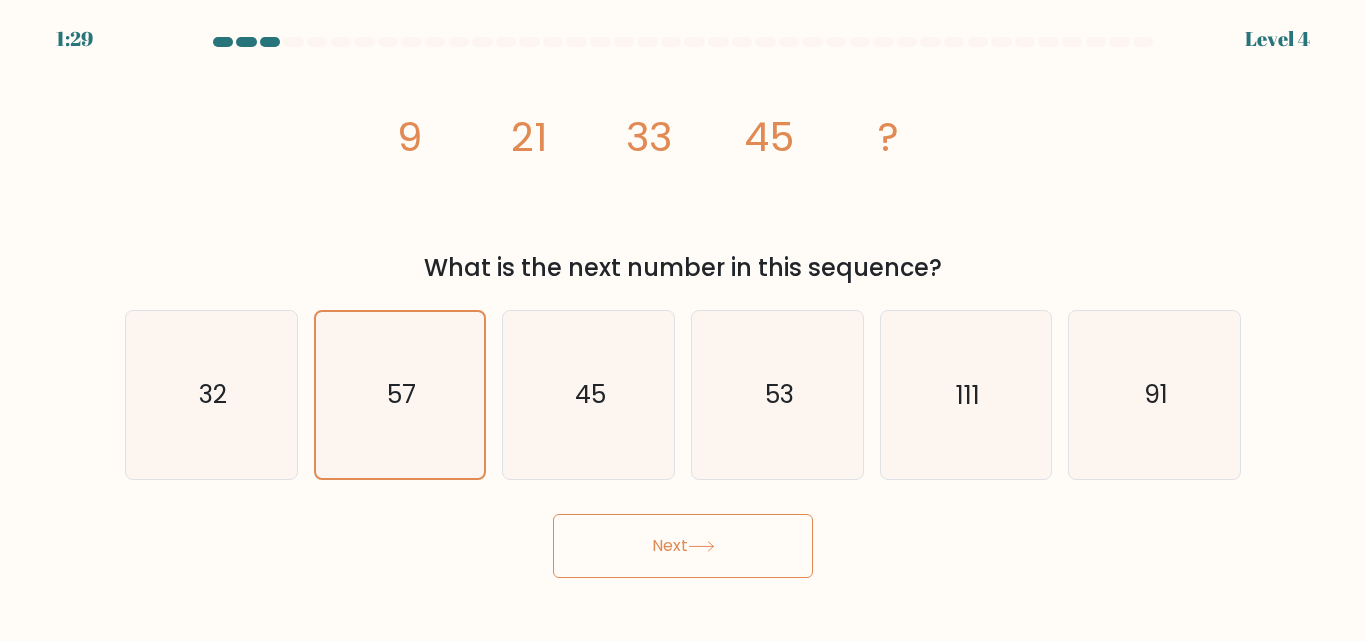 click on "Next" at bounding box center (683, 546) 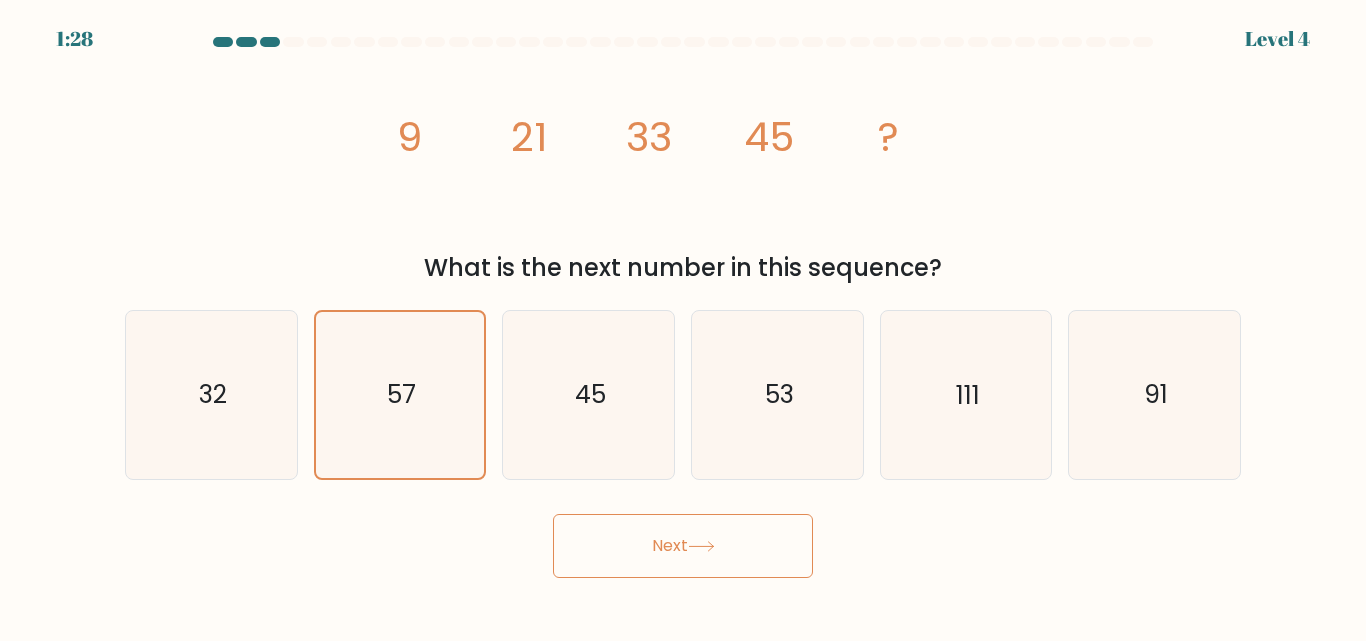 type 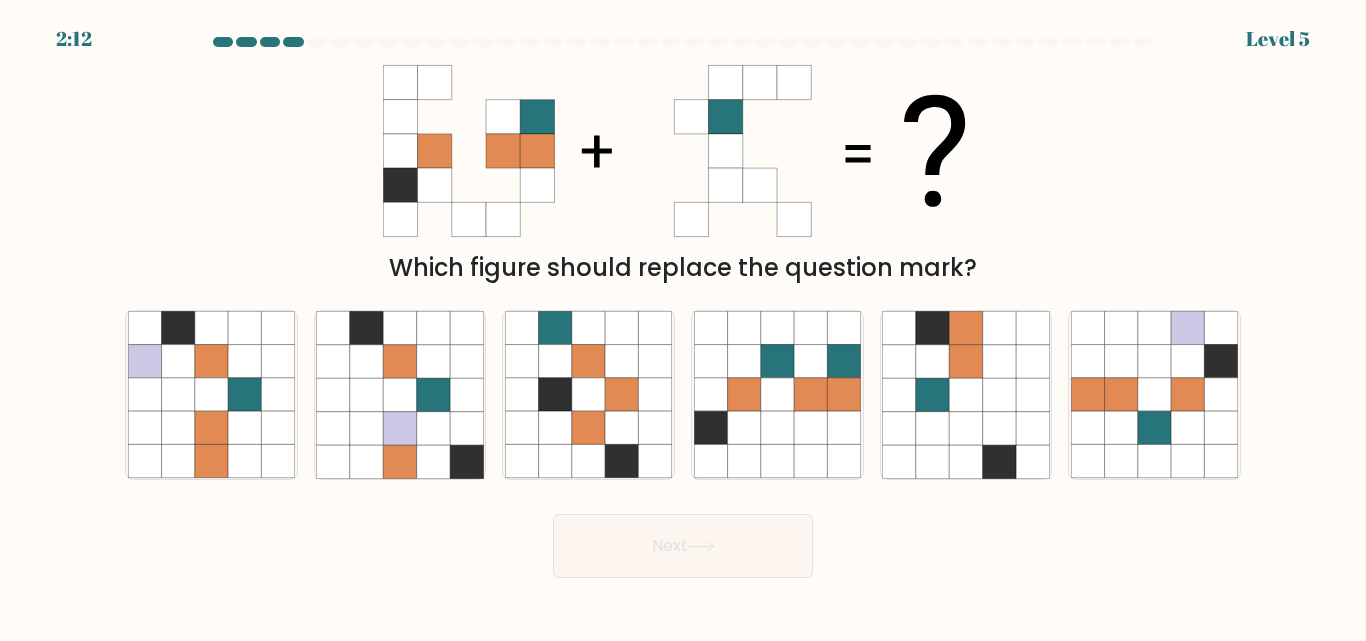 type 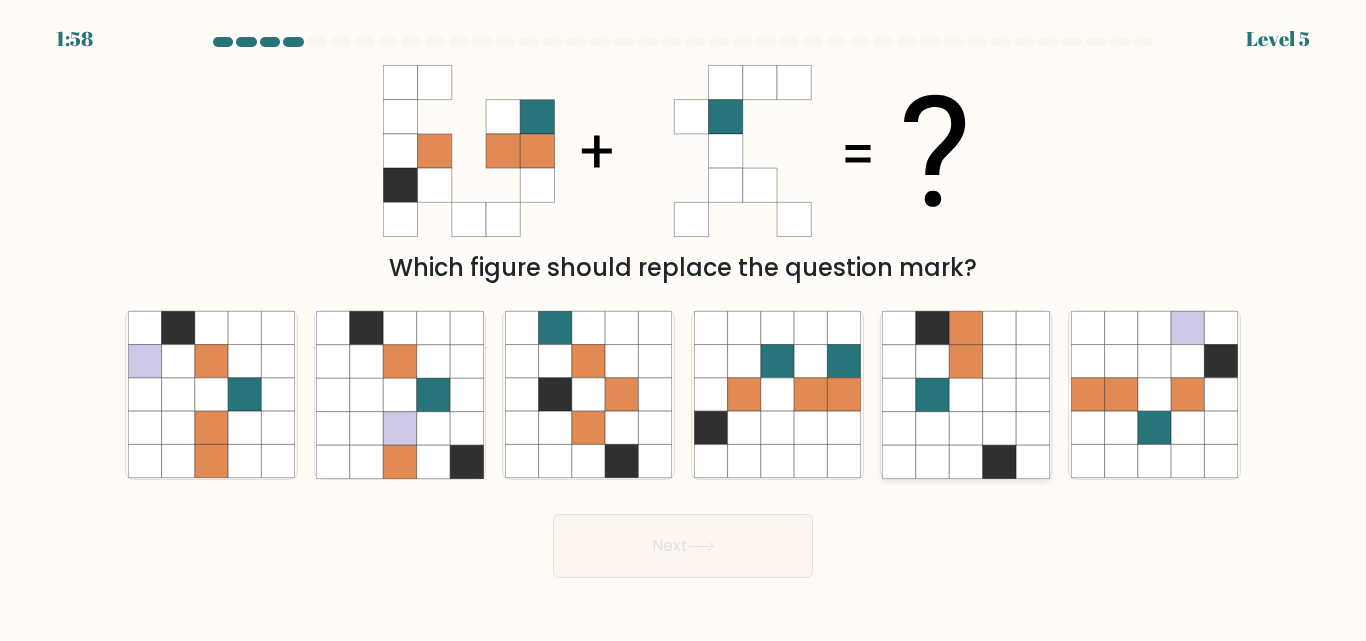 click 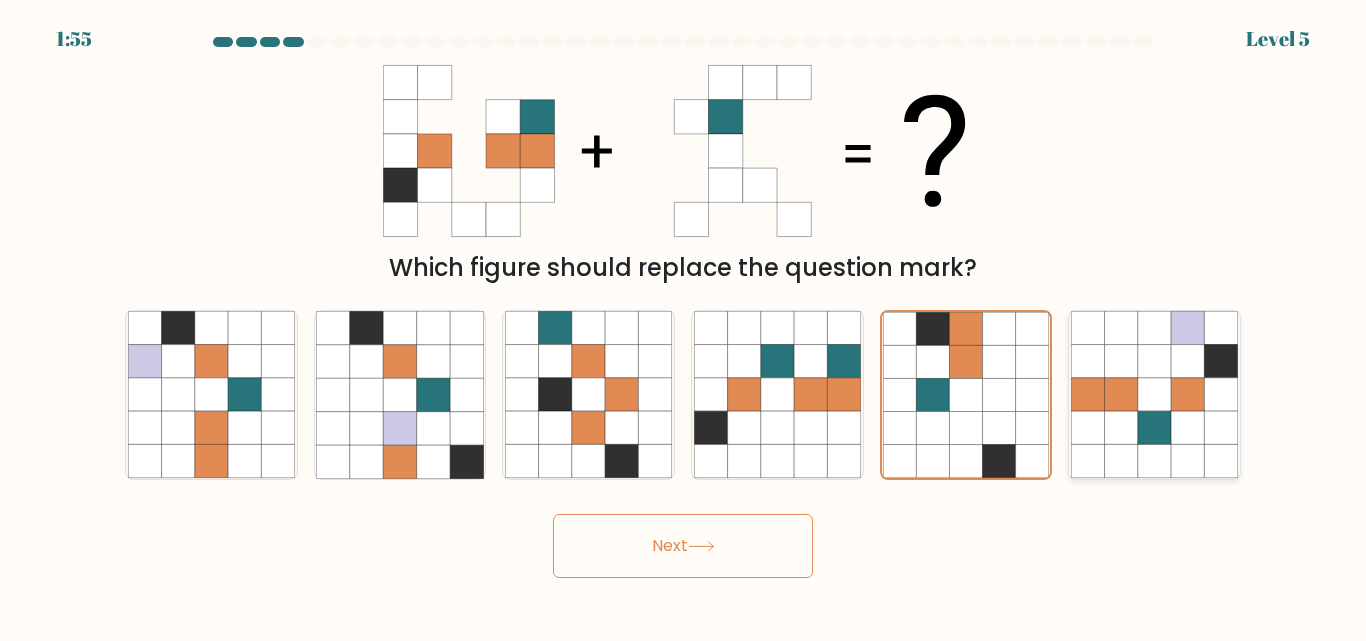 click 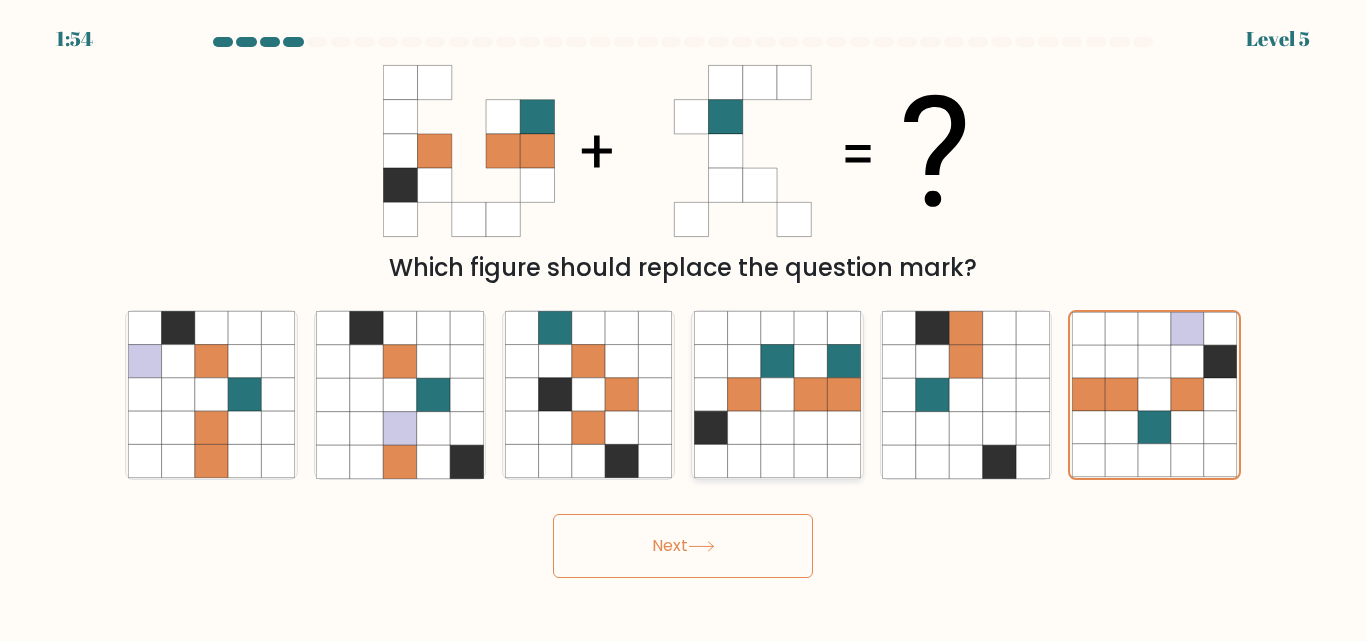 click 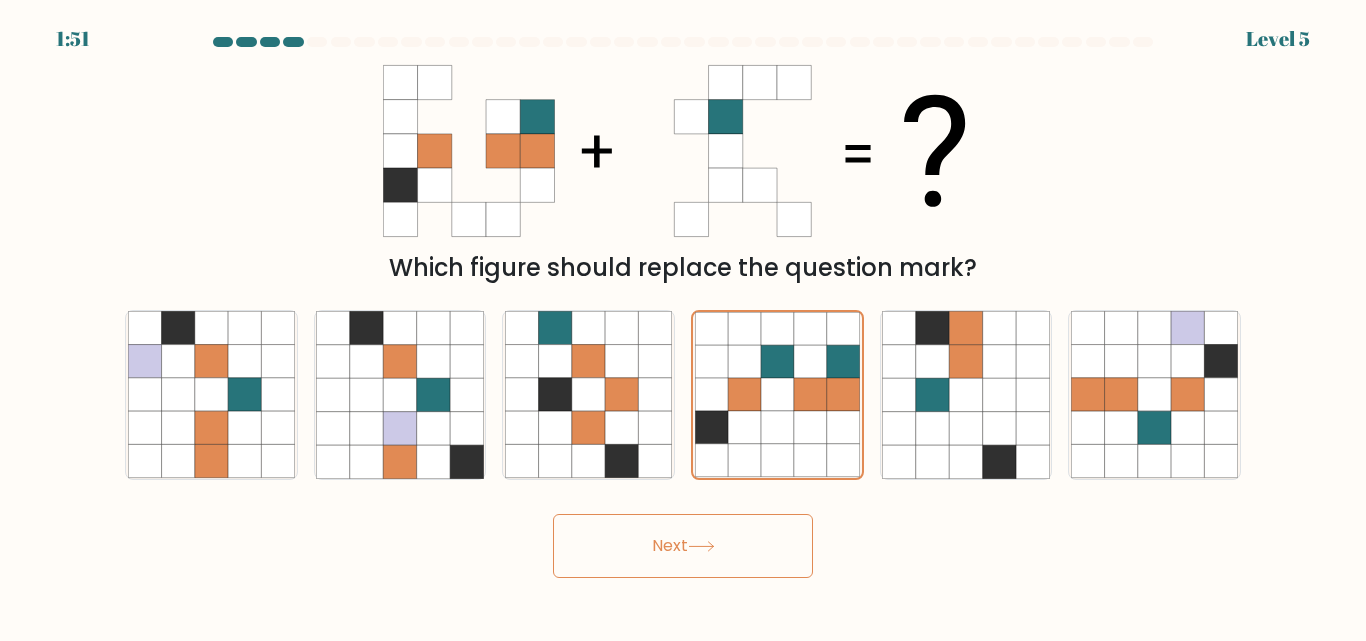 click on "Next" at bounding box center (683, 546) 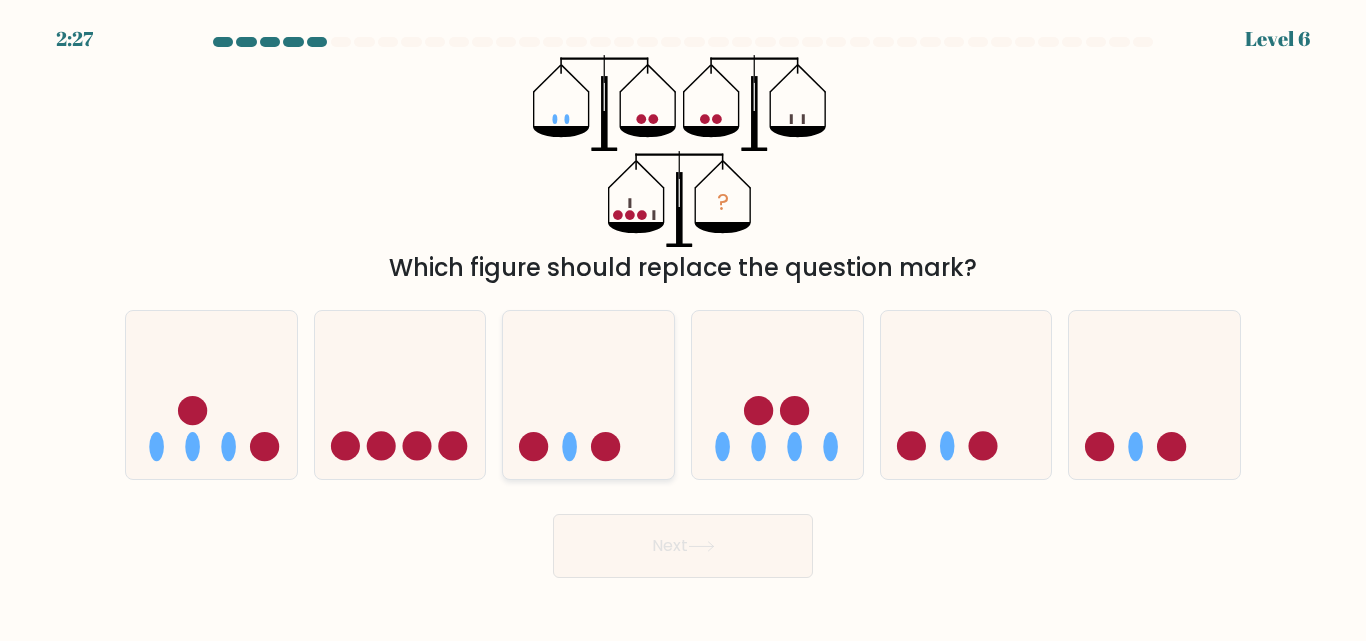 type 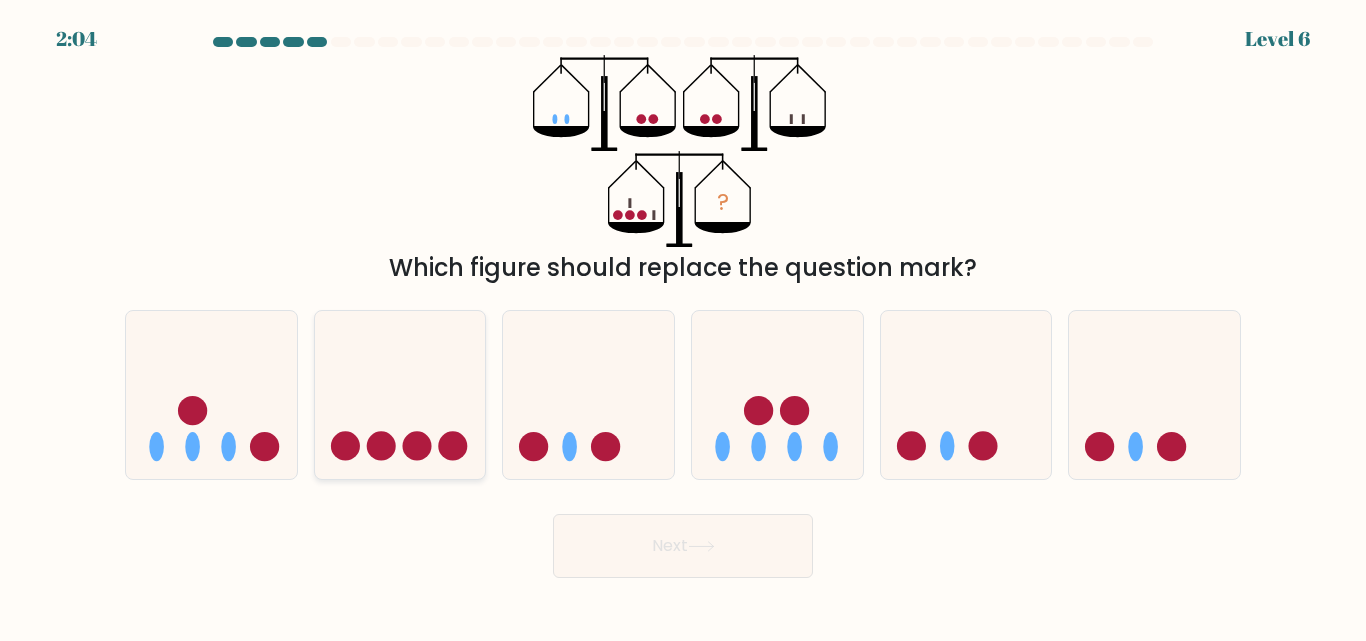 click 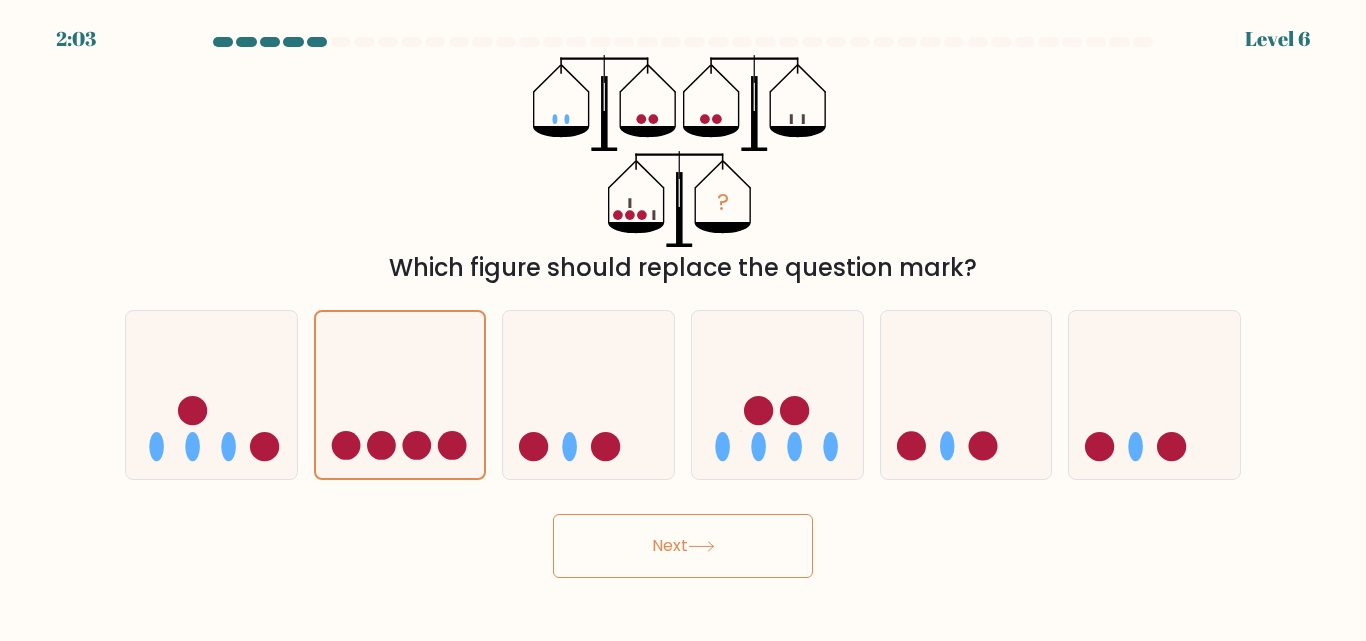 click on "Next" at bounding box center (683, 546) 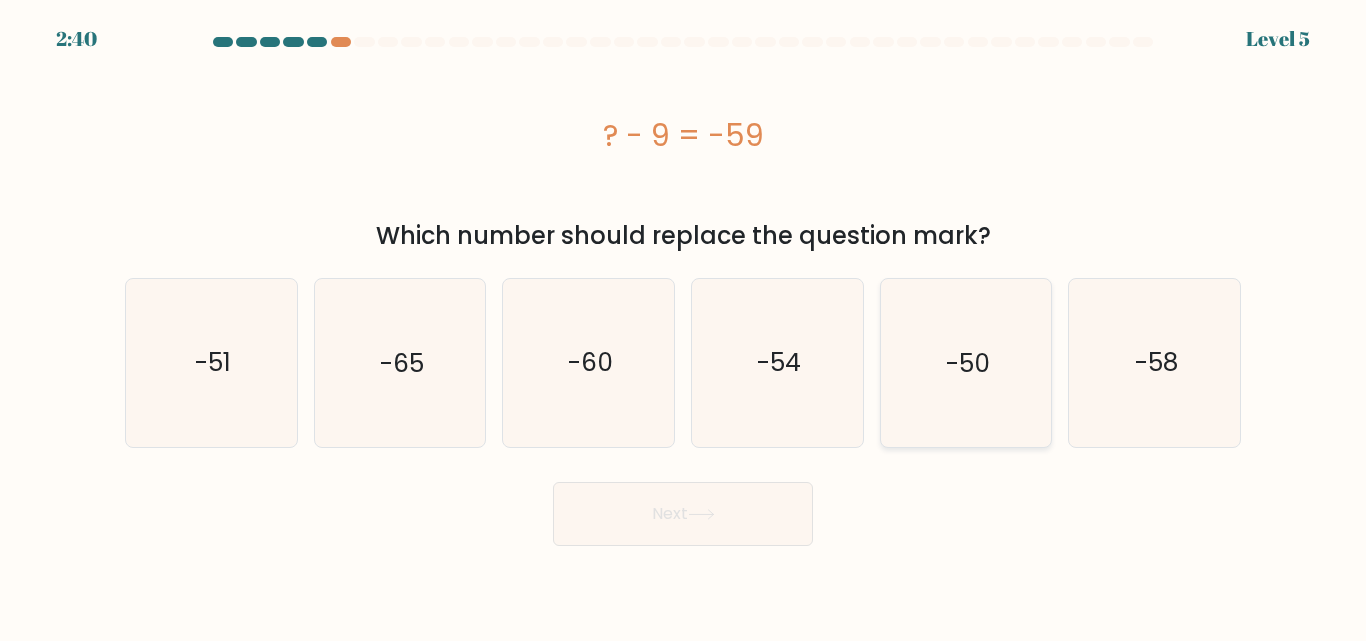 click on "-50" 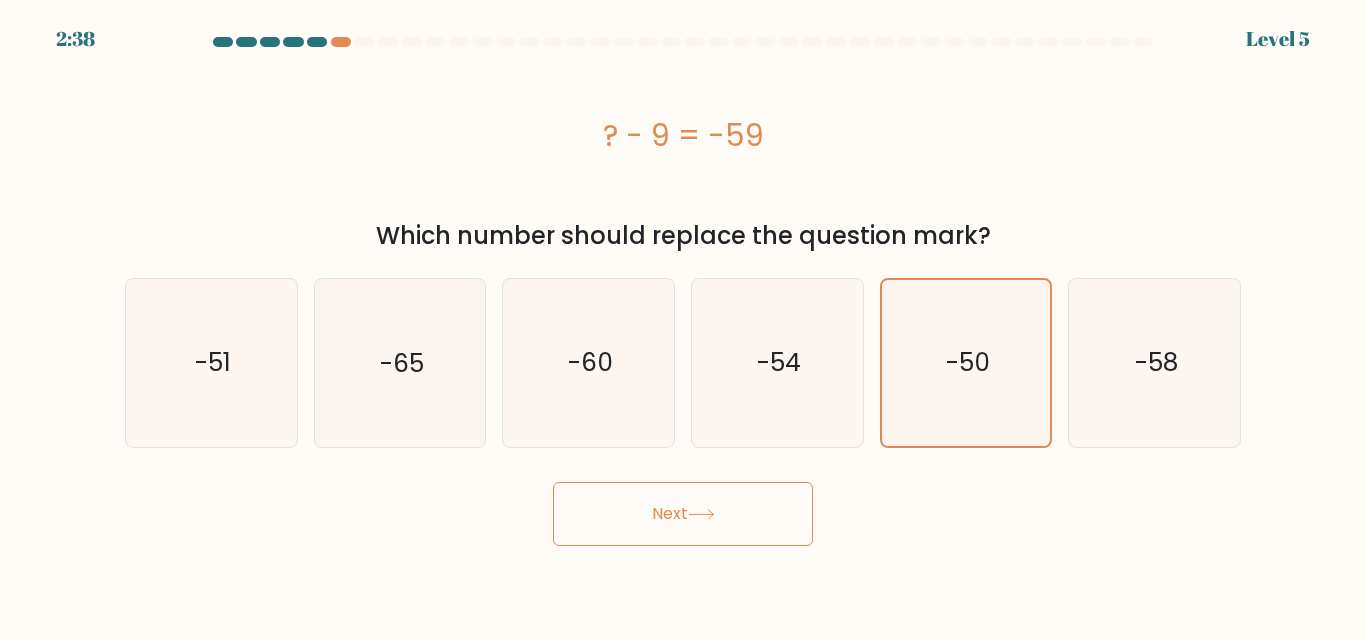 click on "Next" at bounding box center (683, 514) 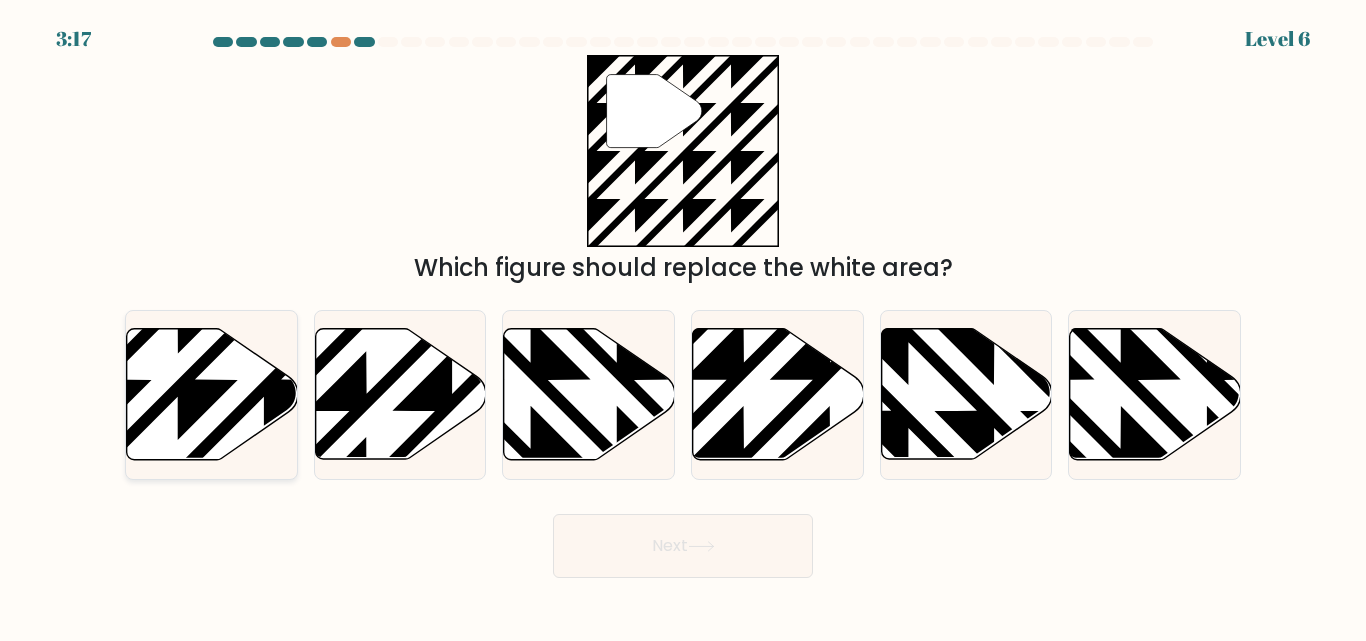 click 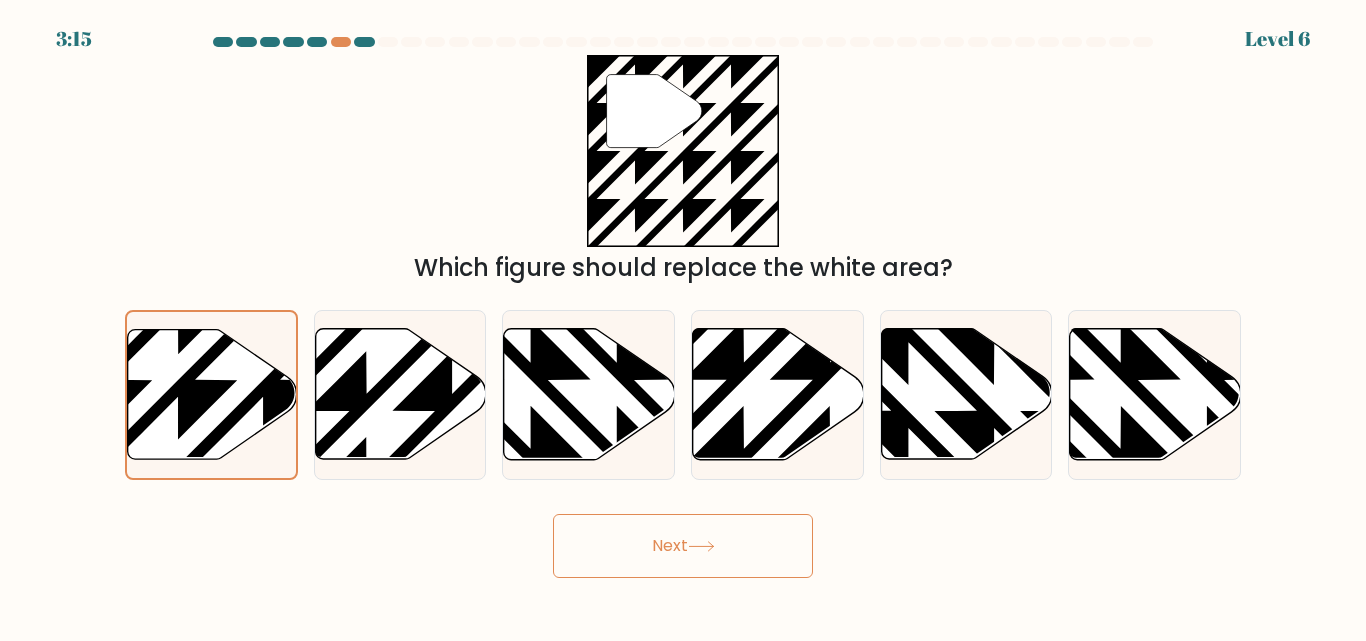 click on "Next" at bounding box center [683, 546] 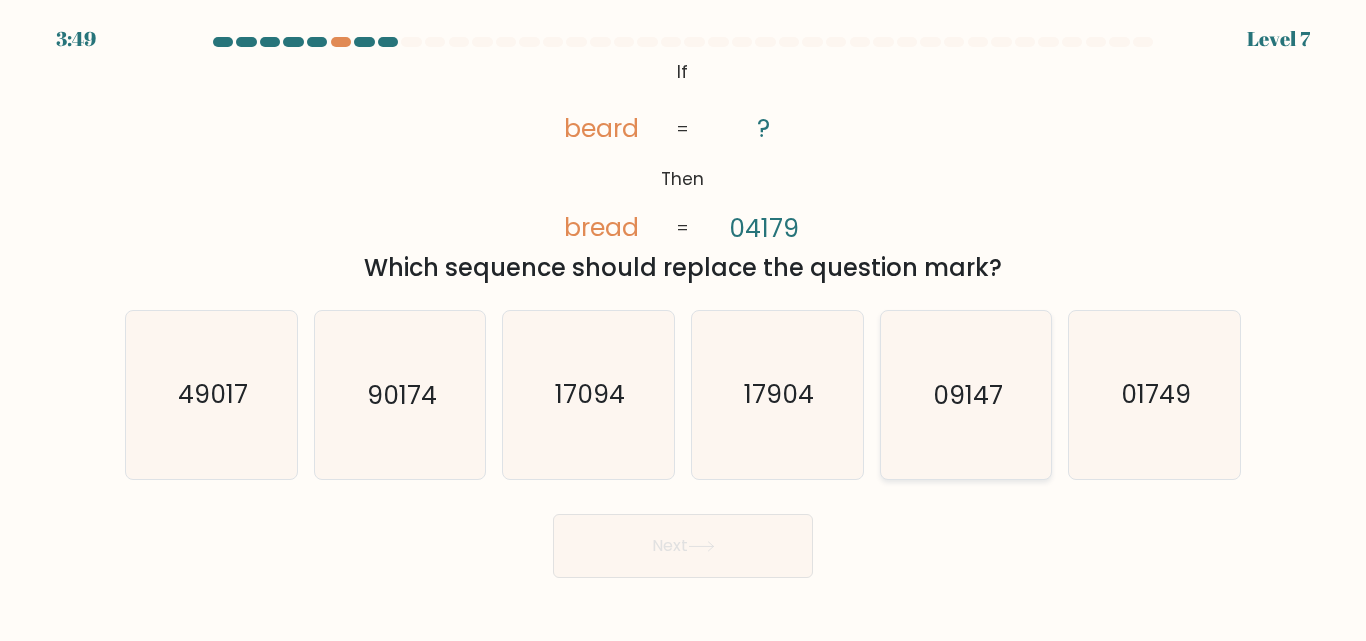 click on "09147" 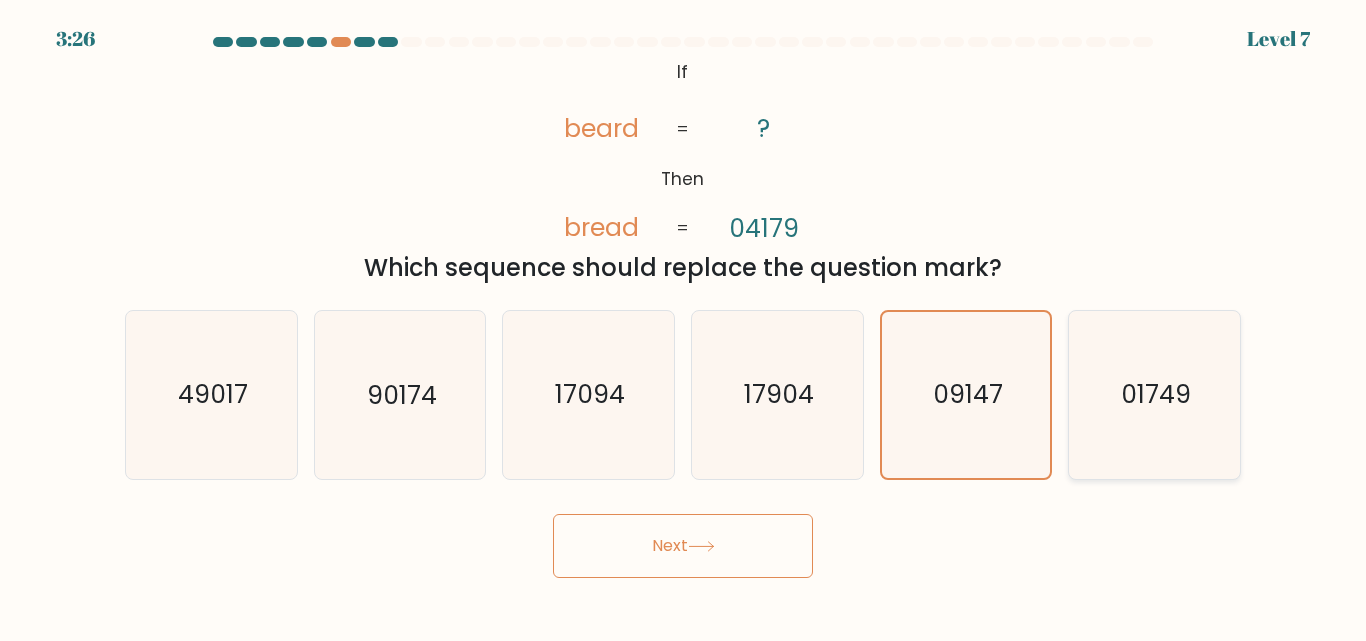 click on "01749" 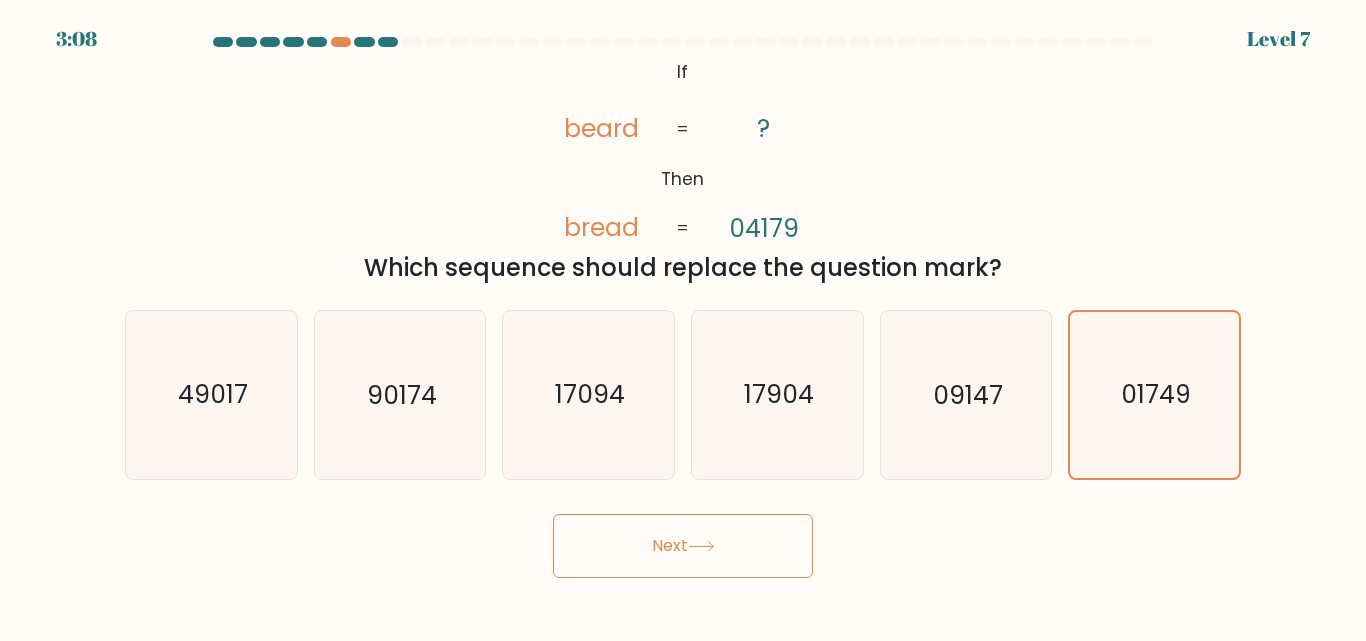 click on "Next" at bounding box center (683, 546) 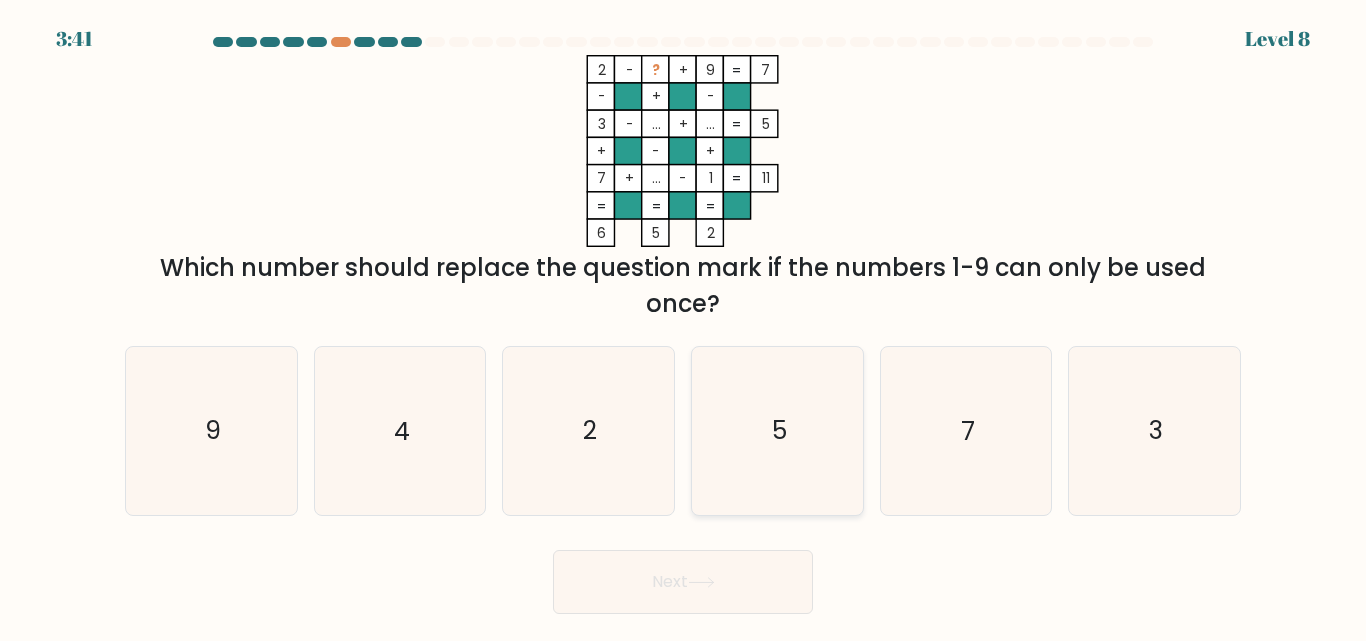 click on "5" 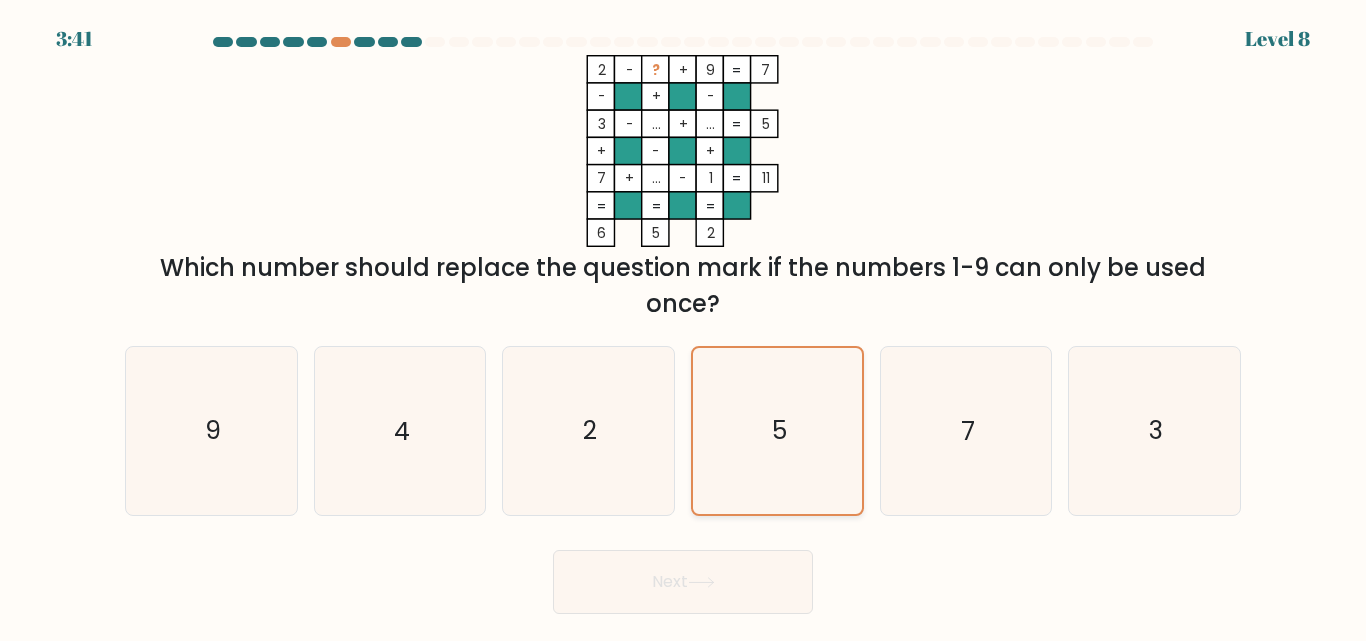 click on "5" 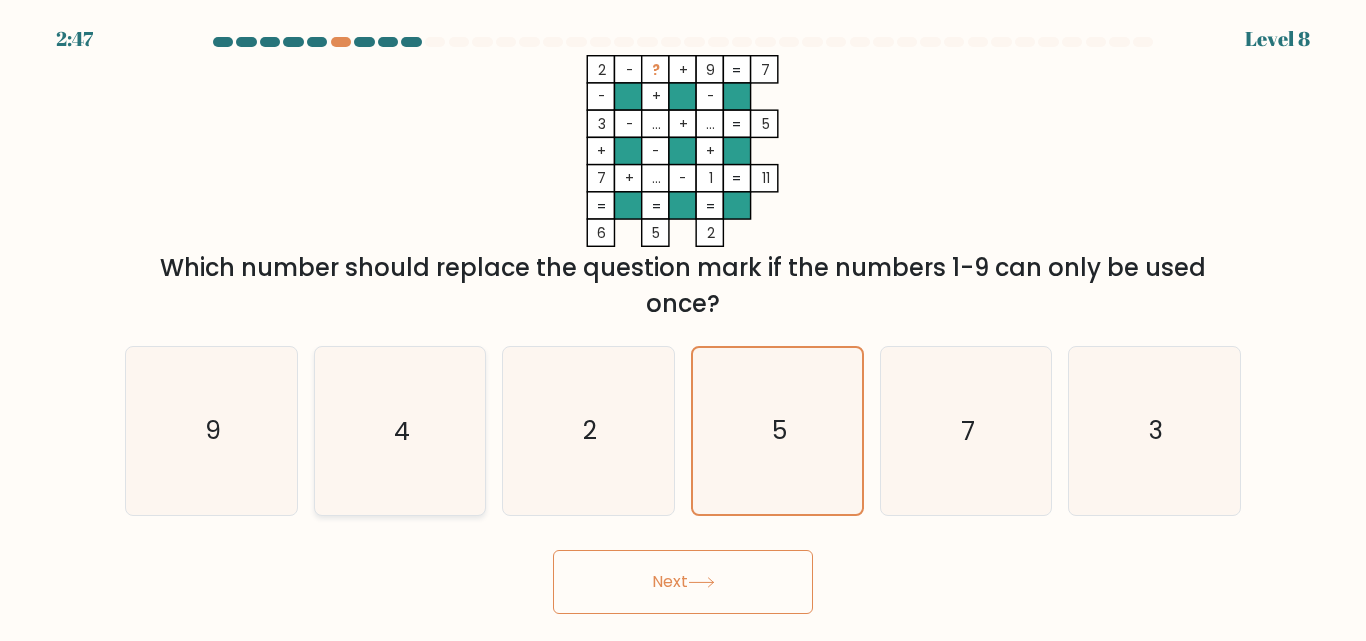 click on "4" 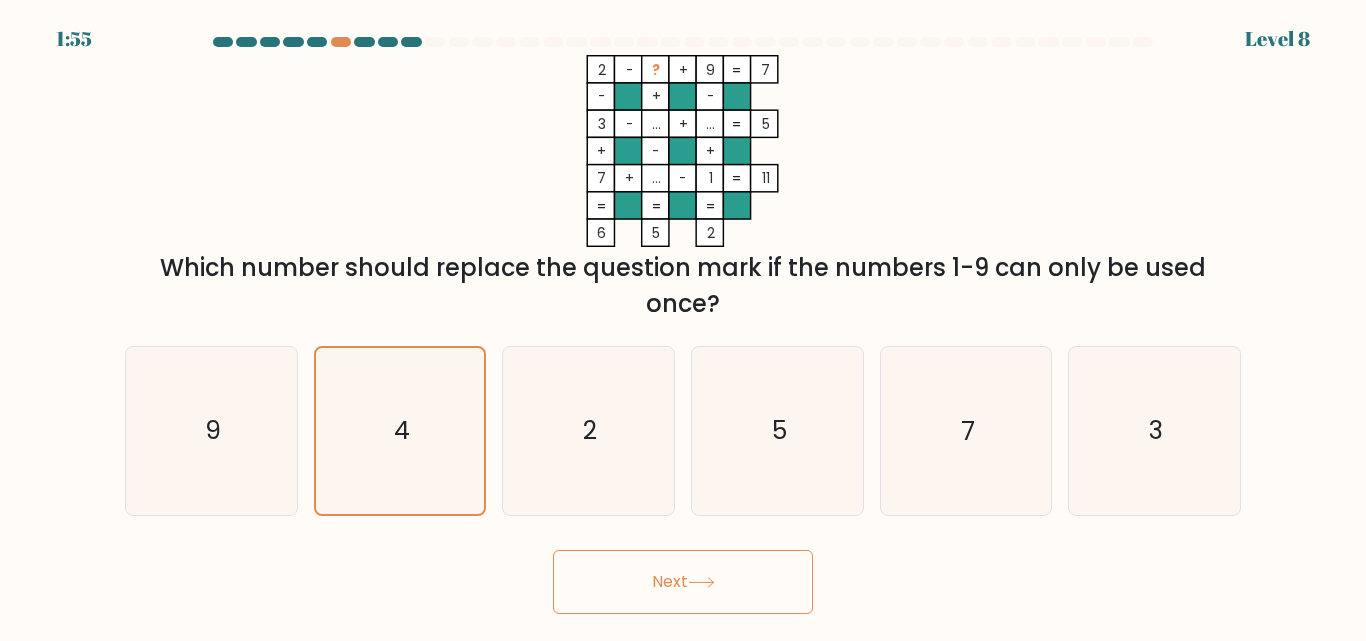 click on "Next" at bounding box center (683, 582) 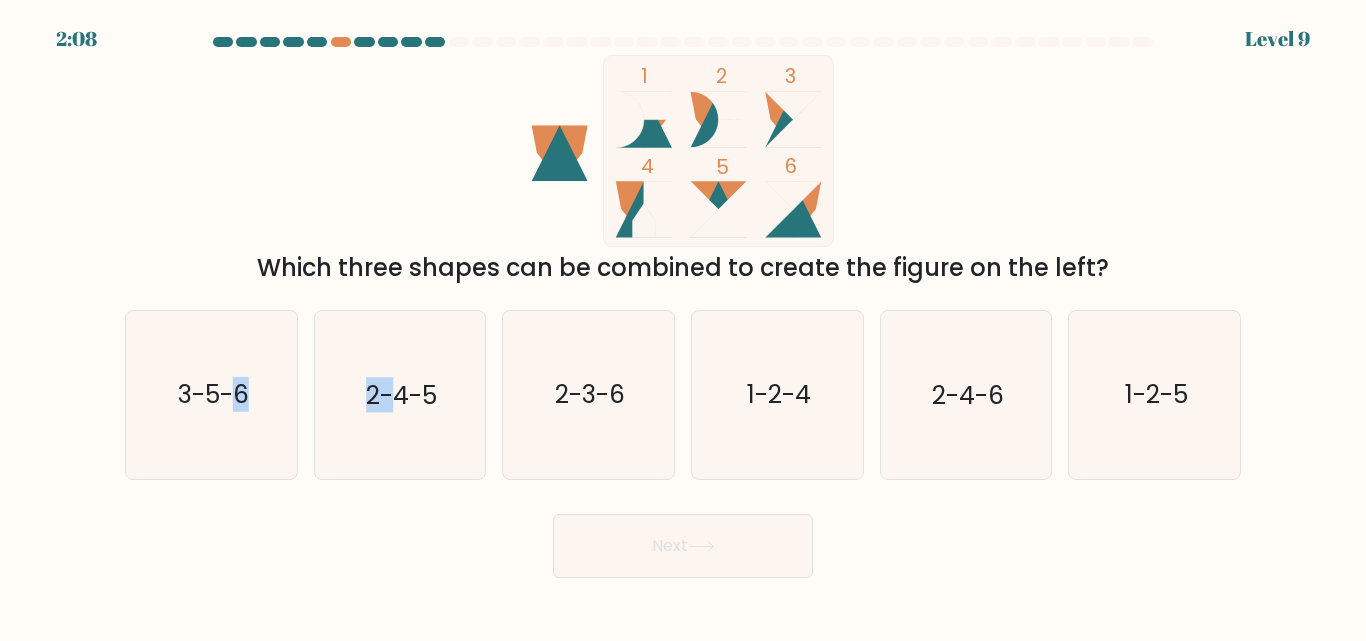 drag, startPoint x: 237, startPoint y: 385, endPoint x: 455, endPoint y: 513, distance: 252.80032 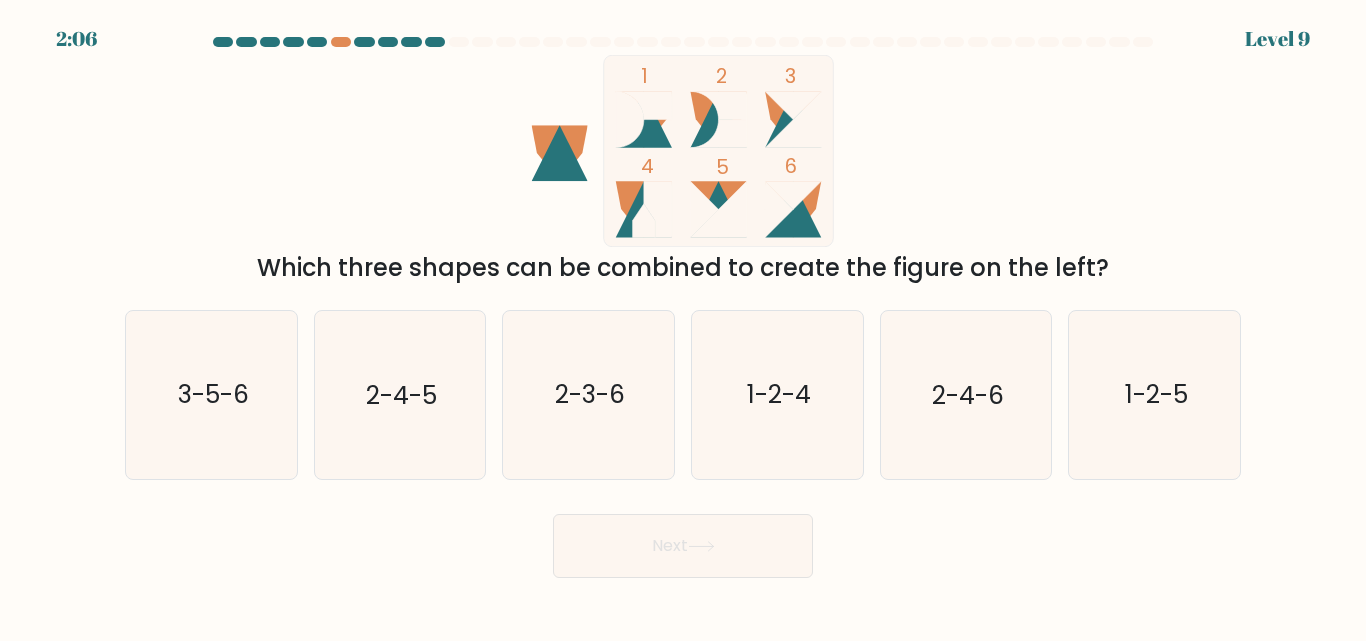 click on "2:06
Level 9" at bounding box center [683, 320] 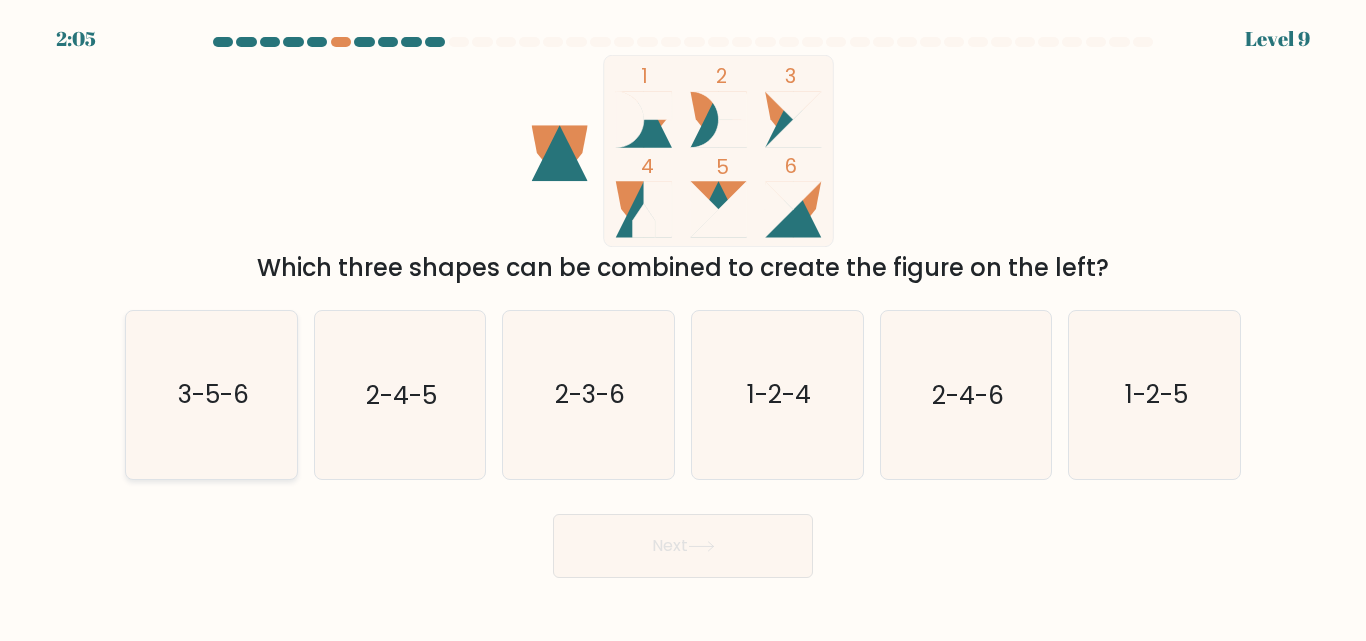 click on "3-5-6" 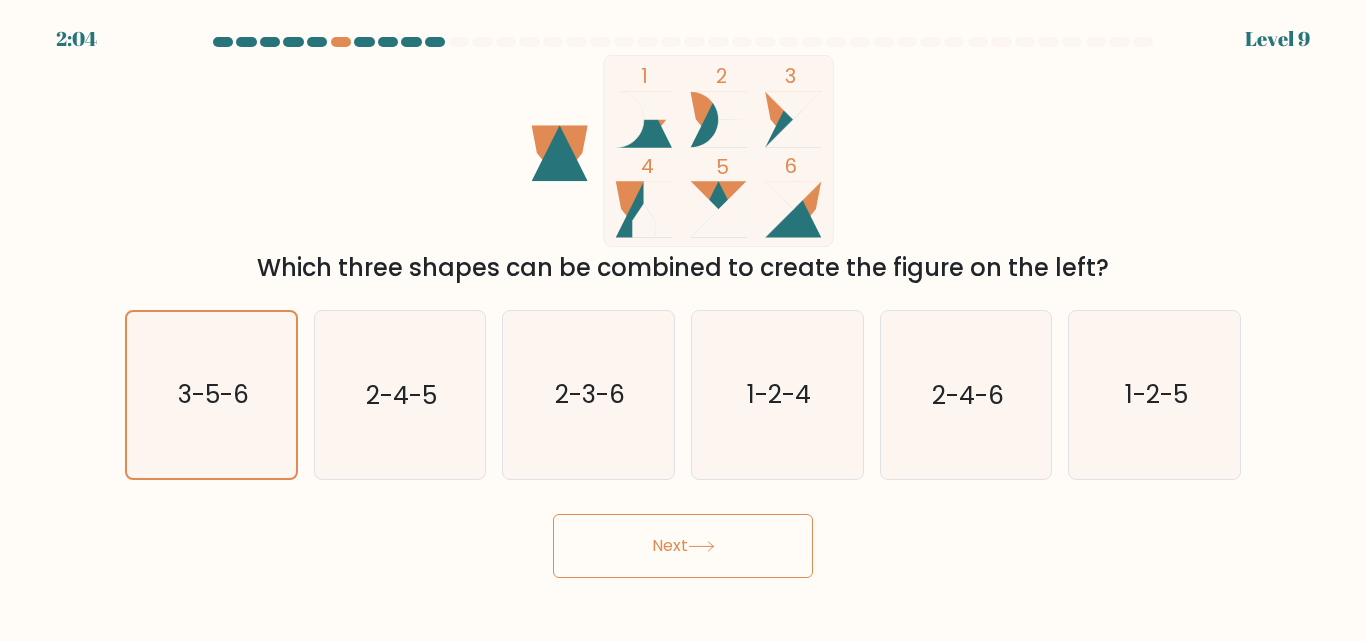 click on "Next" at bounding box center (683, 546) 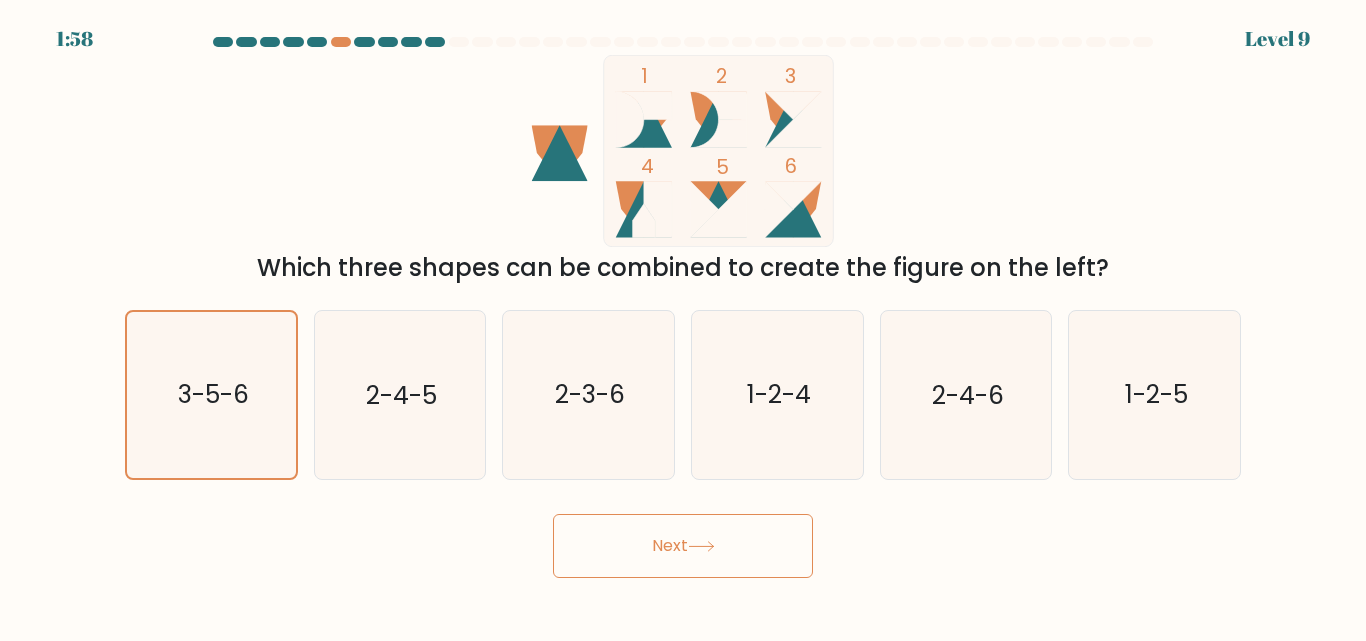 click on "Next" at bounding box center (683, 546) 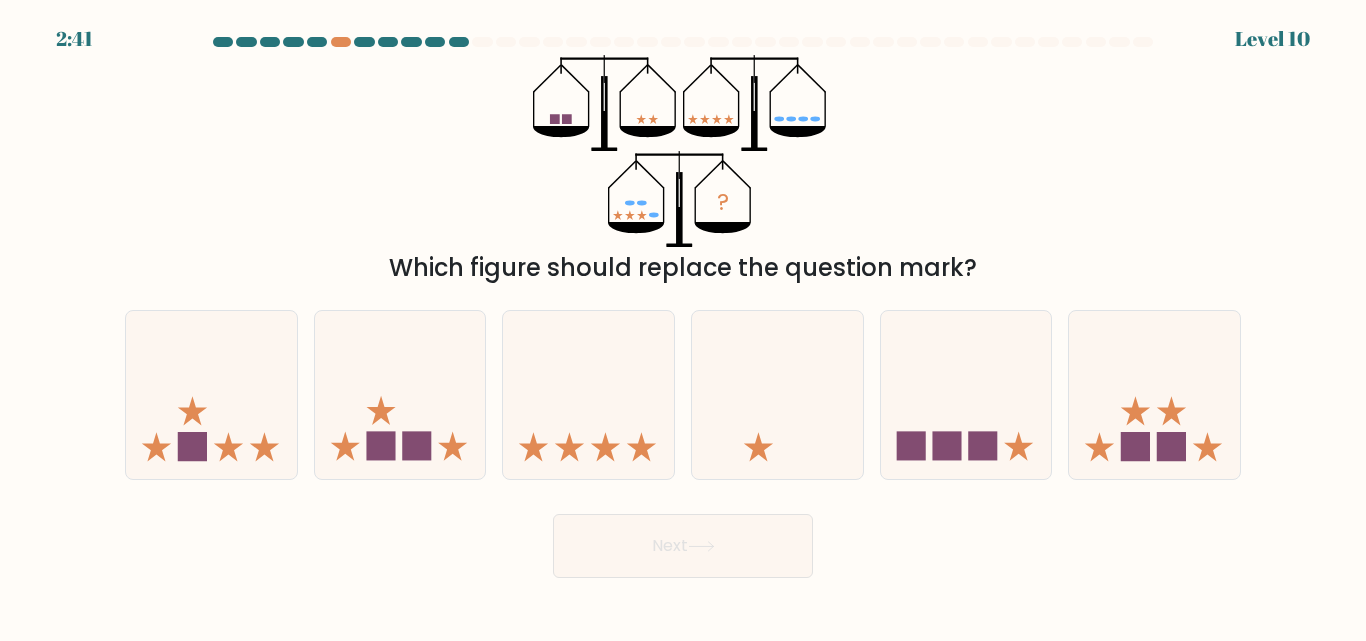 click on "Next" at bounding box center [683, 546] 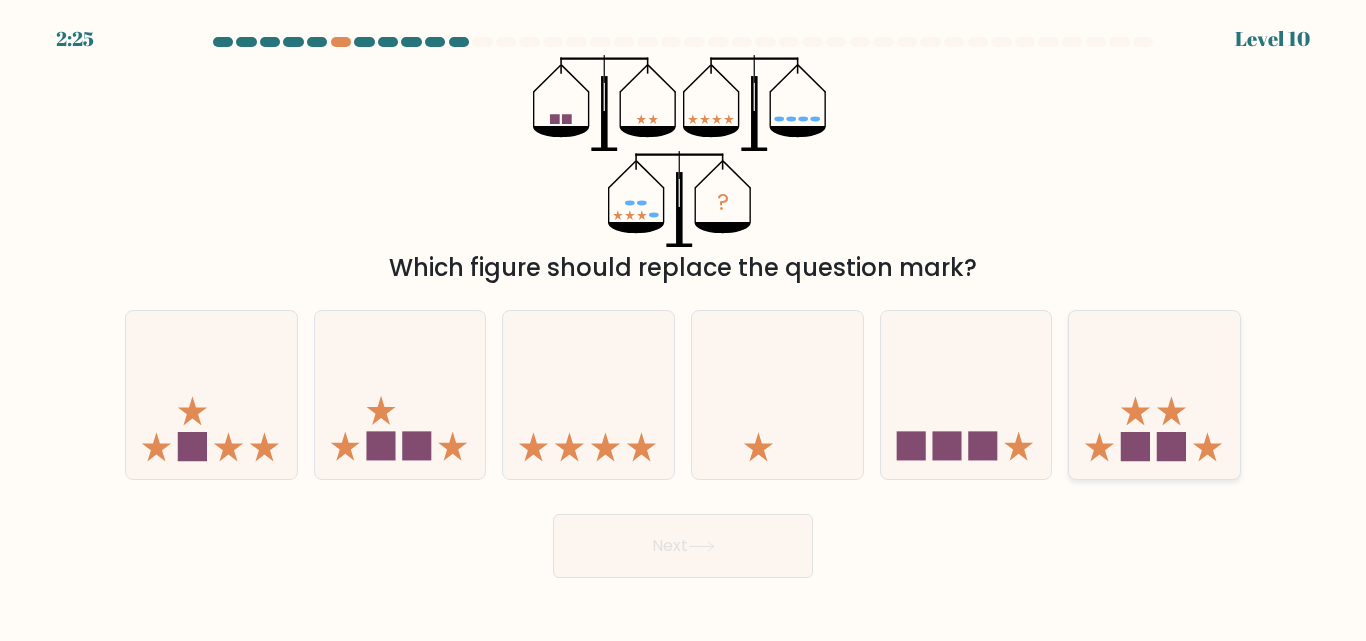 click 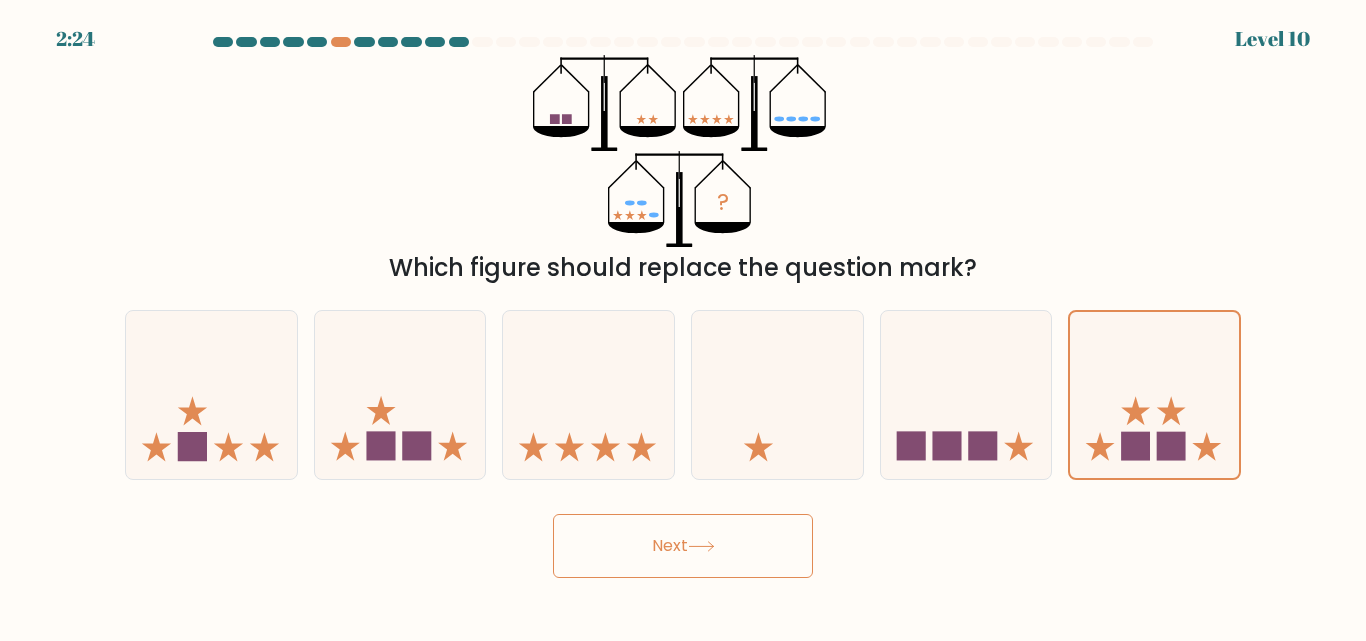 click on "Next" at bounding box center (683, 546) 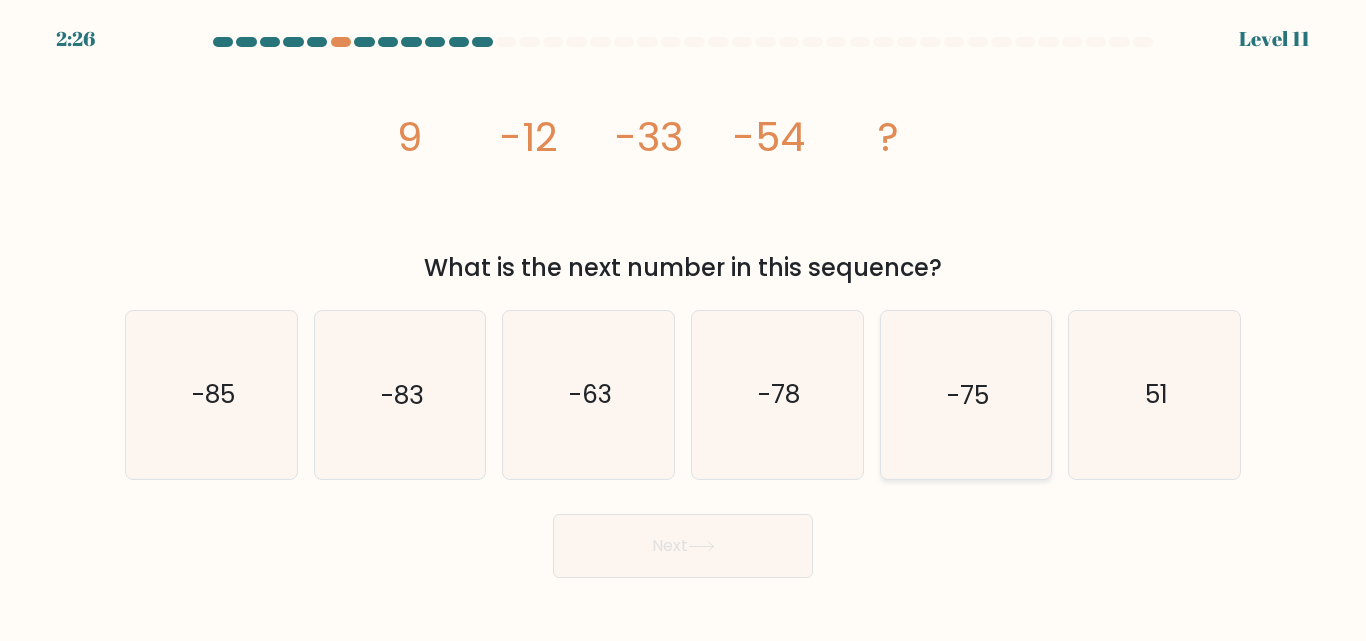 click on "-75" 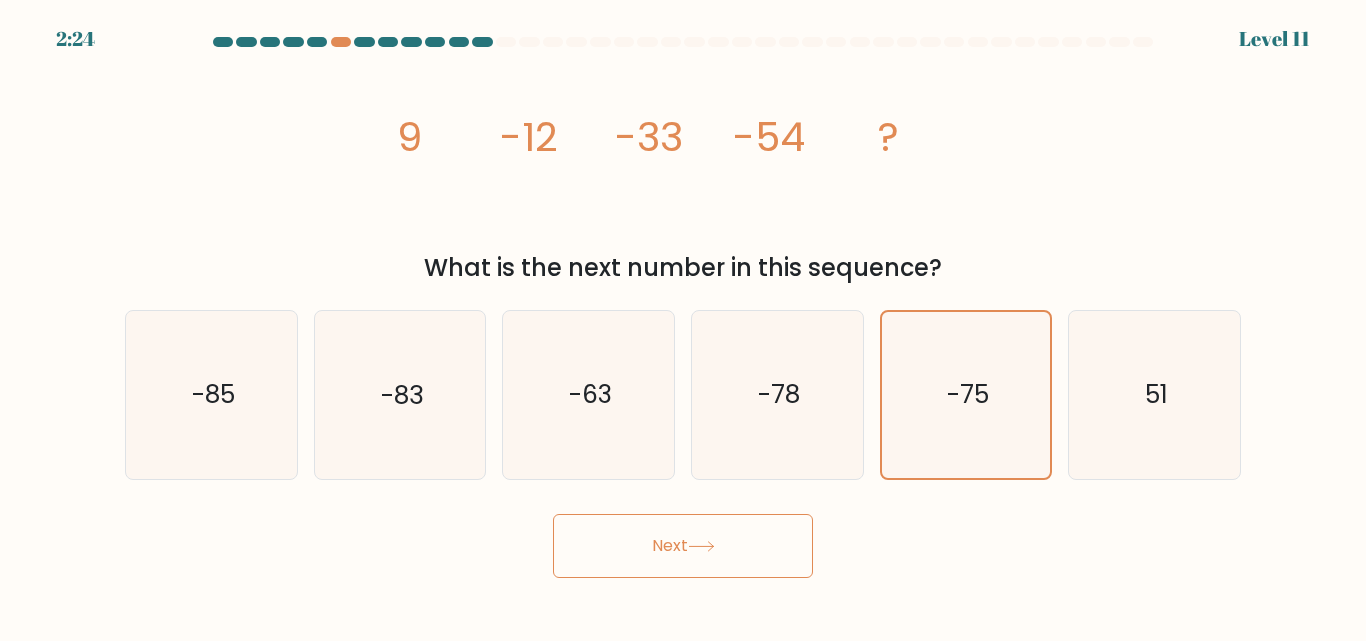 click on "Next" at bounding box center [683, 546] 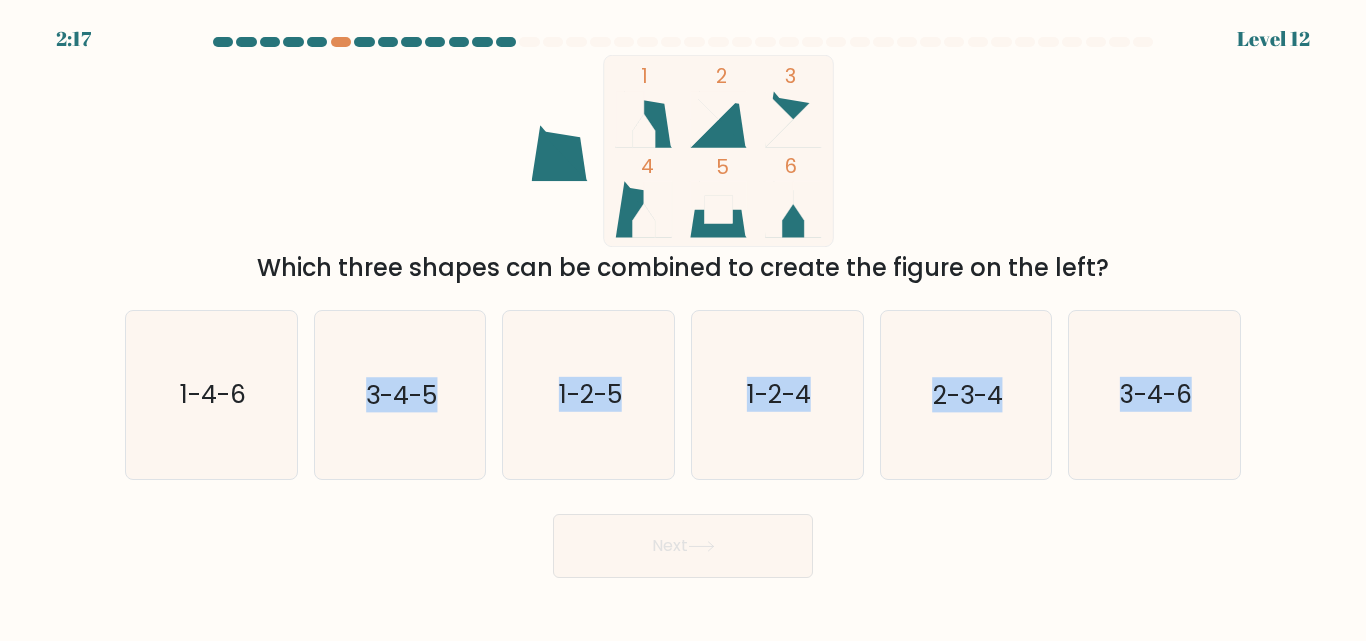 drag, startPoint x: 268, startPoint y: 459, endPoint x: 527, endPoint y: 573, distance: 282.9788 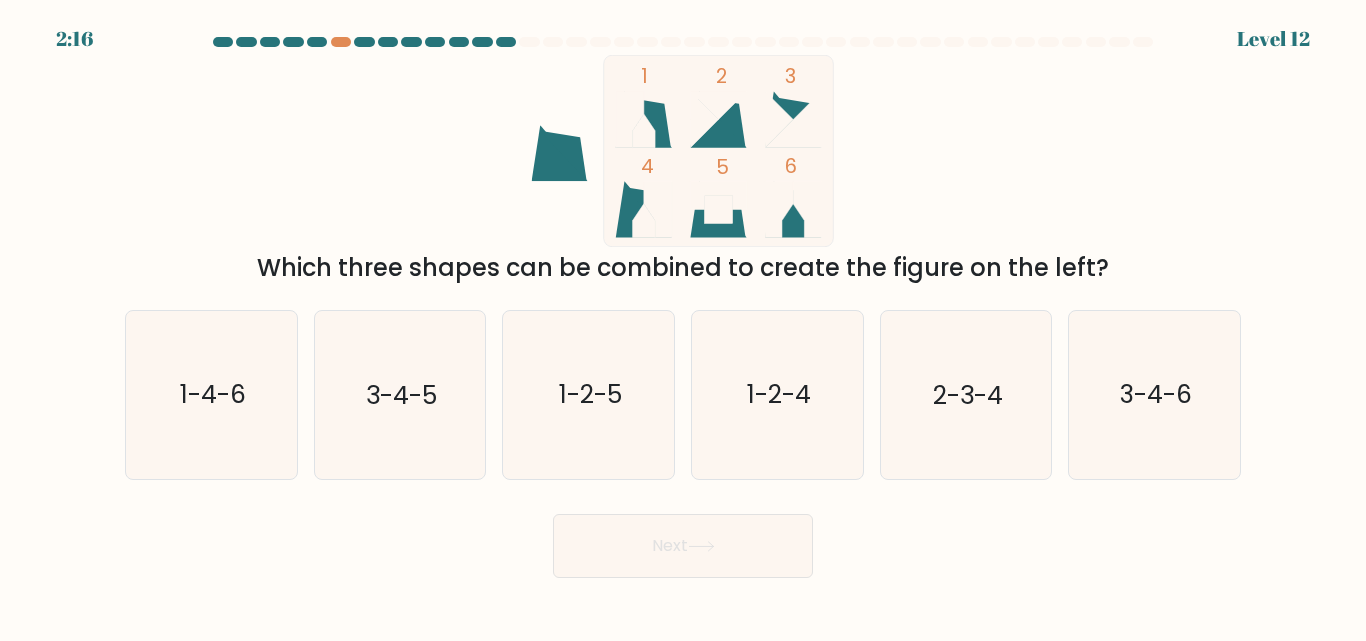 click on "Next" at bounding box center (683, 541) 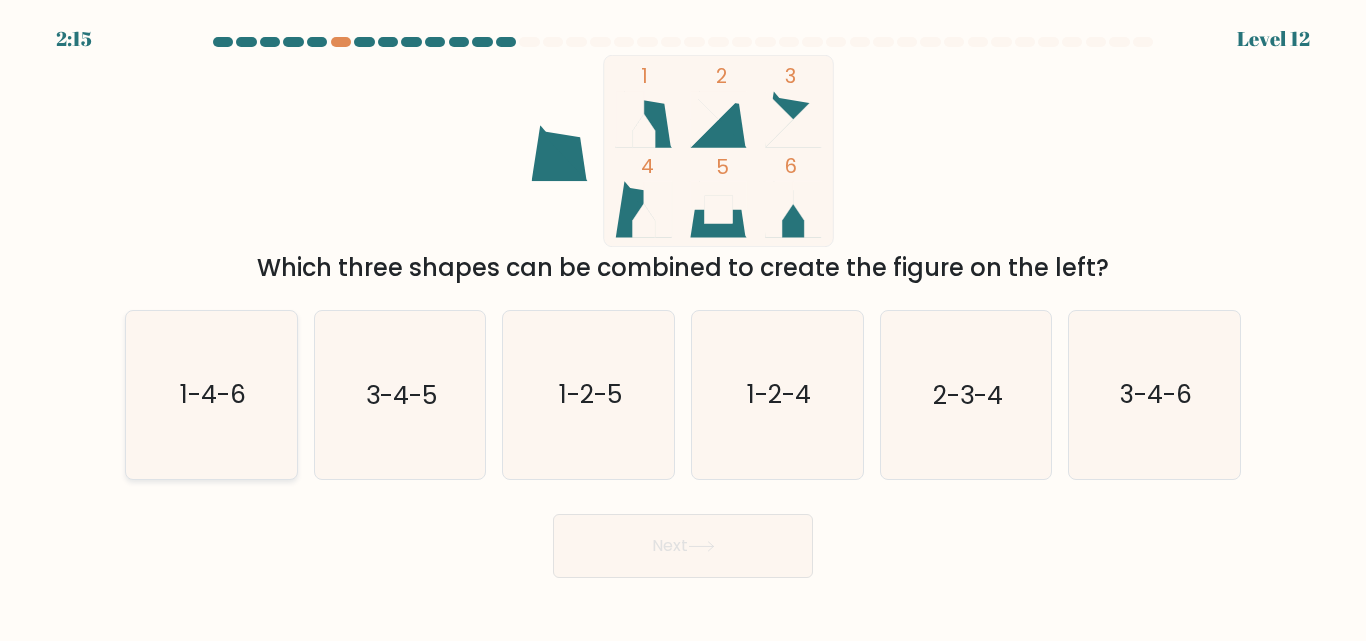 click on "1-4-6" 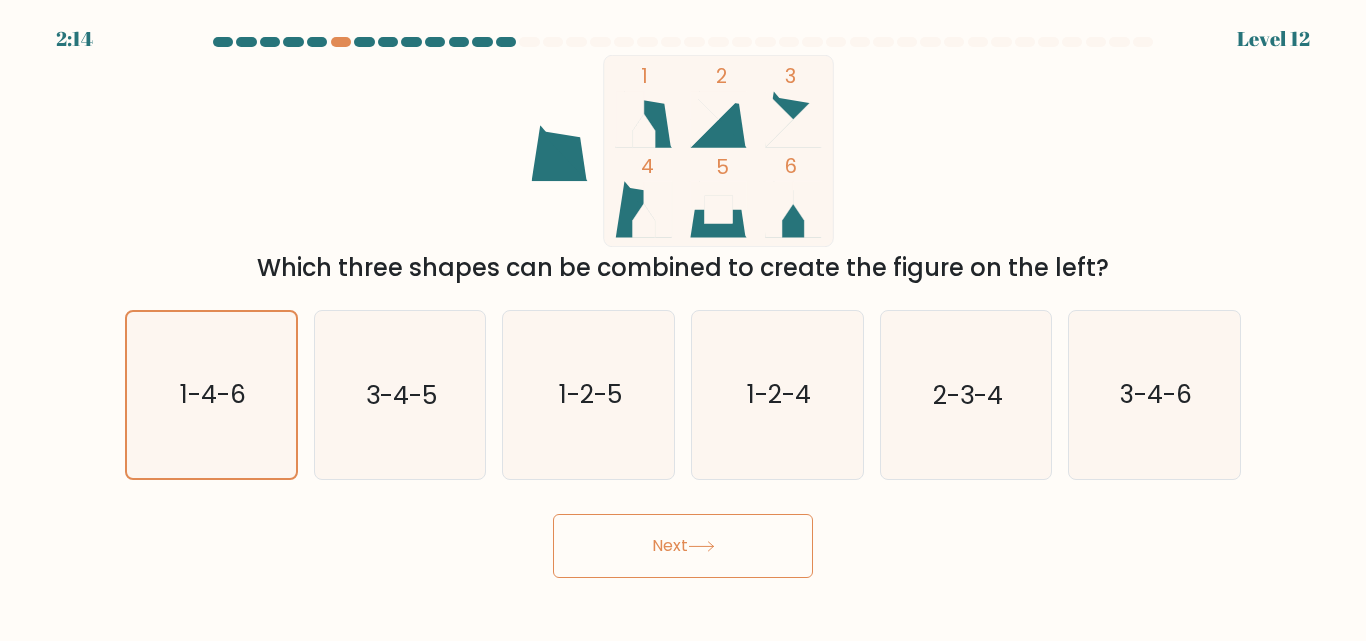 click on "Next" at bounding box center (683, 546) 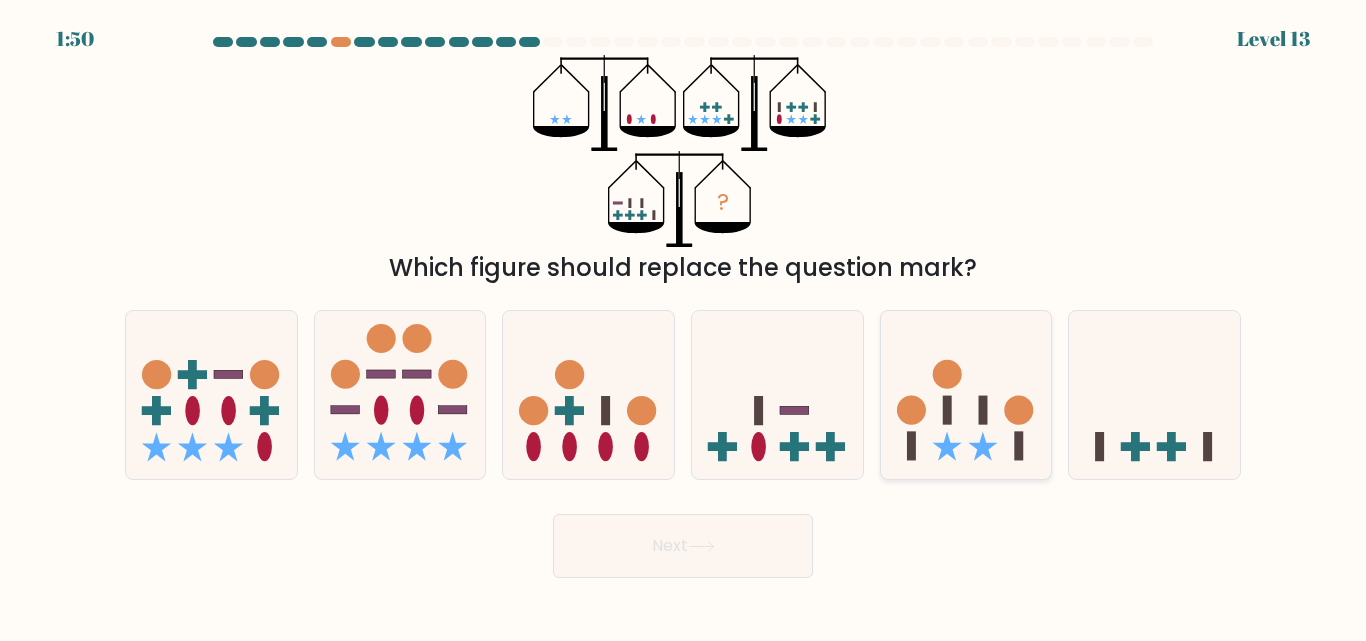 click 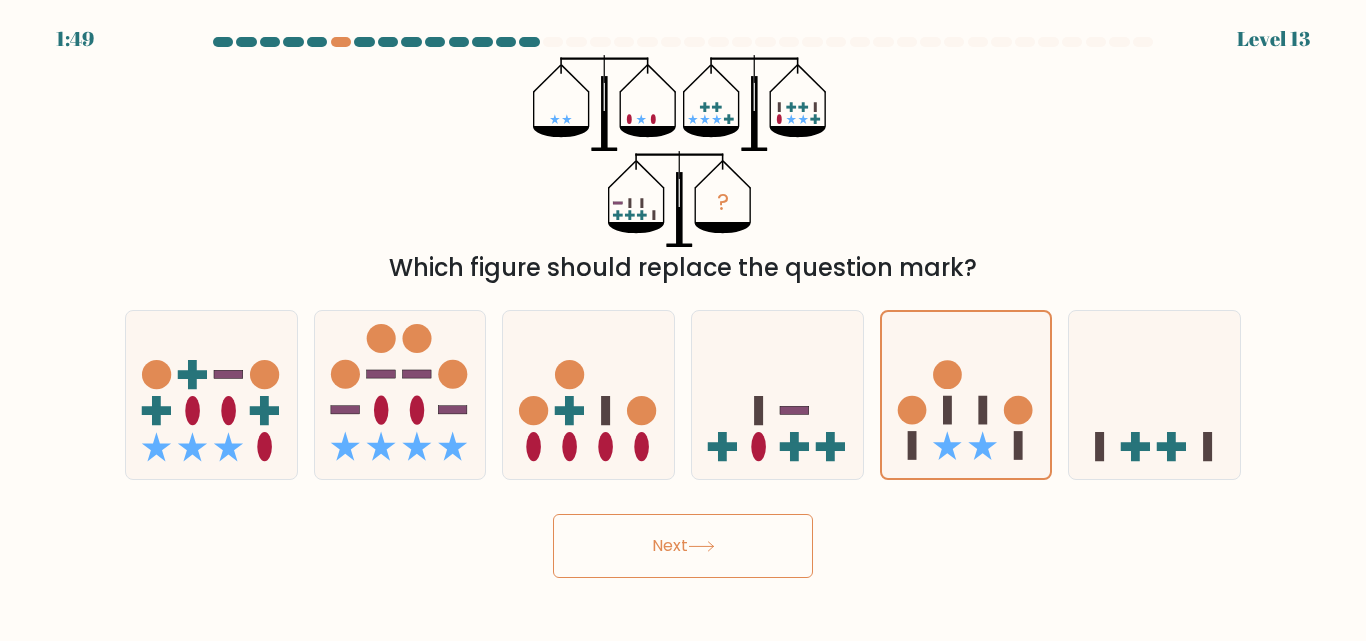 click on "Next" at bounding box center (683, 546) 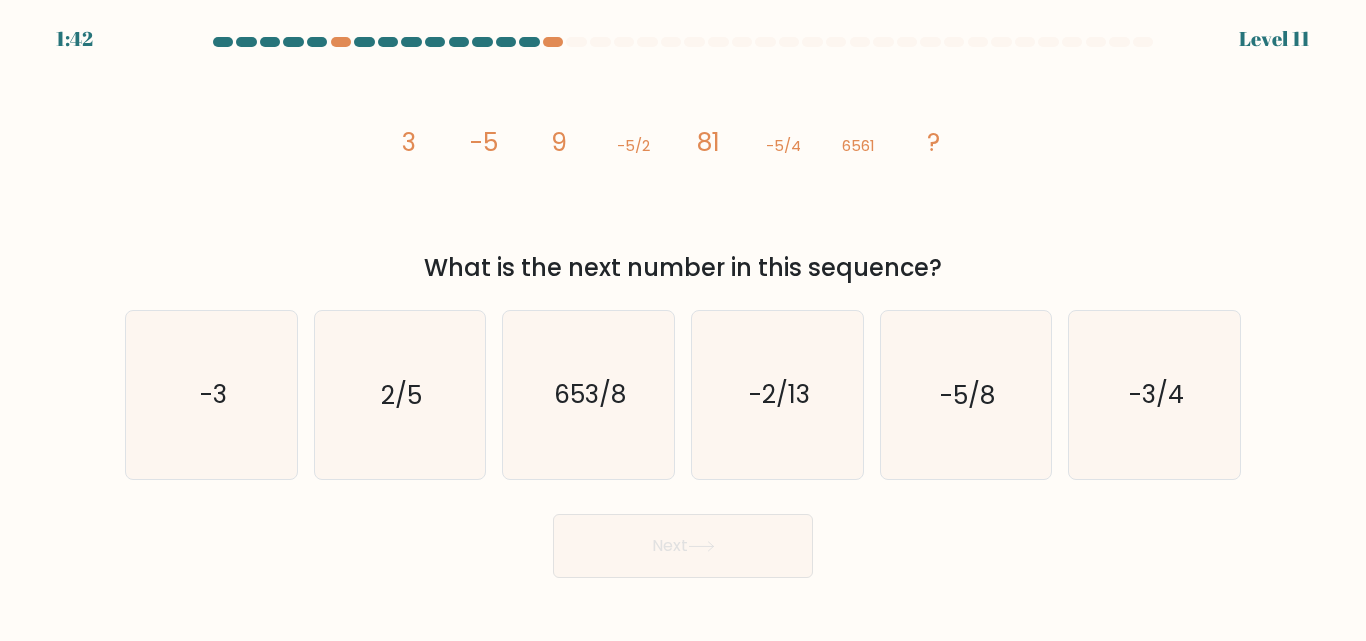 type 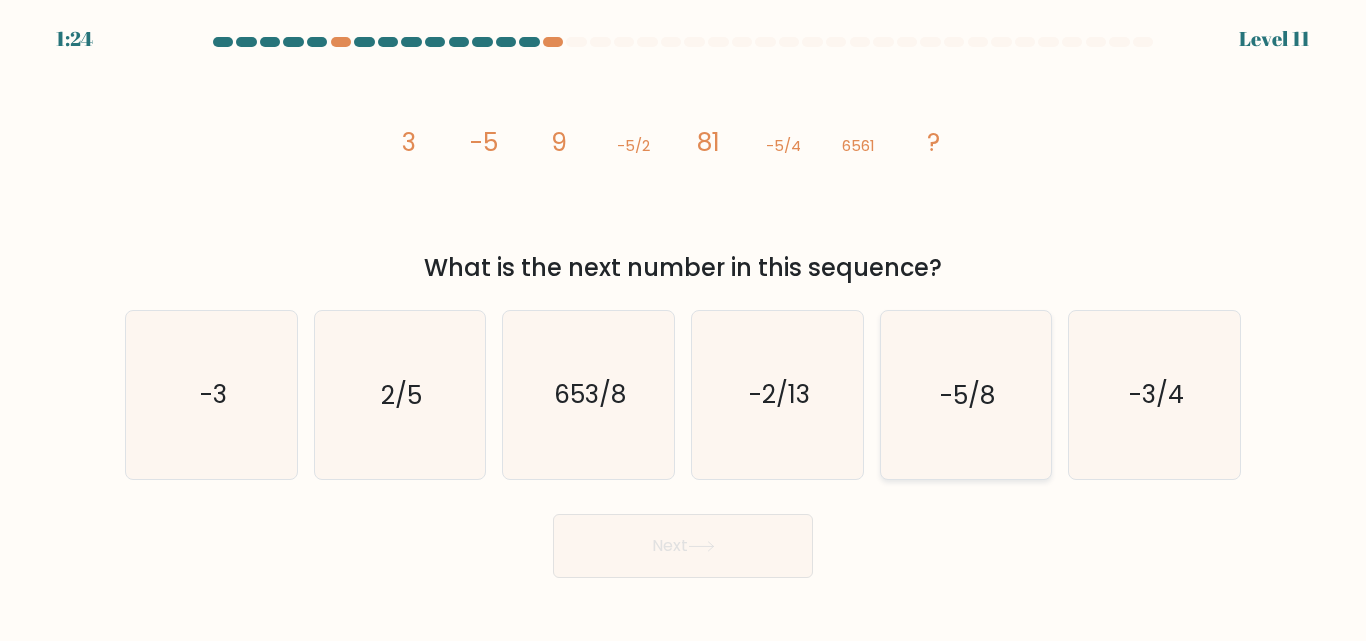 click on "-5/8" 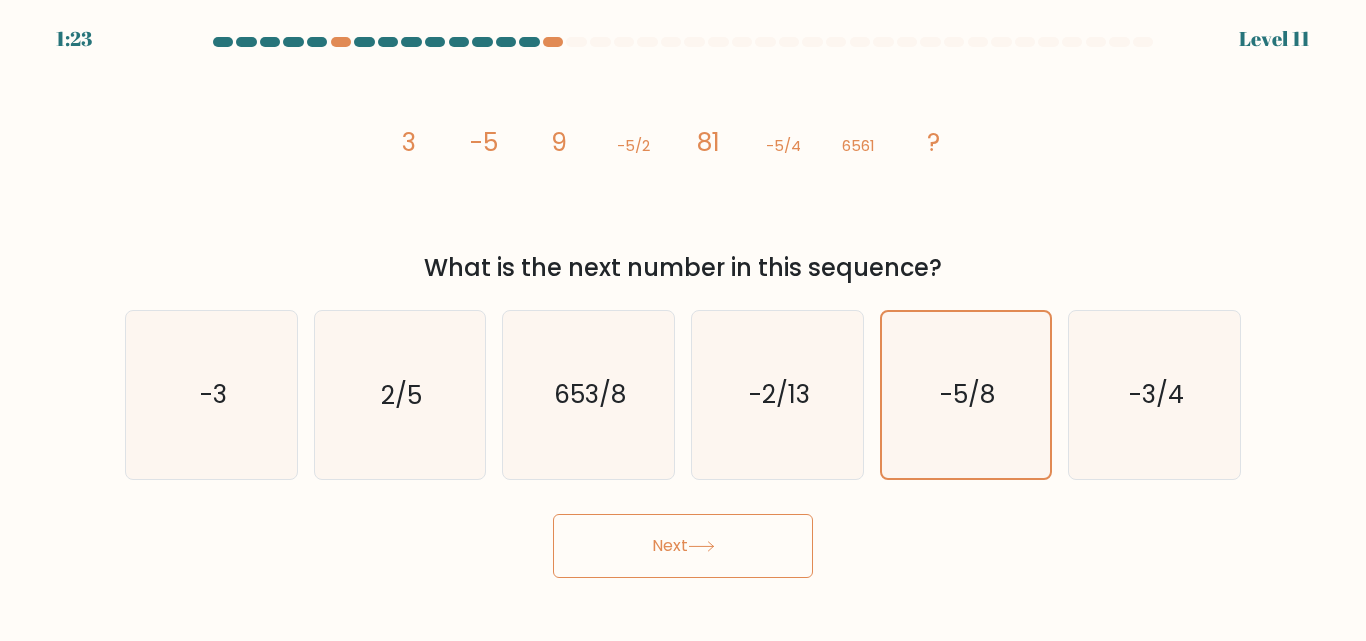 click on "Next" at bounding box center (683, 546) 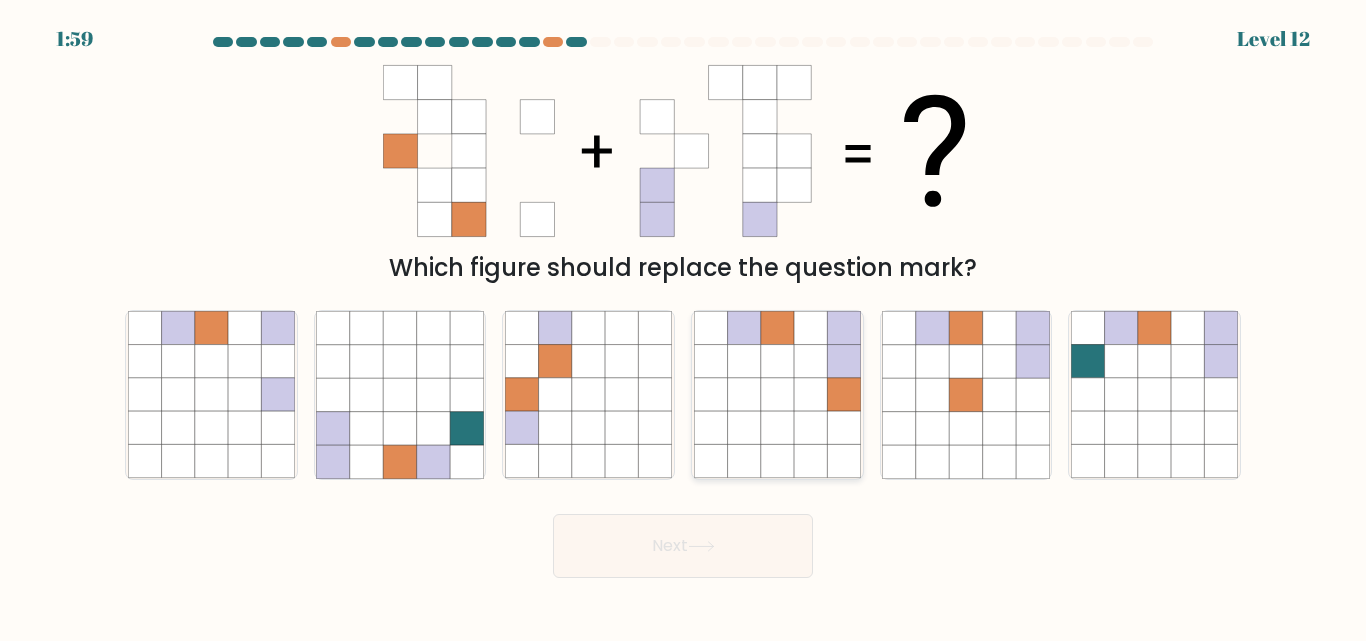 click 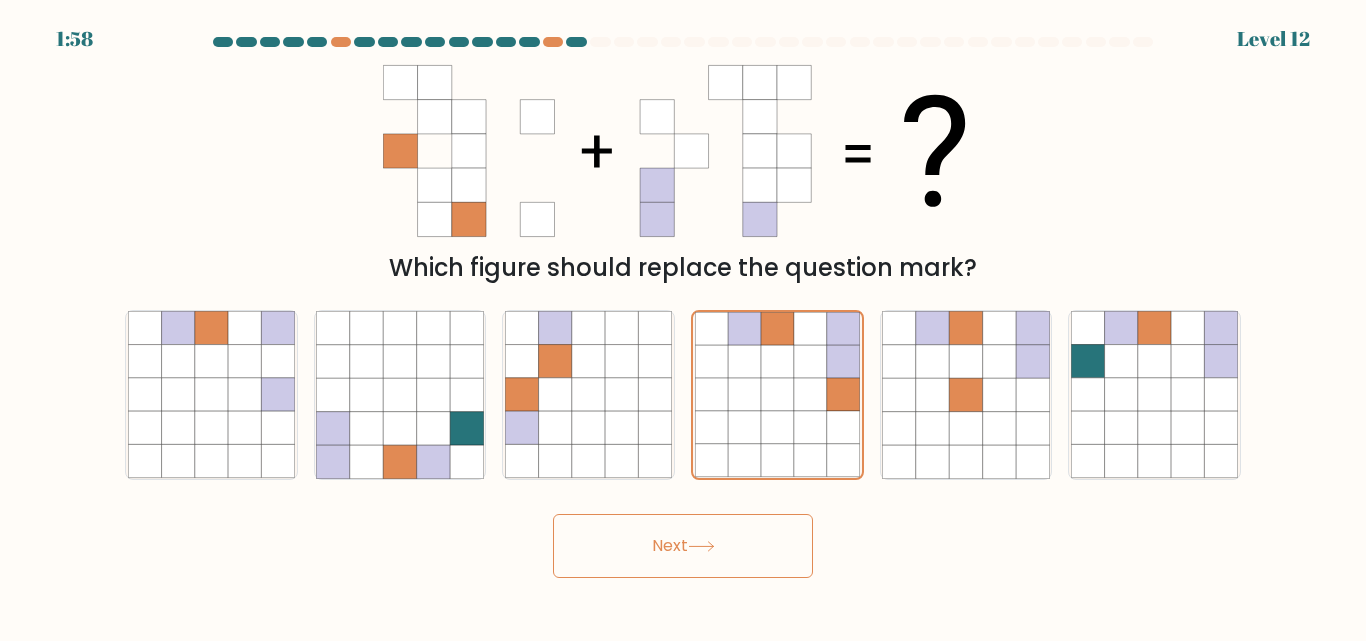 click on "Next" at bounding box center (683, 546) 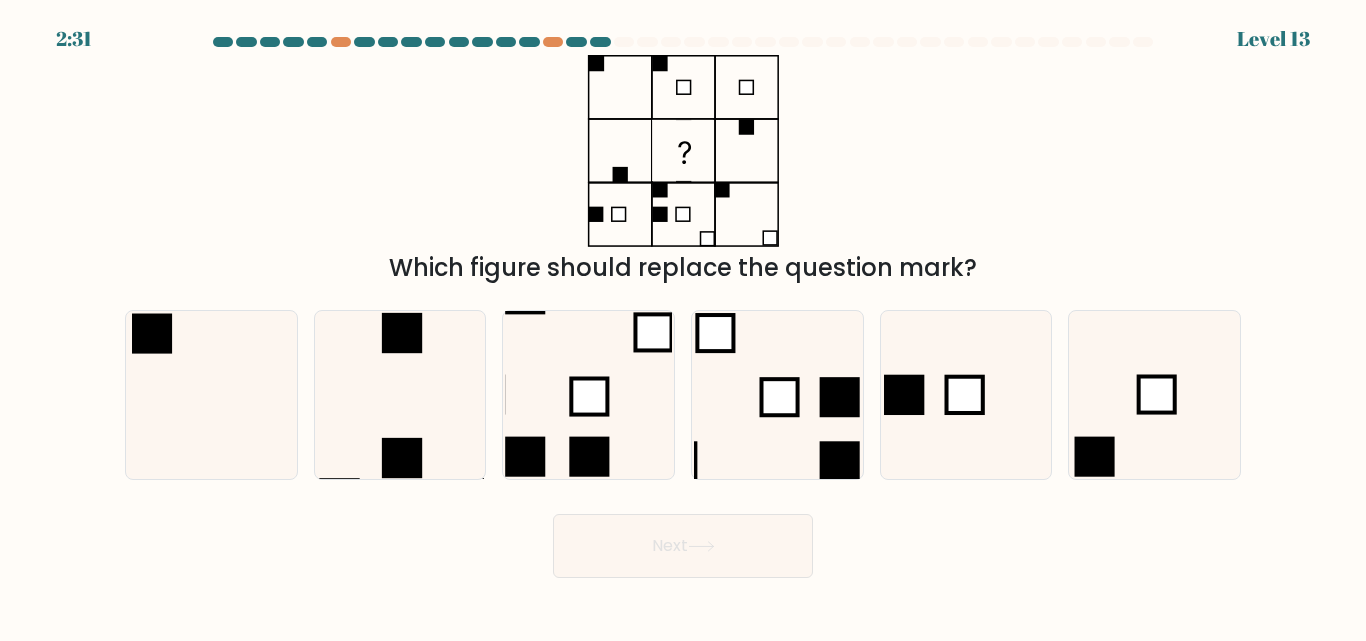 type 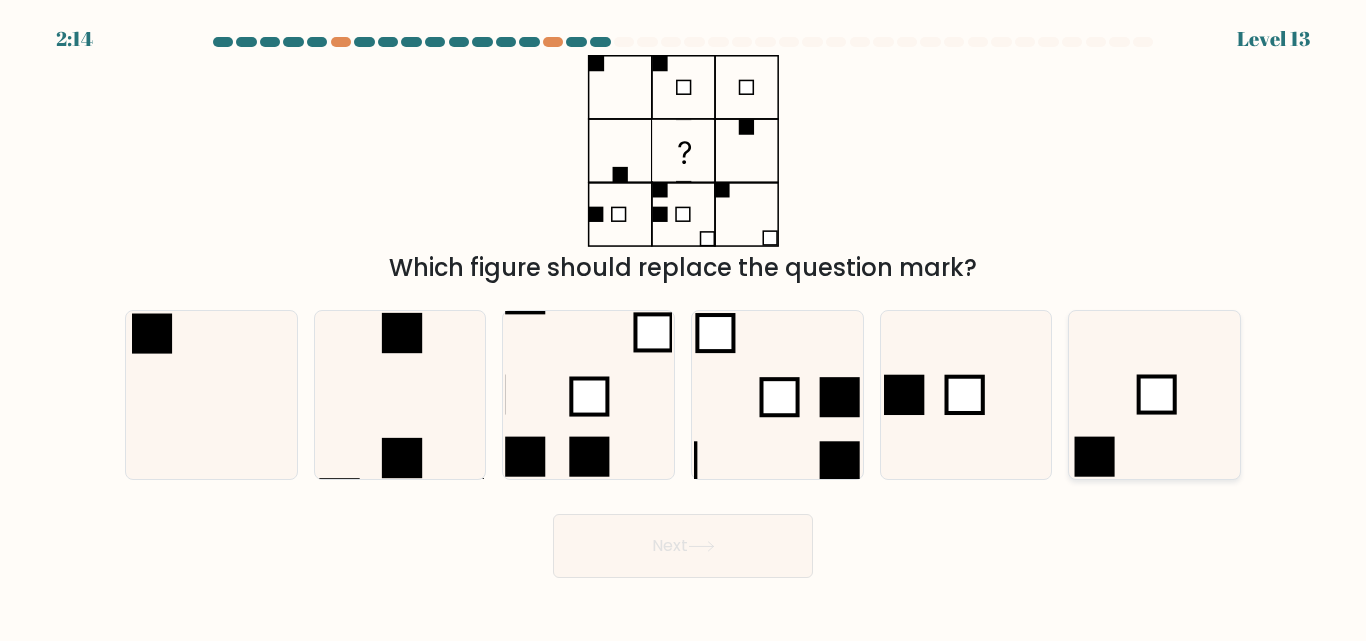 click 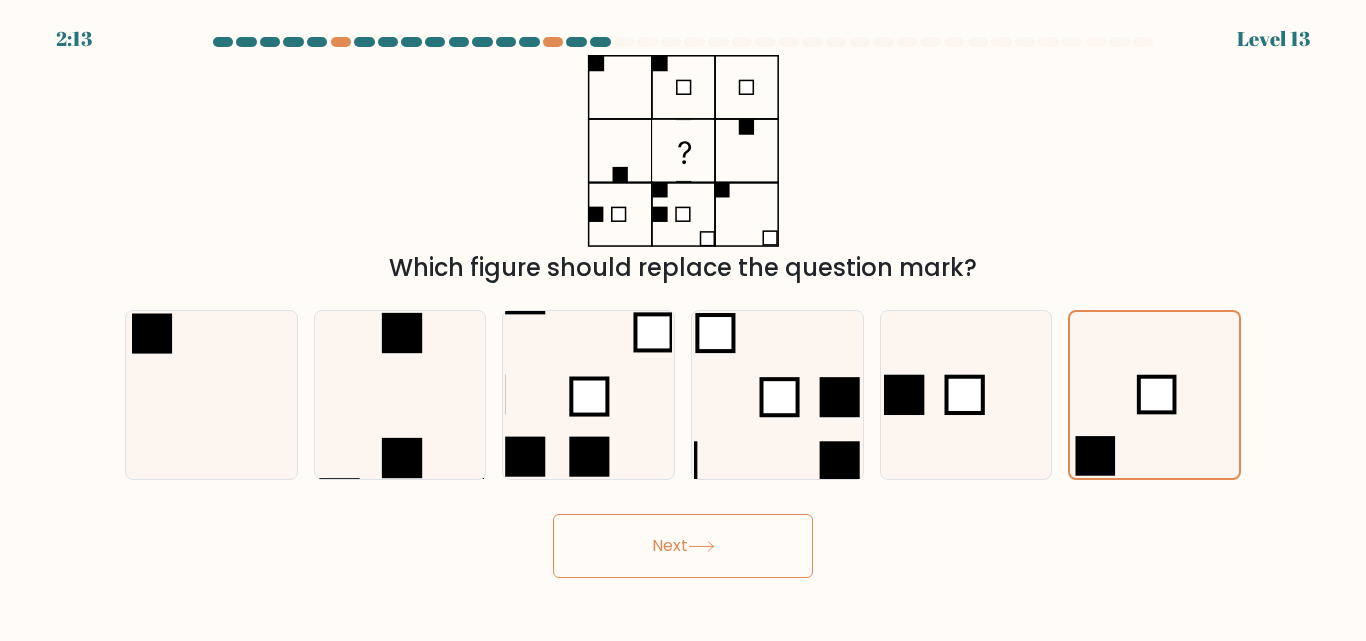 click on "Next" at bounding box center (683, 546) 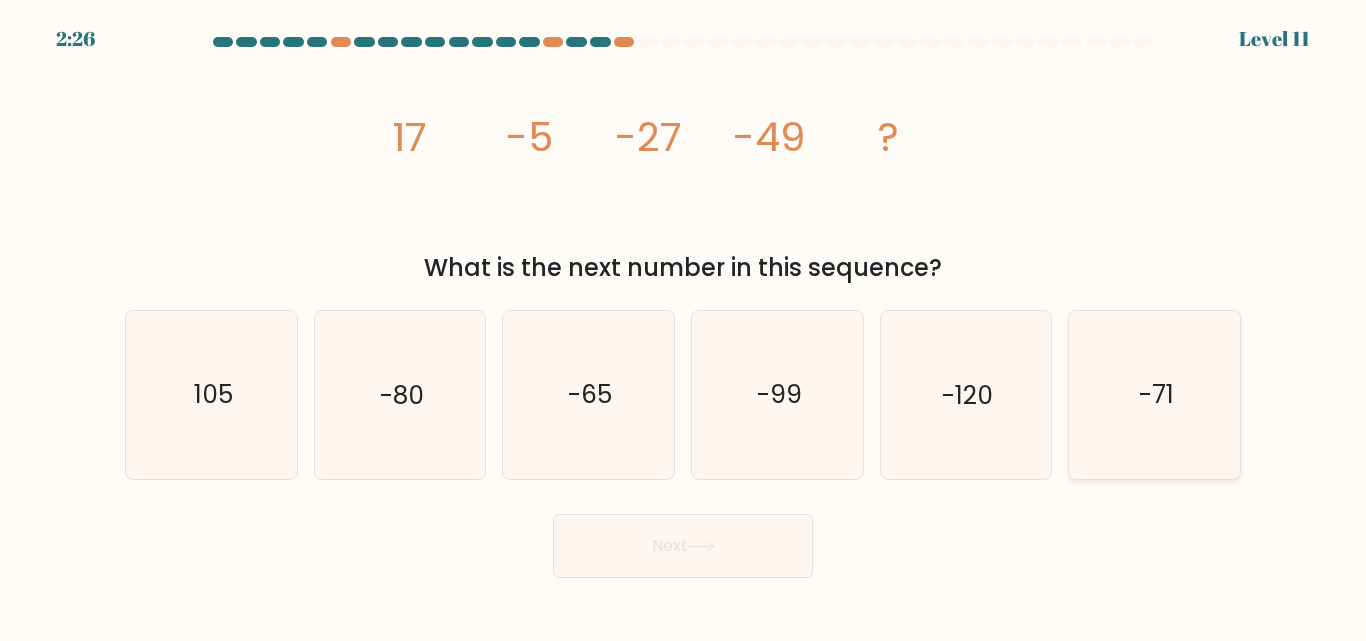 click on "-71" 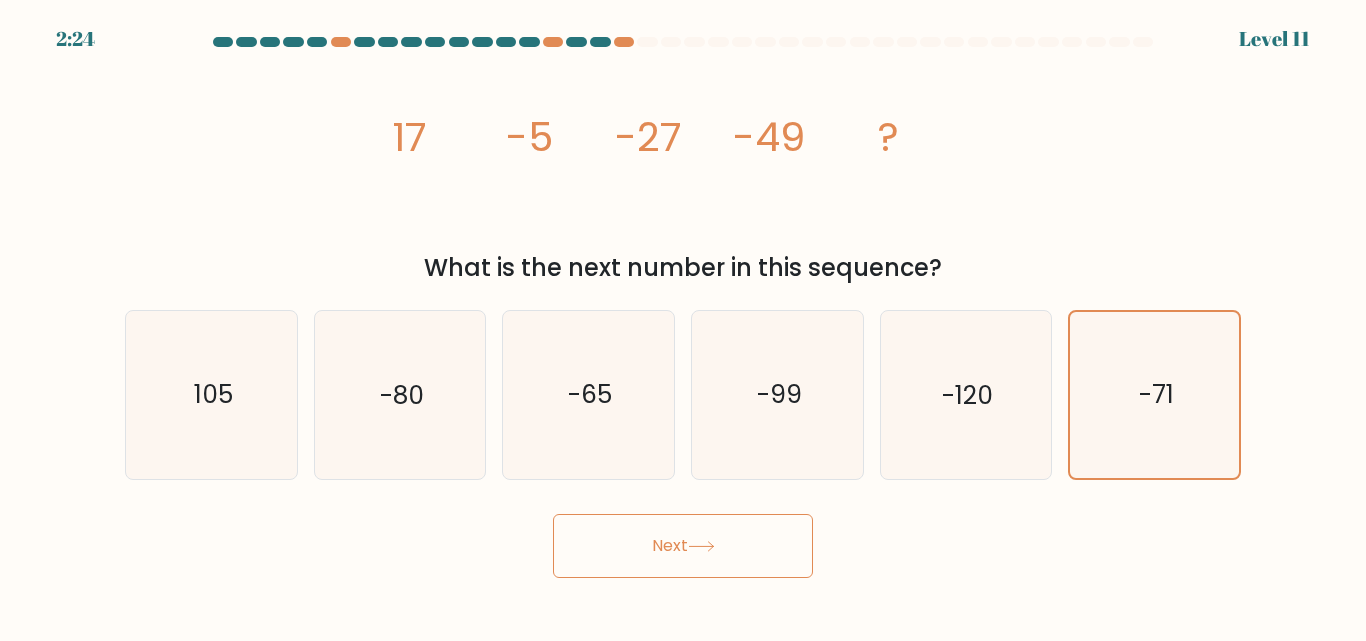 click on "Next" at bounding box center [683, 546] 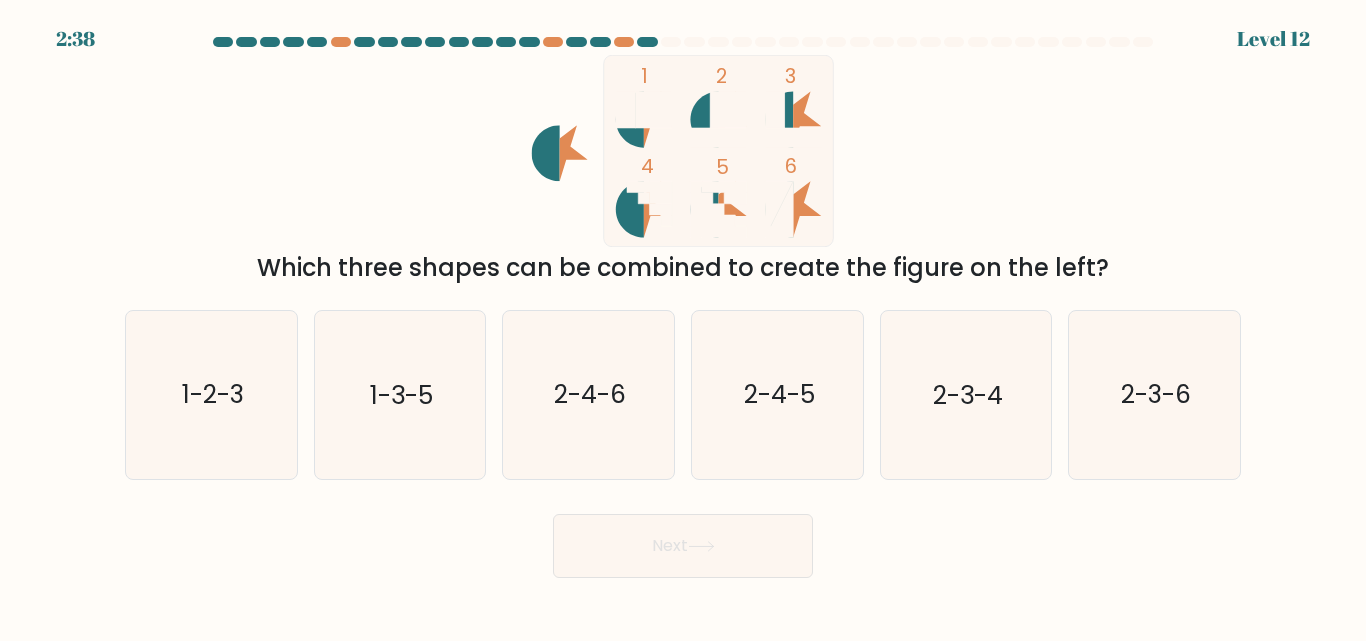 type 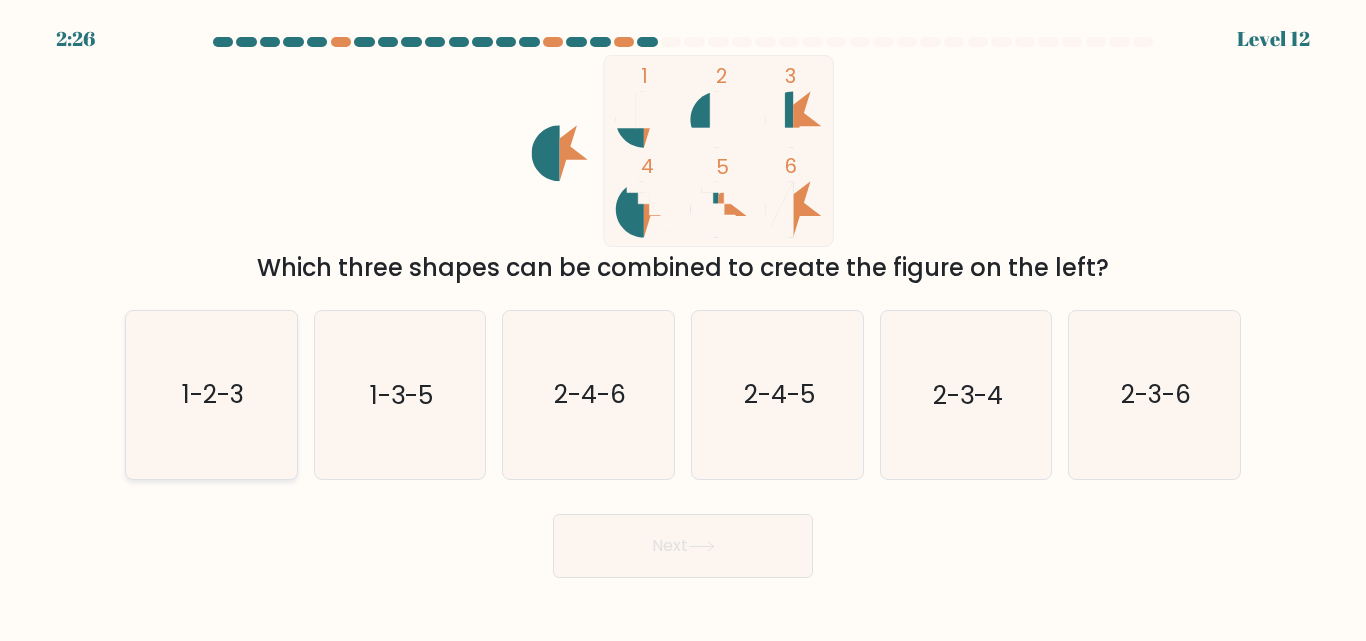 click on "1-2-3" 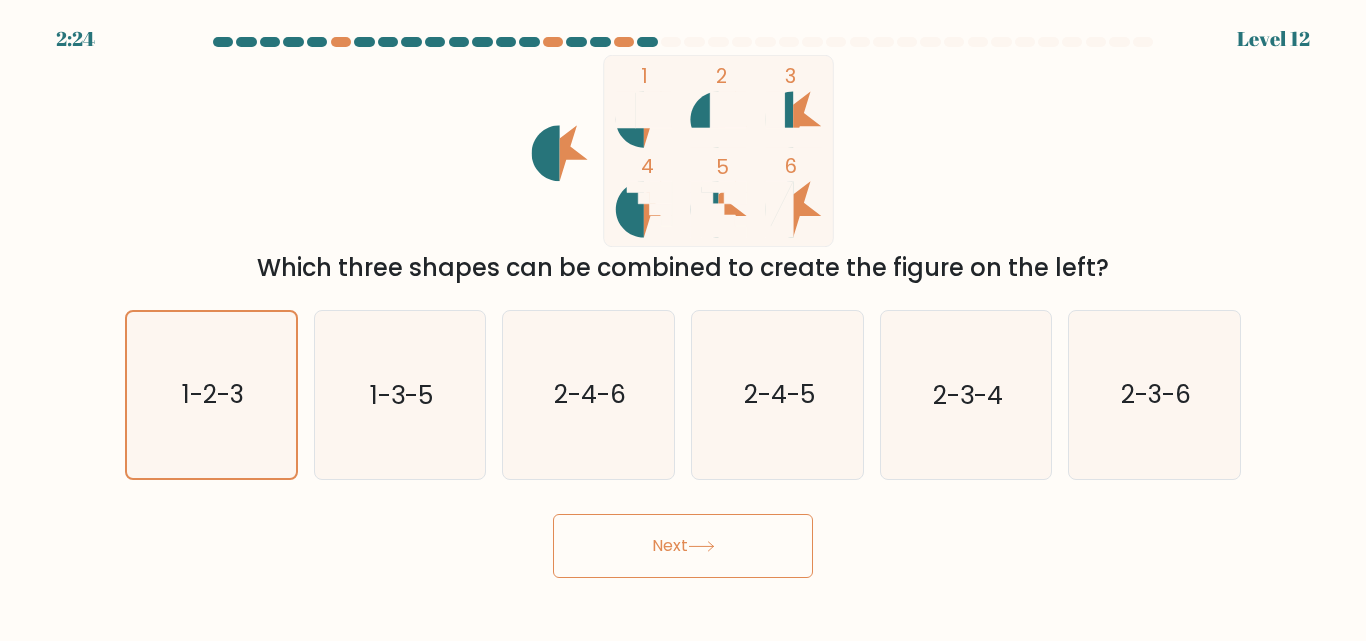 click on "Next" at bounding box center [683, 546] 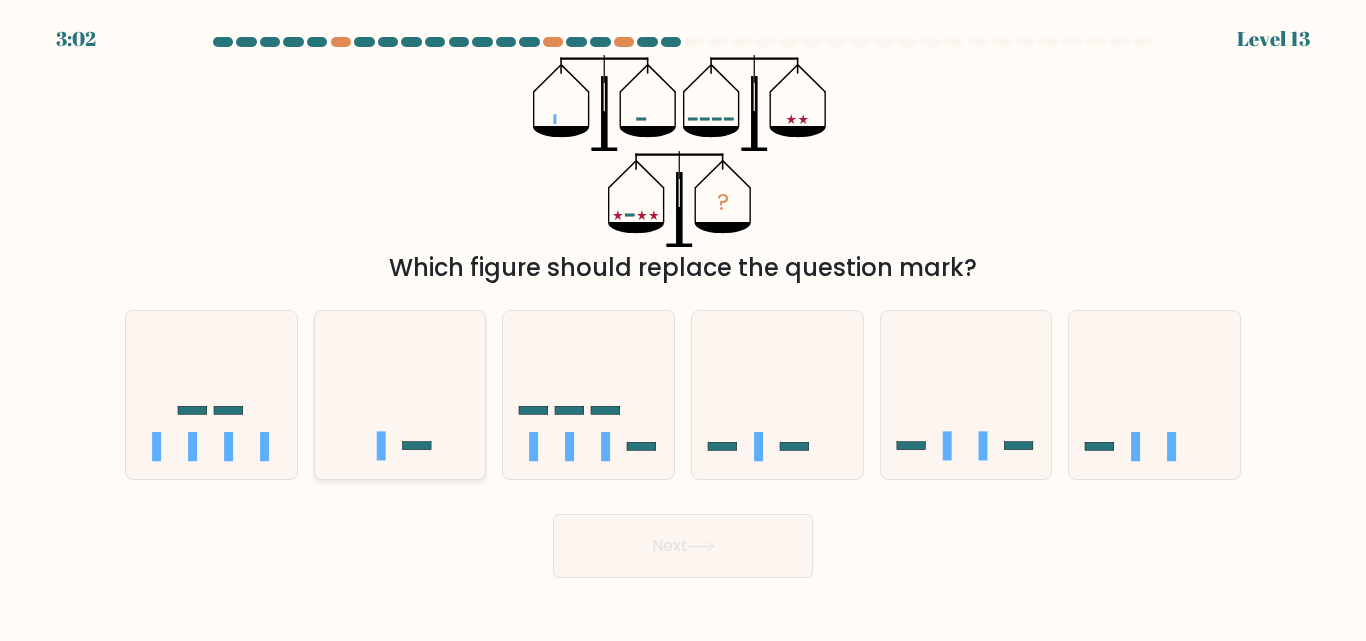 click 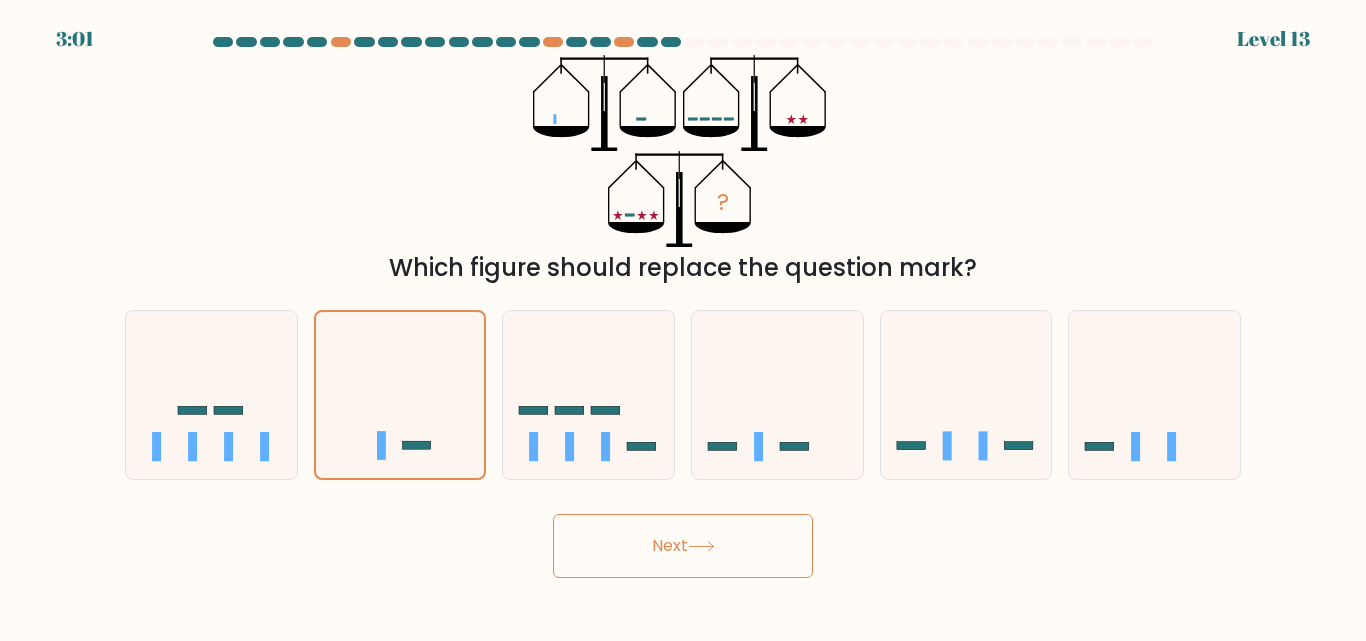 click on "Next" at bounding box center [683, 546] 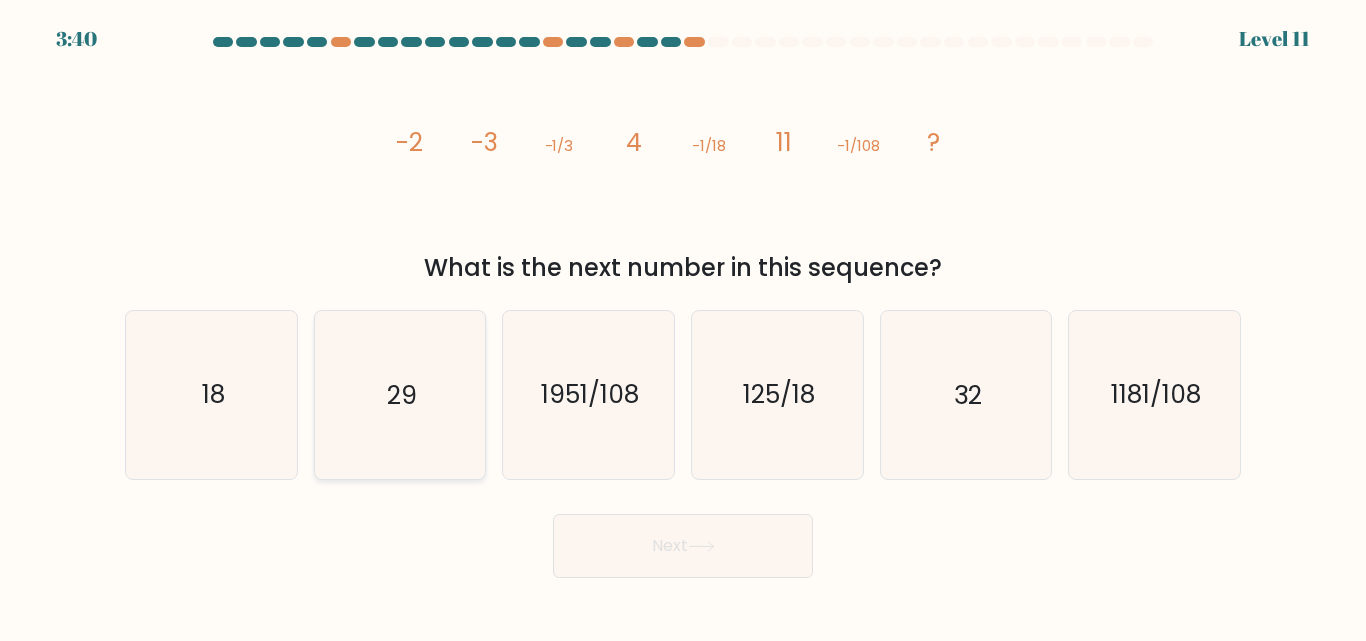type 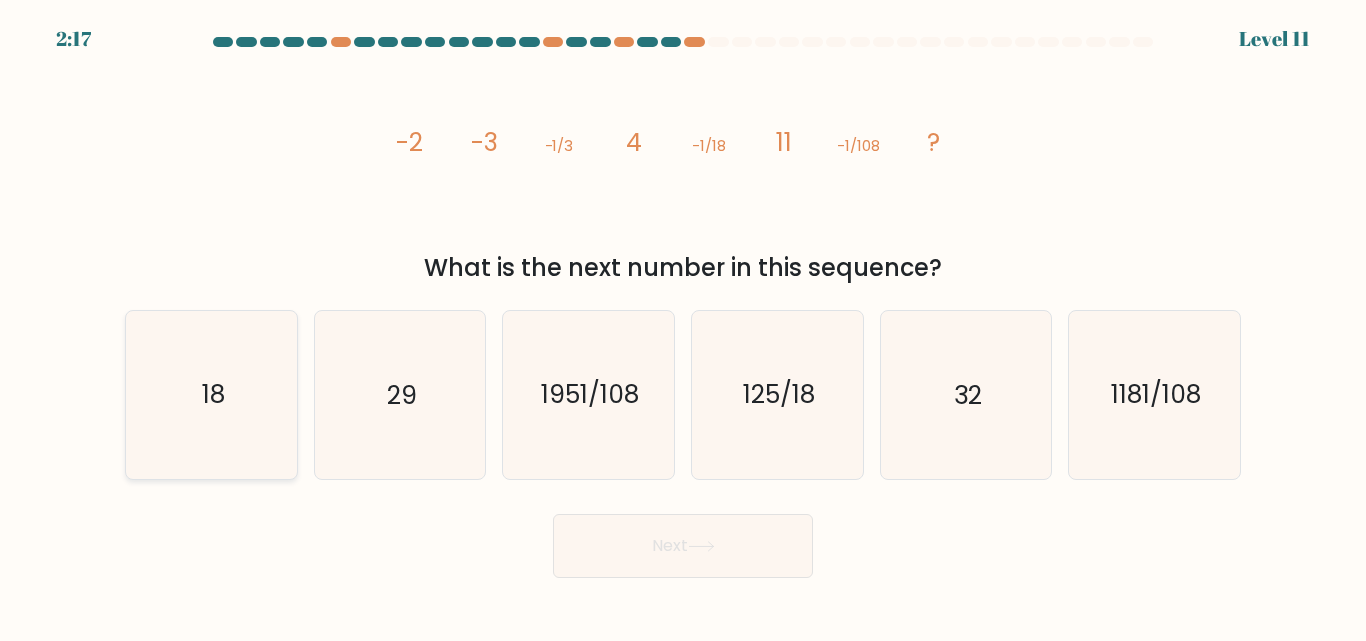 click on "18" 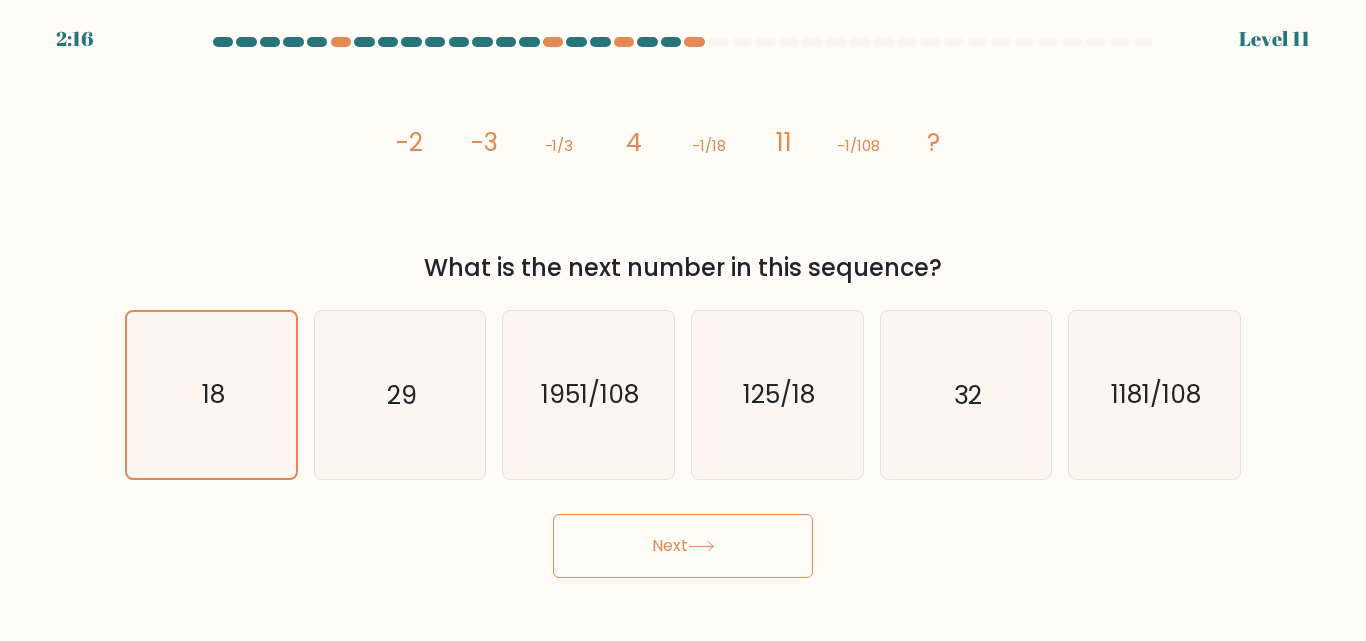 click on "Next" at bounding box center (683, 541) 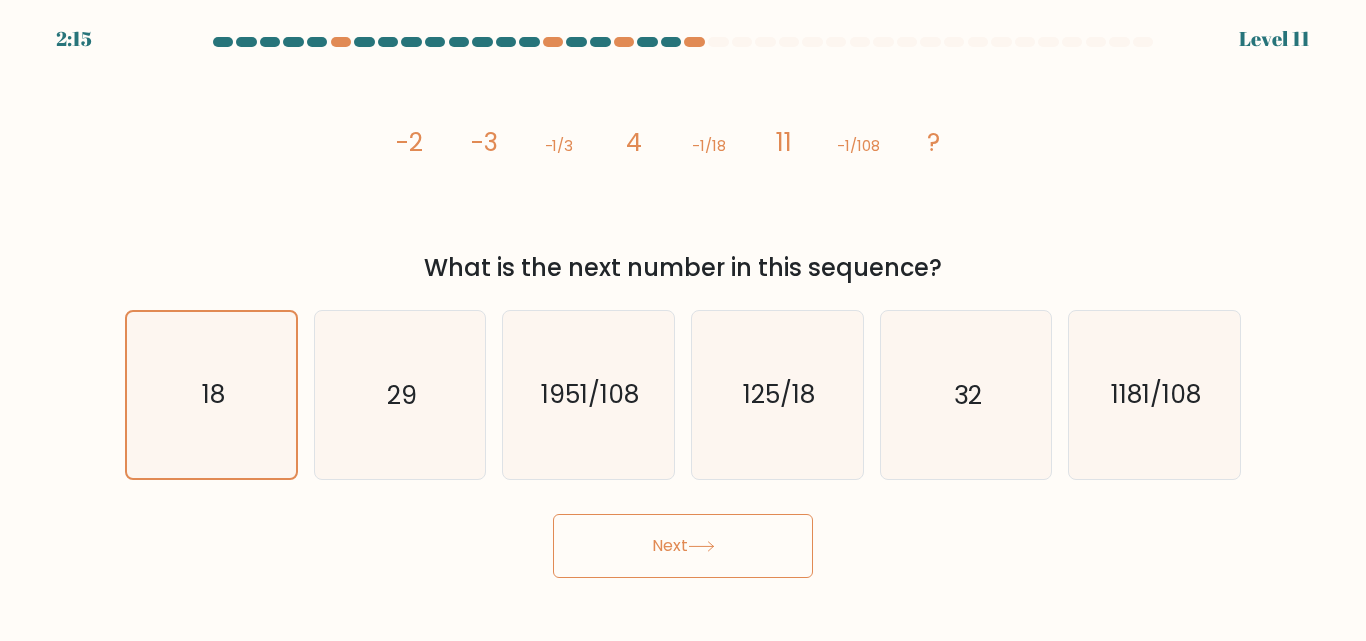 click on "Next" at bounding box center (683, 546) 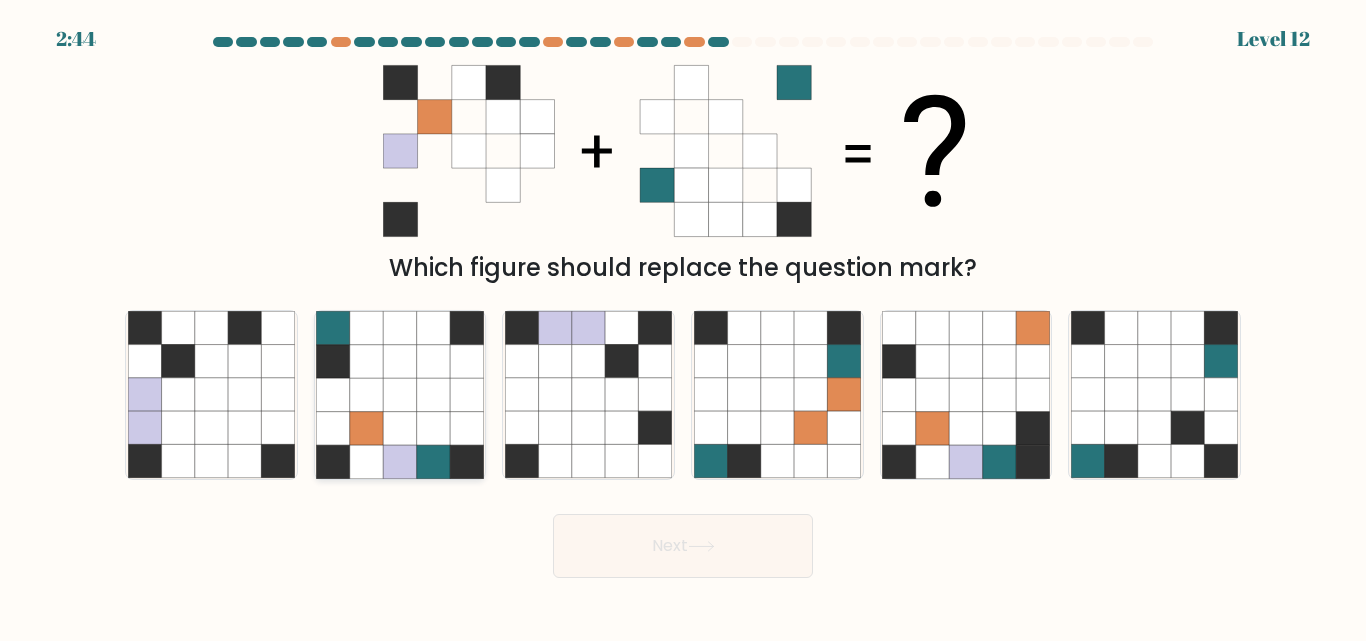 click 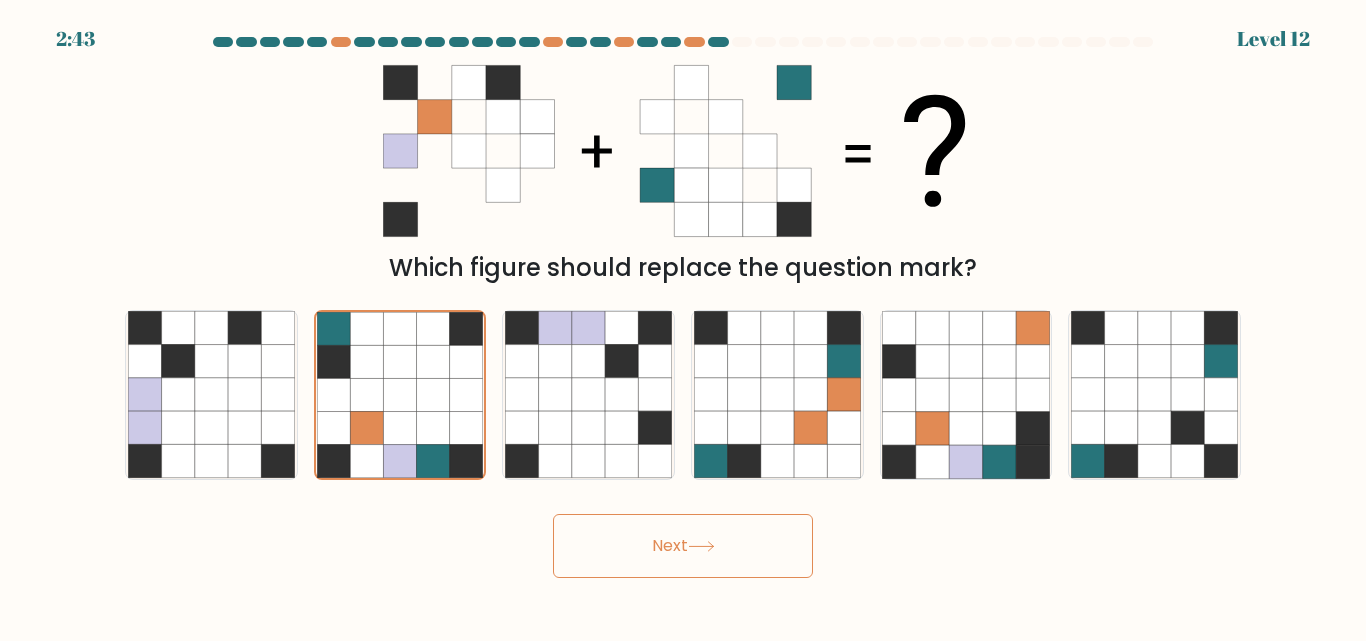 click on "Next" at bounding box center (683, 546) 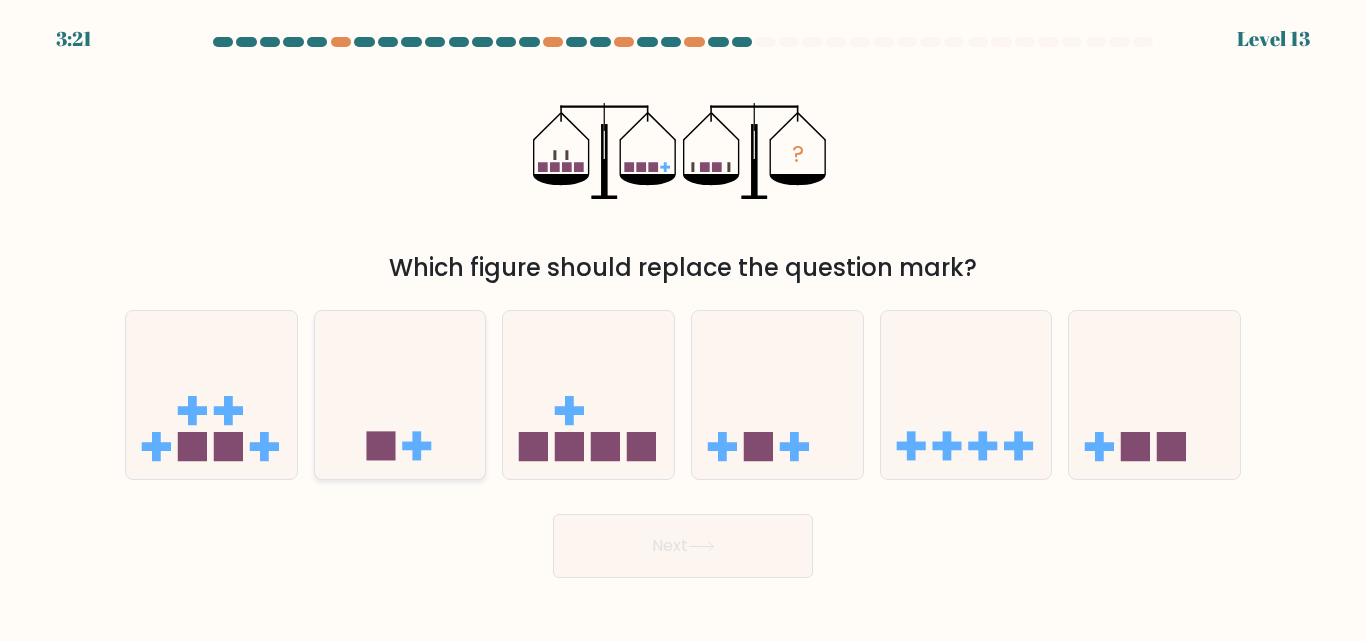 click 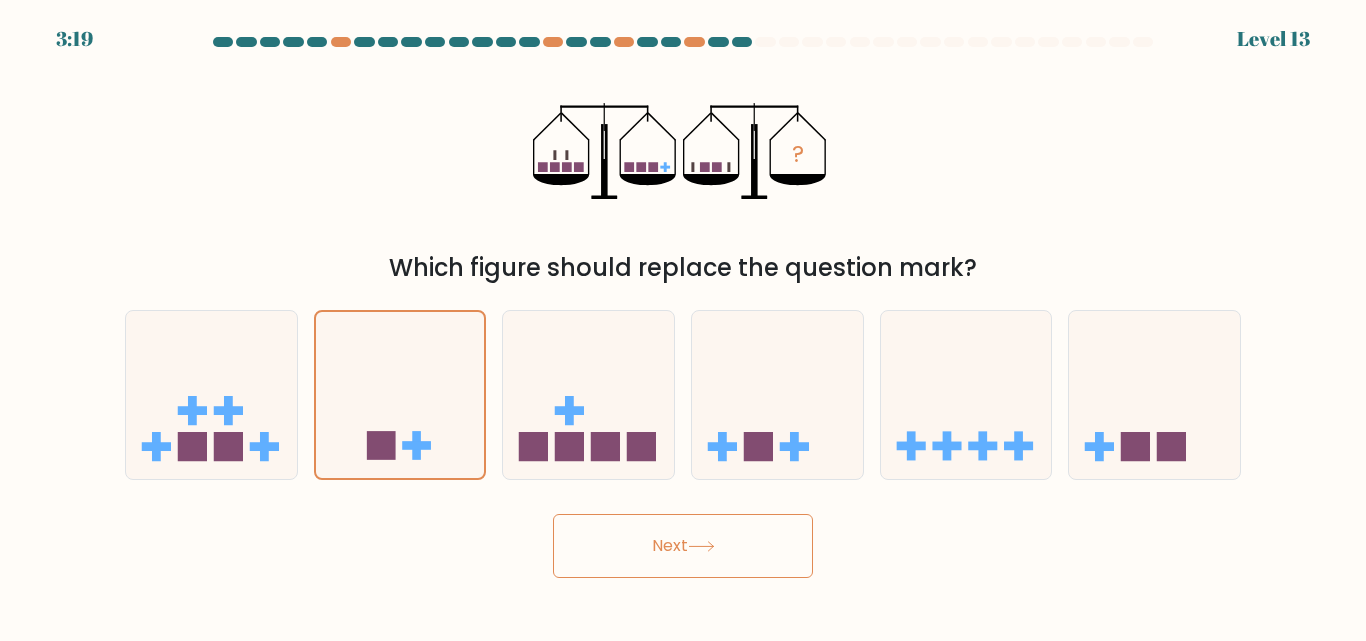 click on "Next" at bounding box center (683, 546) 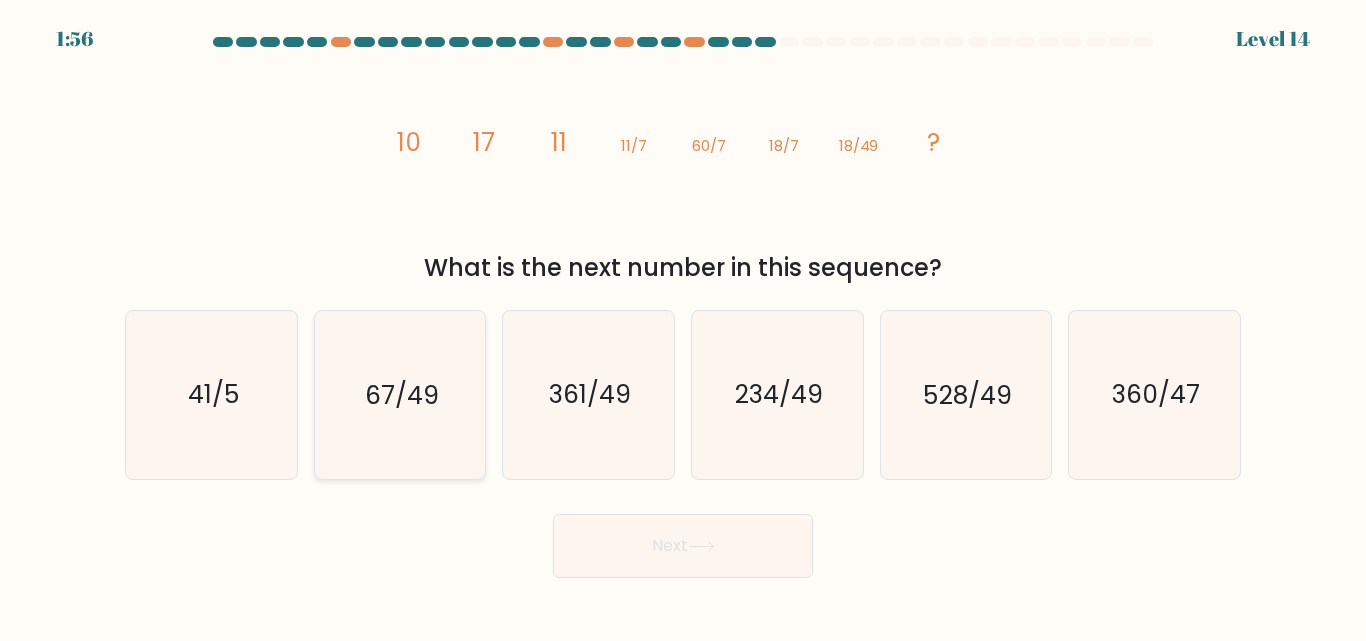 click on "67/49" 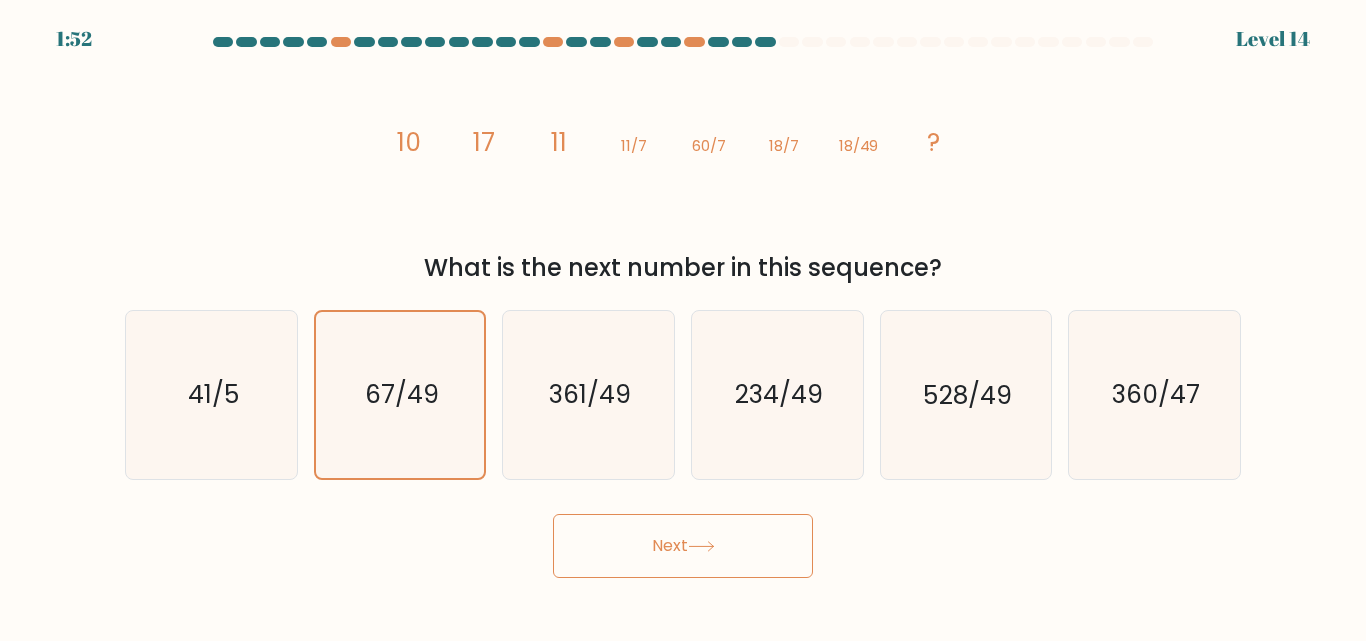 click on "Next" at bounding box center (683, 546) 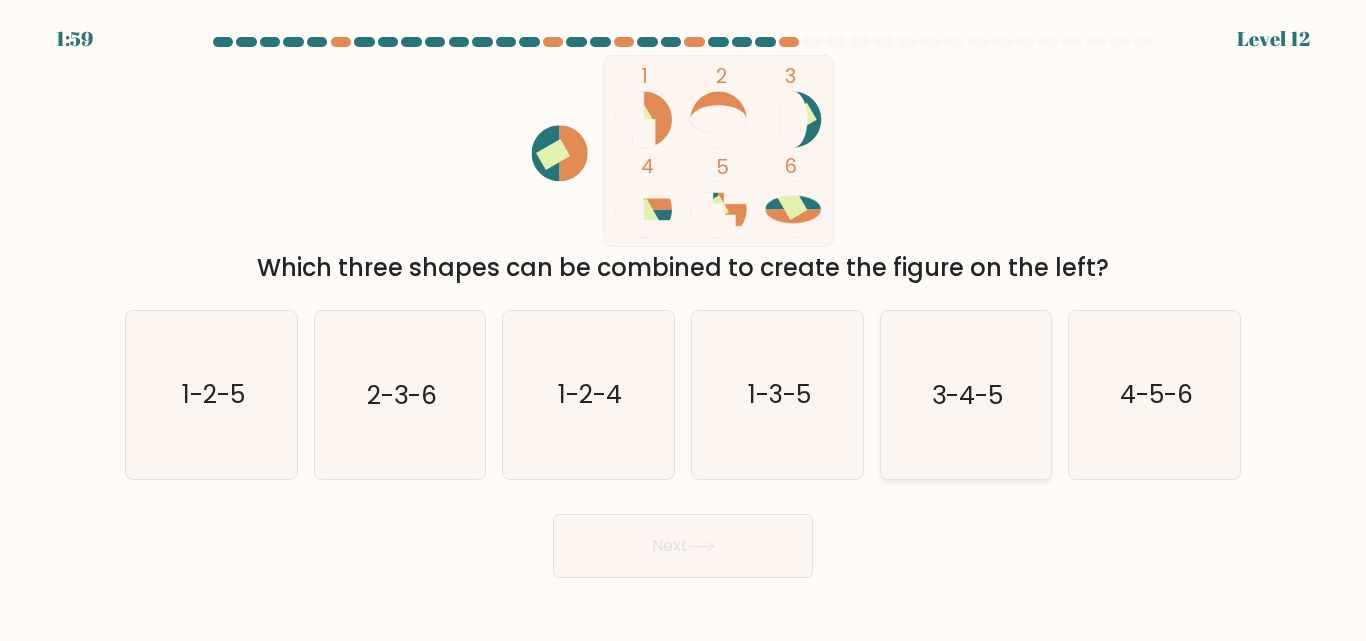 click on "3-4-5" 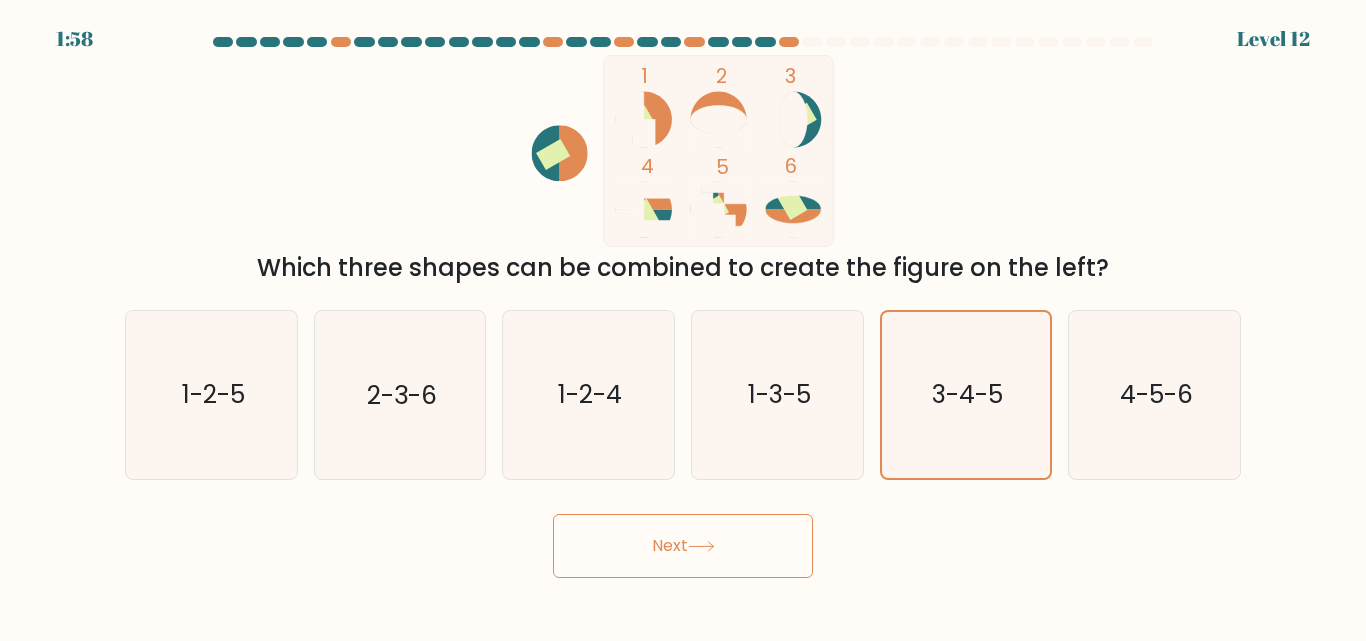 click on "Next" at bounding box center (683, 546) 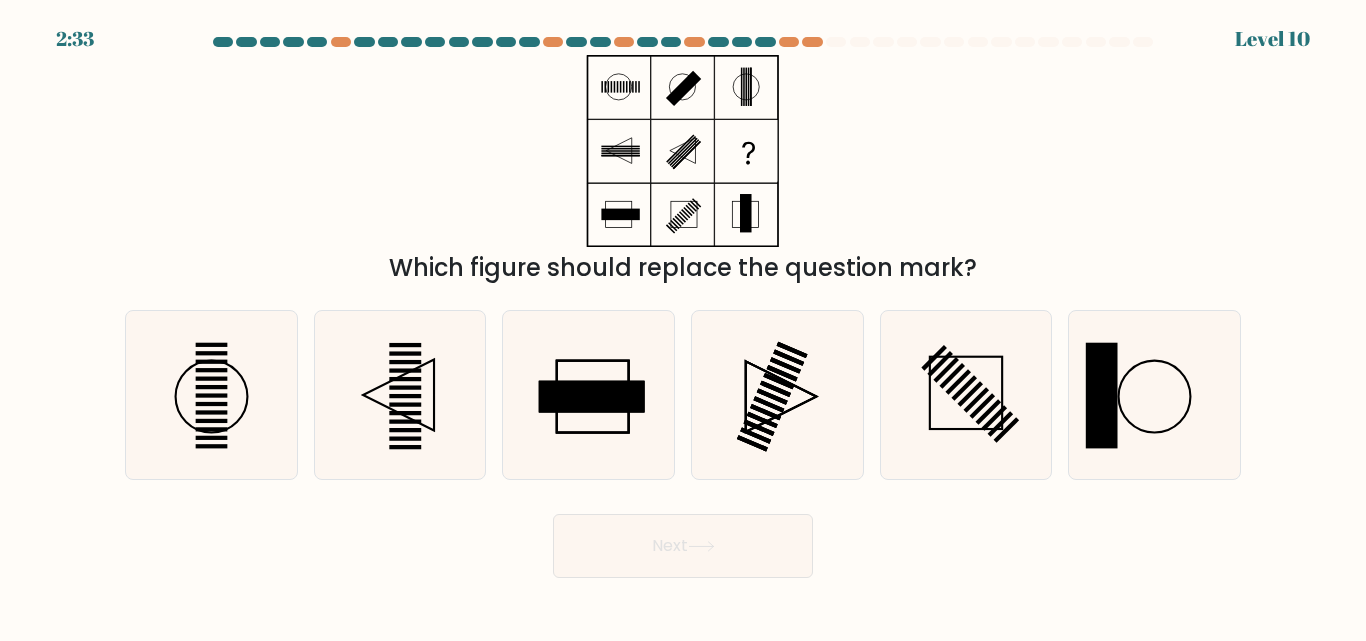 type 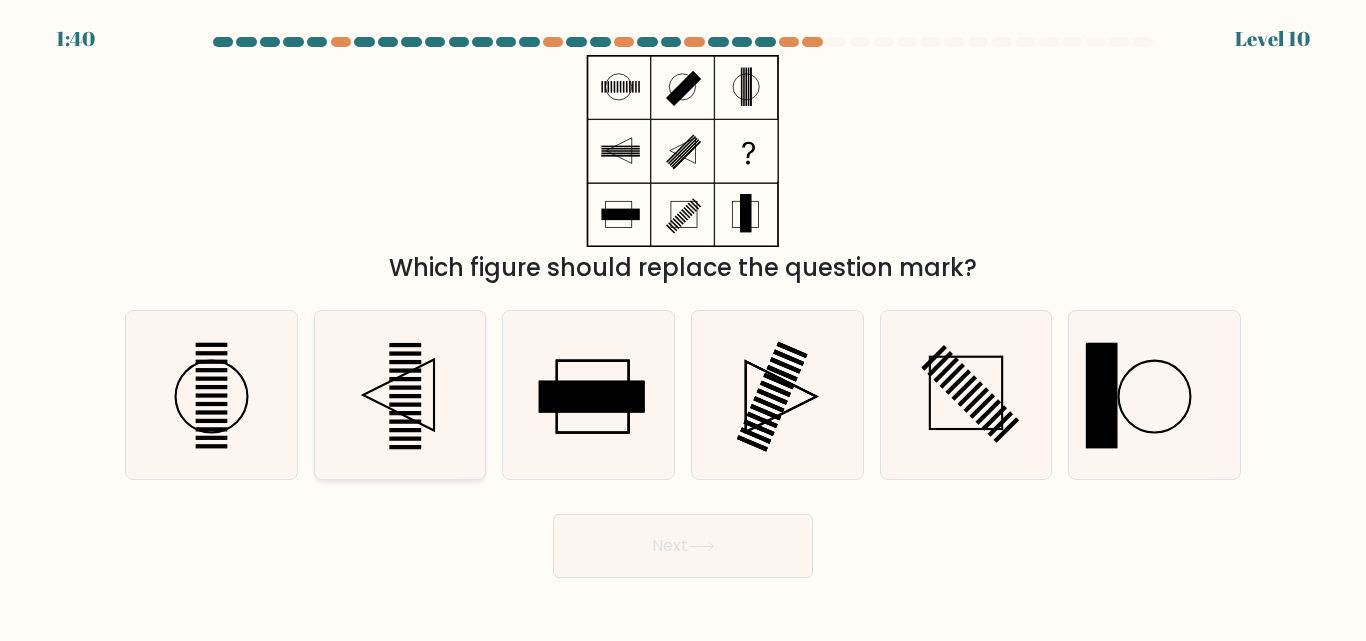 click 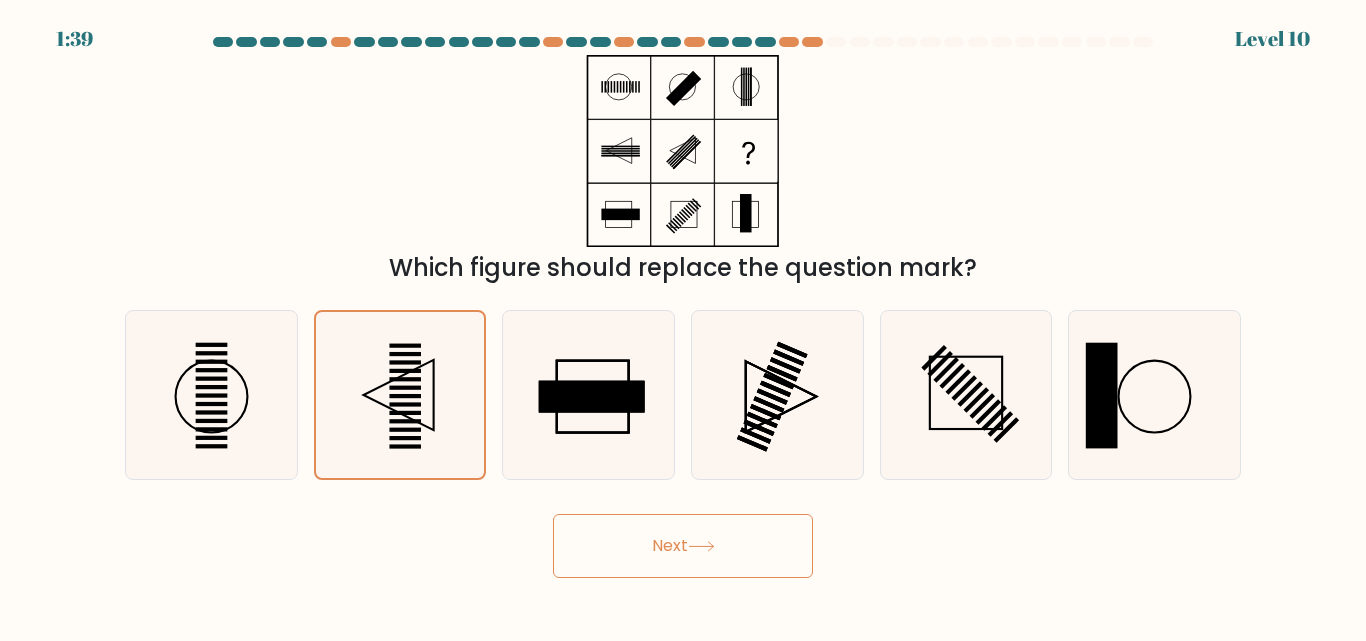 click on "Next" at bounding box center (683, 546) 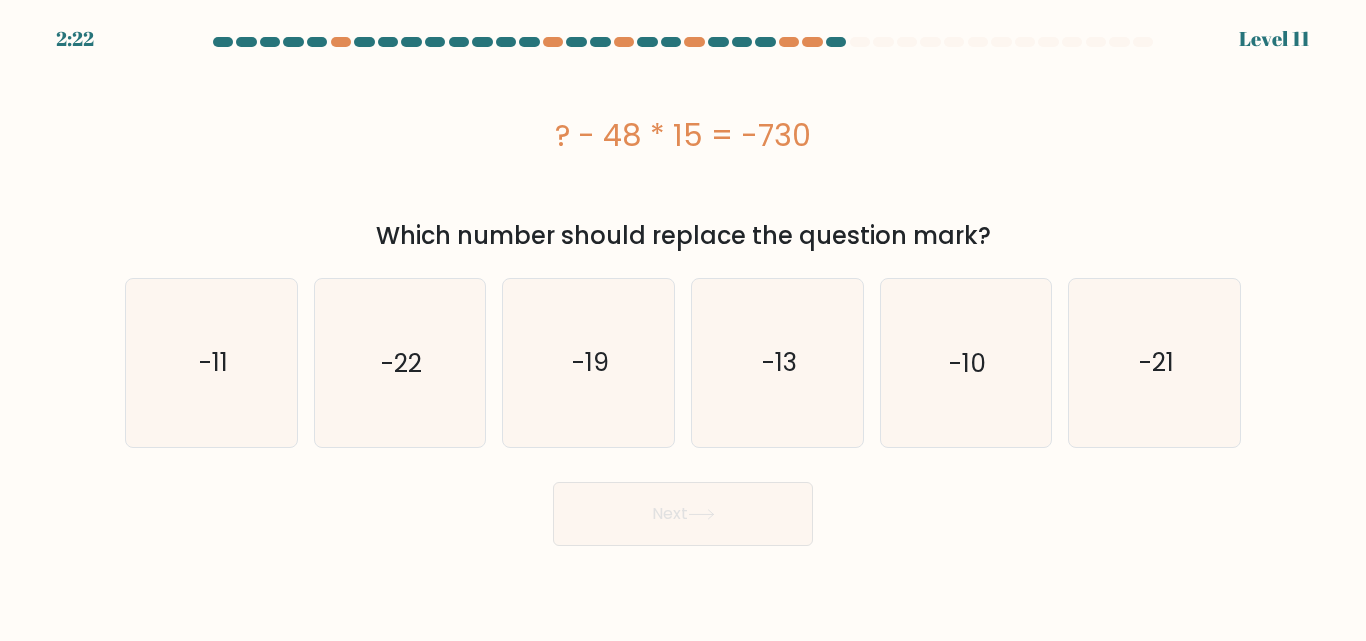 type 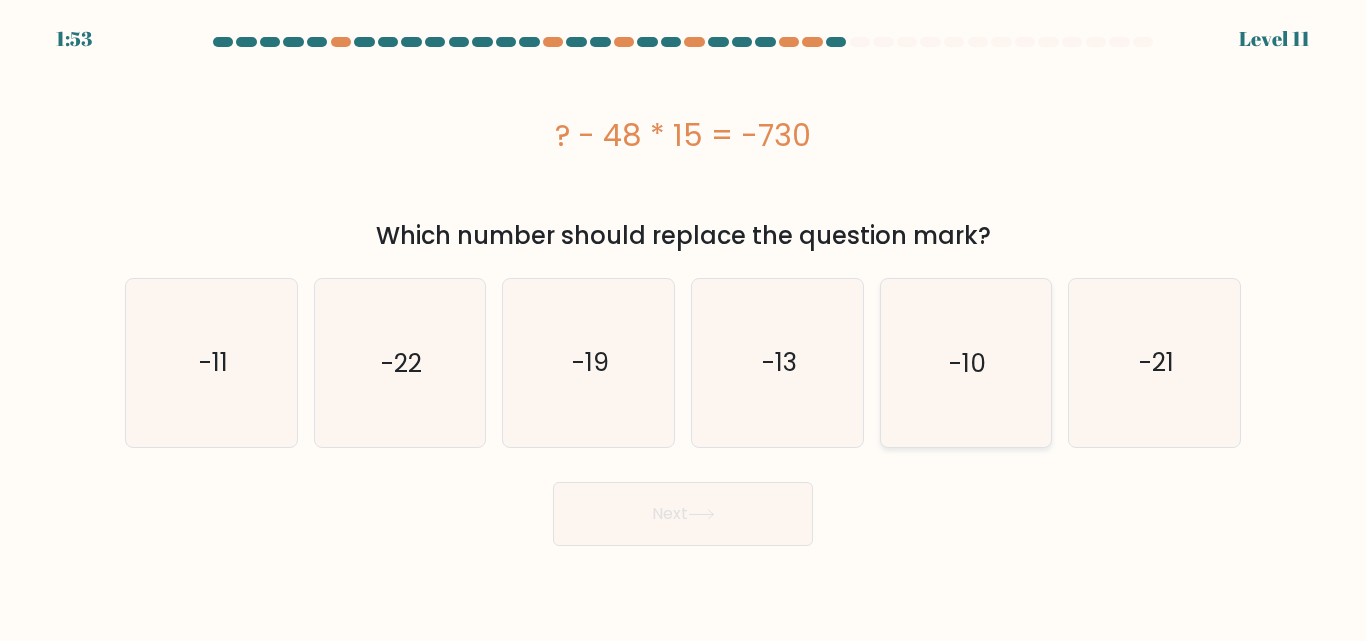 click on "-10" 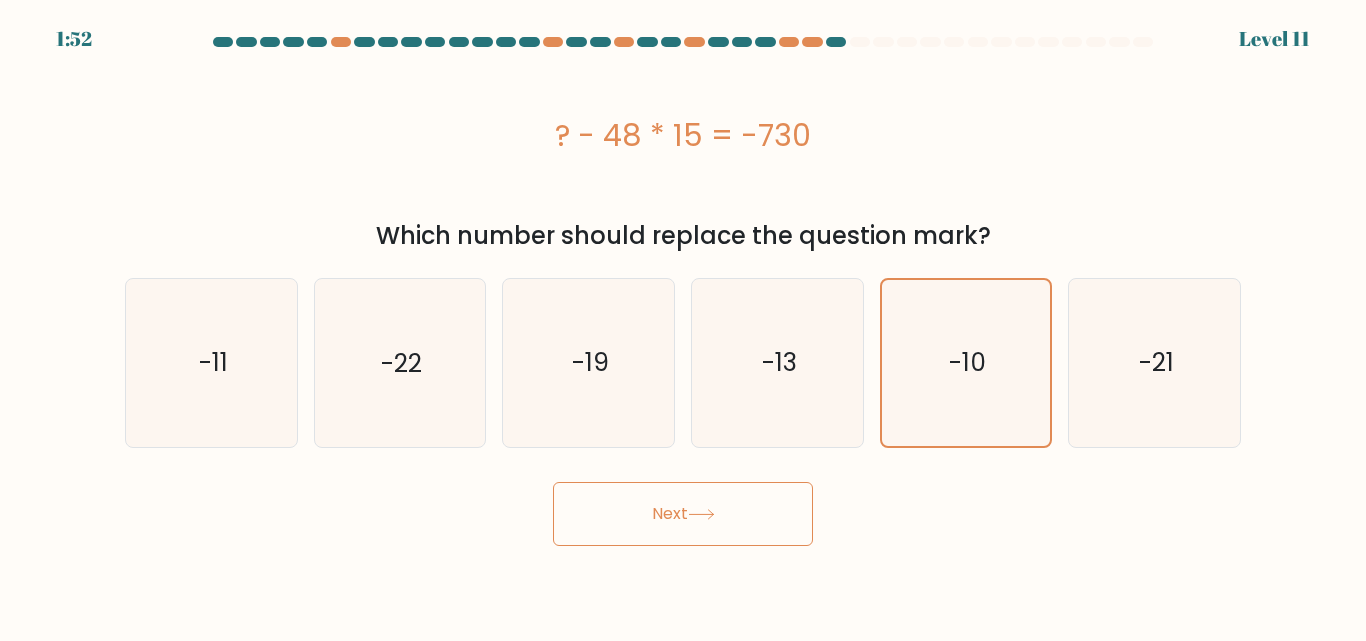 click on "Next" at bounding box center [683, 514] 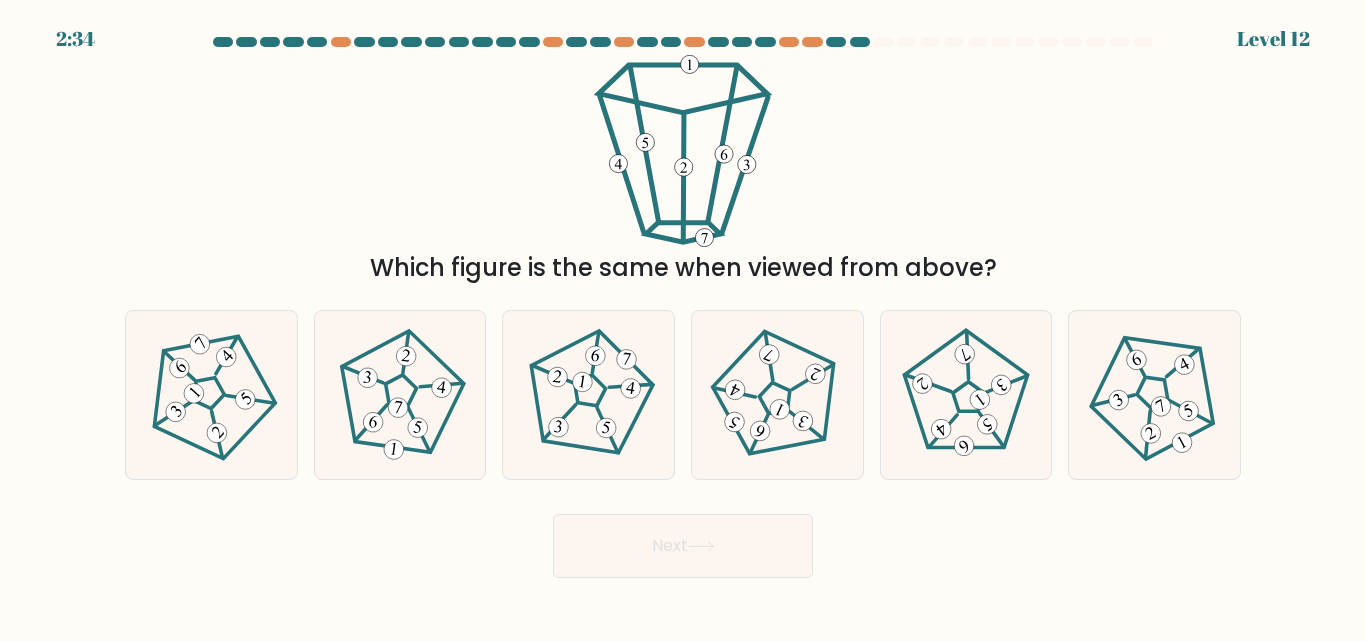 type 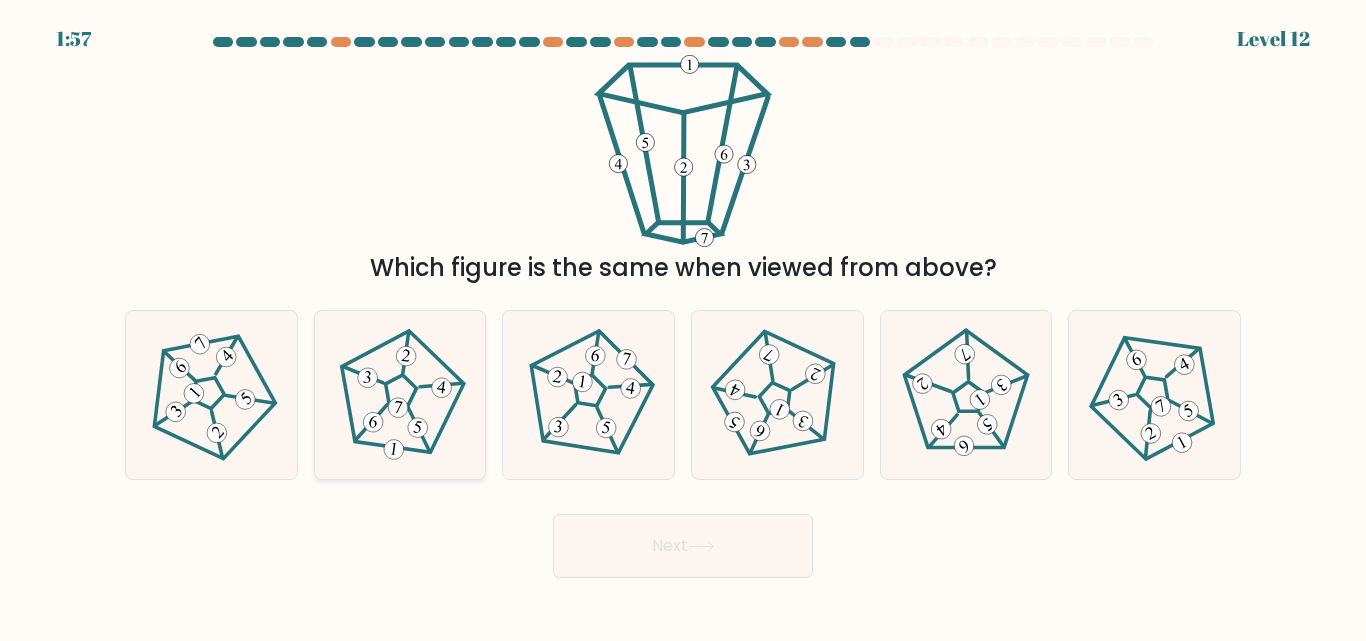 click at bounding box center (400, 394) 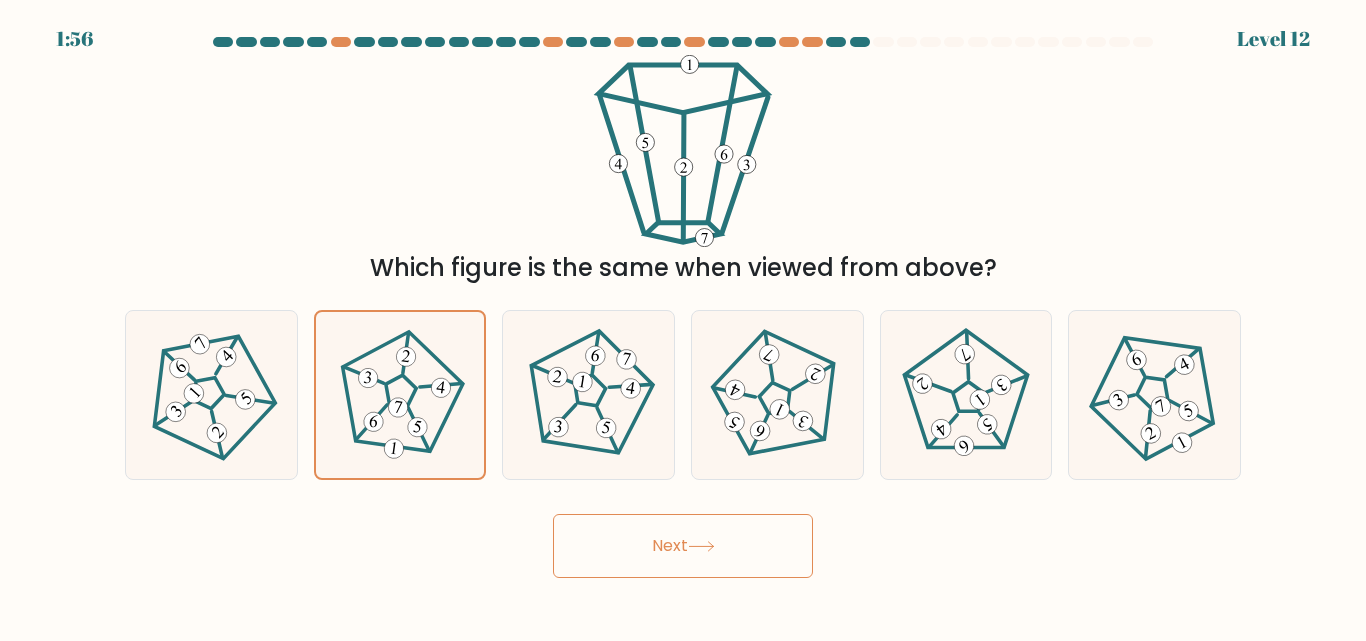 click on "Next" at bounding box center (683, 546) 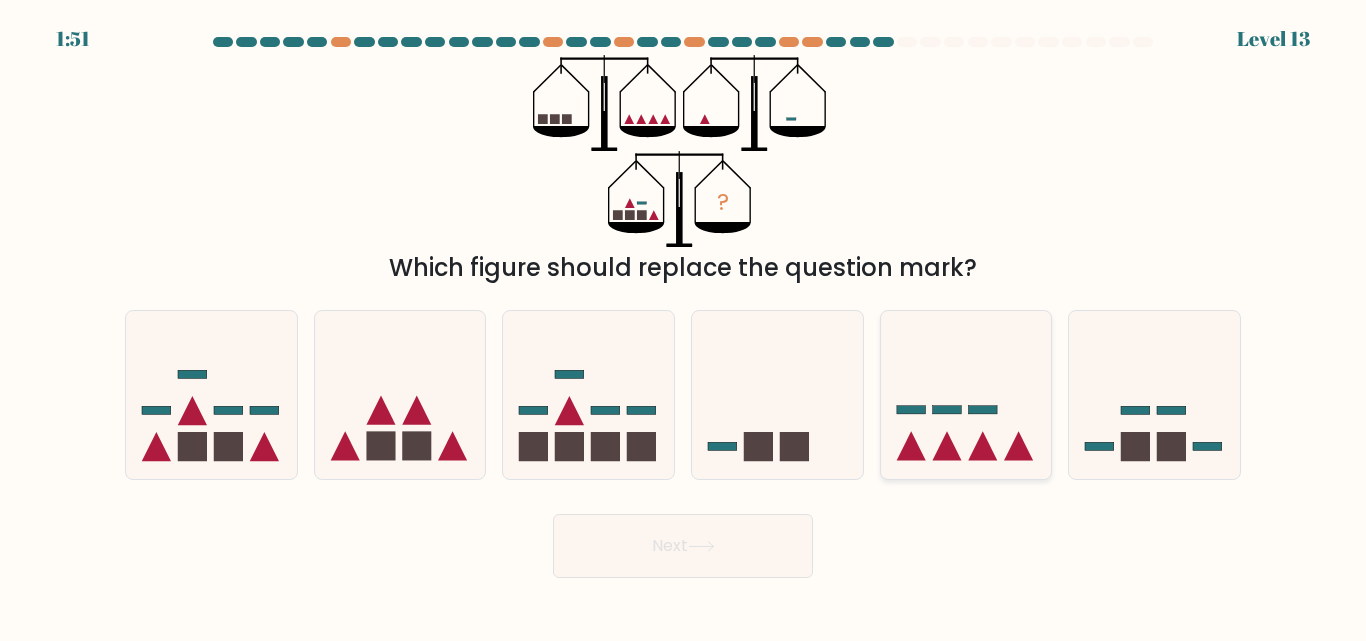 click 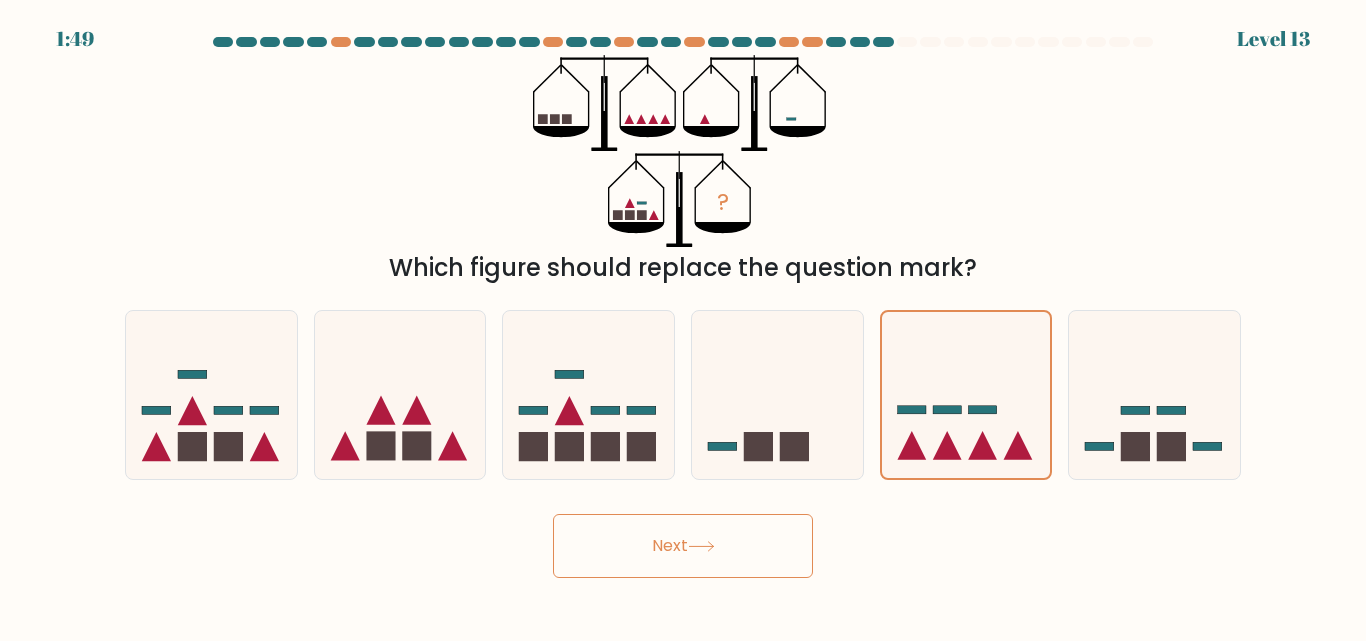 click on "Next" at bounding box center [683, 546] 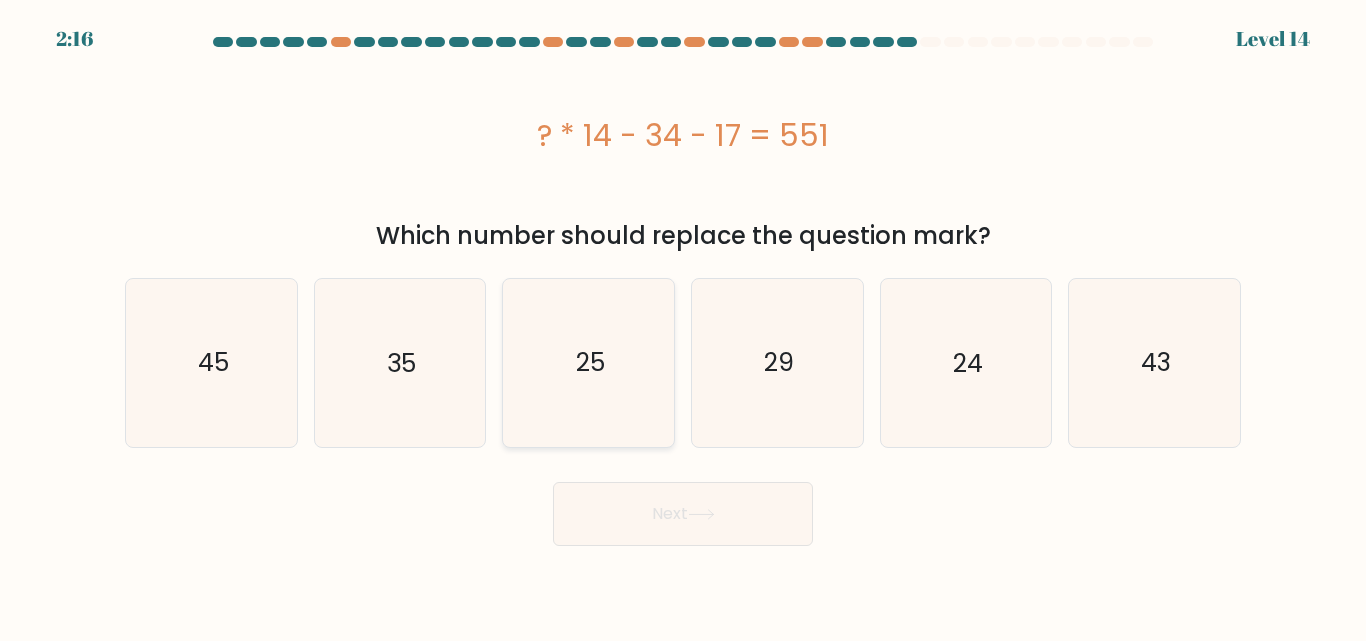 type 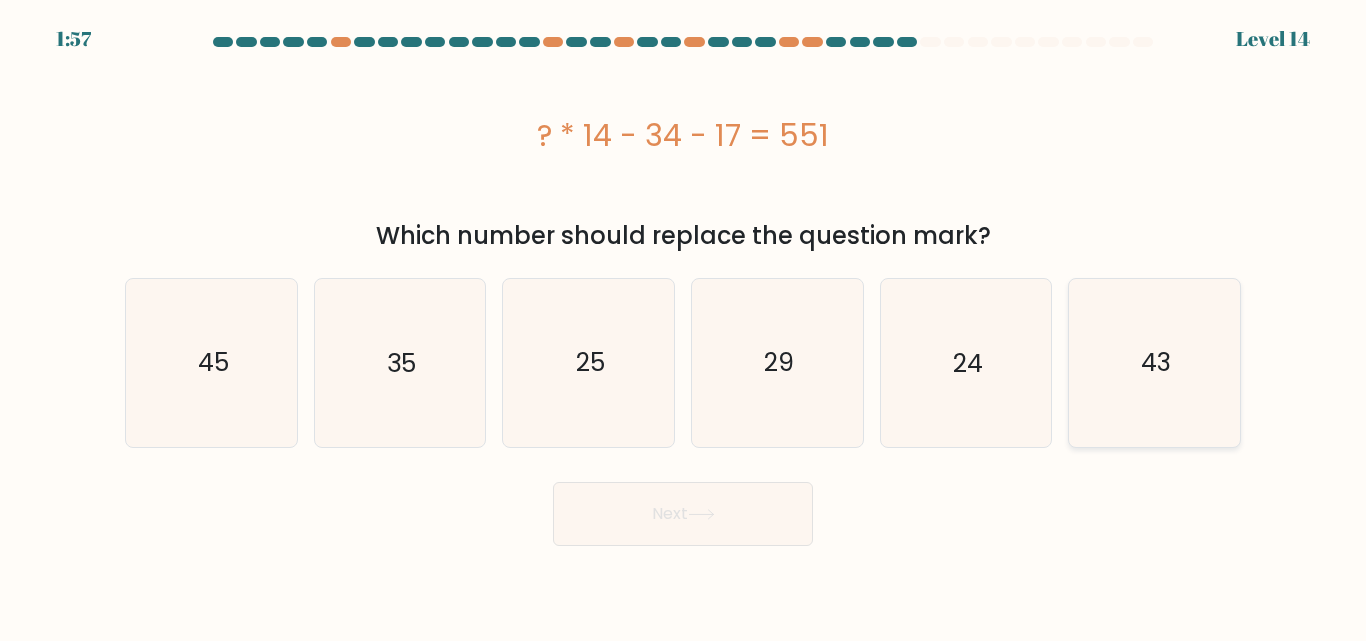 click on "43" 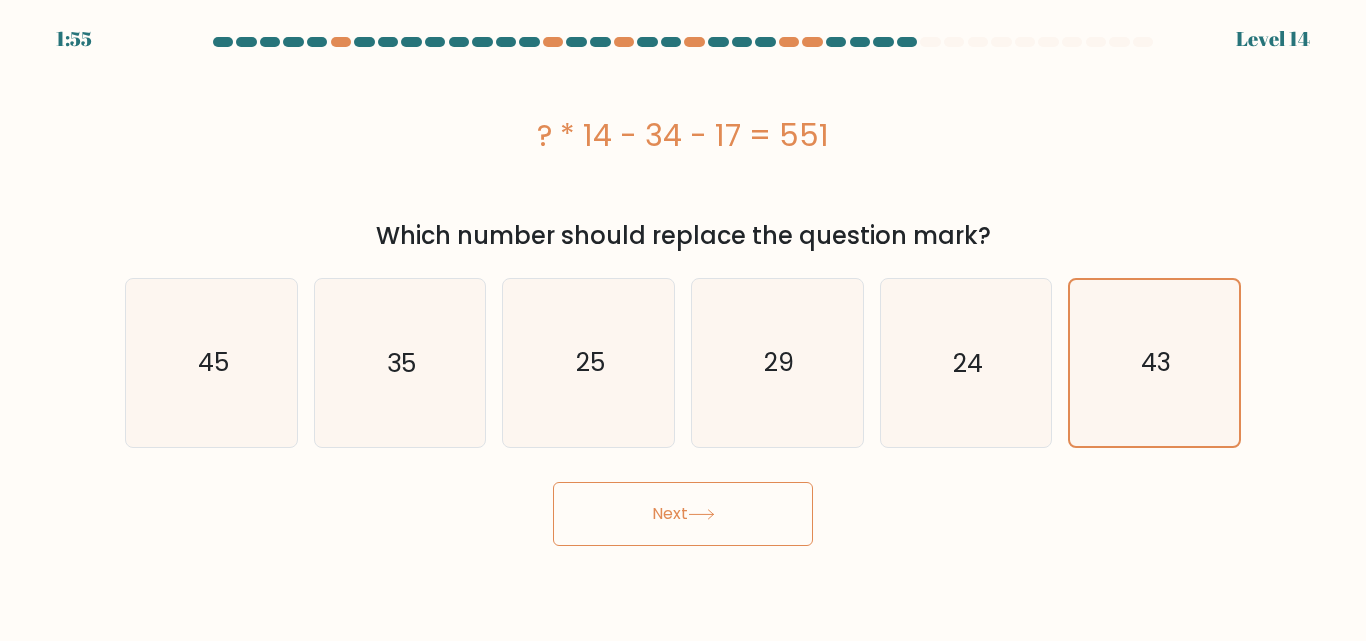click on "Next" at bounding box center (683, 514) 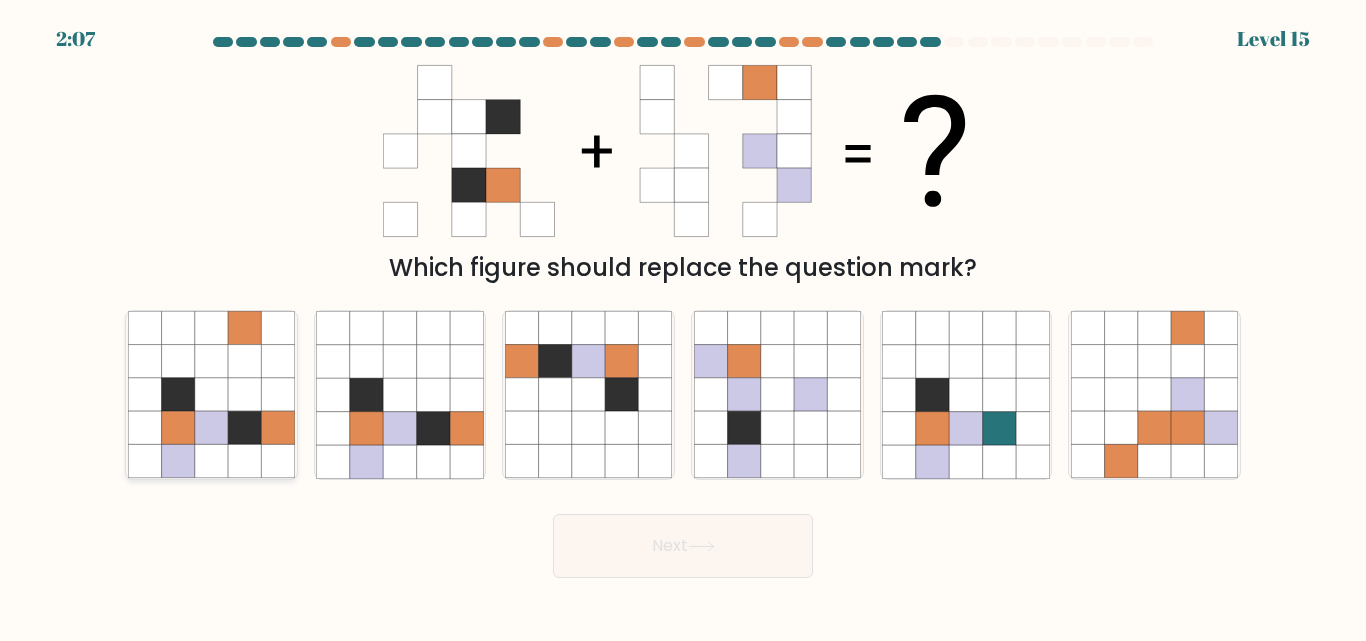 click 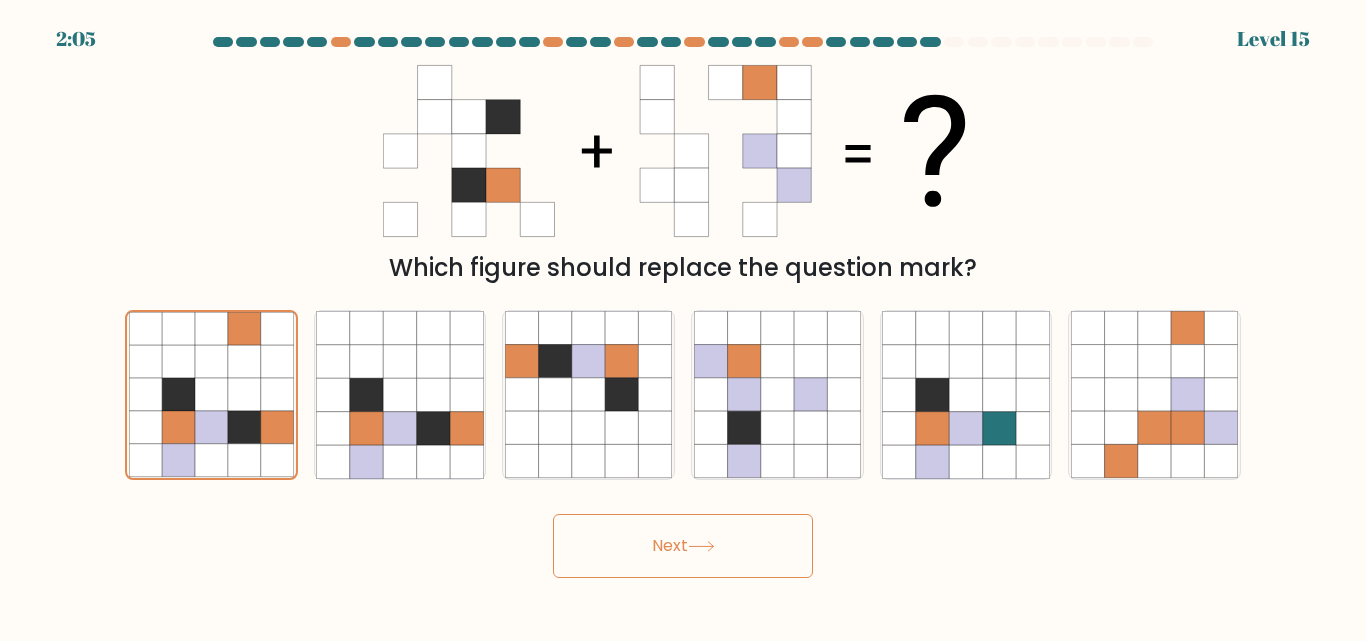 click on "Next" at bounding box center [683, 546] 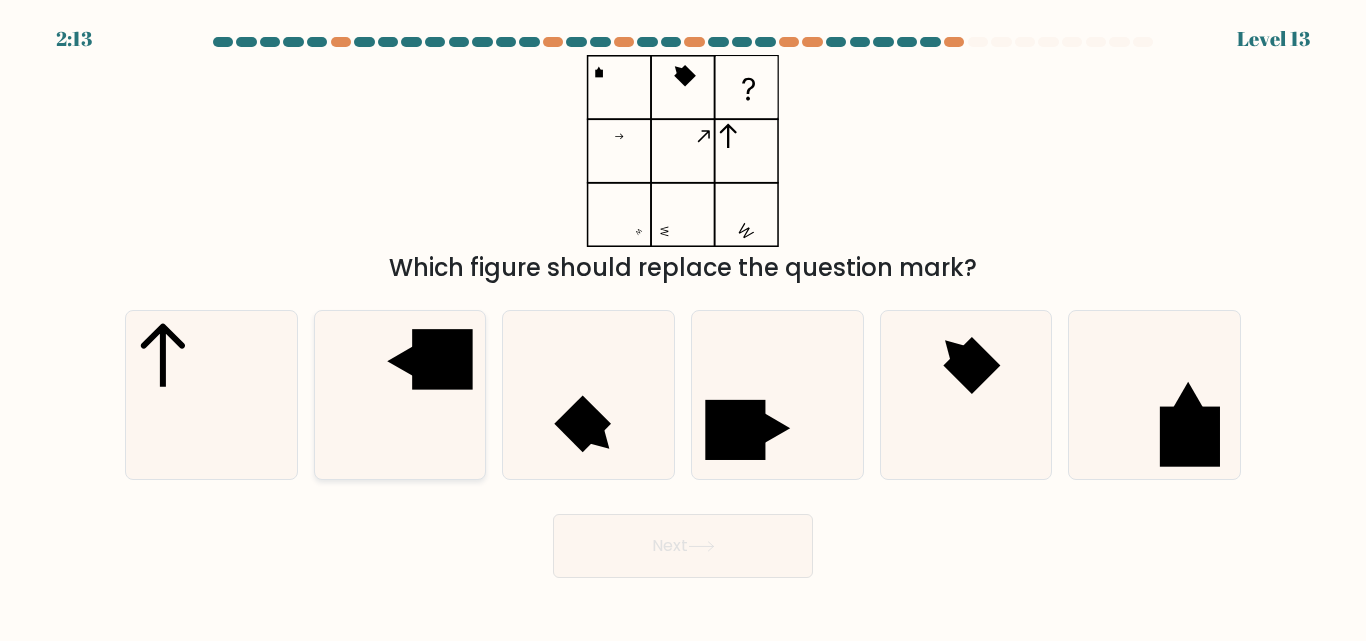 click 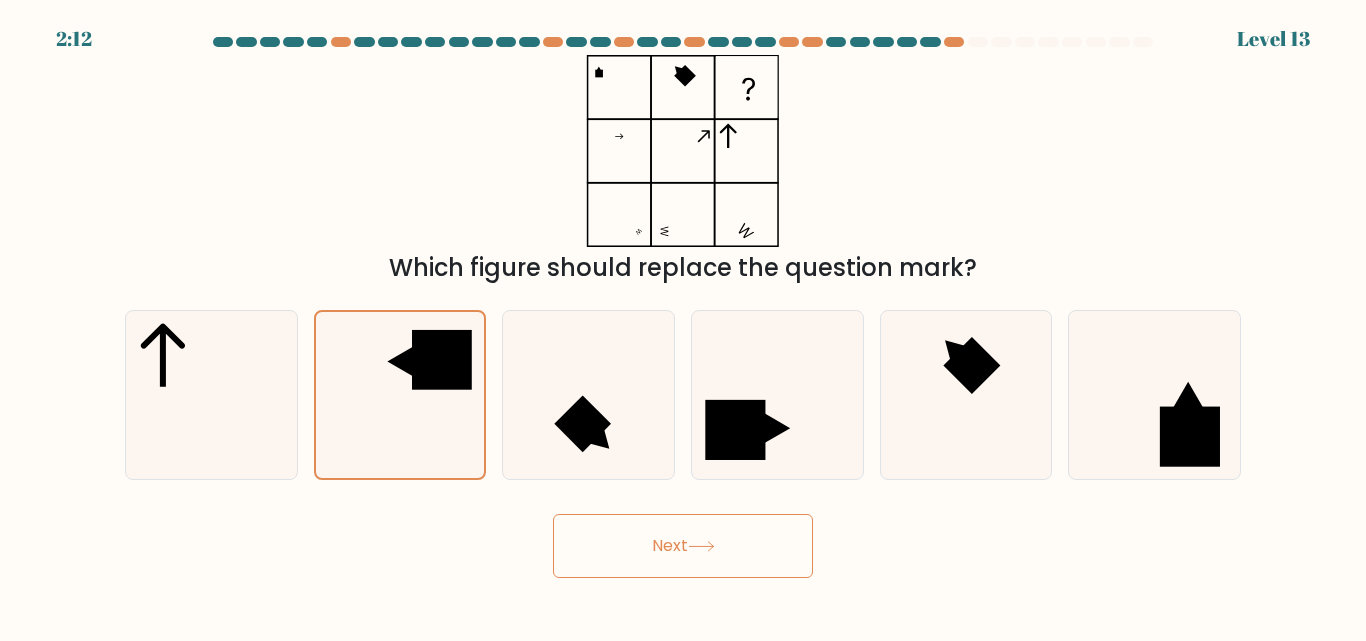 click on "Next" at bounding box center (683, 546) 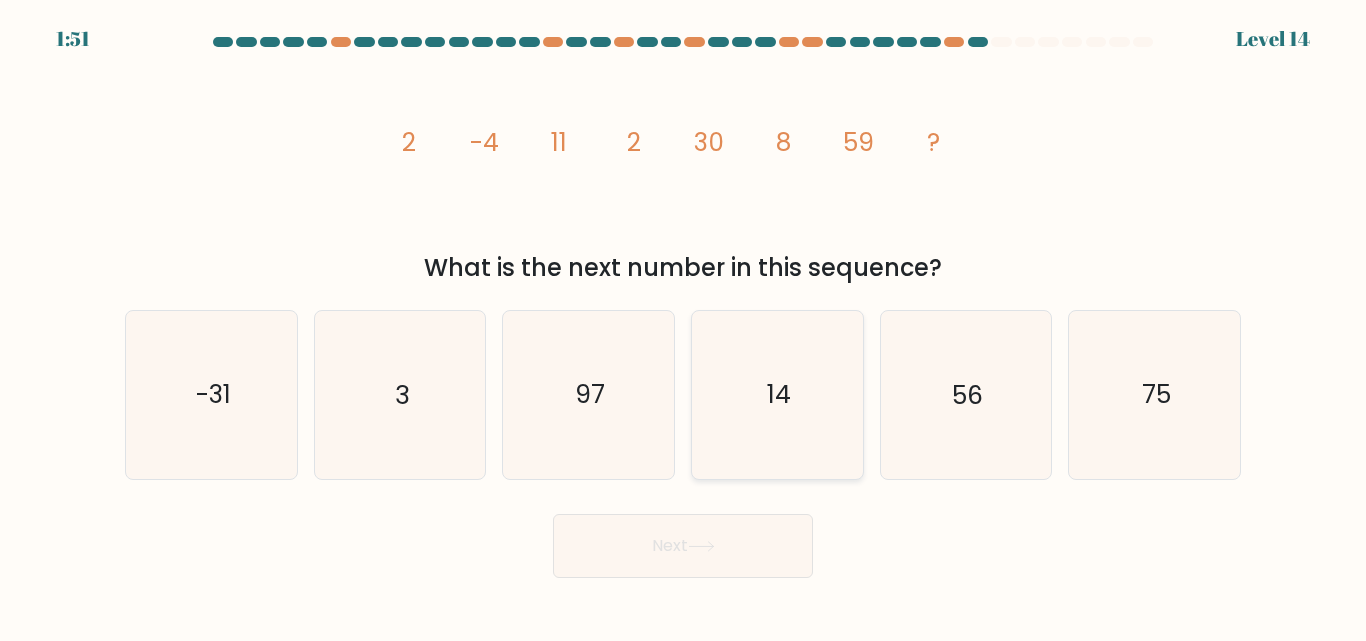 click on "14" 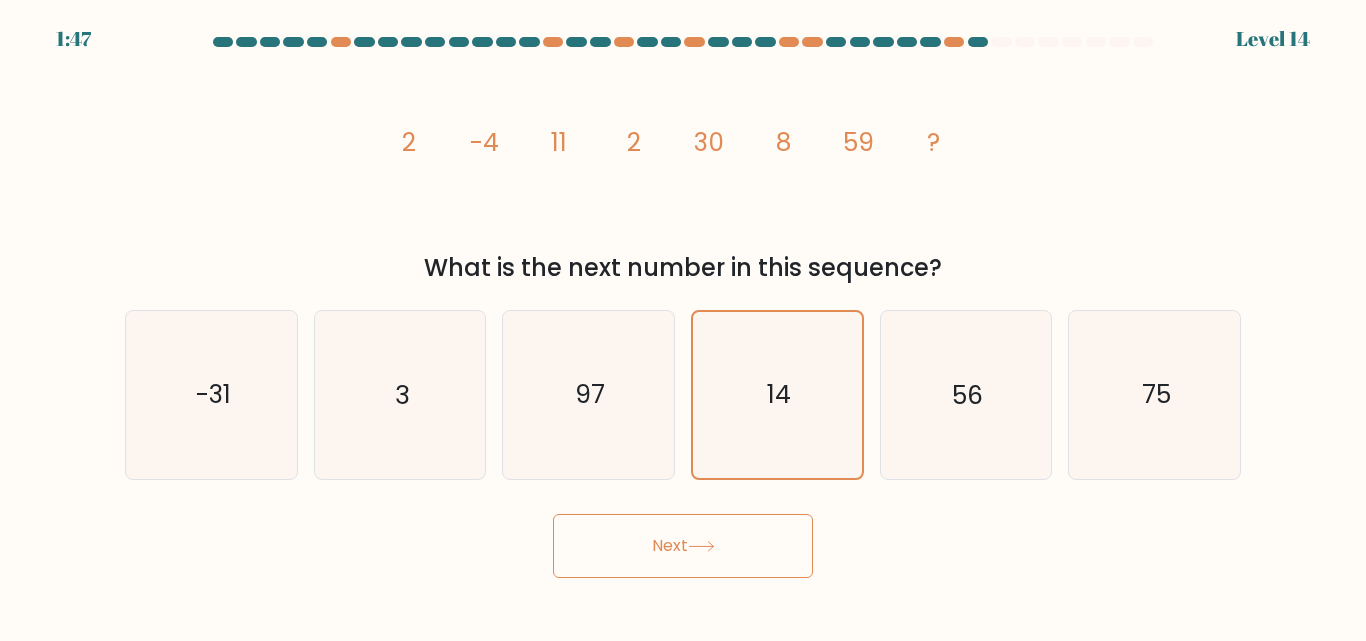 click on "Next" at bounding box center (683, 546) 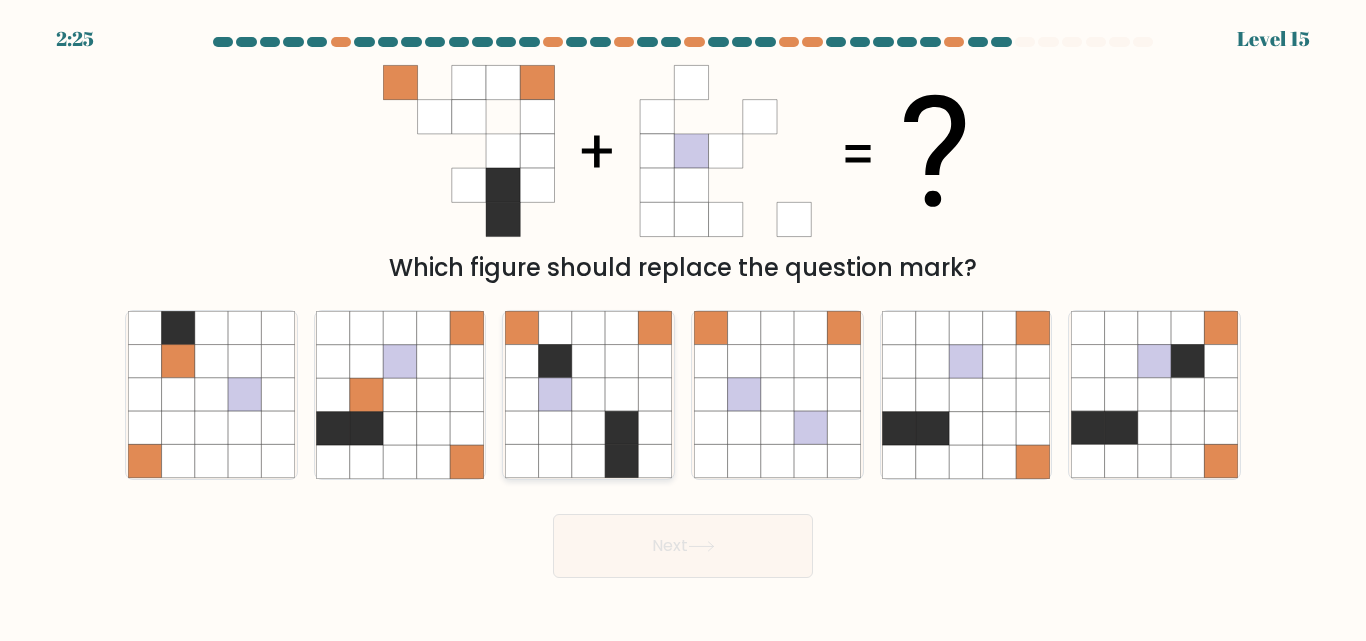type 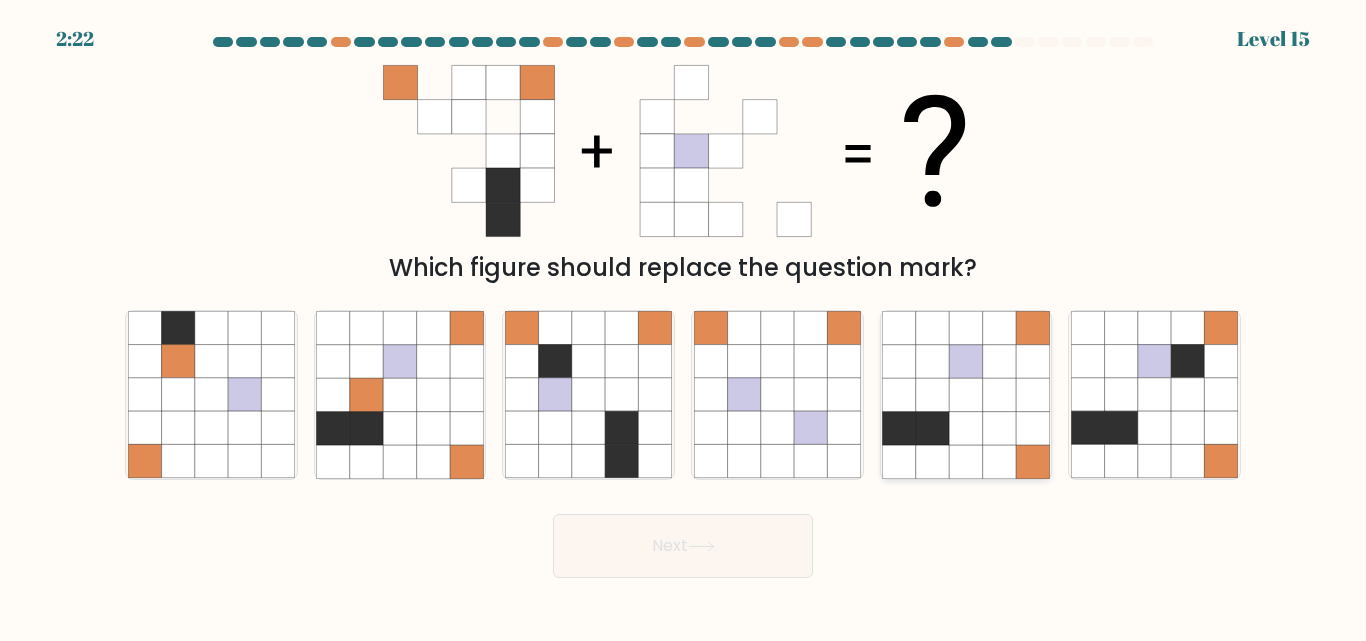 click 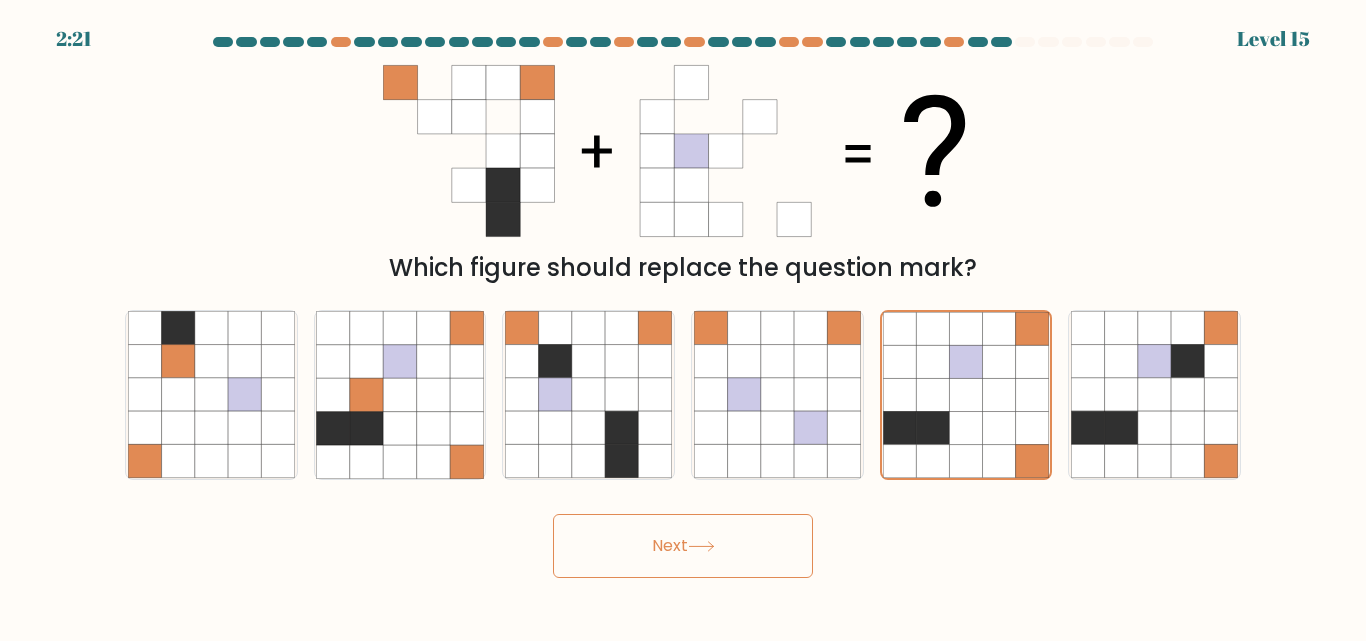 click 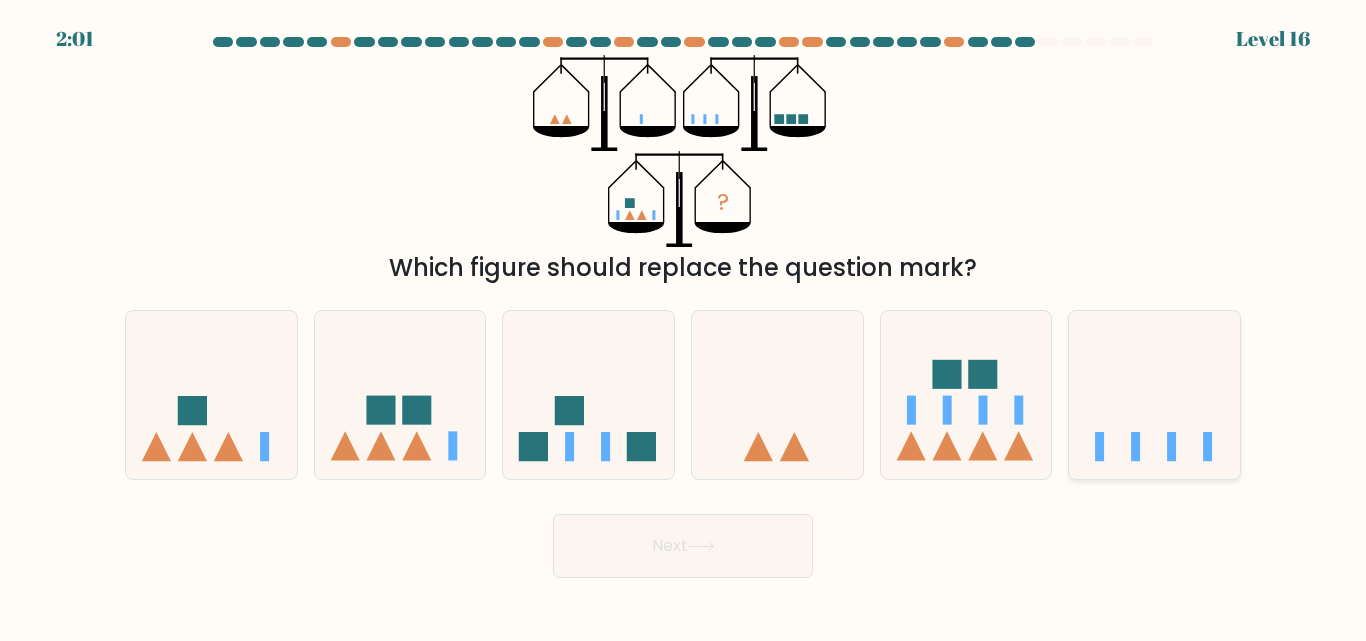 click 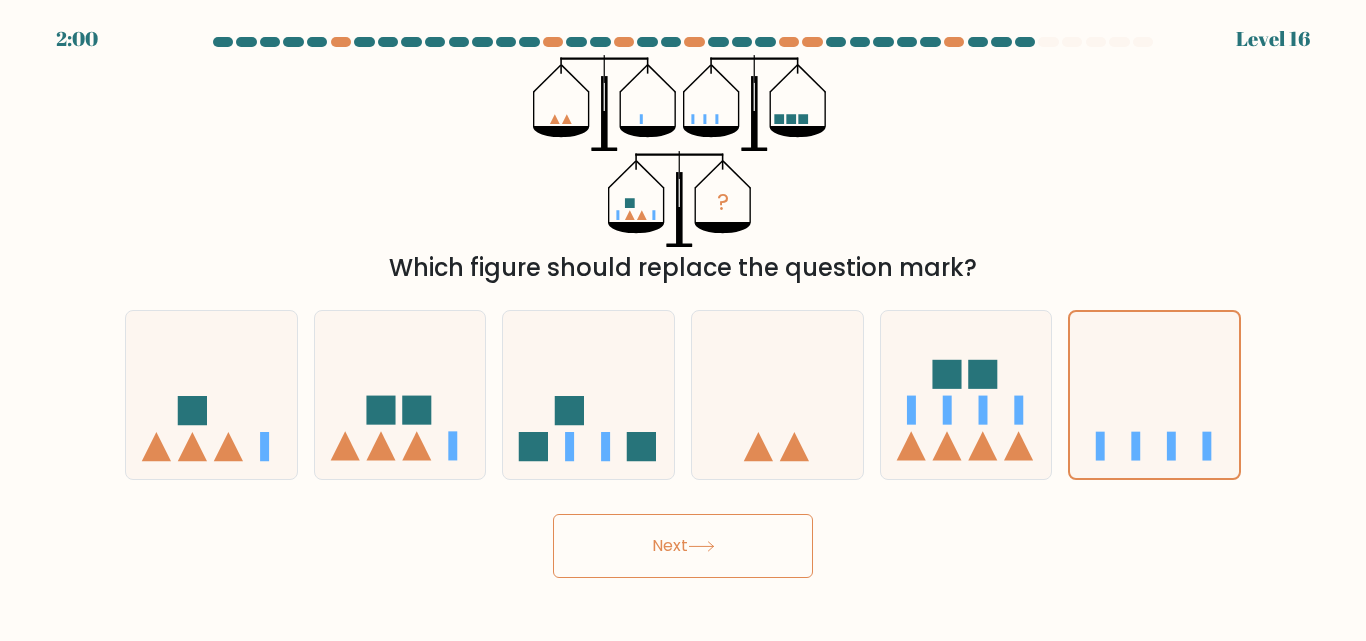 click on "Next" at bounding box center [683, 546] 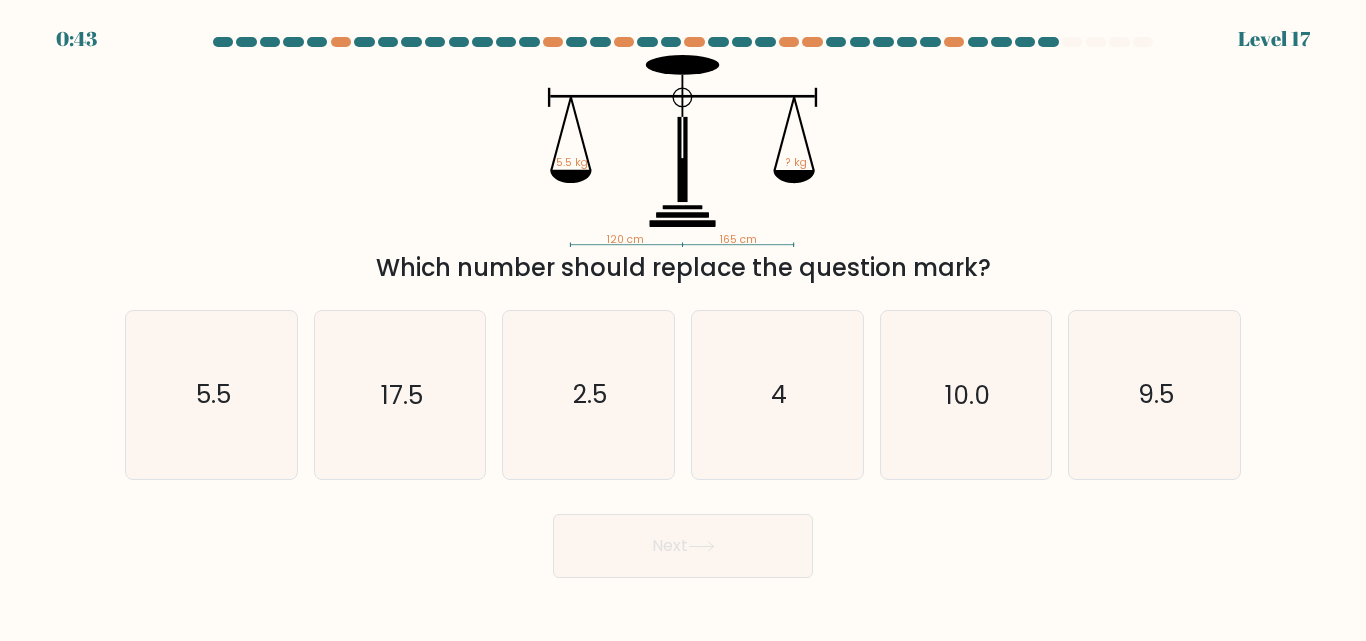 type 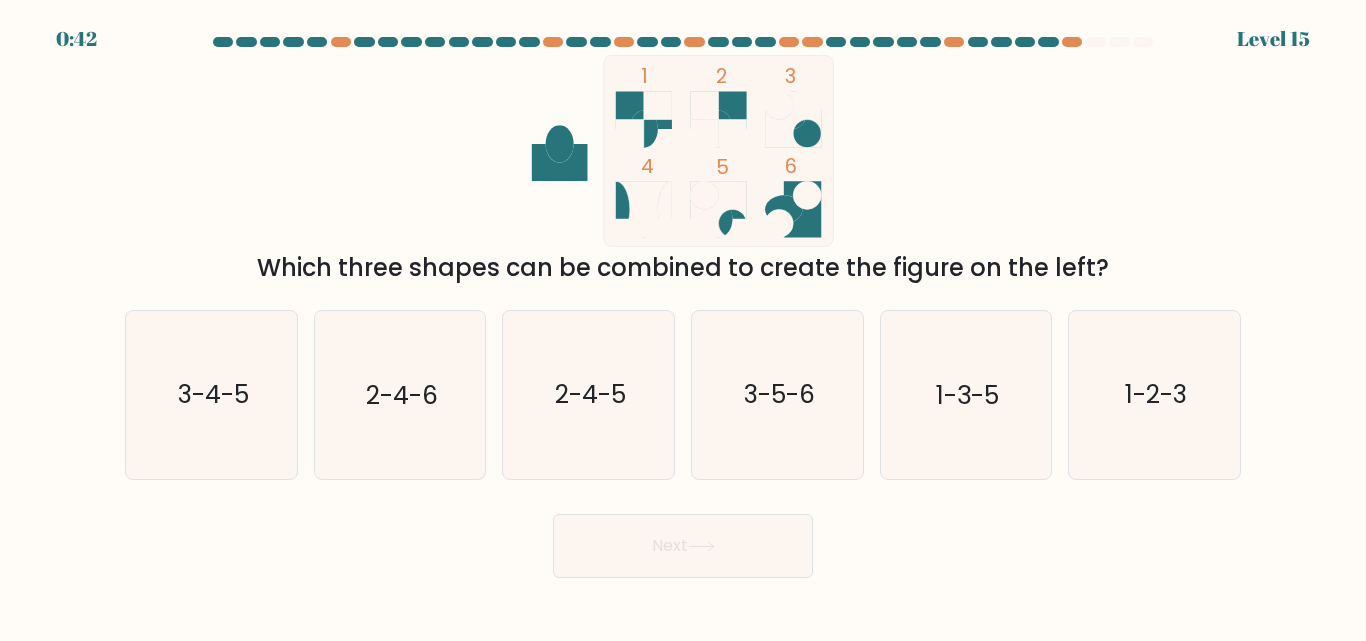 scroll, scrollTop: 0, scrollLeft: 0, axis: both 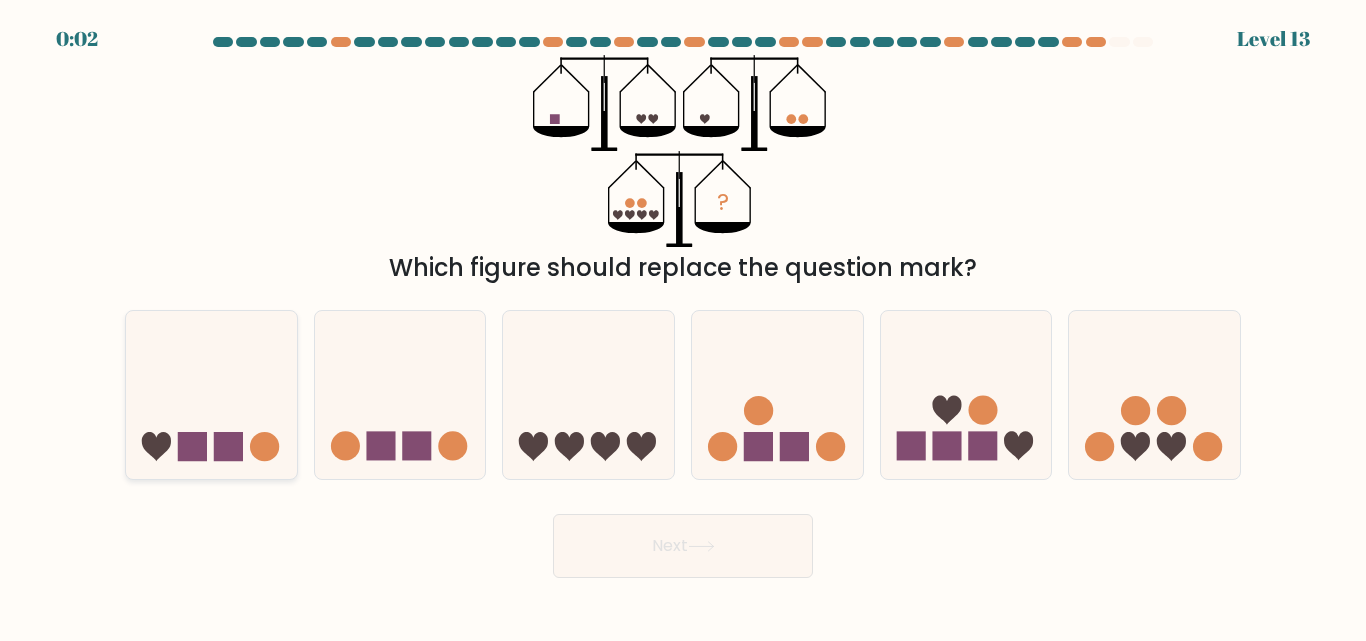 click 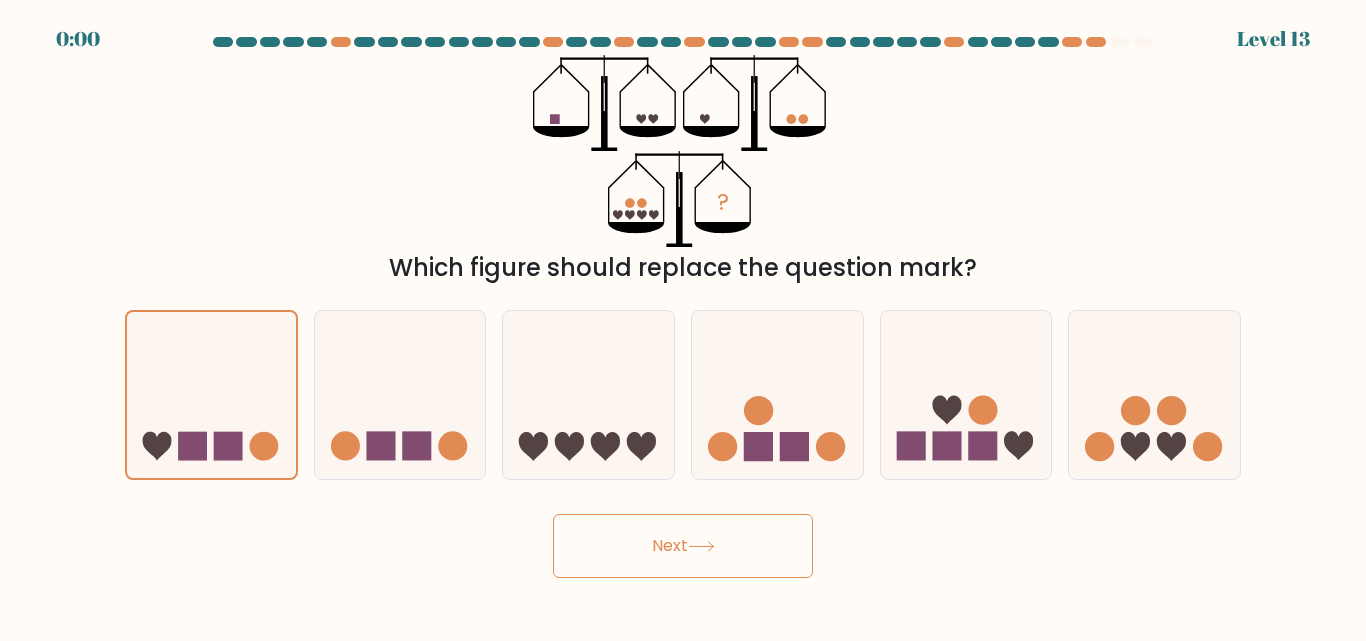 click on "Next" at bounding box center (683, 546) 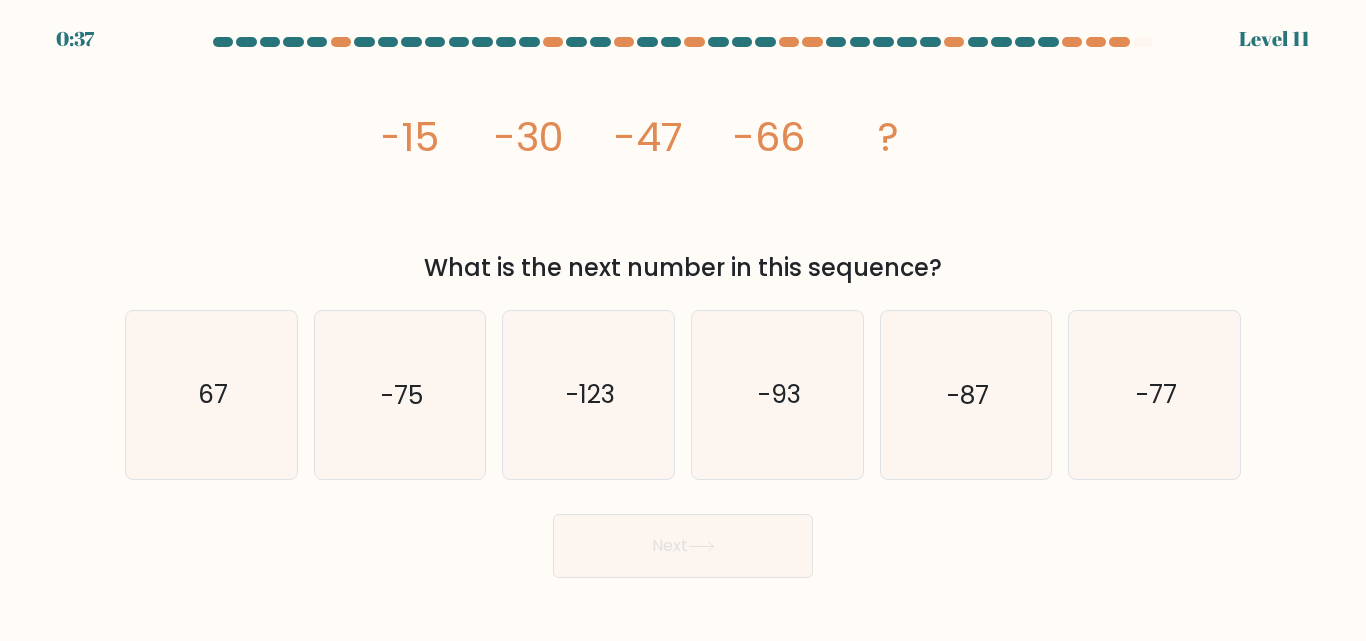 type 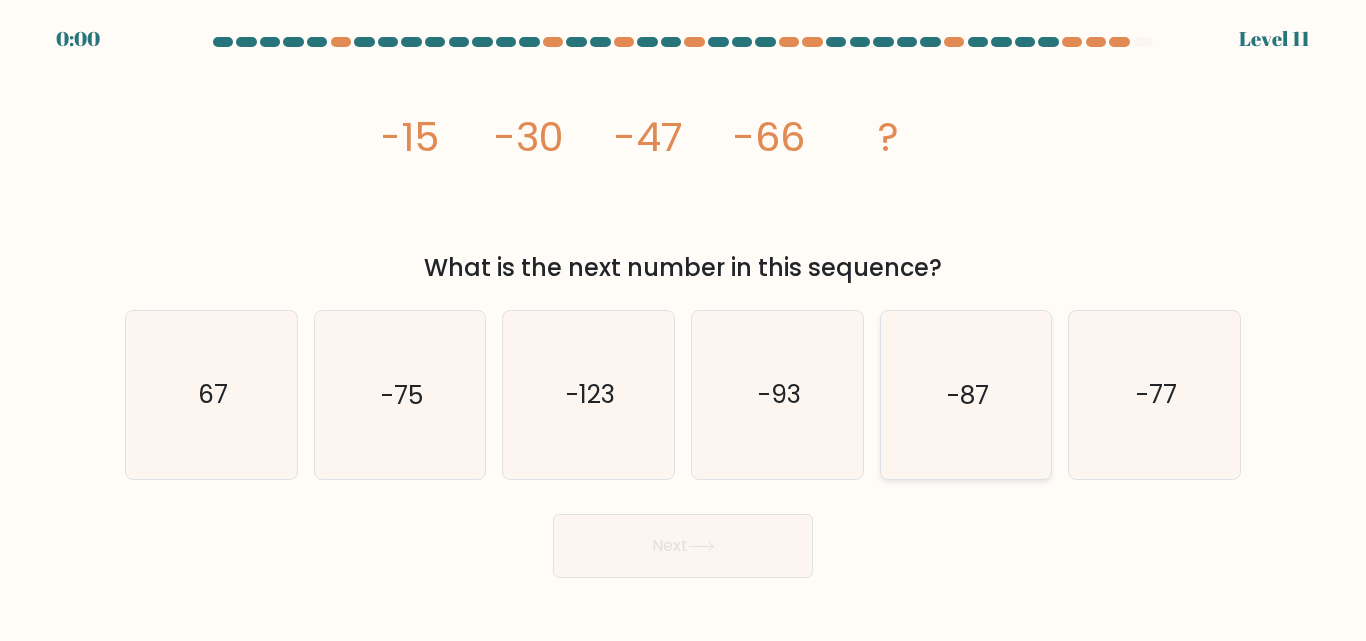click on "-87" 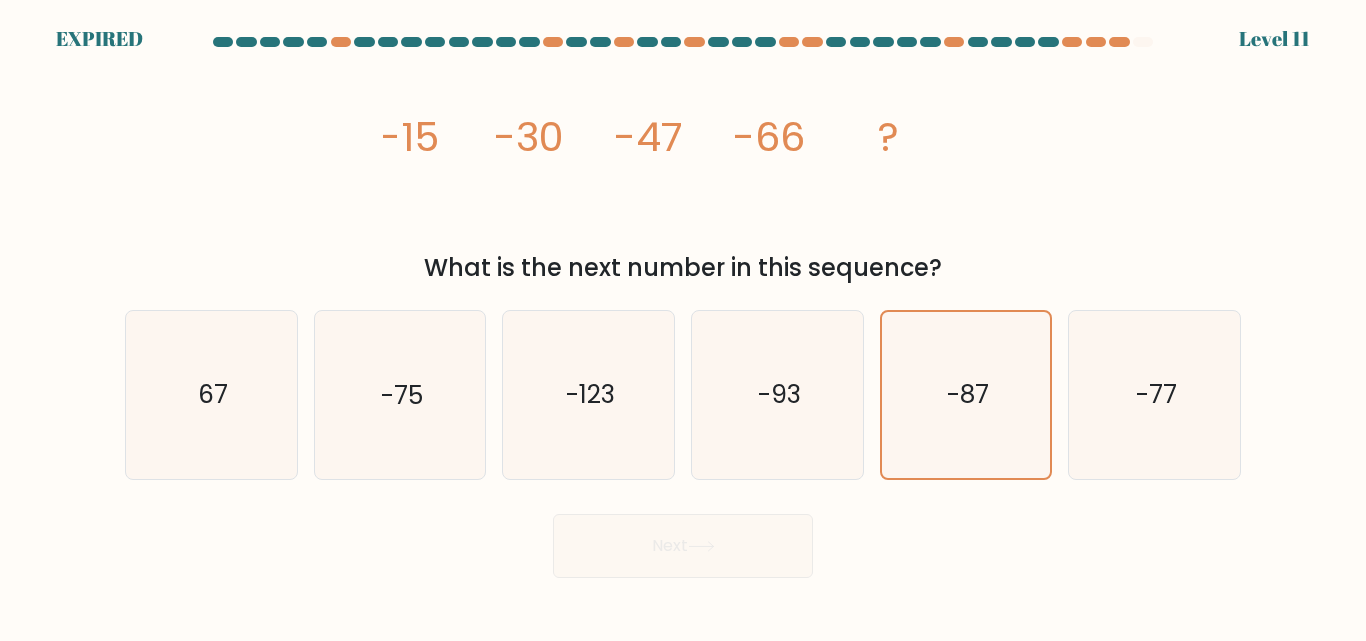 click on "Next" at bounding box center (683, 541) 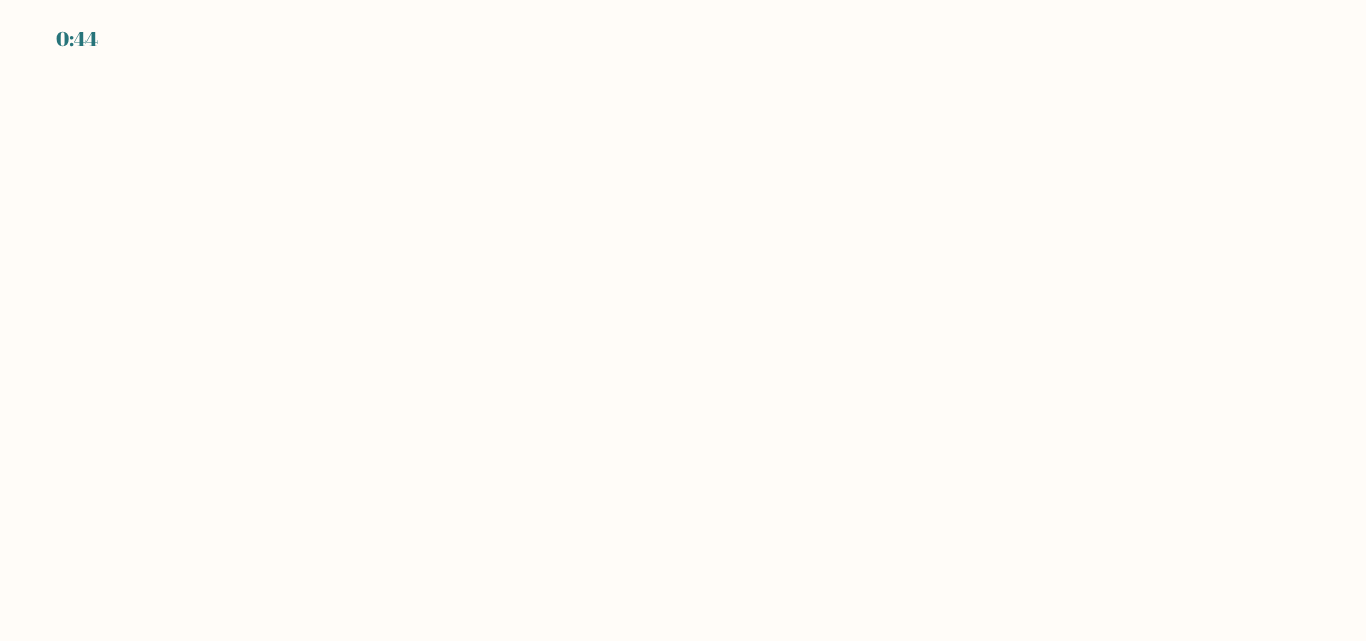 scroll, scrollTop: 0, scrollLeft: 0, axis: both 